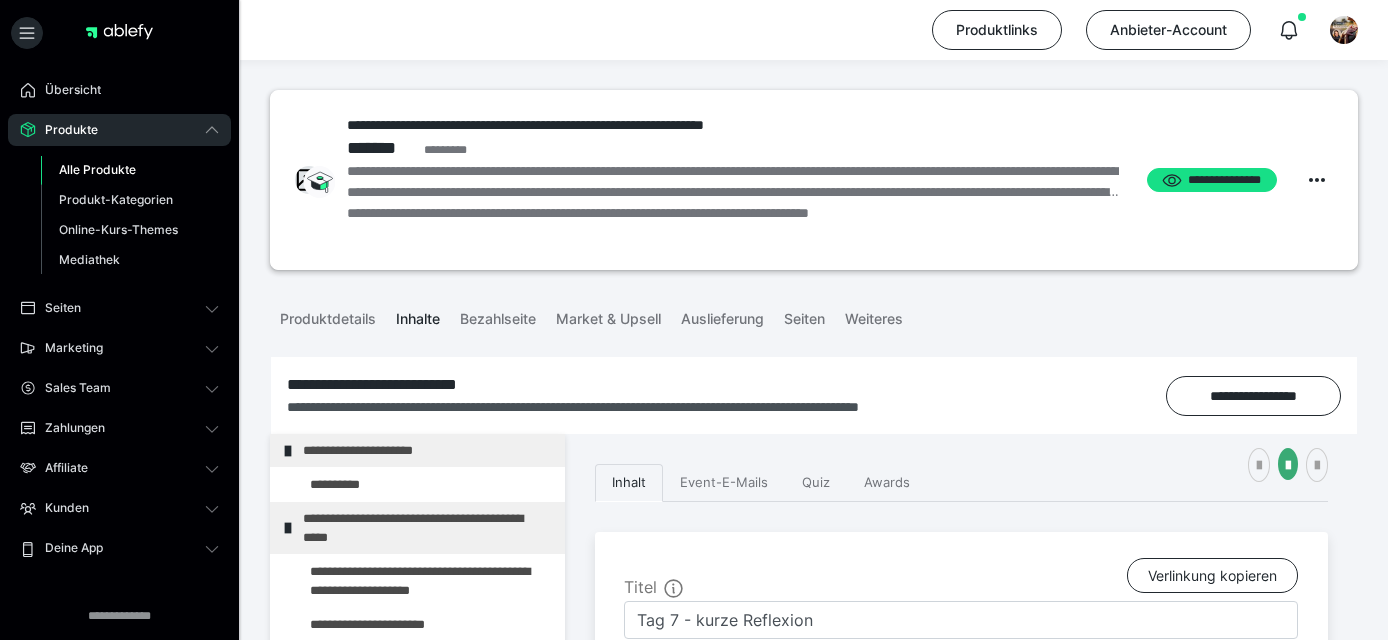 scroll, scrollTop: 486, scrollLeft: 0, axis: vertical 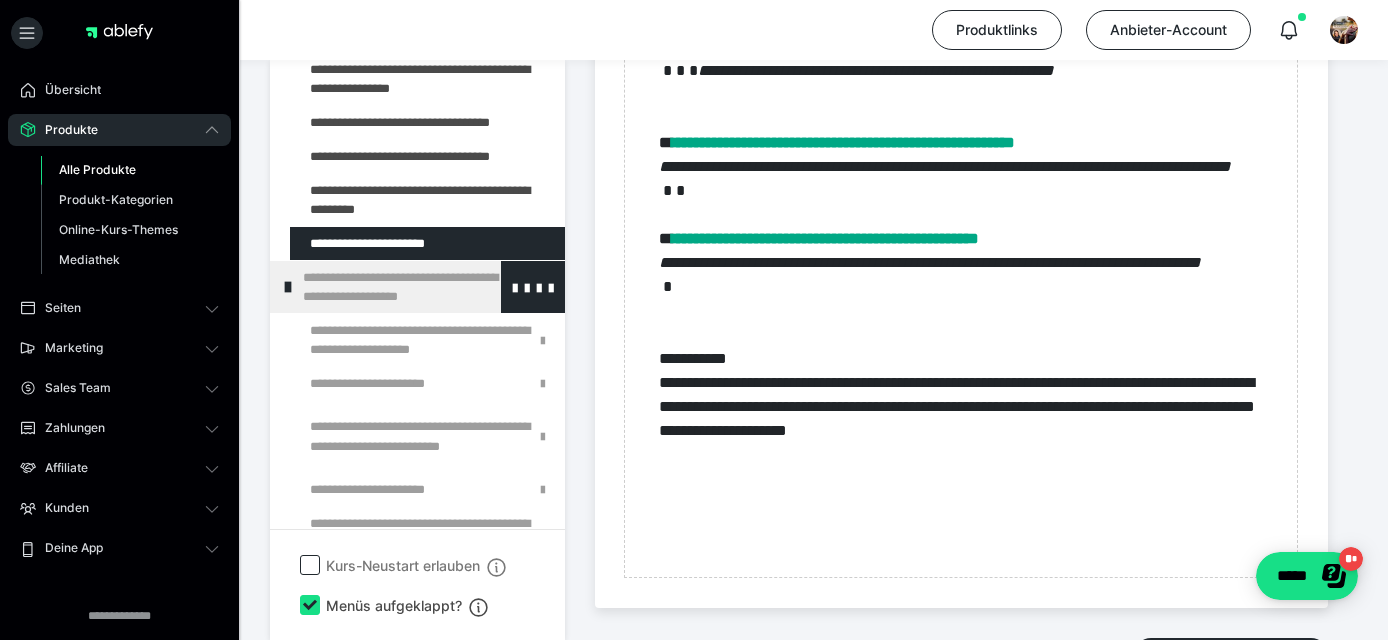 click on "**********" at bounding box center [426, 287] 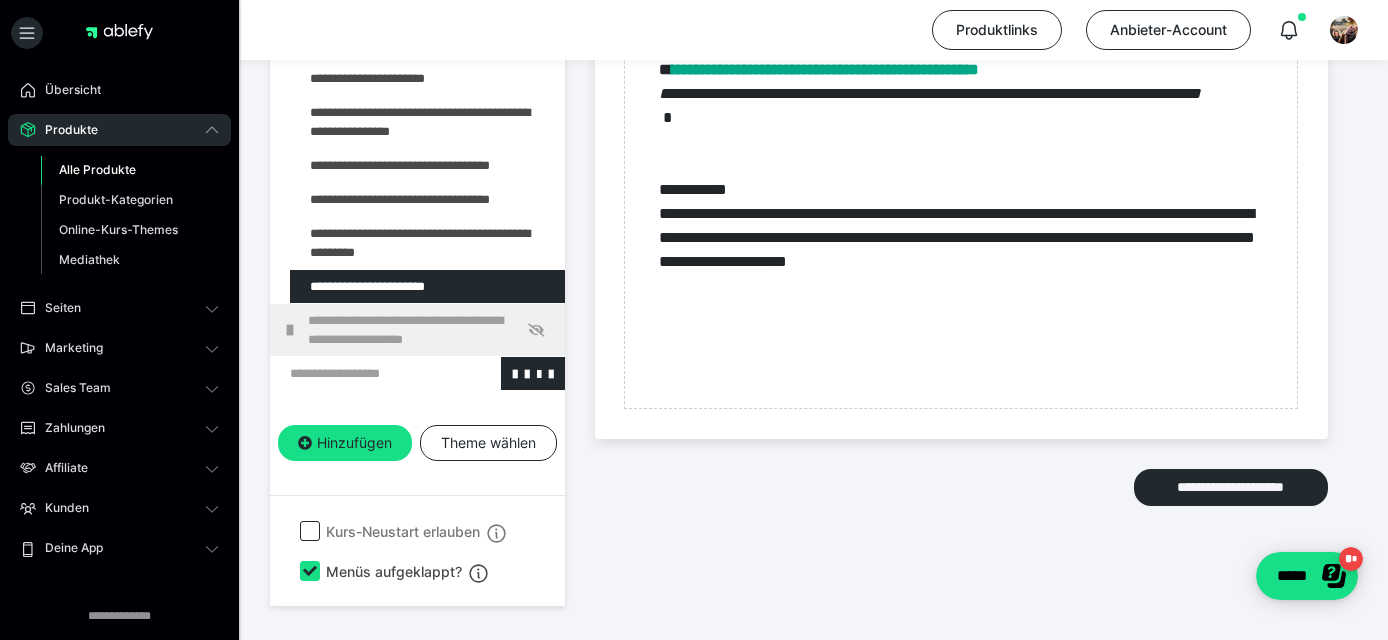 click at bounding box center (365, 373) 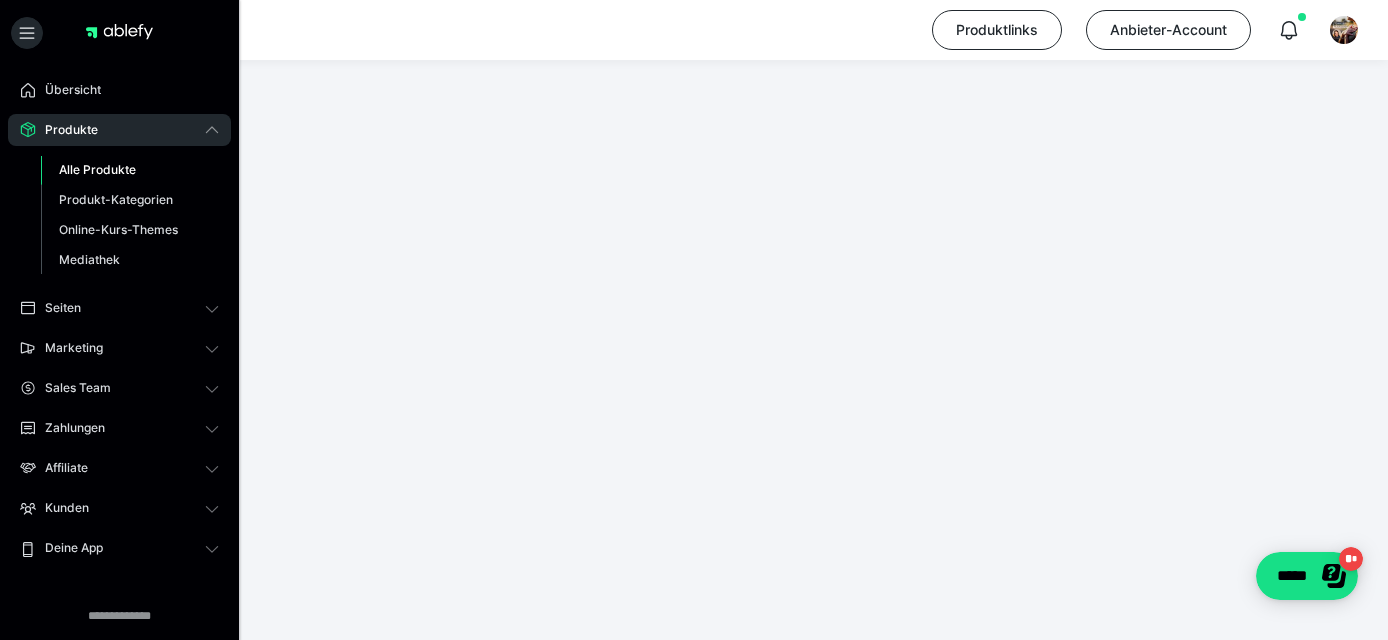 scroll, scrollTop: 374, scrollLeft: 0, axis: vertical 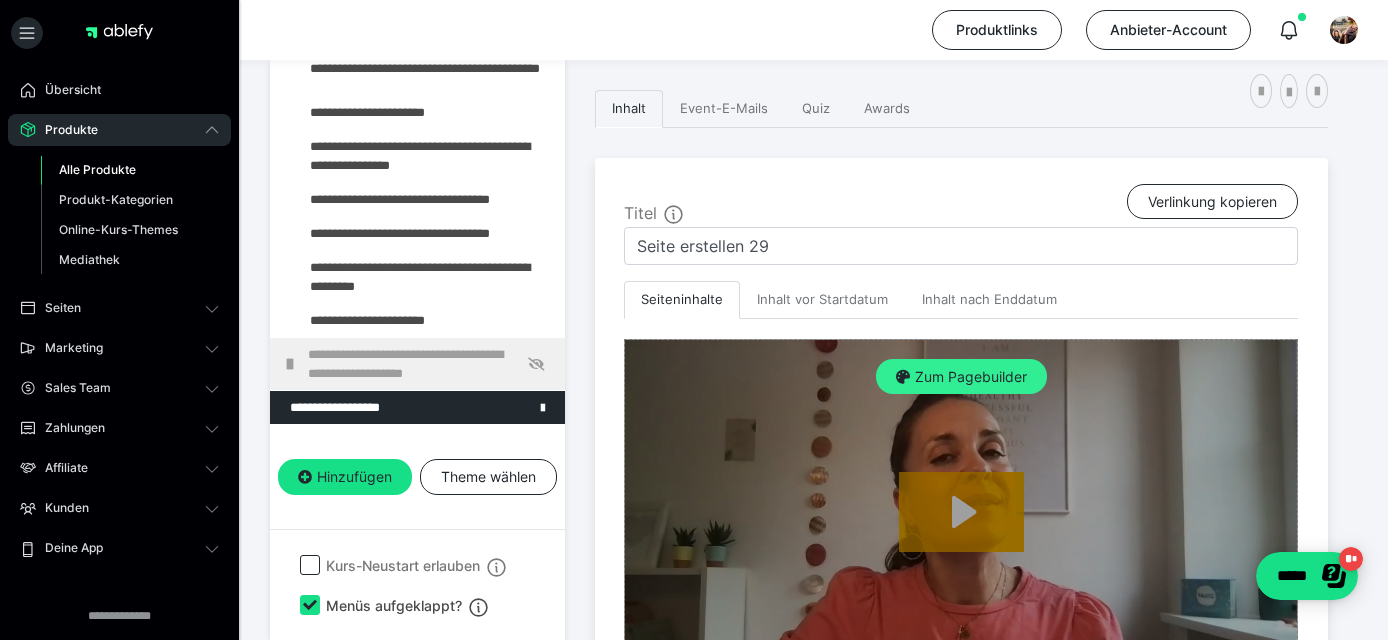 click on "Zum Pagebuilder" at bounding box center [961, 377] 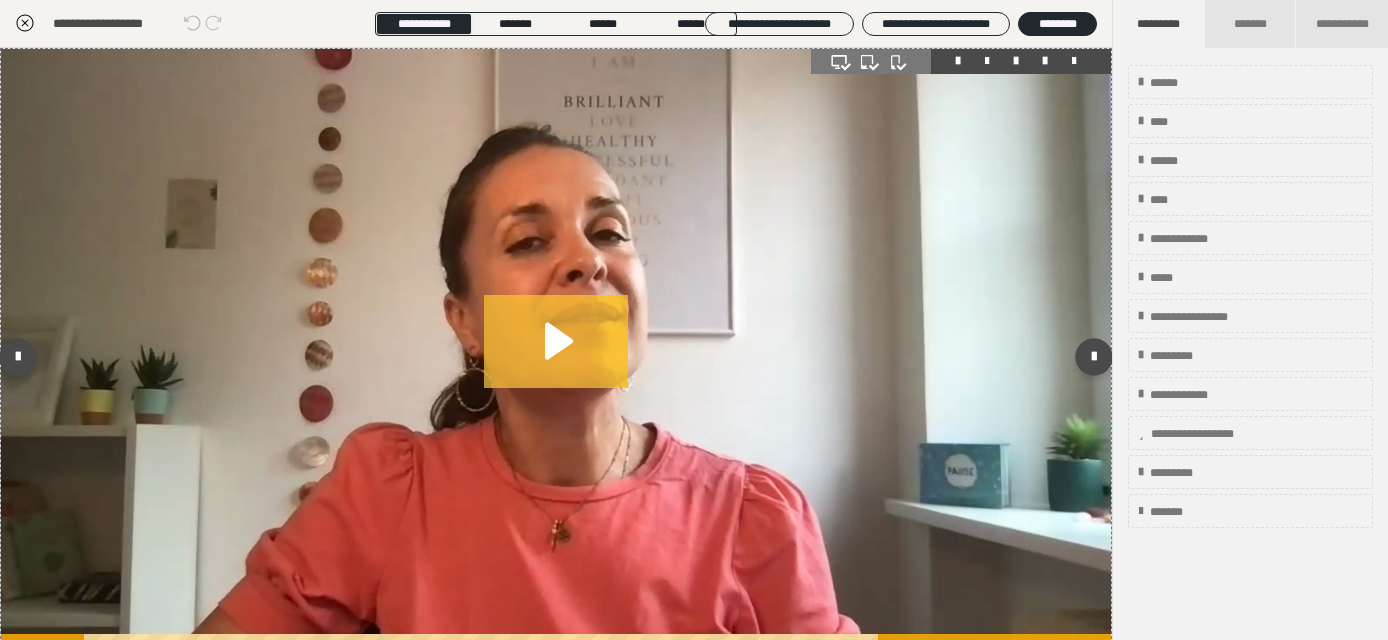 click 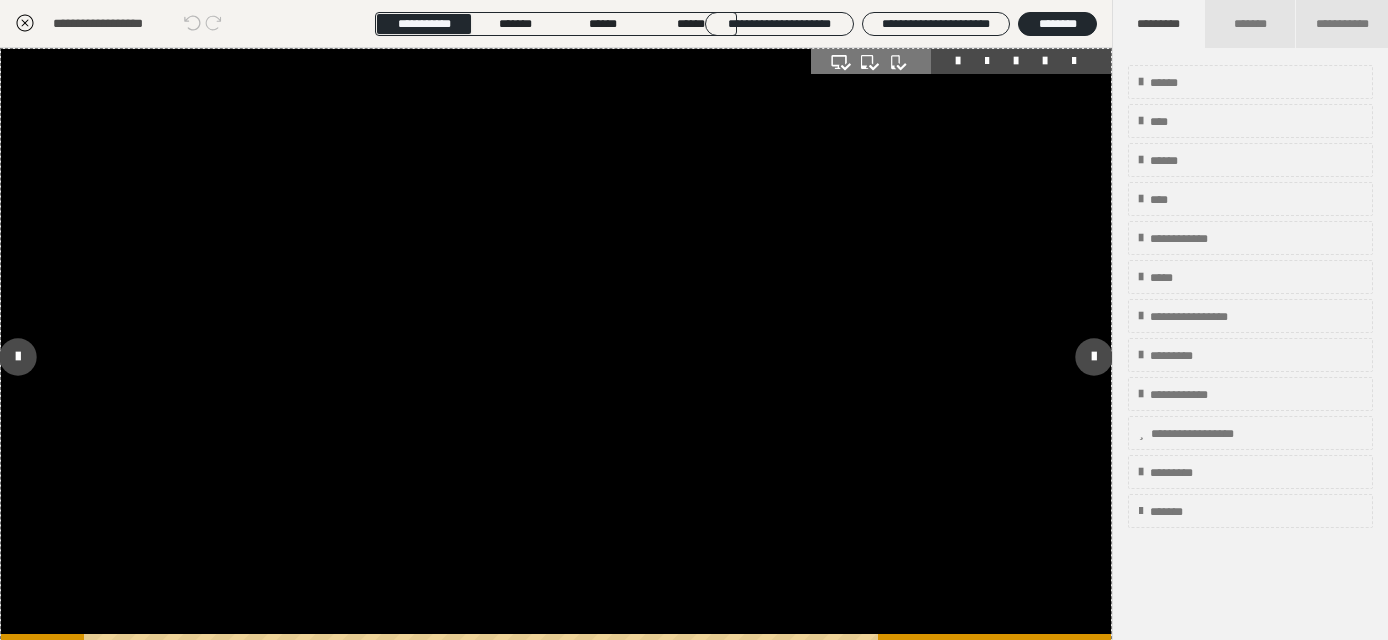 type 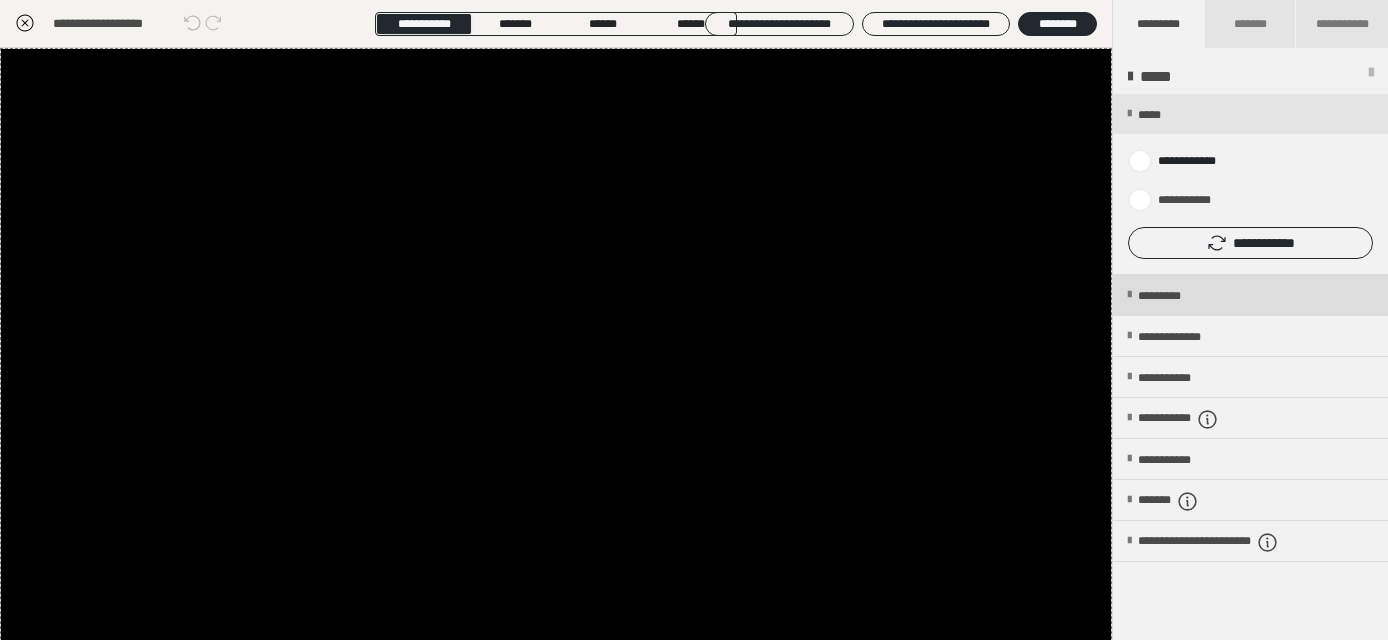 click at bounding box center (1129, 295) 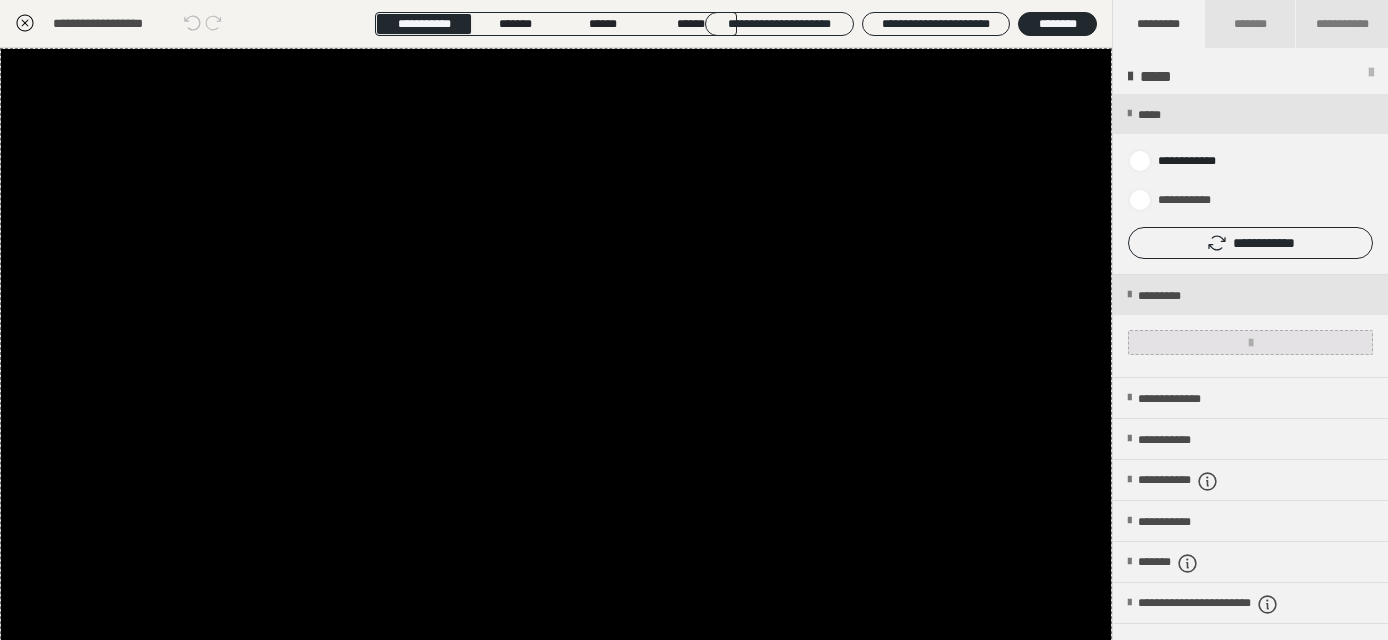 click at bounding box center [1250, 342] 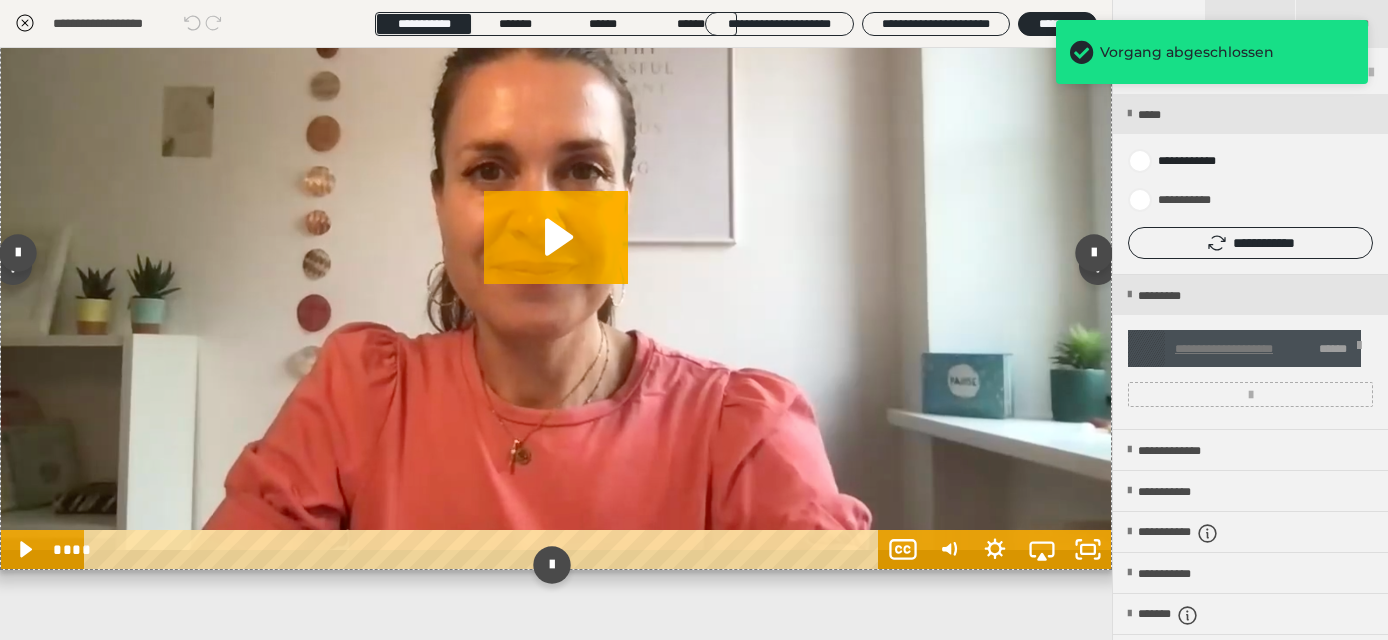 scroll, scrollTop: 104, scrollLeft: 0, axis: vertical 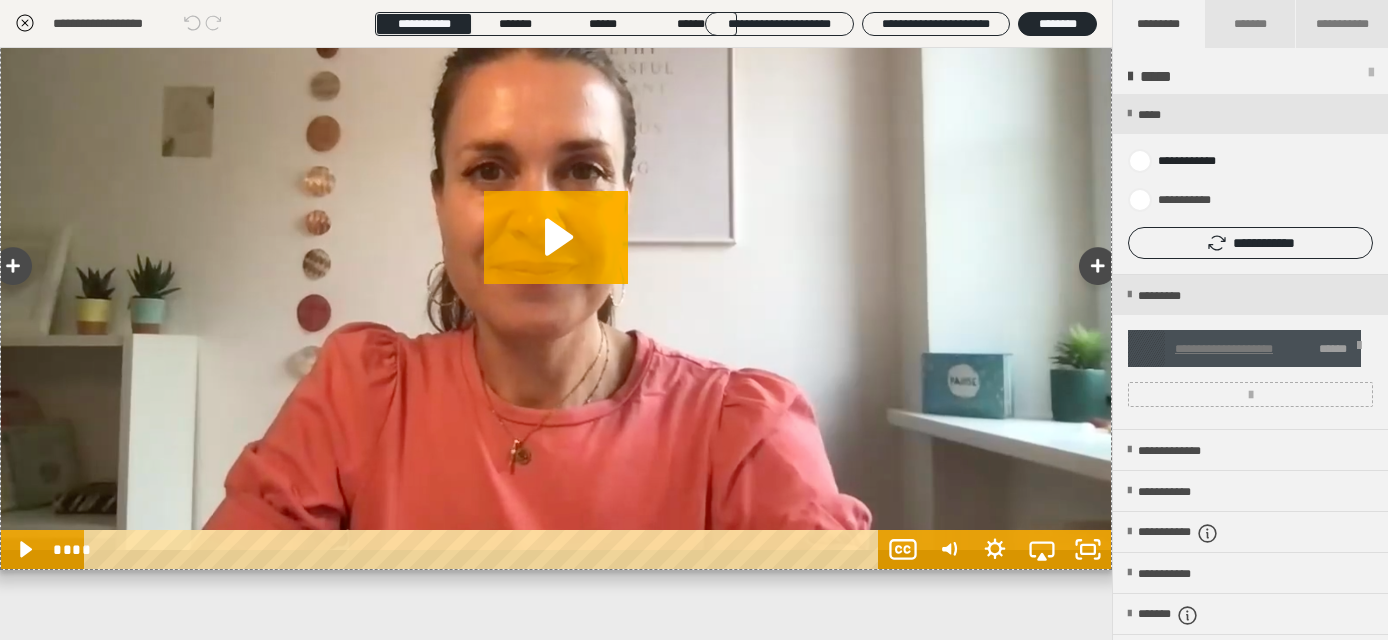 click 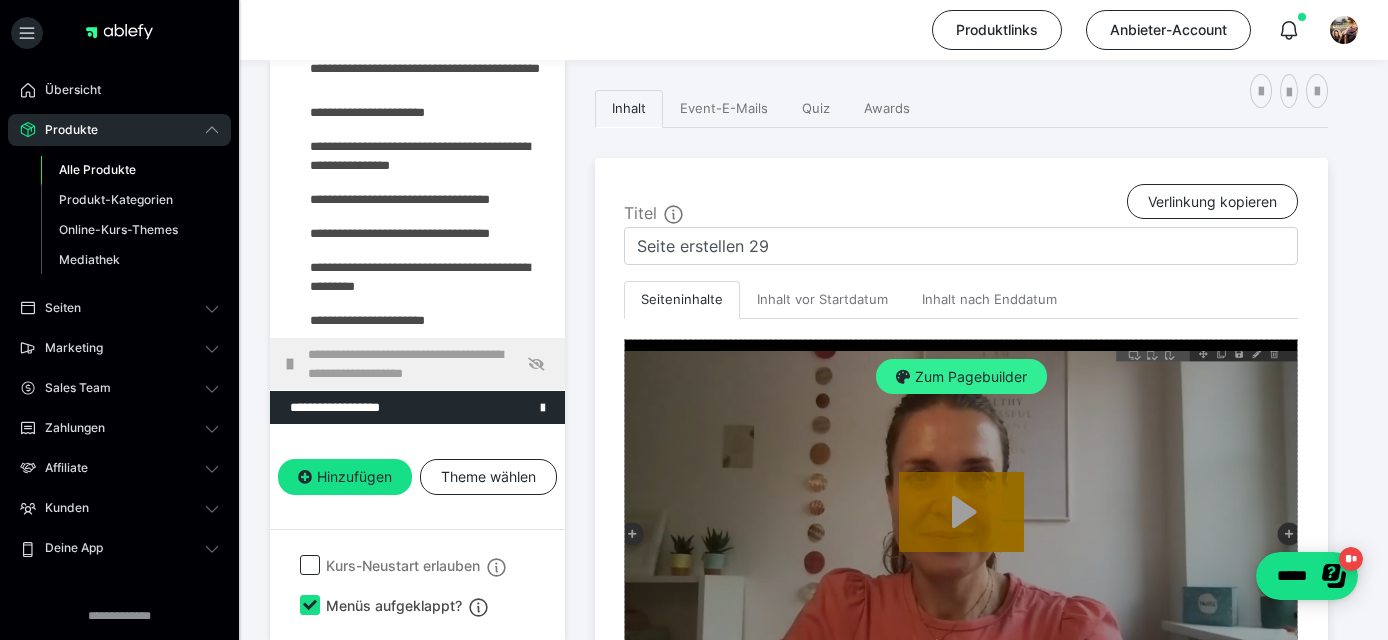 click on "Zum Pagebuilder" at bounding box center (961, 377) 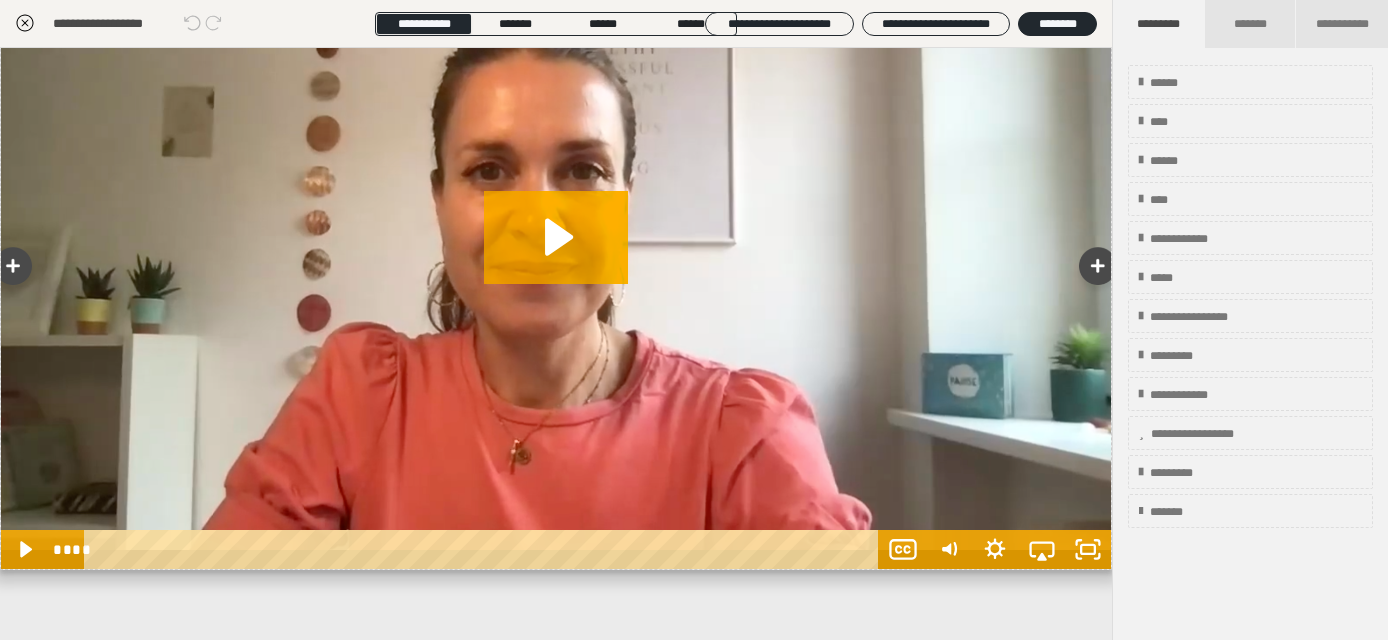 scroll, scrollTop: 104, scrollLeft: 0, axis: vertical 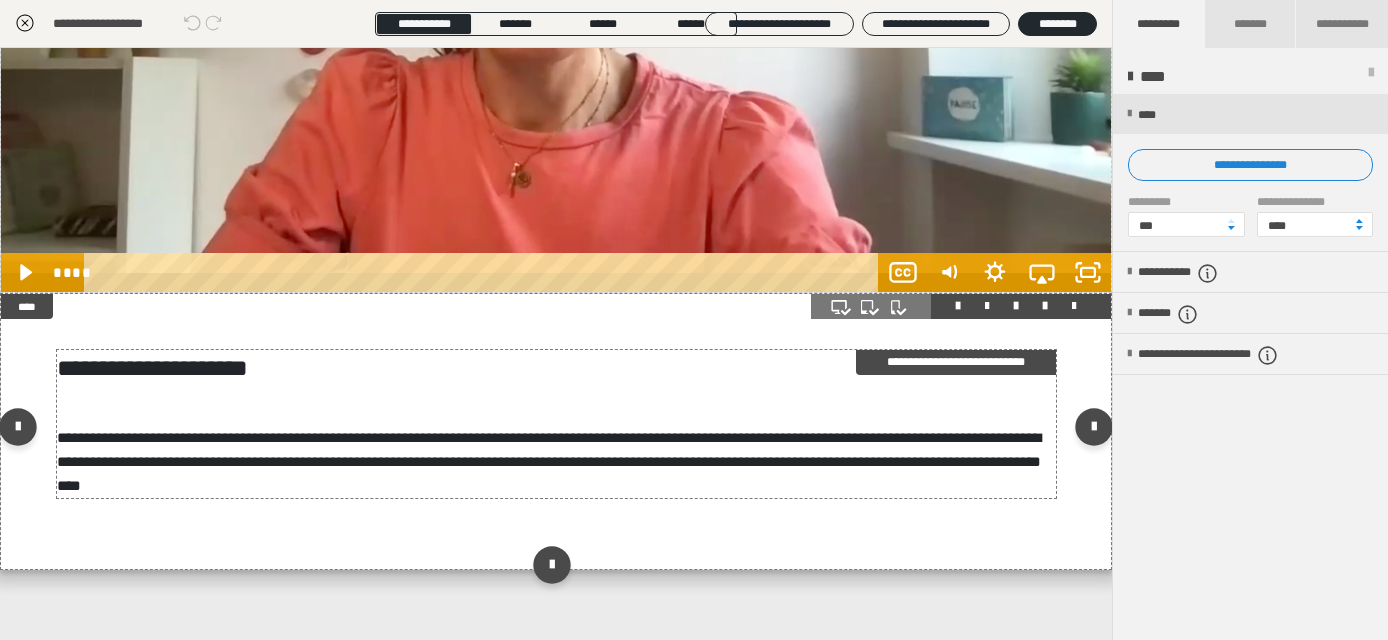 click on "**********" at bounding box center [956, 362] 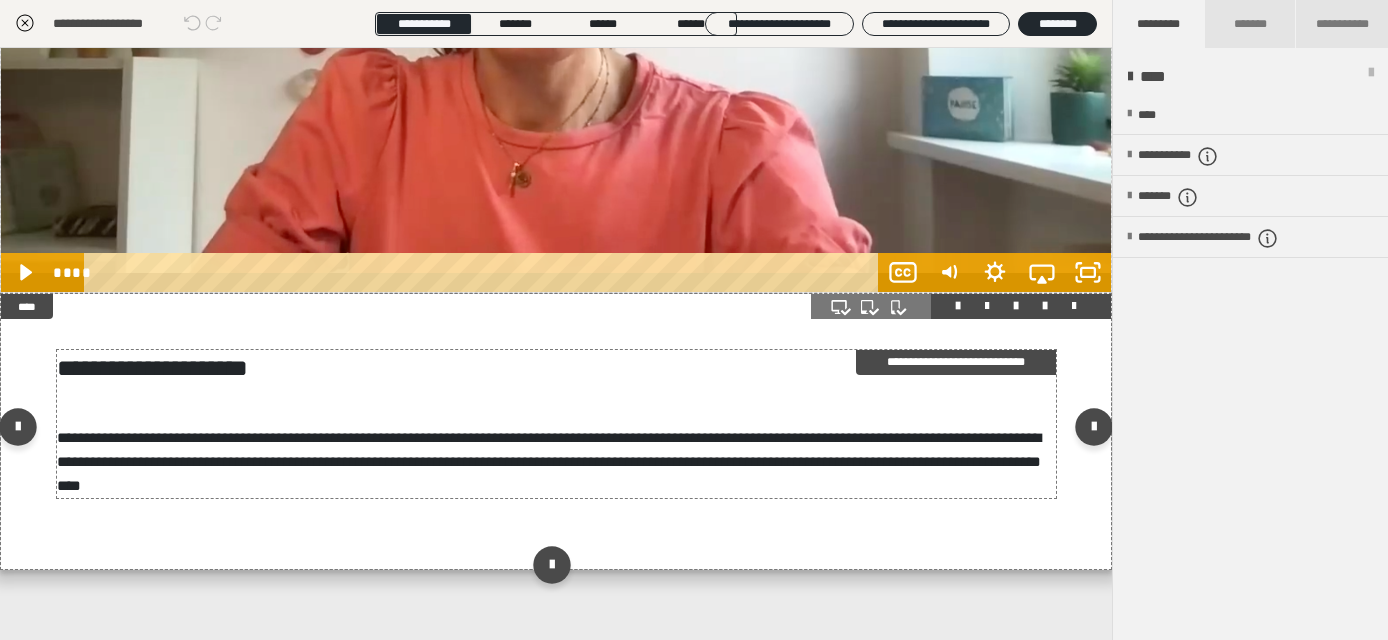 click on "**********" at bounding box center [956, 362] 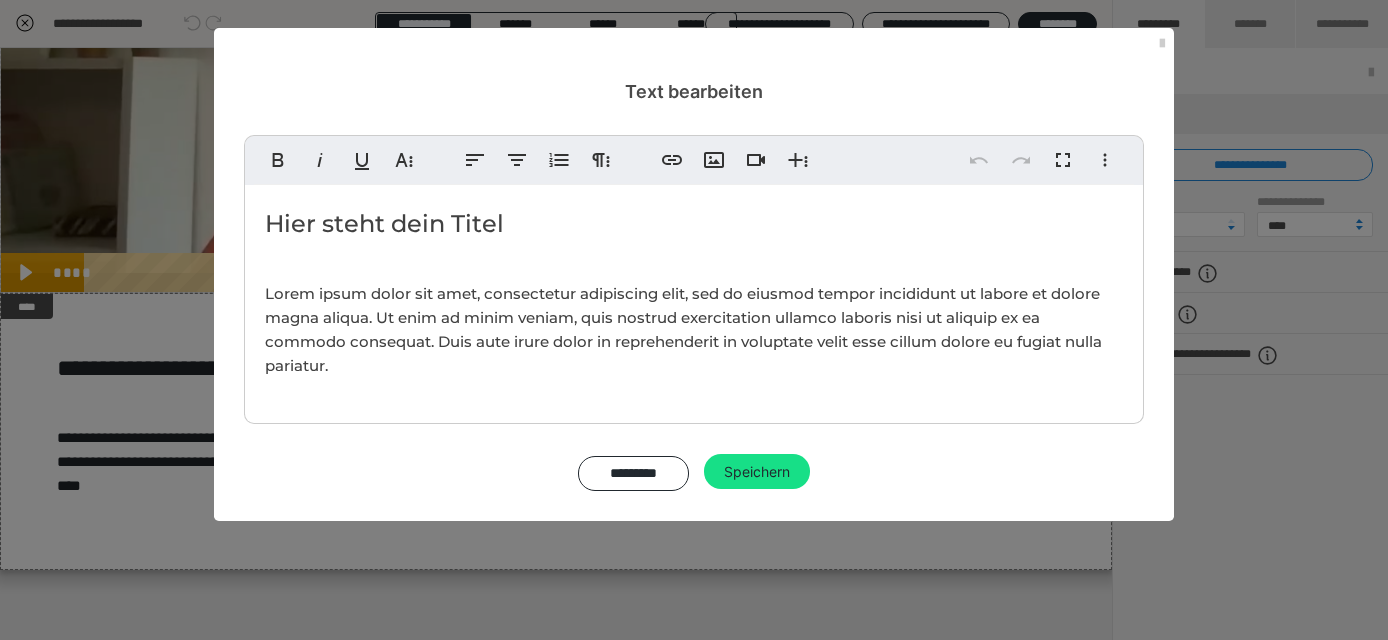 click on "Lorem ipsum dolor sit amet, consectetur adipiscing elit, sed do eiusmod tempor incididunt ut labore et dolore magna aliqua. Ut enim ad minim veniam, quis nostrud exercitation ullamco laboris nisi ut aliquip ex ea commodo consequat. Duis aute irure dolor in reprehenderit in voluptate velit esse cillum dolore eu fugiat nulla pariatur." at bounding box center (683, 329) 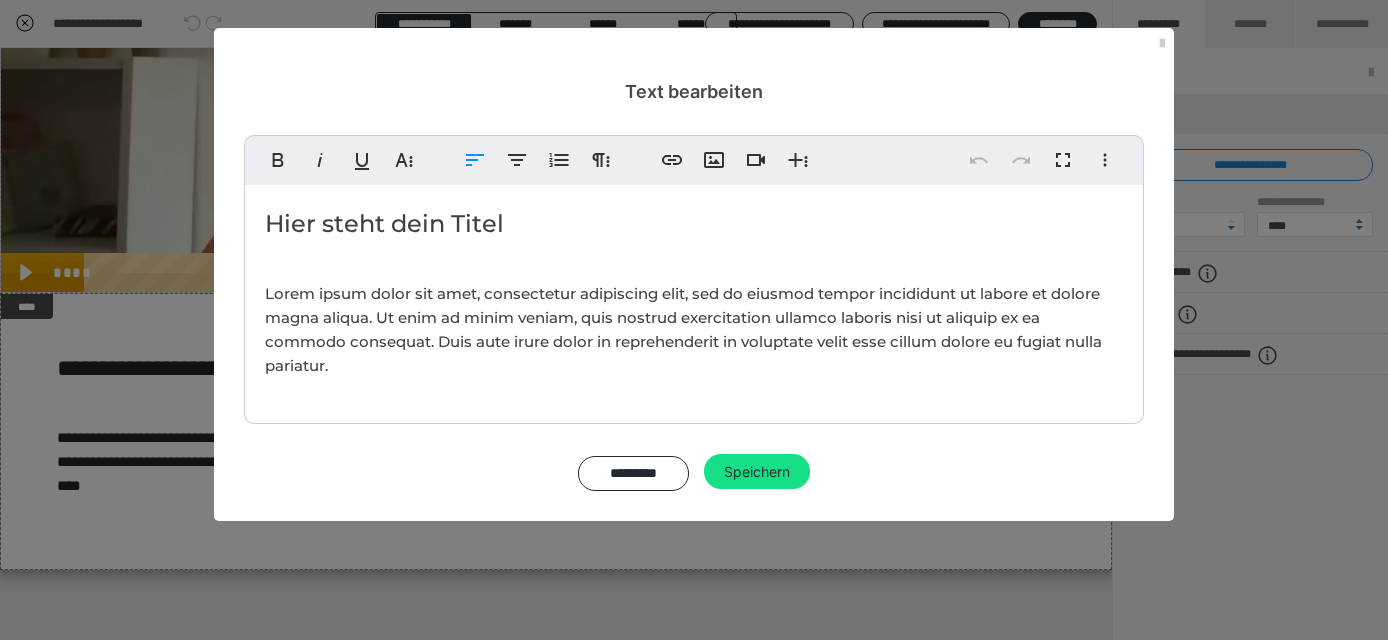 drag, startPoint x: 319, startPoint y: 290, endPoint x: 375, endPoint y: 367, distance: 95.2103 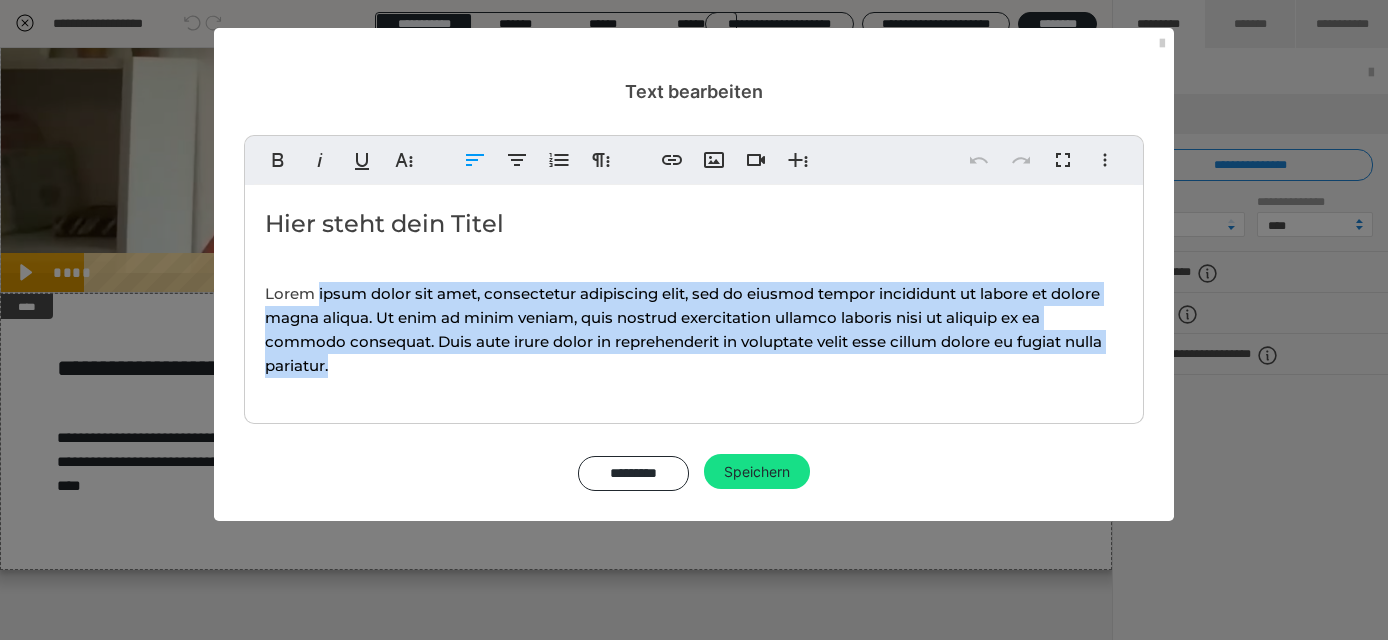 click on "Lorem ipsum dolor sit amet, consectetur adipiscing elit, sed do eiusmod tempor incididunt ut labore et dolore magna aliqua. Ut enim ad minim veniam, quis nostrud exercitation ullamco laboris nisi ut aliquip ex ea commodo consequat. Duis aute irure dolor in reprehenderit in voluptate velit esse cillum dolore eu fugiat nulla pariatur." at bounding box center [694, 330] 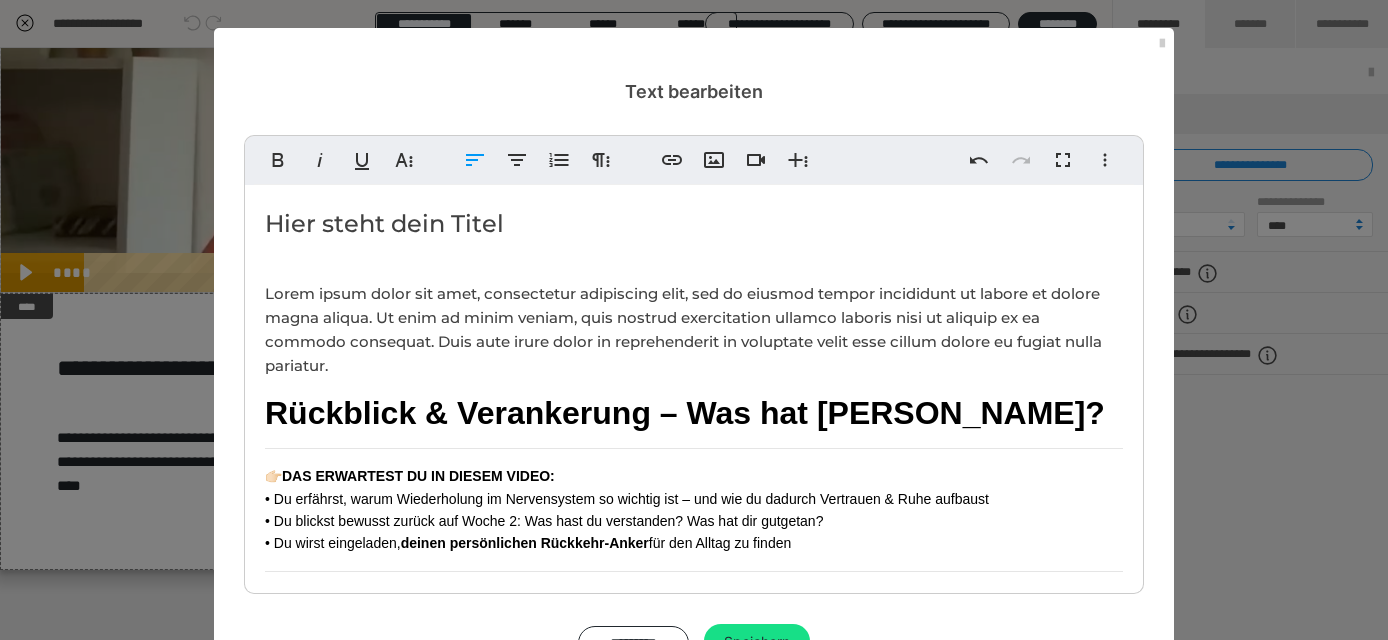 scroll, scrollTop: 0, scrollLeft: 0, axis: both 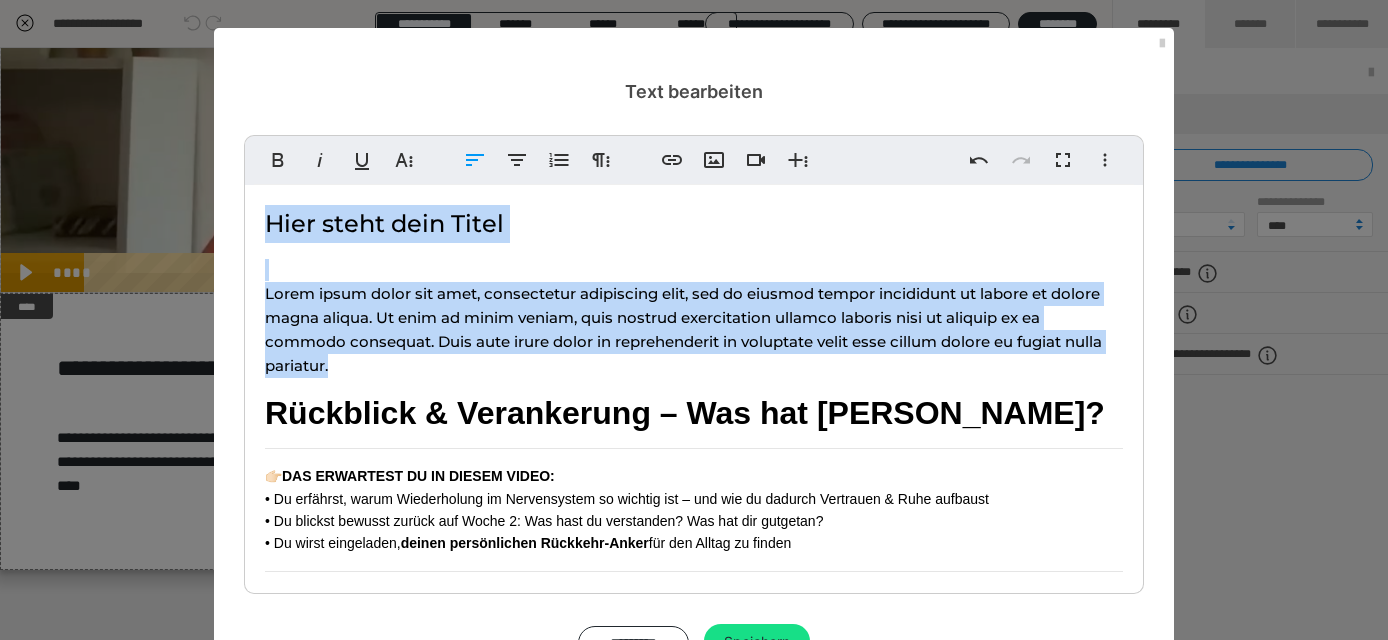 drag, startPoint x: 336, startPoint y: 368, endPoint x: 257, endPoint y: 214, distance: 173.0809 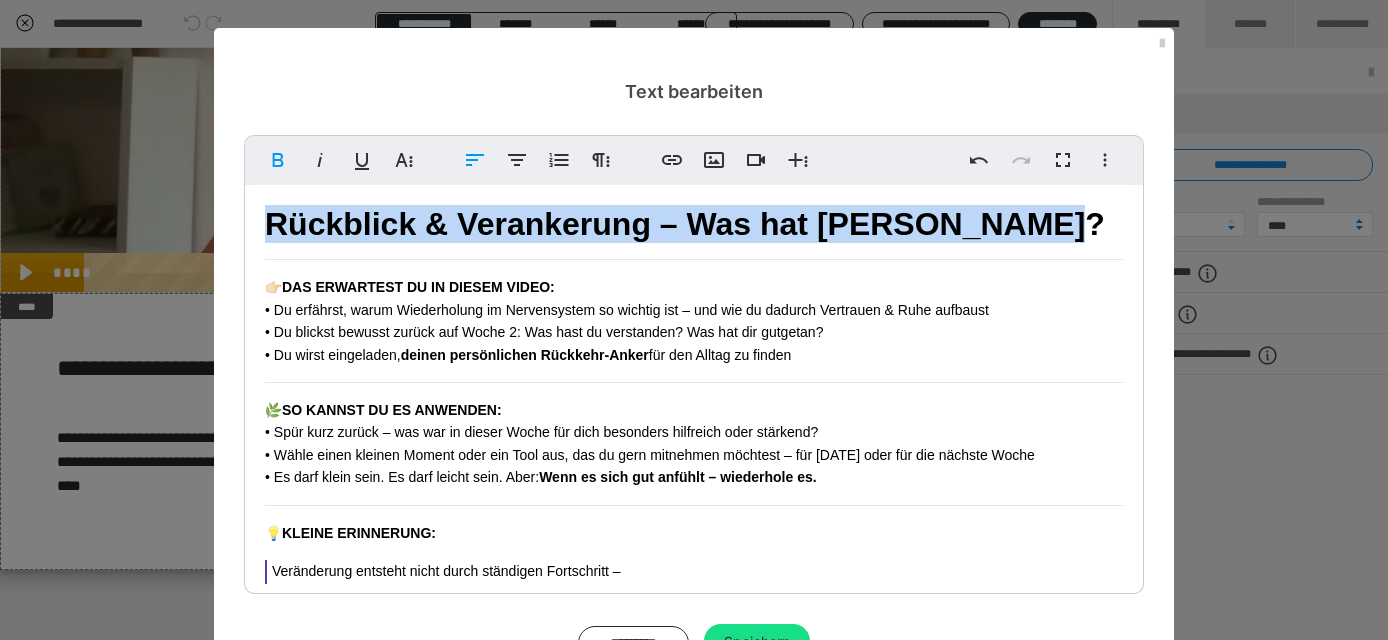 drag, startPoint x: 1044, startPoint y: 226, endPoint x: 260, endPoint y: 200, distance: 784.431 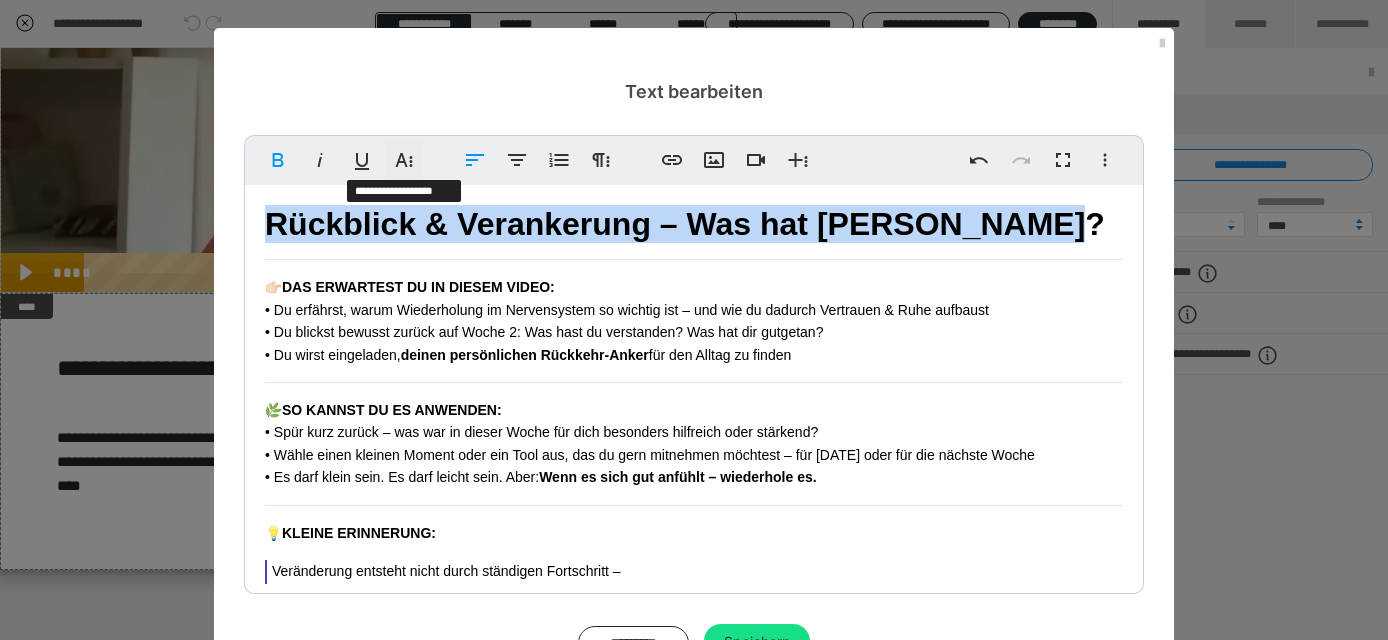 click 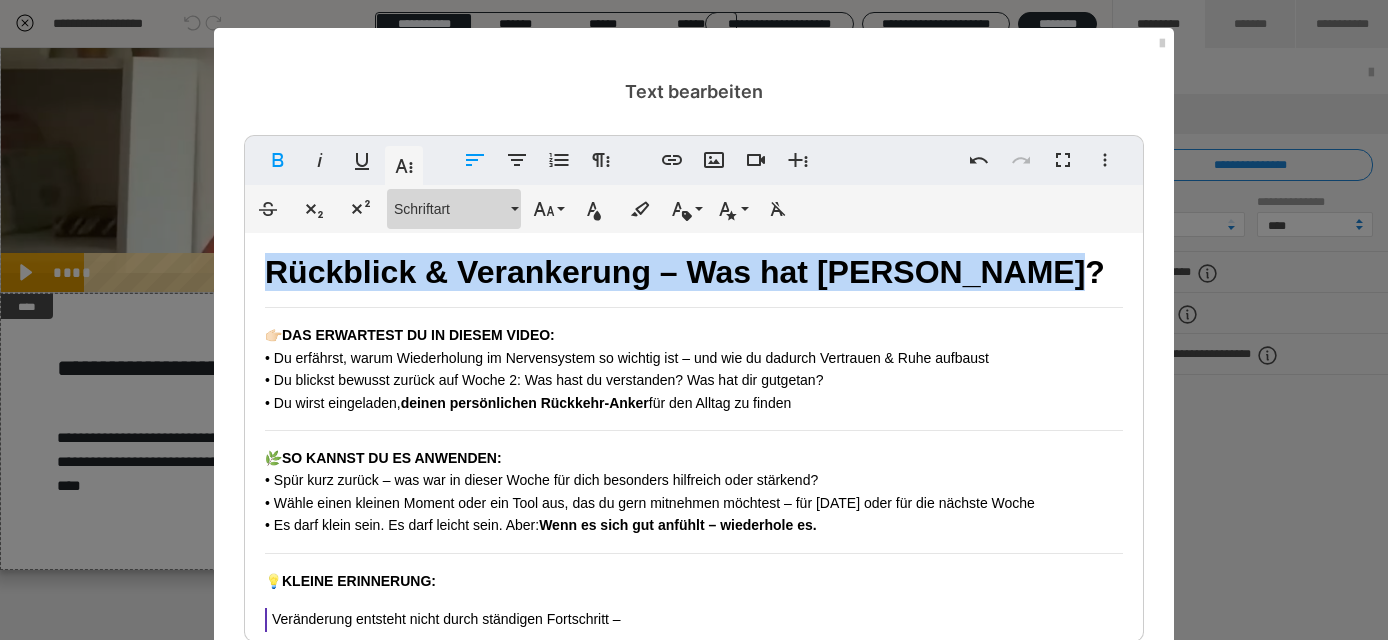 click on "Schriftart" at bounding box center (450, 209) 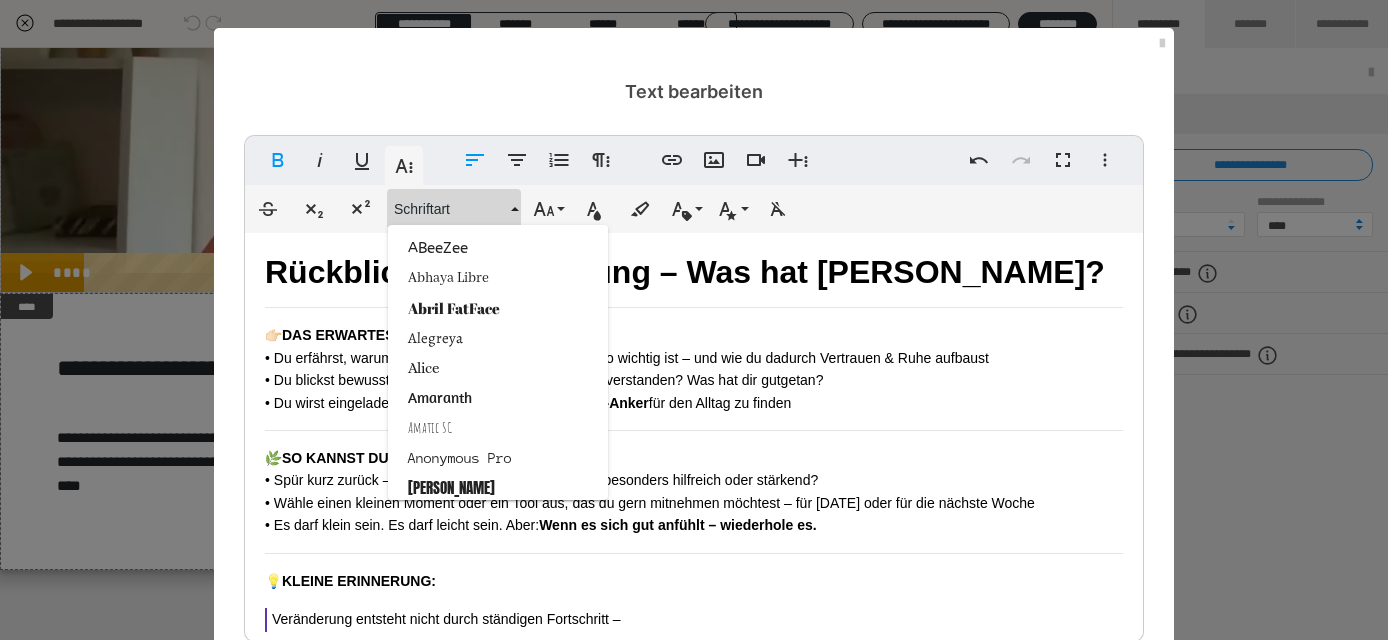 click on "👉🏻  DAS ERWARTEST DU IN DIESEM VIDEO: • Du erfährst, warum Wiederholung im Nervensystem so wichtig ist – und wie du dadurch Vertrauen & Ruhe aufbaust • Du blickst bewusst zurück auf Woche 2: Was hast du verstanden? Was hat dir gutgetan? • Du wirst eingeladen,  deinen persönlichen Rückkehr-Anker  für den Alltag zu finden" at bounding box center [694, 369] 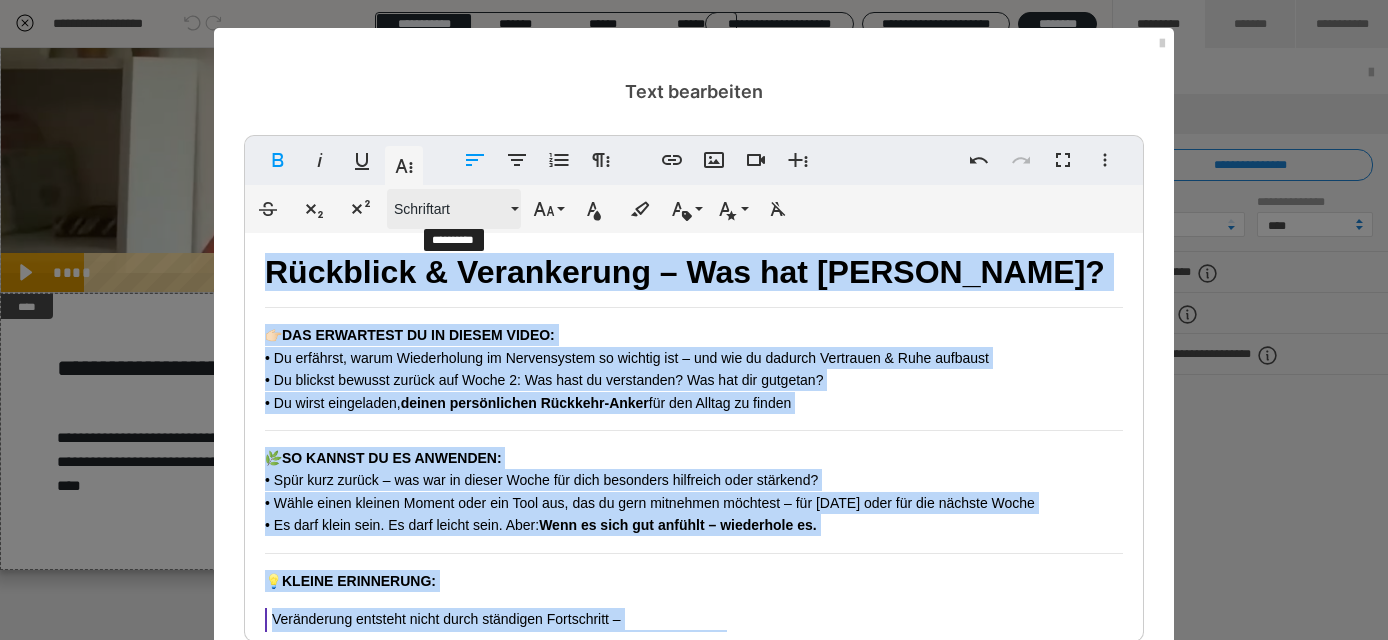 click on "Schriftart" at bounding box center (454, 209) 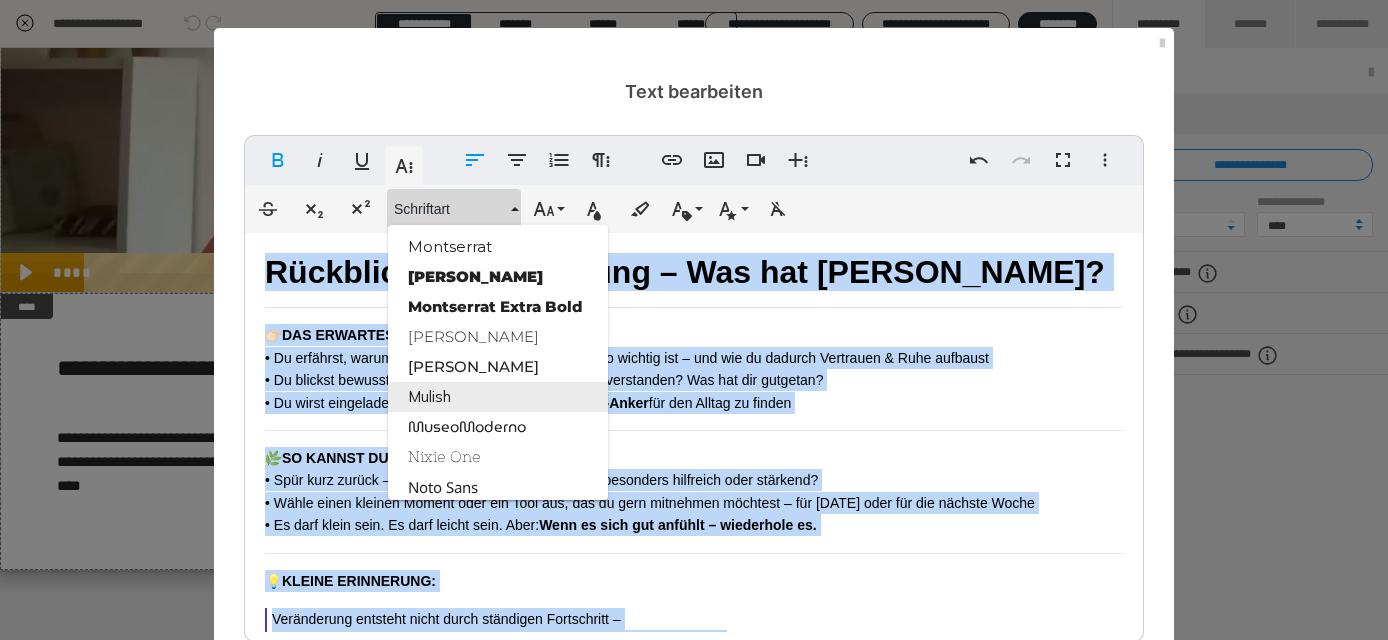scroll, scrollTop: 1895, scrollLeft: 0, axis: vertical 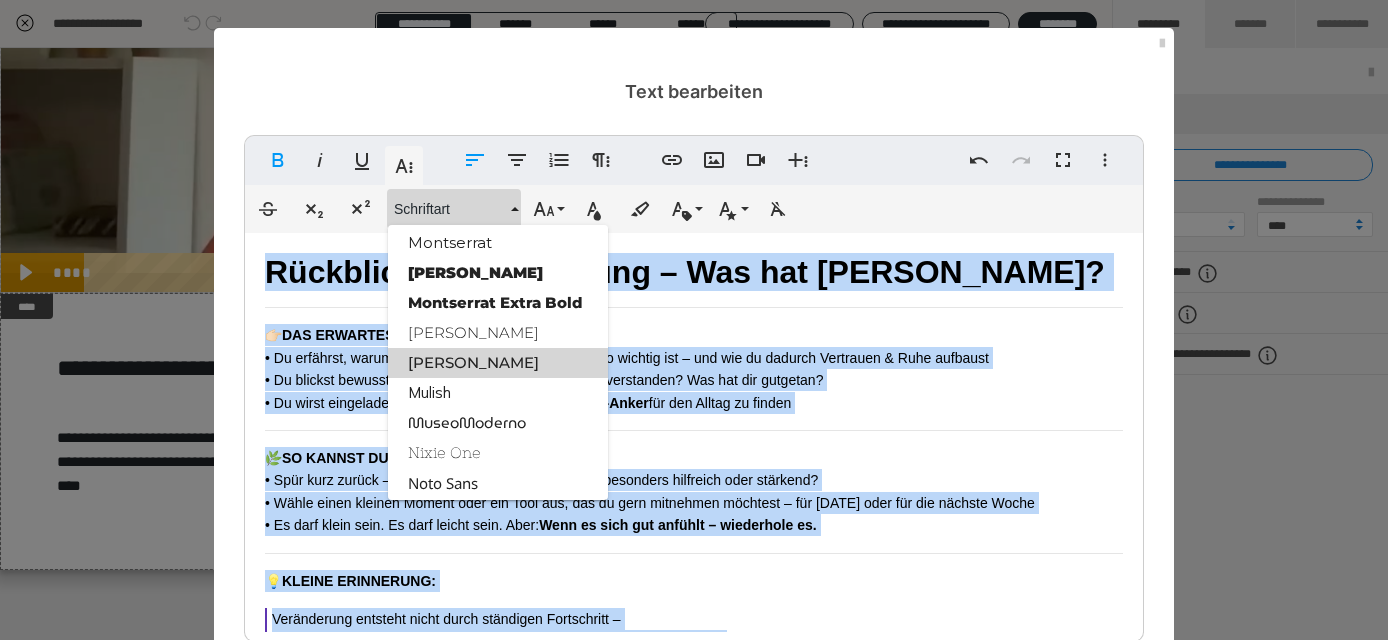 click on "[PERSON_NAME]" at bounding box center [498, 363] 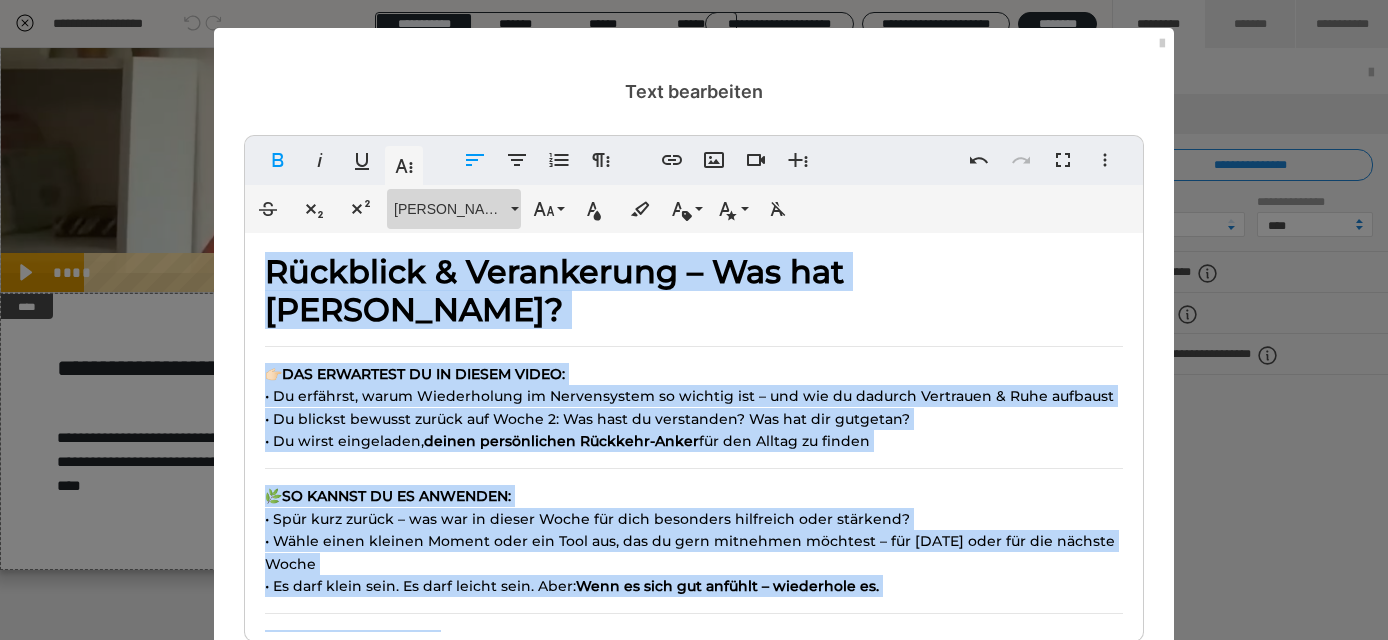 click on "[PERSON_NAME]" at bounding box center (454, 209) 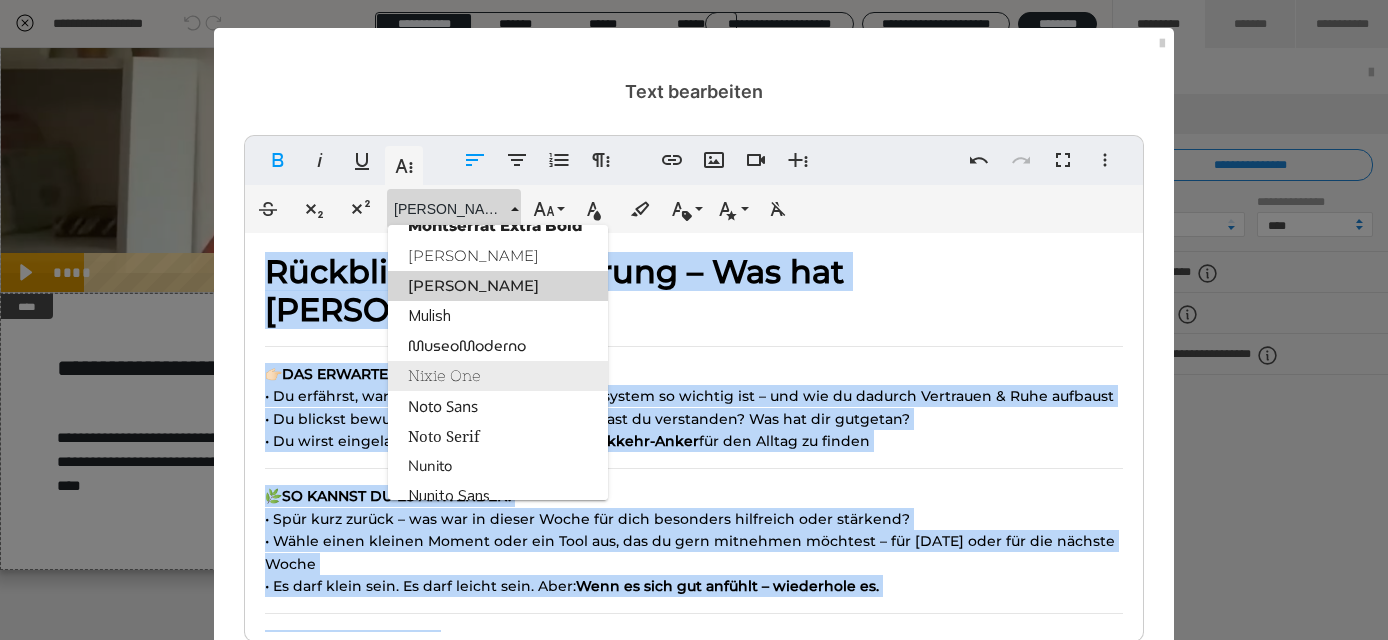 scroll, scrollTop: 1971, scrollLeft: 0, axis: vertical 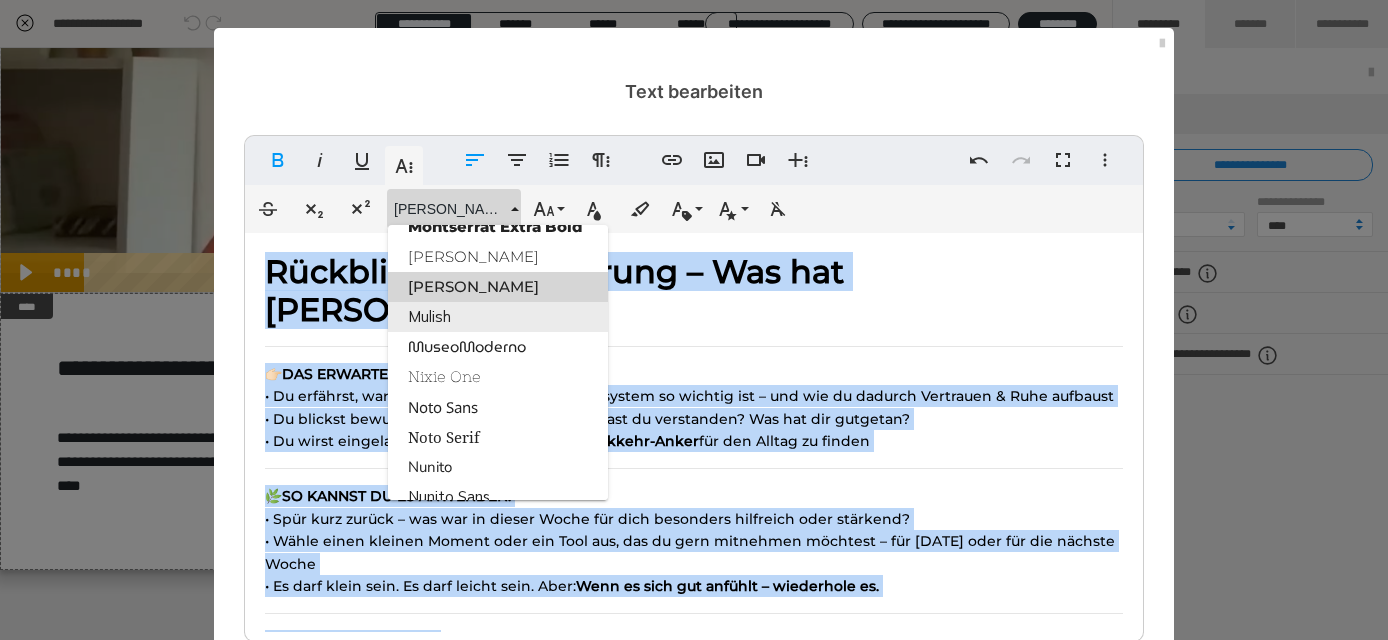 click on "Mulish" at bounding box center [498, 317] 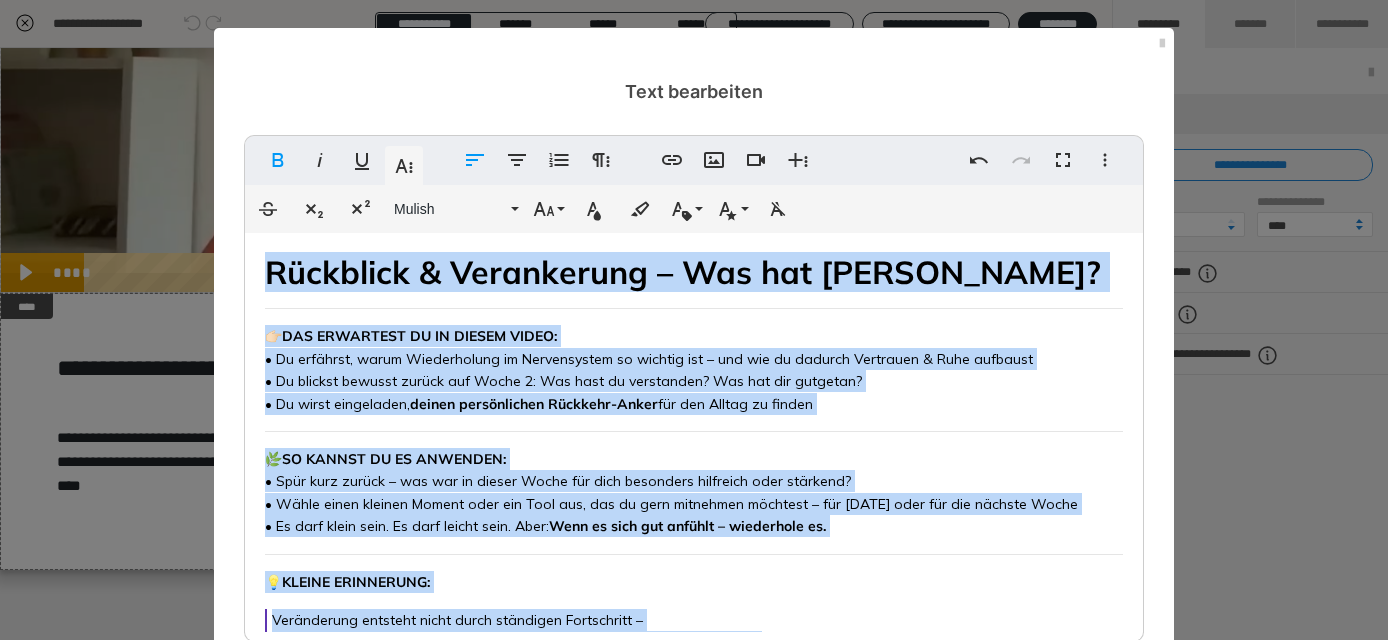 click on "Rückblick & Verankerung – Was hat [PERSON_NAME]? 👉🏻  DAS ERWARTEST DU IN DIESEM VIDEO: • Du erfährst, warum Wiederholung im Nervensystem so wichtig ist – und wie du dadurch Vertrauen & Ruhe aufbaust • Du blickst bewusst zurück auf Woche 2: Was hast du verstanden? Was hat dir gutgetan? • Du wirst eingeladen,  deinen persönlichen Rückkehr-[PERSON_NAME]  für den Alltag zu finden 🌿  SO KANNST DU ES ANWENDEN: • Spür kurz zurück – was war in dieser Woche für dich besonders hilfreich oder stärkend? • Wähle einen kleinen Moment oder ein Tool aus, das du gern mitnehmen möchtest – für [DATE] oder für die nächste Woche • Es darf klein sein. Es darf leicht sein. Aber:  Wenn es sich gut anfühlt – wiederhole es. 💡  KLEINE ERINNERUNG: Veränderung entsteht nicht durch ständigen Fortschritt – sondern durch das, was sich vertraut anfühlt und wiederholt werden darf. Du brauchst nicht mehr – du darfst dir öfter das Gute erlauben. 💛" at bounding box center [694, 472] 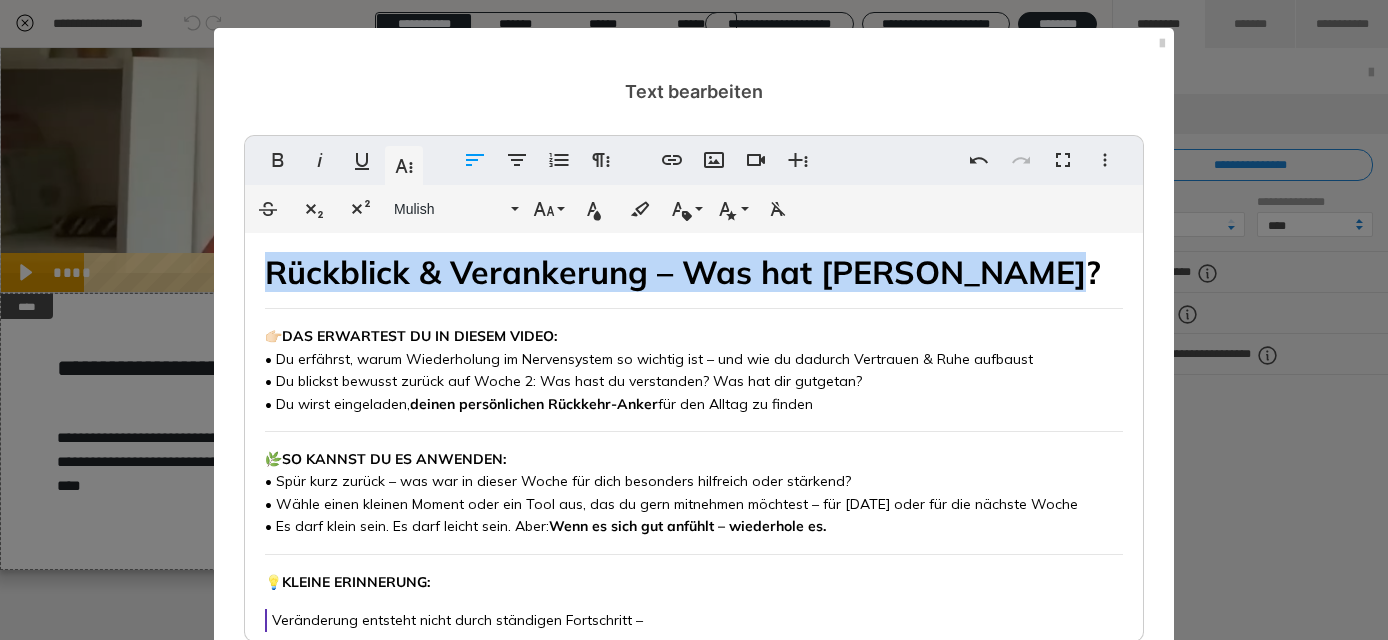 drag, startPoint x: 1092, startPoint y: 269, endPoint x: 261, endPoint y: 242, distance: 831.43854 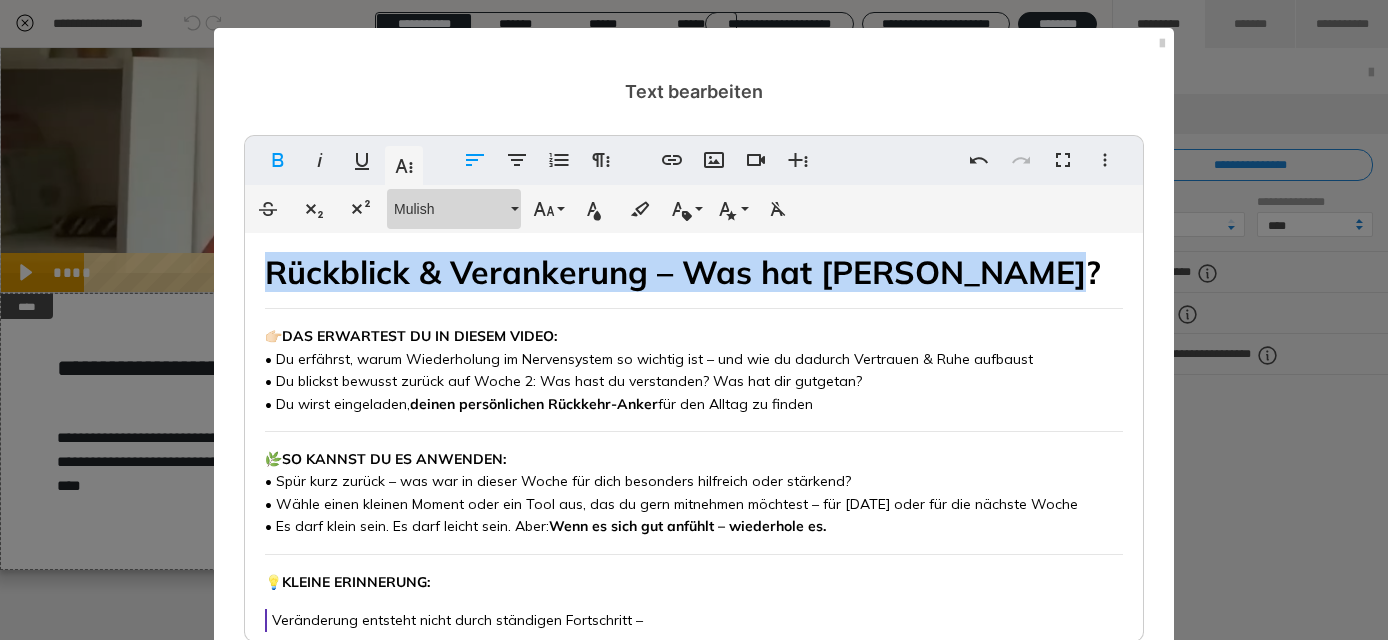 click on "Mulish" at bounding box center (450, 209) 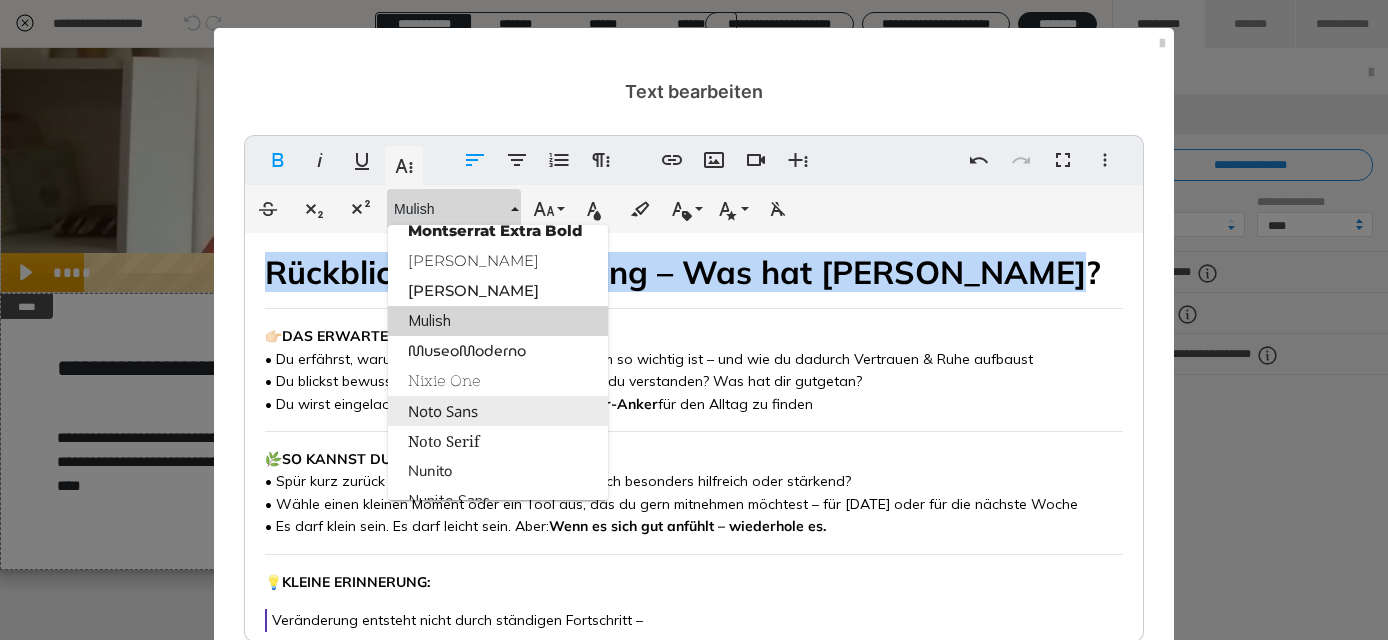 scroll, scrollTop: 1964, scrollLeft: 0, axis: vertical 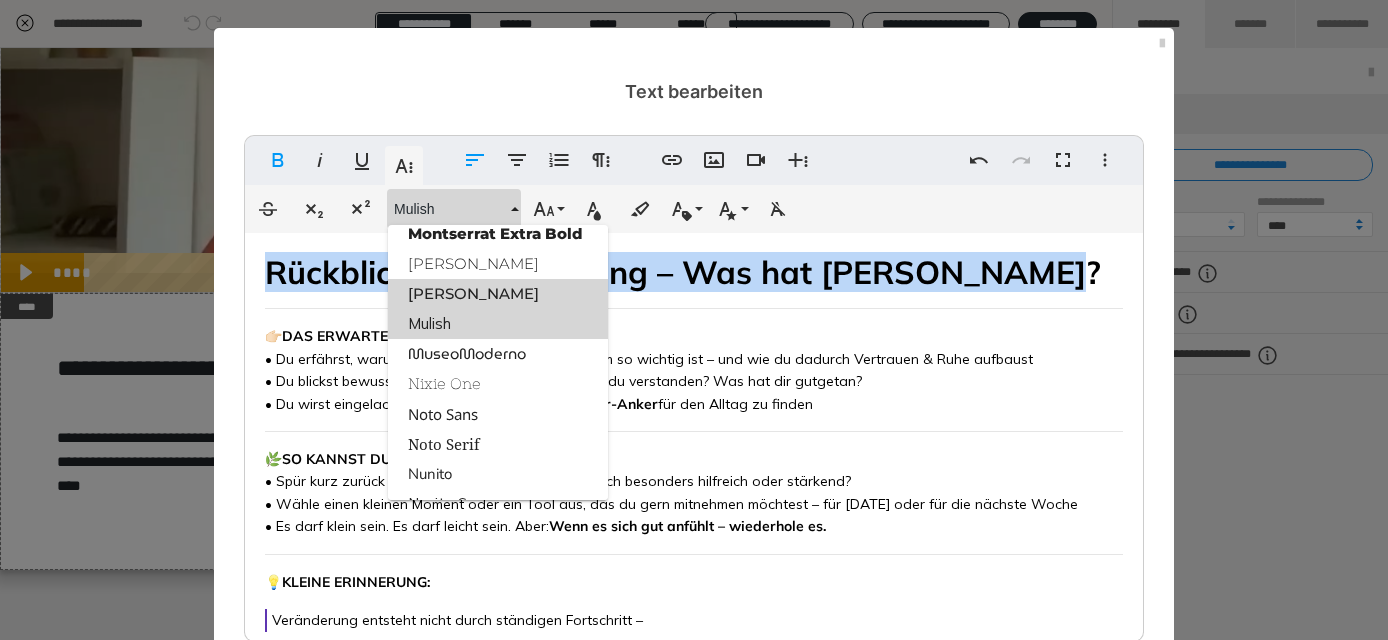 click on "[PERSON_NAME]" at bounding box center [498, 294] 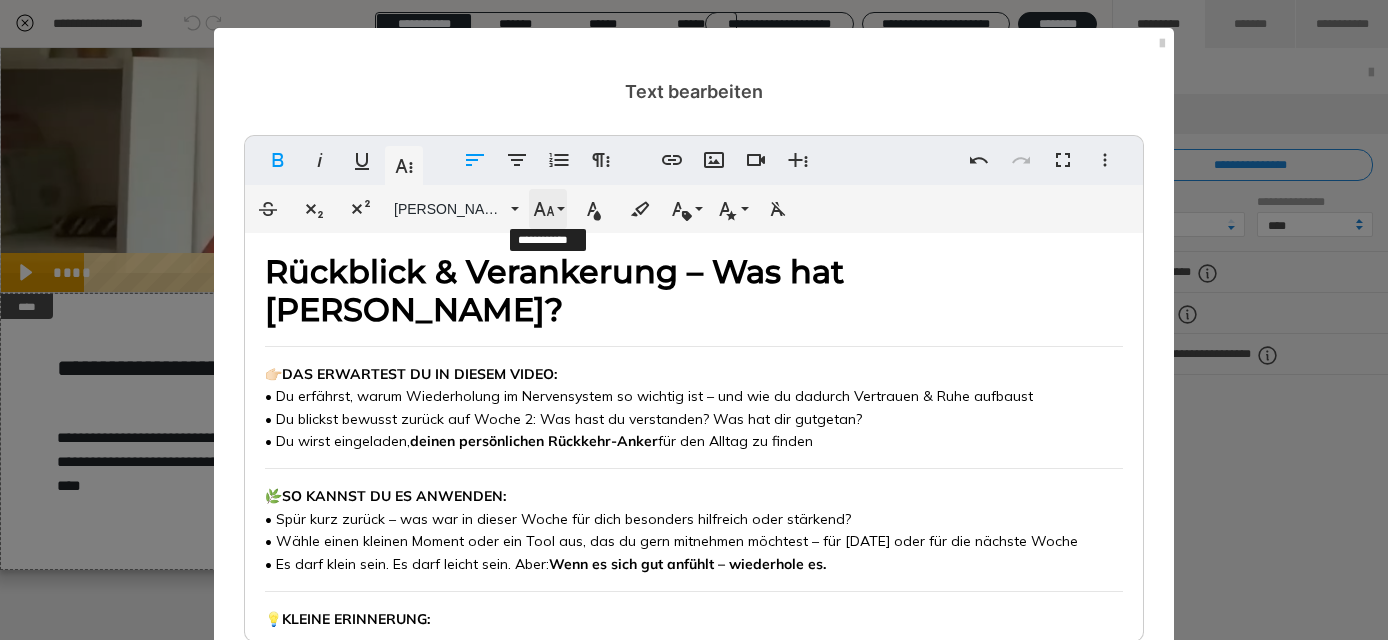 click 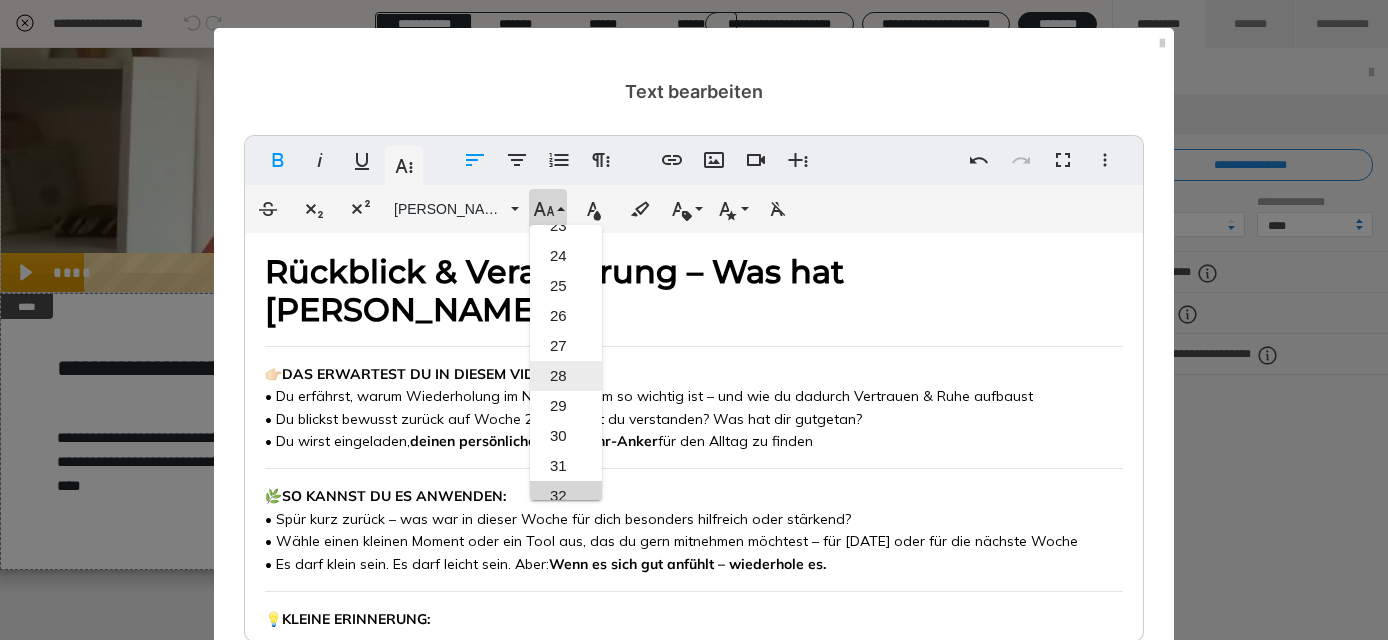 scroll, scrollTop: 680, scrollLeft: 0, axis: vertical 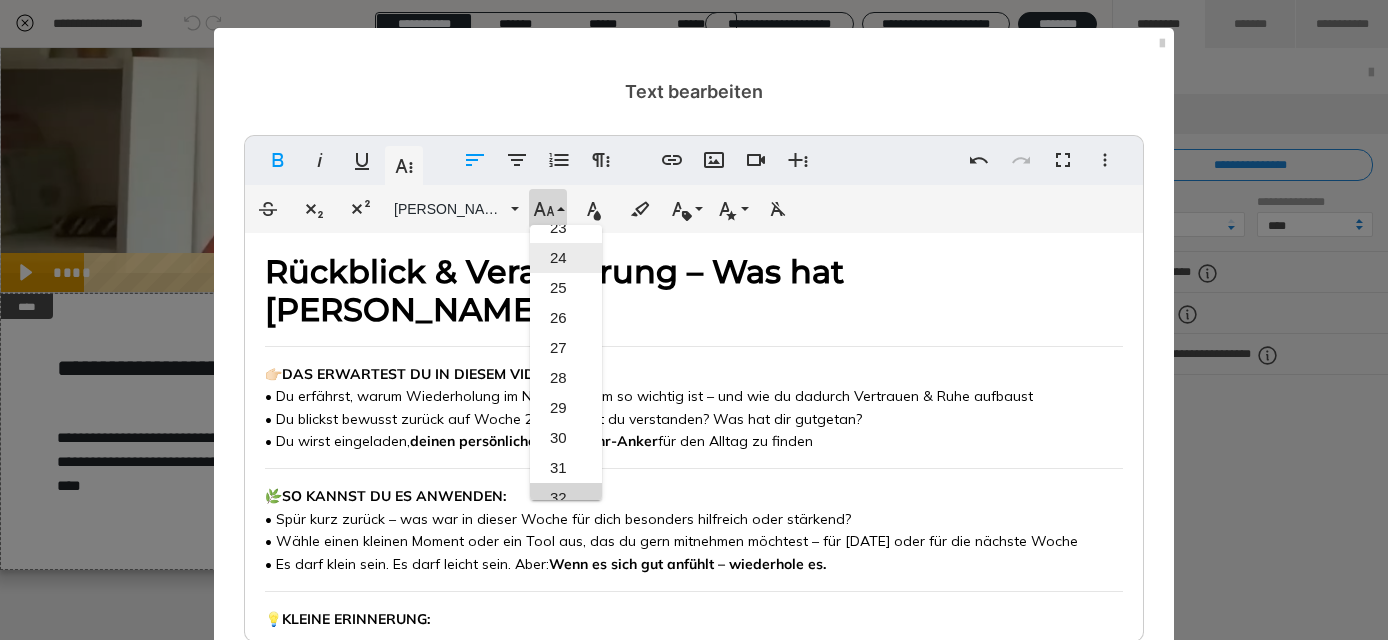 click on "24" at bounding box center (566, 258) 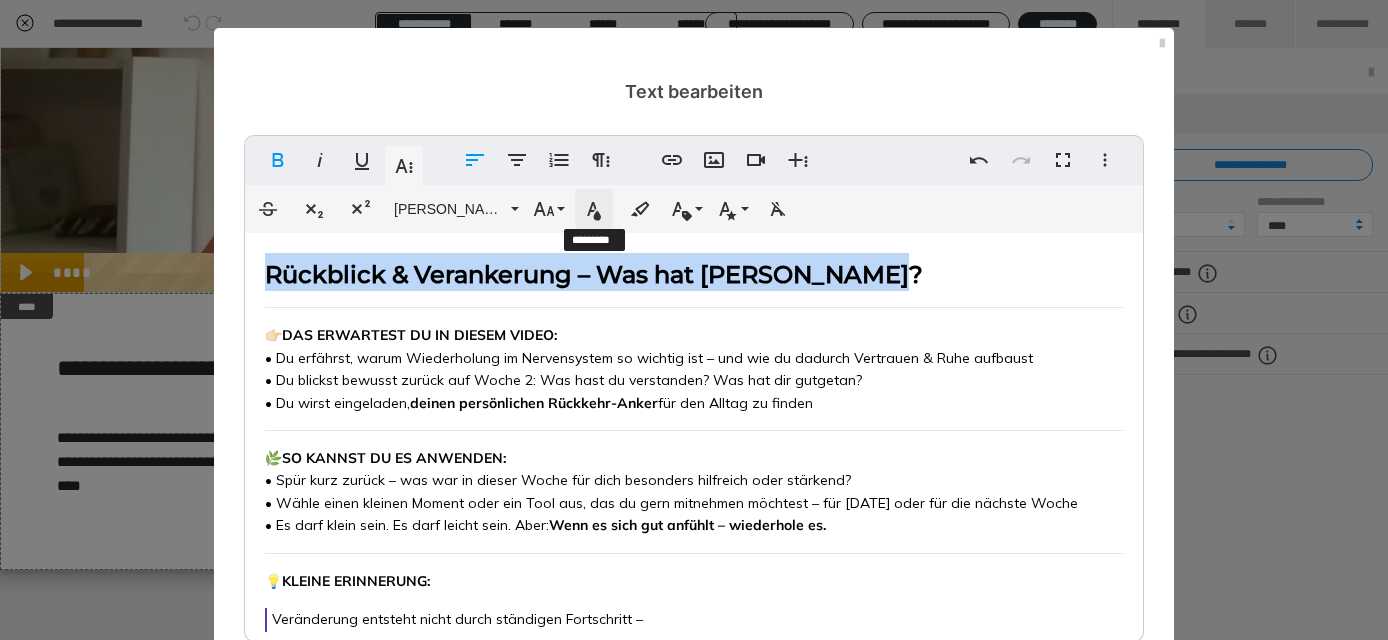 click 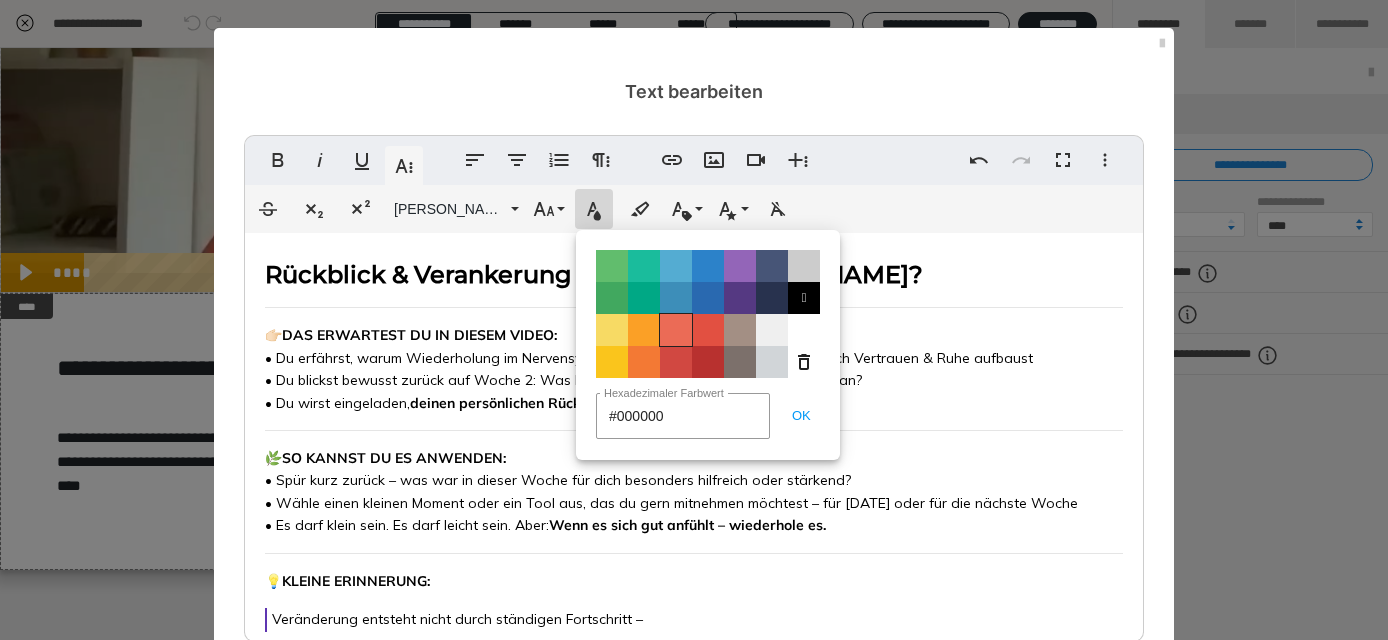 click on "Color#EB6B56" at bounding box center (676, 330) 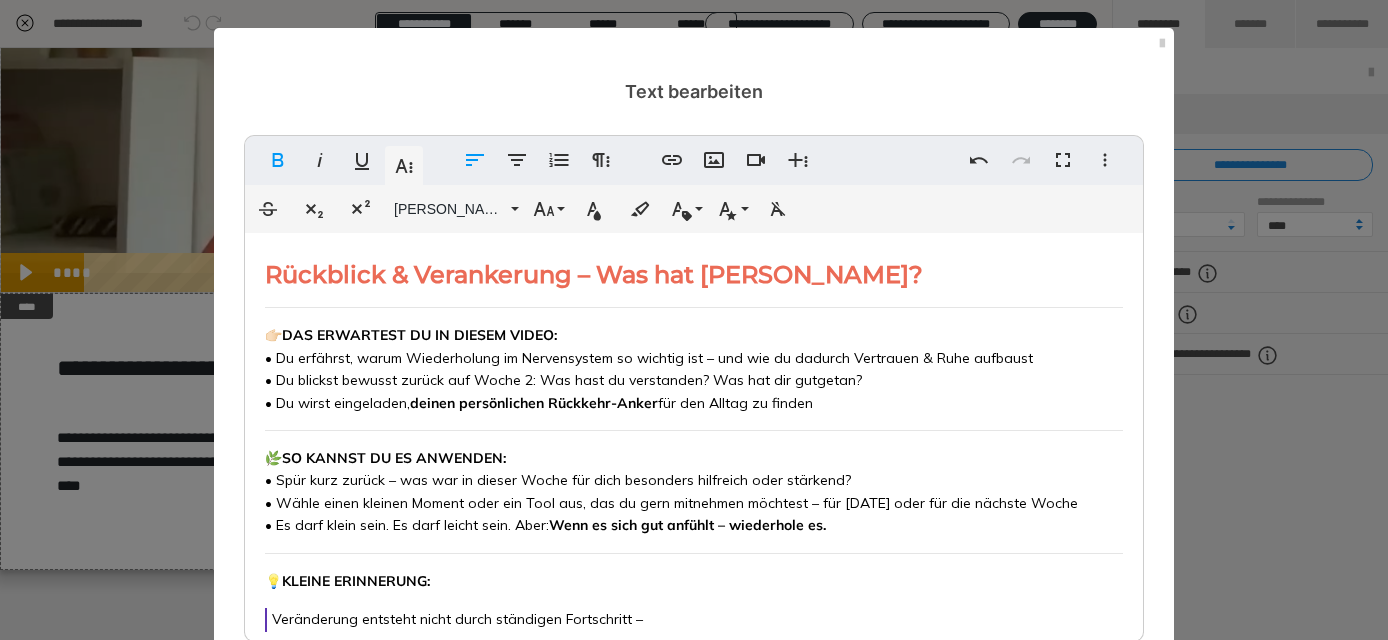 click on "Rückblick & Verankerung – Was hat [PERSON_NAME]? 👉🏻  DAS ERWARTEST DU IN DIESEM VIDEO: • Du erfährst, warum Wiederholung im Nervensystem so wichtig ist – und wie du dadurch Vertrauen & Ruhe aufbaust • Du blickst bewusst zurück auf Woche 2: Was hast du verstanden? Was hat dir gutgetan? • Du wirst eingeladen,  deinen persönlichen Rückkehr-[PERSON_NAME]  für den Alltag zu finden 🌿  SO KANNST DU ES ANWENDEN: • Spür kurz zurück – was war in dieser Woche für dich besonders hilfreich oder stärkend? • Wähle einen kleinen Moment oder ein Tool aus, das du gern mitnehmen möchtest – für [DATE] oder für die nächste Woche • Es darf klein sein. Es darf leicht sein. Aber:  Wenn es sich gut anfühlt – wiederhole es. 💡  KLEINE ERINNERUNG: Veränderung entsteht nicht durch ständigen Fortschritt – sondern durch das, was sich vertraut anfühlt und wiederholt werden darf. Du brauchst nicht mehr – du darfst dir öfter das Gute erlauben. 💛" at bounding box center [694, 472] 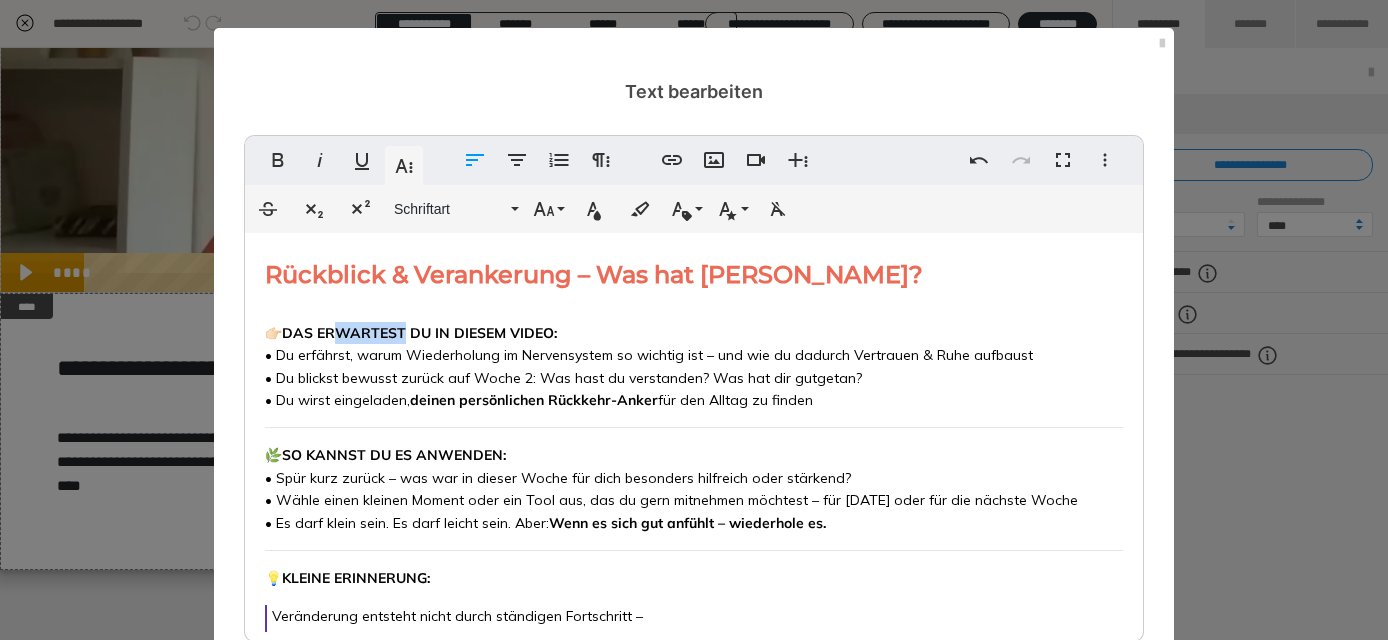 drag, startPoint x: 408, startPoint y: 325, endPoint x: 340, endPoint y: 326, distance: 68.007355 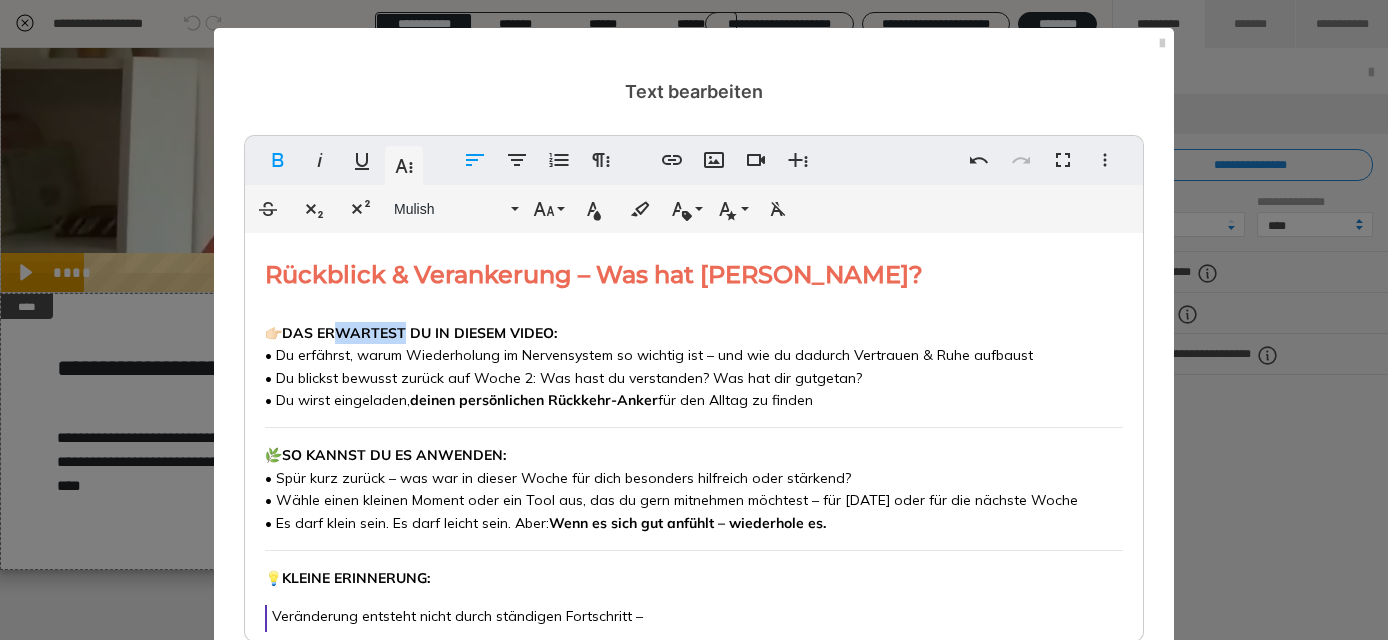 type 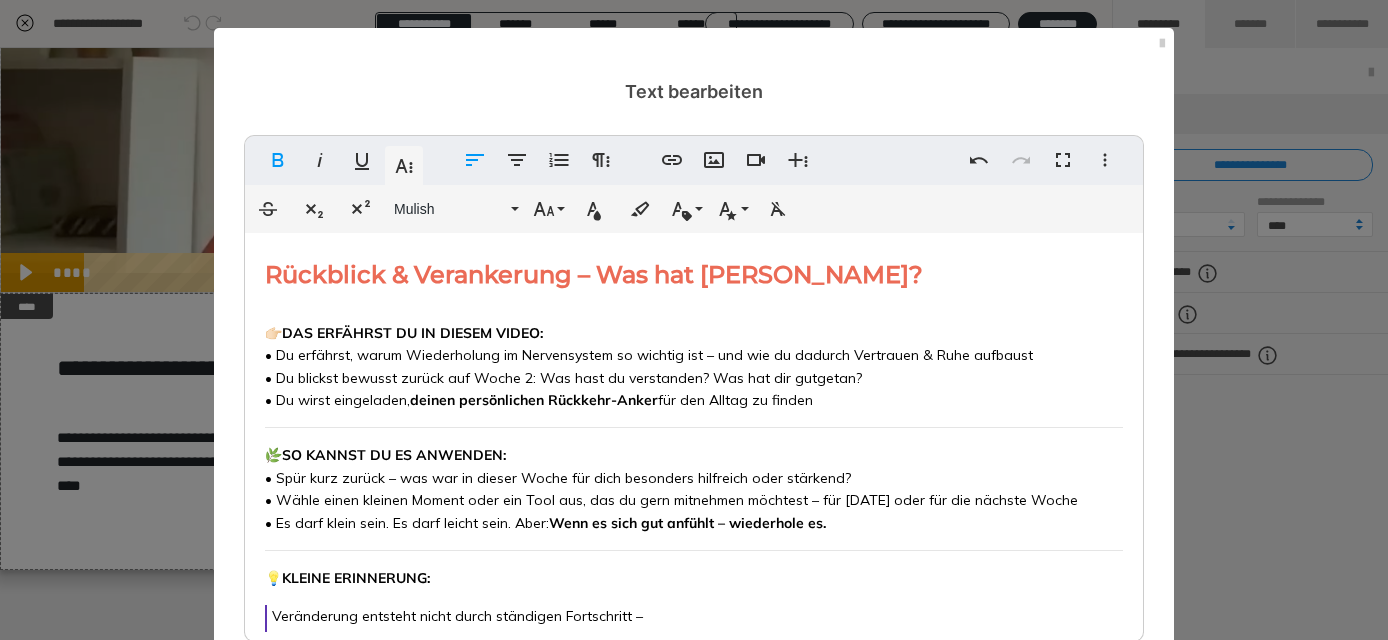 click on "Rückblick & Verankerung – Was hat [PERSON_NAME]? 👉🏻  DAS ERFÄHRST DU IN DIESEM VIDEO: • Du erfährst, warum Wiederholung im Nervensystem so wichtig ist – und wie du dadurch Vertrauen & Ruhe aufbaust • Du blickst bewusst zurück auf Woche 2: Was hast du verstanden? Was hat dir gutgetan? • Du wirst eingeladen,  deinen persönlichen Rückkehr-[PERSON_NAME]  für den Alltag zu finden 🌿  SO KANNST DU ES ANWENDEN: • Spür kurz zurück – was war in dieser Woche für dich besonders hilfreich oder stärkend? • Wähle einen kleinen Moment oder ein Tool aus, das du gern mitnehmen möchtest – für [DATE] oder für die nächste Woche • Es darf klein sein. Es darf leicht sein. Aber:  Wenn es sich gut anfühlt – wiederhole es. 💡  KLEINE ERINNERUNG: Veränderung entsteht nicht durch ständigen Fortschritt – sondern durch das, was sich vertraut anfühlt und wiederholt werden darf. Du brauchst nicht mehr – du darfst dir öfter das Gute erlauben. 💛" at bounding box center (694, 470) 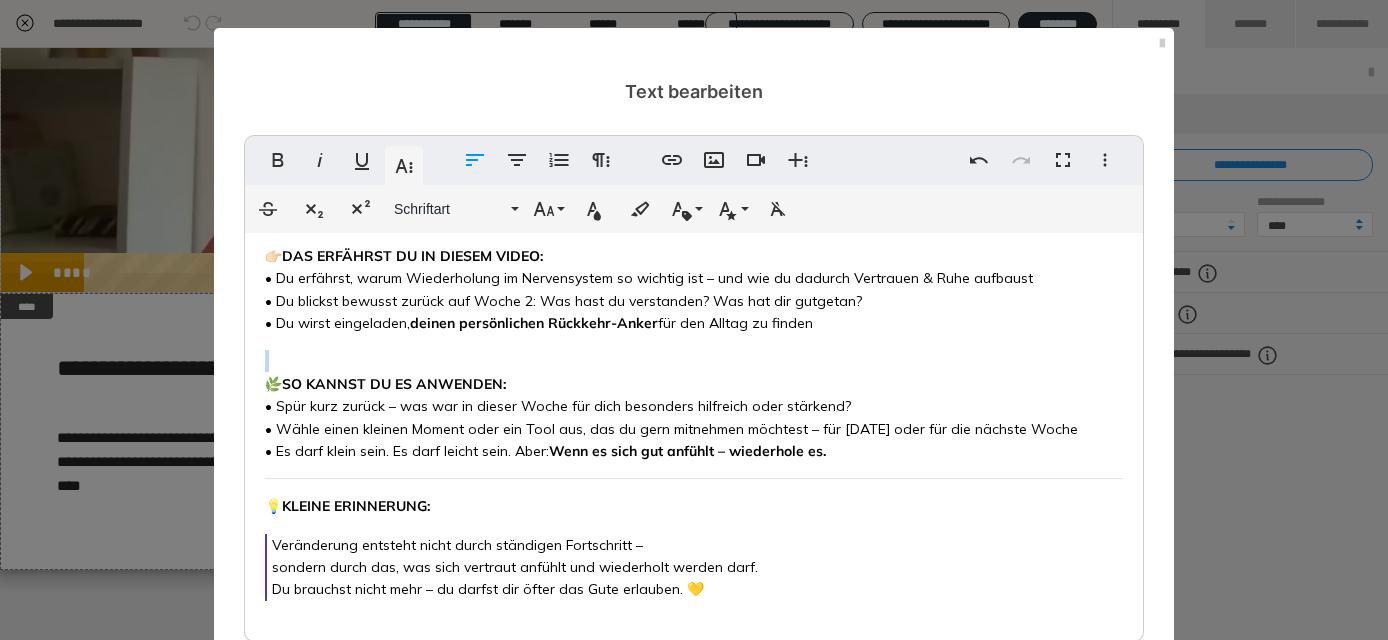 scroll, scrollTop: 76, scrollLeft: 0, axis: vertical 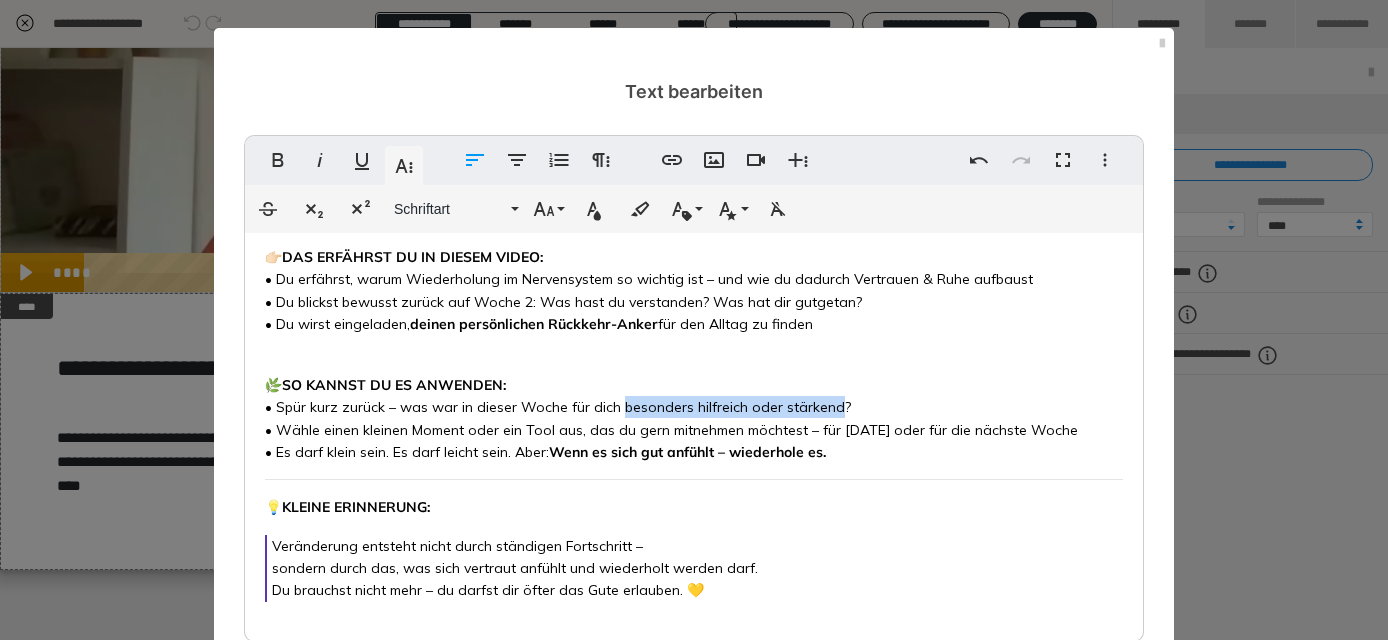 drag, startPoint x: 833, startPoint y: 407, endPoint x: 617, endPoint y: 409, distance: 216.00926 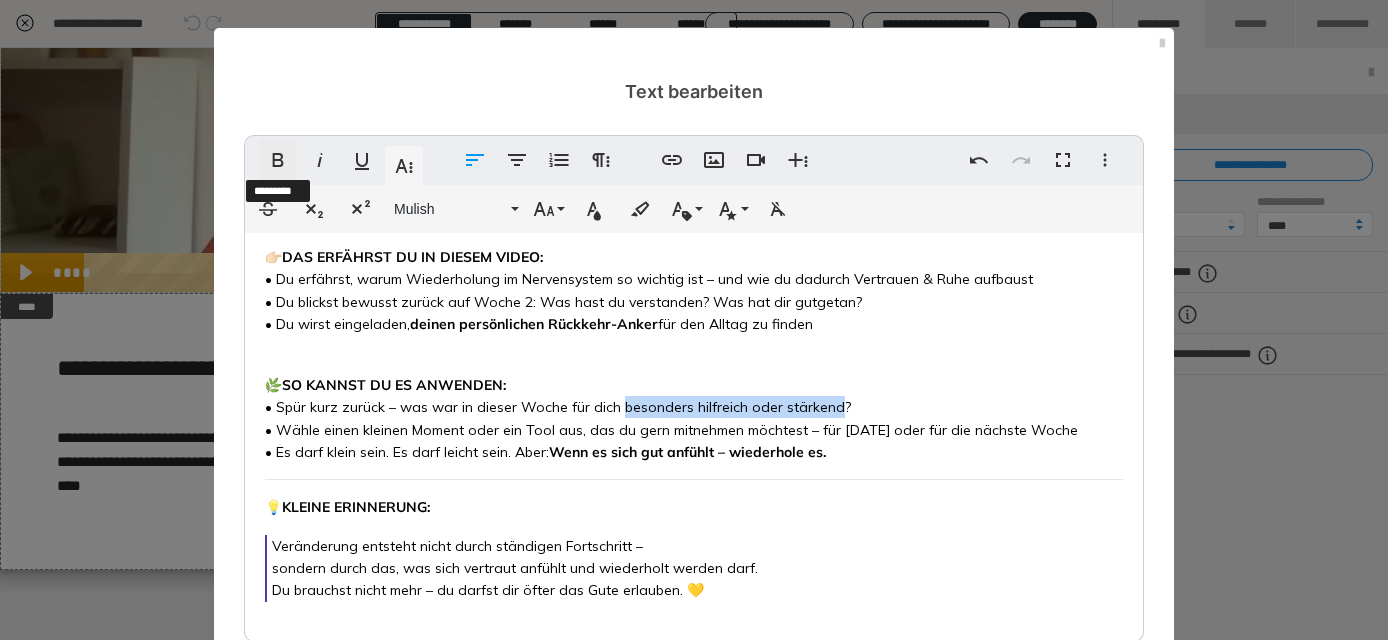 click 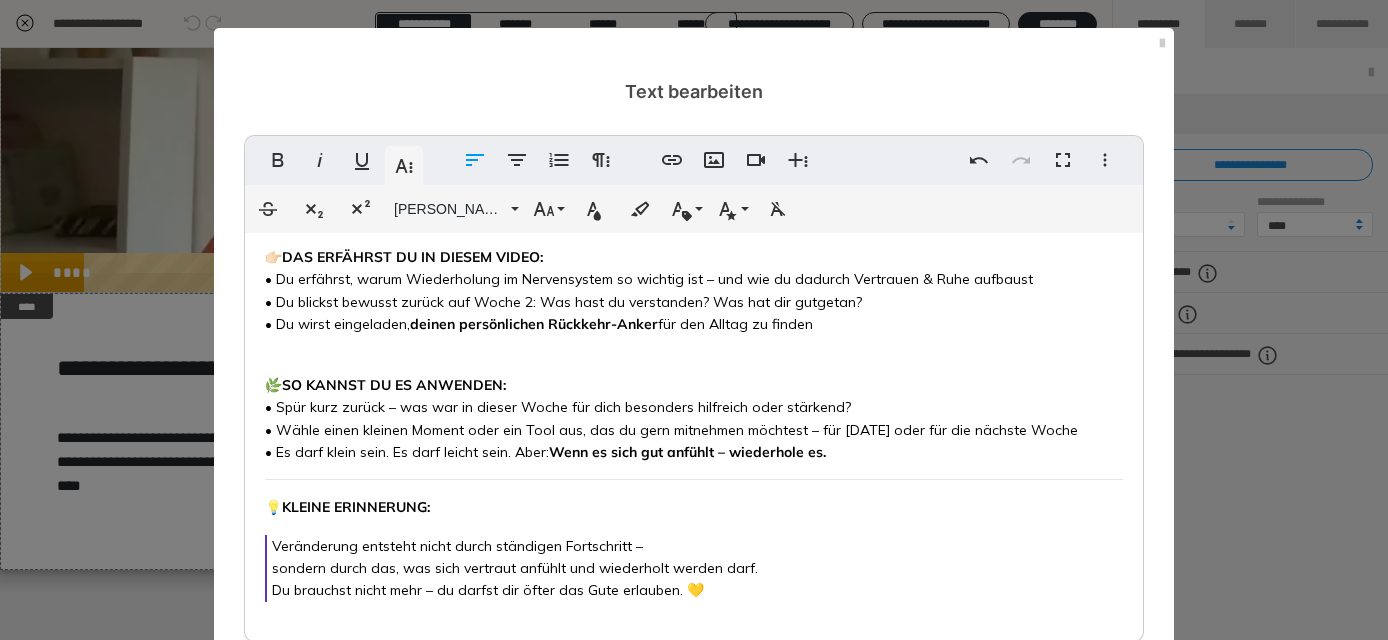 click on "🌿  SO KANNST DU ES ANWENDEN: • Spür kurz zurück – was war in dieser Woche für dich besonders hilfreich oder stärkend? • Wähle einen kleinen Moment oder ein Tool aus, das du gern mitnehmen möchtest – für [DATE] oder für die nächste Woche • Es darf klein sein. Es darf leicht sein. Aber:  Wenn es sich gut anfühlt – wiederhole es." at bounding box center (671, 418) 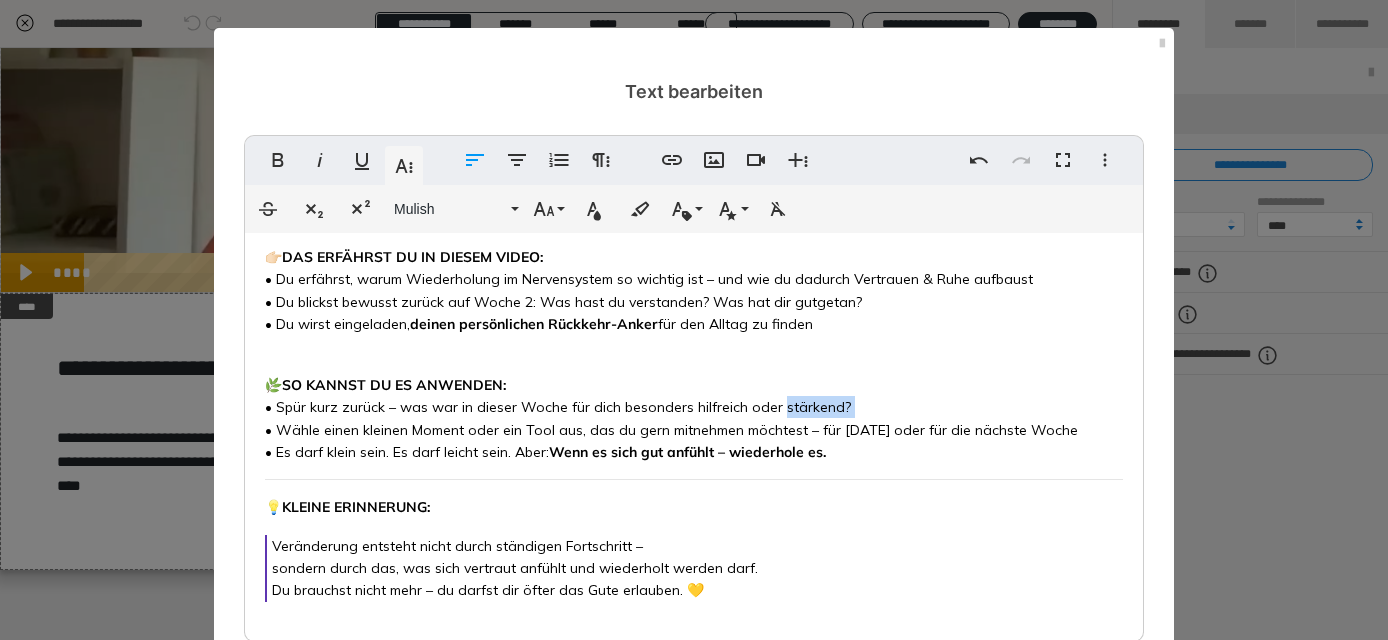 drag, startPoint x: 838, startPoint y: 401, endPoint x: 813, endPoint y: 400, distance: 25.019993 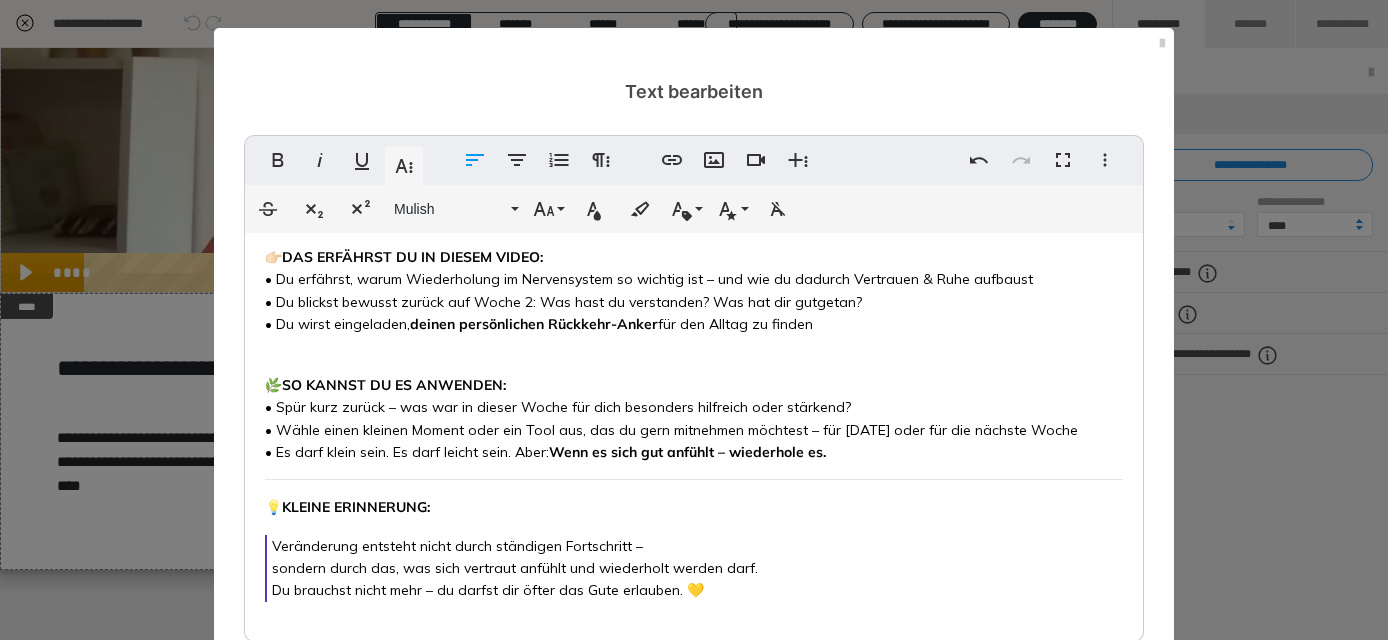 click on "🌿  SO KANNST DU ES ANWENDEN: • Spür kurz zurück – was war in dieser Woche für dich besonders hilfreich oder stärkend? • Wähle einen kleinen Moment oder ein Tool aus, das du gern mitnehmen möchtest – für [DATE] oder für die nächste Woche • Es darf klein sein. Es darf leicht sein. Aber:  Wenn es sich gut anfühlt – wiederhole es." at bounding box center (671, 418) 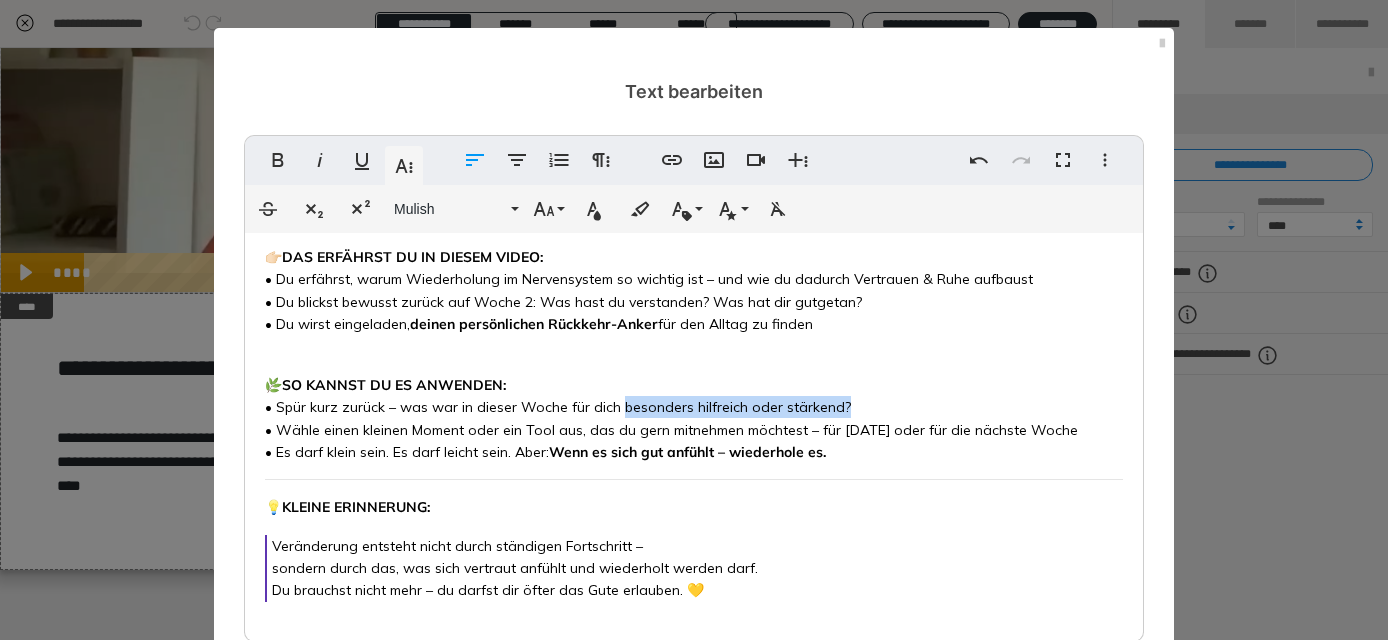 drag, startPoint x: 831, startPoint y: 406, endPoint x: 618, endPoint y: 398, distance: 213.15018 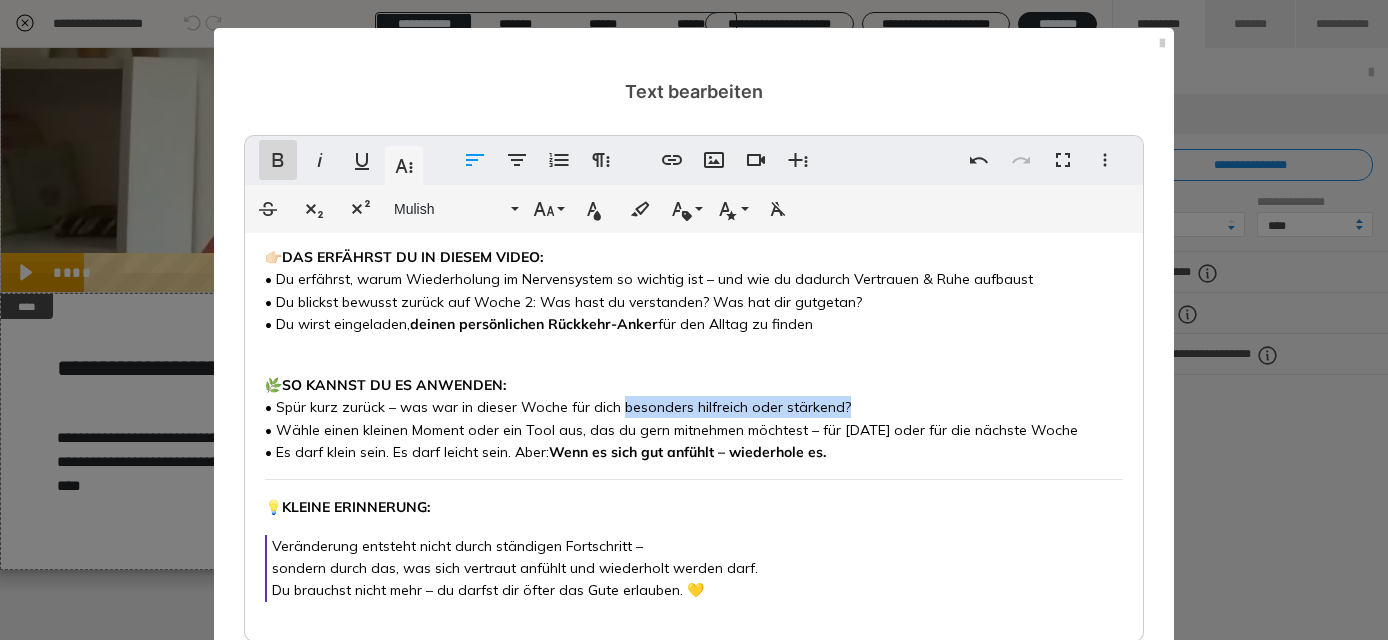 click 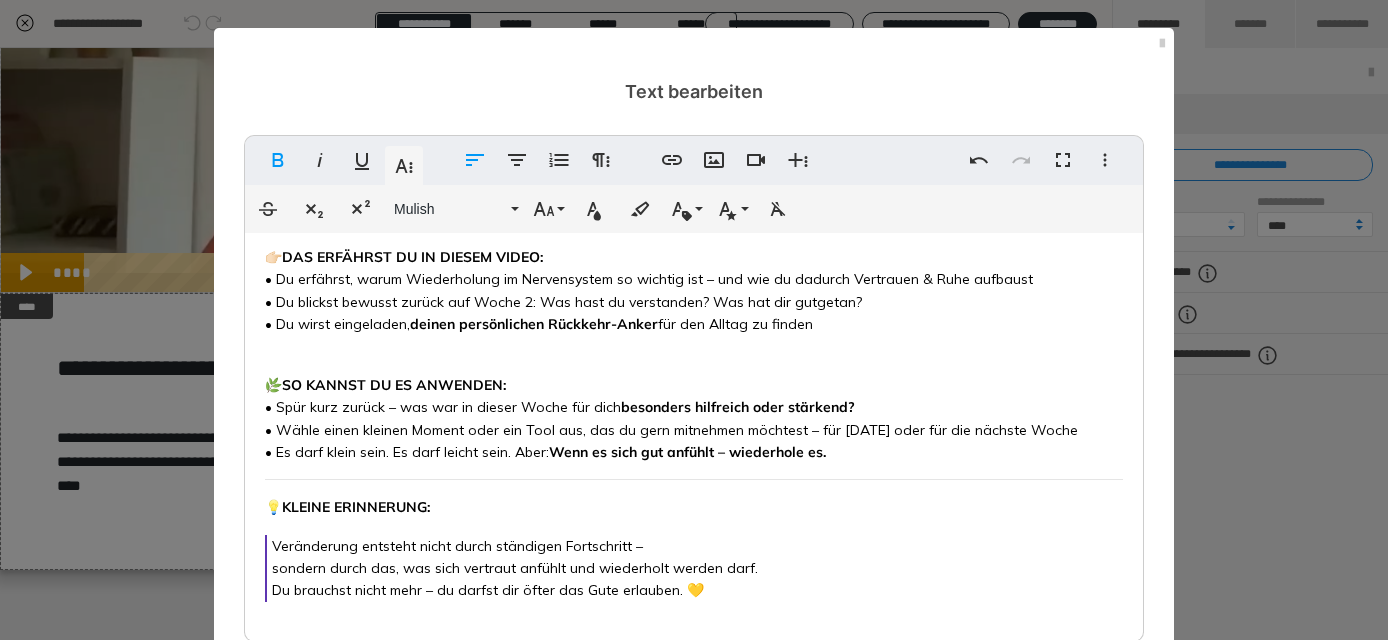 click on "🌿  SO KANNST DU ES ANWENDEN: • Spür kurz zurück – was war in dieser Woche für dich  besonders hilfreich oder stärkend? • Wähle einen kleinen Moment oder ein Tool aus, das du gern mitnehmen möchtest – für [DATE] oder für die nächste Woche • Es darf klein sein. Es darf leicht sein. Aber:  Wenn es sich gut anfühlt – wiederhole es." at bounding box center [671, 418] 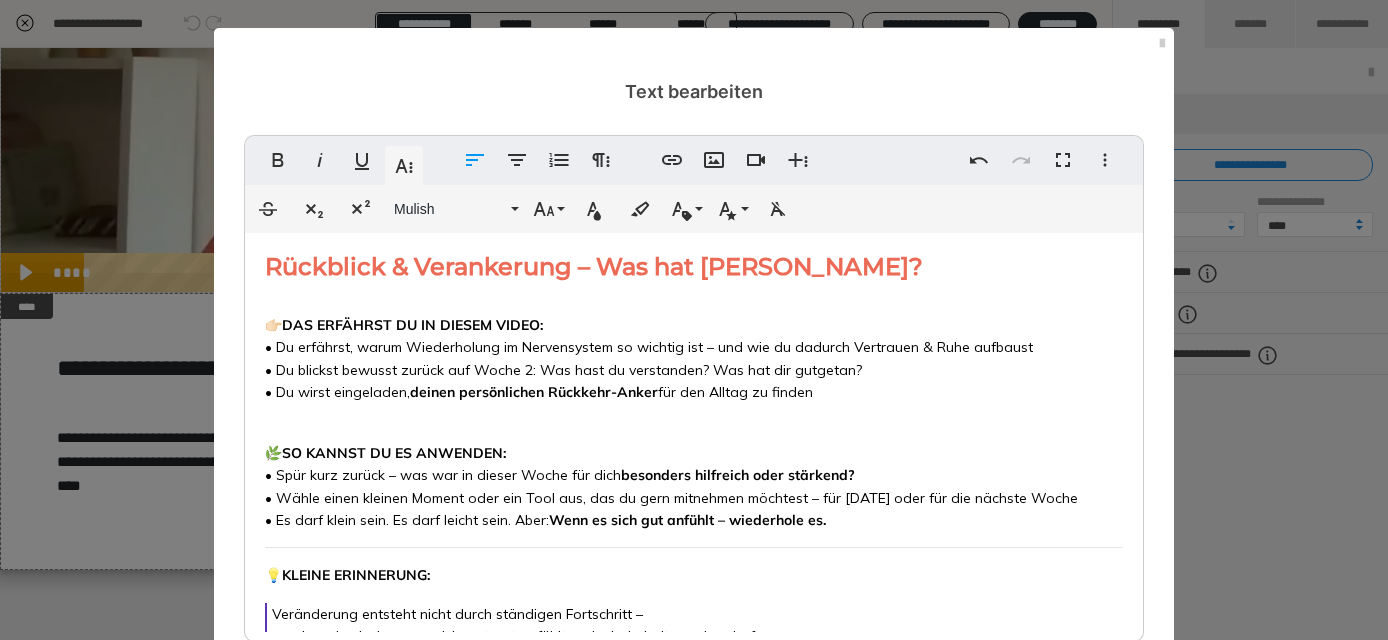 scroll, scrollTop: 6, scrollLeft: 0, axis: vertical 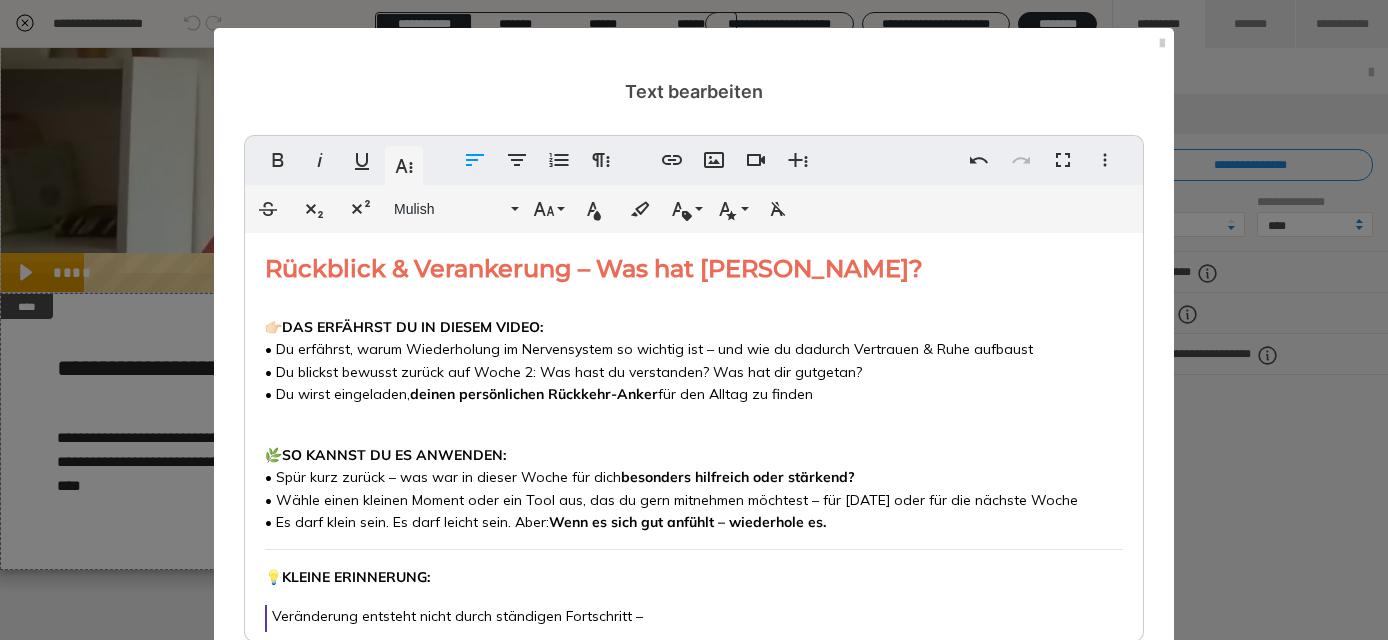 drag, startPoint x: 562, startPoint y: 323, endPoint x: 291, endPoint y: 322, distance: 271.00183 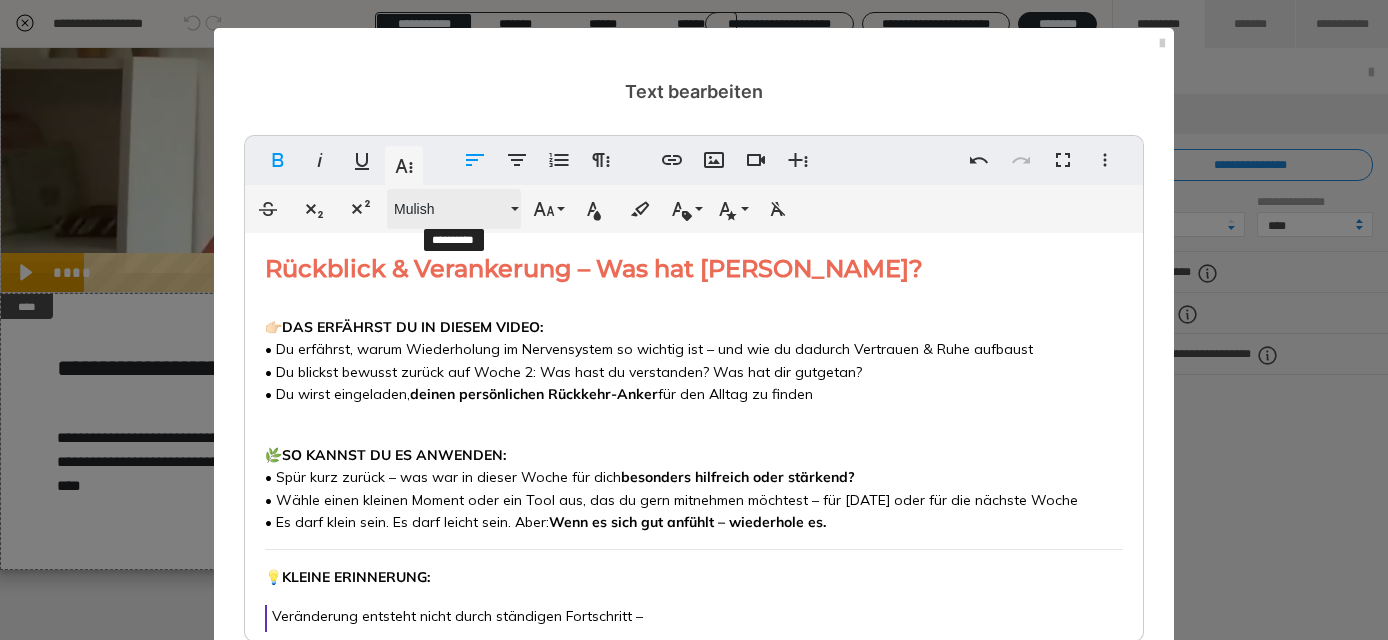click on "Mulish" at bounding box center [454, 209] 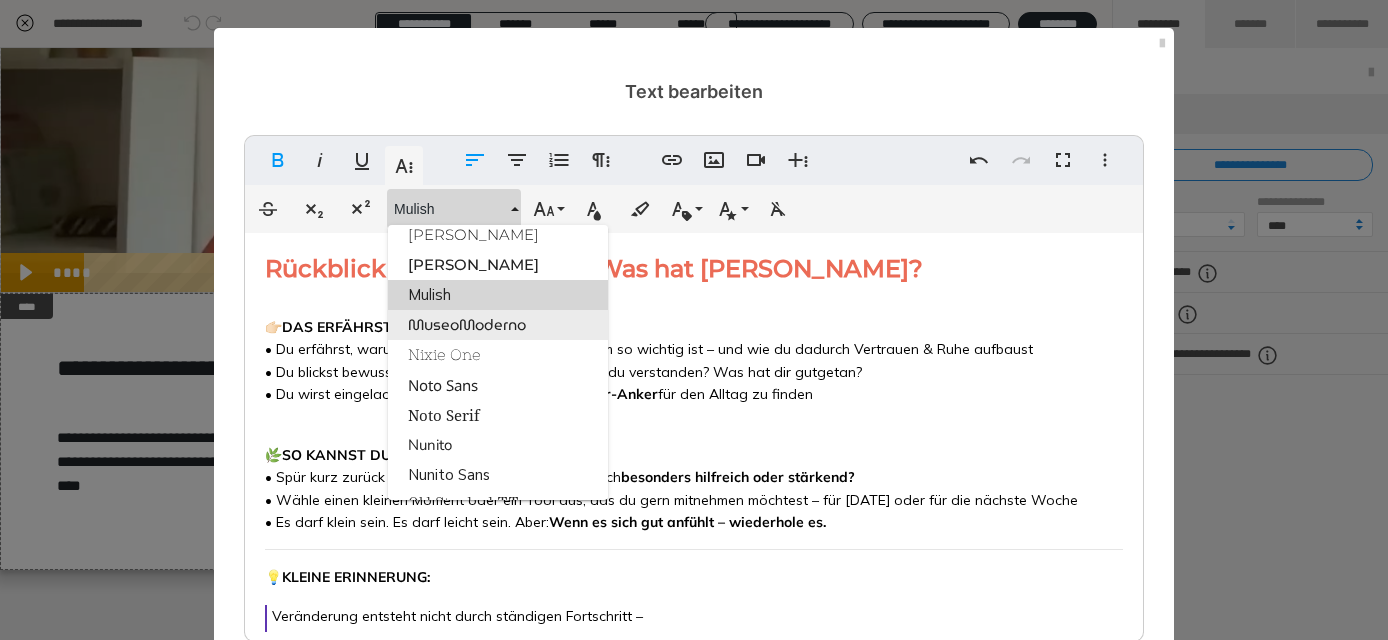 scroll, scrollTop: 1989, scrollLeft: 0, axis: vertical 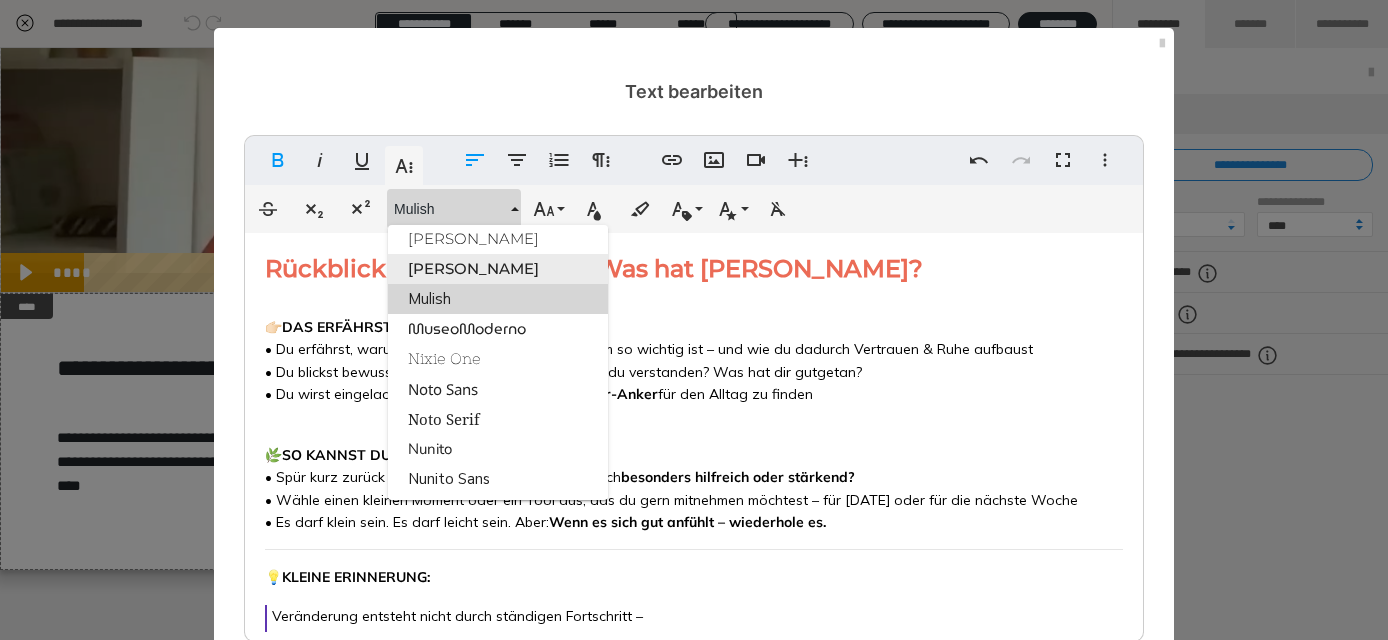 click on "[PERSON_NAME]" at bounding box center (498, 269) 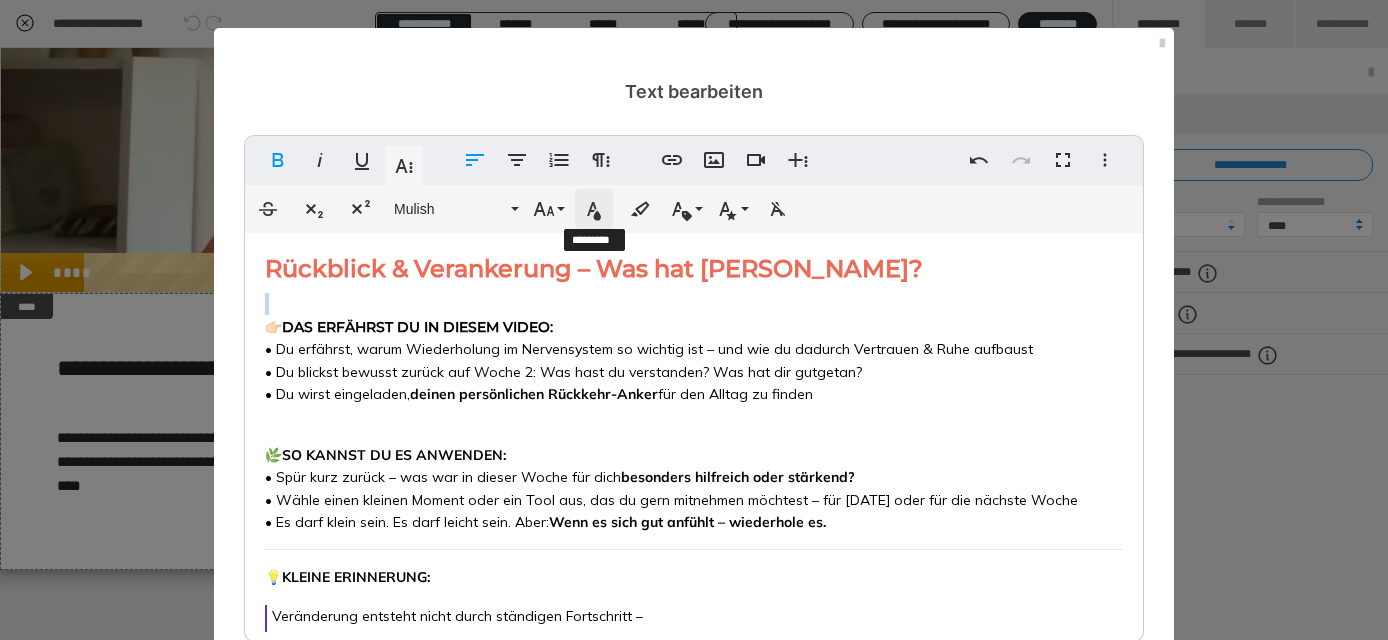 click 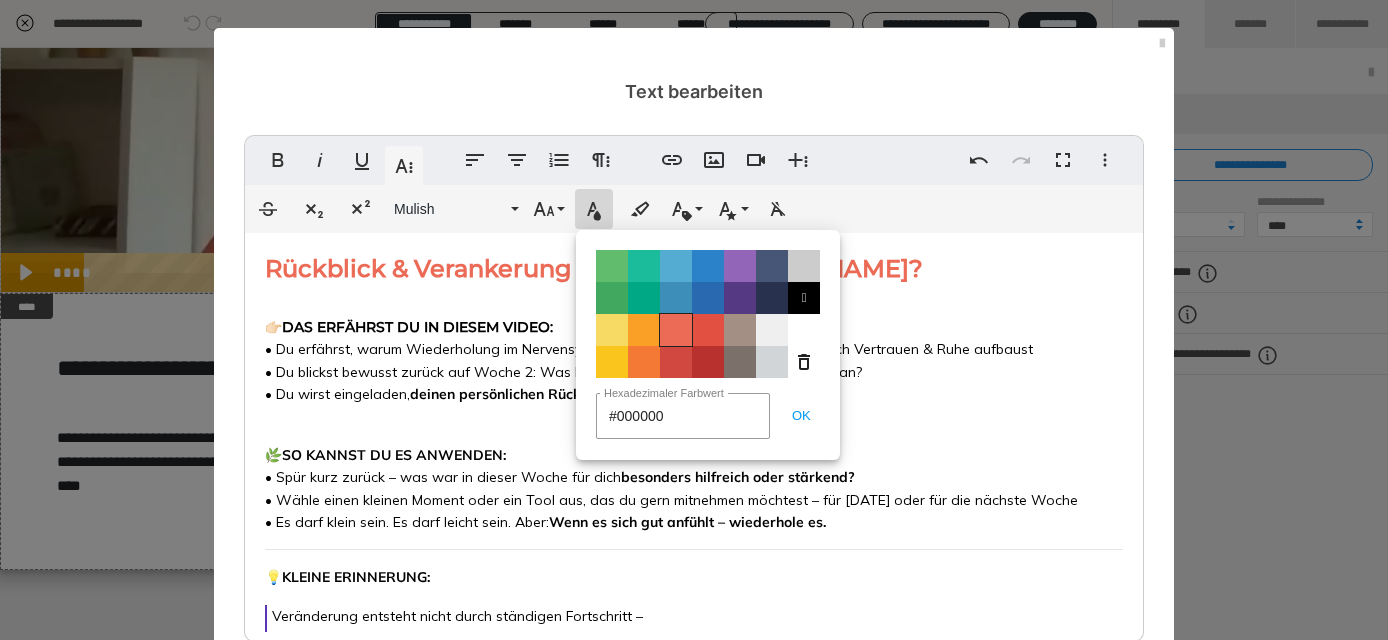 click on "Color#EB6B56" at bounding box center (676, 330) 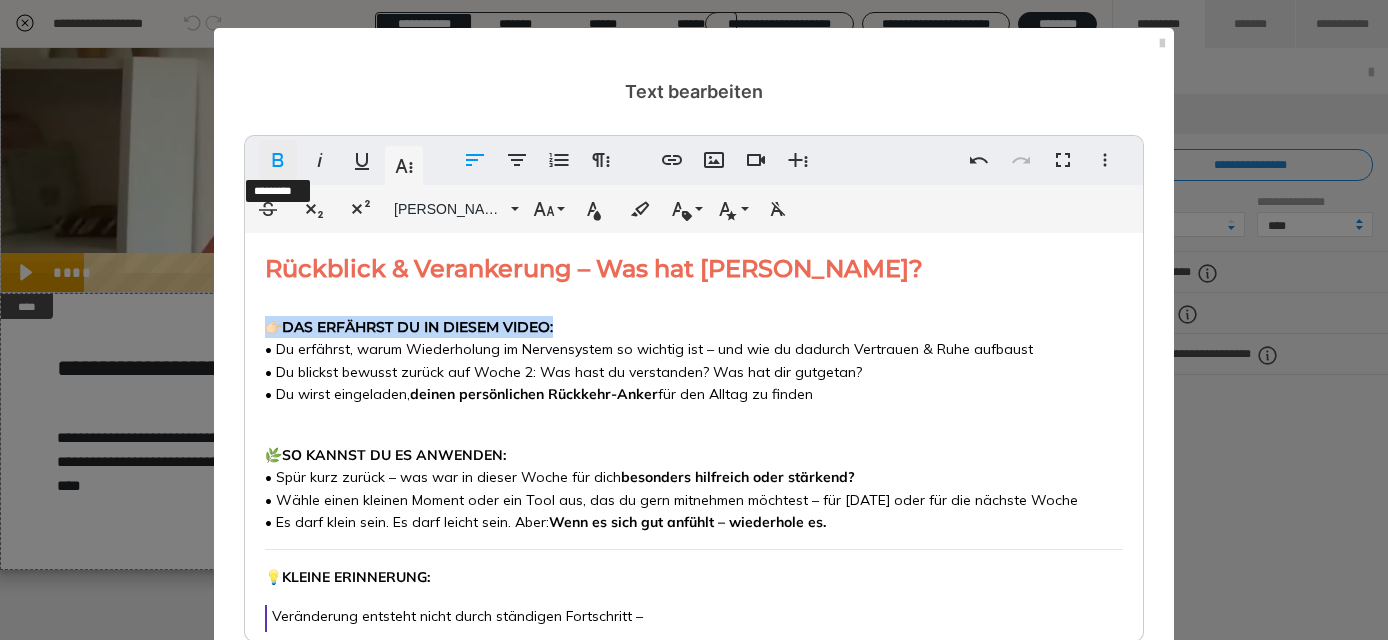 click 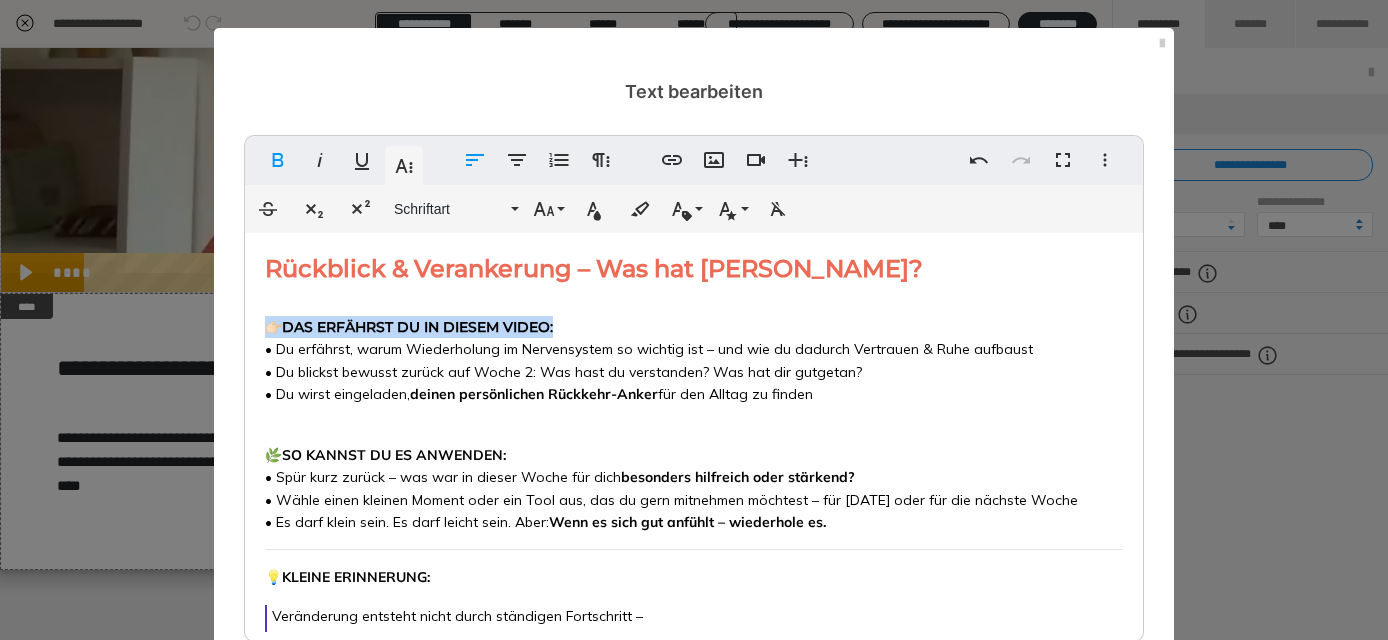 drag, startPoint x: 600, startPoint y: 321, endPoint x: 286, endPoint y: 327, distance: 314.0573 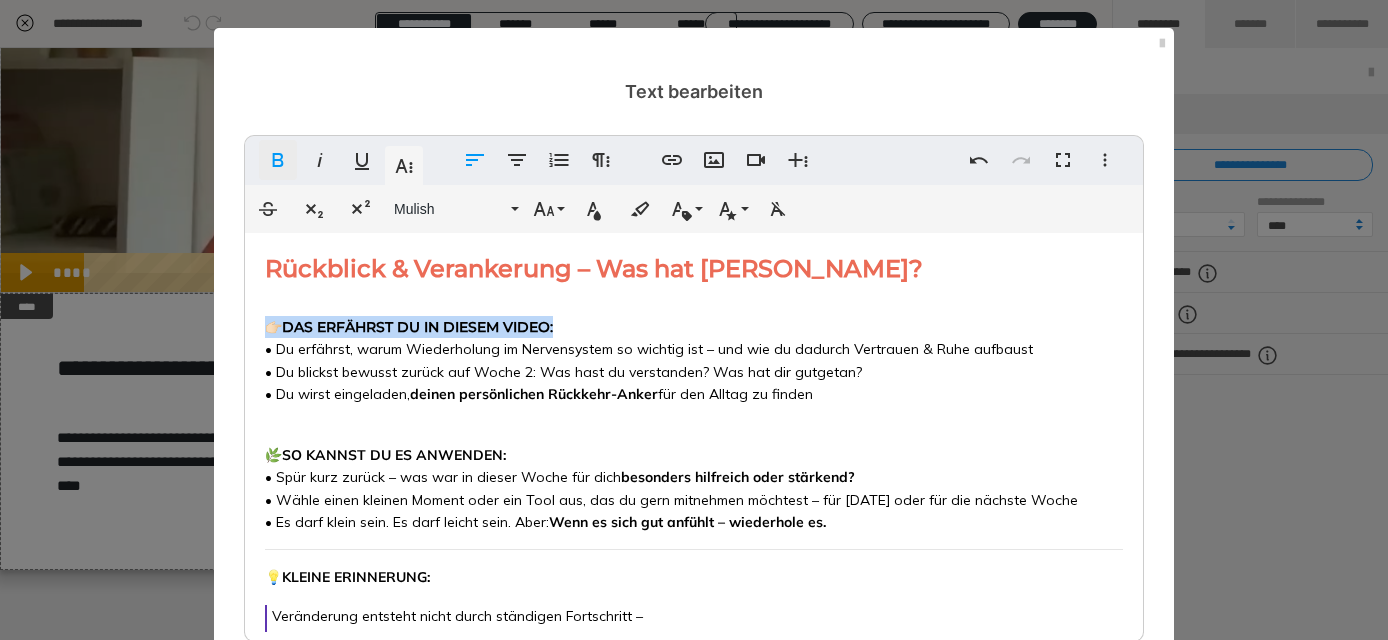 click 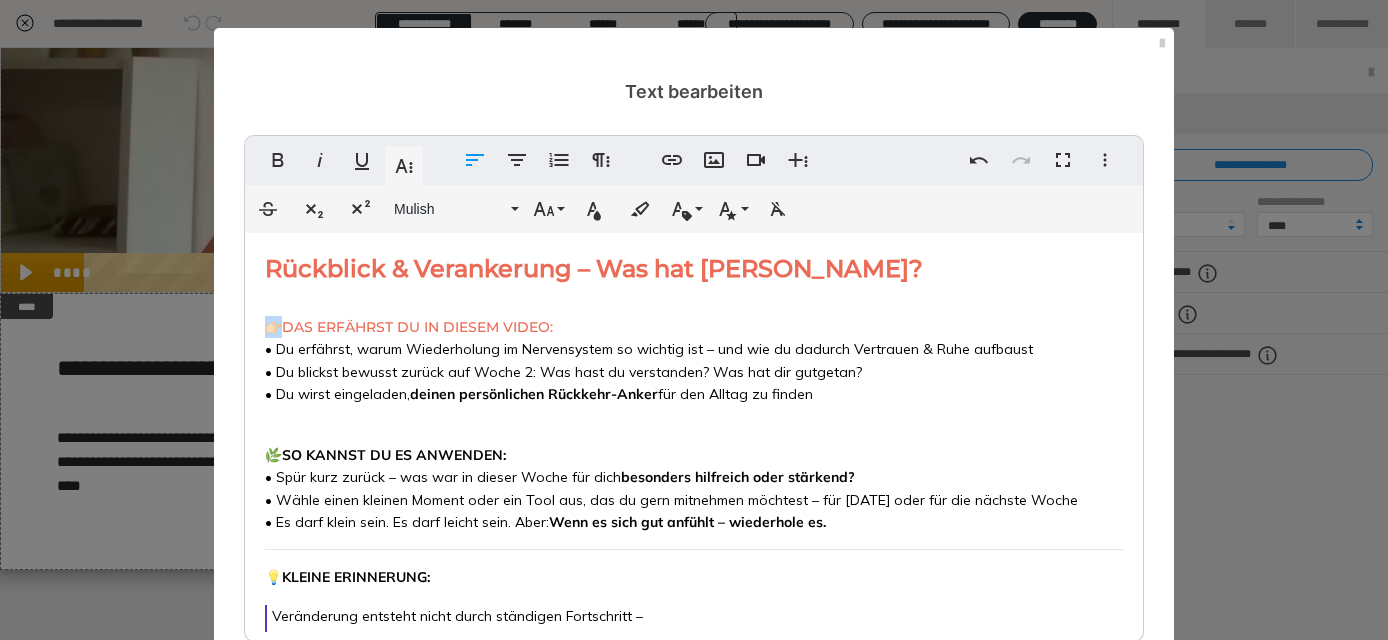 drag, startPoint x: 538, startPoint y: 439, endPoint x: 288, endPoint y: 438, distance: 250.002 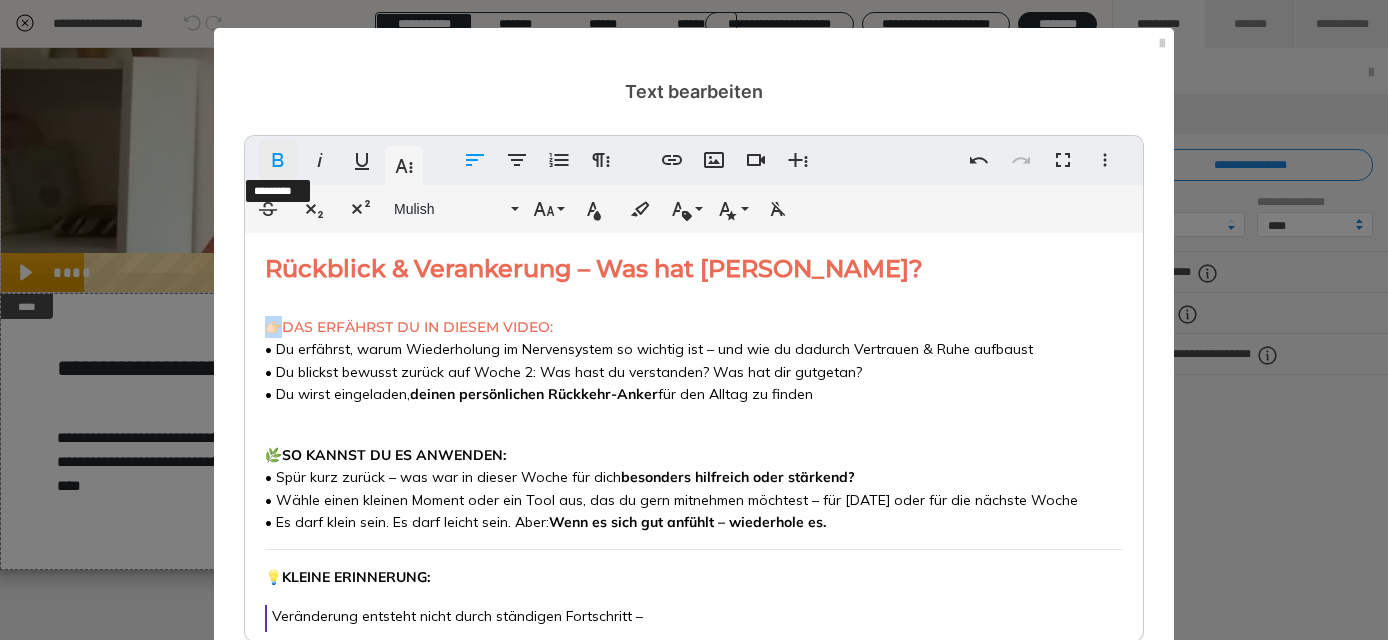 click 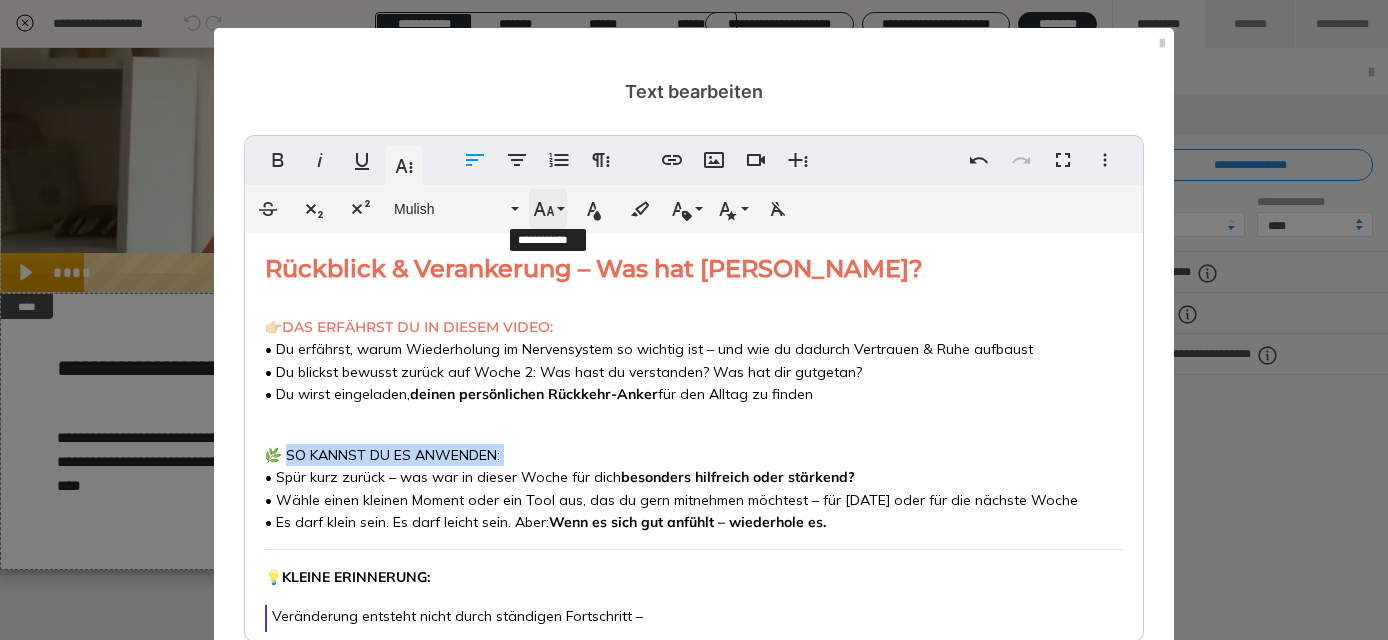 click 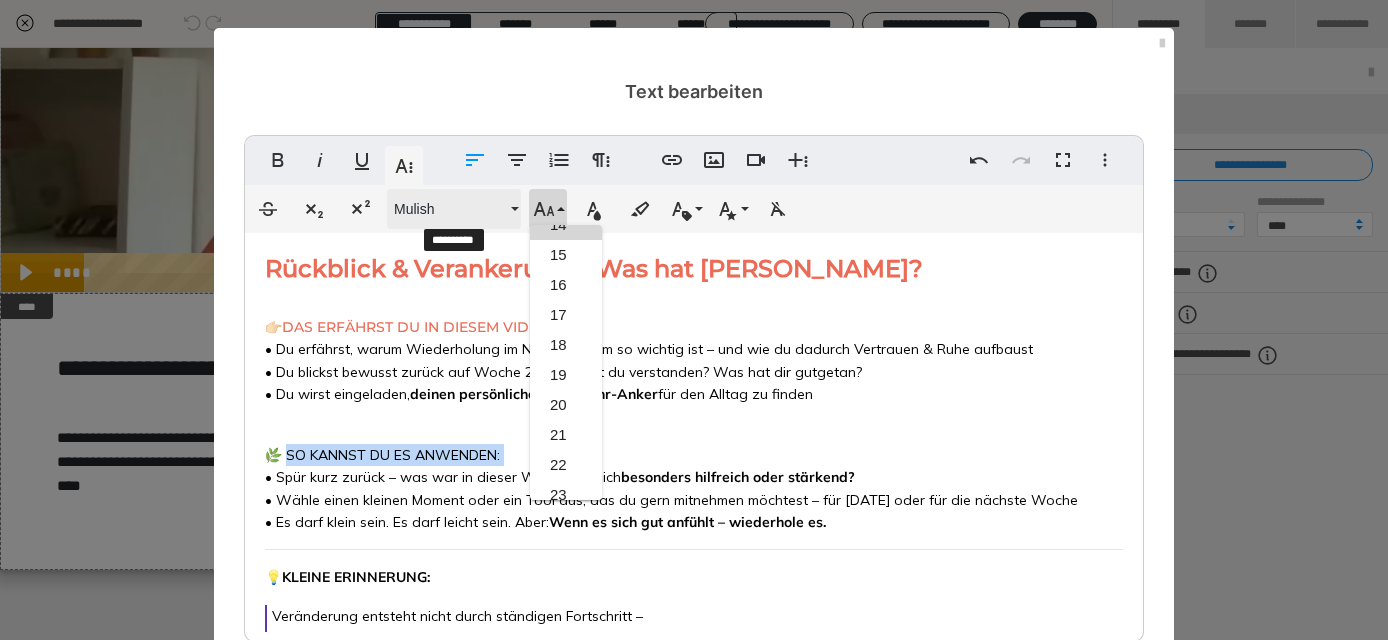 click on "Mulish" at bounding box center [450, 209] 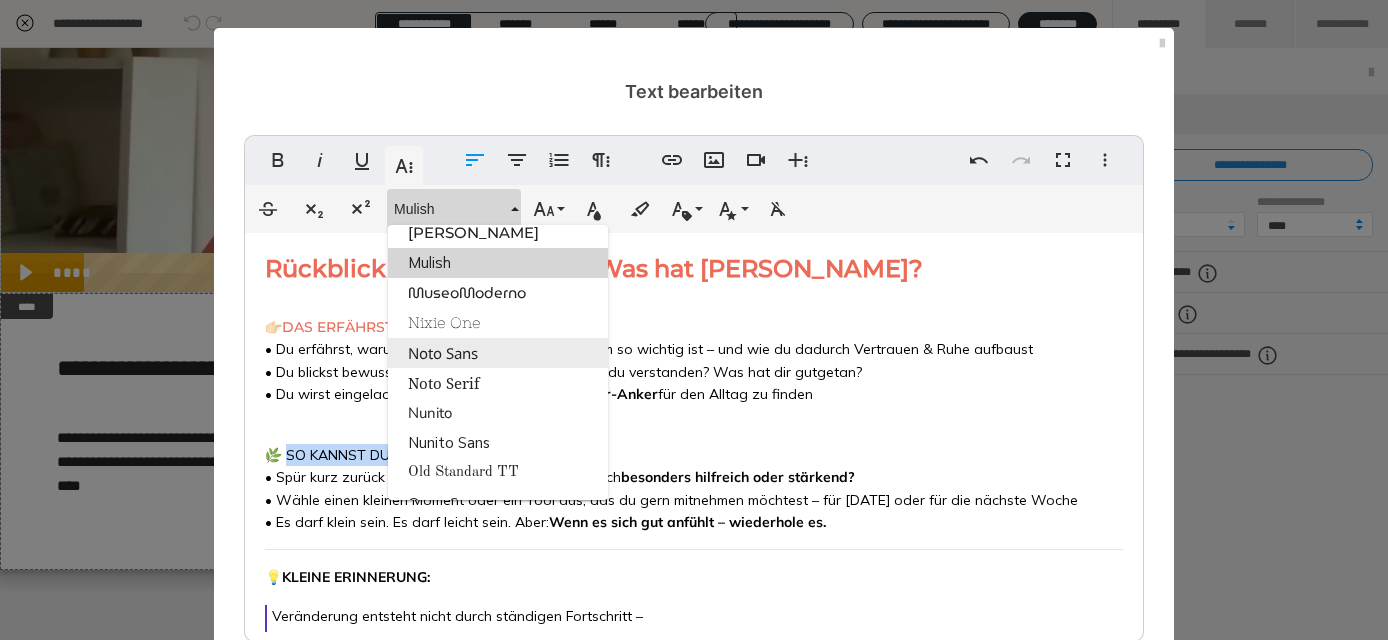 scroll, scrollTop: 1993, scrollLeft: 0, axis: vertical 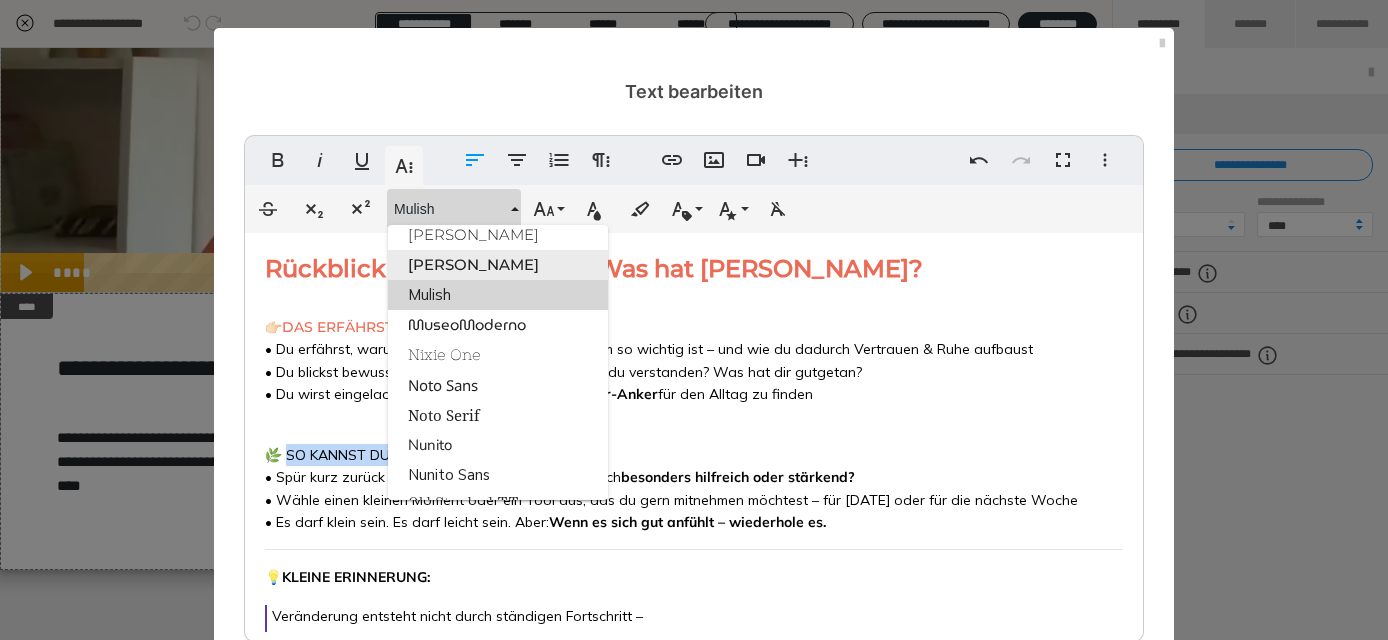 click on "[PERSON_NAME]" at bounding box center (498, 265) 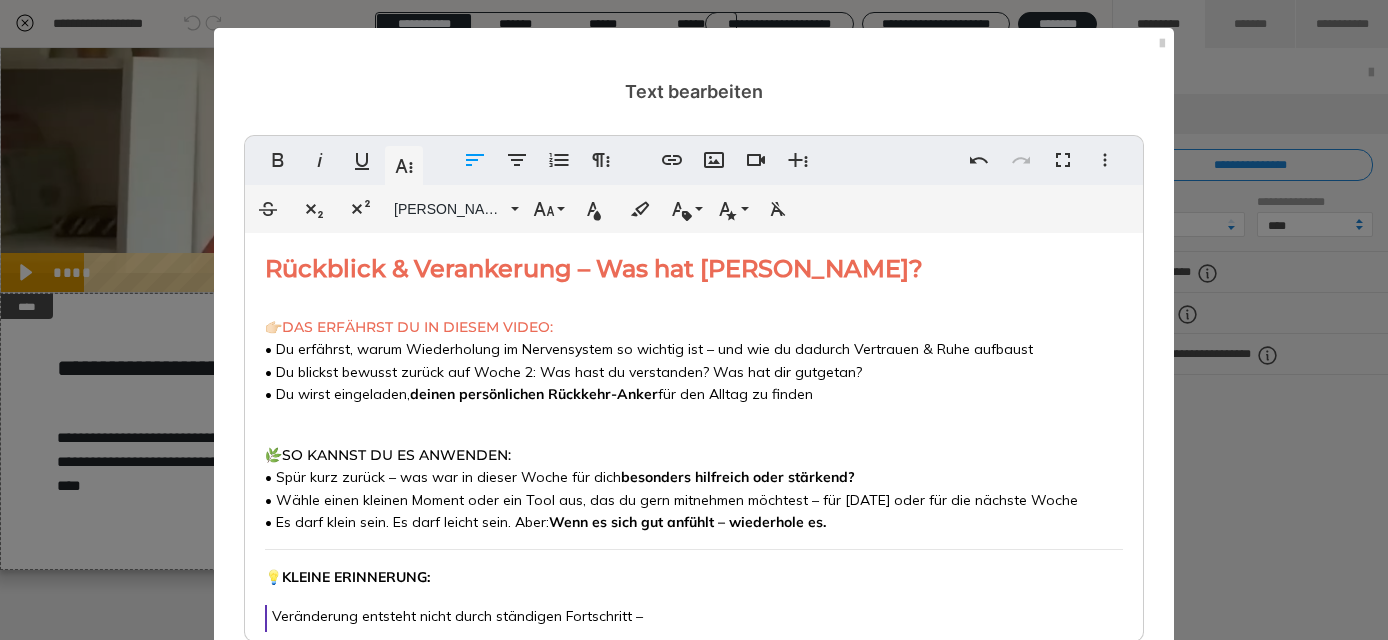 click on "​ 👉🏻  DAS ERFÄHRST DU IN DIESEM VIDEO: • Du erfährst, warum Wiederholung im Nervensystem so wichtig ist – und wie du dadurch Vertrauen & Ruhe aufbaust • Du blickst bewusst zurück auf Woche 2: Was hast du verstanden? Was hat dir gutgetan? • Du wirst eingeladen,  deinen persönlichen Rückkehr-Anker  für den Alltag zu finden" at bounding box center (694, 349) 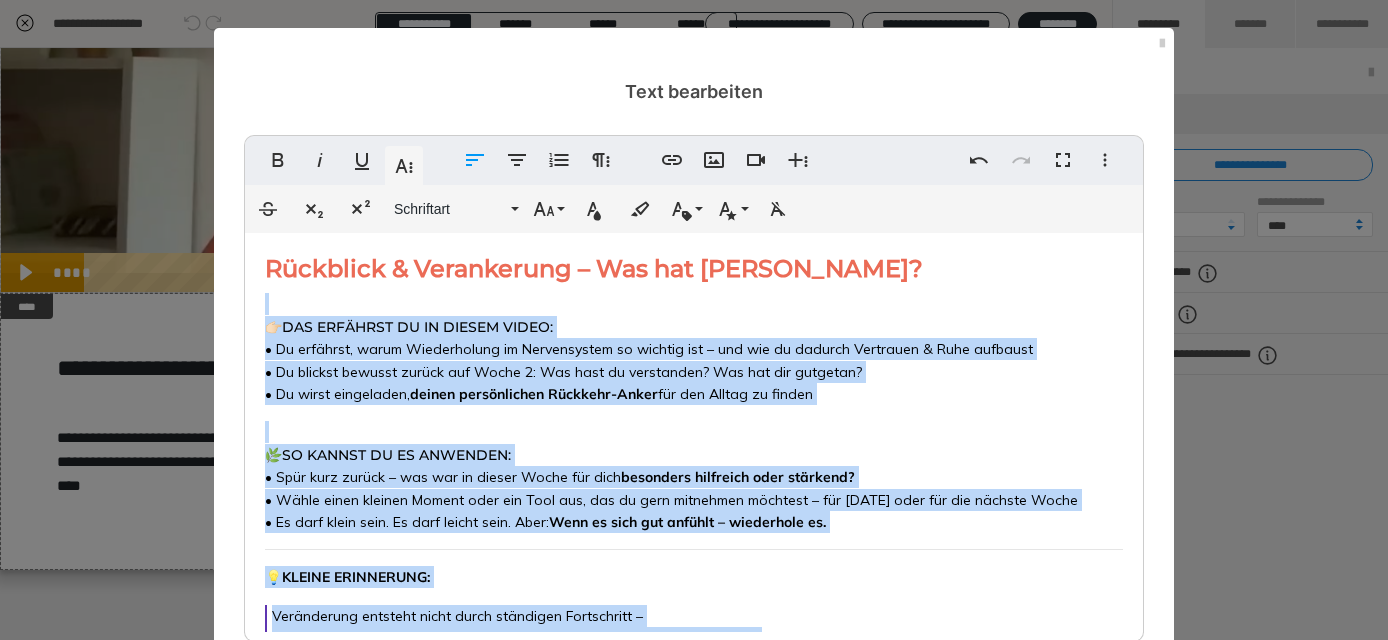 scroll, scrollTop: 76, scrollLeft: 0, axis: vertical 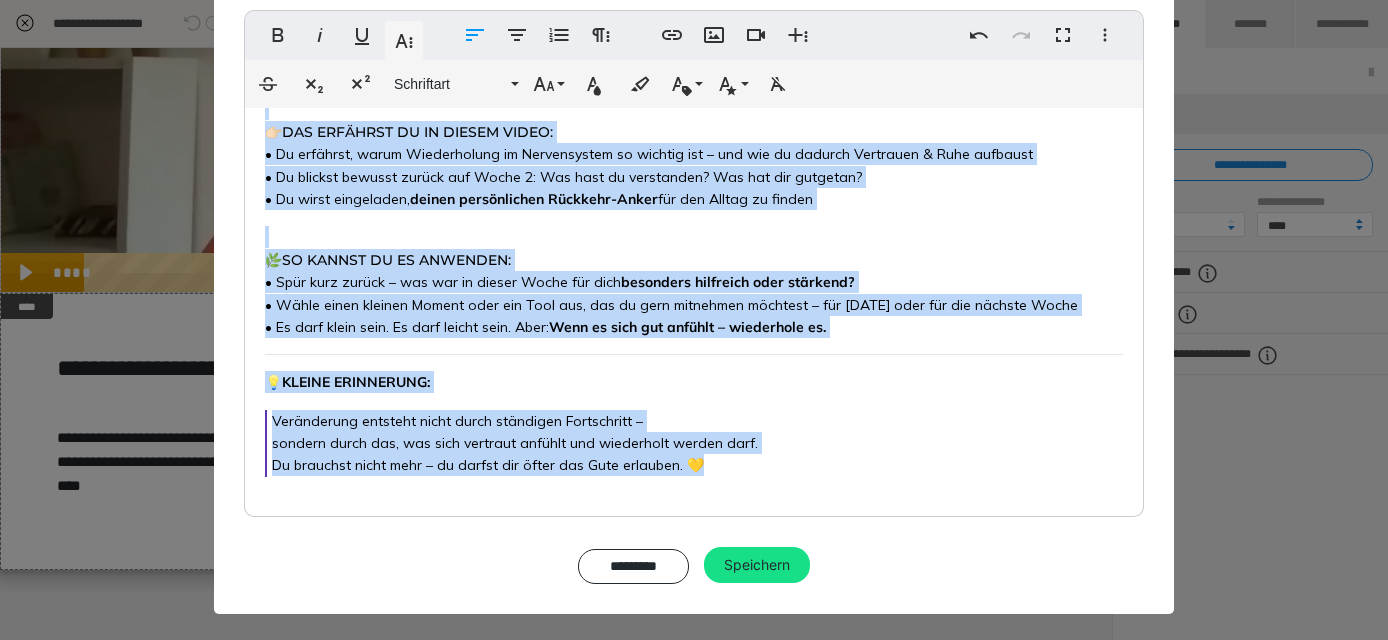 drag, startPoint x: 269, startPoint y: 309, endPoint x: 512, endPoint y: 717, distance: 474.88208 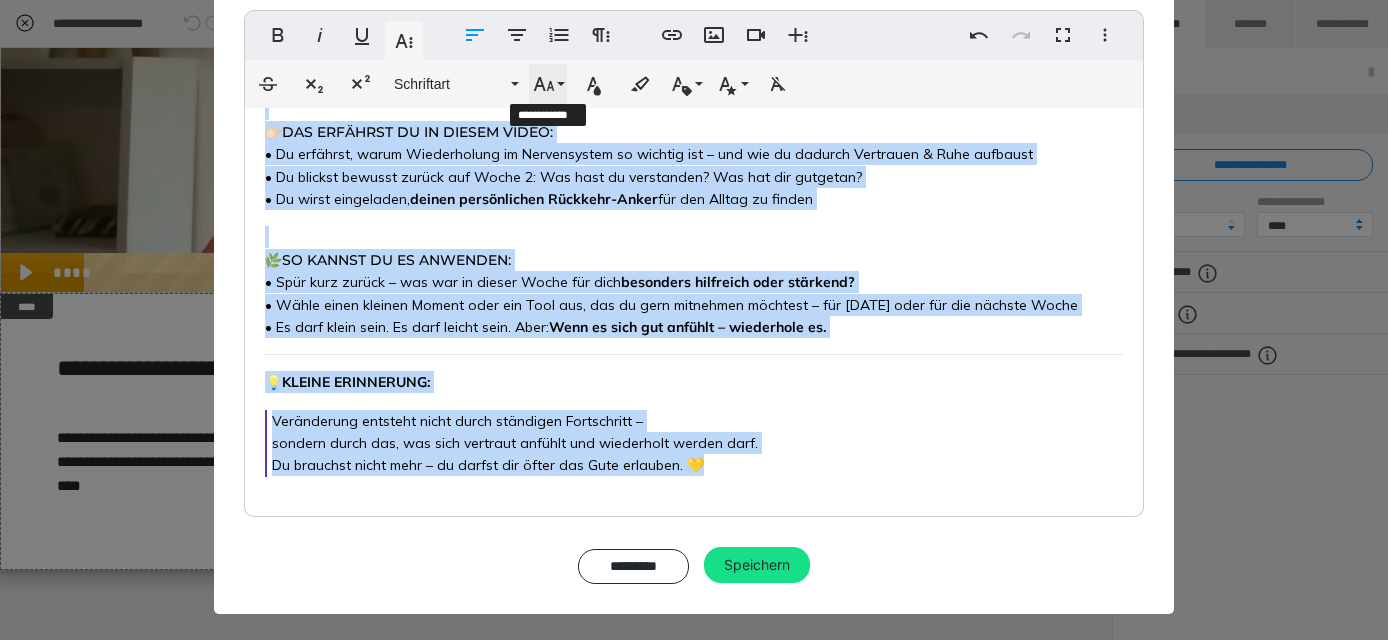 click on "Schriftgröße" at bounding box center (548, 84) 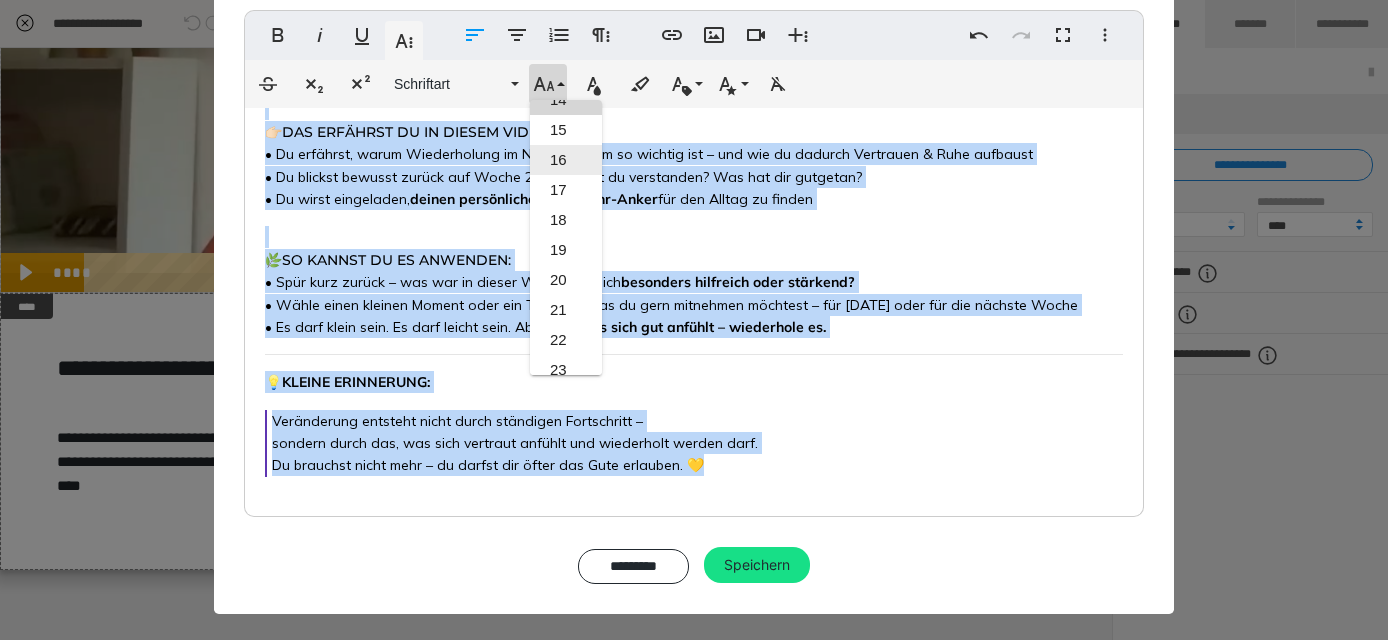 click on "16" at bounding box center (566, 160) 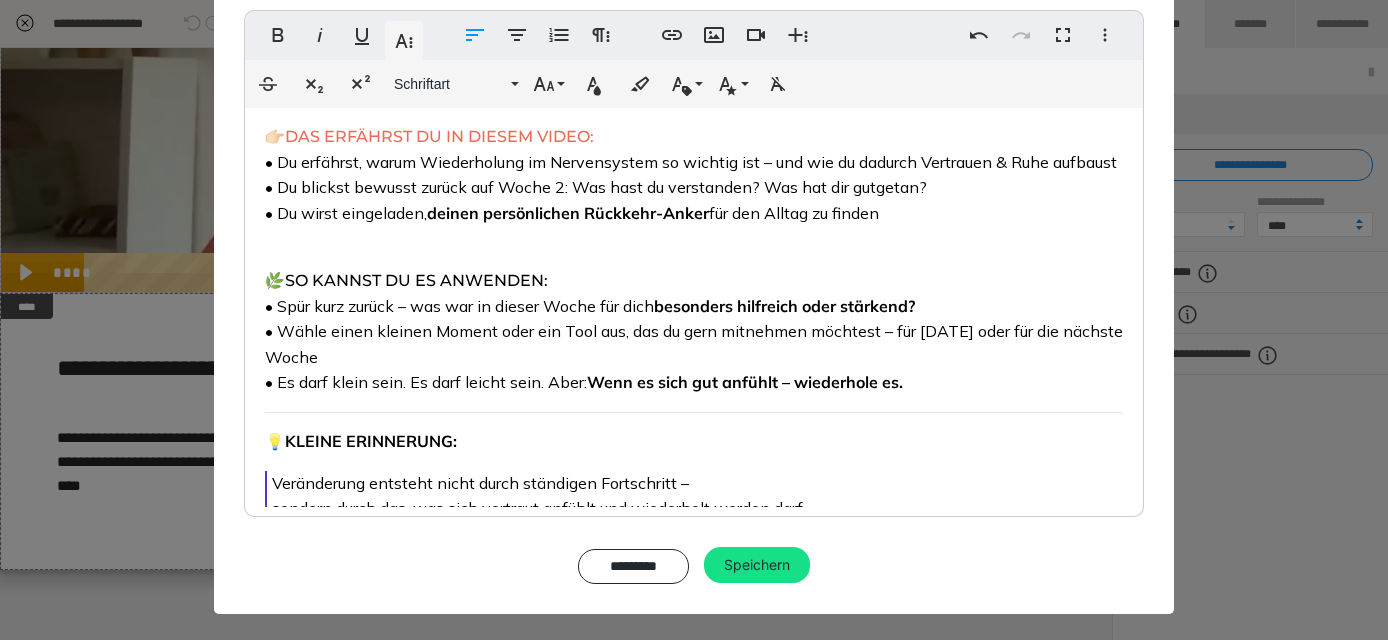 click on "​ 👉🏻  DAS ERFÄHRST DU IN DIESEM VIDEO: • Du erfährst, warum Wiederholung im Nervensystem so wichtig ist – und wie du dadurch Vertrauen & Ruhe aufbaust • Du blickst bewusst zurück auf Woche 2: Was hast du verstanden? Was hat dir gutgetan? • Du wirst eingeladen,  deinen persönlichen Rückkehr-Anker  für den Alltag zu finden" at bounding box center (694, 162) 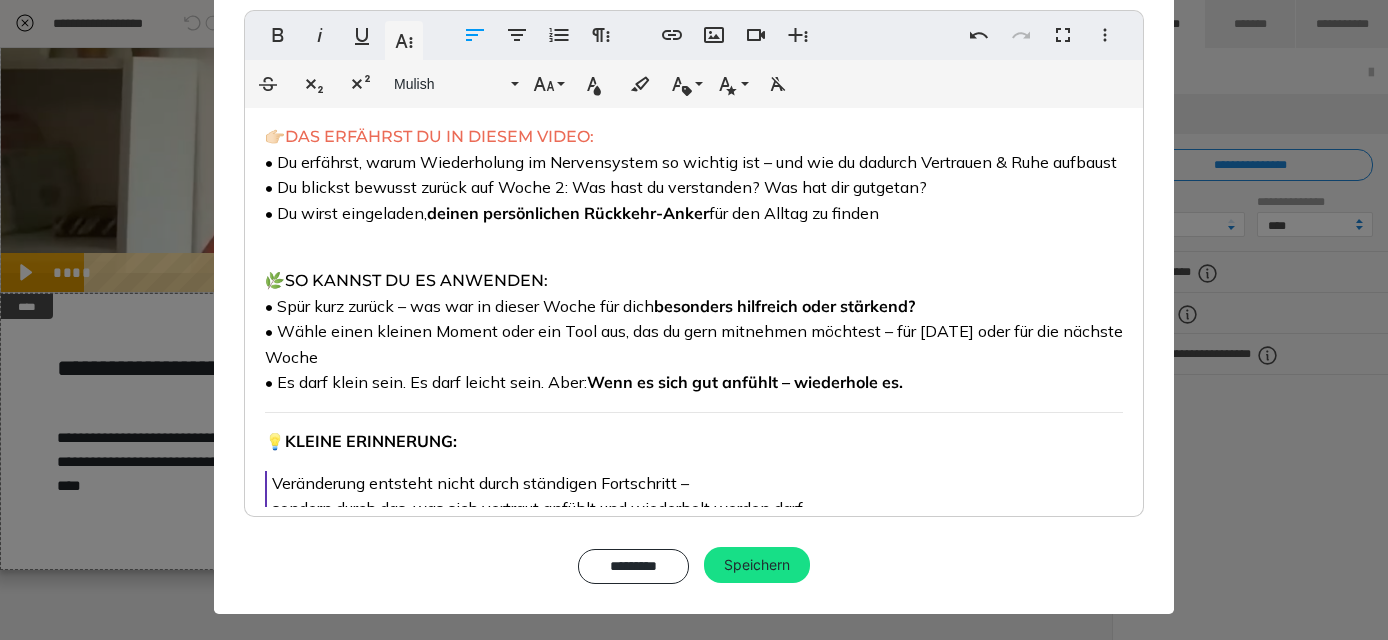 scroll, scrollTop: 2, scrollLeft: 0, axis: vertical 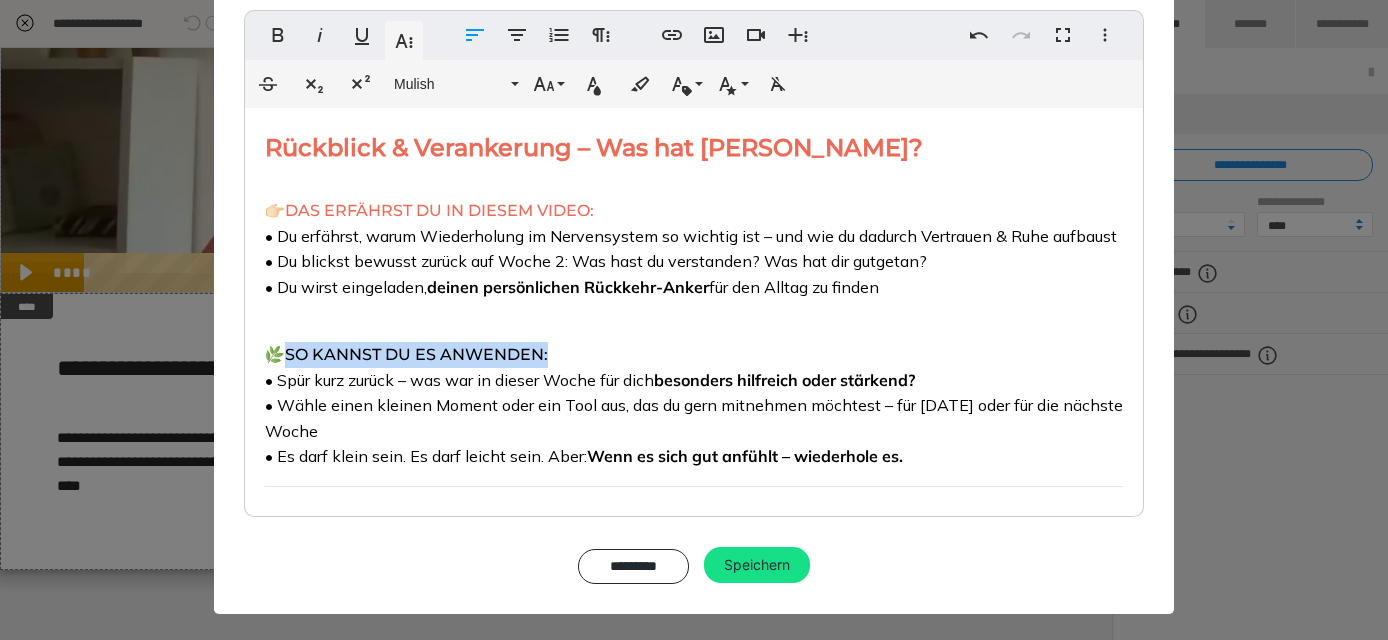 drag, startPoint x: 572, startPoint y: 385, endPoint x: 288, endPoint y: 378, distance: 284.08624 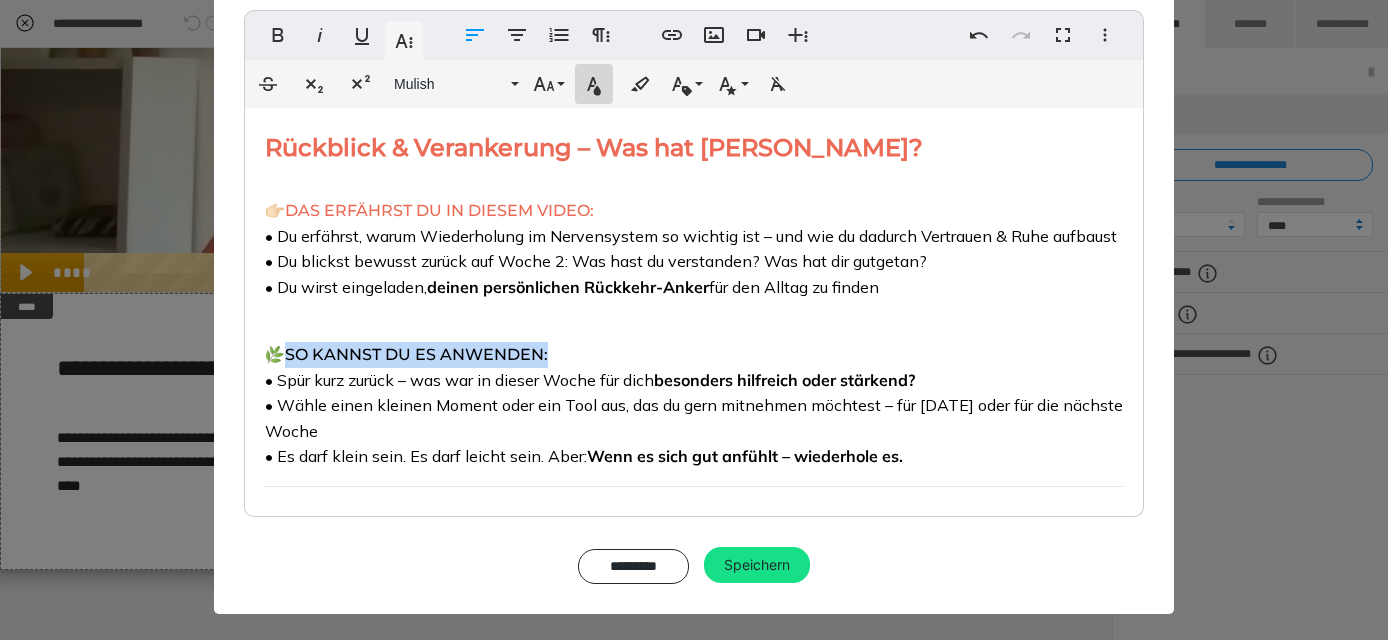 click 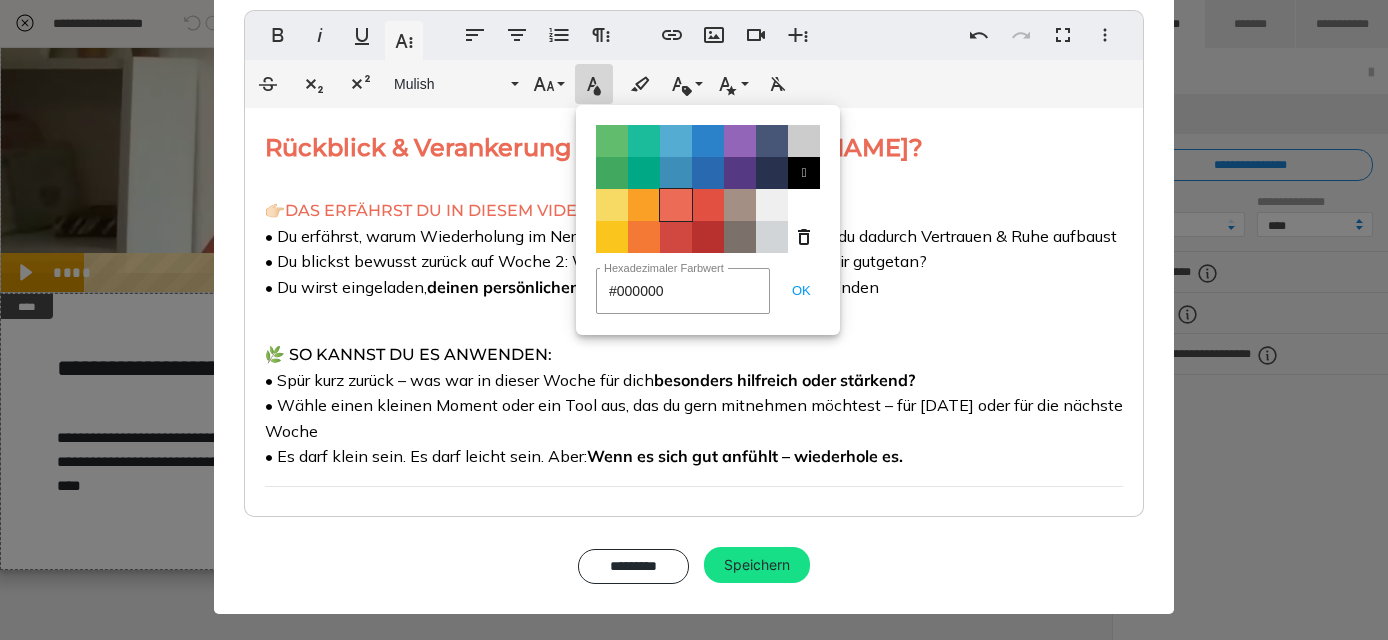 click on "Color#EB6B56" at bounding box center [676, 205] 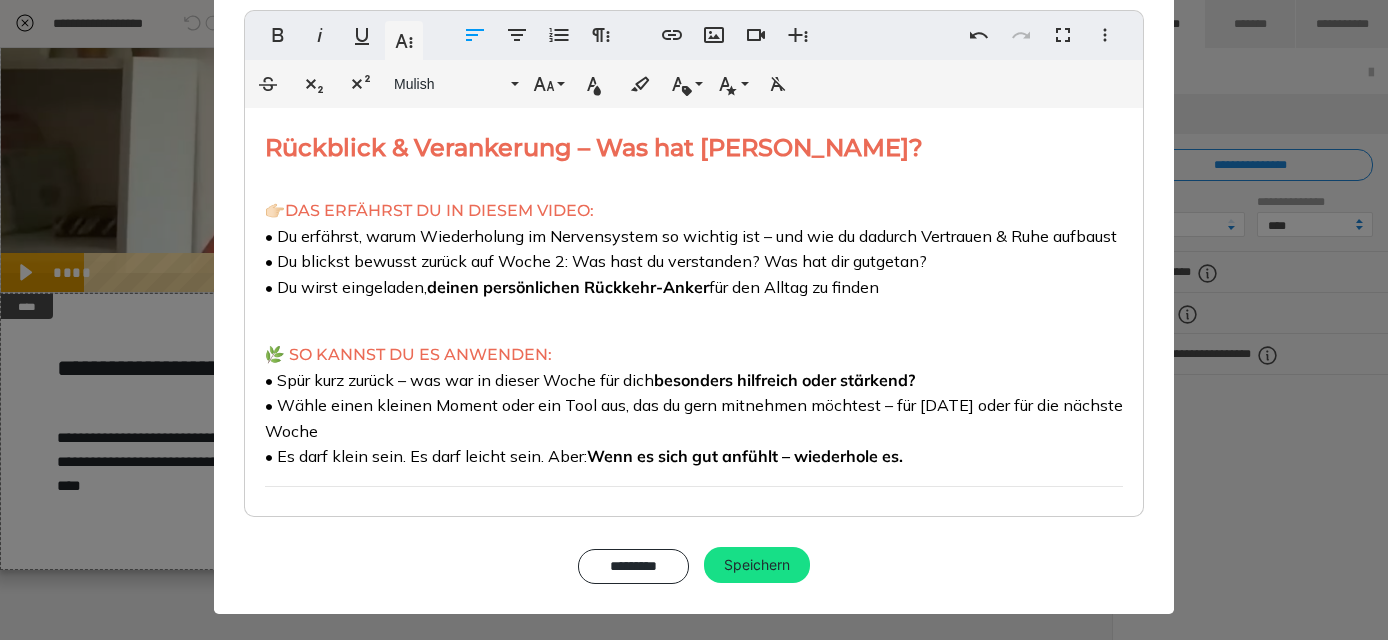 click on "​​​​ Rückblick & Verankerung – Was hat [PERSON_NAME]? ​ 👉🏻  DAS ERFÄHRST DU IN DIESEM VIDEO: • Du erfährst, warum Wiederholung im Nervensystem so wichtig ist – und wie du dadurch Vertrauen & Ruhe aufbaust • Du blickst bewusst zurück auf Woche 2: Was hast du verstanden? Was hat dir gutgetan? • Du wirst eingeladen,  deinen persönlichen Rückkehr-[PERSON_NAME]  für den Alltag zu finden 🌿   SO KANNST DU ES ANWENDEN: • Spür kurz zurück – was war in dieser Woche für dich  besonders hilfreich oder stärkend? • Wähle einen kleinen Moment oder ein Tool aus, das du gern mitnehmen möchtest – für [DATE] oder für die nächste Woche • Es darf klein sein. Es darf leicht sein. Aber:  Wenn es sich gut anfühlt – wiederhole es. 💡  KLEINE ERINNERUNG: Veränderung entsteht nicht durch ständigen Fortschritt – sondern durch das, was sich vertraut anfühlt und wiederholt werden darf. Du brauchst nicht mehr – du darfst dir öfter das Gute erlauben. 💛" at bounding box center (694, 381) 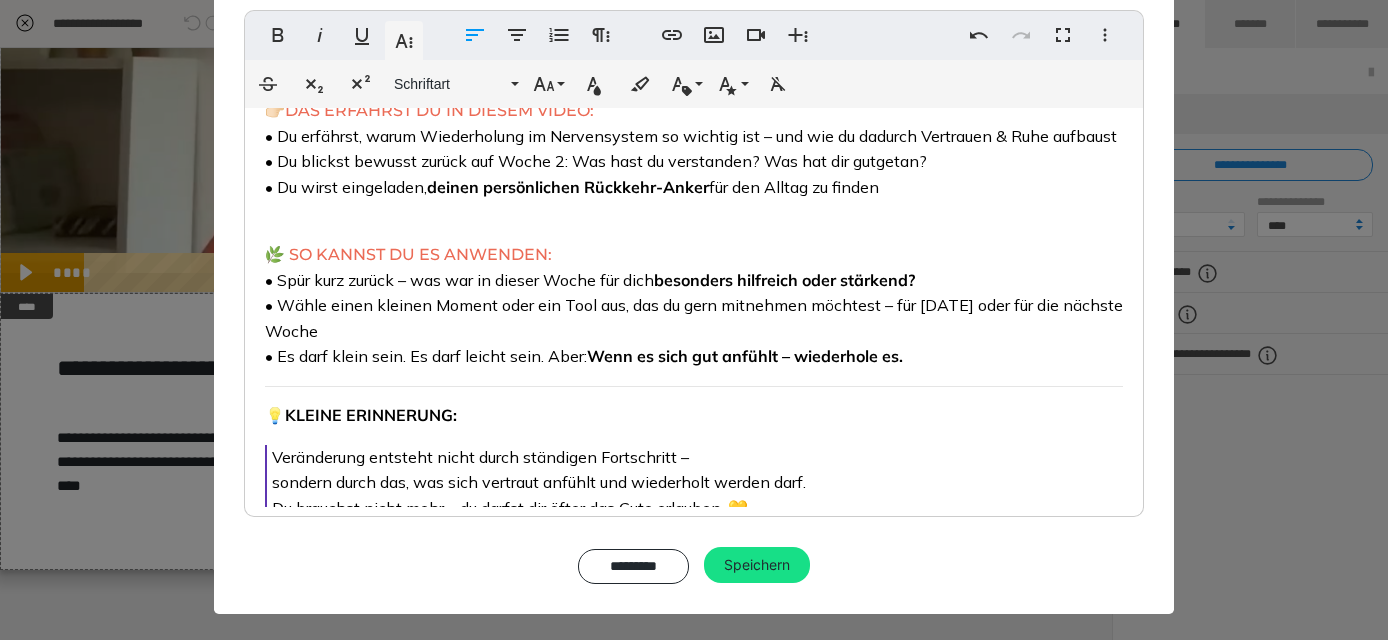 scroll, scrollTop: 104, scrollLeft: 0, axis: vertical 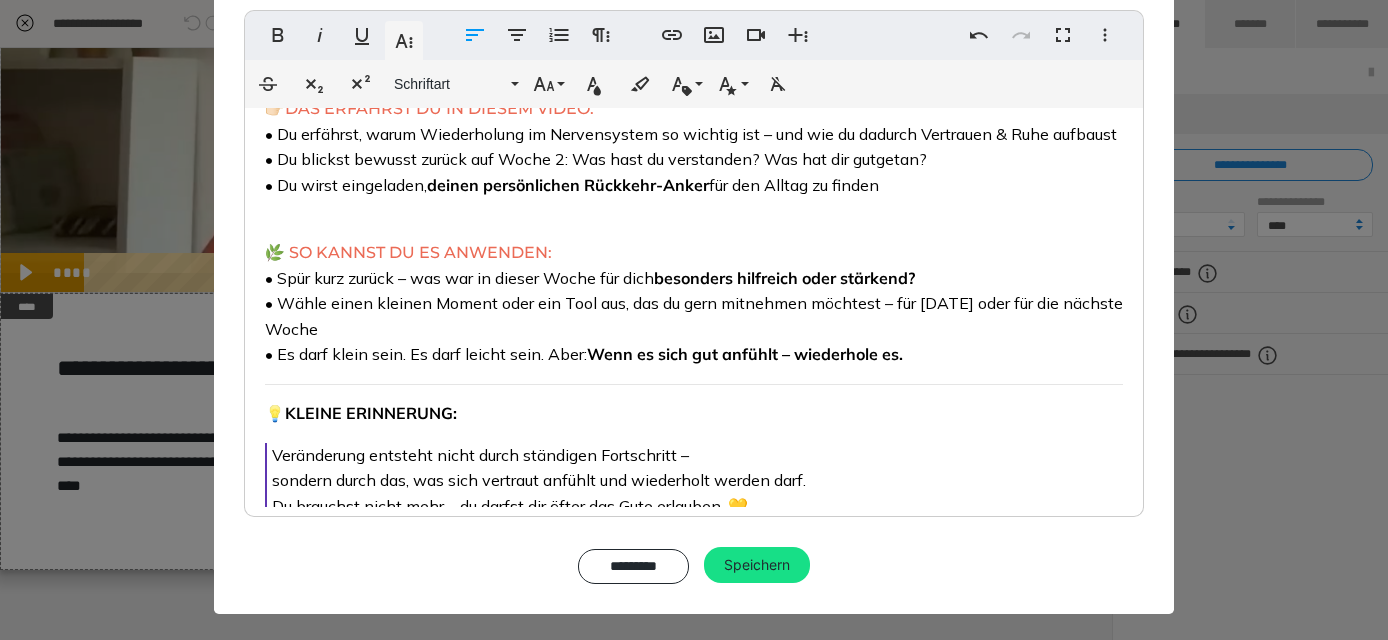 click on "• Spür kurz zurück – was war in dieser Woche für dich  besonders hilfreich oder stärkend? • Wähle einen kleinen Moment oder ein Tool aus, das du gern mitnehmen möchtest – für [DATE] oder für die nächste Woche • Es darf klein sein. Es darf leicht sein. Aber:  Wenn es sich gut anfühlt – wiederhole es." at bounding box center [694, 316] 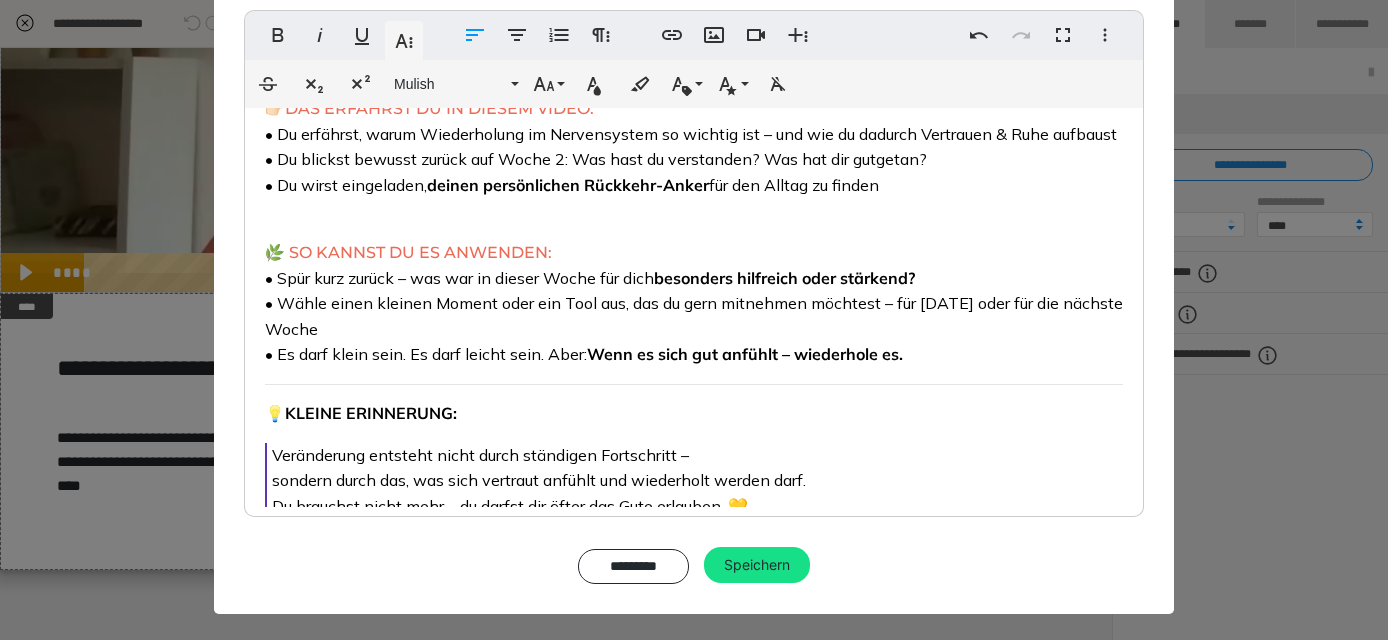 click on "• Spür kurz zurück – was war in dieser Woche für dich  besonders hilfreich oder stärkend? • Wähle einen kleinen Moment oder ein Tool aus, das du gern mitnehmen möchtest – für [DATE] oder für die nächste Woche • Es darf klein sein. Es darf leicht sein. Aber:  Wenn es sich gut anfühlt – wiederhole es." at bounding box center [694, 316] 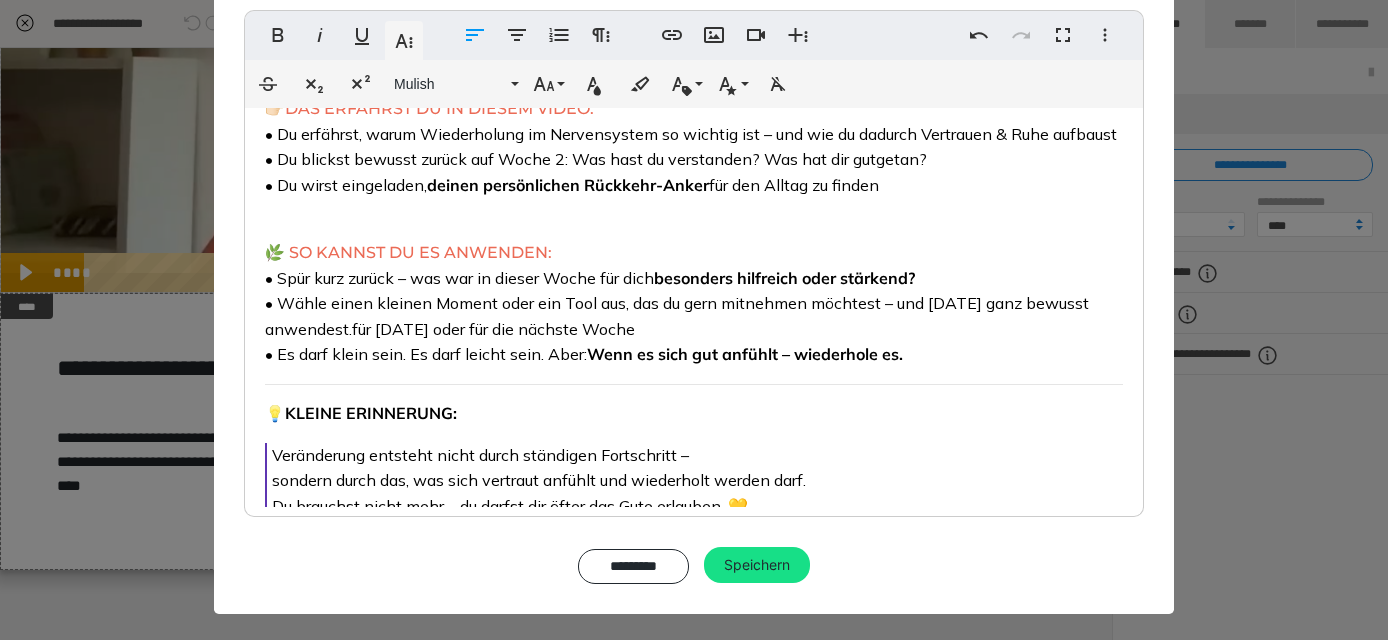 drag, startPoint x: 661, startPoint y: 341, endPoint x: 364, endPoint y: 353, distance: 297.24234 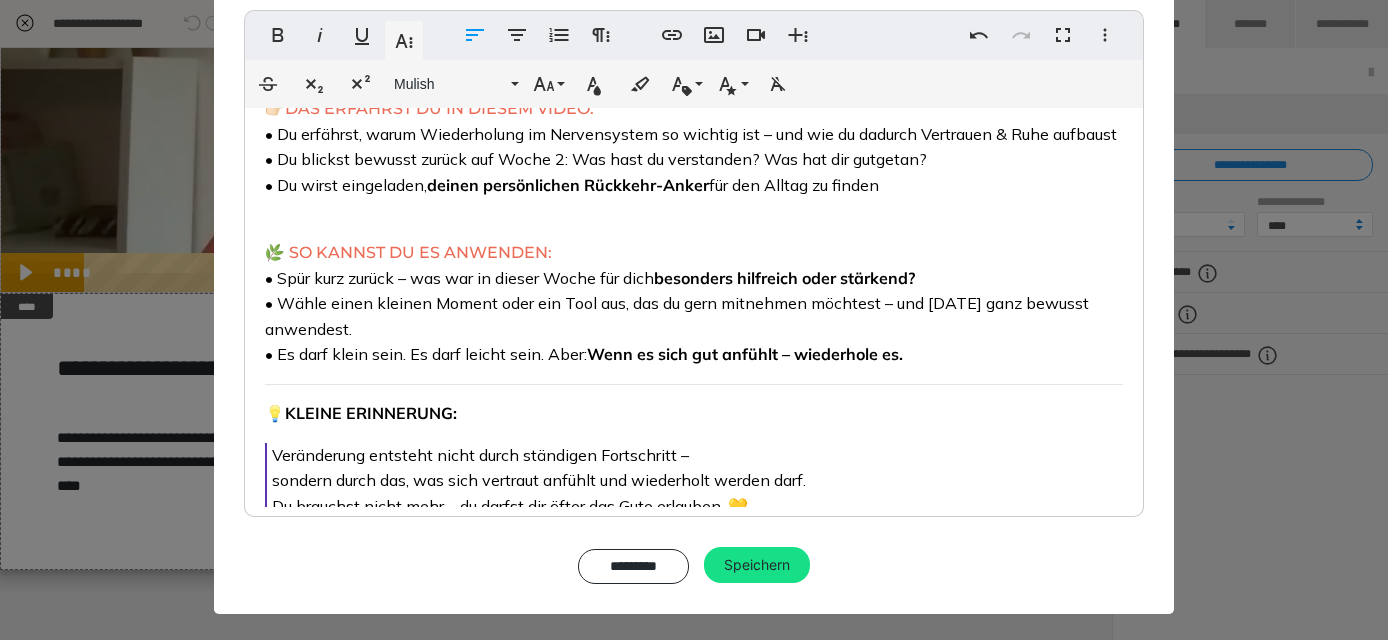 click on "🌿   SO KANNST DU ES ANWENDEN: • Spür kurz zurück – was war in dieser Woche für dich  besonders hilfreich oder stärkend? • Wähle einen kleinen Moment oder ein Tool aus, das du gern mitnehmen möchtest – und [DATE] ganz bewusst anwendest. • Es darf klein sein. Es darf leicht sein. Aber:  Wenn es sich gut anfühlt – wiederhole es." at bounding box center (694, 291) 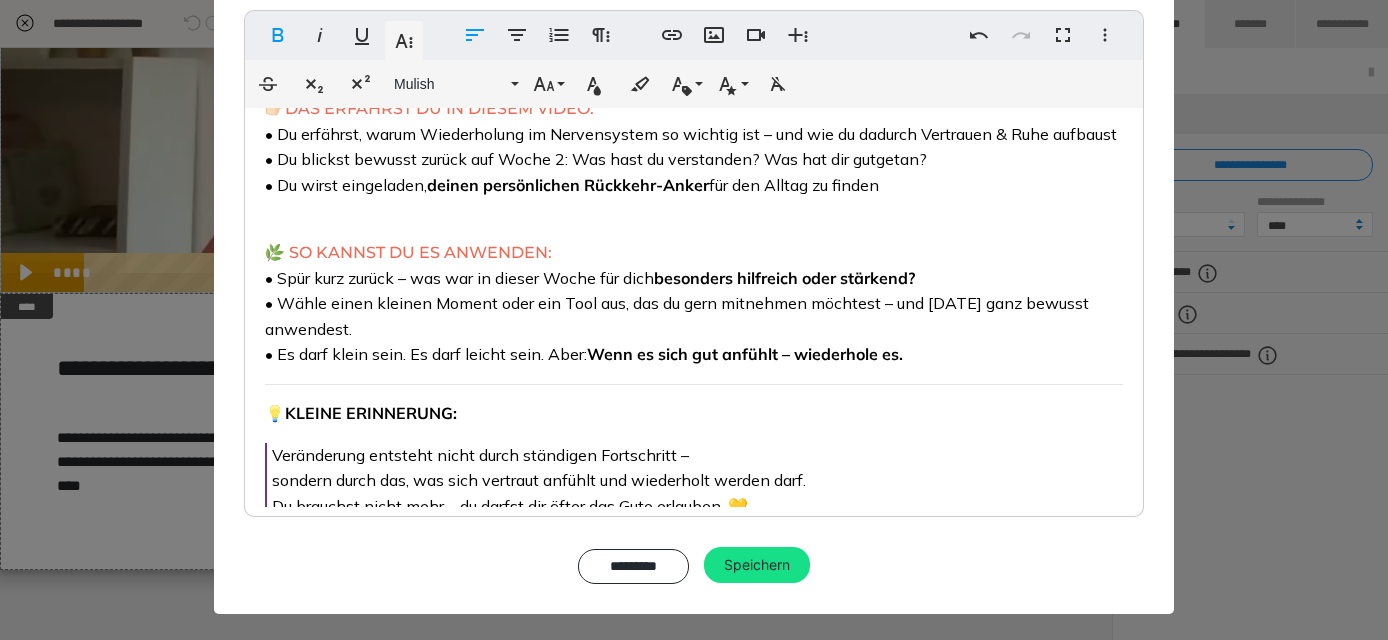 scroll, scrollTop: 125, scrollLeft: 0, axis: vertical 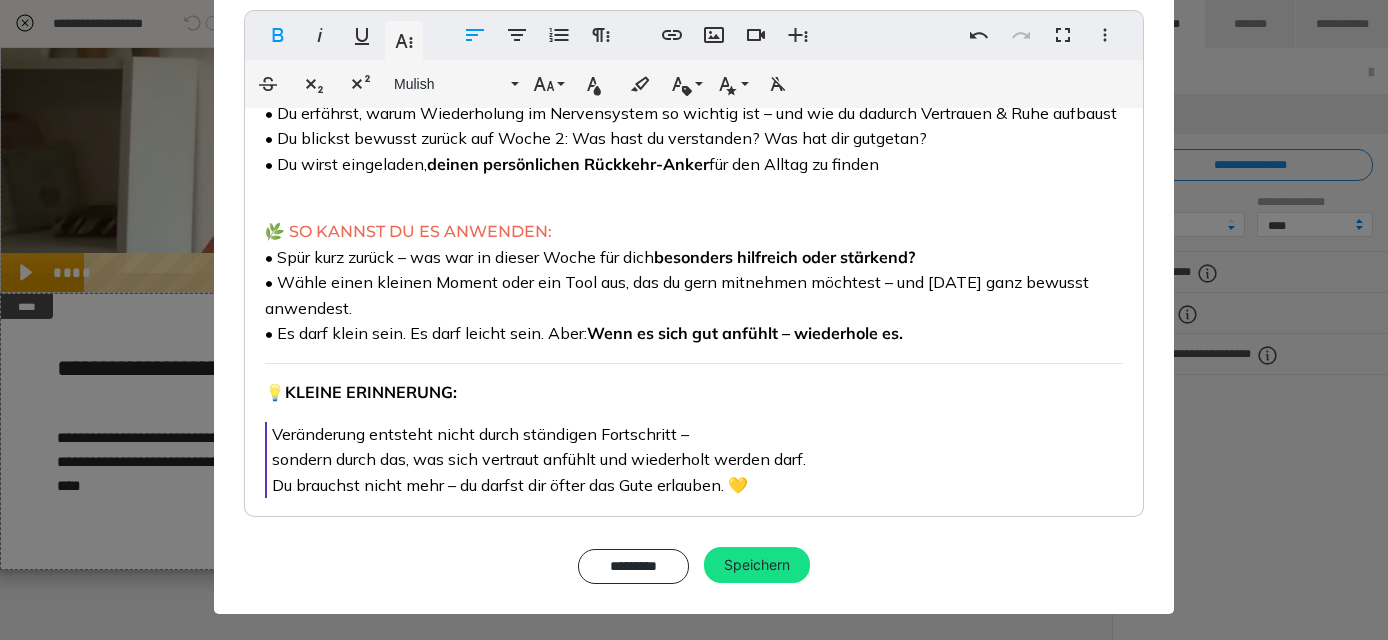 click on "​​​​ Rückblick & Verankerung – Was hat [PERSON_NAME]? ​ 👉🏻  DAS ERFÄHRST DU IN DIESEM VIDEO: • Du erfährst, warum Wiederholung im Nervensystem so wichtig ist – und wie du dadurch Vertrauen & Ruhe aufbaust • Du blickst bewusst zurück auf Woche 2: Was hast du verstanden? Was hat dir gutgetan? • Du wirst eingeladen,  deinen persönlichen Rückkehr-[PERSON_NAME]  für den Alltag zu finden 🌿   SO KANNST DU ES ANWENDEN: • Spür kurz zurück – was war in dieser Woche für dich  besonders hilfreich oder stärkend? • Wähle einen kleinen Moment oder ein Tool aus, das du gern mitnehmen möchtest – und [DATE] ganz bewusst anwendest. • Es darf klein sein. Es darf leicht sein. Aber:  Wenn es sich gut anfühlt – wiederhole es. 💡  KLEINE ERINNERUNG: Veränderung entsteht nicht durch ständigen Fortschritt – sondern durch das, was sich vertraut anfühlt und wiederholt werden darf. Du brauchst nicht mehr – du darfst dir öfter das Gute erlauben. 💛" at bounding box center (694, 258) 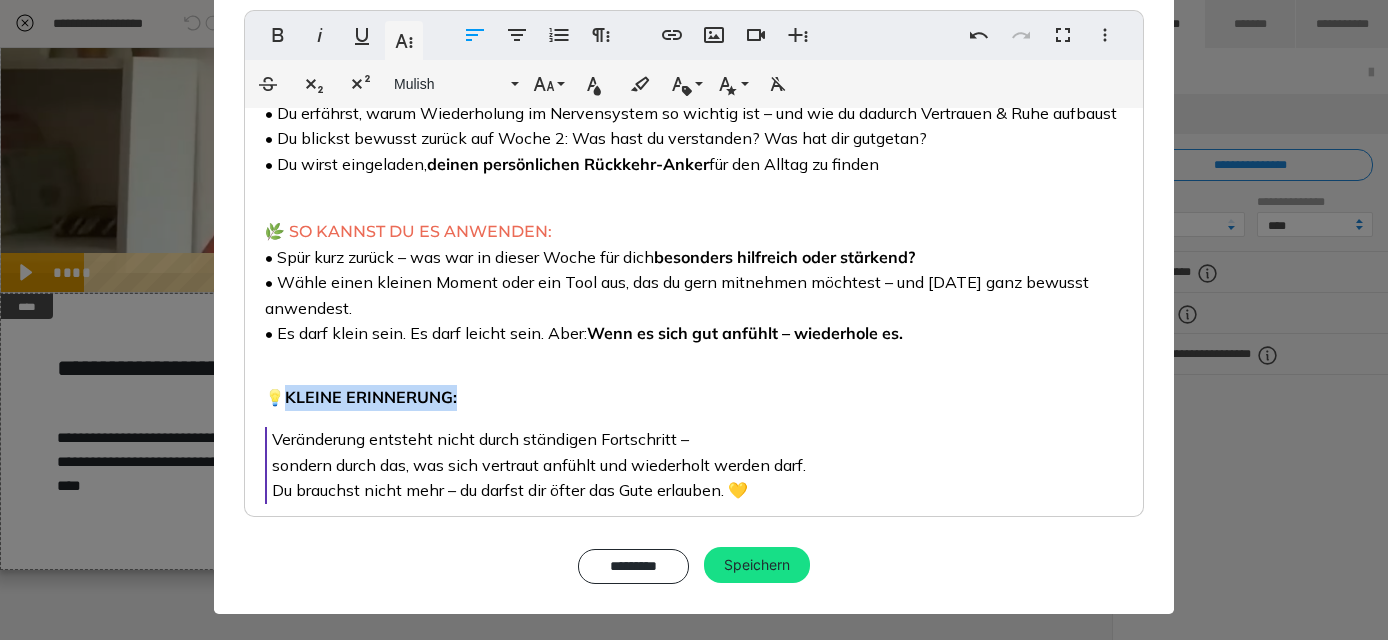 drag, startPoint x: 478, startPoint y: 416, endPoint x: 288, endPoint y: 420, distance: 190.0421 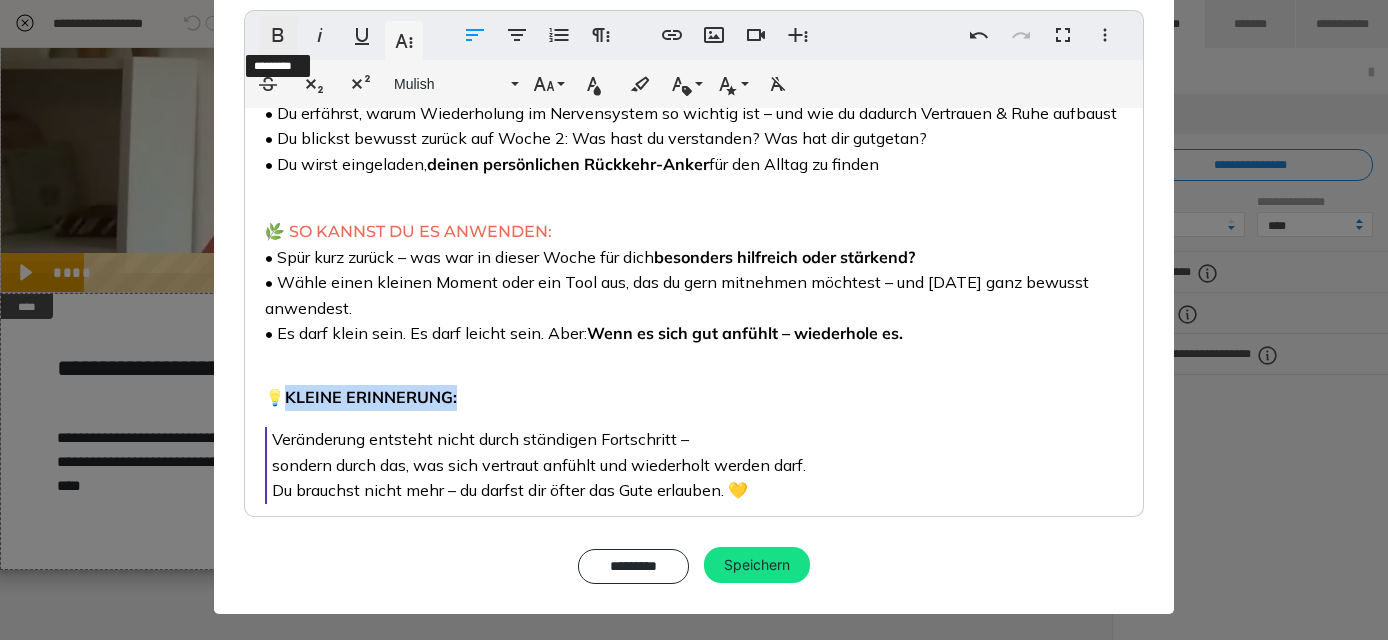 click 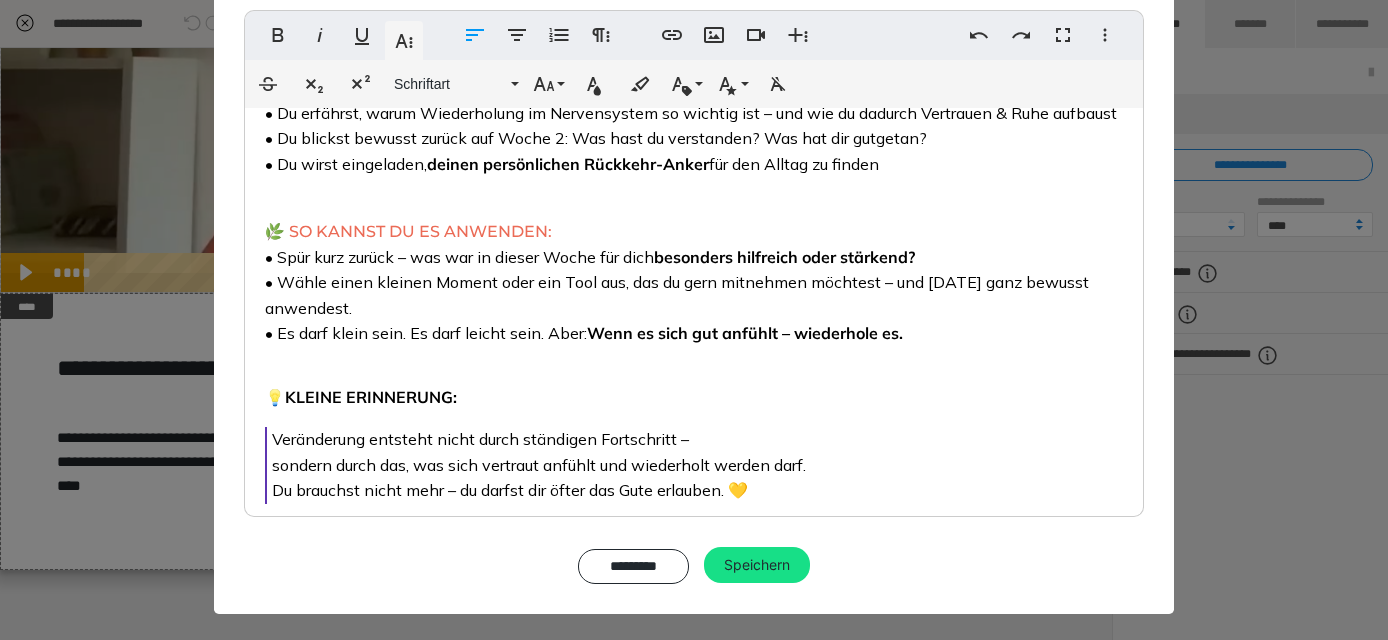 click on "💡  KLEINE ERINNERUNG:" at bounding box center (694, 387) 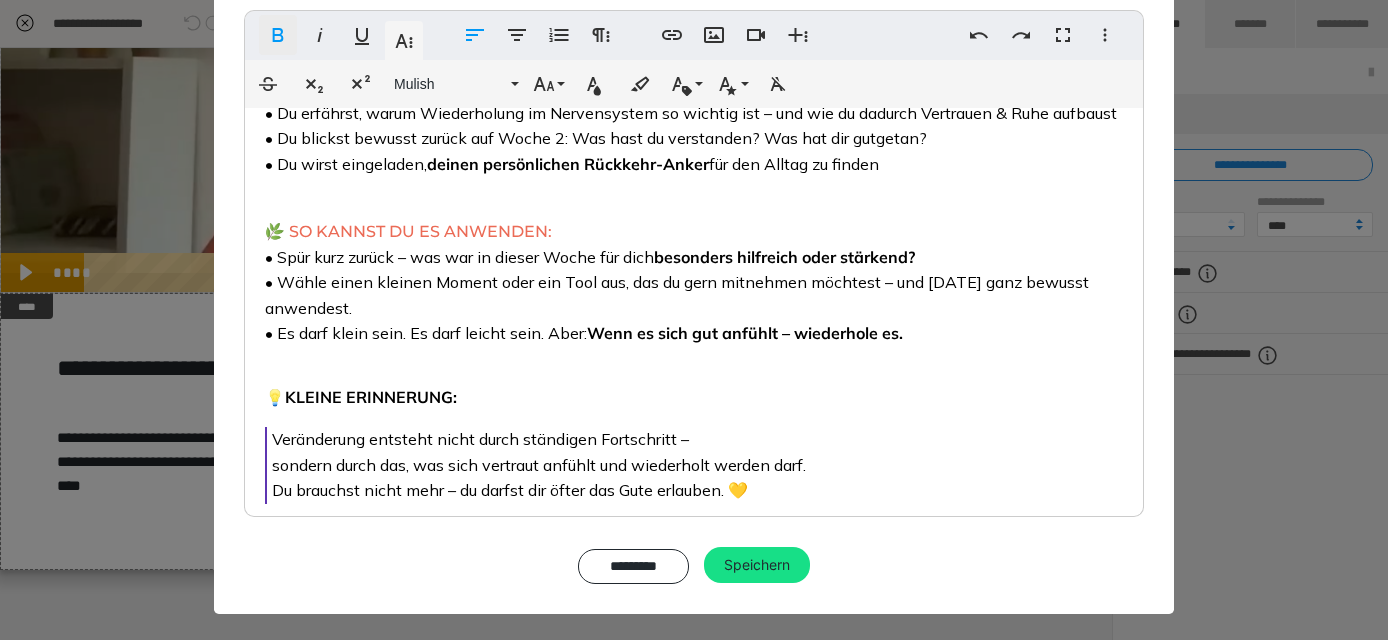 click 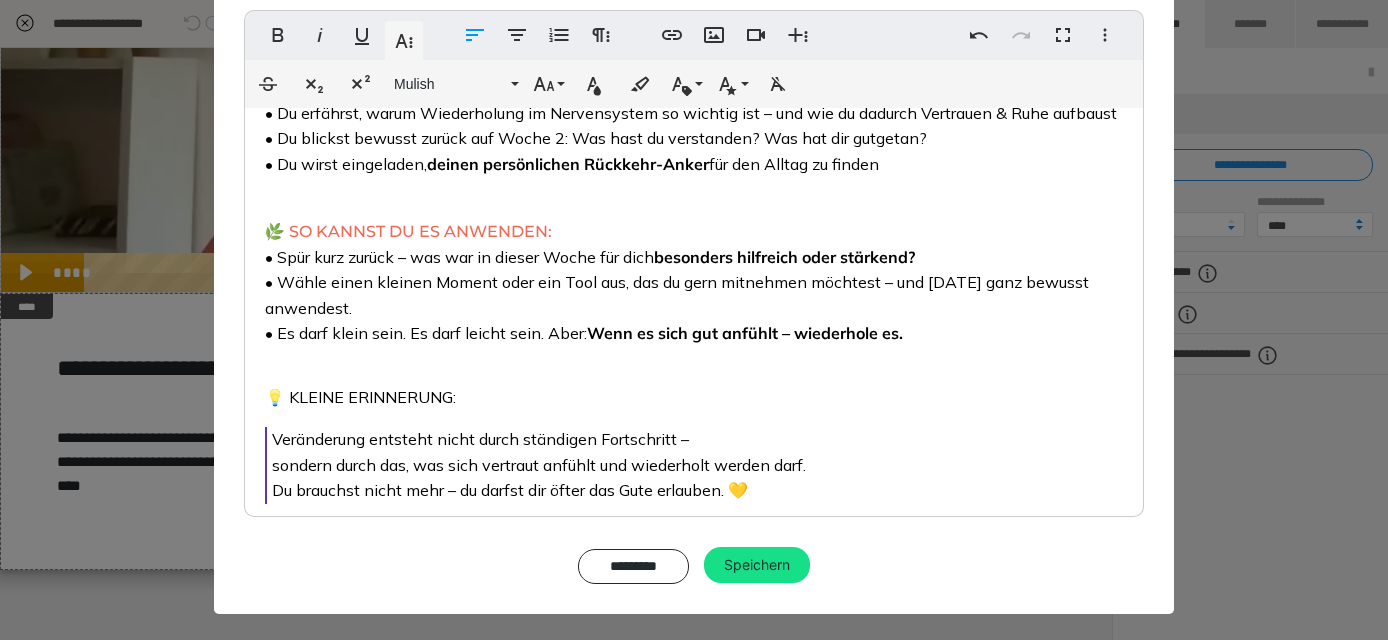 click on "💡 KLEINE ERINNERUNG:" at bounding box center (694, 387) 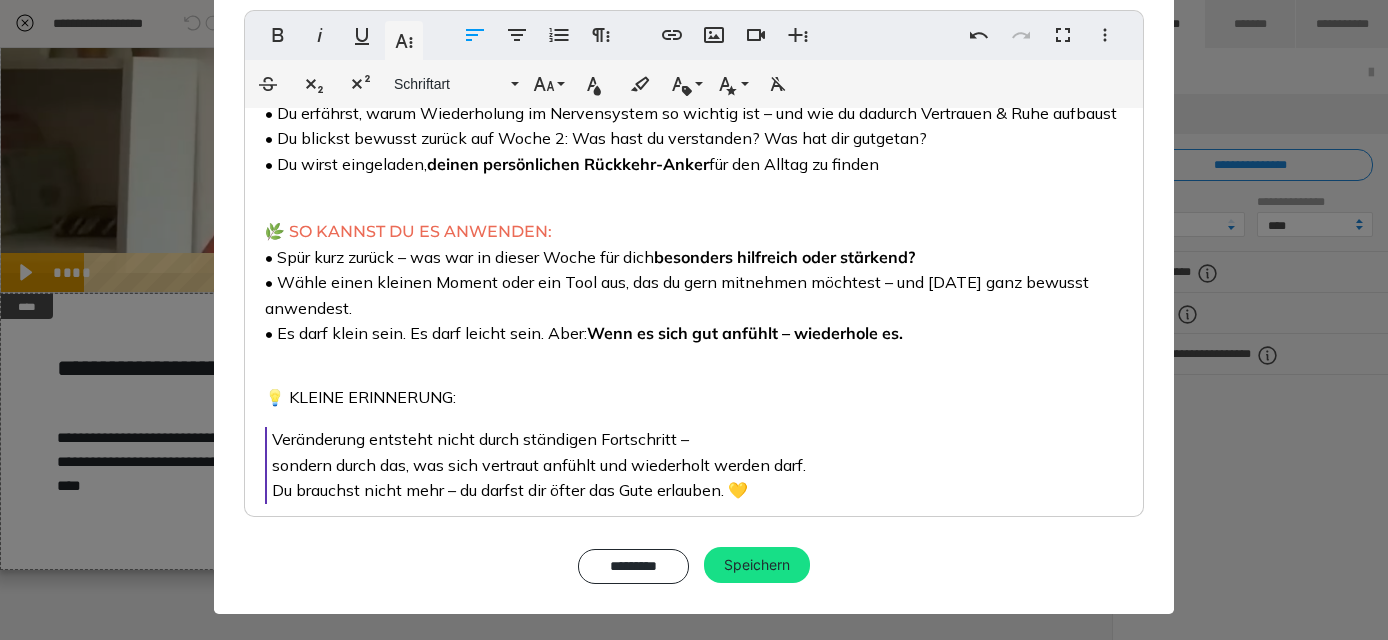 scroll, scrollTop: 157, scrollLeft: 0, axis: vertical 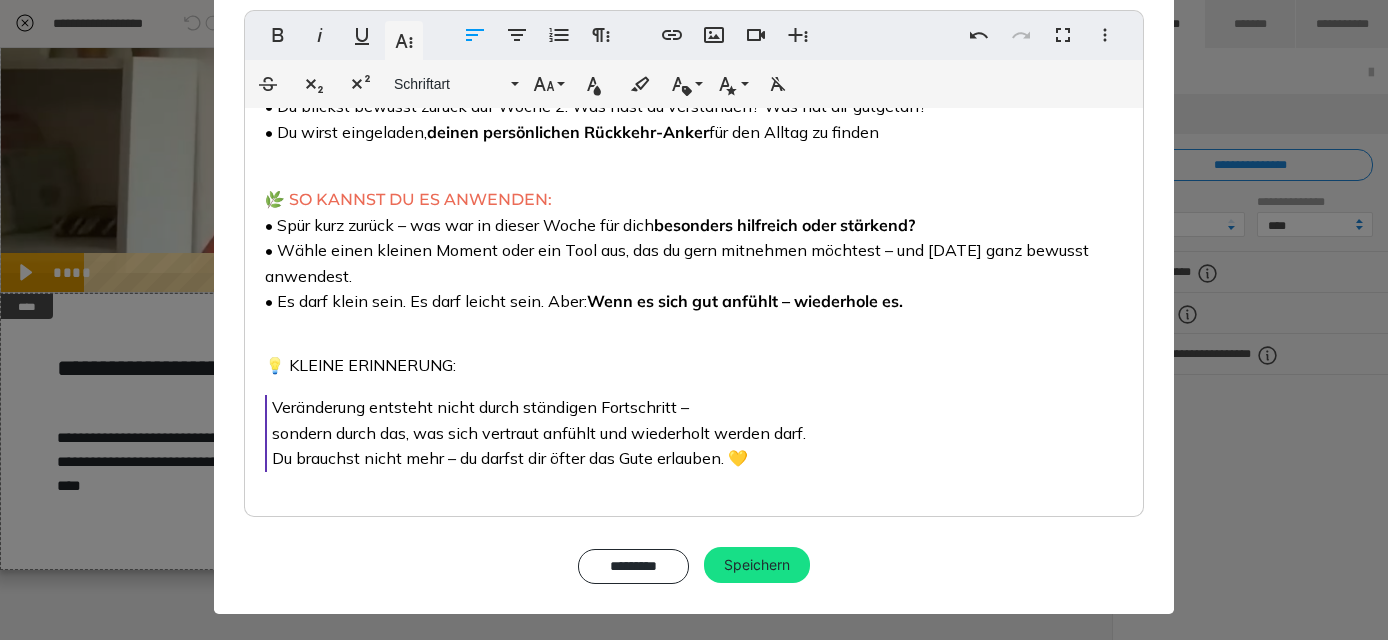 click on "Veränderung entsteht nicht durch ständigen Fortschritt – sondern durch das, was sich vertraut anfühlt und wiederholt werden darf. Du brauchst nicht mehr – du darfst dir öfter das Gute erlauben. 💛" at bounding box center [539, 432] 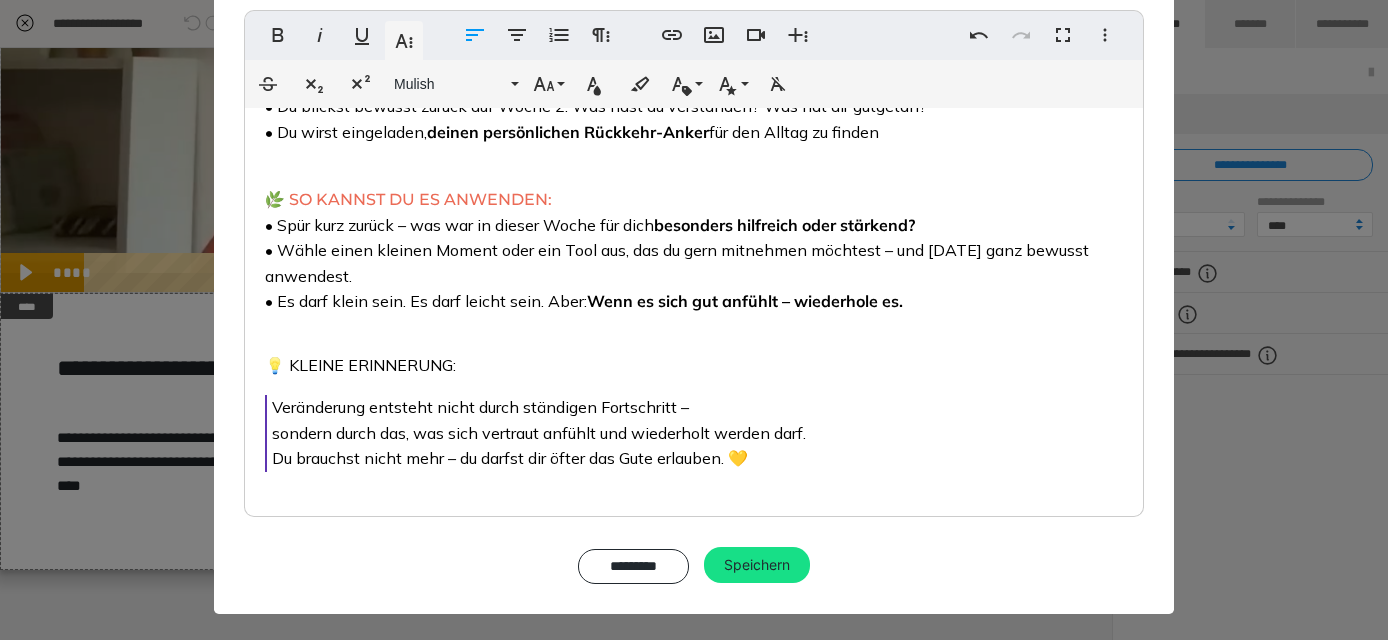 scroll, scrollTop: 133, scrollLeft: 0, axis: vertical 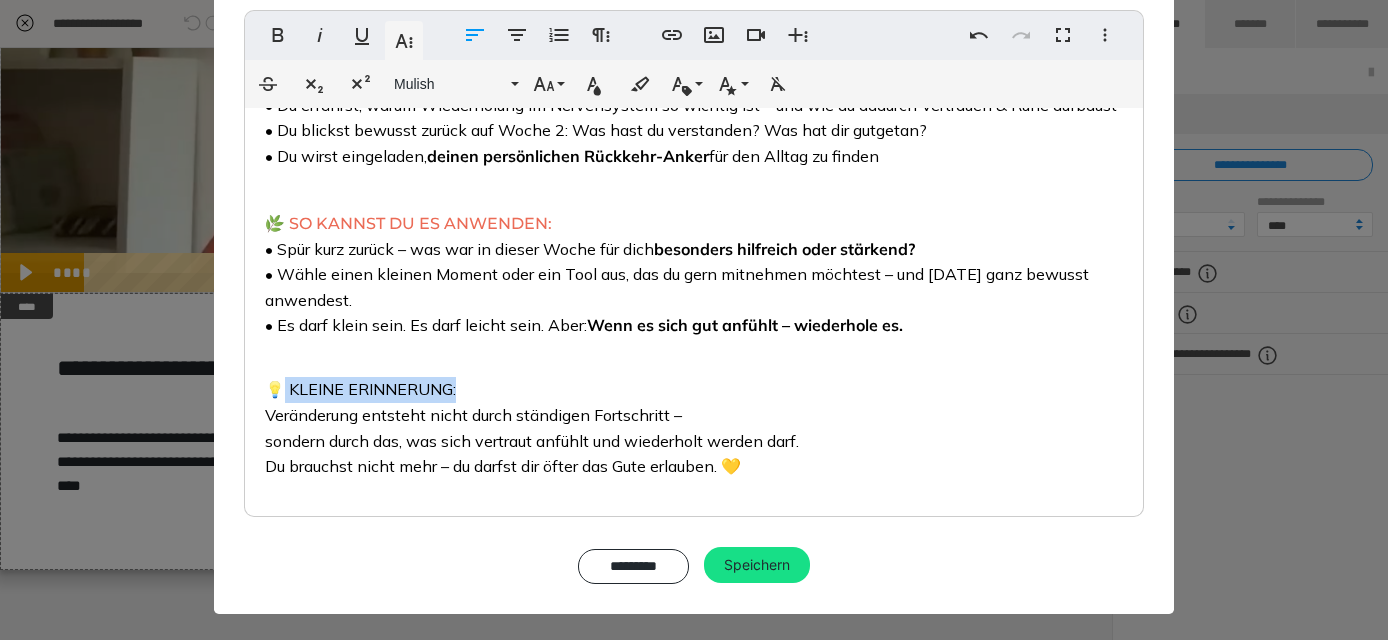 drag, startPoint x: 464, startPoint y: 405, endPoint x: 286, endPoint y: 411, distance: 178.10109 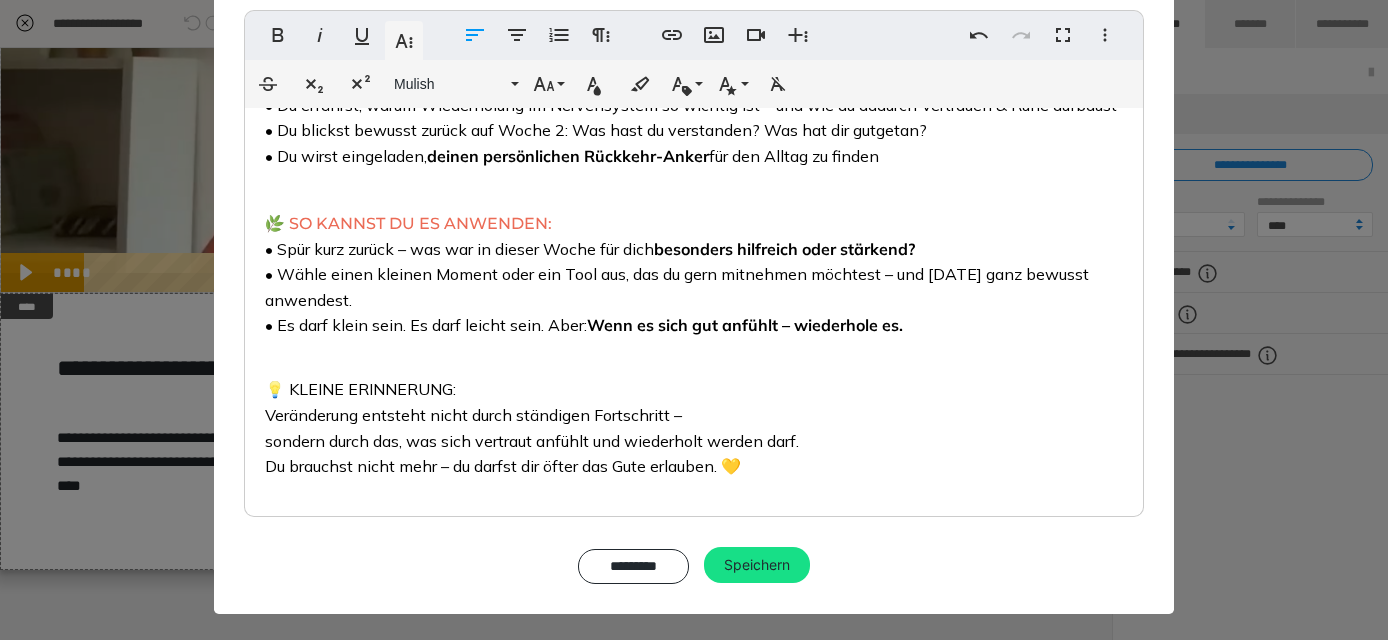 click on "SO KANNST DU ES ANWENDEN:" at bounding box center [420, 223] 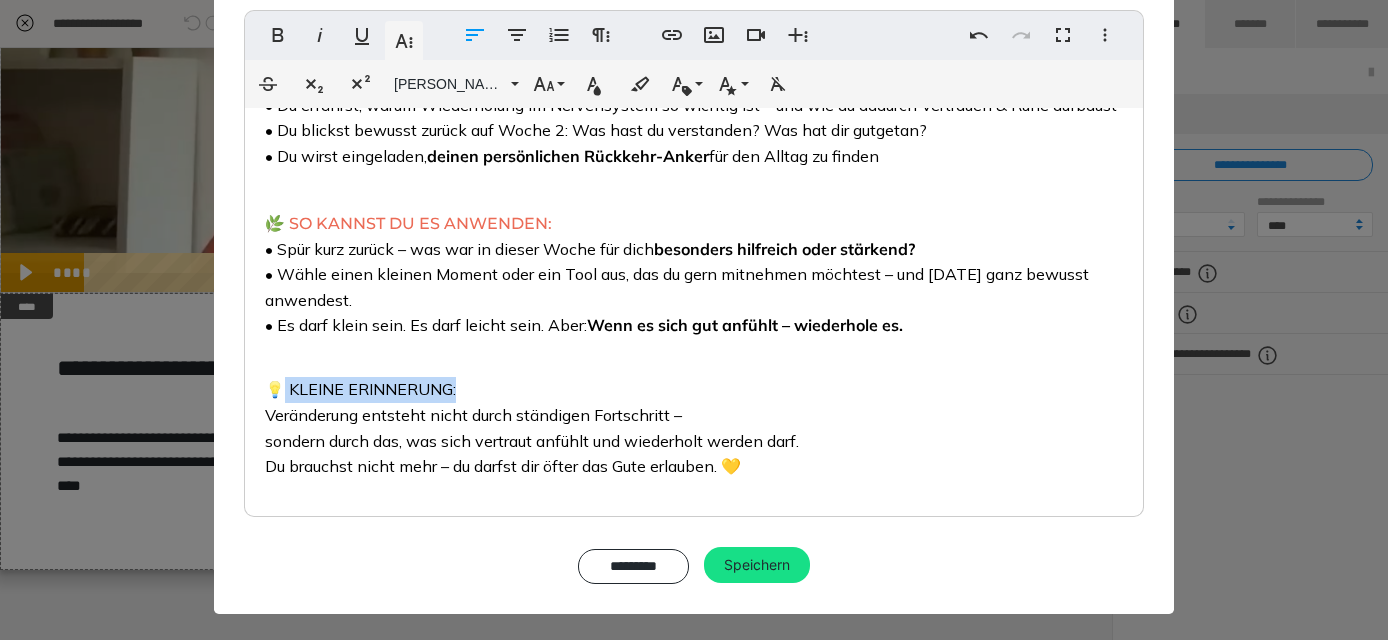 drag, startPoint x: 465, startPoint y: 405, endPoint x: 288, endPoint y: 412, distance: 177.13837 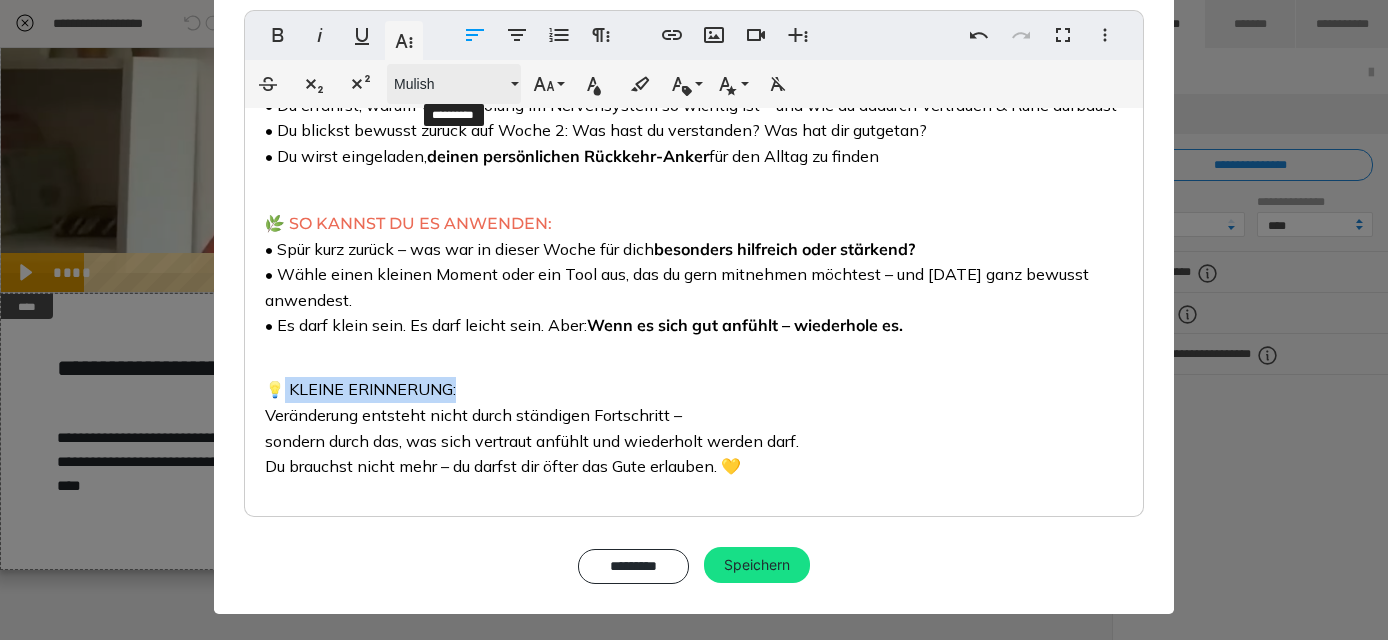 click on "Mulish" at bounding box center (450, 84) 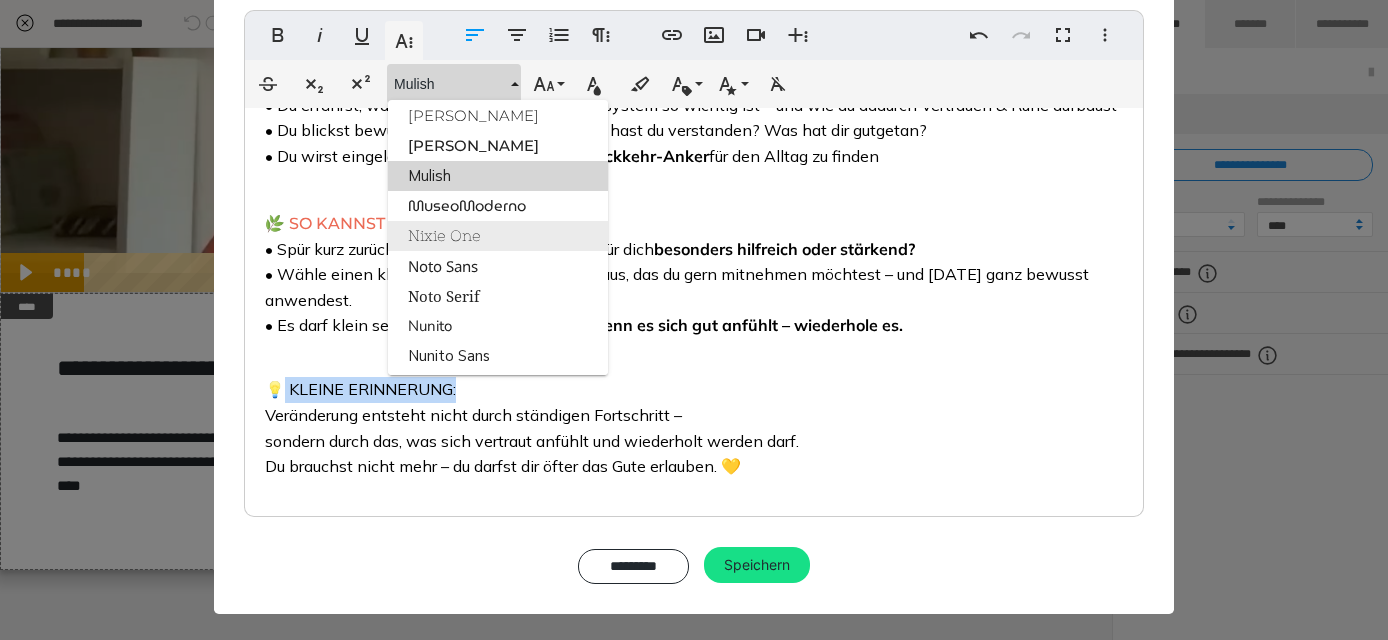 scroll, scrollTop: 1982, scrollLeft: 0, axis: vertical 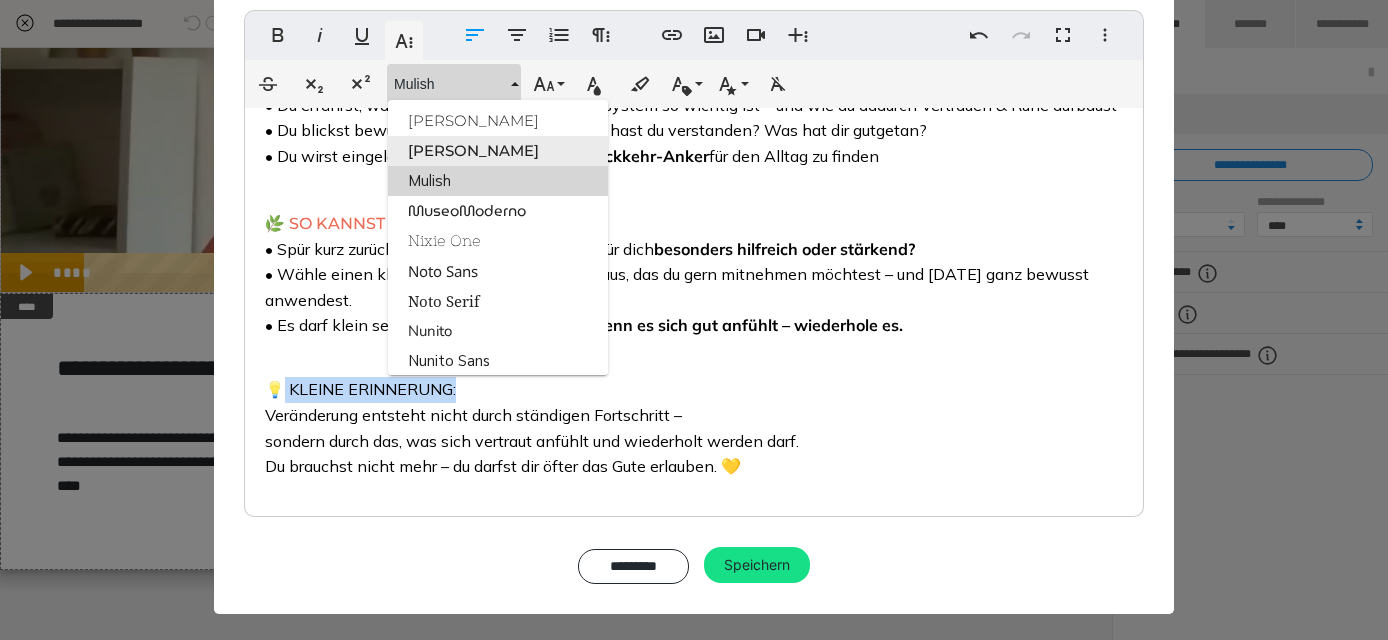 click on "[PERSON_NAME]" at bounding box center [498, 151] 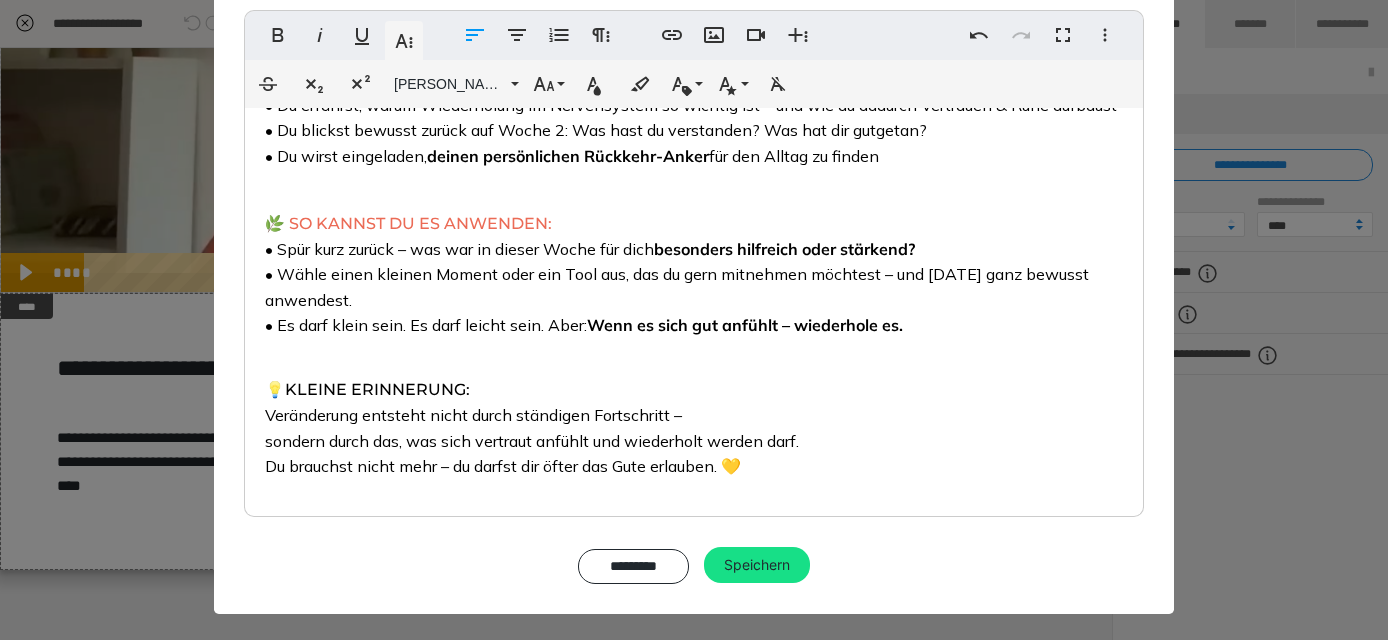 click on "KLEINE ERINNERUNG:" at bounding box center (377, 389) 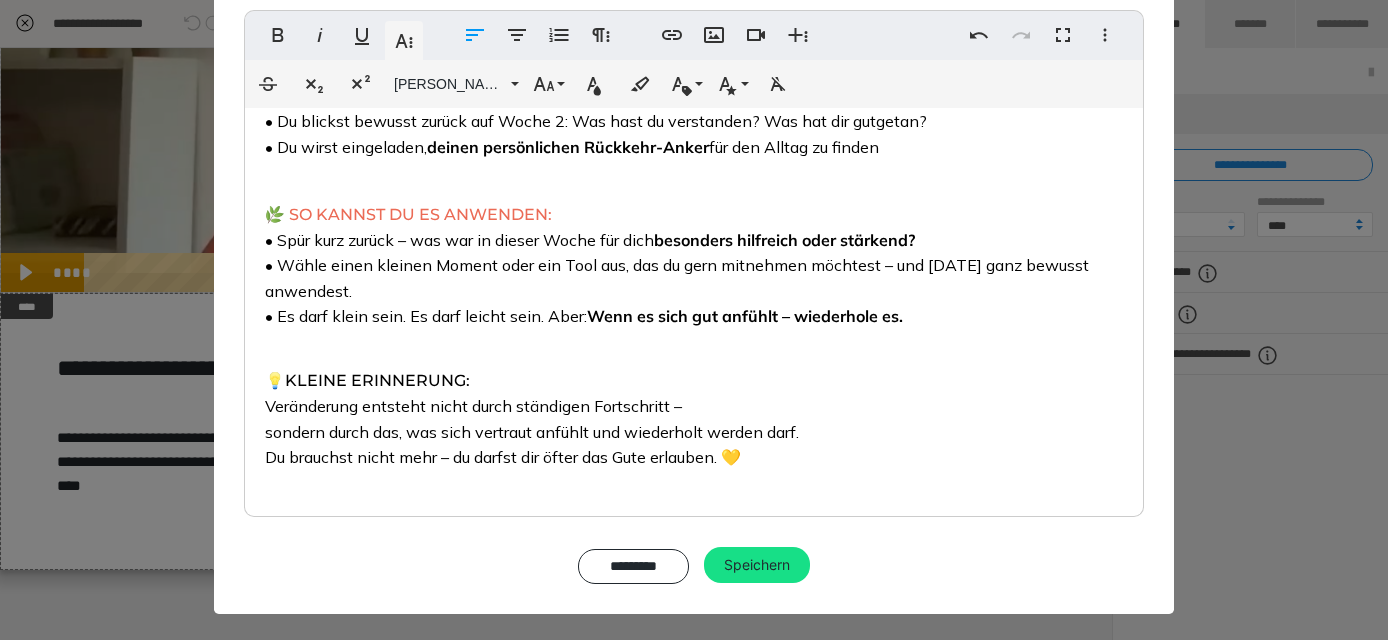 drag, startPoint x: 490, startPoint y: 381, endPoint x: 292, endPoint y: 386, distance: 198.06313 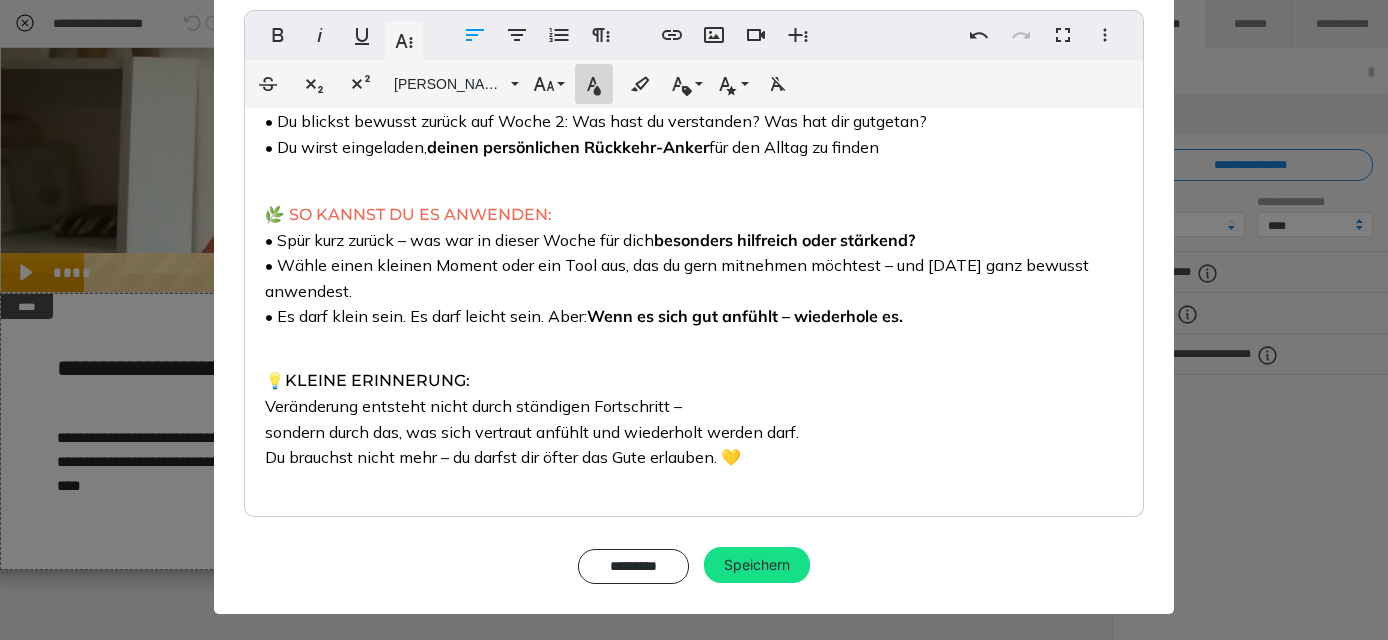click 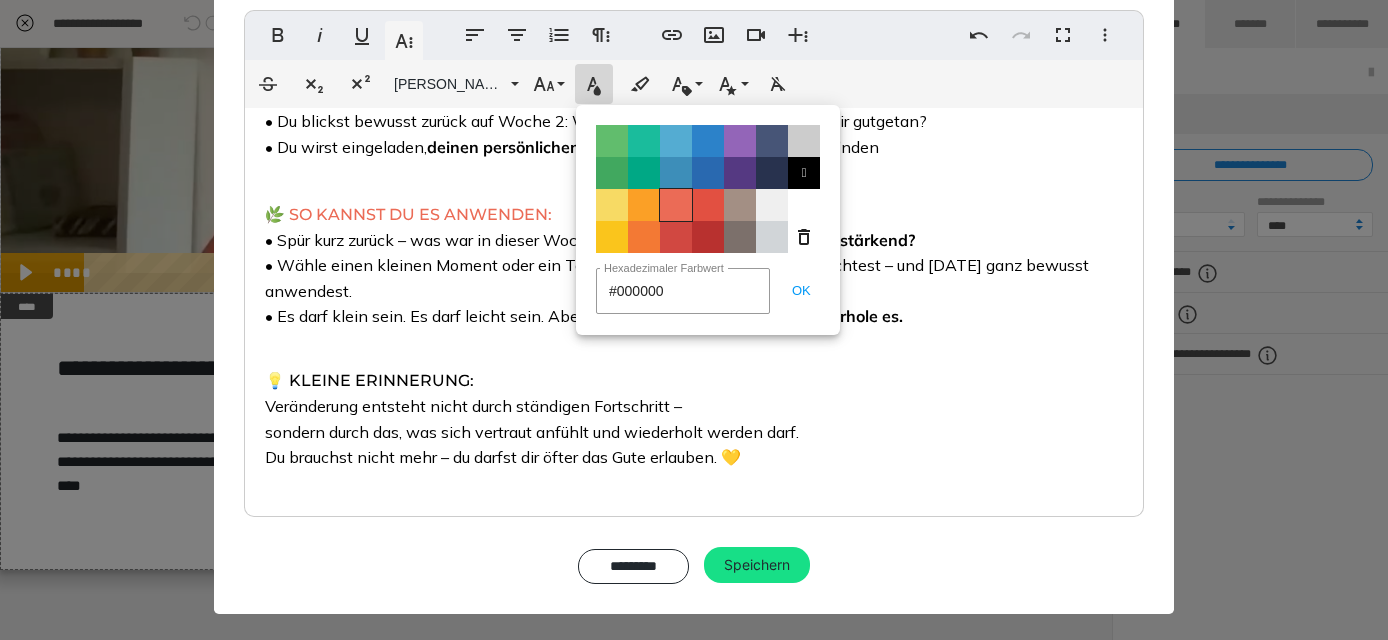 click on "Color#EB6B56" at bounding box center (676, 205) 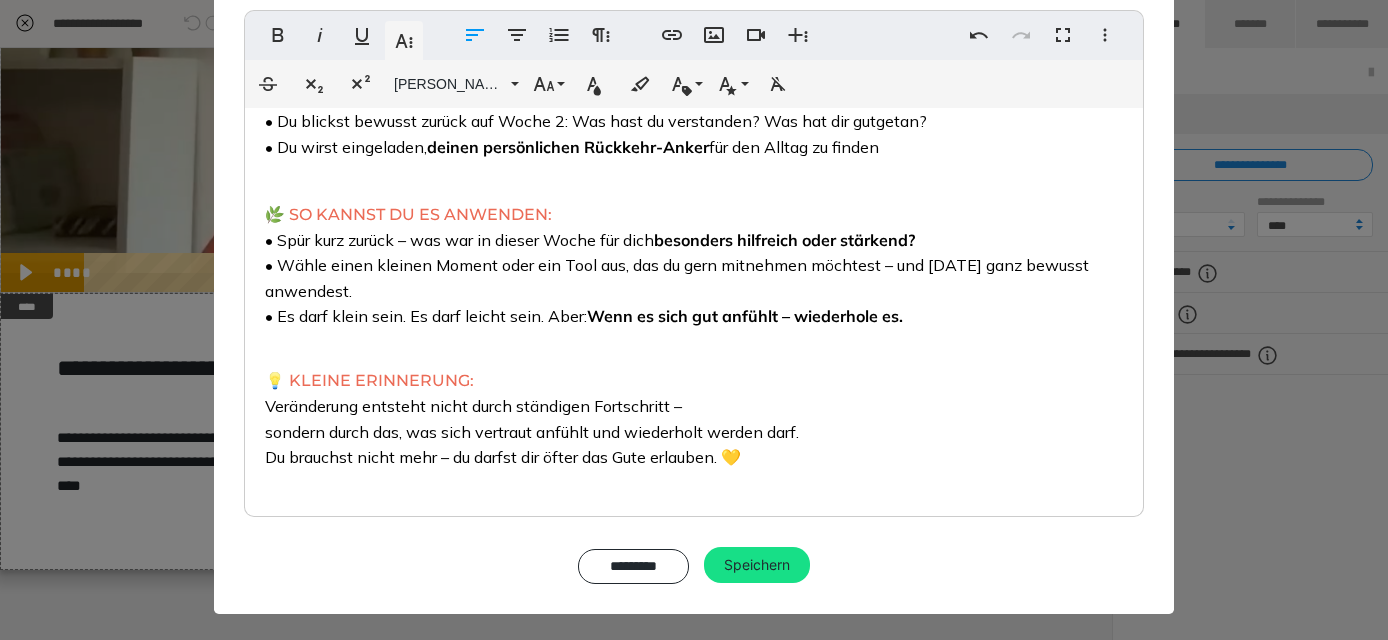 click on "💡   KLEINE ERINNERUNG: Veränderung entsteht nicht durch ständigen Fortschritt – sondern durch das, was sich vertraut anfühlt und wiederholt werden darf. Du brauchst nicht mehr – du darfst dir öfter das Gute erlauben. 💛" at bounding box center [694, 408] 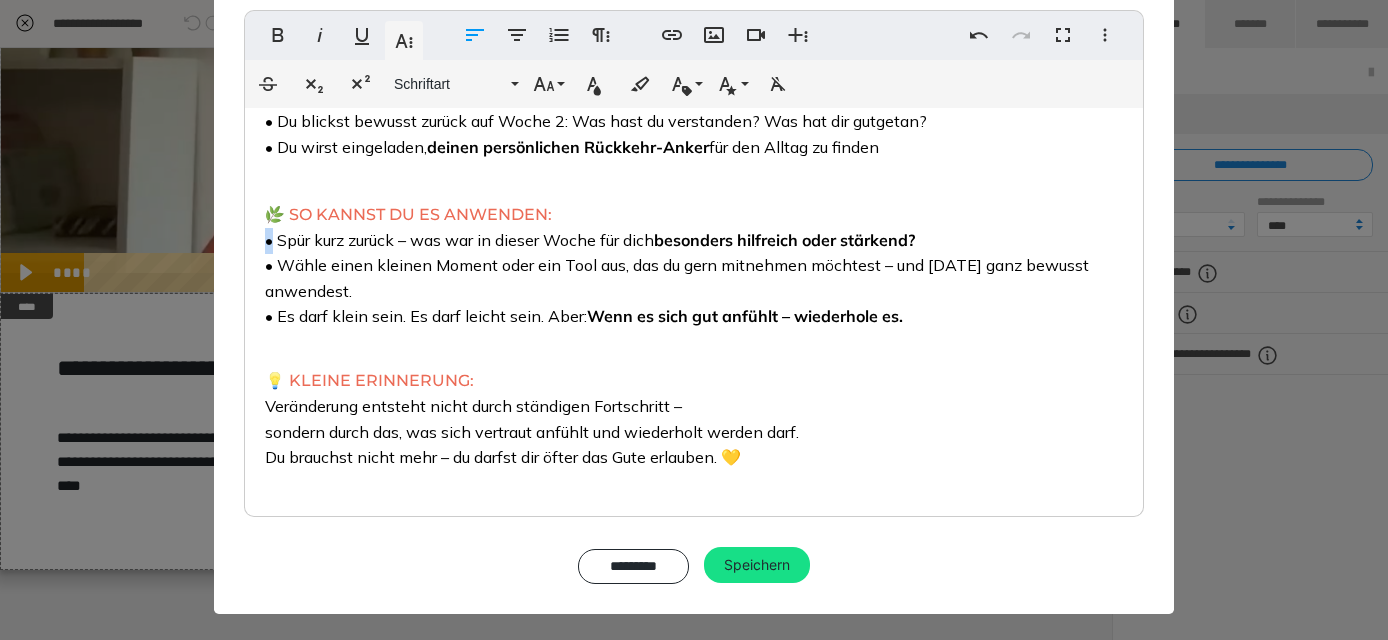 click on "• Spür kurz zurück – was war in dieser Woche für dich  besonders hilfreich oder stärkend? • Wähle einen kleinen Moment oder ein Tool aus, das du gern mitnehmen möchtest – und [DATE] ganz bewusst anwendest. • Es darf klein sein. Es darf leicht sein. Aber:  Wenn es sich gut anfühlt – wiederhole es." at bounding box center [677, 278] 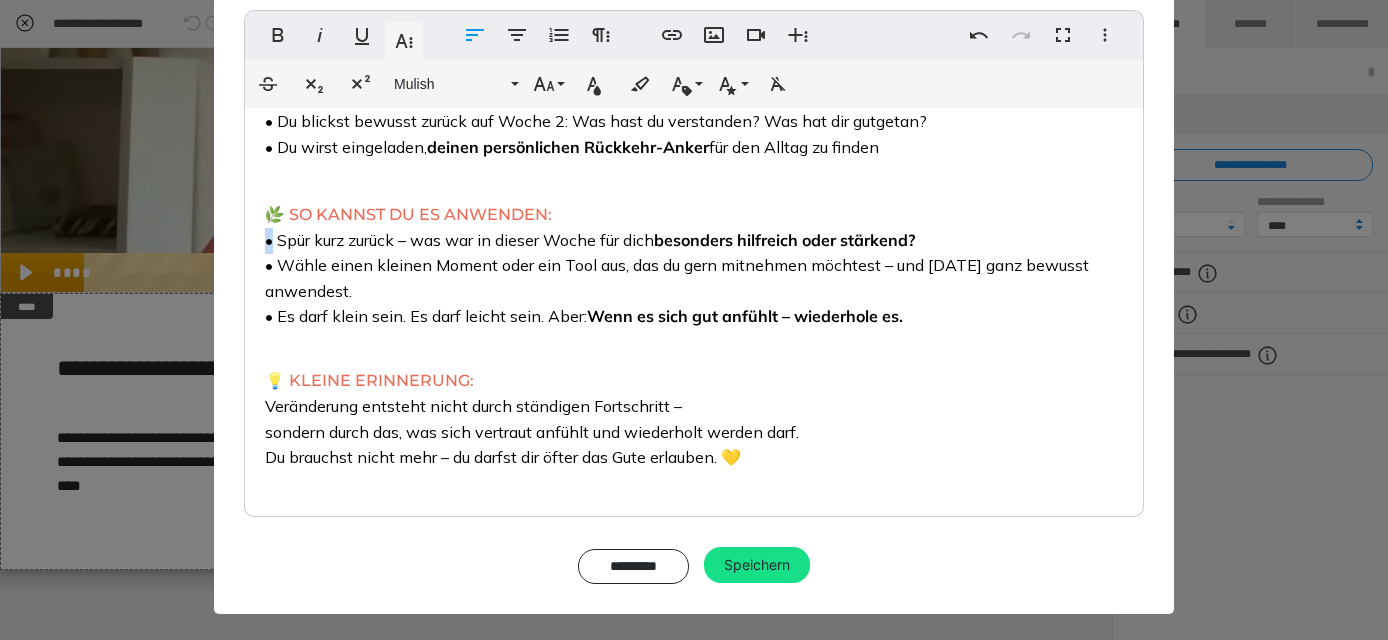 copy on "•" 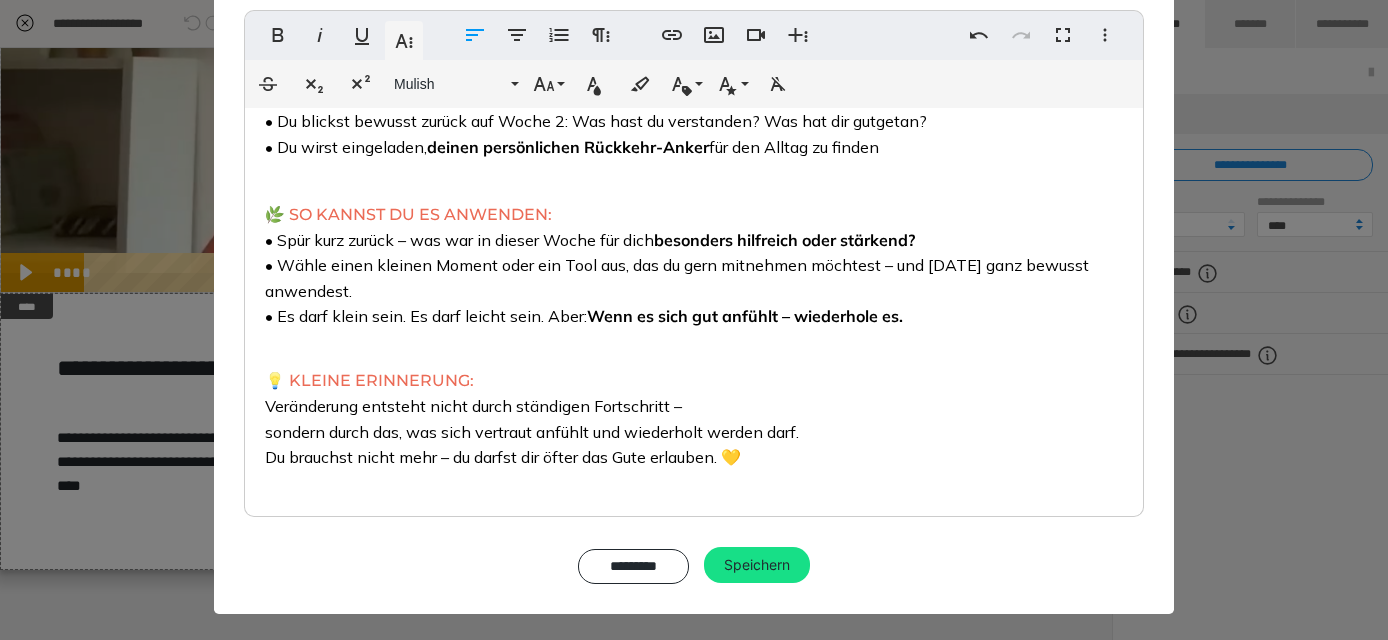 click on "Veränderung entsteht nicht durch ständigen Fortschritt – sondern durch das, was sich vertraut anfühlt und wiederholt werden darf. Du brauchst nicht mehr – du darfst dir öfter das Gute erlauben. 💛" at bounding box center (532, 431) 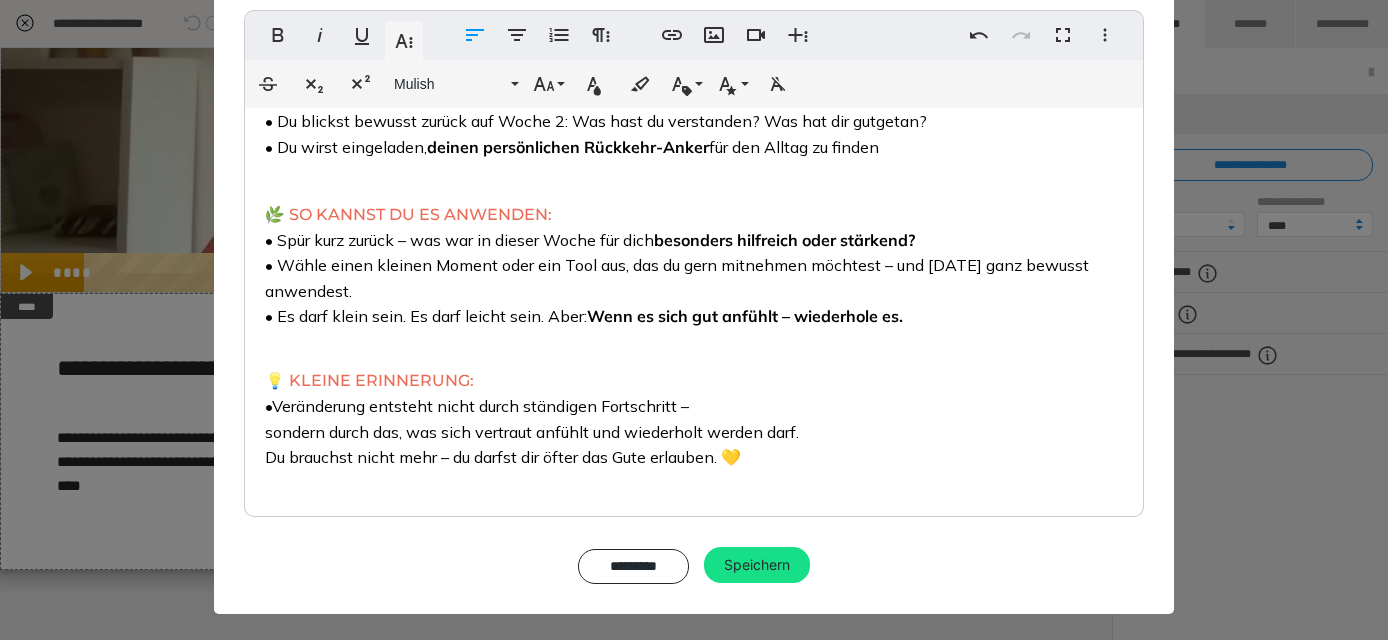 click on "•  Veränderung entsteht nicht durch ständigen Fortschritt – sondern durch das, was sich vertraut anfühlt und wiederholt werden darf. Du brauchst nicht mehr – du darfst dir öfter das Gute erlauben. 💛" at bounding box center (532, 431) 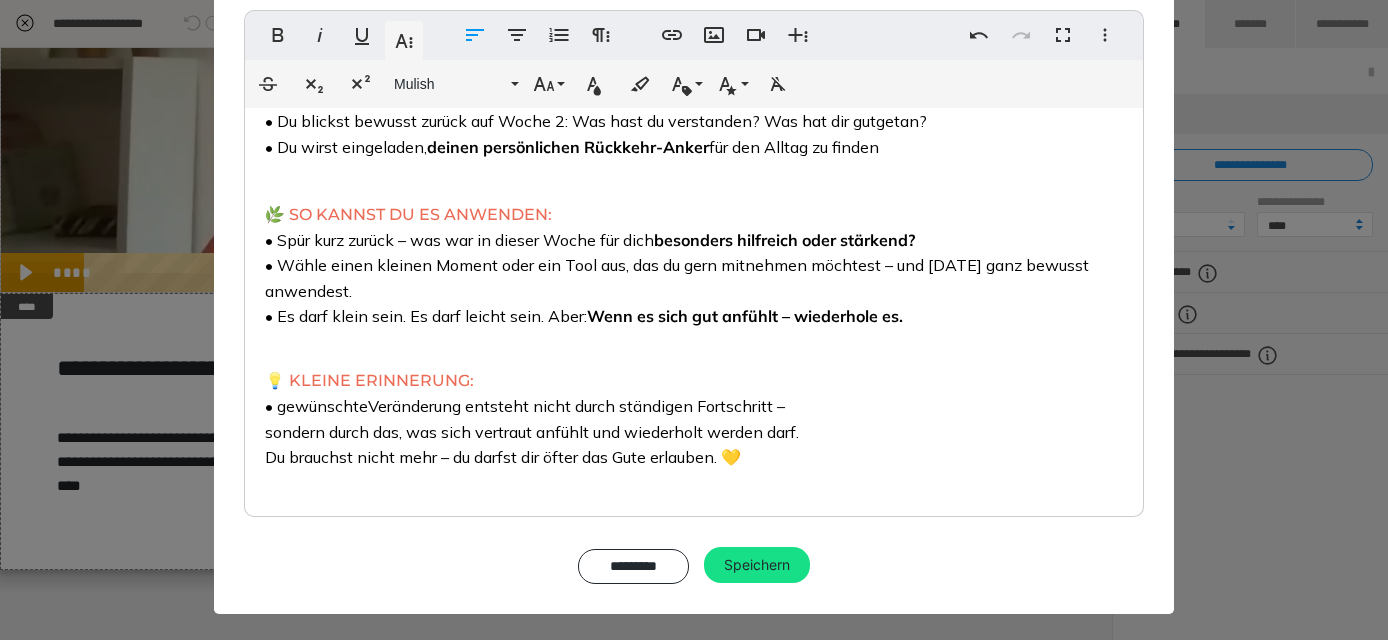 click on "• gewünschte  Veränderung entsteht nicht durch ständigen Fortschritt – sondern durch das, was sich vertraut anfühlt und wiederholt werden darf. Du brauchst nicht mehr – du darfst dir öfter das Gute erlauben. 💛" at bounding box center (532, 431) 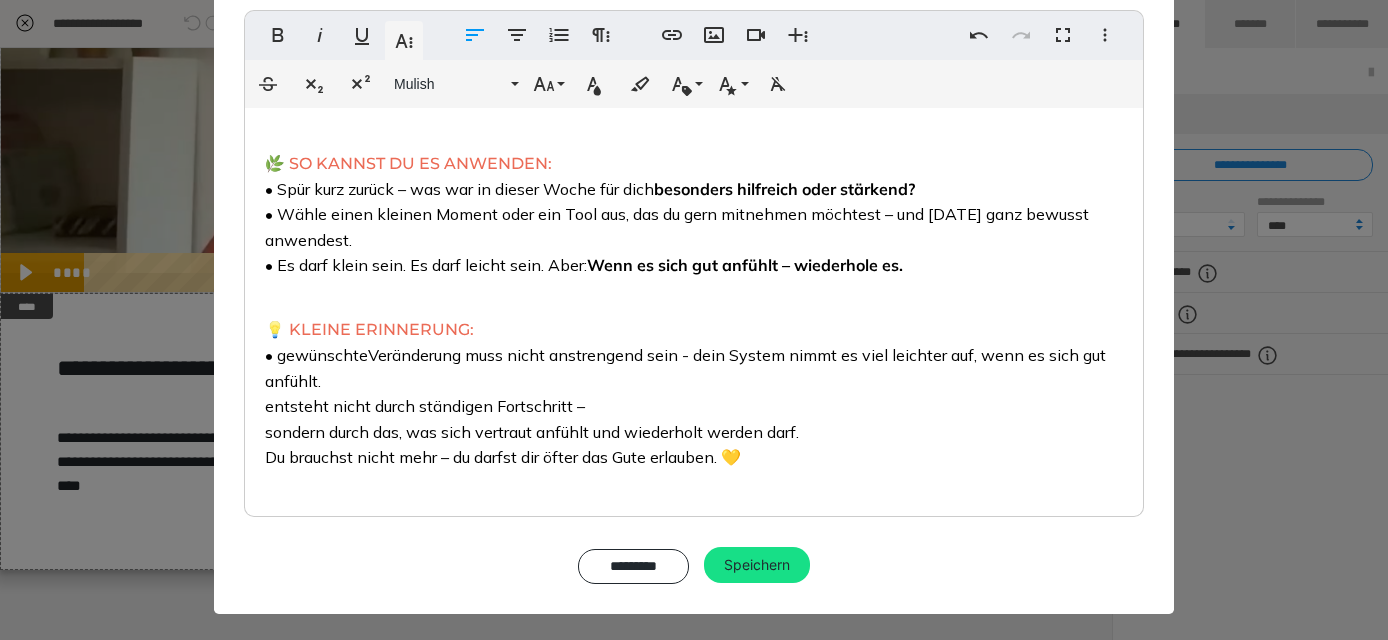 scroll, scrollTop: 208, scrollLeft: 0, axis: vertical 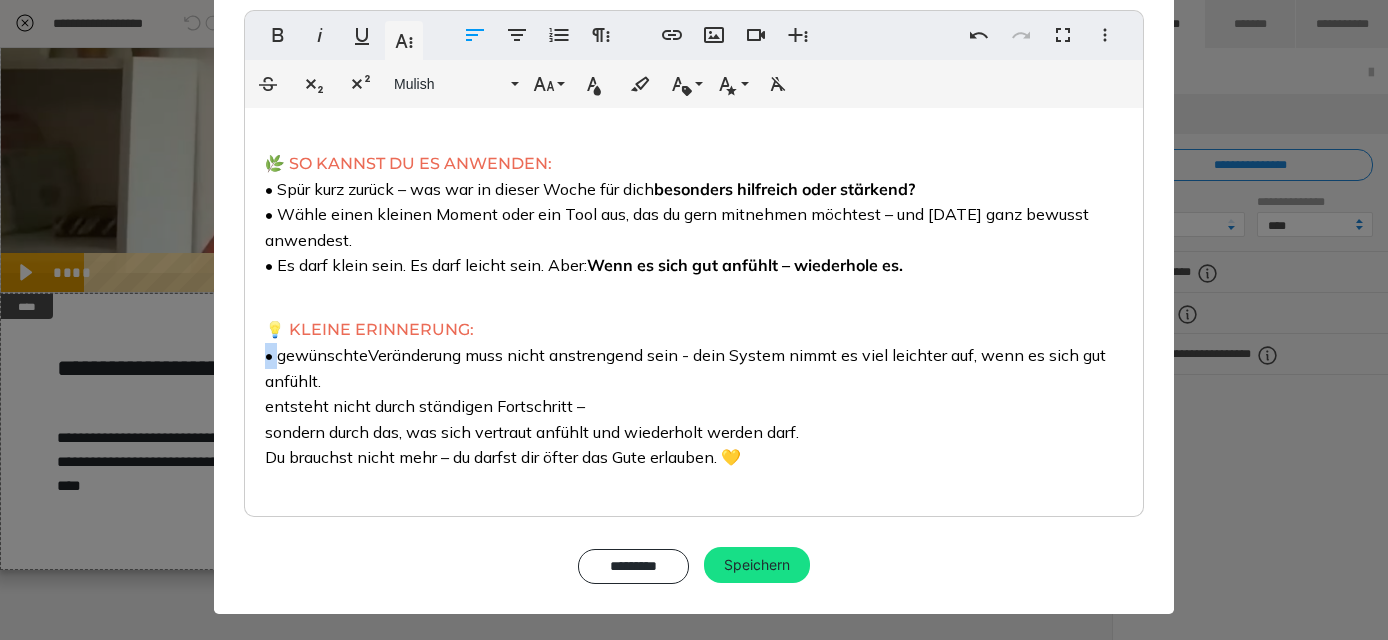 drag, startPoint x: 279, startPoint y: 360, endPoint x: 262, endPoint y: 360, distance: 17 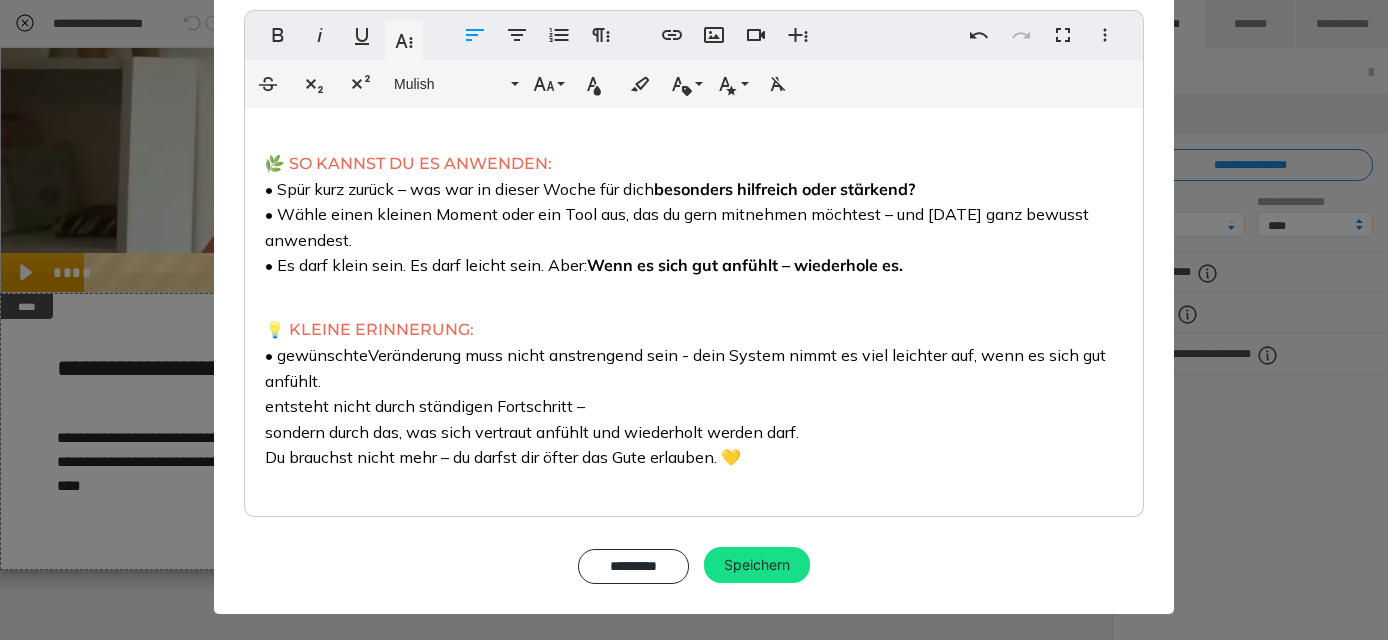 click on "💡   KLEINE ERINNERUNG: • gewünschte  Veränderung muss nicht anstrengend sein - dein System nimmt es viel leichter auf, wenn es sich gut anfühlt. entsteht nicht durch ständigen Fortschritt – sondern durch das, was sich vertraut anfühlt und wiederholt werden darf. Du brauchst nicht mehr – du darfst dir öfter das Gute erlauben. 💛" at bounding box center (694, 383) 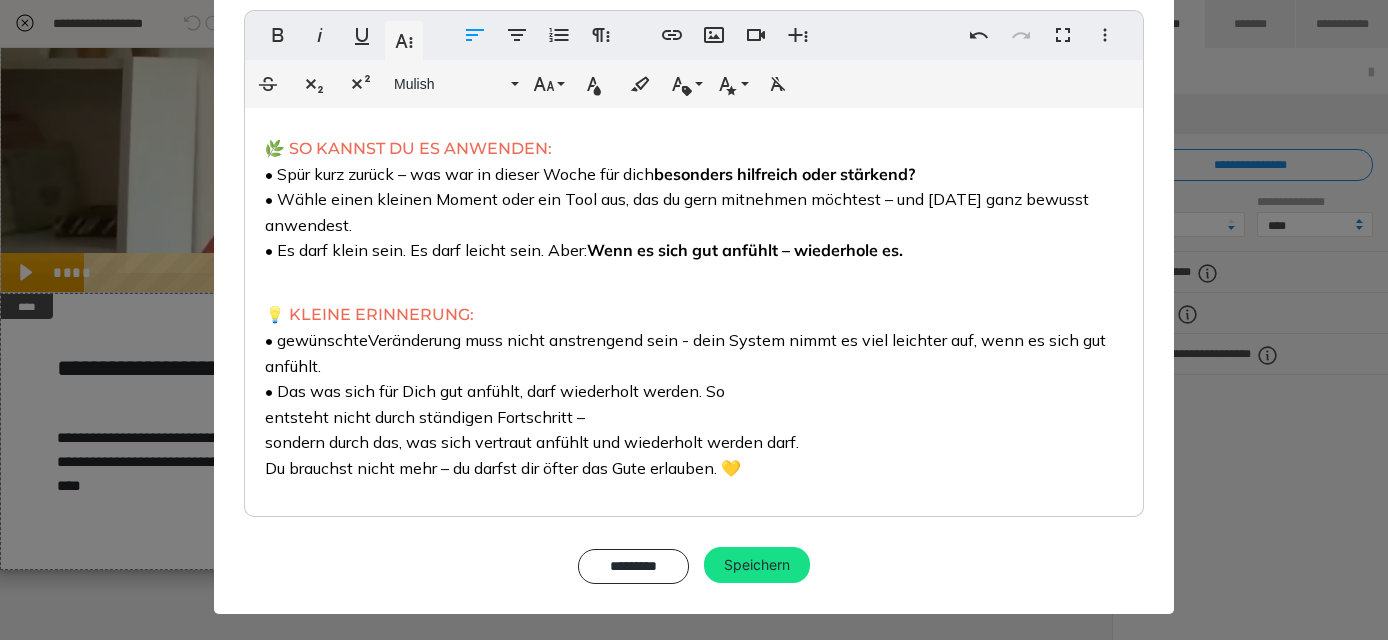 click on "💡   KLEINE ERINNERUNG: • gewünschte  Veränderung muss nicht anstrengend sein - dein System nimmt es viel leichter auf, wenn es sich gut anfühlt. • Das was sich für Dich gut anfühlt, darf wiederholt werden. So  entsteht nicht durch ständigen Fortschritt – sondern durch das, was sich vertraut anfühlt und wiederholt werden darf. Du brauchst nicht mehr – du darfst dir öfter das Gute erlauben. 💛" at bounding box center [694, 381] 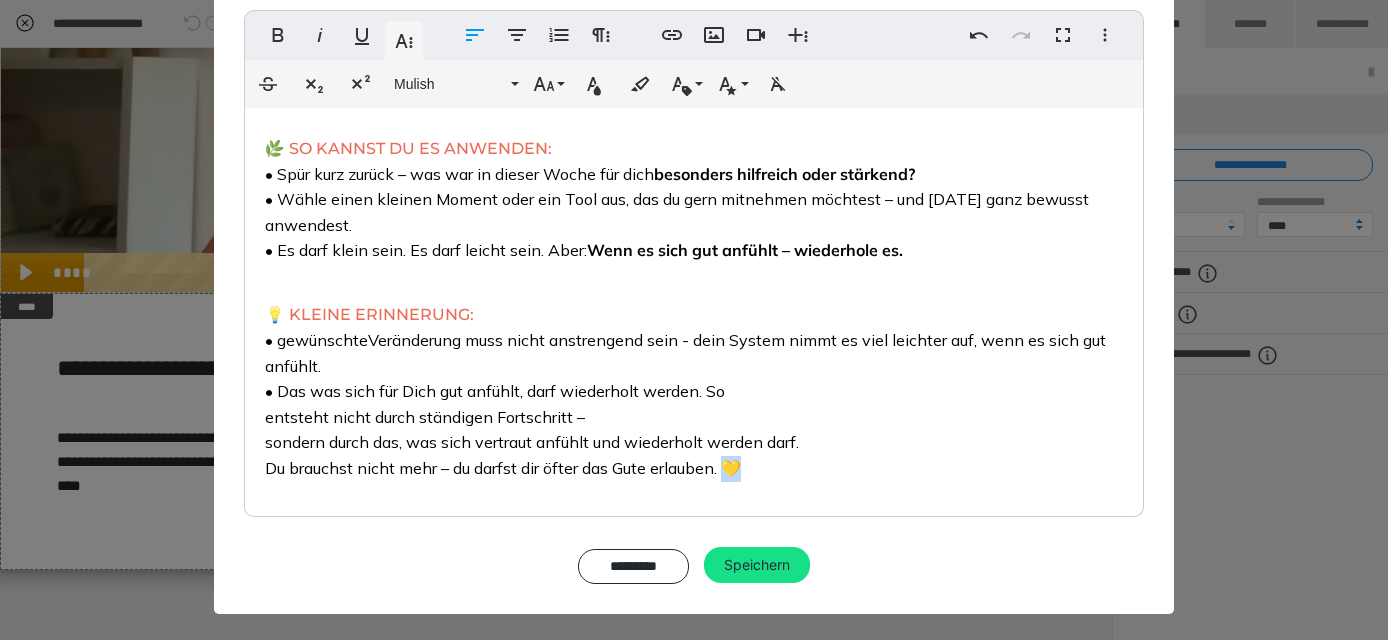 drag, startPoint x: 733, startPoint y: 484, endPoint x: 752, endPoint y: 484, distance: 19 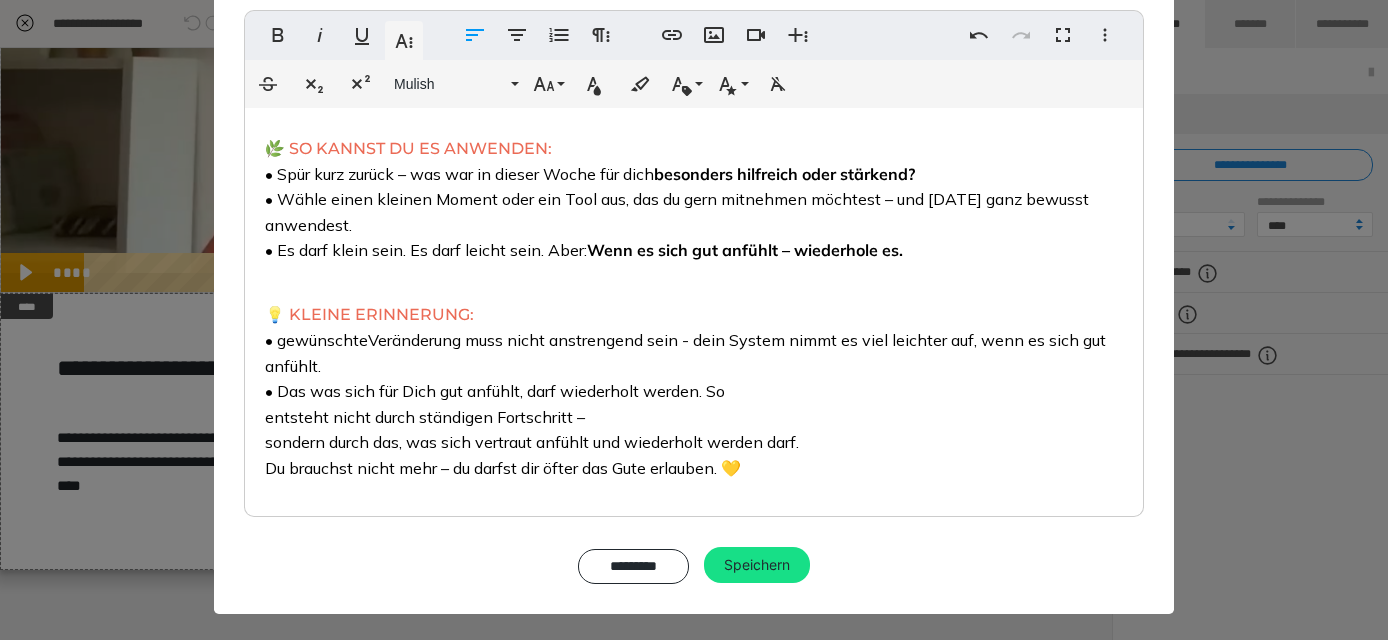 click on "💡   KLEINE ERINNERUNG: • gewünschte  Veränderung muss nicht anstrengend sein - dein System nimmt es viel leichter auf, wenn es sich gut anfühlt. • Das was sich für Dich gut anfühlt, darf wiederholt werden. So  entsteht nicht durch ständigen Fortschritt – sondern durch das, was sich vertraut anfühlt und wiederholt werden darf. Du brauchst nicht mehr – du darfst dir öfter das Gute erlauben. 💛" at bounding box center [694, 381] 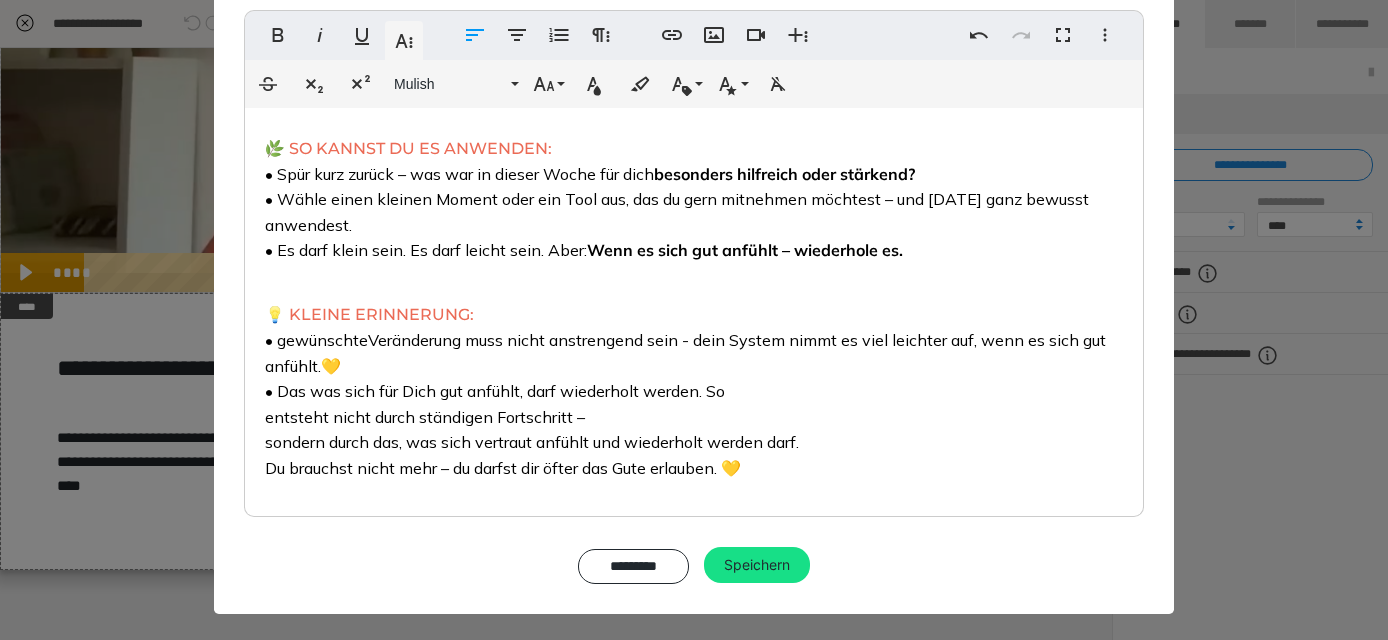 click on "• Das was sich für Dich gut anfühlt, darf wiederholt werden. So" at bounding box center (495, 391) 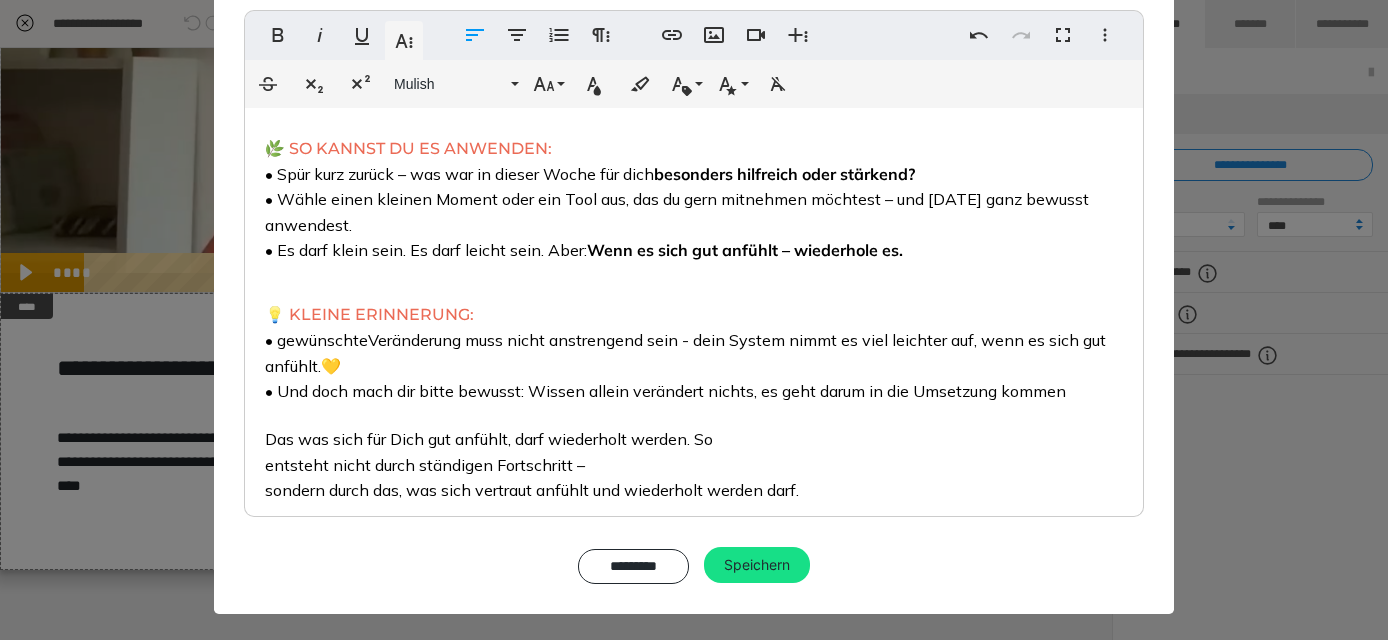 click on "💡   KLEINE ERINNERUNG: • gewünschte  Veränderung muss nicht anstrengend sein - dein System nimmt es viel leichter auf, wenn es sich gut anfühlt. 💛 • Und doch mach dir bitte bewusst: Wissen allein verändert nichts, es geht darum in die Umsetzung kommen  Das was sich für Dich gut anfühlt, darf wiederholt werden. So  entsteht nicht durch ständigen Fortschritt – sondern durch das, was sich vertraut anfühlt und wiederholt werden darf. Du brauchst nicht mehr – du darfst dir öfter das Gute erlauben. 💛" at bounding box center (694, 405) 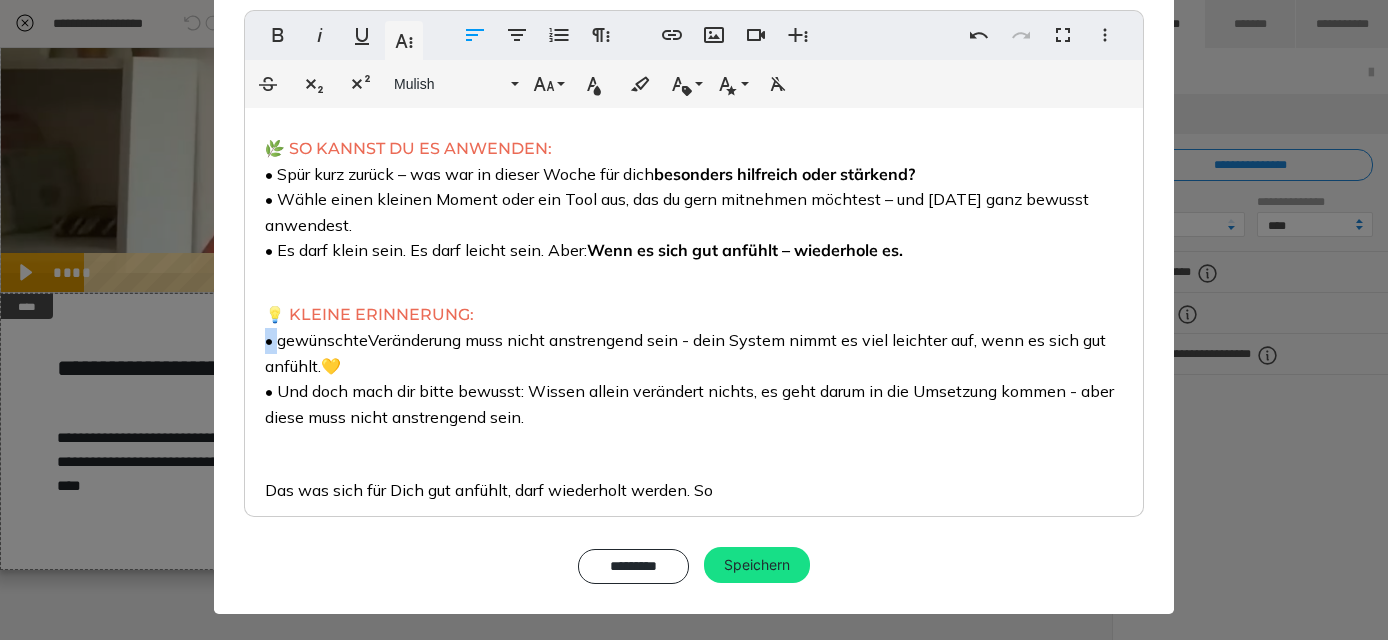 drag, startPoint x: 276, startPoint y: 358, endPoint x: 263, endPoint y: 358, distance: 13 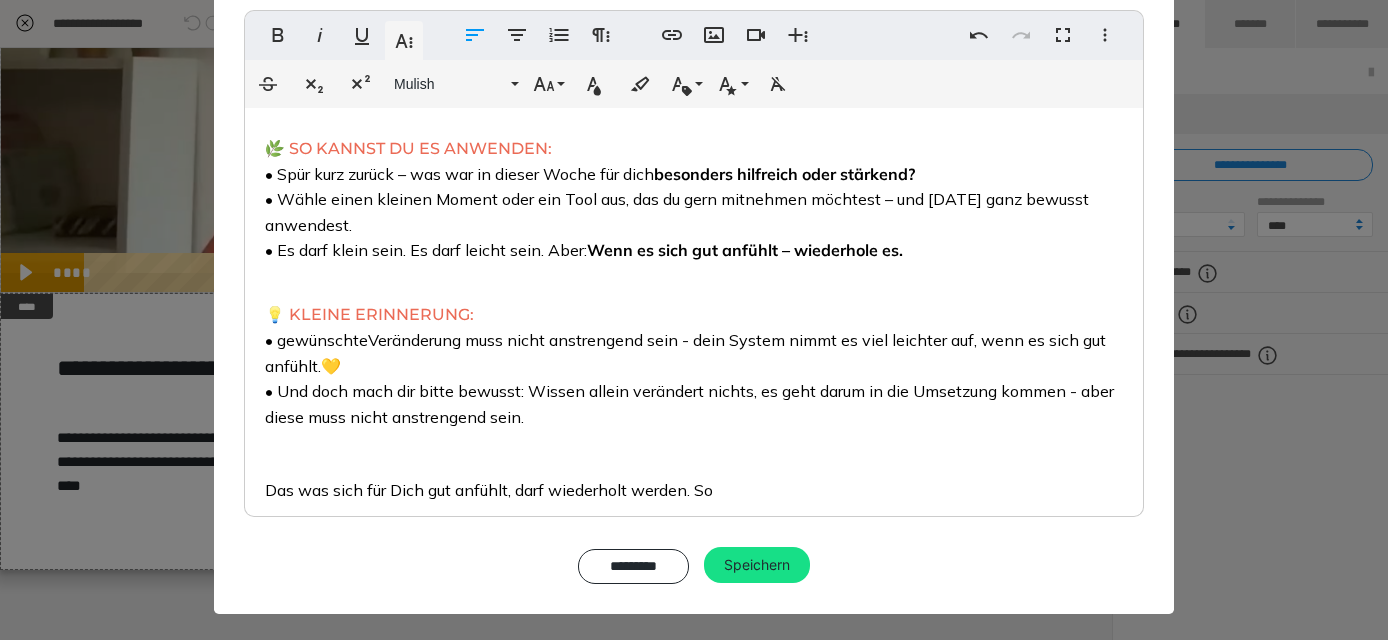 click on "💡   KLEINE ERINNERUNG: • gewünschte  Veränderung muss nicht anstrengend sein - dein System nimmt es viel leichter auf, wenn es sich gut anfühlt. 💛 • Und doch mach dir bitte bewusst: Wissen allein verändert nichts, es geht darum in die Umsetzung kommen - aber diese muss nicht anstrengend sein.    Das was sich für Dich gut anfühlt, darf wiederholt werden. So  entsteht nicht durch ständigen Fortschritt – sondern durch das, was sich vertraut anfühlt und wiederholt werden darf. Du brauchst nicht mehr – du darfst dir öfter das Gute erlauben. 💛" at bounding box center [694, 430] 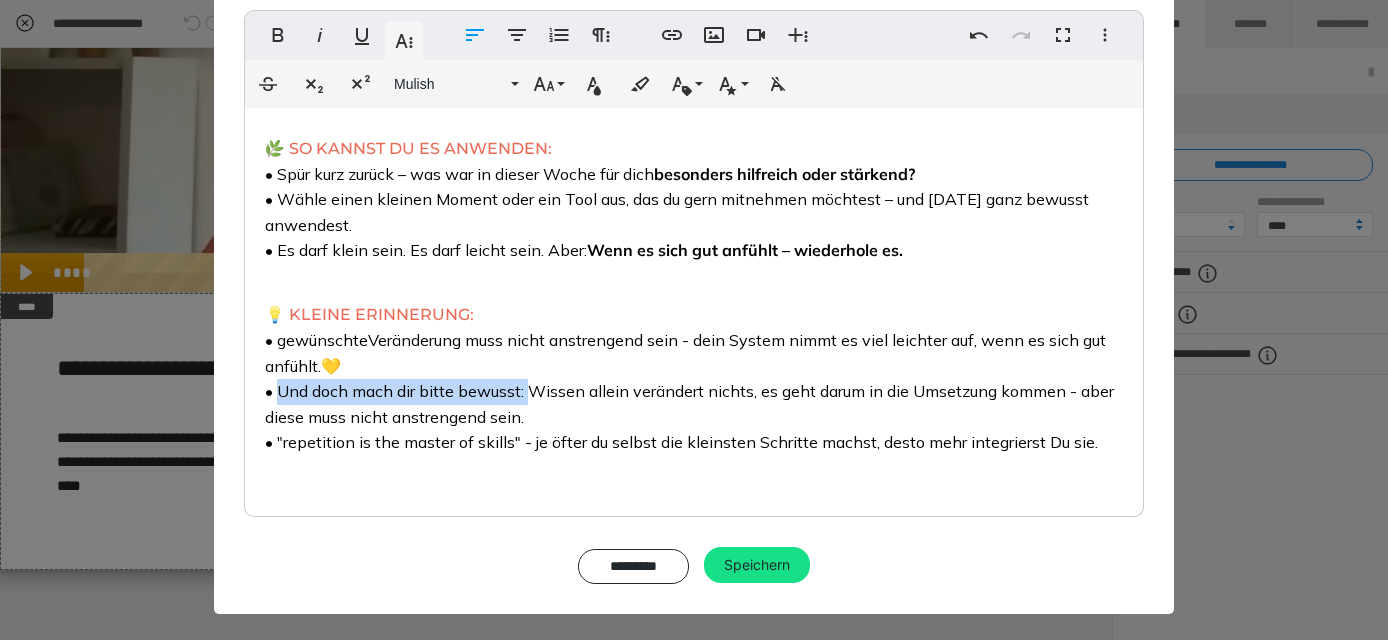 drag, startPoint x: 528, startPoint y: 409, endPoint x: 277, endPoint y: 403, distance: 251.0717 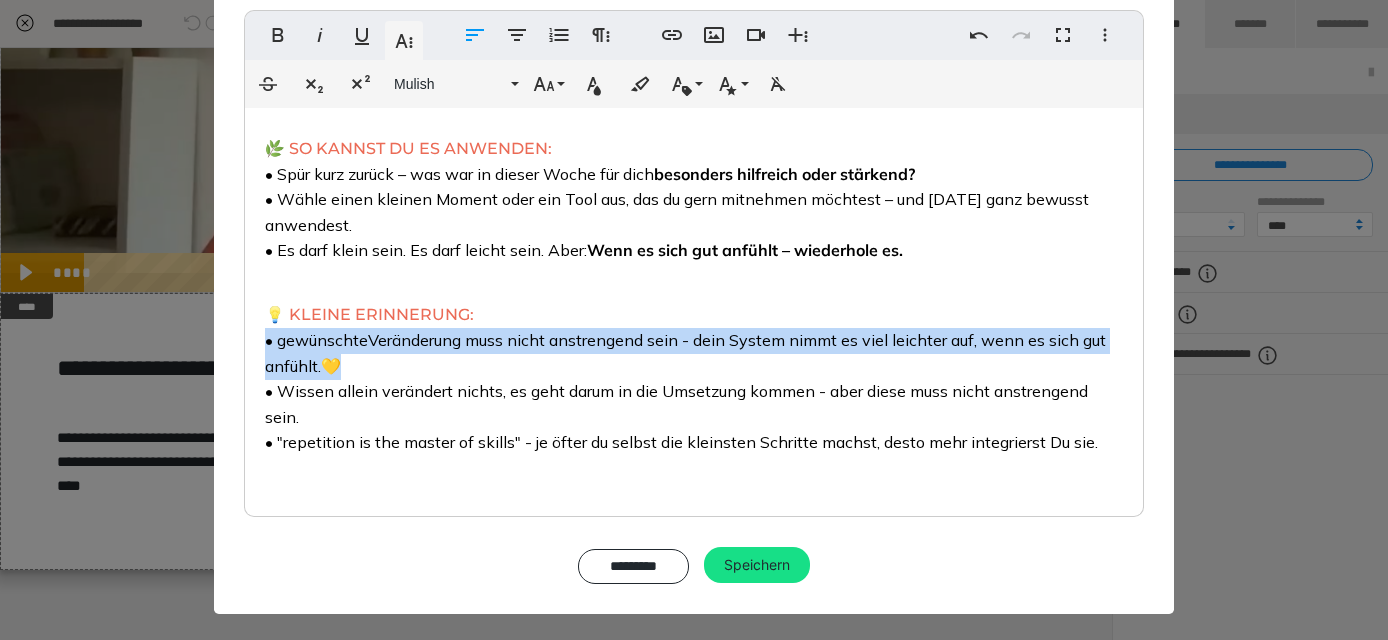 drag, startPoint x: 357, startPoint y: 387, endPoint x: 259, endPoint y: 356, distance: 102.78619 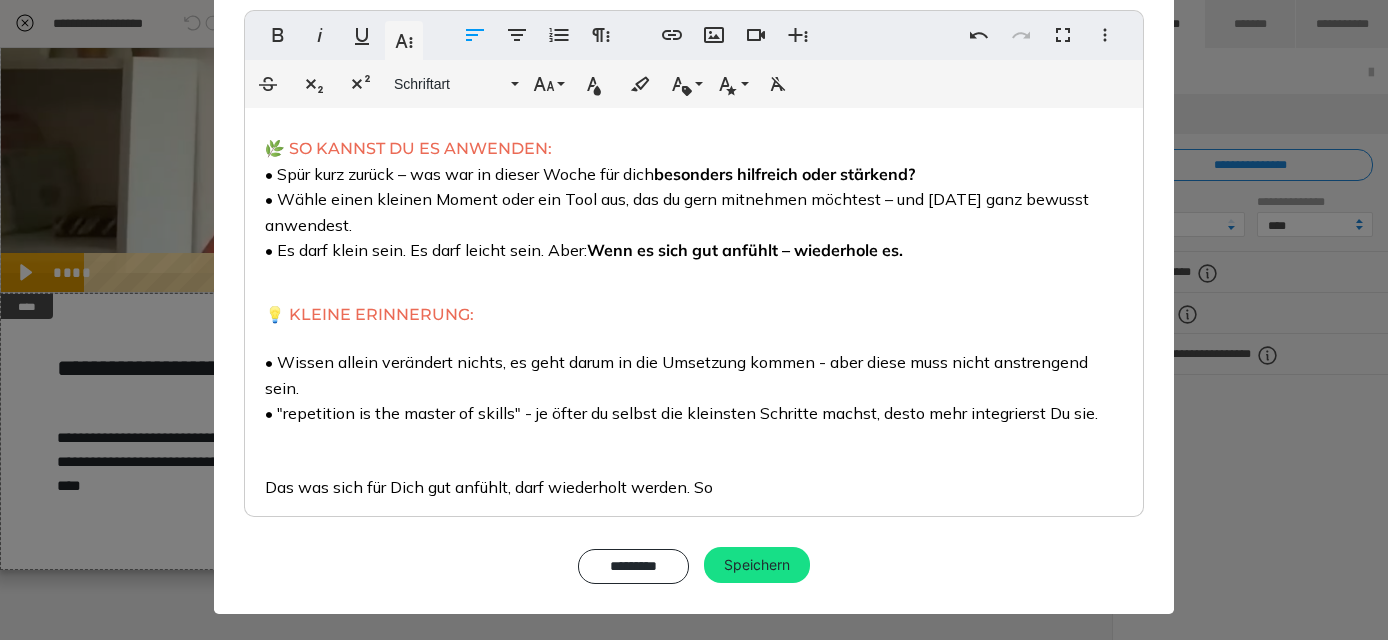 click on "💡   KLEINE ERINNERUNG: • Wissen allein verändert nichts, es geht darum in die Umsetzung kommen - aber diese muss nicht anstrengend sein.  ​ • "repetition is the master of skills" - je öfter du selbst die kleinsten Schritte machst, desto mehr integrierst Du sie.   Das was sich für Dich gut anfühlt, darf wiederholt werden. So  entsteht nicht durch ständigen Fortschritt – sondern durch das, was sich vertraut anfühlt und wiederholt werden darf. Du brauchst nicht mehr – du darfst dir öfter das Gute erlauben. 💛" at bounding box center [694, 429] 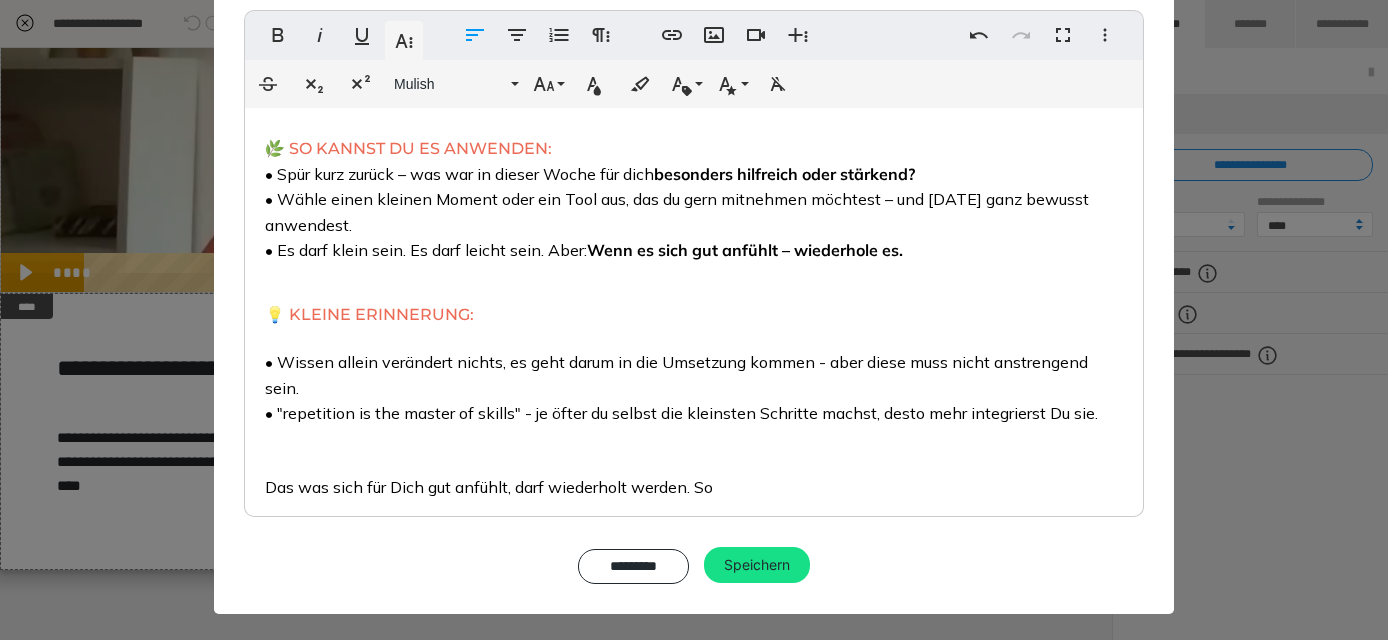 click on "💡   KLEINE ERINNERUNG: • Wissen allein verändert nichts, es geht darum in die Umsetzung kommen - aber diese muss nicht anstrengend sein.  ​ • "repetition is the master of skills" - je öfter du selbst die kleinsten Schritte machst, desto mehr integrierst Du sie.   Das was sich für Dich gut anfühlt, darf wiederholt werden. So  entsteht nicht durch ständigen Fortschritt – sondern durch das, was sich vertraut anfühlt und wiederholt werden darf. Du brauchst nicht mehr – du darfst dir öfter das Gute erlauben. 💛" at bounding box center (694, 429) 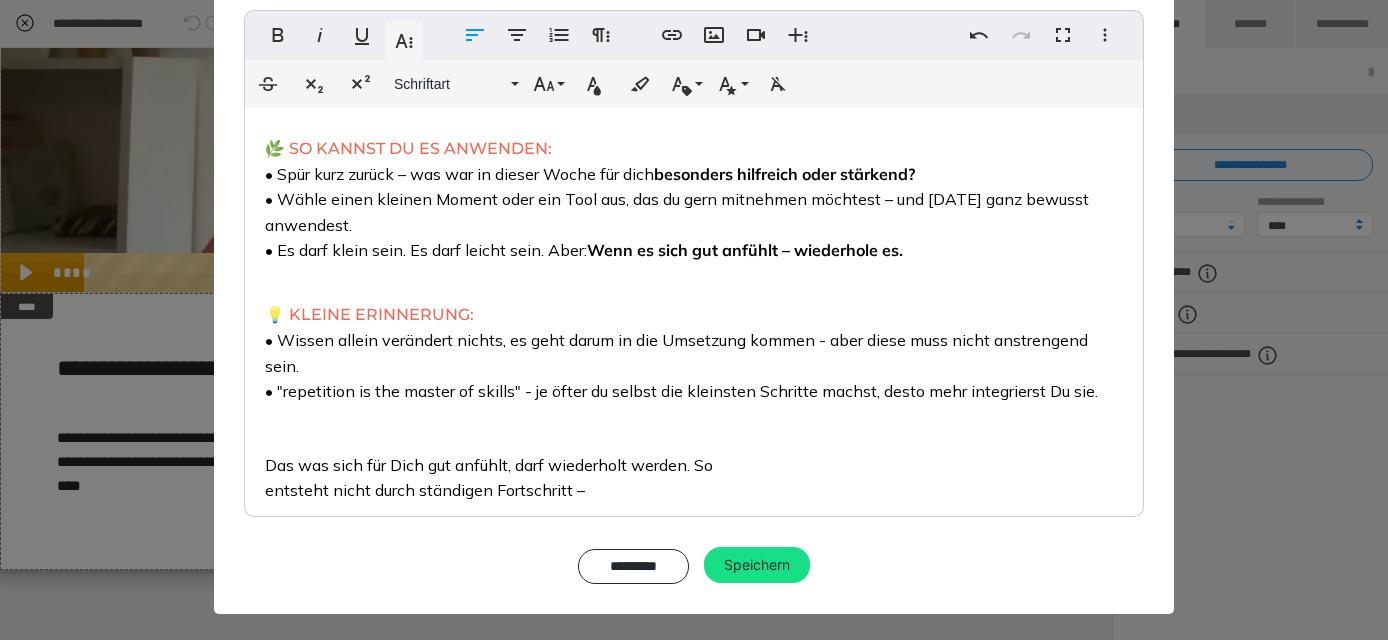 click on "• Wissen allein verändert nichts, es geht darum in die Umsetzung kommen - aber diese muss nicht anstrengend sein." at bounding box center [676, 353] 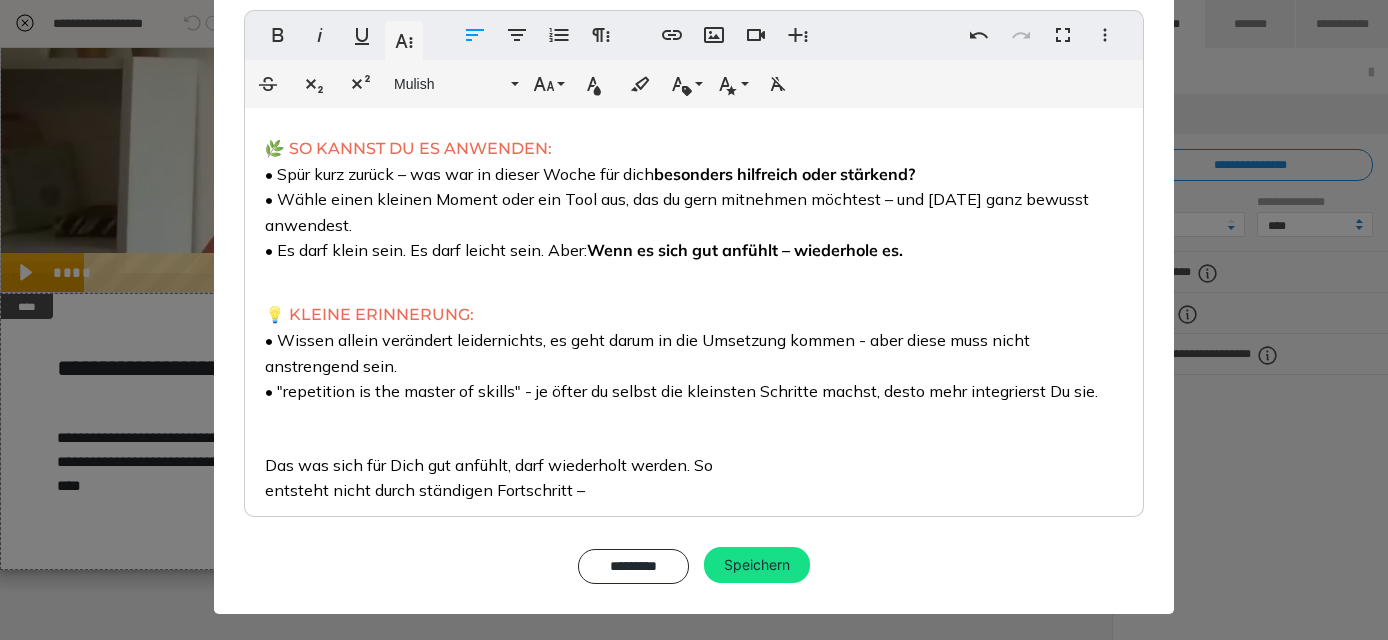 click on "• Wissen allein verändert leider  nichts, es geht darum in die Umsetzung kommen - aber diese muss nicht anstrengend sein." at bounding box center (647, 353) 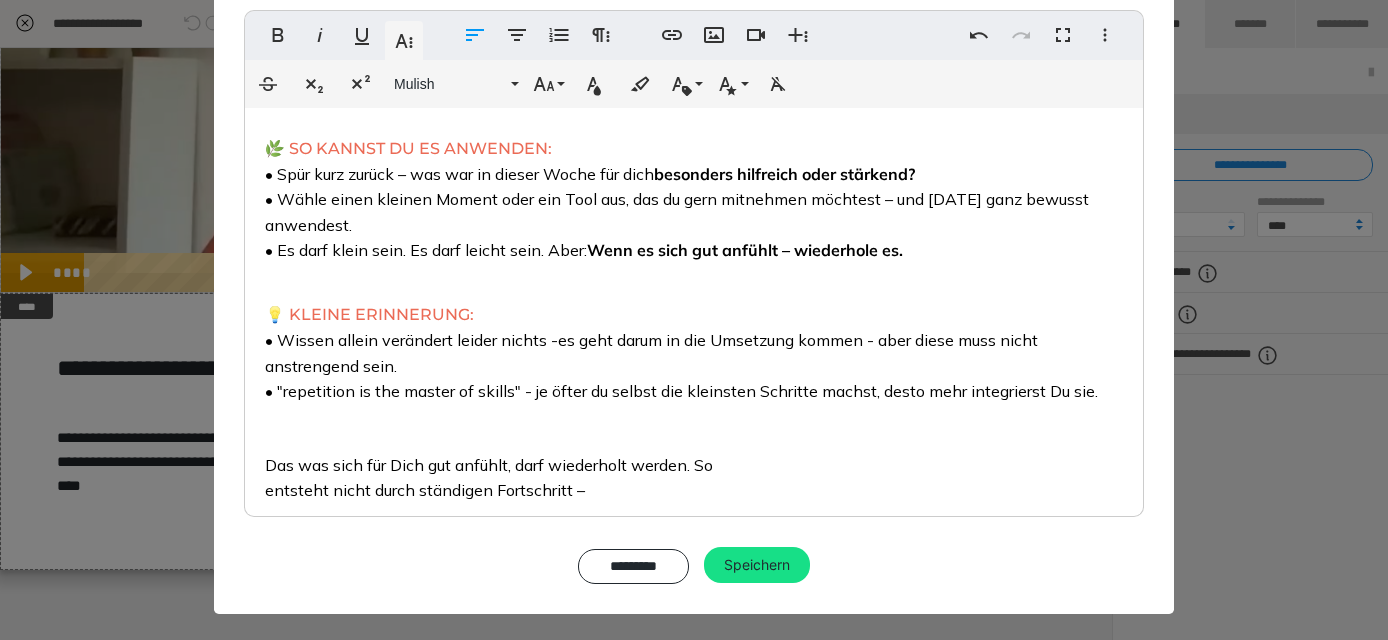 click on "• Wissen allein verändert leider nichts -  es geht darum in die Umsetzung kommen - aber diese muss nicht anstrengend sein." at bounding box center [651, 353] 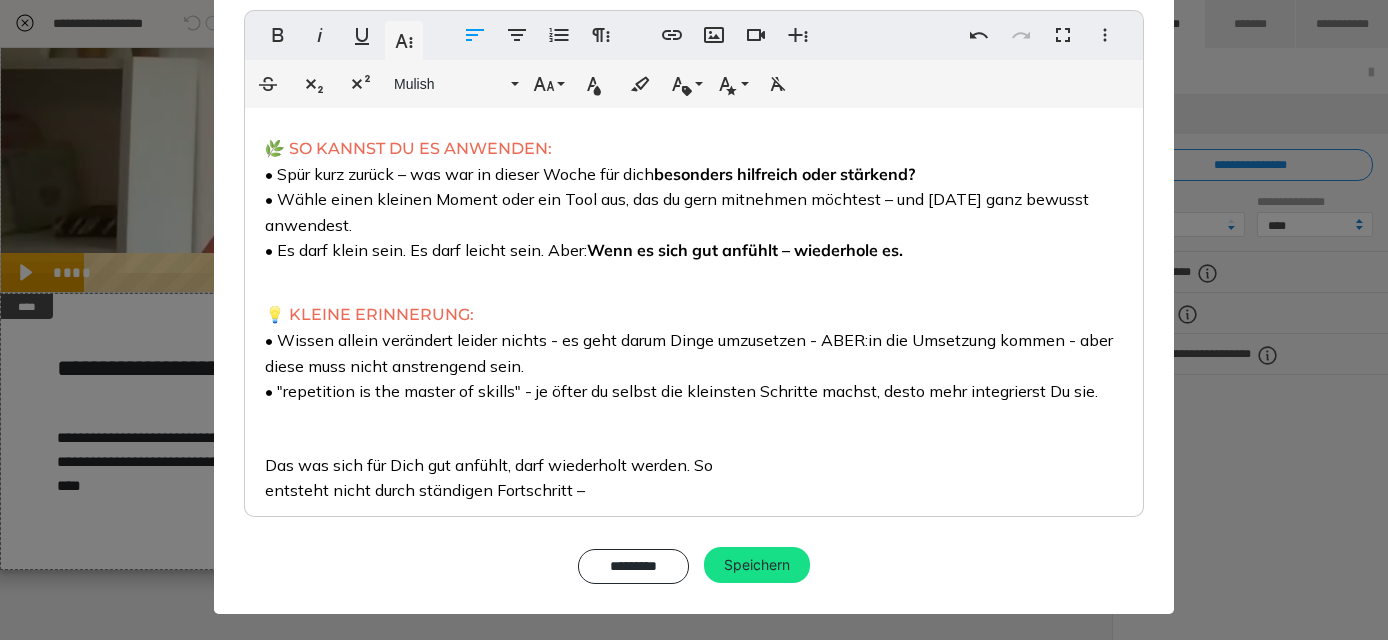 drag, startPoint x: 875, startPoint y: 354, endPoint x: 1092, endPoint y: 348, distance: 217.08293 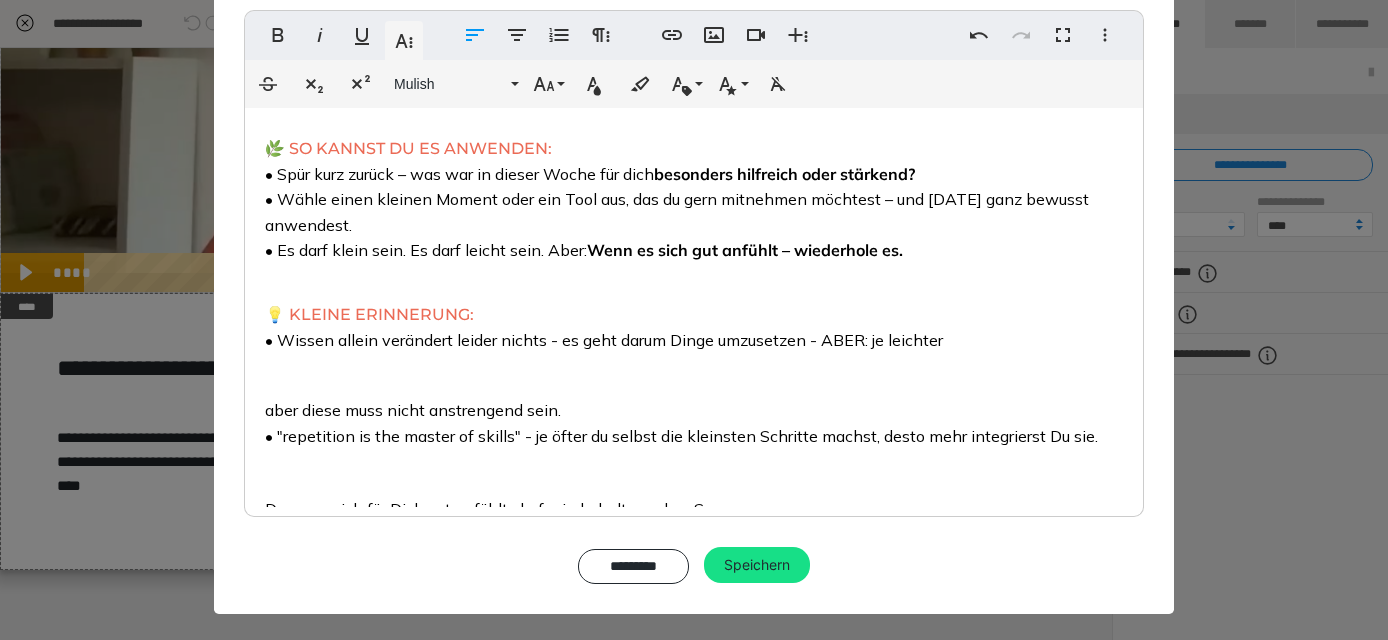 click on "💡   KLEINE ERINNERUNG: • Wissen allein verändert leider nichts - es geht darum Dinge umzusetzen - ABER: je leichter  aber diese muss nicht anstrengend sein.  • "repetition is the master of skills" - je öfter du selbst die kleinsten Schritte machst, desto mehr integrierst Du sie.   Das was sich für Dich gut anfühlt, darf wiederholt werden. So  entsteht nicht durch ständigen Fortschritt – sondern durch das, was sich vertraut anfühlt und wiederholt werden darf. Du brauchst nicht mehr – du darfst dir öfter das Gute erlauben. 💛" at bounding box center [694, 440] 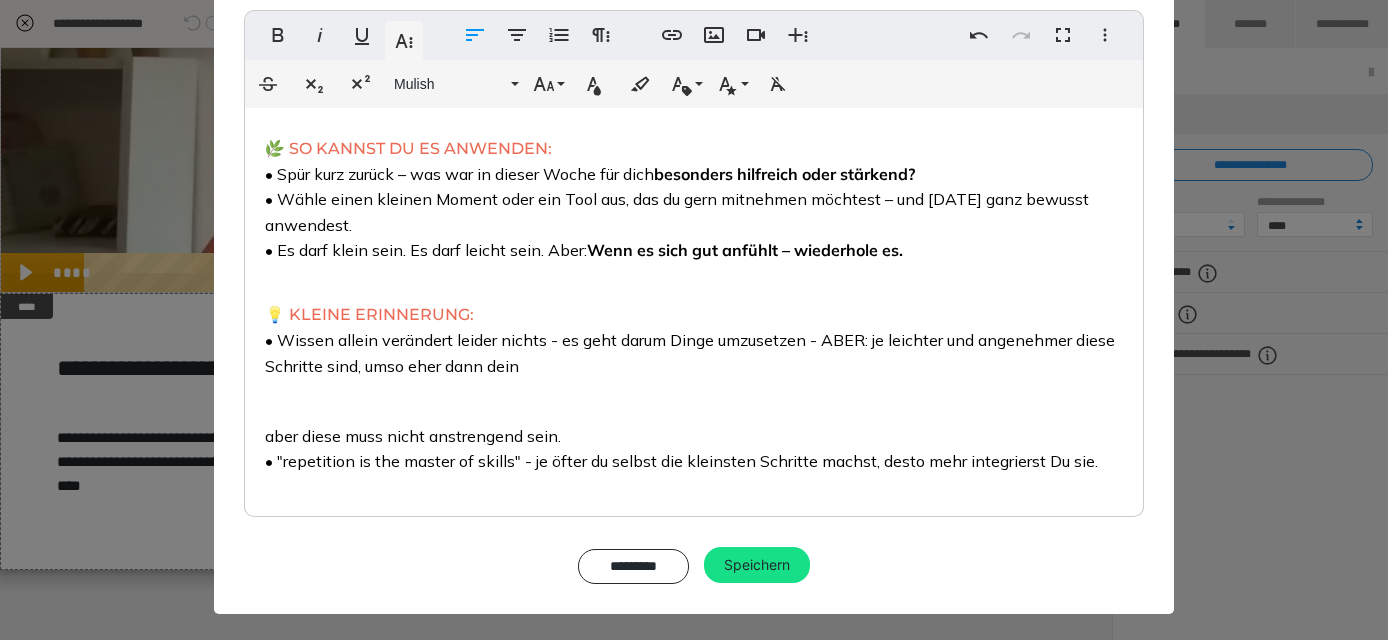 click on "💡   KLEINE ERINNERUNG: • Wissen allein verändert leider nichts - es geht darum Dinge umzusetzen - ABER: je leichter und angenehmer diese Schritte sind, umso eher dann dein  aber diese muss nicht anstrengend sein.  • "repetition is the master of skills" - je öfter du selbst die kleinsten Schritte machst, desto mehr integrierst Du sie.   Das was sich für Dich gut anfühlt, darf wiederholt werden. So  entsteht nicht durch ständigen Fortschritt – sondern durch das, was sich vertraut anfühlt und wiederholt werden darf. Du brauchst nicht mehr – du darfst dir öfter das Gute erlauben. 💛" at bounding box center (694, 453) 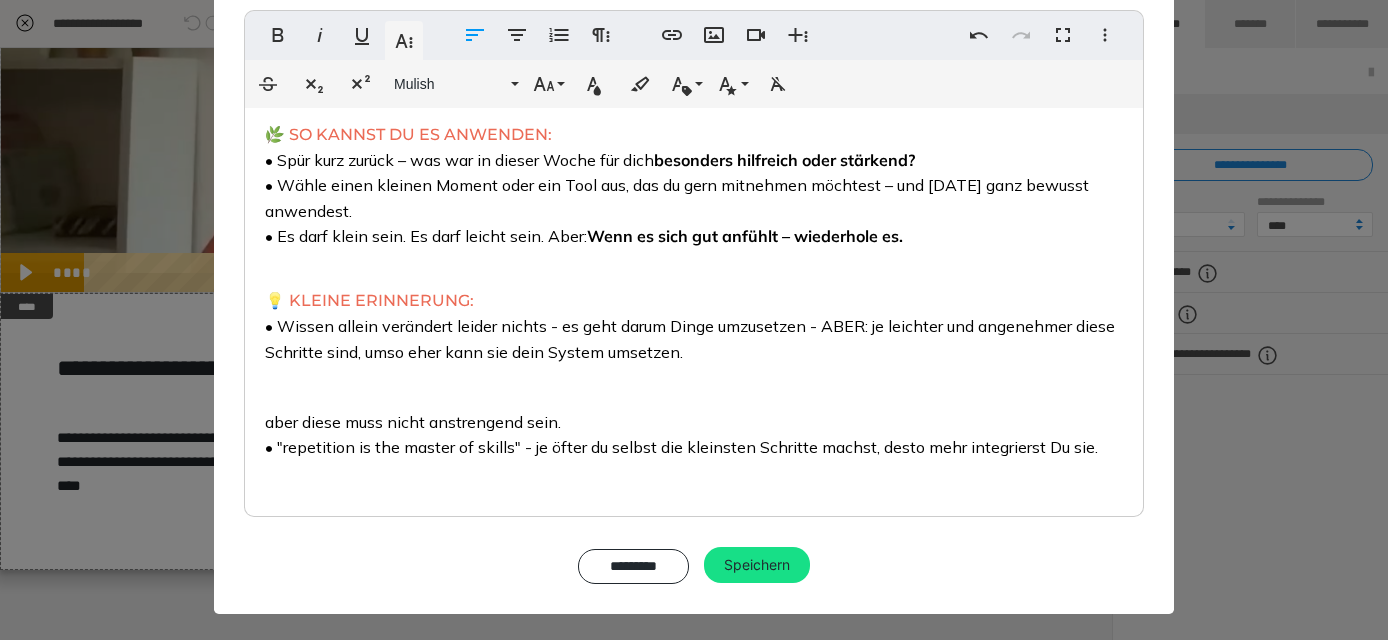 scroll, scrollTop: 223, scrollLeft: 0, axis: vertical 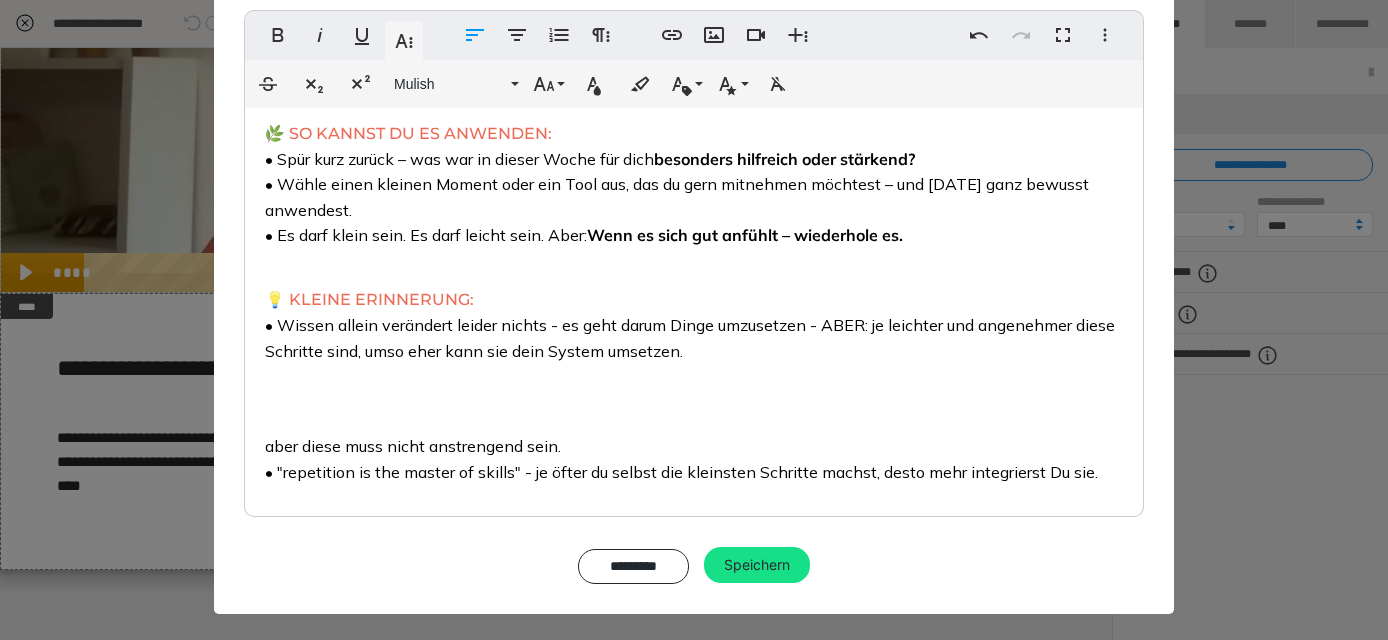 click on "💡   KLEINE ERINNERUNG: • Wissen allein verändert leider nichts - es geht darum Dinge umzusetzen - ABER: je leichter und angenehmer diese Schritte sind, umso eher kann sie dein System umsetzen. ​ aber diese muss nicht anstrengend sein.  • "repetition is the master of skills" - je öfter du selbst die kleinsten Schritte machst, desto mehr integrierst Du sie.   Das was sich für Dich gut anfühlt, darf wiederholt werden. So  entsteht nicht durch ständigen Fortschritt – sondern durch das, was sich vertraut anfühlt und wiederholt werden darf. Du brauchst nicht mehr – du darfst dir öfter das Gute erlauben. 💛" at bounding box center (694, 450) 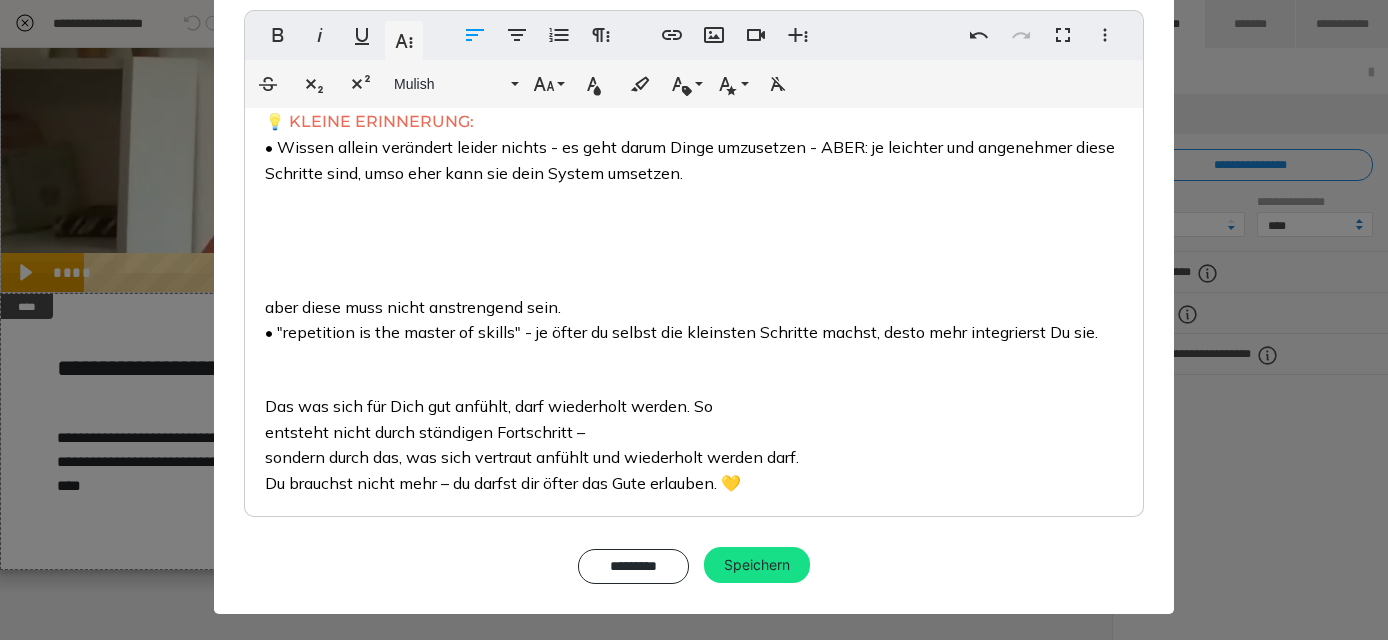 scroll, scrollTop: 414, scrollLeft: 0, axis: vertical 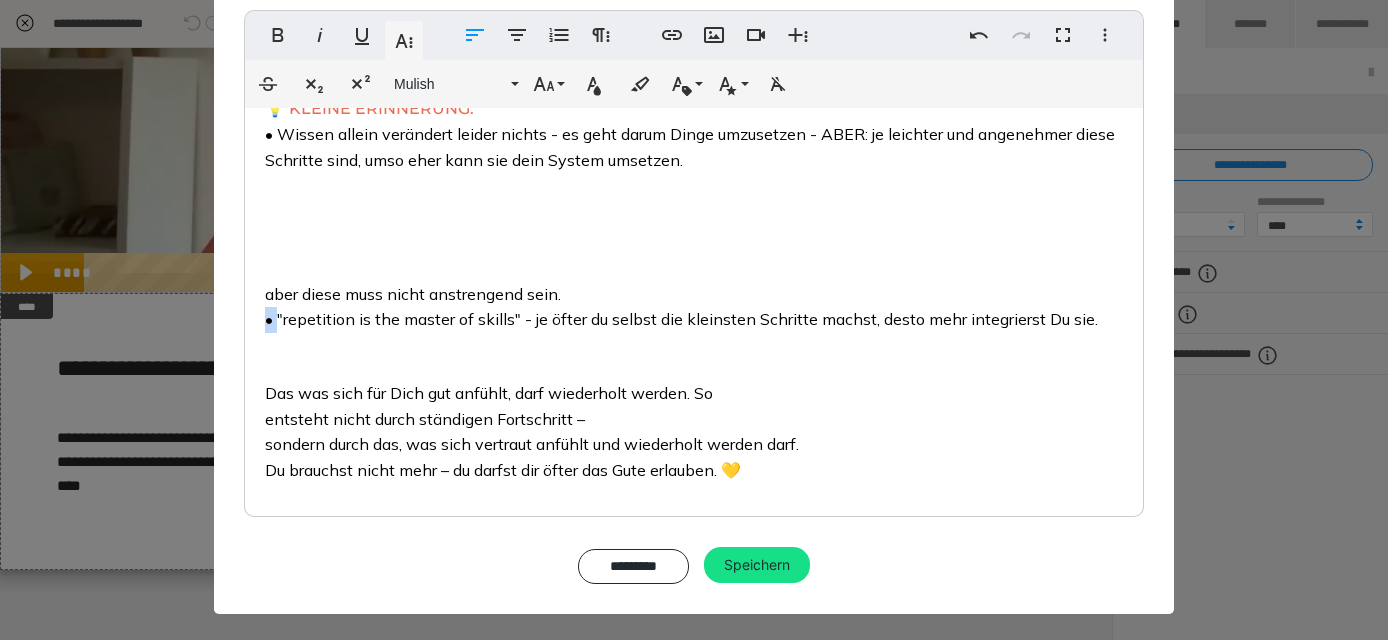 drag, startPoint x: 276, startPoint y: 335, endPoint x: 262, endPoint y: 335, distance: 14 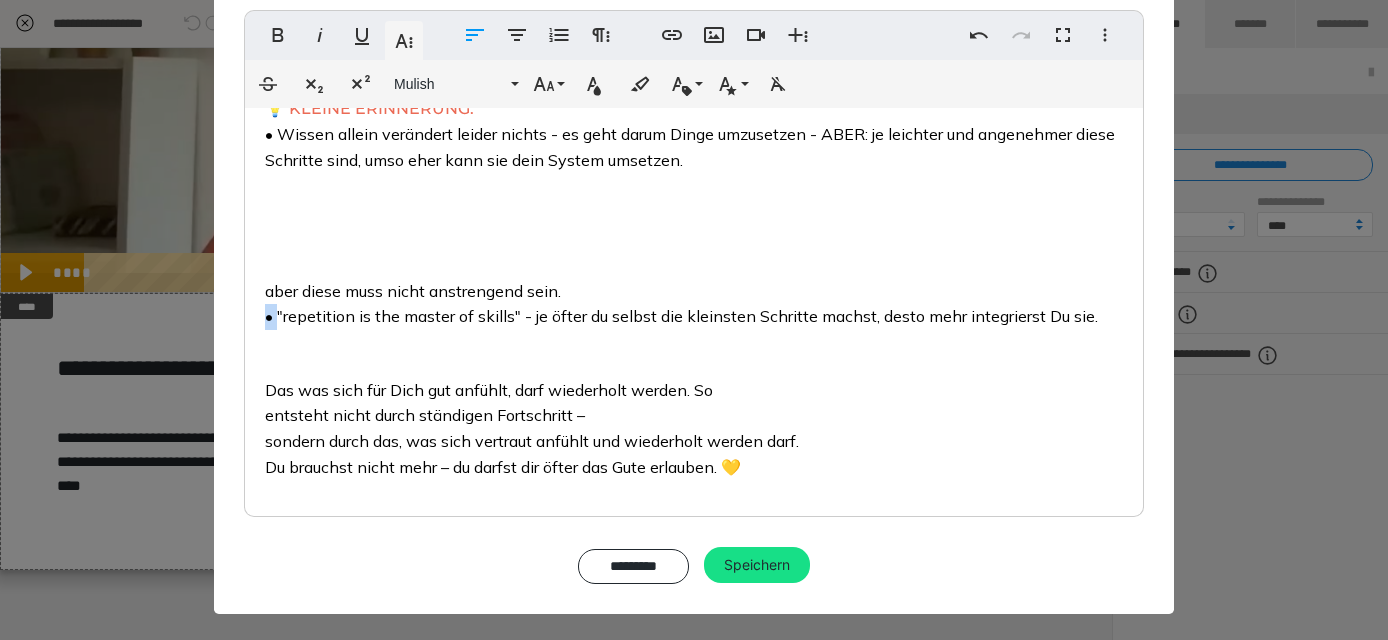 copy on "•" 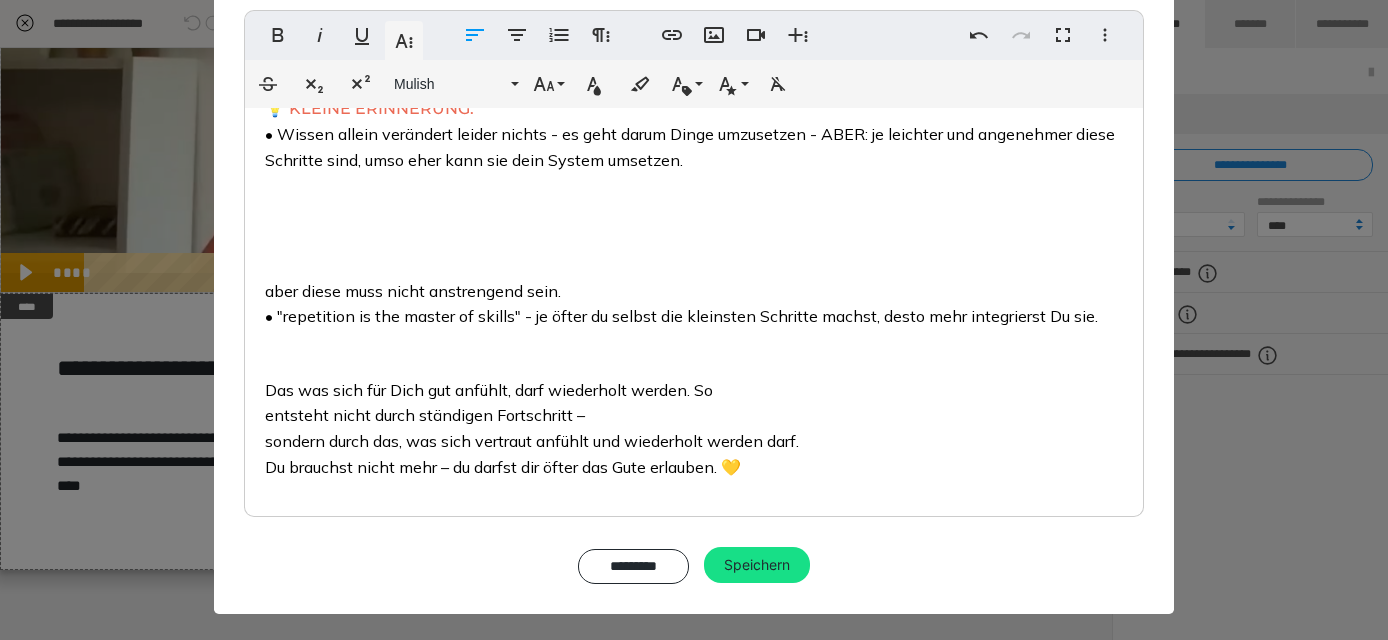 click on "💡   KLEINE ERINNERUNG: • Wissen allein verändert leider nichts - es geht darum Dinge umzusetzen - ABER: je leichter und angenehmer diese Schritte sind, umso eher kann sie dein System umsetzen." at bounding box center (694, 123) 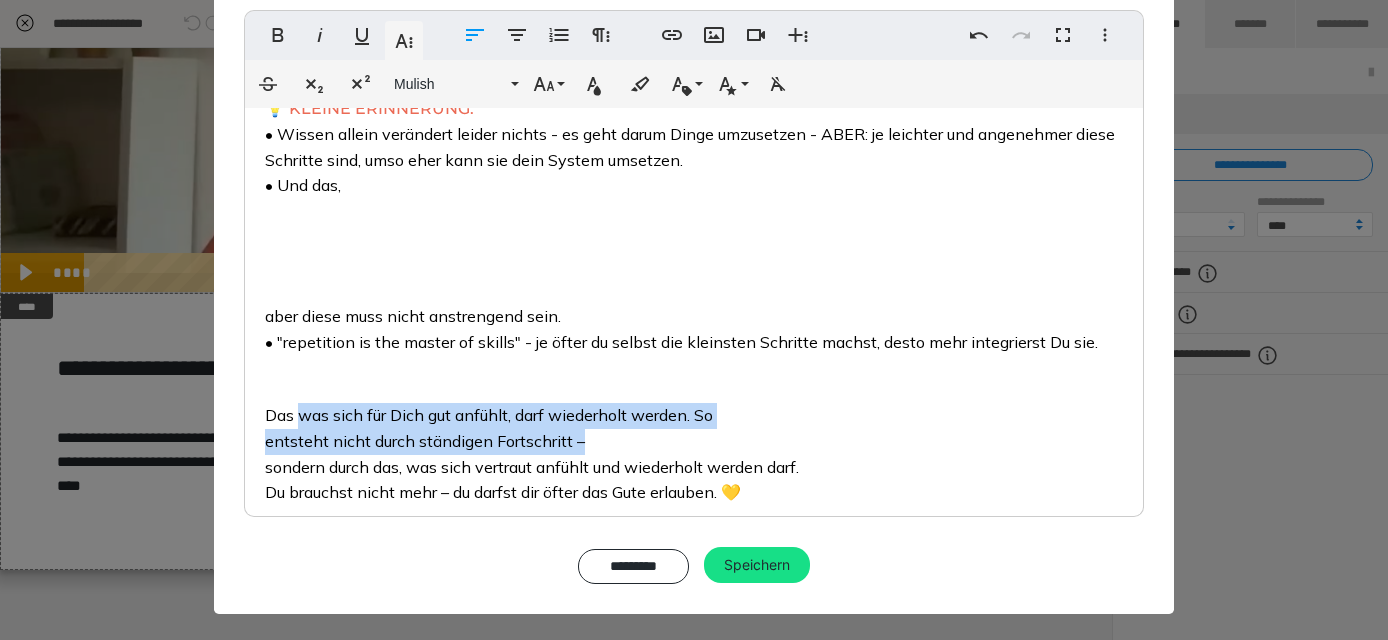drag, startPoint x: 297, startPoint y: 436, endPoint x: 699, endPoint y: 442, distance: 402.04477 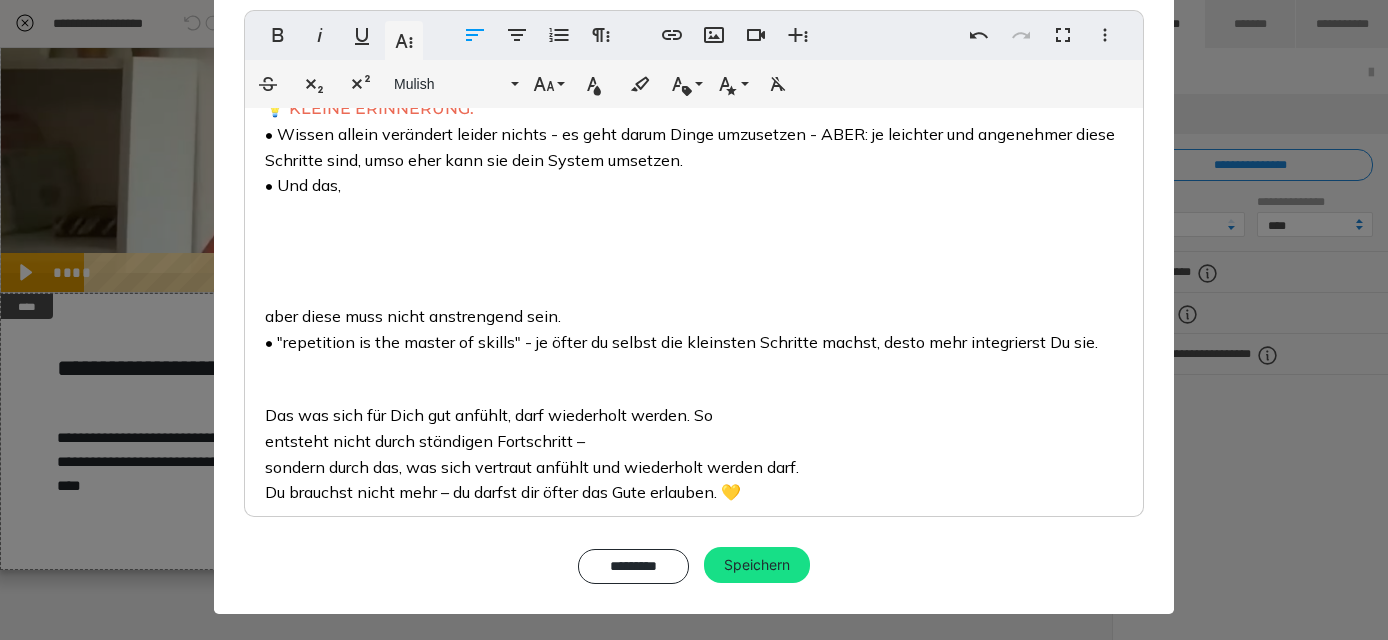 click on "💡   KLEINE ERINNERUNG: • Wissen allein verändert leider nichts - es geht darum Dinge umzusetzen - ABER: je leichter und angenehmer diese Schritte sind, umso eher kann sie dein System umsetzen. ​ • Und das," at bounding box center [694, 136] 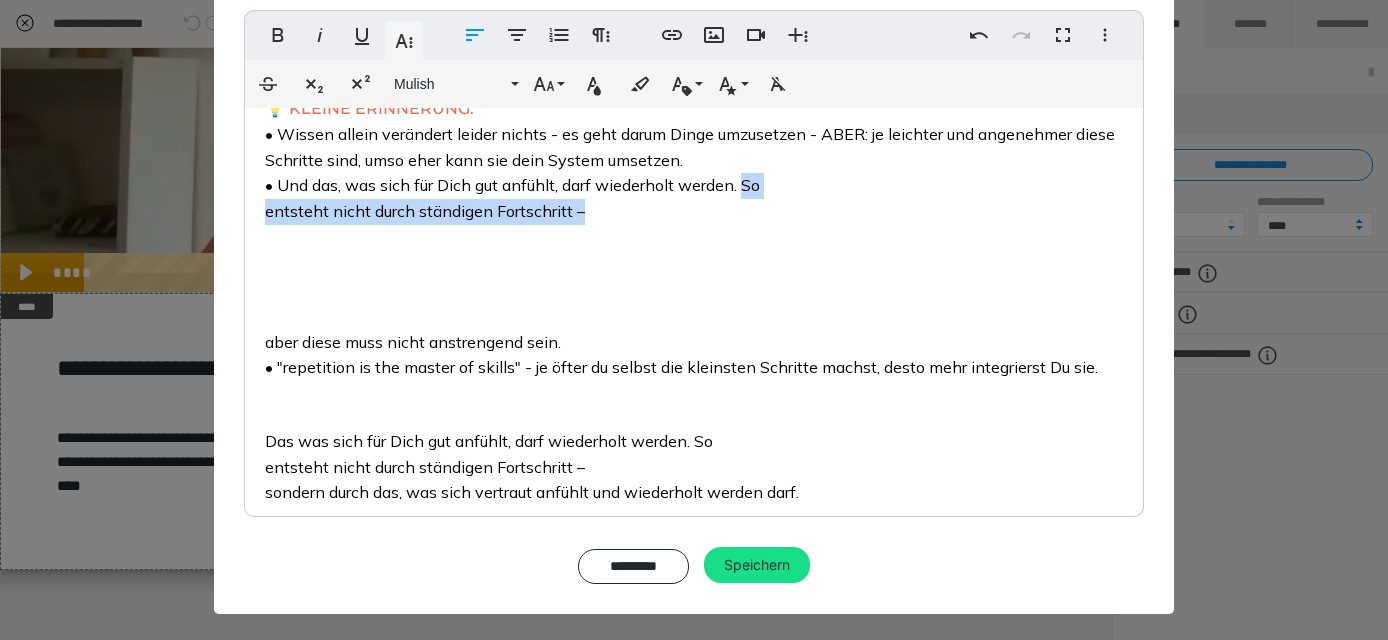 drag, startPoint x: 749, startPoint y: 202, endPoint x: 751, endPoint y: 212, distance: 10.198039 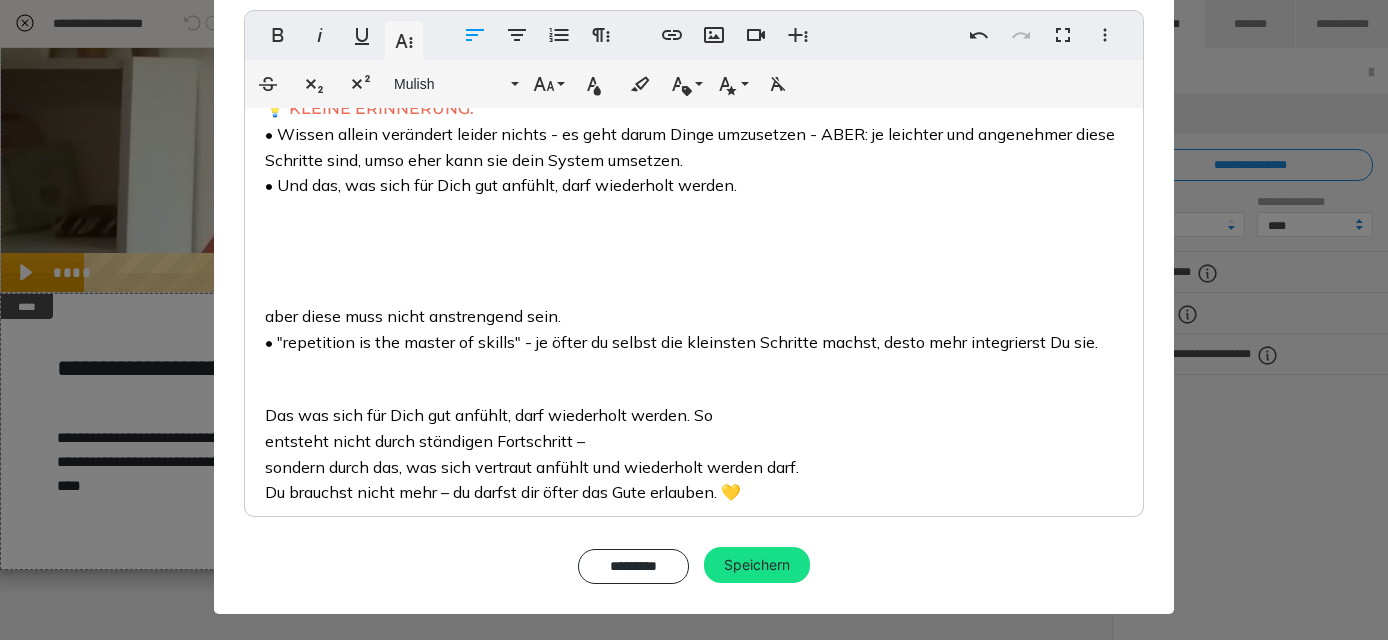 click on "💡   KLEINE ERINNERUNG: • Wissen allein verändert leider nichts - es geht darum Dinge umzusetzen - ABER: je leichter und angenehmer diese Schritte sind, umso eher kann sie dein System umsetzen. ​ • Und das, was sich für Dich gut anfühlt, darf wiederholt werden." at bounding box center [694, 136] 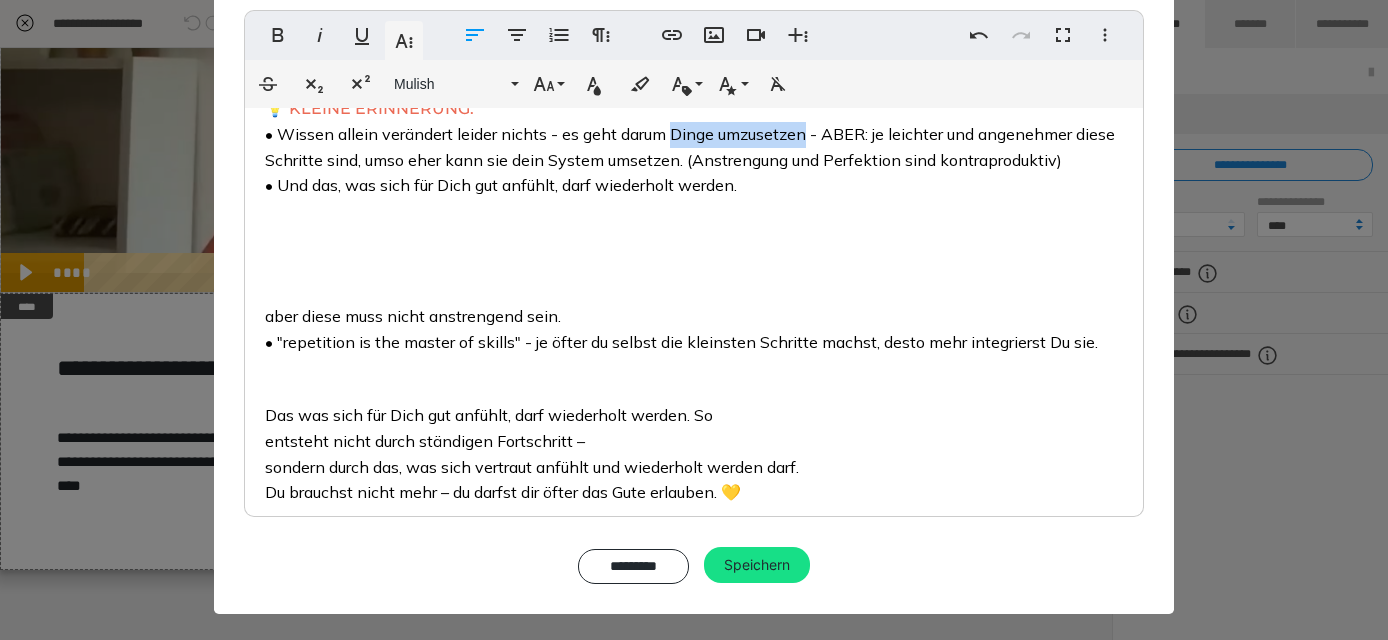 drag, startPoint x: 809, startPoint y: 153, endPoint x: 673, endPoint y: 153, distance: 136 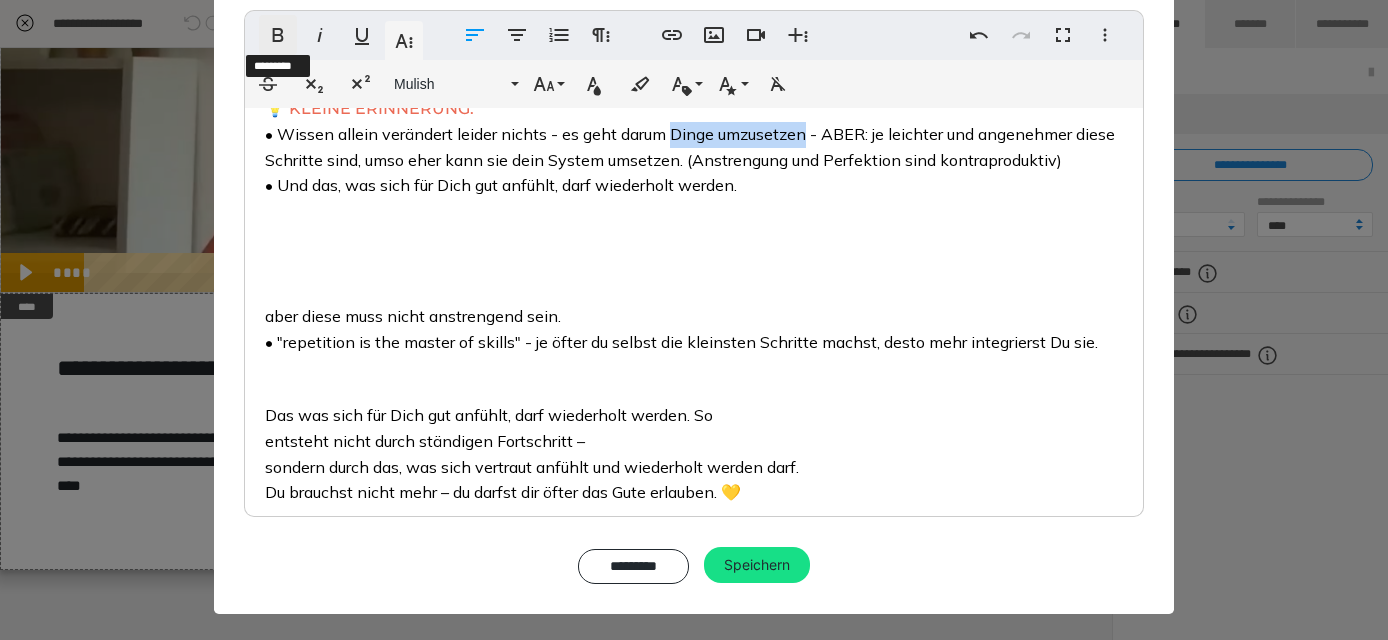 click 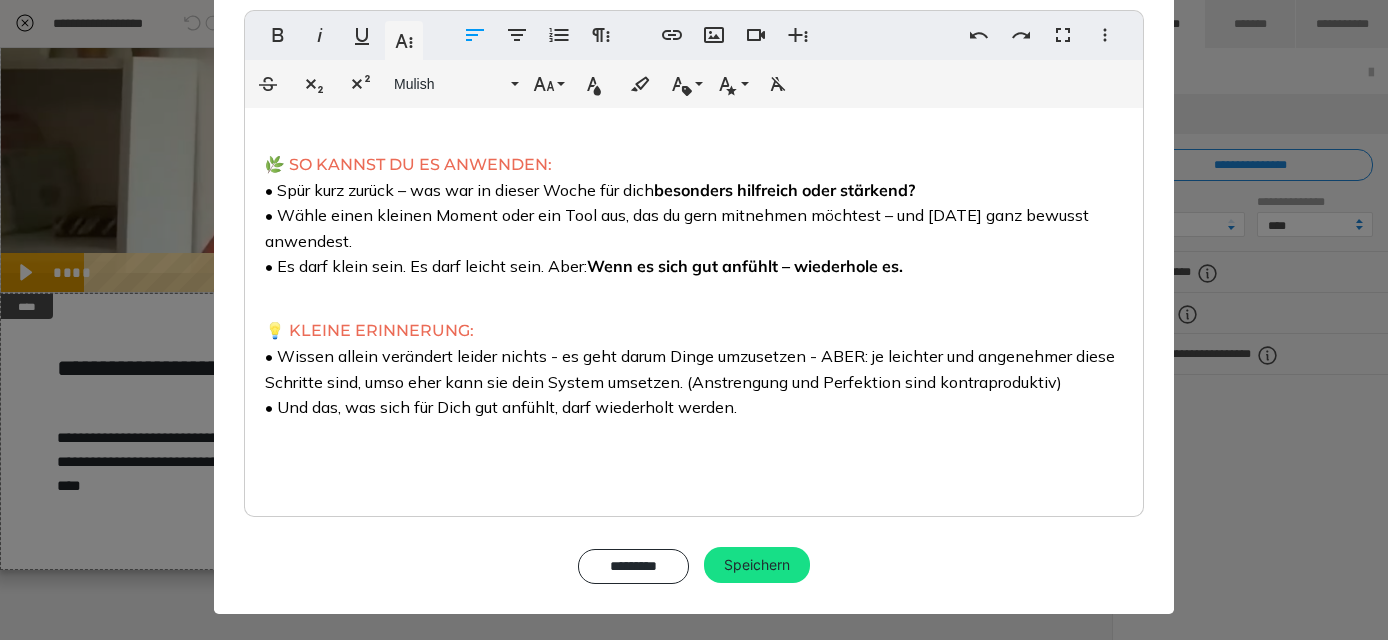 scroll, scrollTop: 159, scrollLeft: 0, axis: vertical 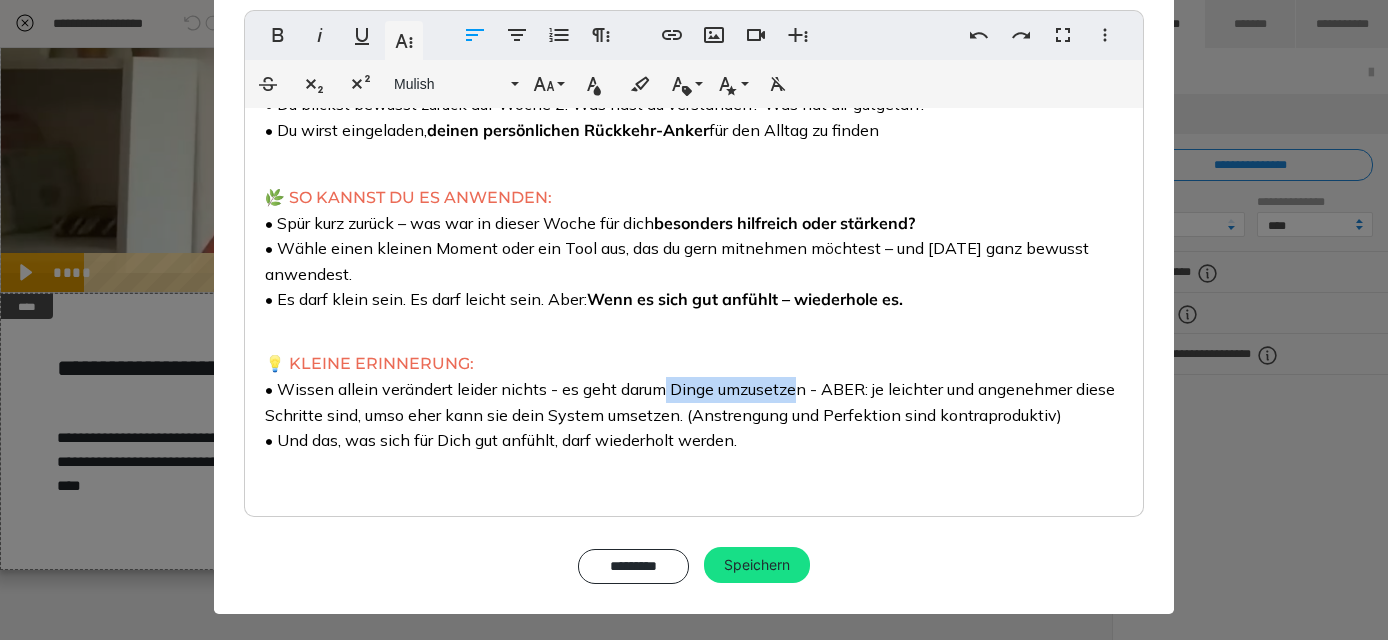 drag, startPoint x: 669, startPoint y: 409, endPoint x: 802, endPoint y: 405, distance: 133.06013 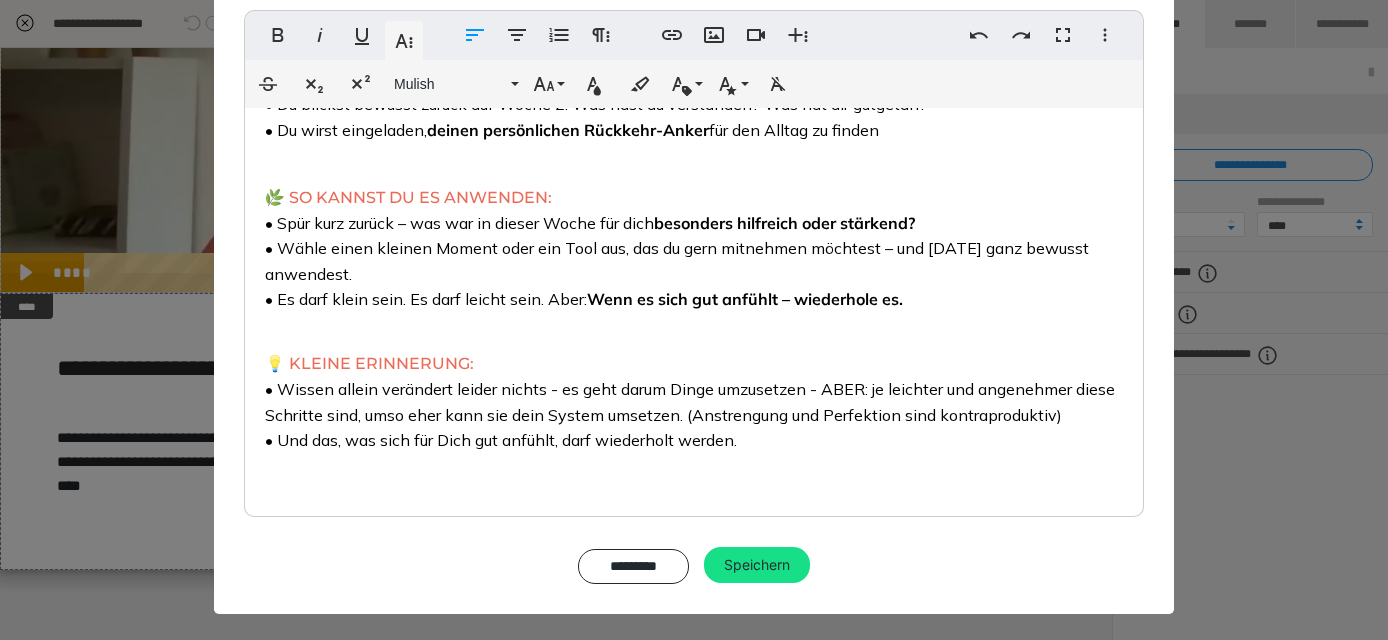 click on "💡   KLEINE ERINNERUNG: • Wissen allein verändert leider nichts - es geht darum Dinge umzusetzen - ABER: je leichter und angenehmer diese Schritte sind, umso eher kann sie dein System umsetzen. (Anstrengung und Perfektion sind kontraproduktiv) ​ • Und das, was sich für Dich gut anfühlt, darf wiederholt werden." at bounding box center (694, 391) 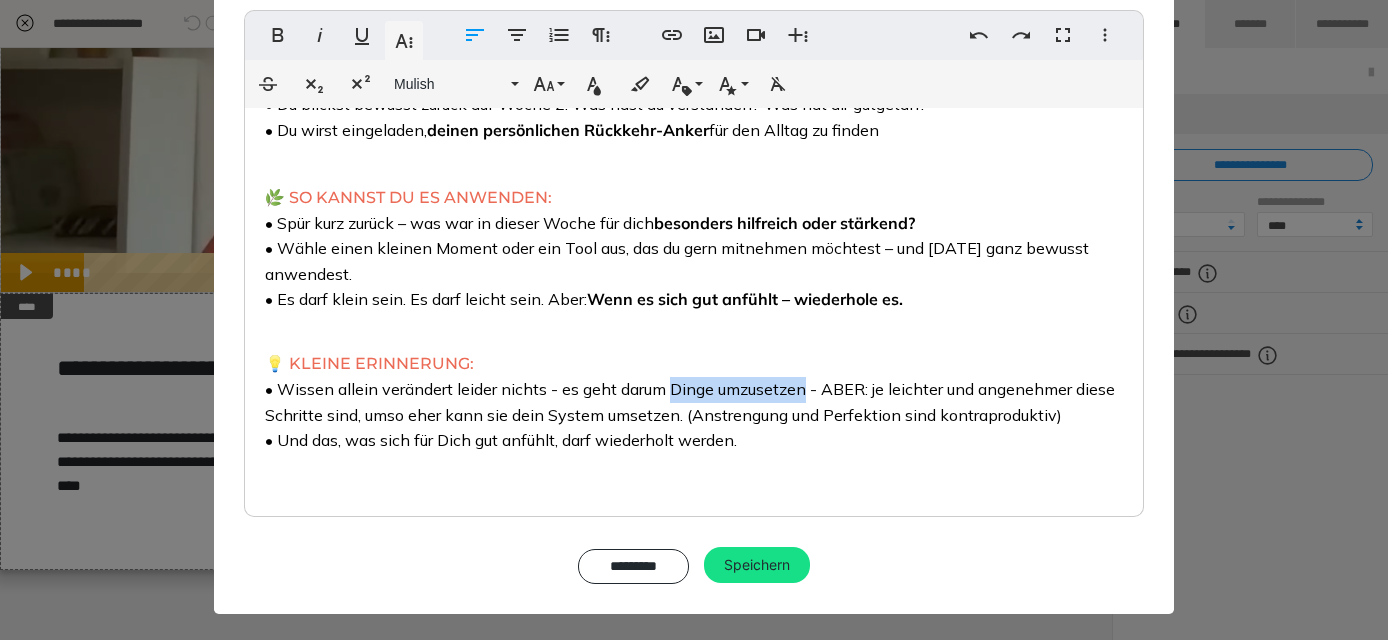 drag, startPoint x: 675, startPoint y: 406, endPoint x: 806, endPoint y: 401, distance: 131.09538 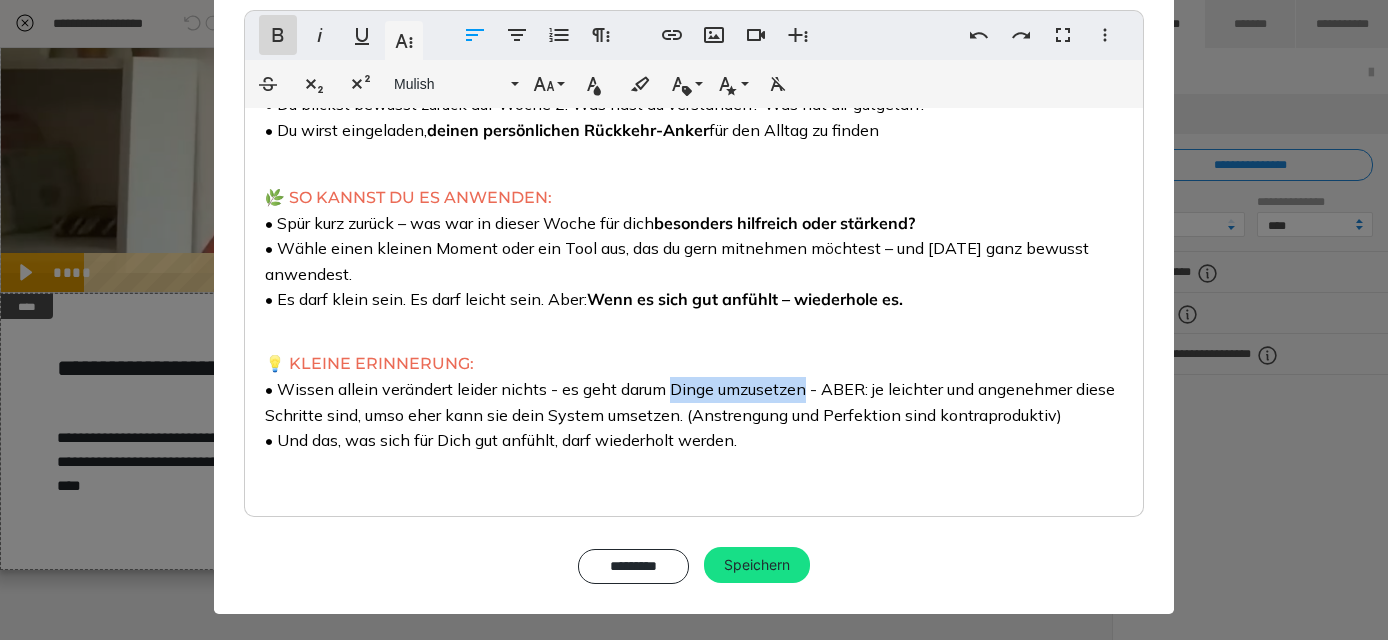 click 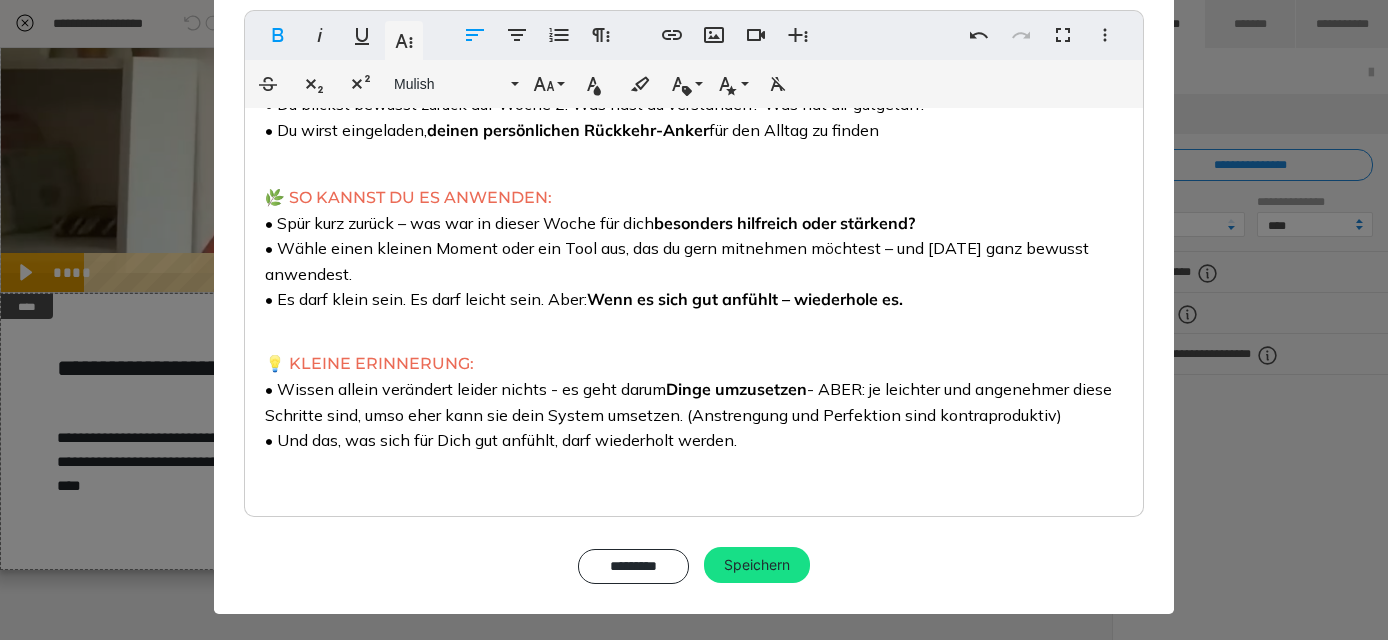 click on "​​​​ Rückblick & Verankerung – Was hat [PERSON_NAME]? ​ 👉🏻  DAS ERFÄHRST DU IN DIESEM VIDEO: • Du erfährst, warum Wiederholung im Nervensystem so wichtig ist – und wie du dadurch Vertrauen & Ruhe aufbaust • Du blickst bewusst zurück auf Woche 2: Was hast du verstanden? Was hat dir gutgetan? • Du wirst eingeladen,  deinen persönlichen Rückkehr-[PERSON_NAME]  für den Alltag zu finden 🌿   SO KANNST DU ES ANWENDEN: • Spür kurz zurück – was war in dieser Woche für dich  besonders hilfreich oder stärkend? • Wähle einen kleinen Moment oder ein Tool aus, das du gern mitnehmen möchtest – und [DATE] ganz bewusst anwendest. • Es darf klein sein. Es darf leicht sein. Aber:  Wenn es sich gut anfühlt – wiederhole es. 💡   KLEINE ERINNERUNG: • Wissen allein verändert leider nichts - es geht darum  Dinge umzusetzen  - ABER: je leichter und angenehmer diese Schritte sind, umso eher kann sie dein System umsetzen. (Anstrengung und Perfektion sind kontraproduktiv) ​" at bounding box center (694, 373) 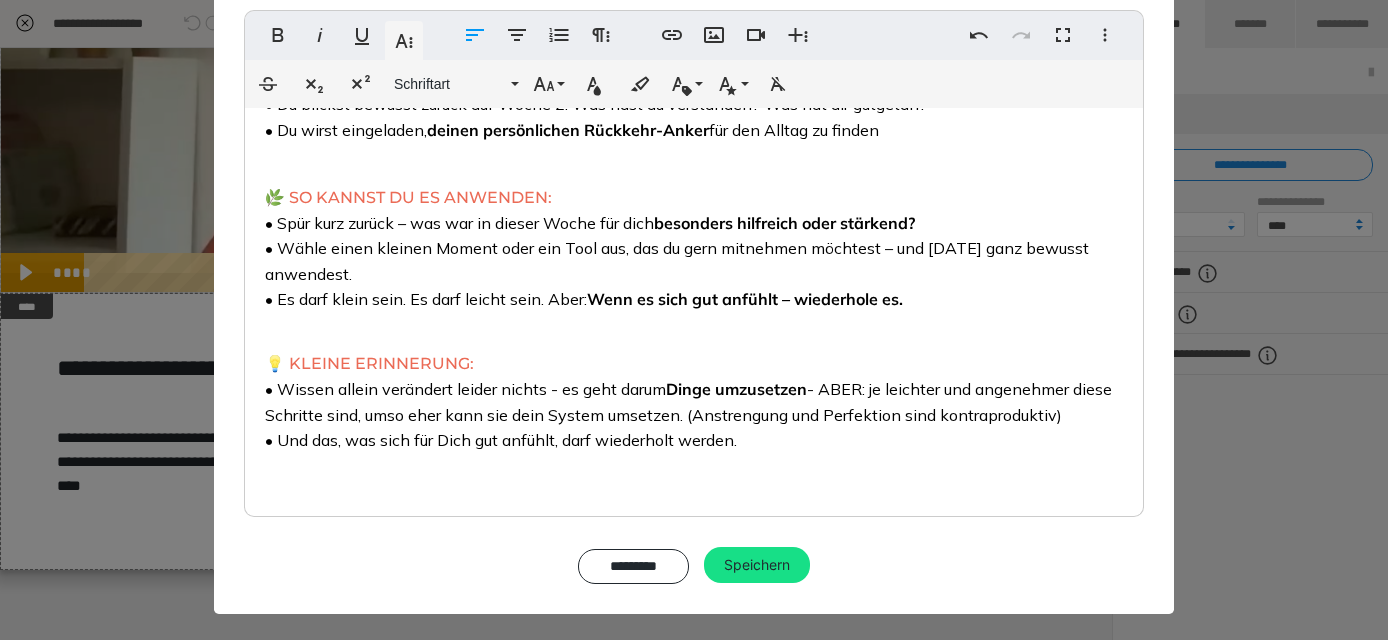 click on "• Wissen allein verändert leider nichts - es geht darum  Dinge umzusetzen  - ABER: je leichter und angenehmer diese Schritte sind, umso eher kann sie dein System umsetzen. (Anstrengung und Perfektion sind kontraproduktiv)" at bounding box center (688, 402) 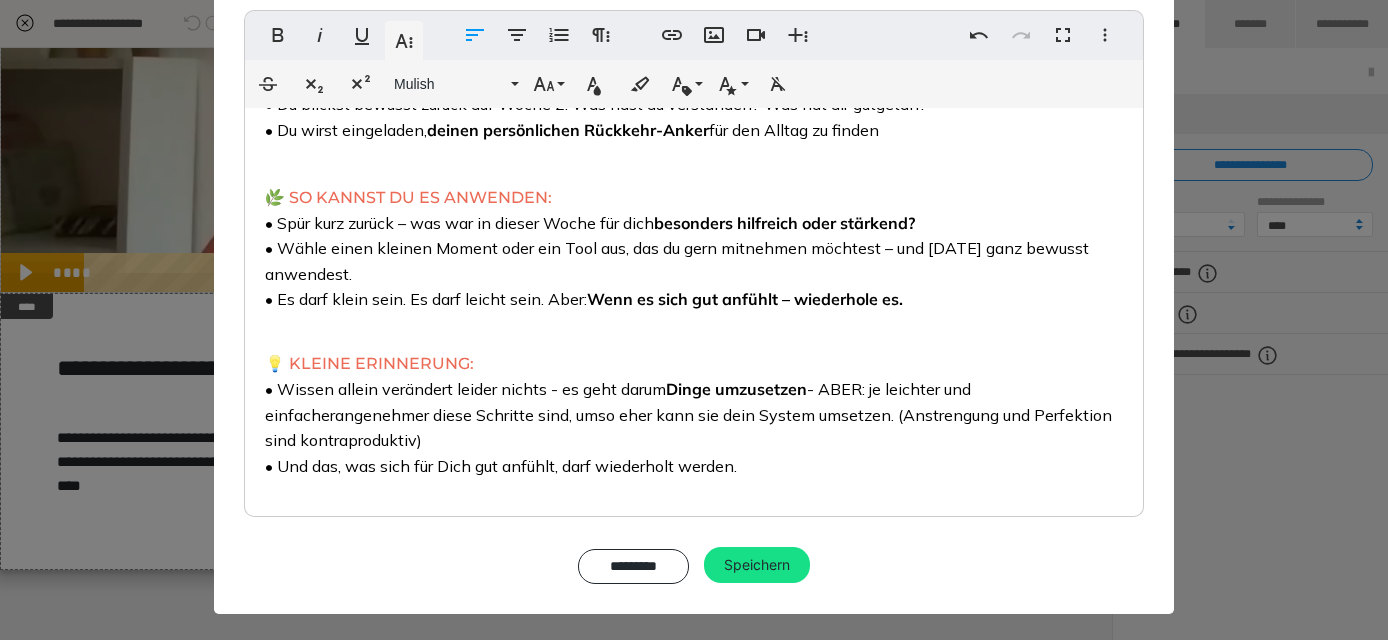 drag, startPoint x: 356, startPoint y: 433, endPoint x: 261, endPoint y: 434, distance: 95.005264 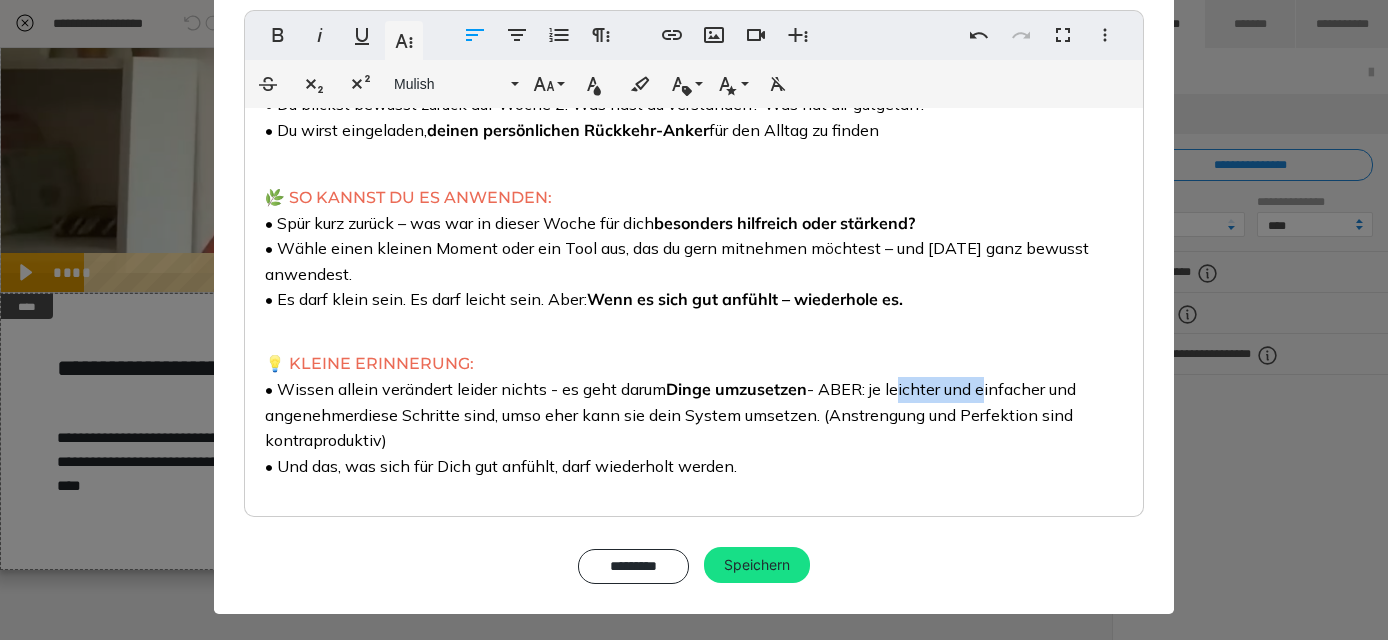 drag, startPoint x: 989, startPoint y: 407, endPoint x: 899, endPoint y: 412, distance: 90.13878 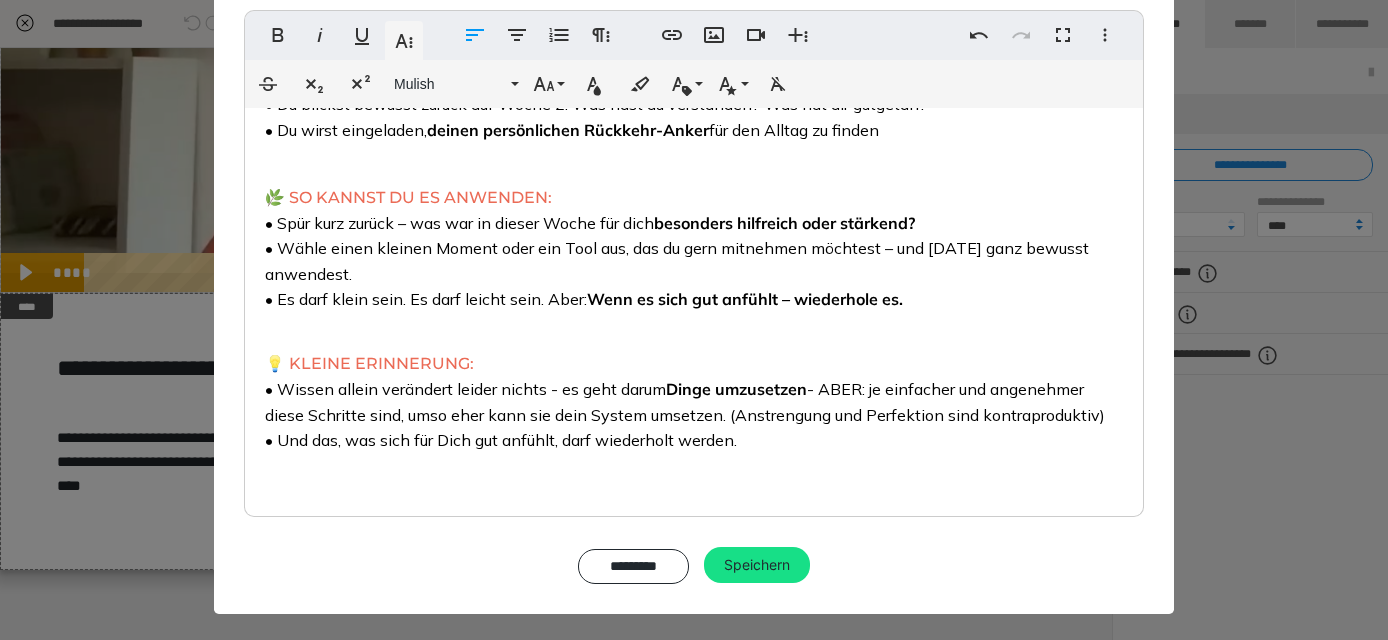click on "• Wissen allein verändert leider nichts - es geht darum  Dinge umzusetzen  - ABER: je einfacher und angenehmer diese Schritte sind, umso eher kann sie dein System umsetzen. (Anstrengung und Perfektion sind kontraproduktiv)" at bounding box center [685, 402] 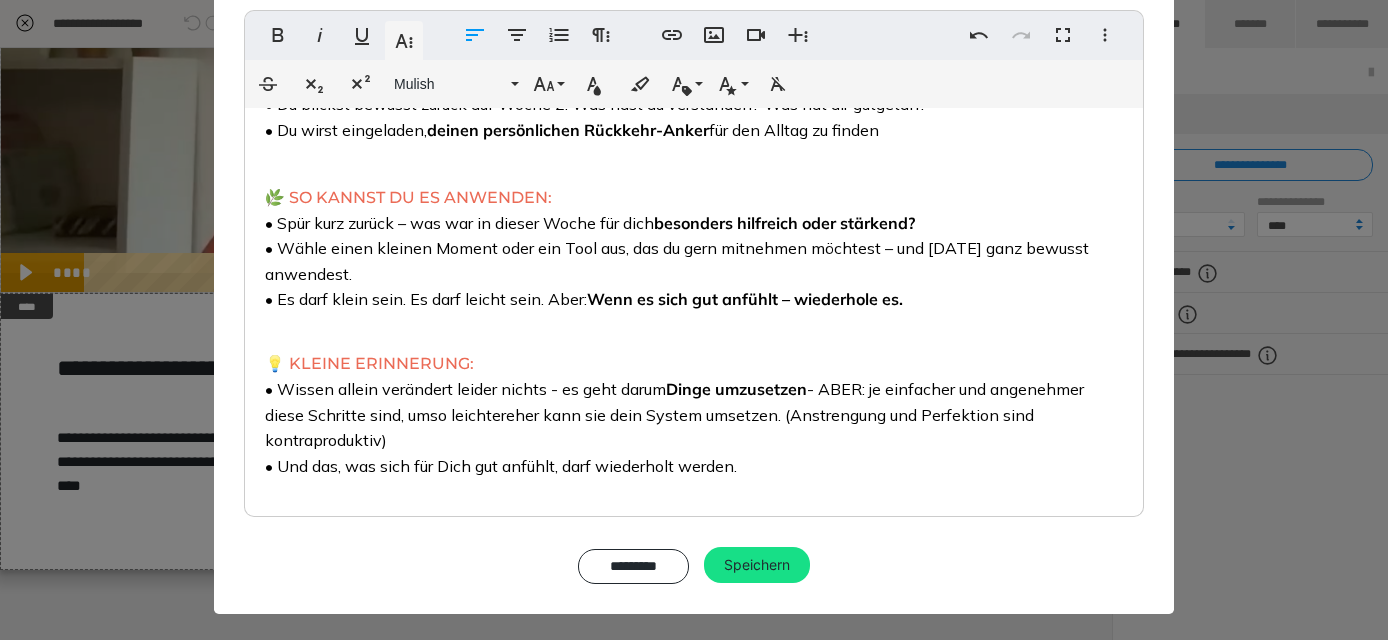 click on "• Wissen allein verändert leider nichts - es geht darum  Dinge umzusetzen  - ABER: je einfacher und angenehmer diese Schritte sind, umso leichter  eher kann sie dein System umsetzen. (Anstrengung und Perfektion sind kontraproduktiv)" at bounding box center [674, 414] 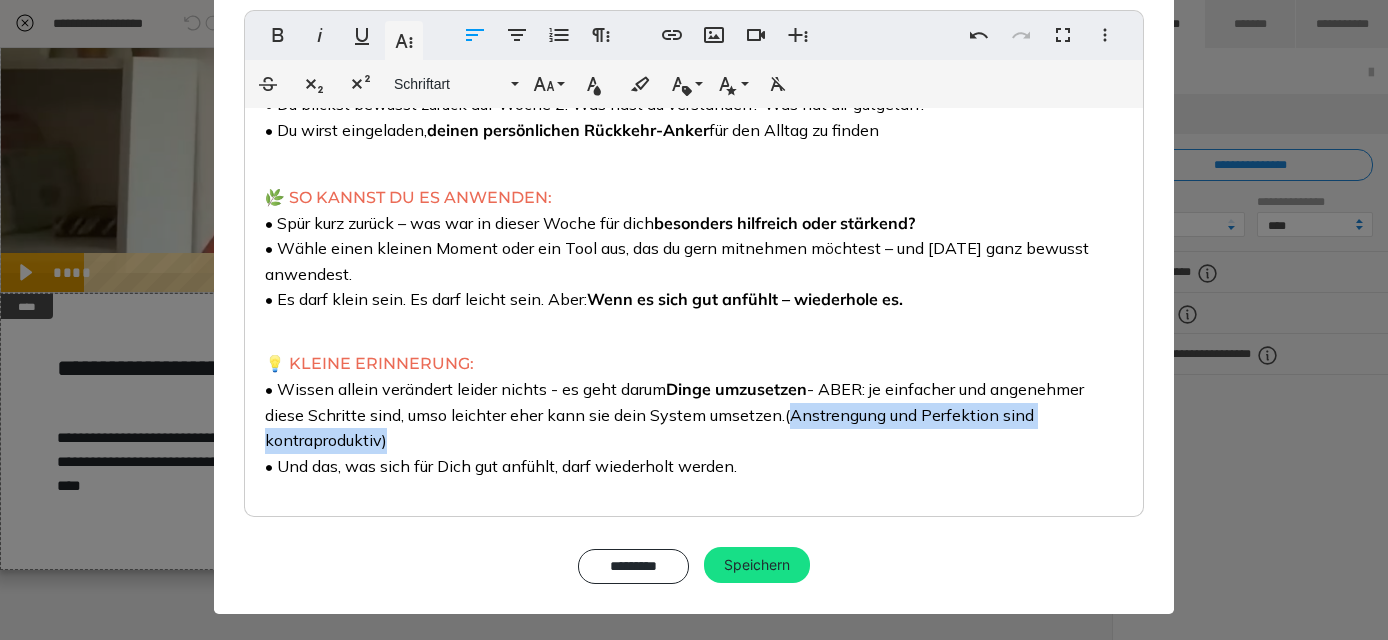 drag, startPoint x: 788, startPoint y: 430, endPoint x: 823, endPoint y: 449, distance: 39.824615 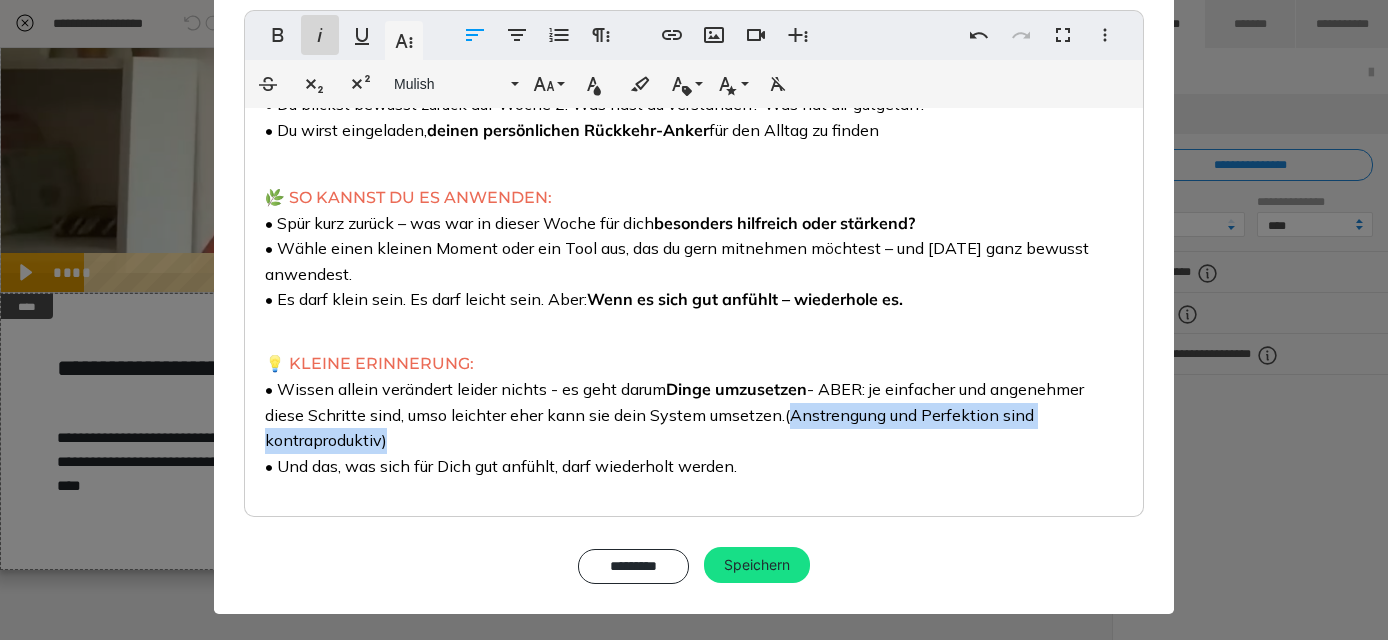 click 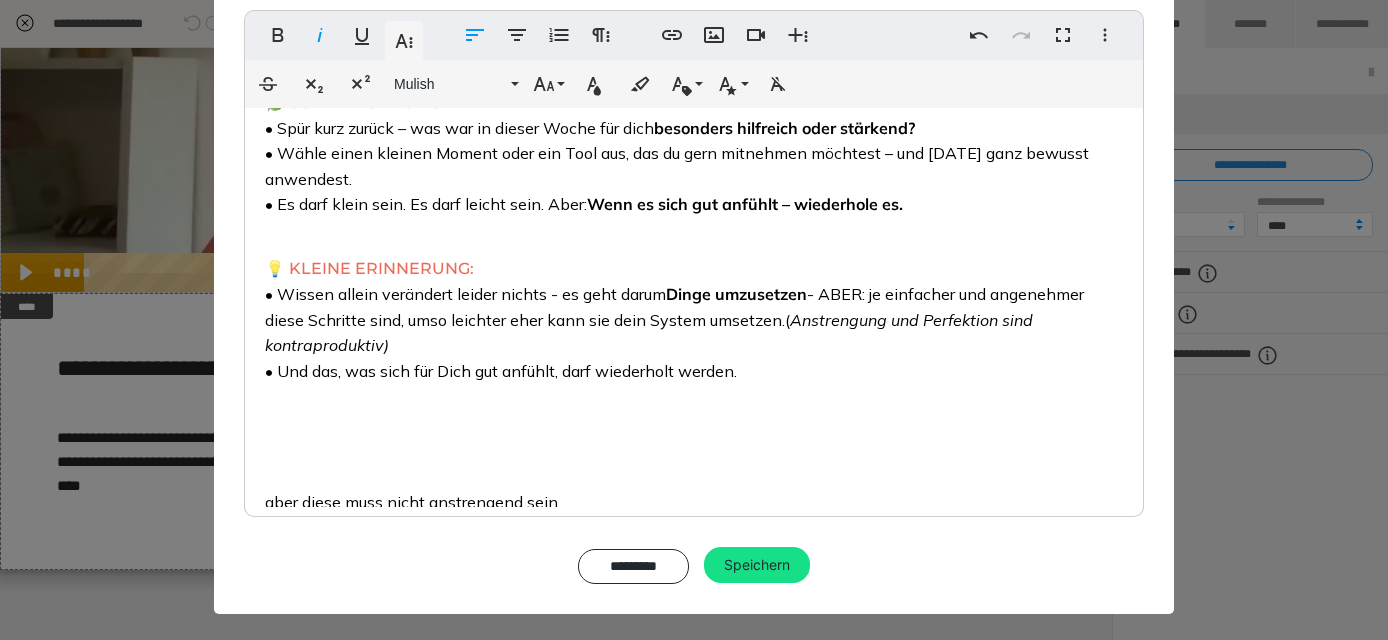 scroll, scrollTop: 256, scrollLeft: 0, axis: vertical 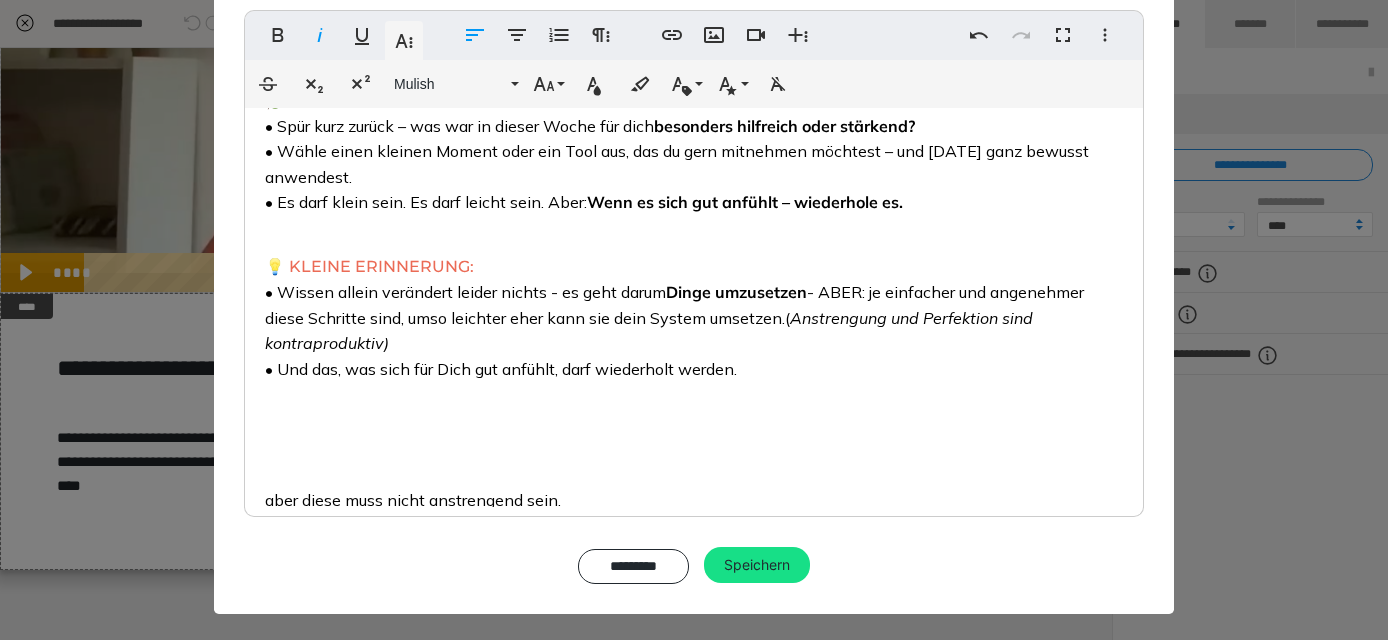 click on "• Und das, was sich für Dich gut anfühlt, darf wiederholt werden." at bounding box center (501, 369) 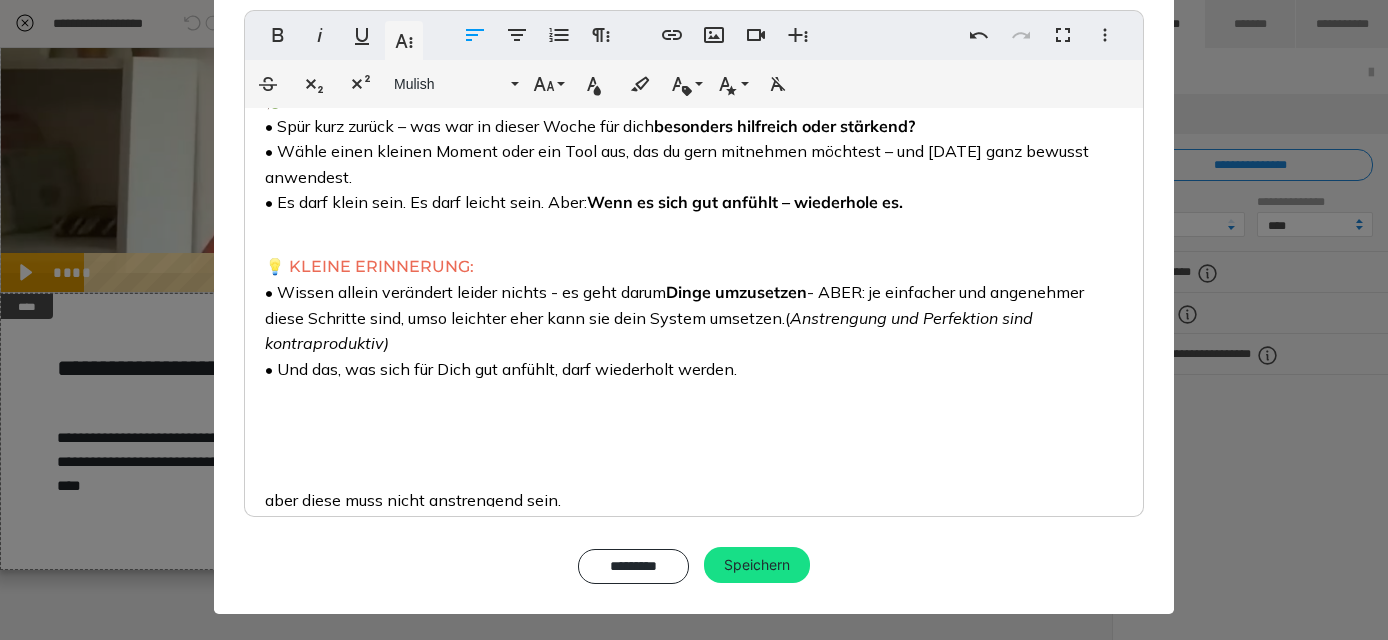 click on "• Und das, was sich für Dich gut anfühlt, darf wiederholt werden." at bounding box center (501, 369) 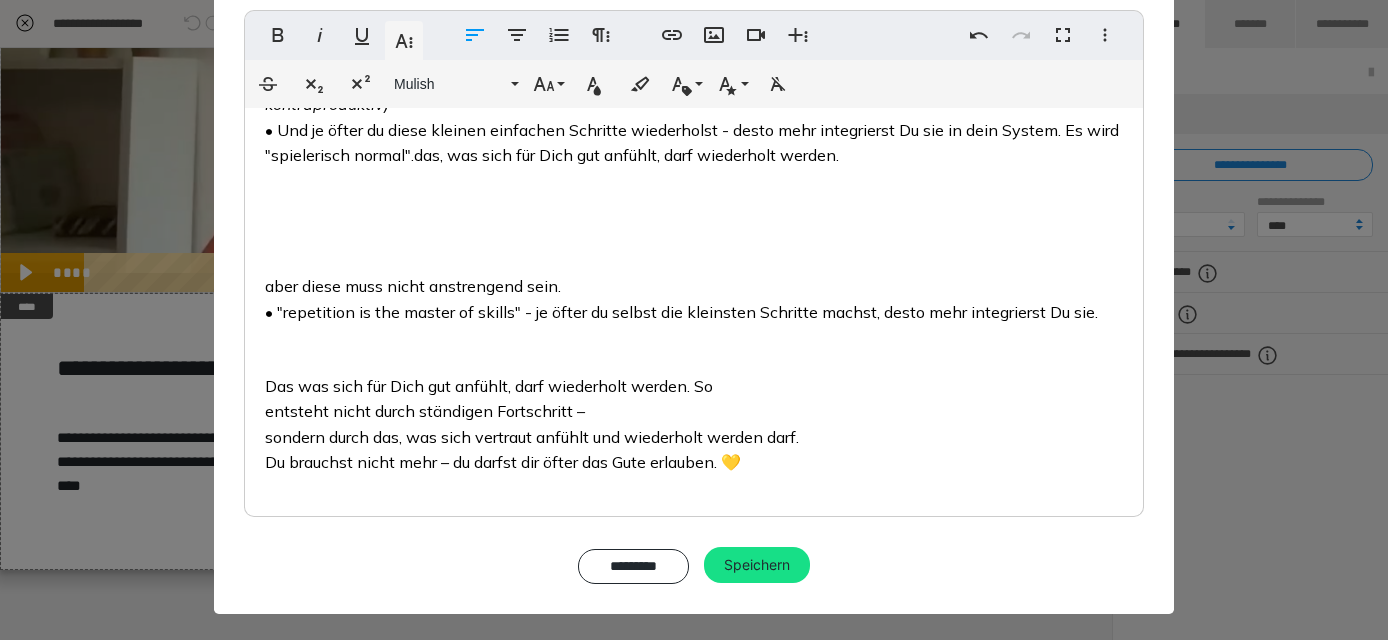 scroll, scrollTop: 498, scrollLeft: 0, axis: vertical 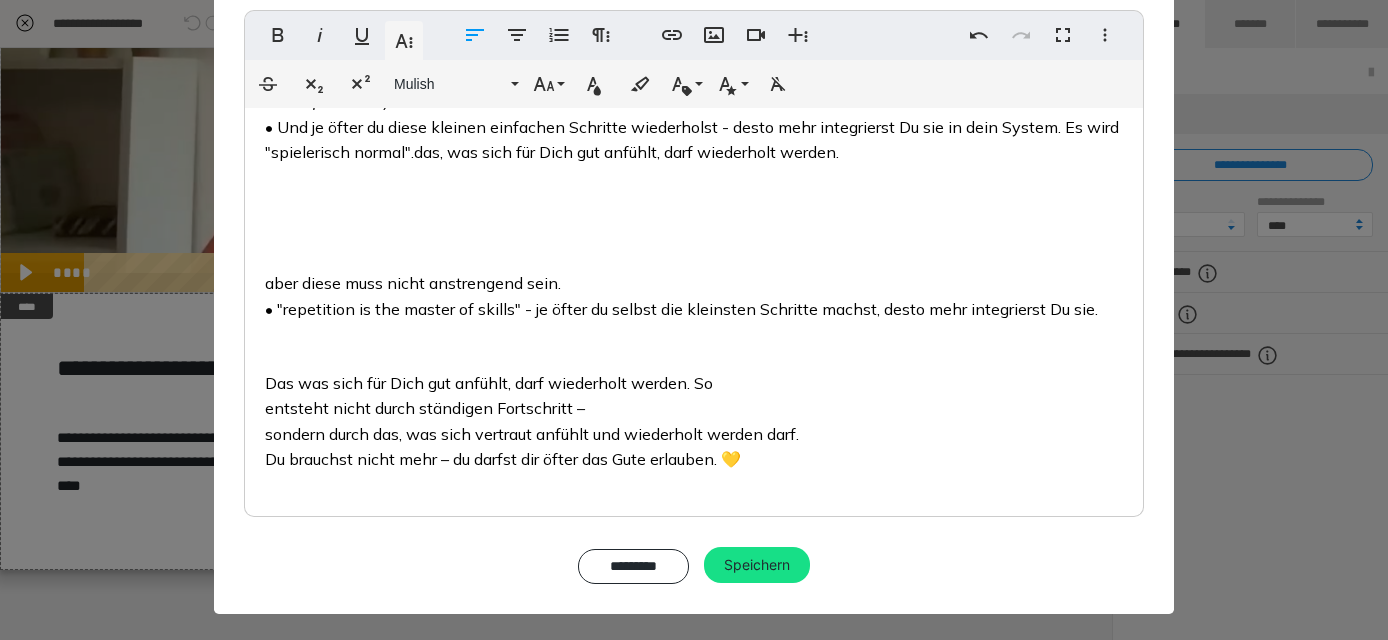 drag, startPoint x: 572, startPoint y: 292, endPoint x: 263, endPoint y: 274, distance: 309.52383 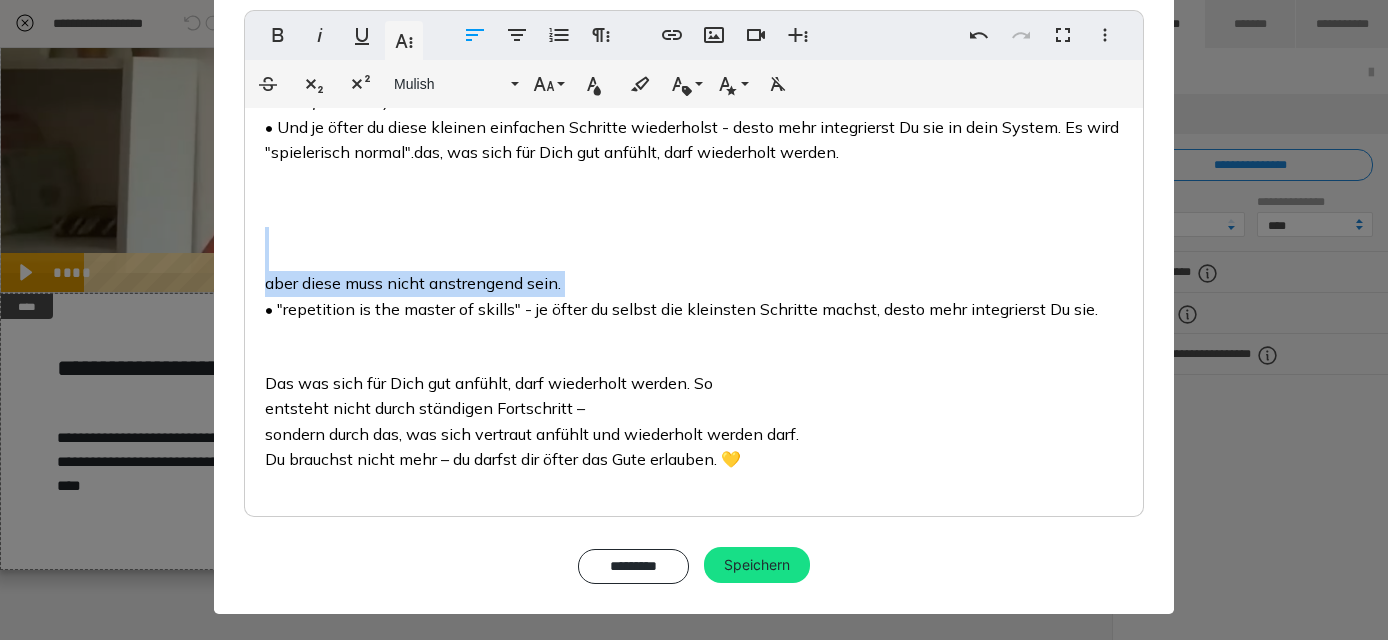 scroll, scrollTop: 484, scrollLeft: 0, axis: vertical 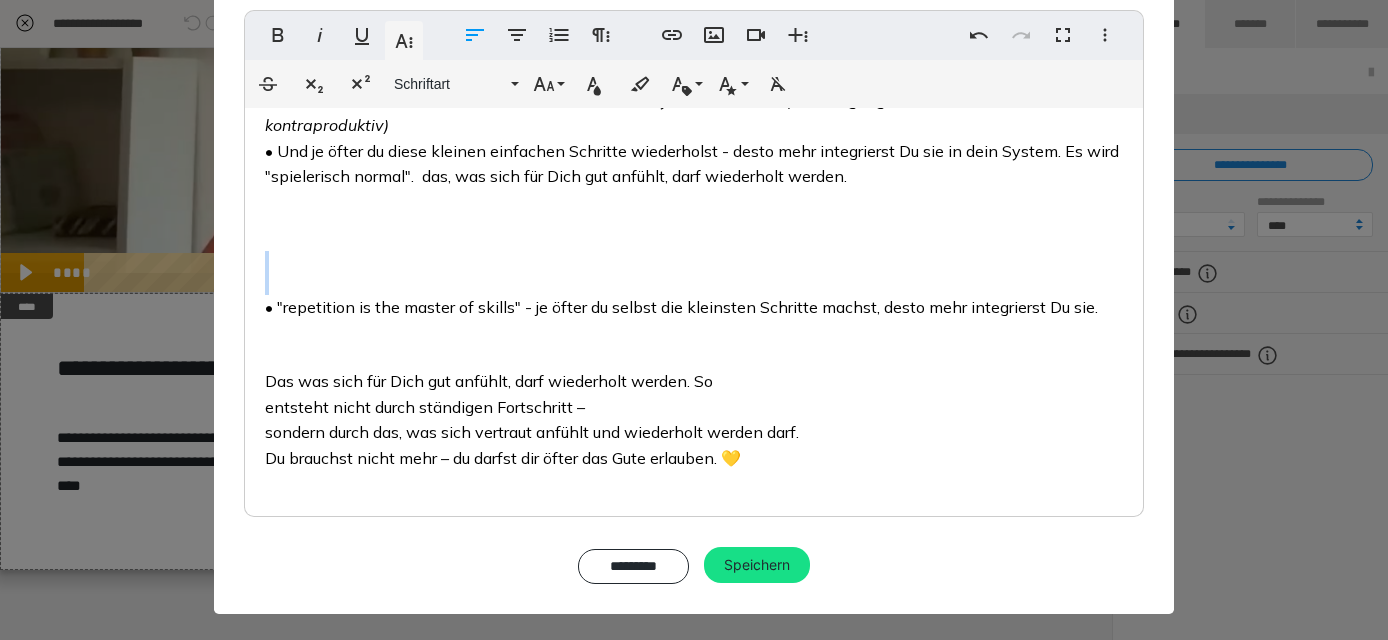 drag, startPoint x: 422, startPoint y: 180, endPoint x: 896, endPoint y: 189, distance: 474.08545 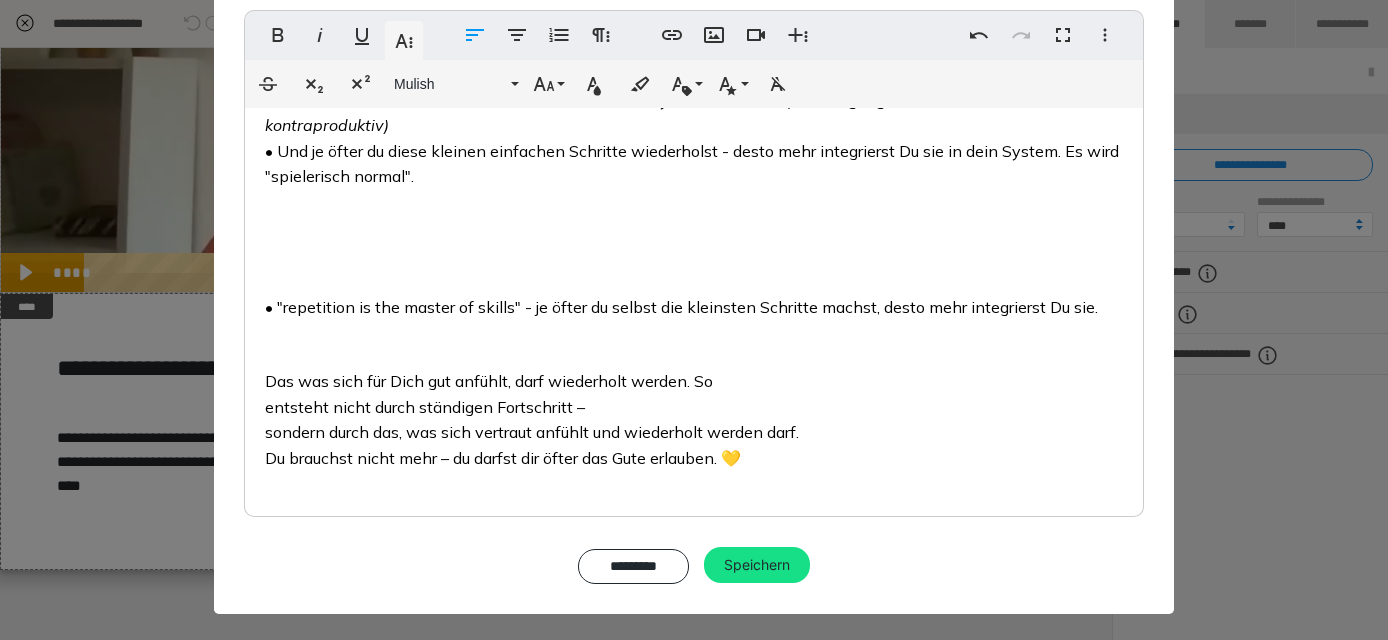 click on "• "repetition is the master of skills" - je öfter du selbst die kleinsten Schritte machst, desto mehr integrierst Du sie." at bounding box center [681, 307] 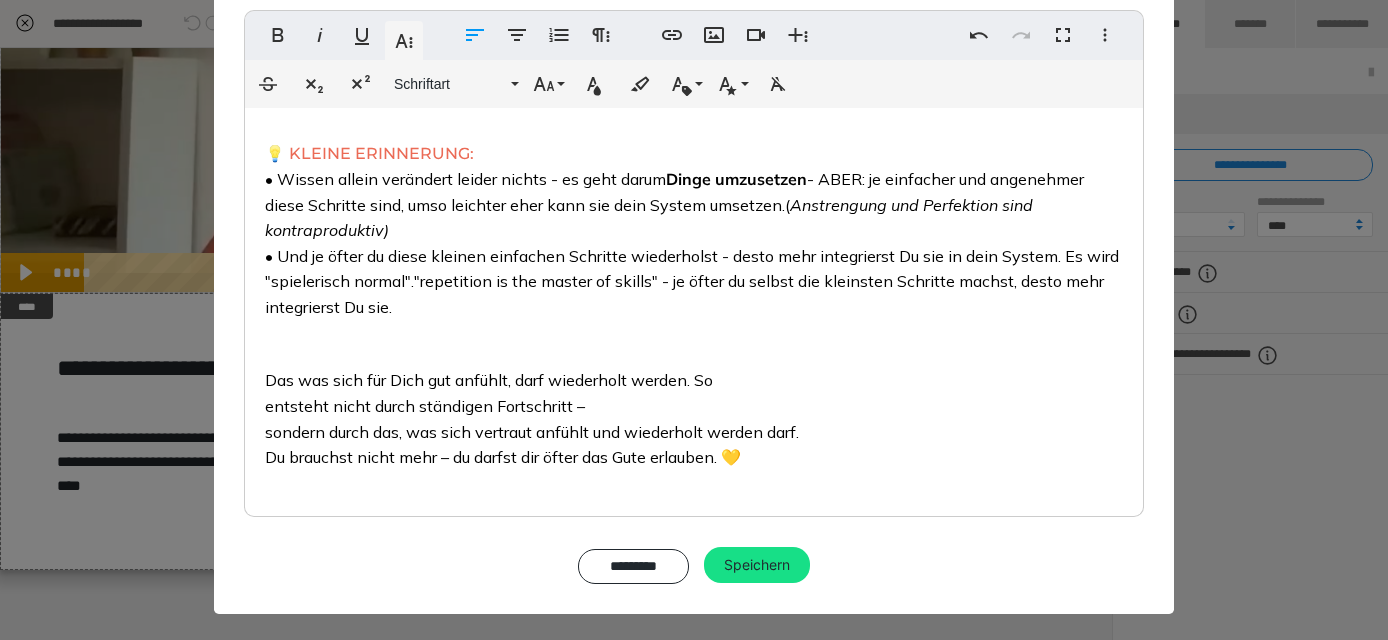 scroll, scrollTop: 380, scrollLeft: 0, axis: vertical 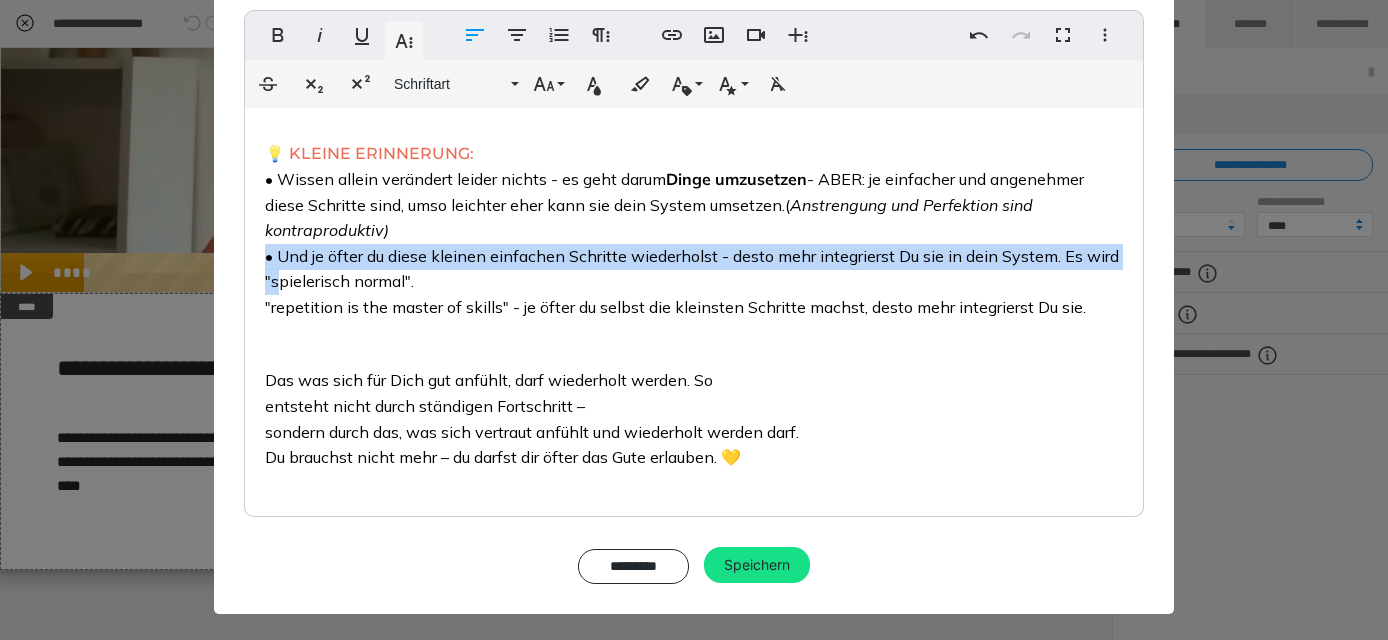 drag, startPoint x: 276, startPoint y: 271, endPoint x: 261, endPoint y: 264, distance: 16.552946 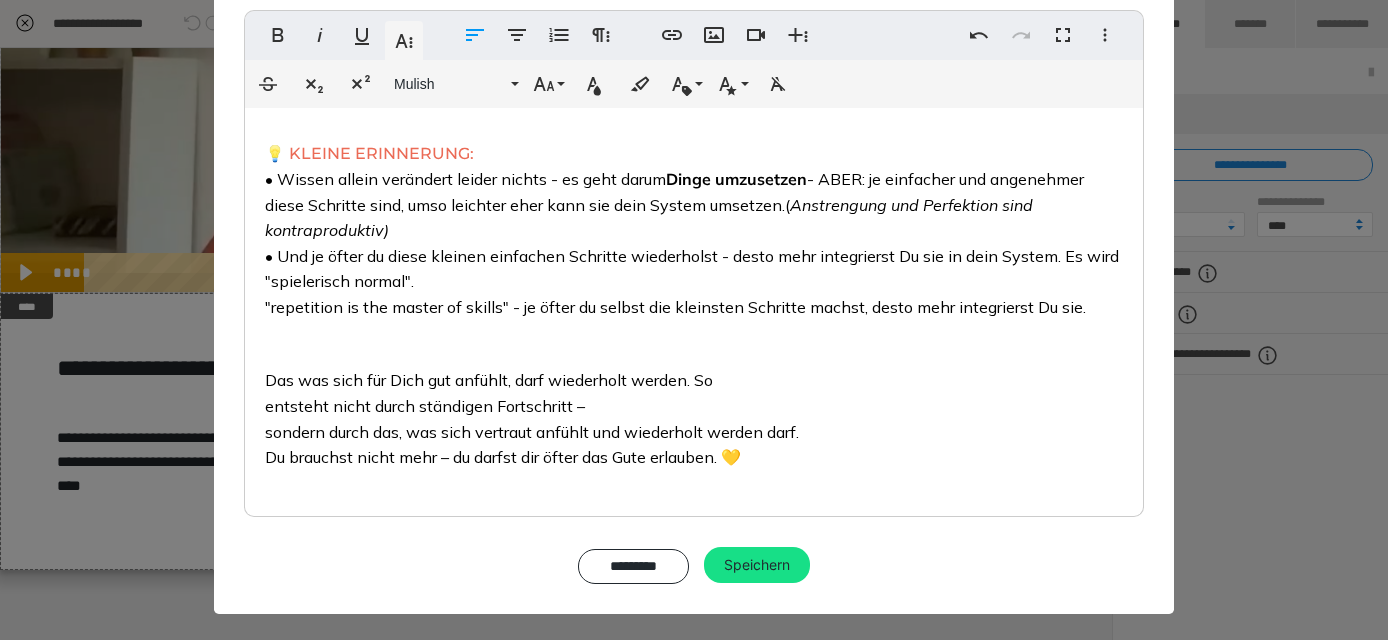click on "• Und je öfter du diese kleinen einfachen Schritte wiederholst - desto mehr integrierst Du sie in dein System. Es wird "spielerisch normal"." at bounding box center [692, 269] 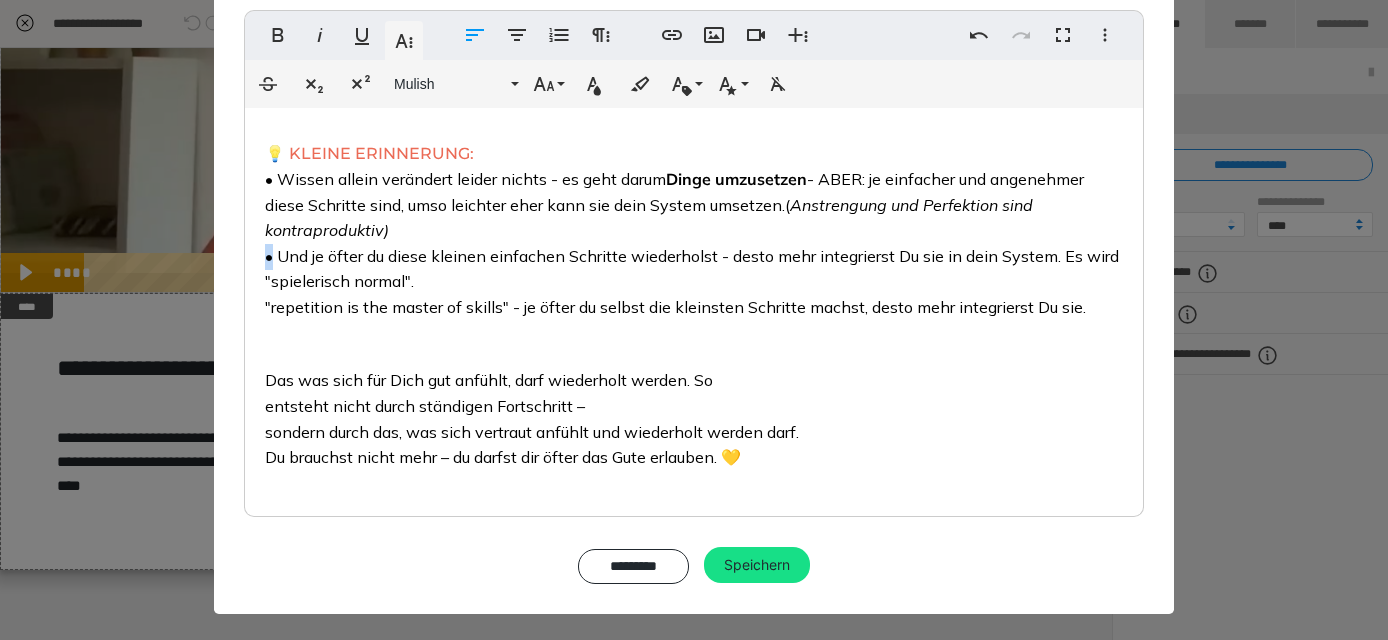 click on "​​​​ Rückblick & Verankerung – Was hat [PERSON_NAME]? ​ 👉🏻  DAS ERFÄHRST DU IN DIESEM VIDEO: • Du erfährst, warum Wiederholung im Nervensystem so wichtig ist – und wie du dadurch Vertrauen & Ruhe aufbaust • Du blickst bewusst zurück auf Woche 2: Was hast du verstanden? Was hat dir gutgetan? • Du wirst eingeladen,  deinen persönlichen Rückkehr-[PERSON_NAME]  für den Alltag zu finden 🌿   SO KANNST DU ES ANWENDEN: • Spür kurz zurück – was war in dieser Woche für dich  besonders hilfreich oder stärkend? • Wähle einen kleinen Moment oder ein Tool aus, das du gern mitnehmen möchtest – und [DATE] ganz bewusst anwendest. • Es darf klein sein. Es darf leicht sein. Aber:  Wenn es sich gut anfühlt – wiederhole es. 💡   KLEINE ERINNERUNG: • Wissen allein verändert leider nichts - es geht darum  Dinge umzusetzen  - ABER: je einfacher und angenehmer diese Schritte sind, umso leichter eher kann sie dein System umsetzen.  ( Anstrengung und Perfektion sind kontraproduktiv)" at bounding box center [694, 123] 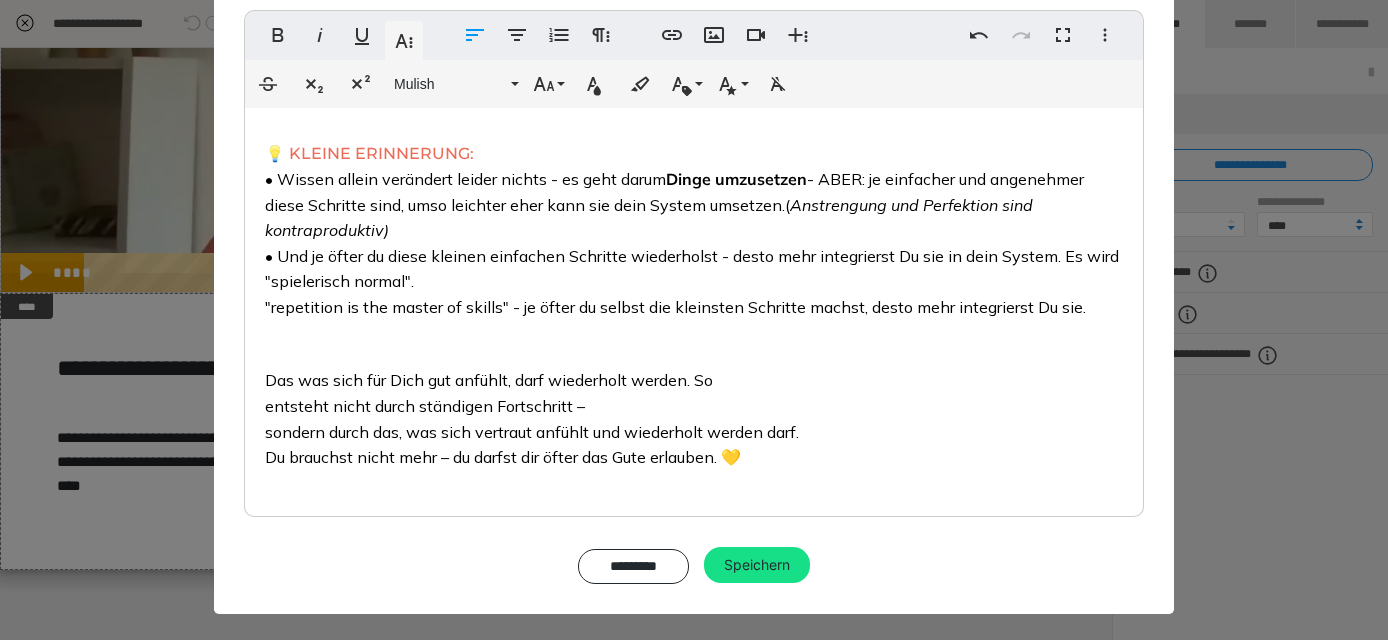 click on ""repetition is the master of skills" - je öfter du selbst die kleinsten Schritte machst, desto mehr integrierst Du sie." at bounding box center (675, 307) 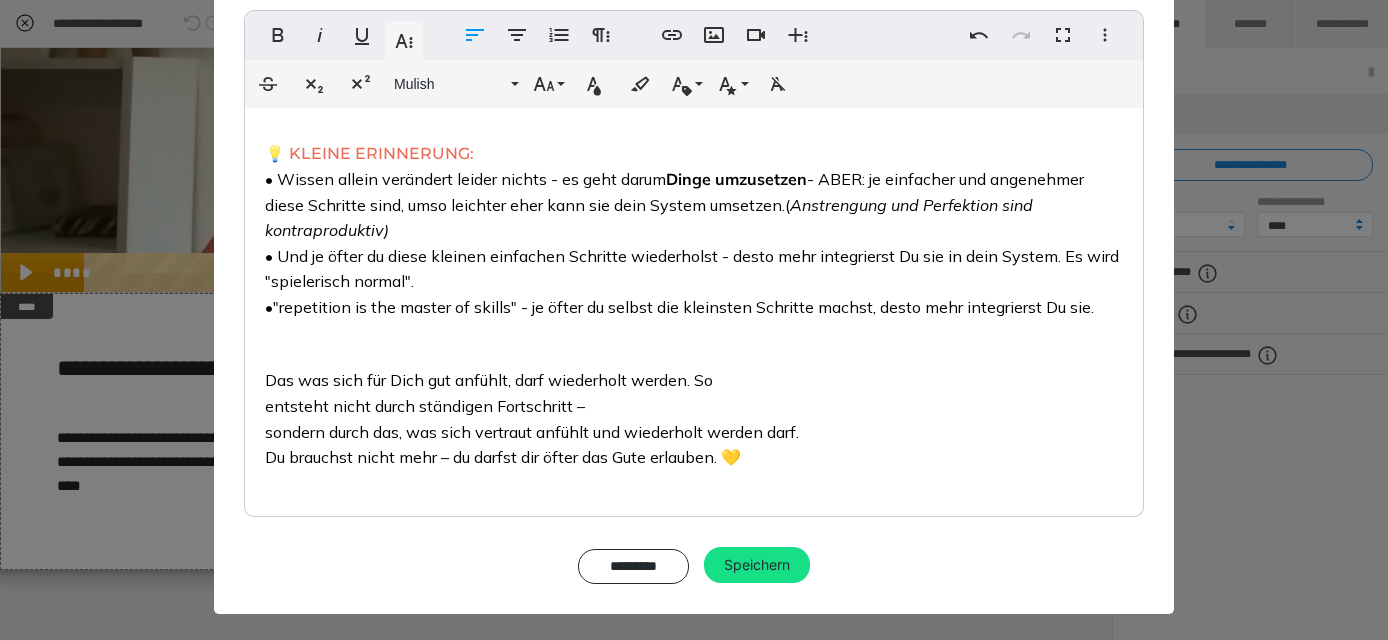 click on "•  "repetition is the master of skills" - je öfter du selbst die kleinsten Schritte machst, desto mehr integrierst Du sie." at bounding box center [679, 307] 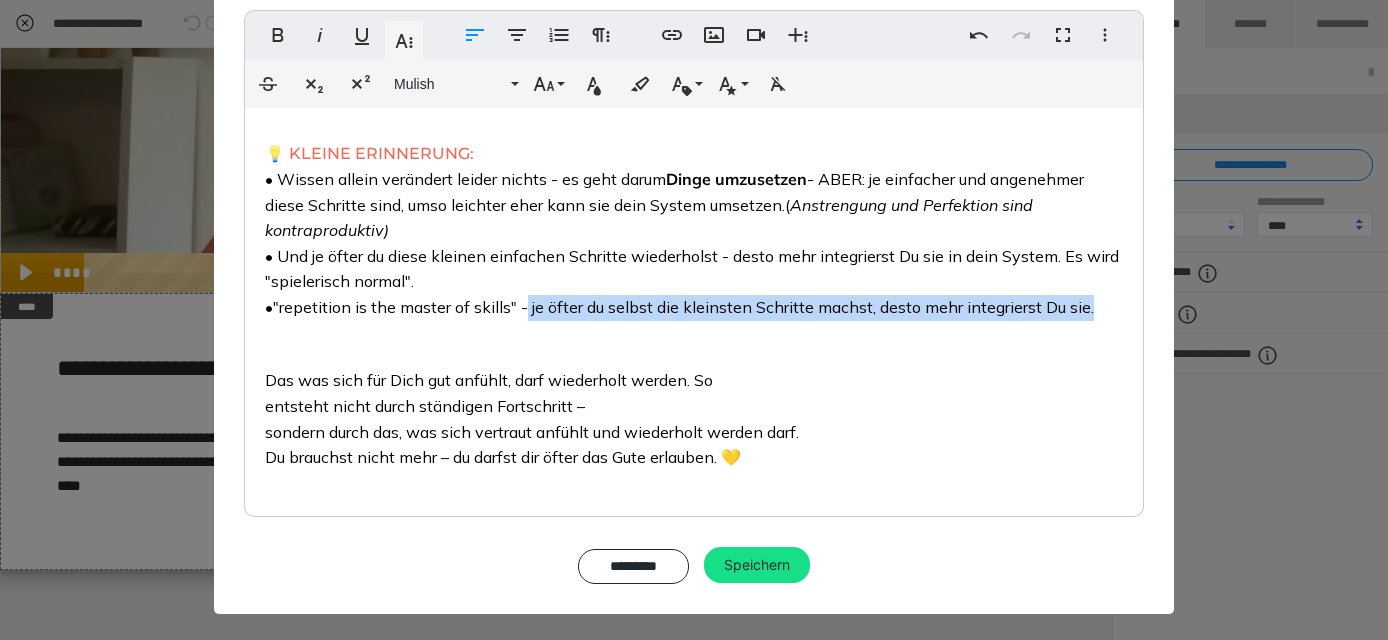 drag, startPoint x: 535, startPoint y: 310, endPoint x: 1105, endPoint y: 310, distance: 570 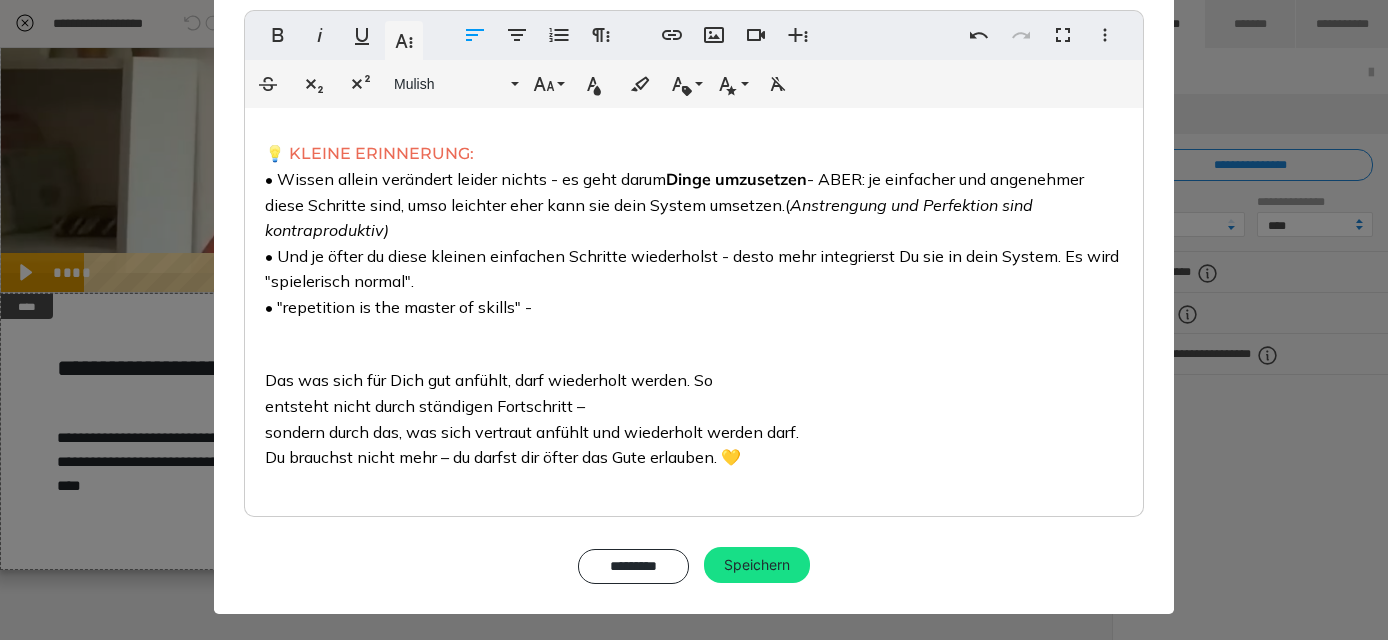 click on "• "repetition is the master of skills" -" at bounding box center [398, 307] 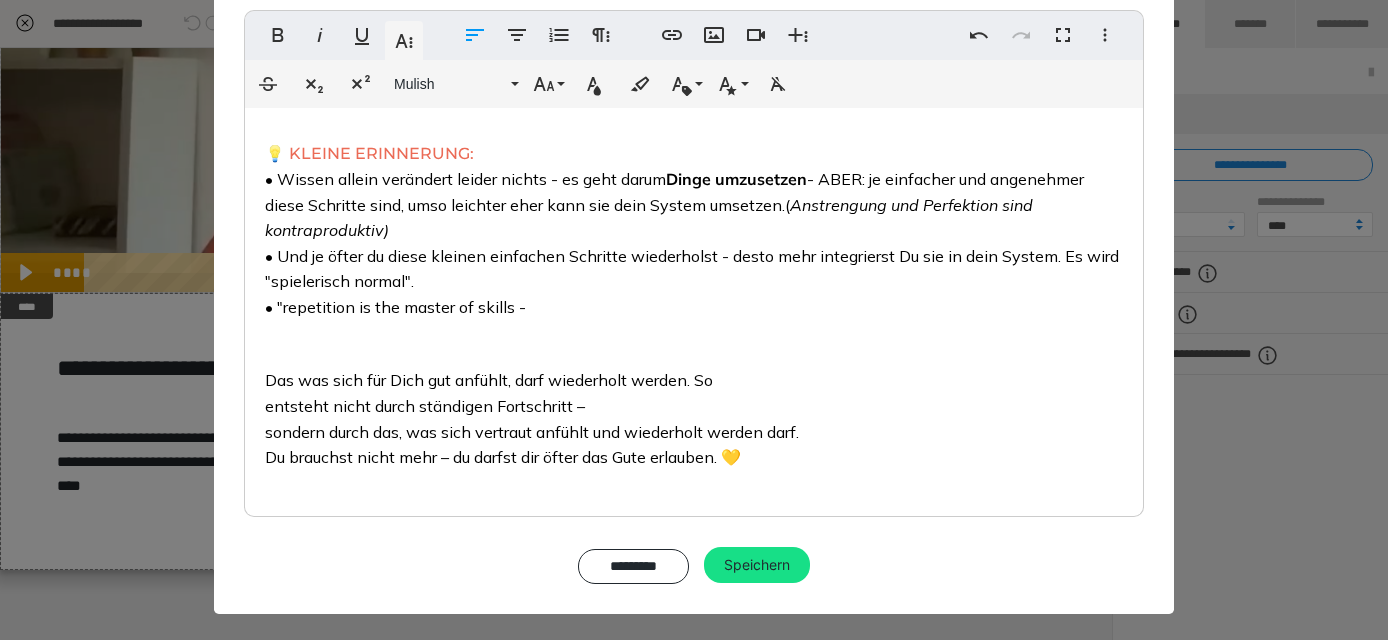 click on "💡   KLEINE ERINNERUNG: • Wissen allein verändert leider nichts - es geht darum  Dinge umzusetzen  - ABER: je einfacher und angenehmer diese Schritte sind, umso leichter eher kann sie dein System umsetzen.  ( Anstrengung und Perfektion sind kontraproduktiv) • Und je öfter du diese kleinen einfachen Schritte wiederholst - desto mehr integrierst Du sie in dein System. Es wird "spielerisch normal".    • "repetition is the master of skills -    Das was sich für Dich gut anfühlt, darf wiederholt werden. So  entsteht nicht durch ständigen Fortschritt – sondern durch das, was sich vertraut anfühlt und wiederholt werden darf. Du brauchst nicht mehr – du darfst dir öfter das Gute erlauben. 💛" at bounding box center (694, 295) 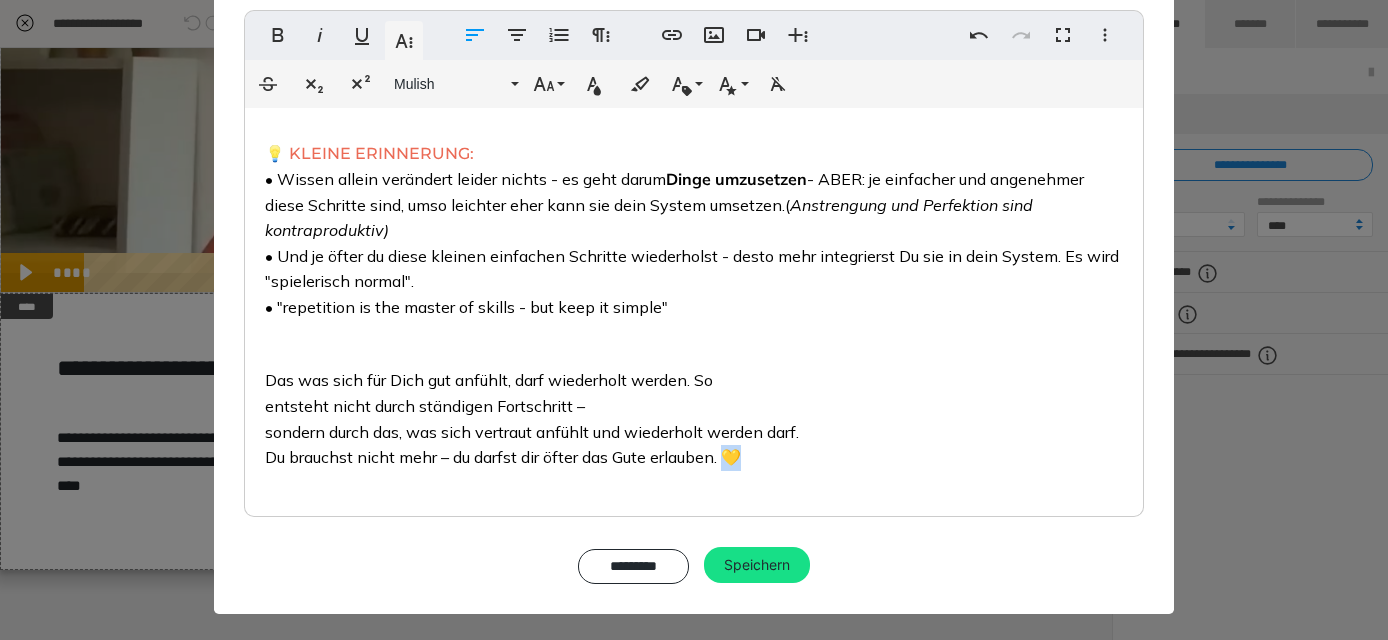 drag, startPoint x: 752, startPoint y: 454, endPoint x: 734, endPoint y: 453, distance: 18.027756 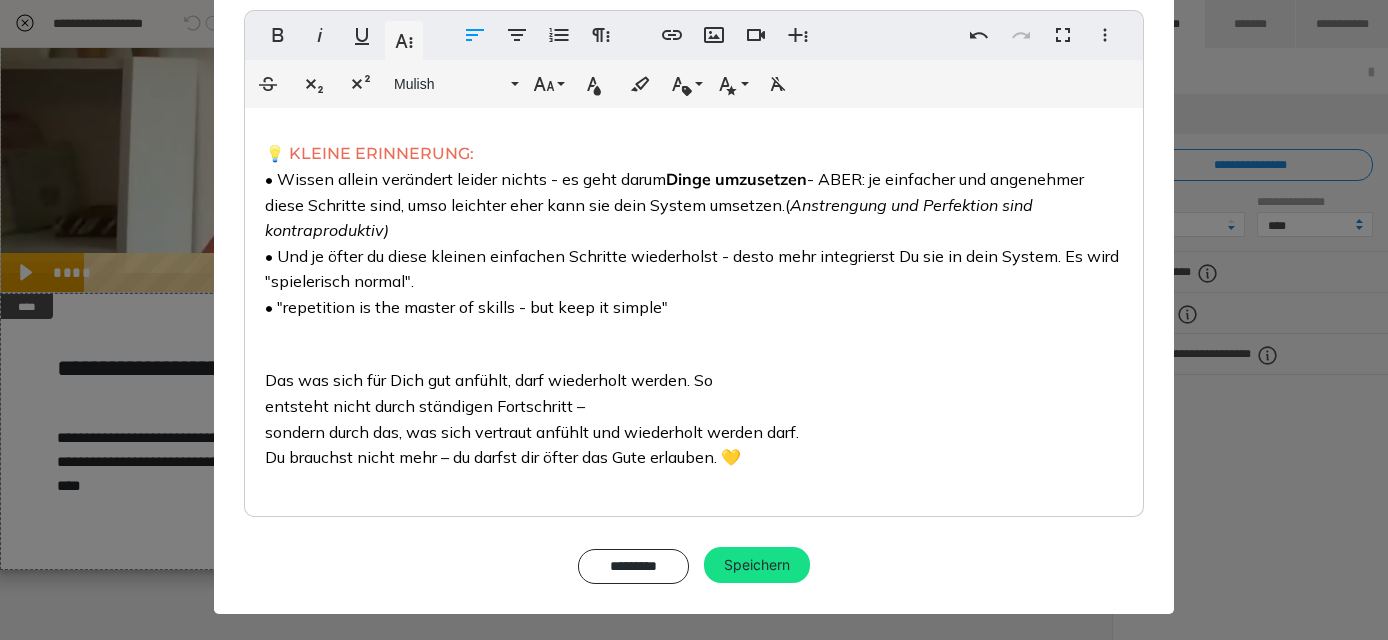 click on "💡   KLEINE ERINNERUNG: • Wissen allein verändert leider nichts - es geht darum  Dinge umzusetzen  - ABER: je einfacher und angenehmer diese Schritte sind, umso leichter eher kann sie dein System umsetzen.  ( Anstrengung und Perfektion sind kontraproduktiv) • Und je öfter du diese kleinen einfachen Schritte wiederholst - desto mehr integrierst Du sie in dein System. Es wird "spielerisch normal".    • "repetition is the master of skills - but keep it simple"   Das was sich für Dich gut anfühlt, darf wiederholt werden. So  entsteht nicht durch ständigen Fortschritt – sondern durch das, was sich vertraut anfühlt und wiederholt werden darf. Du brauchst nicht mehr – du darfst dir öfter das Gute erlauben. 💛" at bounding box center [694, 295] 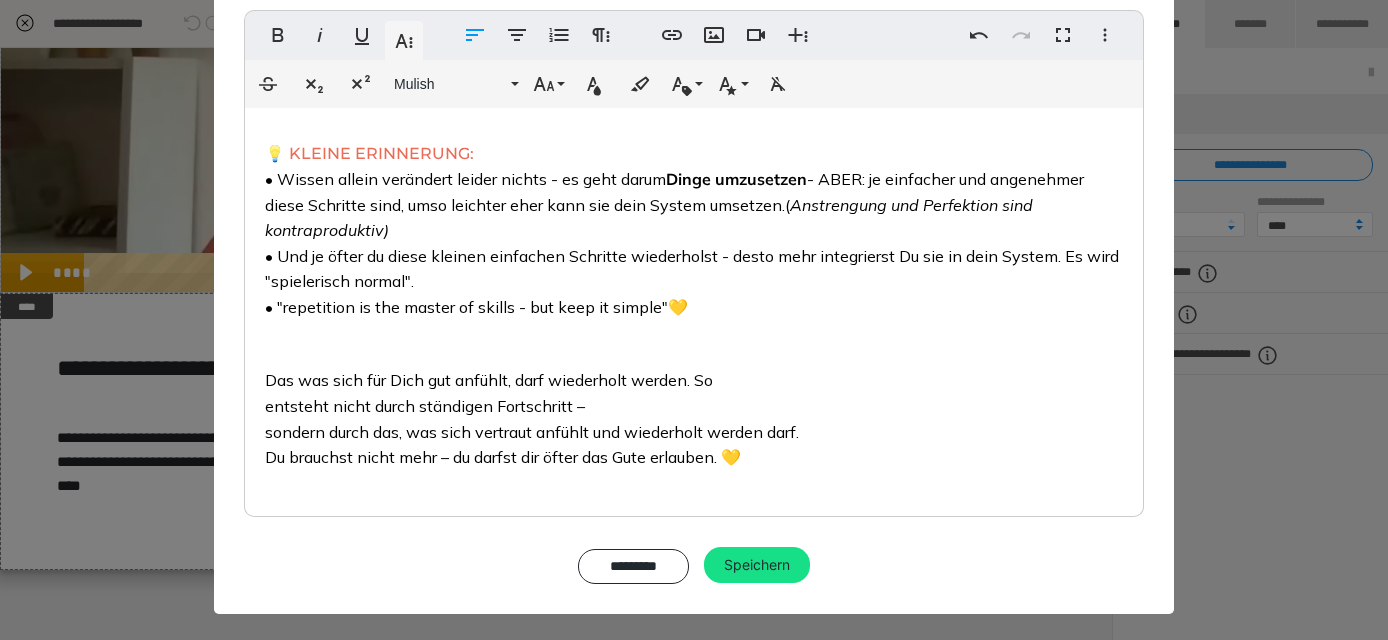 drag, startPoint x: 670, startPoint y: 316, endPoint x: 283, endPoint y: 306, distance: 387.12918 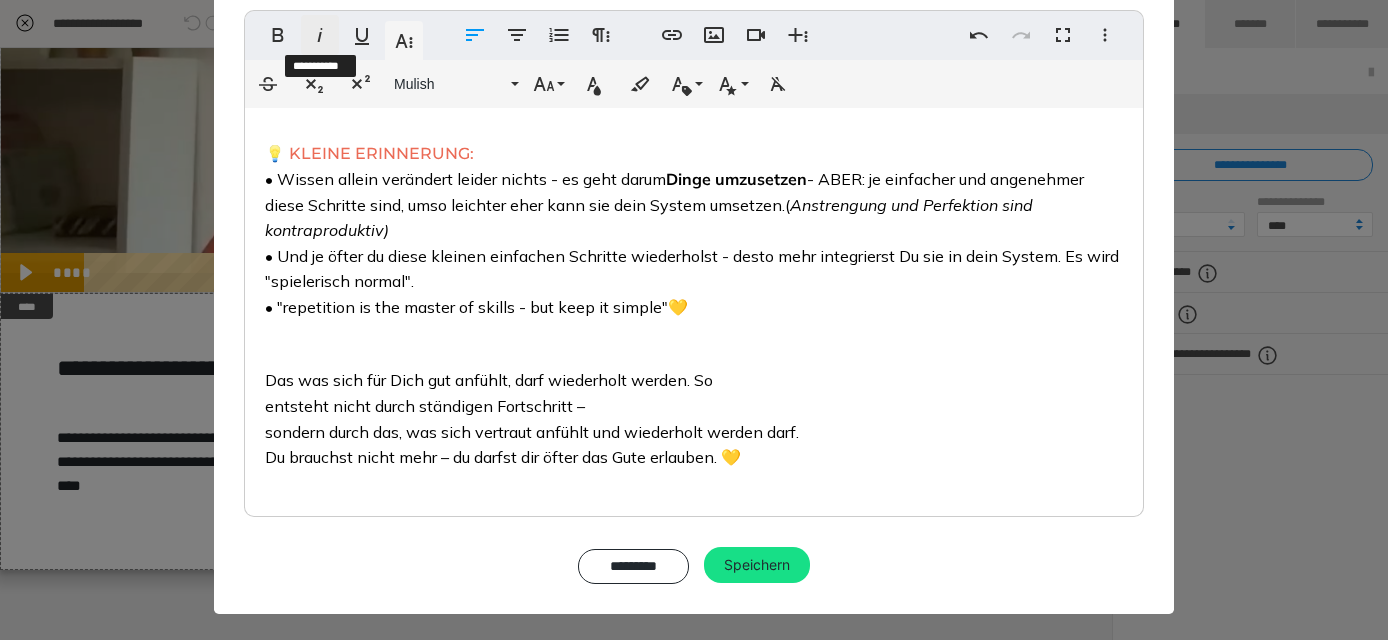 click 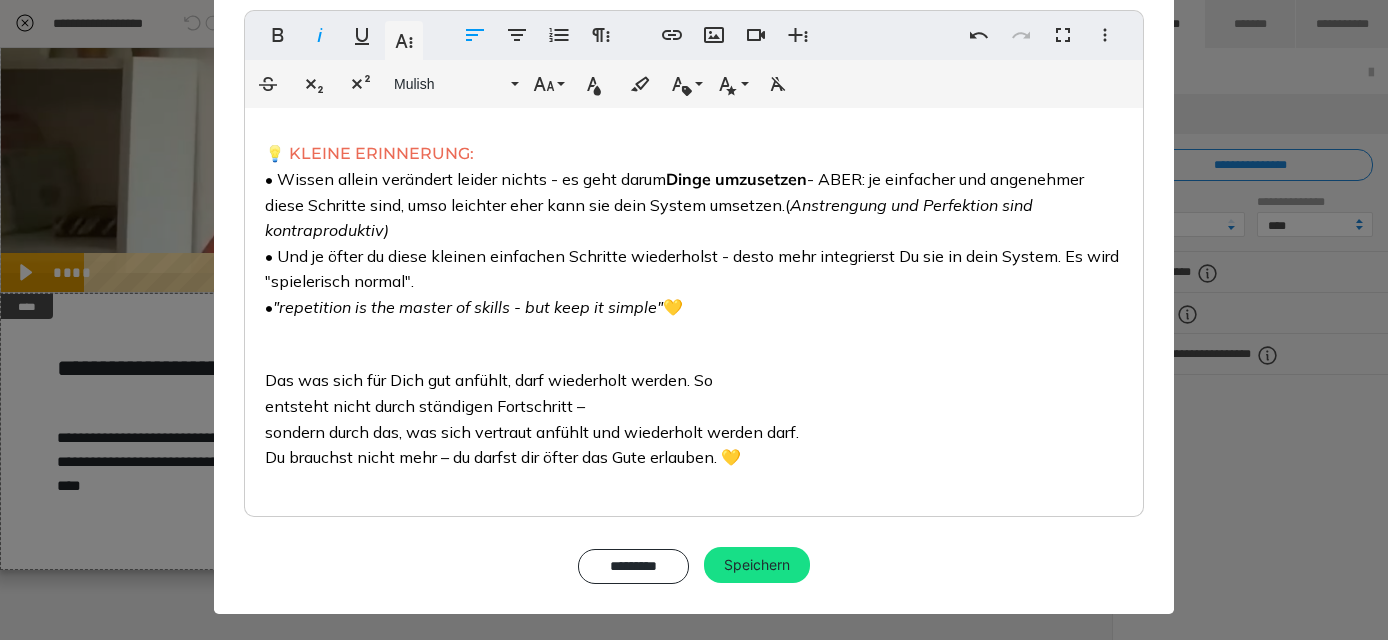 click on "💡   KLEINE ERINNERUNG: • Wissen allein verändert leider nichts - es geht darum  Dinge umzusetzen  - ABER: je einfacher und angenehmer diese Schritte sind, umso leichter eher kann sie dein System umsetzen.  ( Anstrengung und Perfektion sind kontraproduktiv) • Und je öfter du diese kleinen einfachen Schritte wiederholst - desto mehr integrierst Du sie in dein System. Es wird "spielerisch normal".    •  "repetition is the master of skills - but keep it simple" 💛   Das was sich für Dich gut anfühlt, darf wiederholt werden. So  entsteht nicht durch ständigen Fortschritt – sondern durch das, was sich vertraut anfühlt und wiederholt werden darf. Du brauchst nicht mehr – du darfst dir öfter das Gute erlauben. 💛" at bounding box center (694, 295) 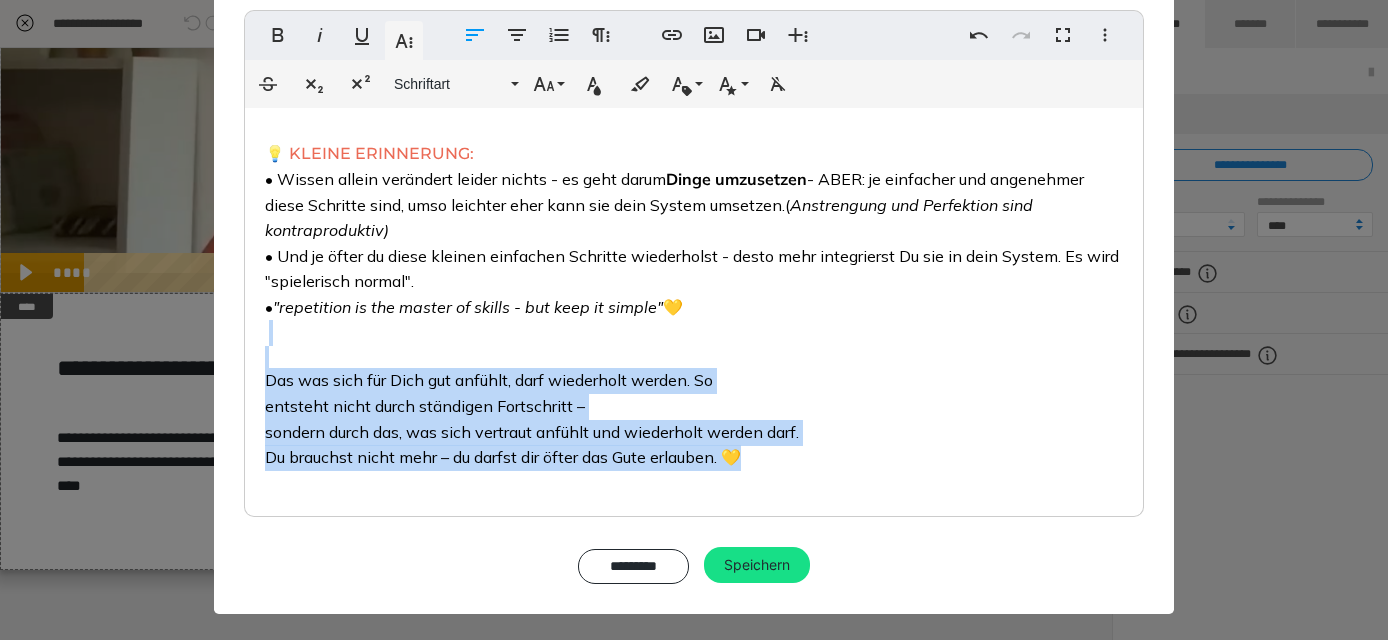 drag, startPoint x: 798, startPoint y: 470, endPoint x: 272, endPoint y: 365, distance: 536.3777 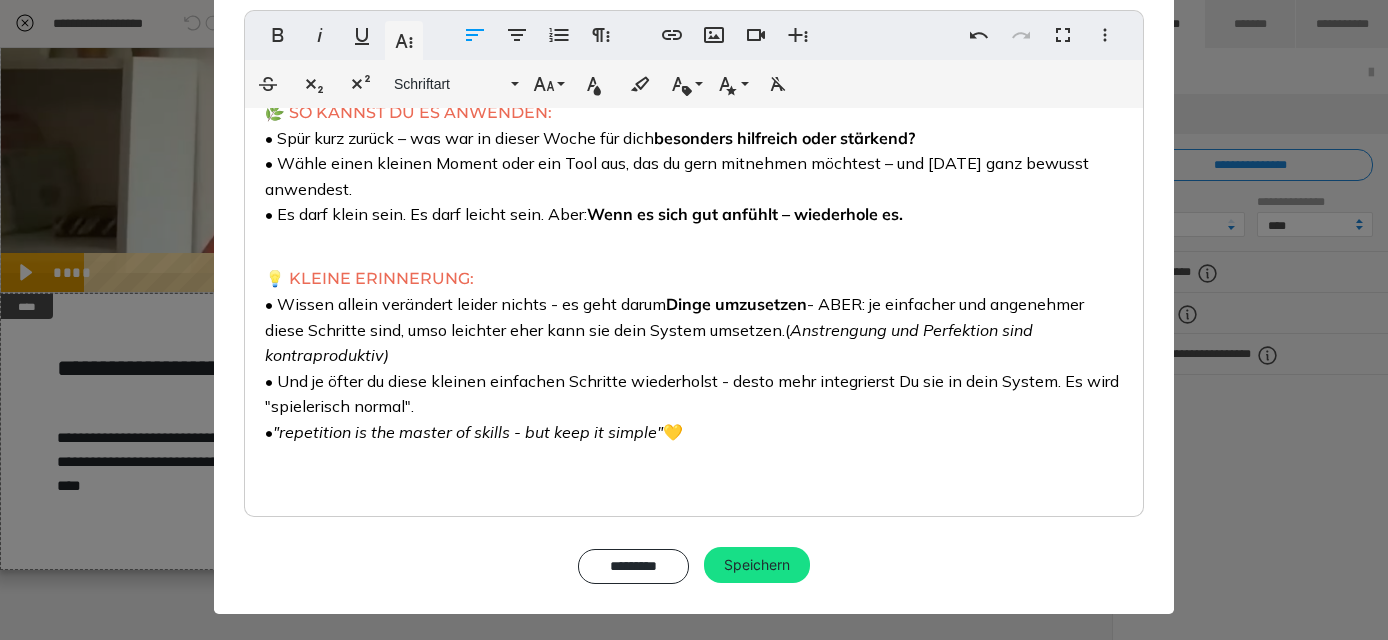 scroll, scrollTop: 245, scrollLeft: 0, axis: vertical 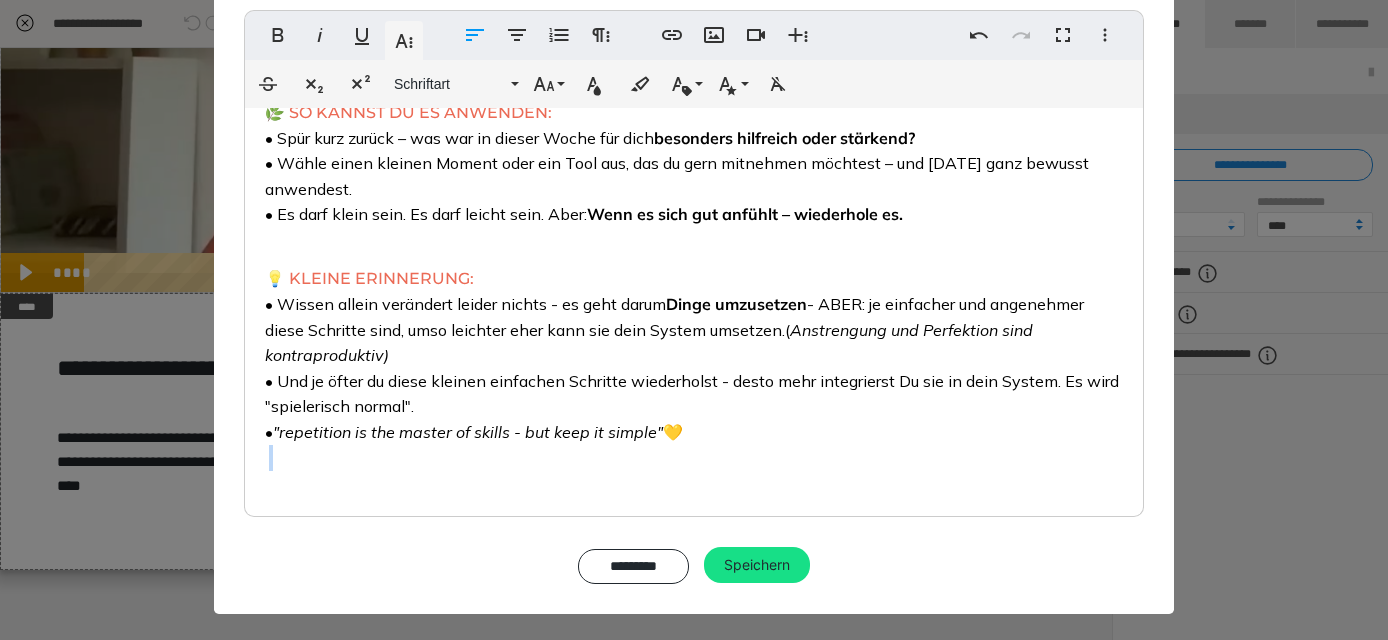 click on "💡   KLEINE ERINNERUNG: • Wissen allein verändert leider nichts - es geht darum  Dinge umzusetzen  - ABER: je einfacher und angenehmer diese Schritte sind, umso leichter eher kann sie dein System umsetzen.  ( Anstrengung und Perfektion sind kontraproduktiv) • Und je öfter du diese kleinen einfachen Schritte wiederholst - desto mehr integrierst Du sie in dein System. Es wird "spielerisch normal".    •  "repetition is the master of skills - but keep it simple" 💛" at bounding box center (694, 357) 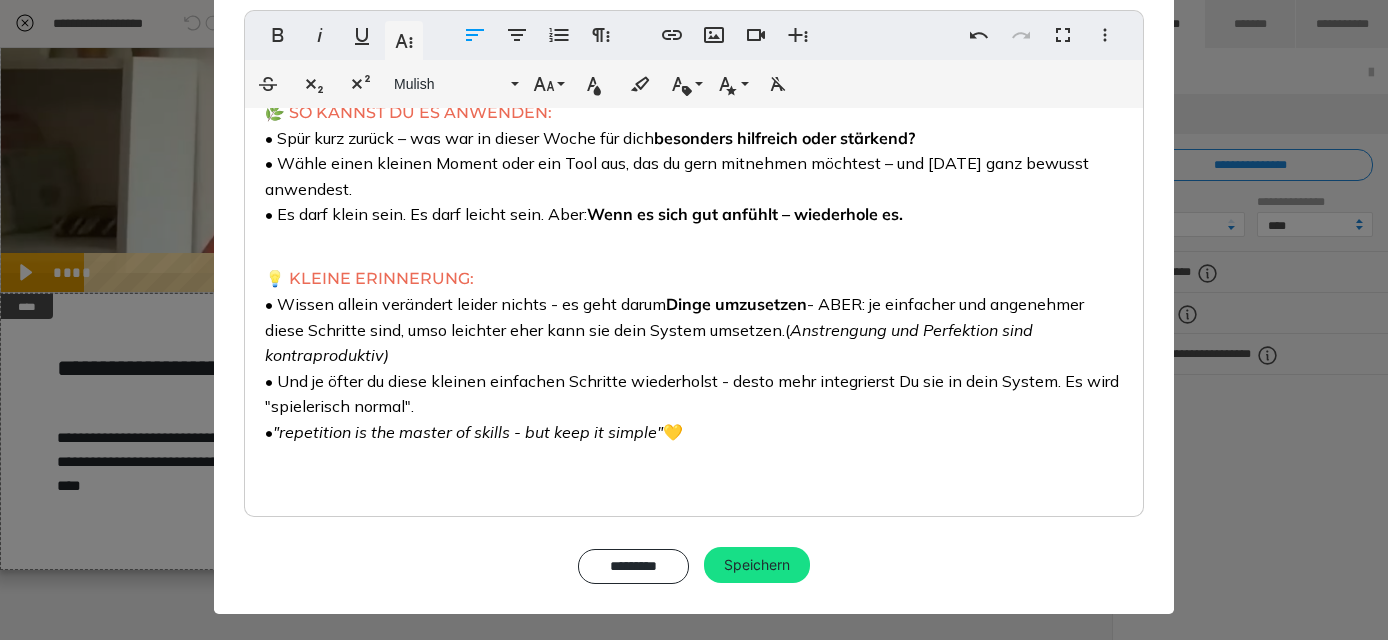 click on "💛" at bounding box center [673, 432] 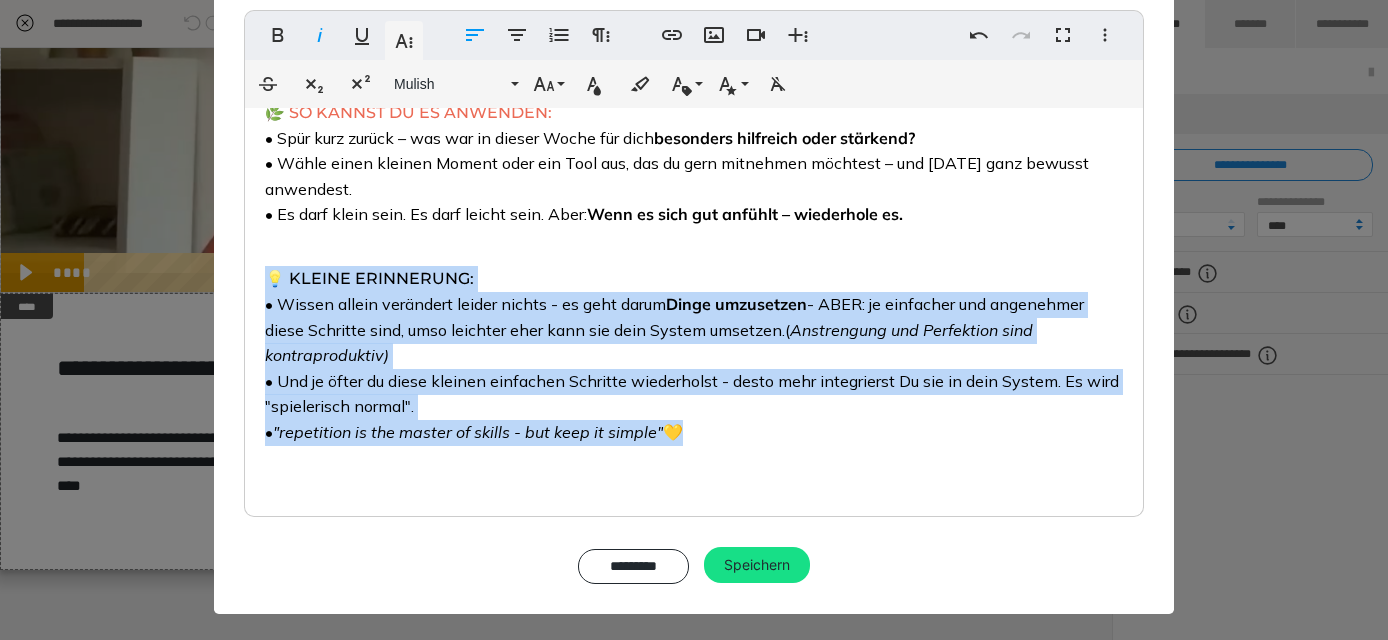 drag, startPoint x: 731, startPoint y: 452, endPoint x: 272, endPoint y: 292, distance: 486.08743 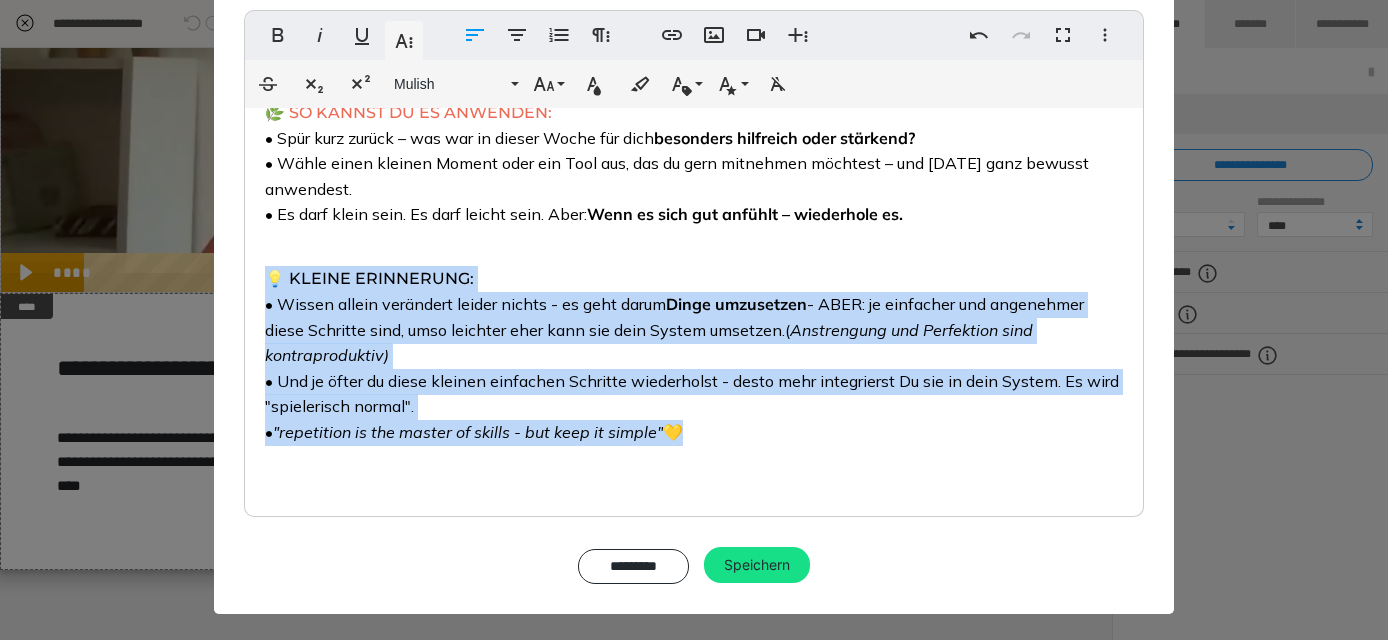 copy on "💡   KLEINE ERINNERUNG: • Wissen allein verändert leider nichts - es geht darum  Dinge umzusetzen  - ABER: je einfacher und angenehmer diese Schritte sind, umso leichter eher kann sie dein System umsetzen.  ( Anstrengung und Perfektion sind kontraproduktiv) • Und je öfter du diese kleinen einfachen Schritte wiederholst - desto mehr integrierst Du sie in dein System. Es wird "spielerisch normal".    •  "repetition is the master of skills - but keep it simple"  💛" 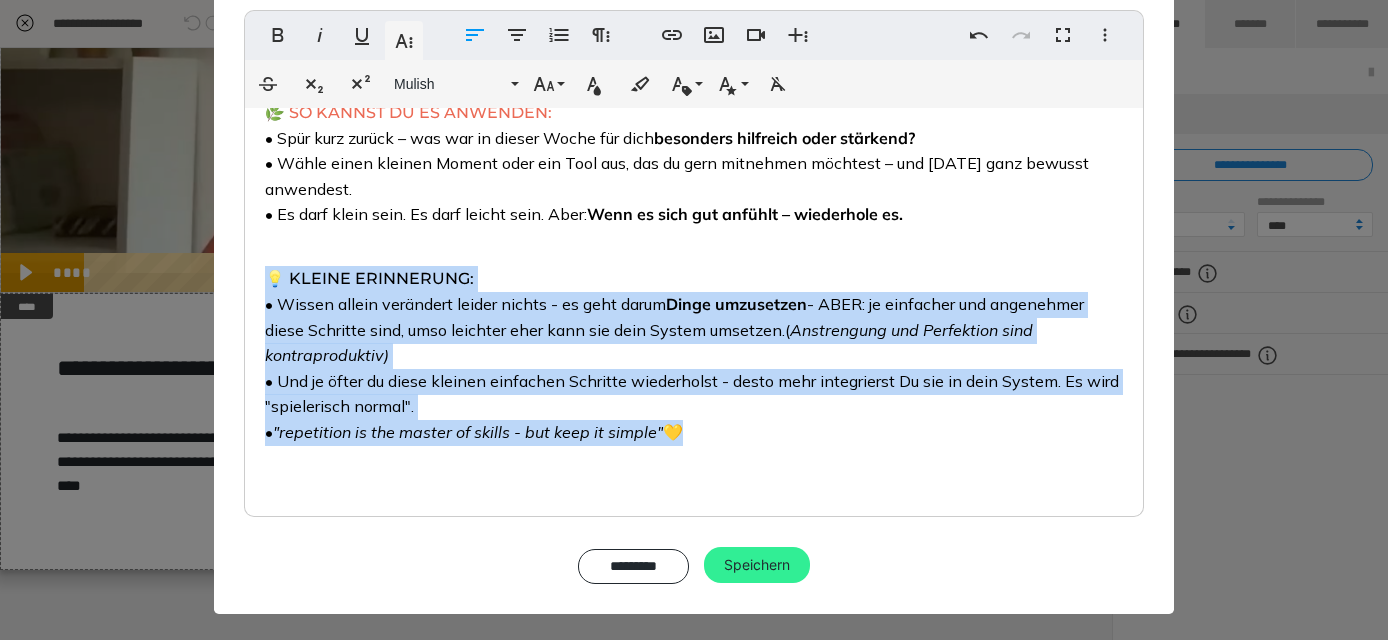 click on "Speichern" at bounding box center (757, 565) 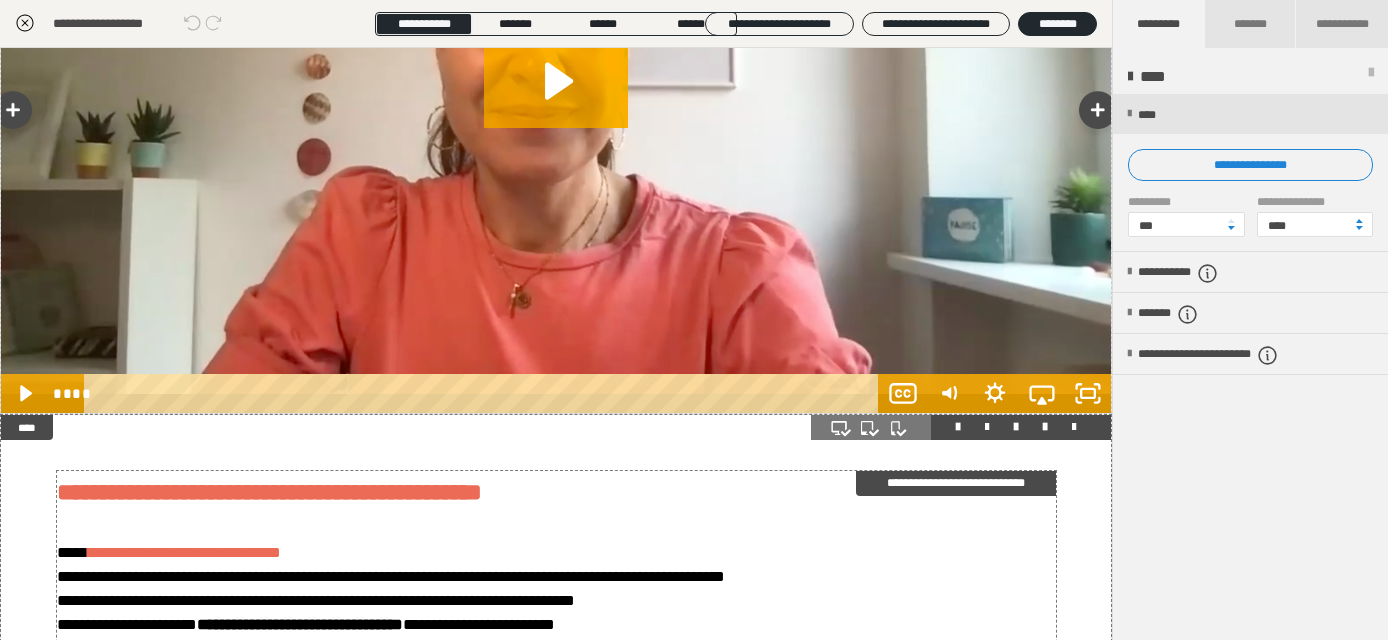 scroll, scrollTop: 259, scrollLeft: 0, axis: vertical 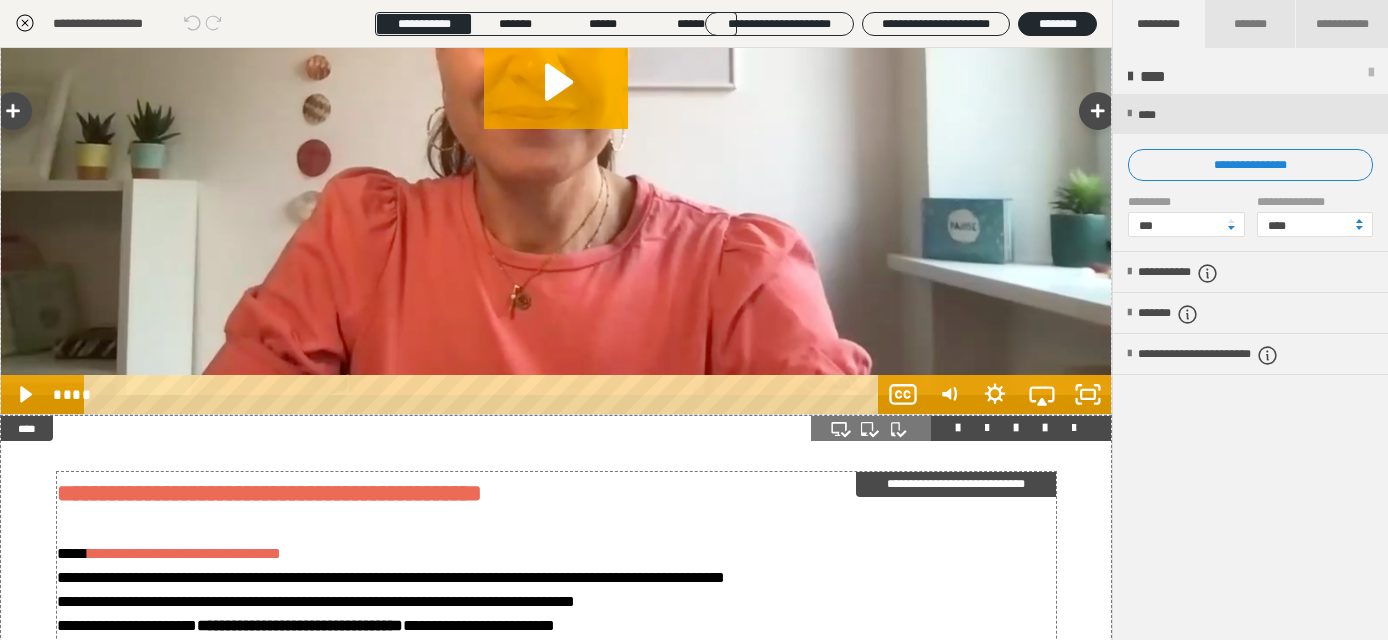 click on "**********" at bounding box center [956, 484] 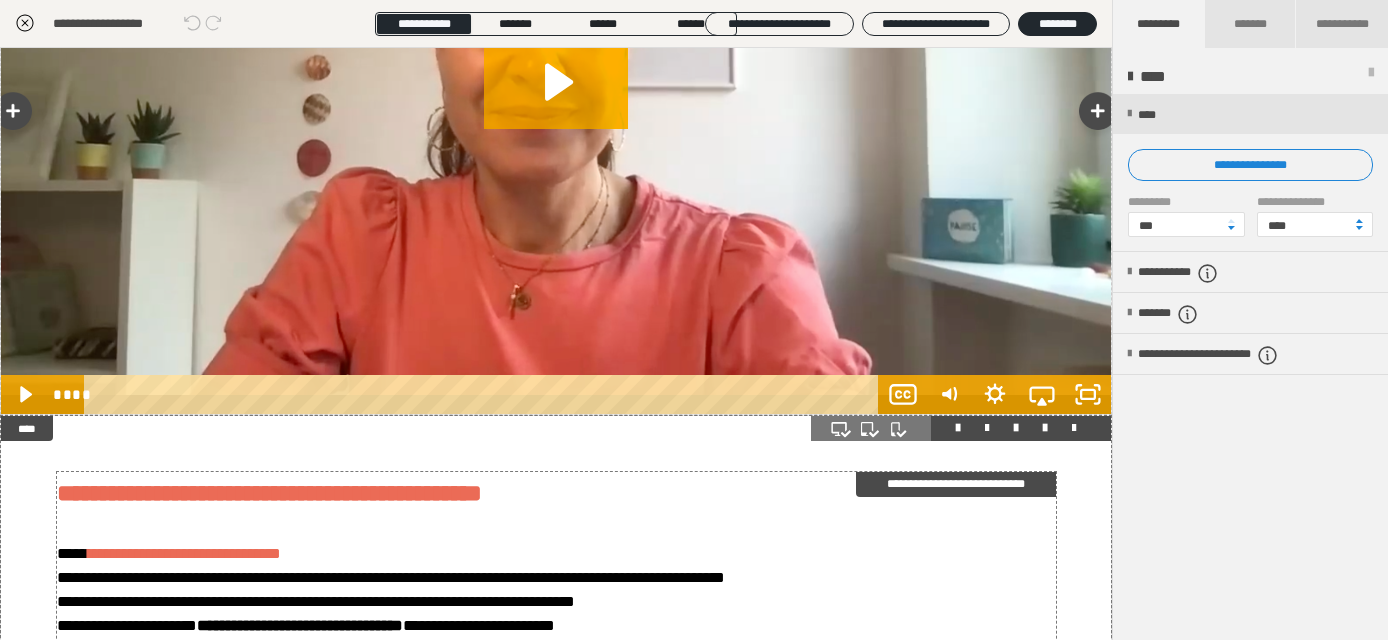 click on "**********" at bounding box center (956, 484) 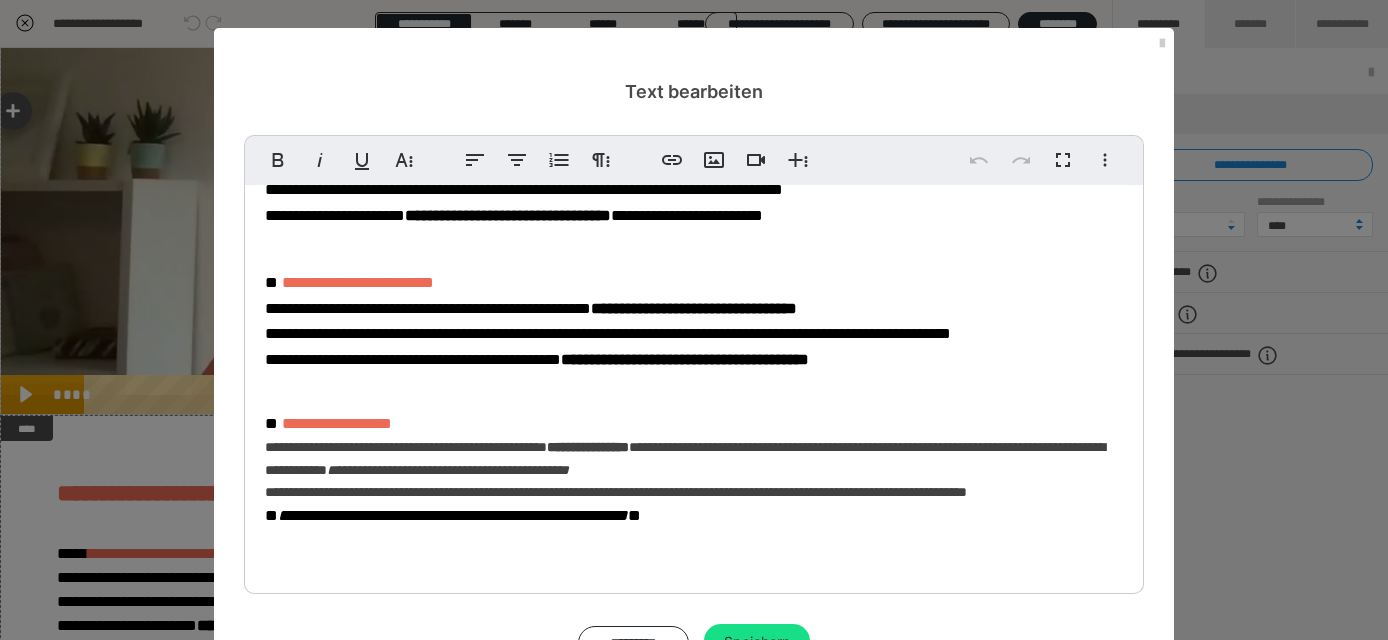 scroll, scrollTop: 153, scrollLeft: 0, axis: vertical 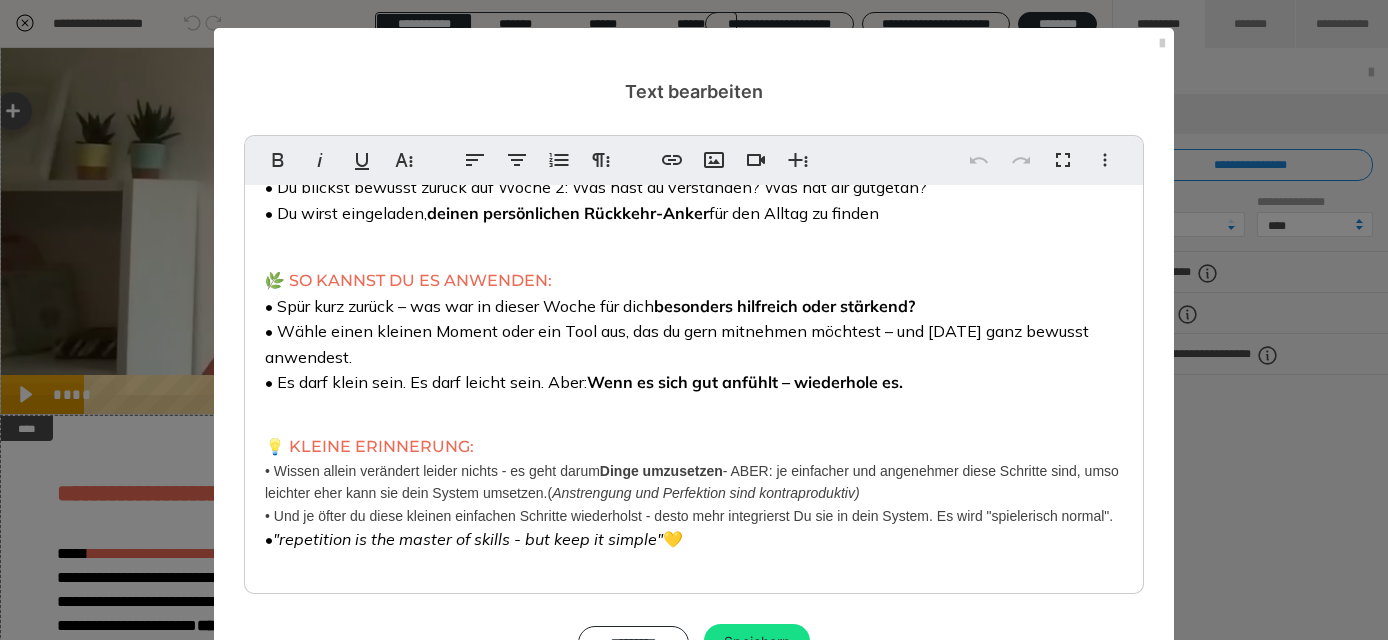 click on "• Wissen allein verändert leider nichts - es geht darum  Dinge umzusetzen  - ABER: je einfacher und angenehmer diese Schritte sind, umso leichter eher kann sie dein System umsetzen." at bounding box center (692, 482) 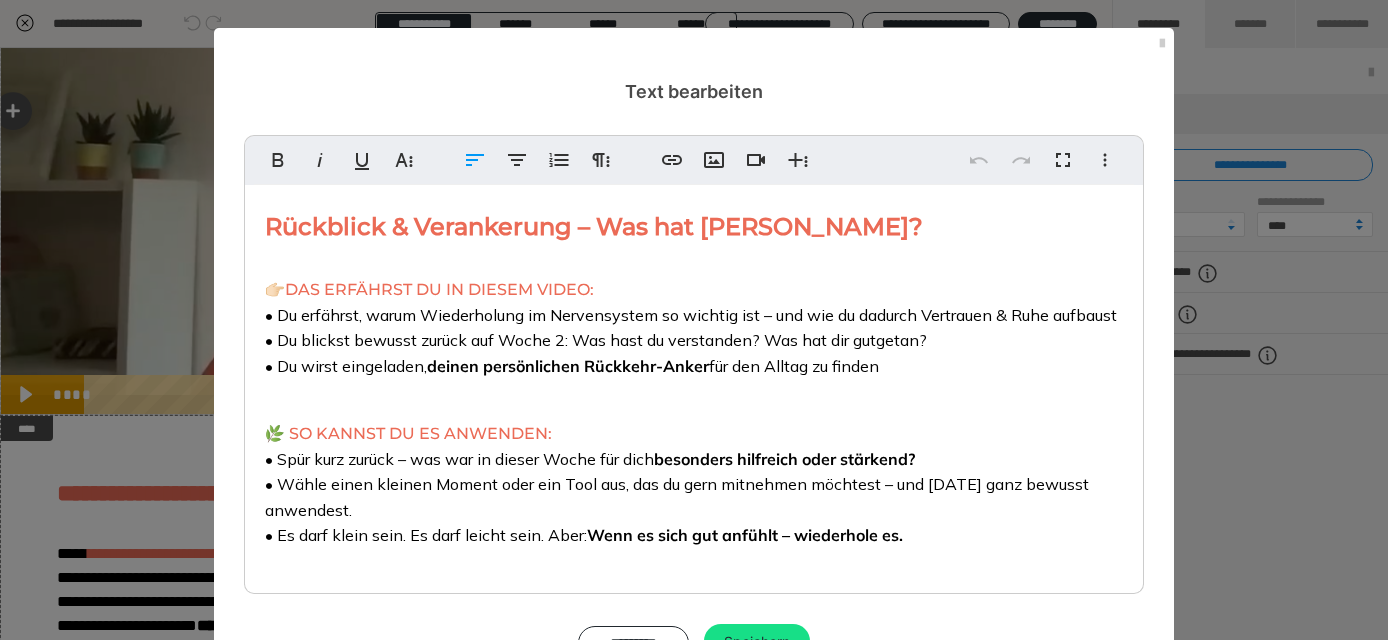 scroll, scrollTop: 153, scrollLeft: 0, axis: vertical 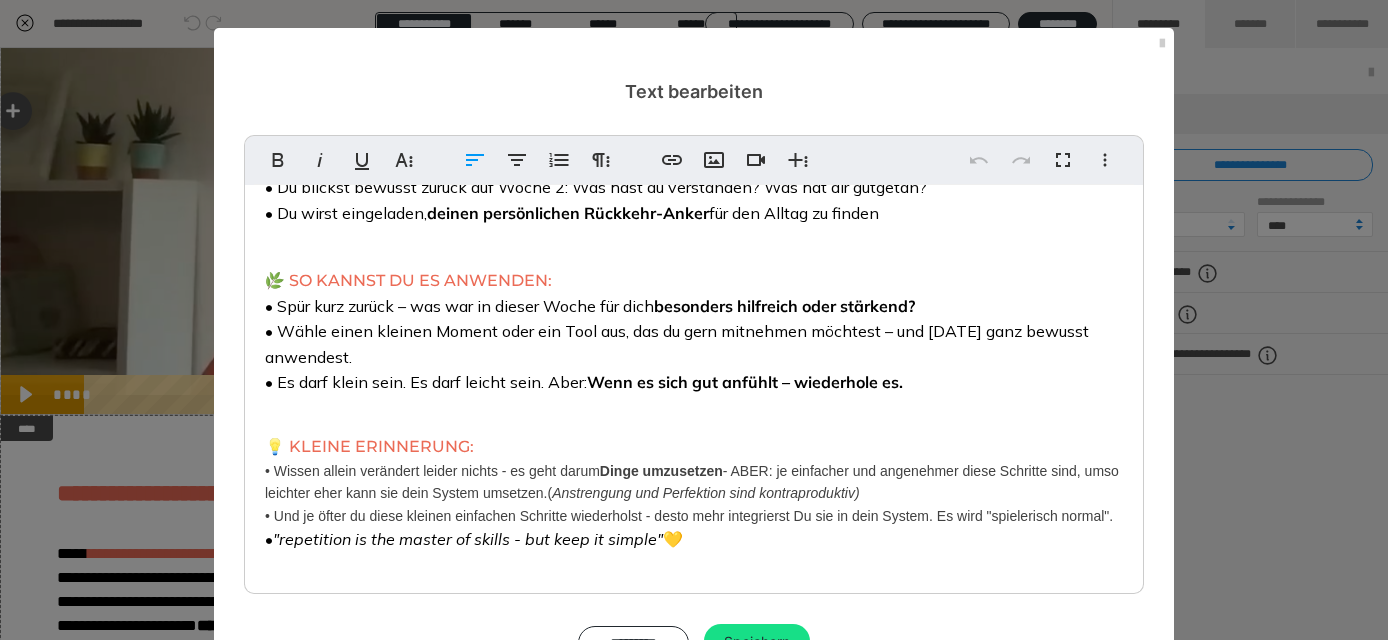 click on "• Wissen allein verändert leider nichts - es geht darum  Dinge umzusetzen  - ABER: je einfacher und angenehmer diese Schritte sind, umso leichter eher kann sie dein System umsetzen." at bounding box center (692, 482) 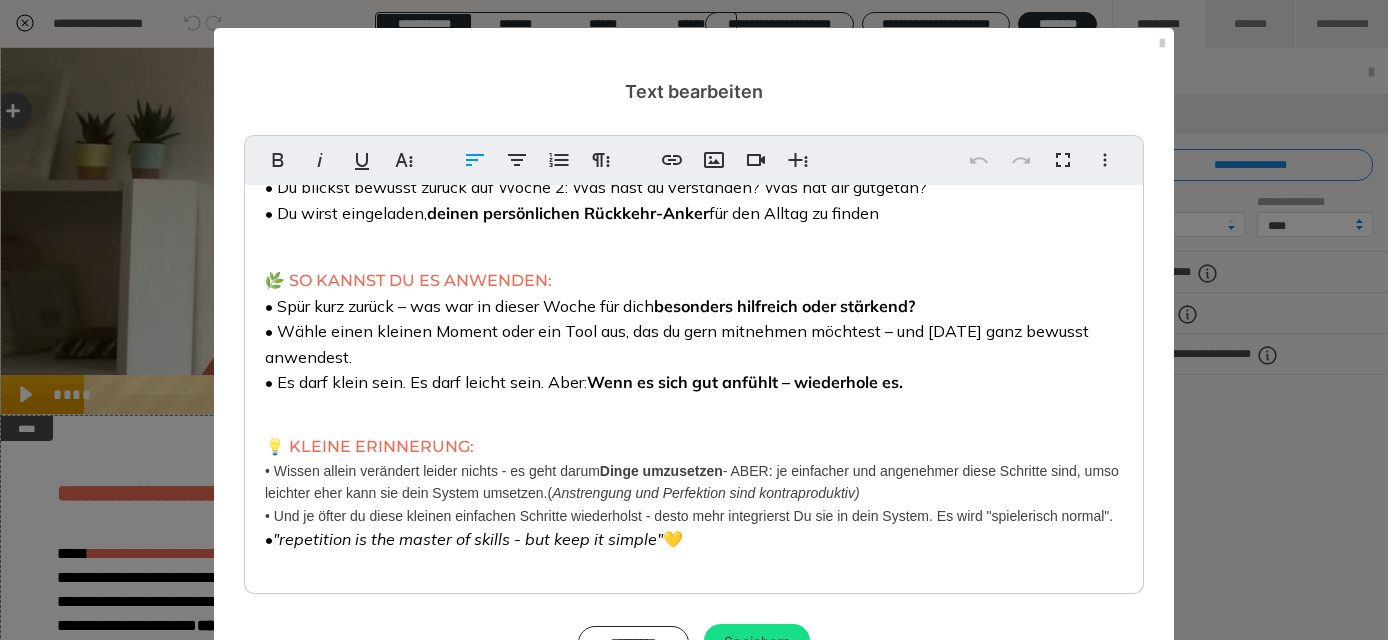 type 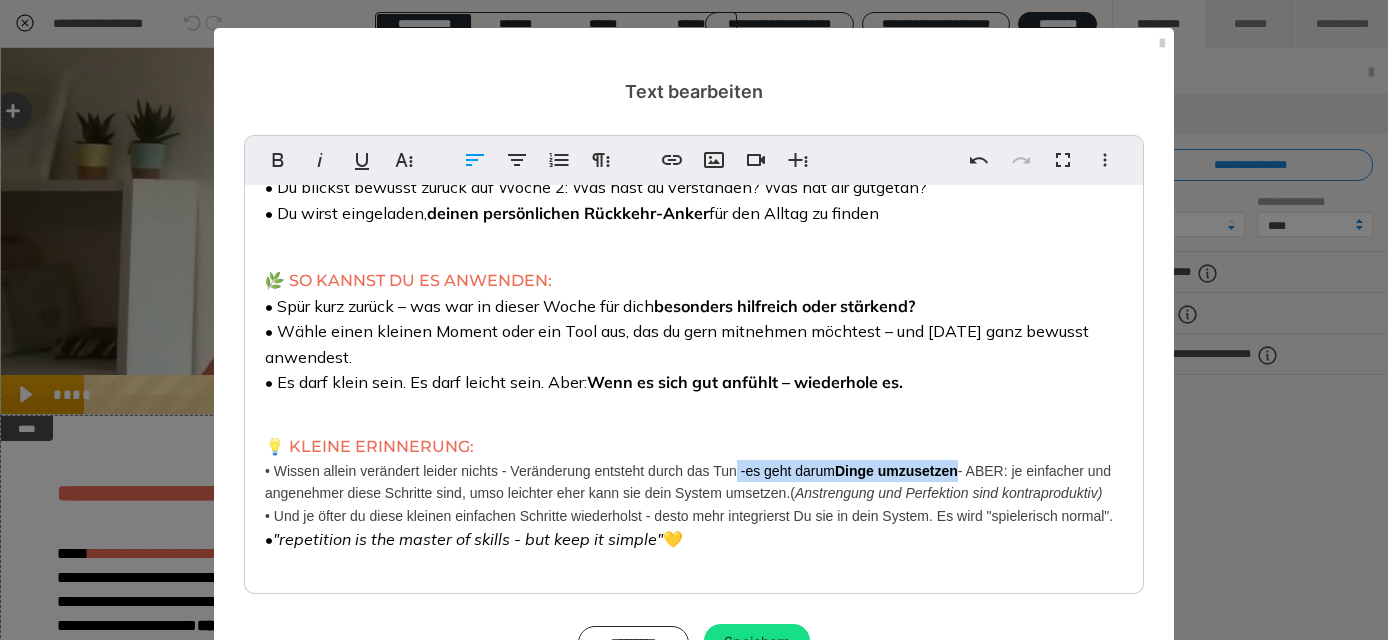 drag, startPoint x: 965, startPoint y: 491, endPoint x: 740, endPoint y: 485, distance: 225.07999 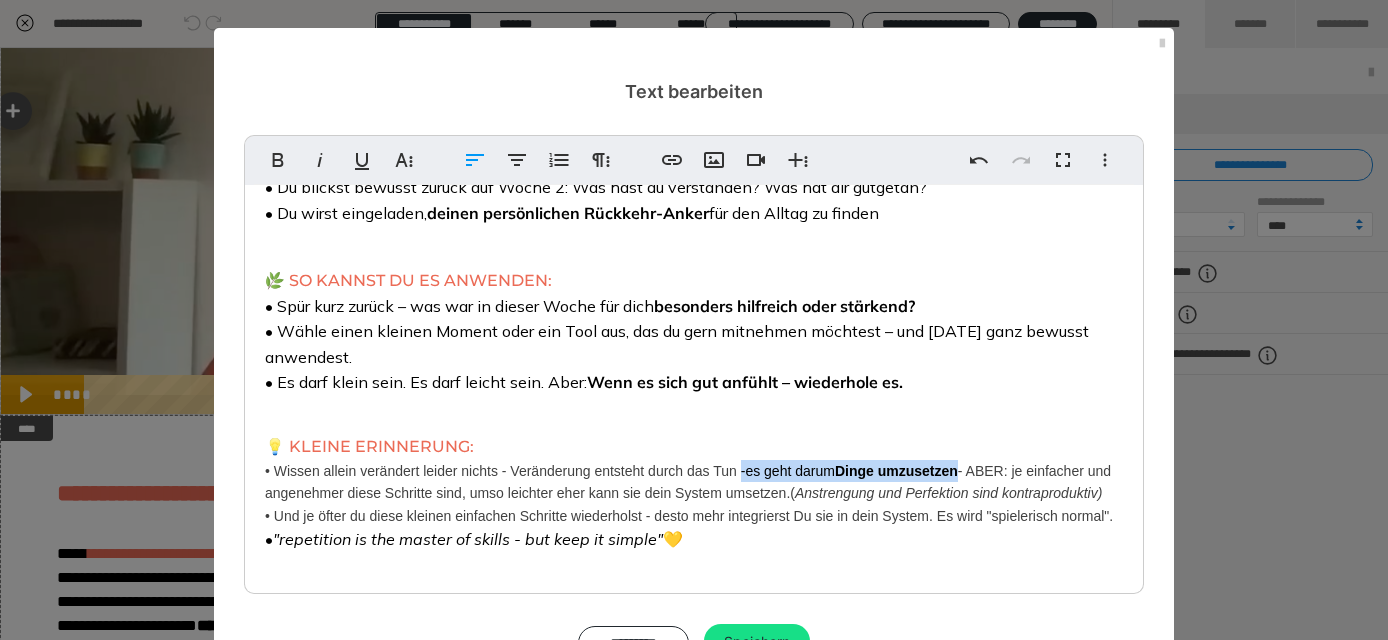 click on "• Wissen allein verändert leider nichts - Veränderung entsteht durch das Tun -  es geht darum  Dinge umzusetzen  - ABER: je einfacher und angenehmer diese Schritte sind, umso leichter eher kann sie dein System umsetzen." at bounding box center (688, 482) 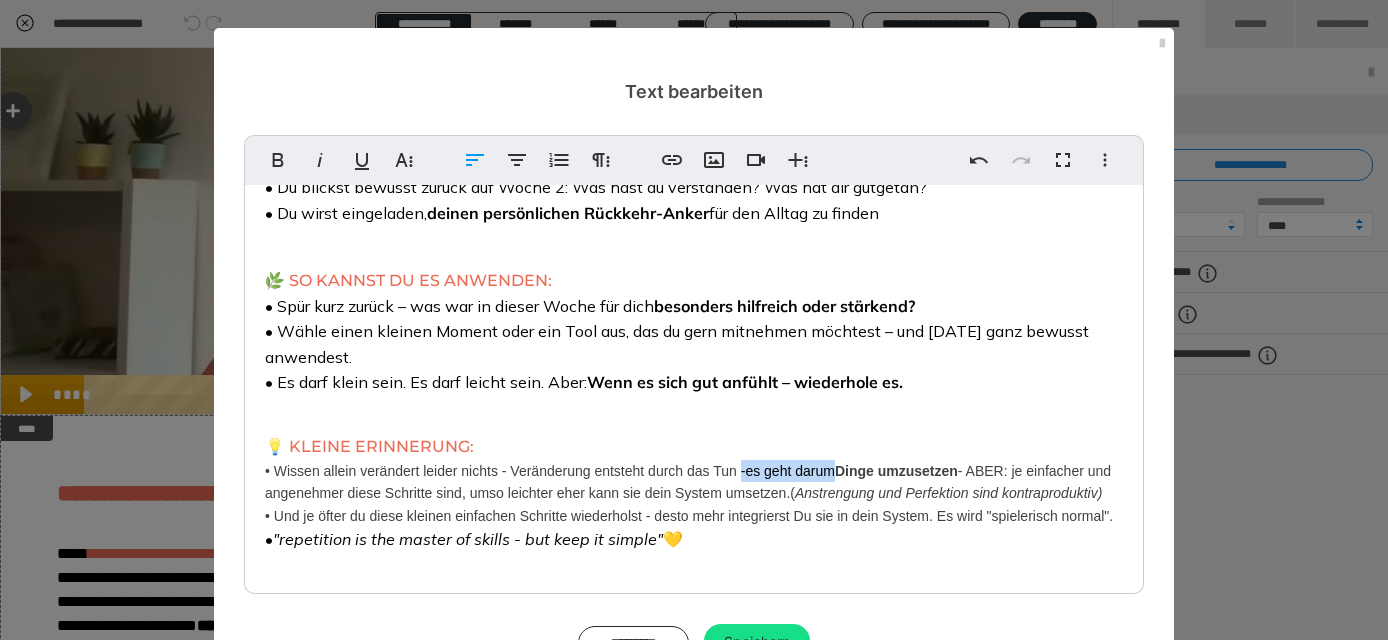 drag, startPoint x: 838, startPoint y: 488, endPoint x: 741, endPoint y: 485, distance: 97.04638 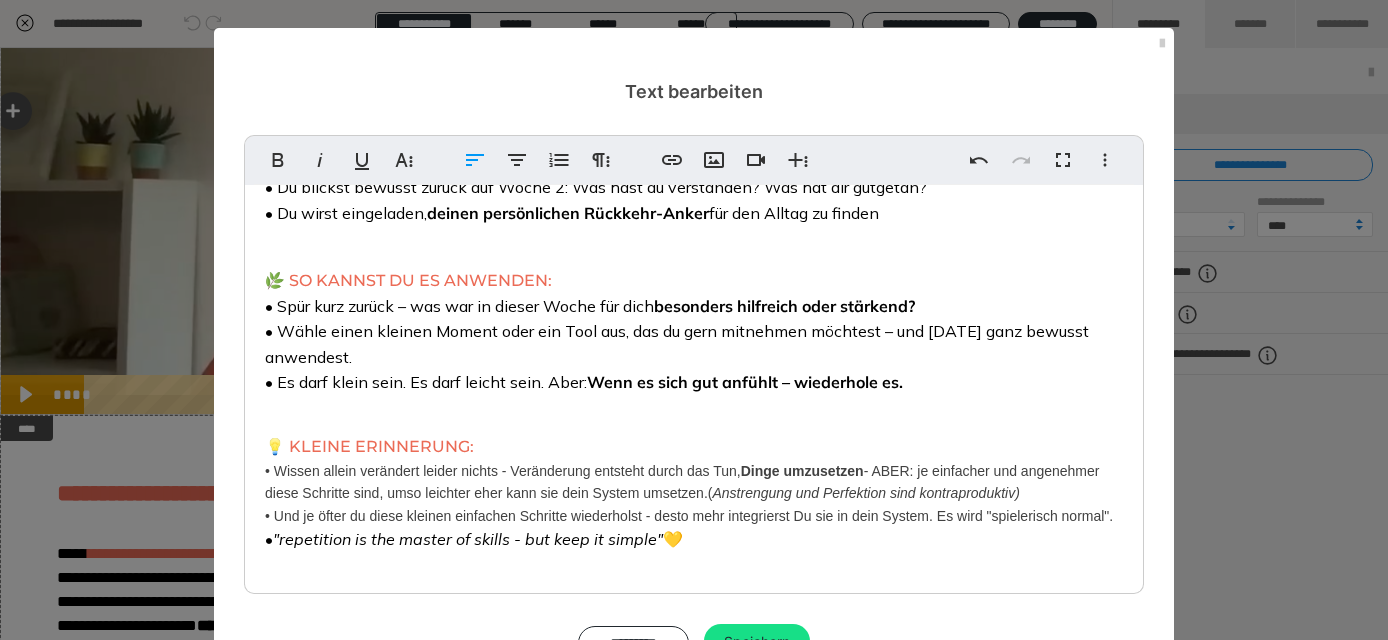 drag, startPoint x: 871, startPoint y: 490, endPoint x: 745, endPoint y: 490, distance: 126 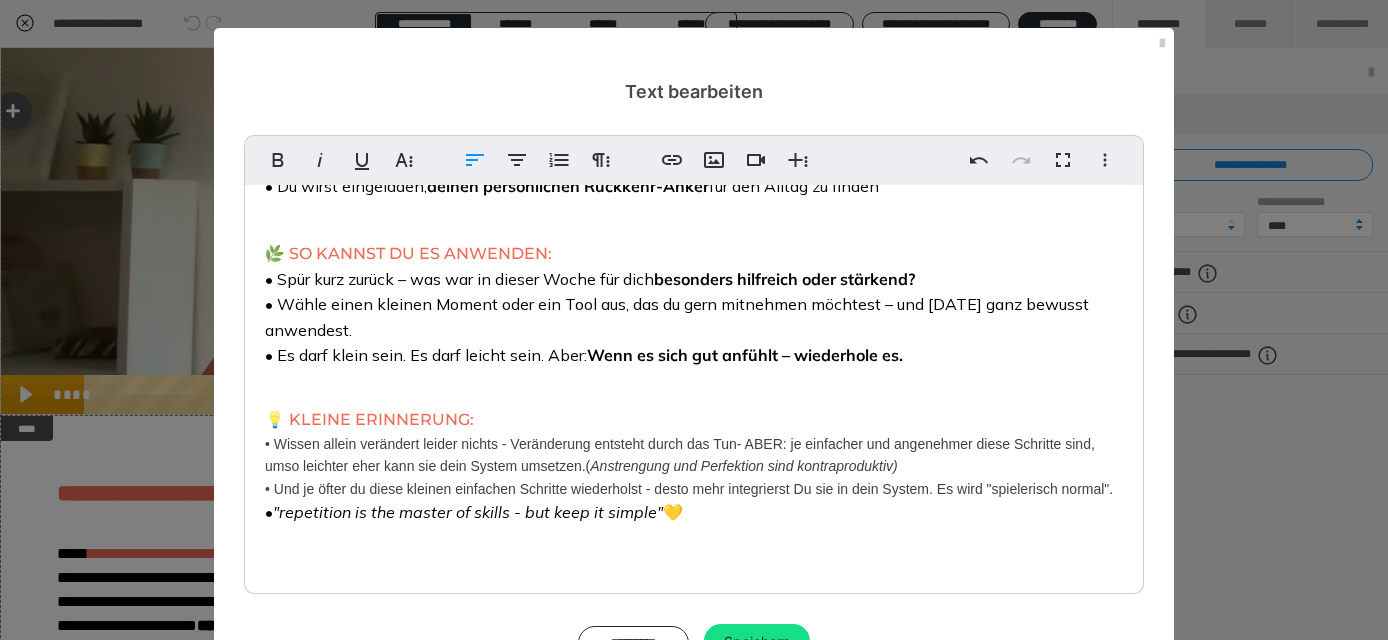 scroll, scrollTop: 195, scrollLeft: 0, axis: vertical 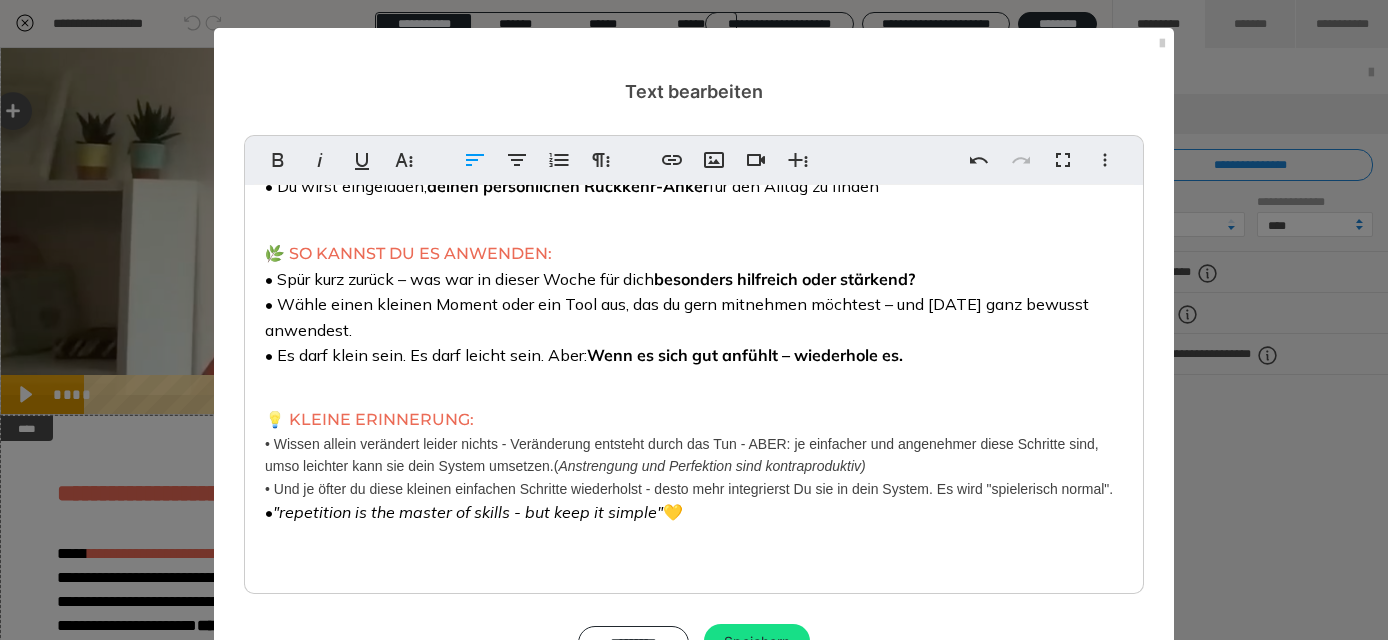 click on "• Wissen allein verändert leider nichts - Veränderung entsteht durch das Tun - ABER: je einfacher und angenehmer diese Schritte sind, umso leichter kann sie dein System umsetzen." at bounding box center (682, 455) 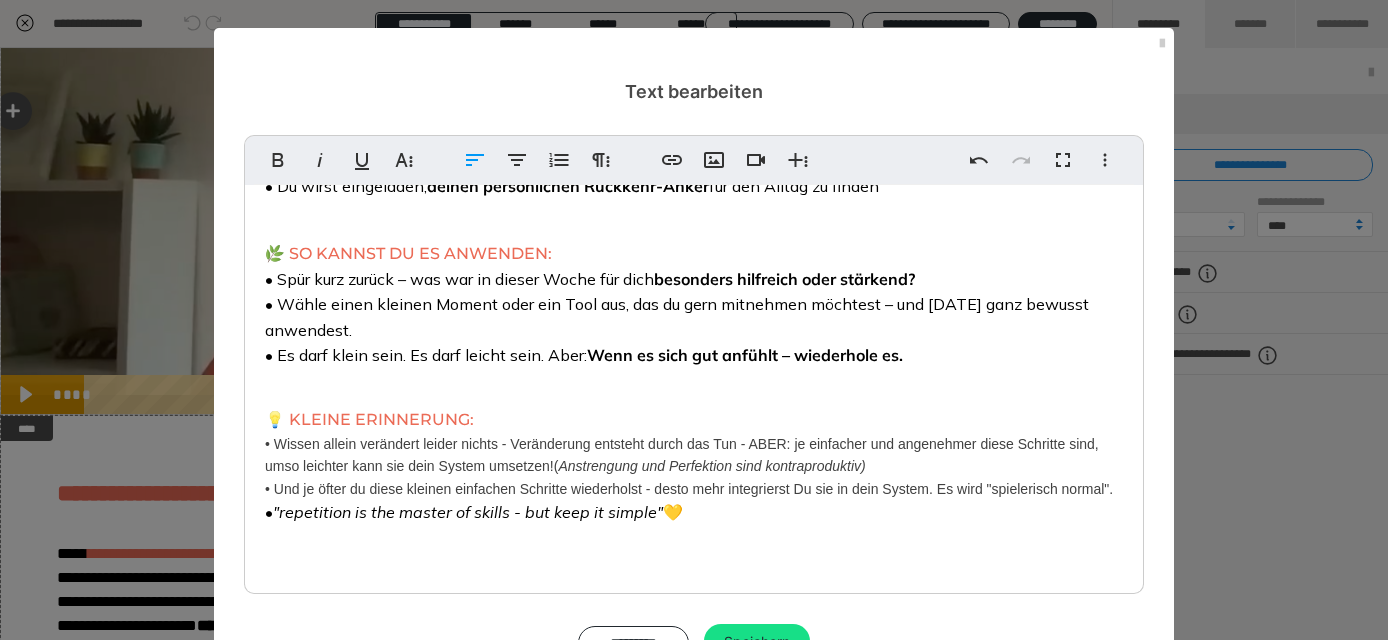 click on "💡   KLEINE ERINNERUNG: • Wissen allein verändert leider nichts - Veränderung entsteht durch das Tun - ABER: je einfacher und angenehmer diese Schritte sind, umso leichter kann sie dein System umsetzen!  ( Anstrengung und Perfektion sind kontraproduktiv) • Und je öfter du diese kleinen einfachen Schritte wiederholst - desto mehr integrierst Du sie in dein System. Es wird "spielerisch normal".    •  "repetition is the master of skills - but keep it simple"  💛" at bounding box center [694, 466] 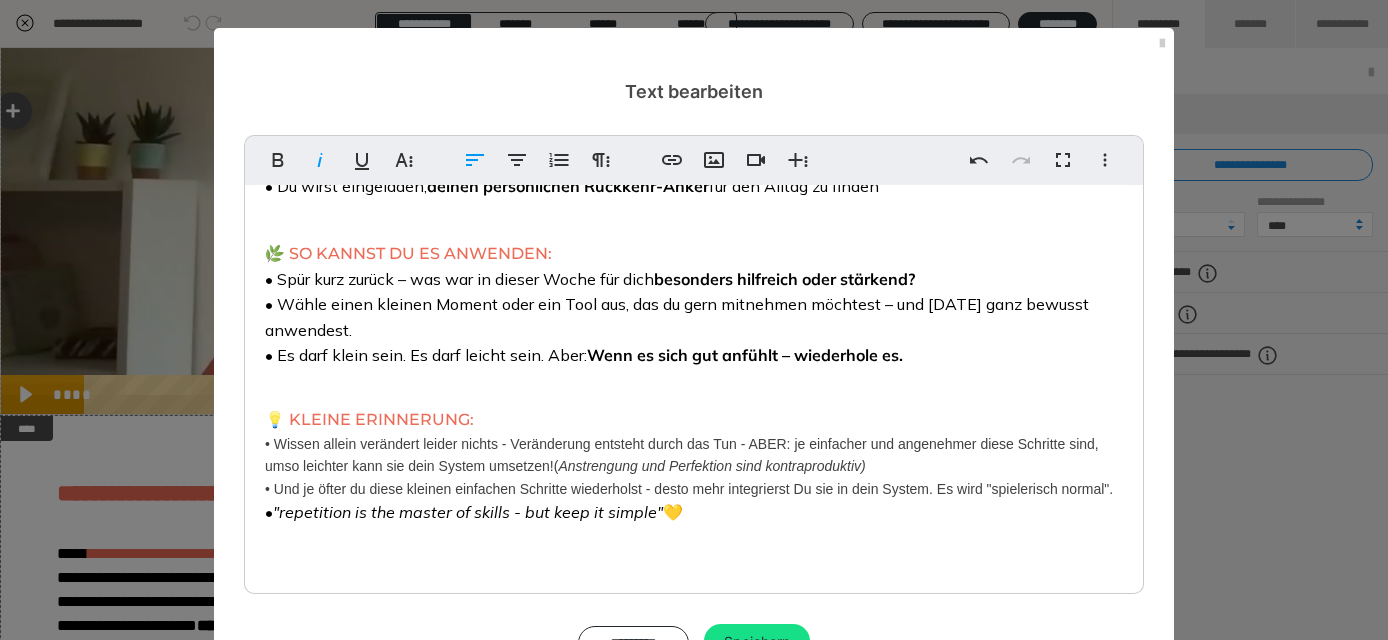 click on "Anstrengung und Perfektion sind kontraproduktiv)" at bounding box center (711, 466) 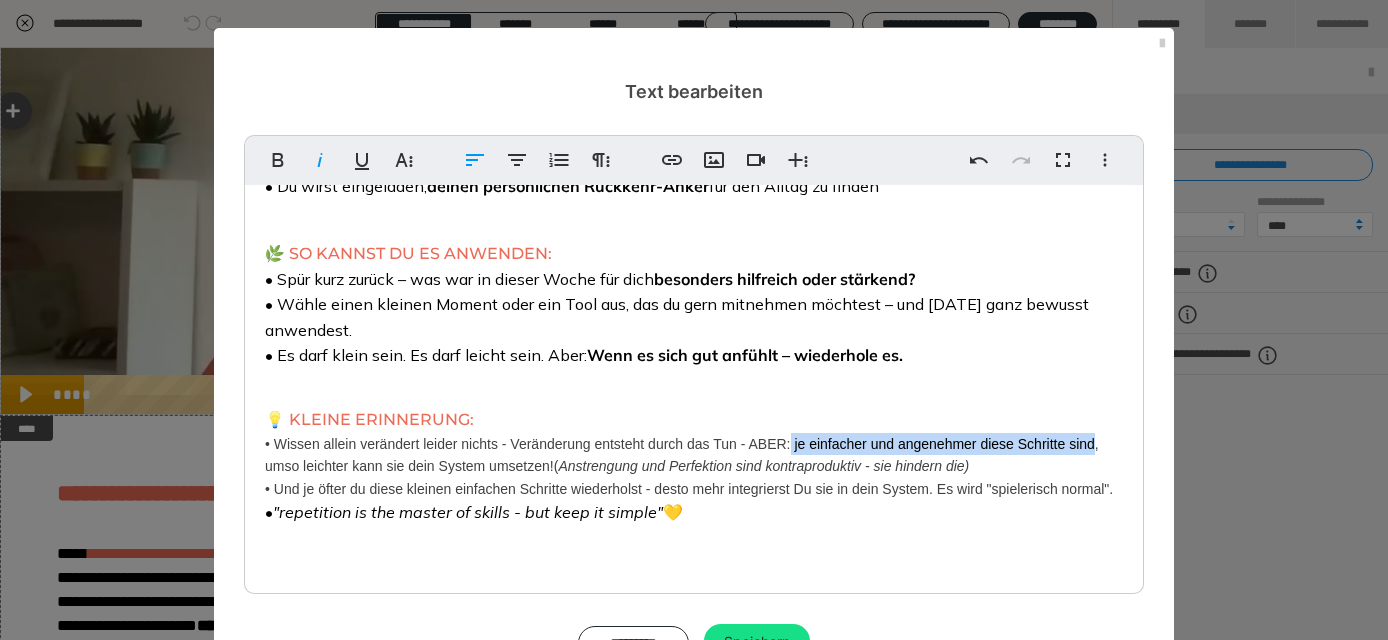 drag, startPoint x: 793, startPoint y: 446, endPoint x: 1095, endPoint y: 442, distance: 302.0265 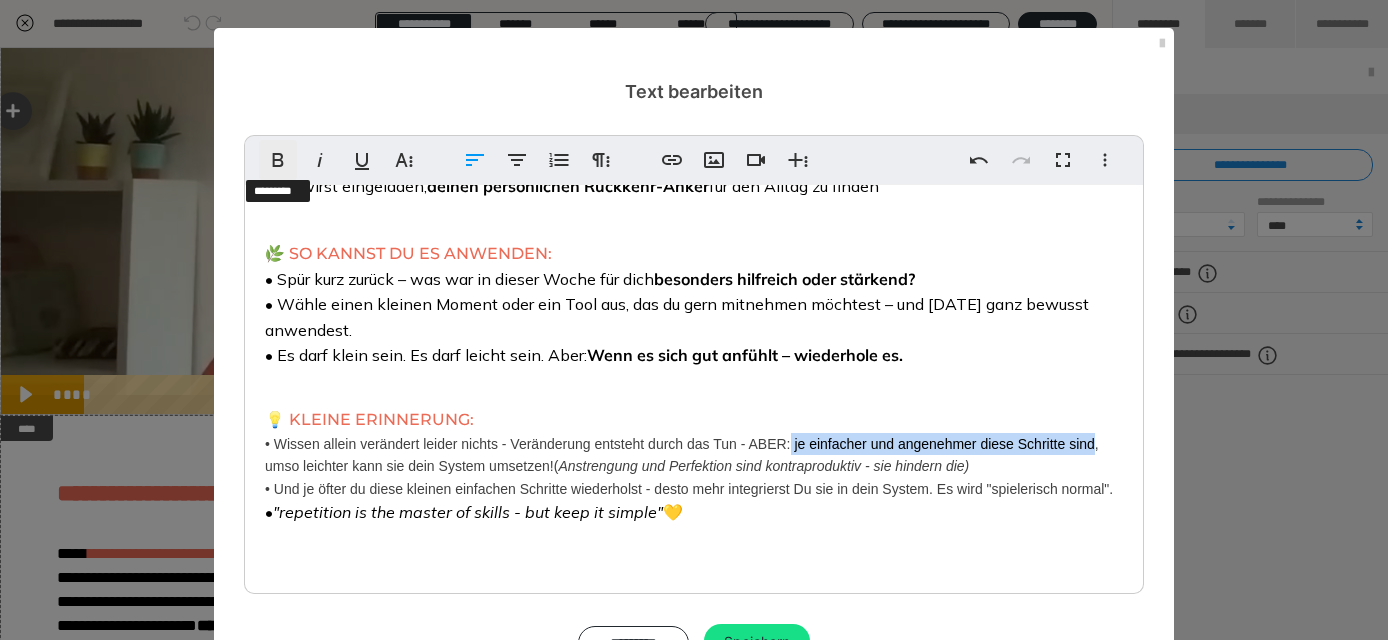 click 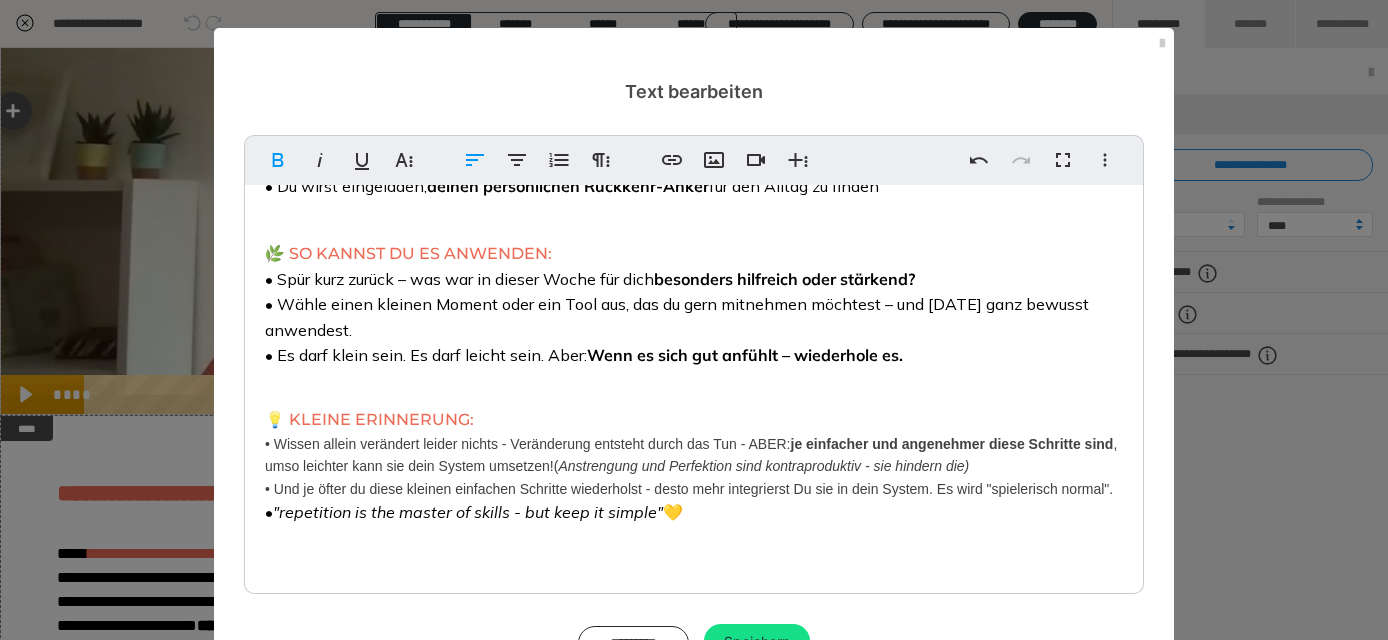 click on "Anstrengung und Perfektion sind kontraproduktiv - sie hindern die)" at bounding box center [763, 466] 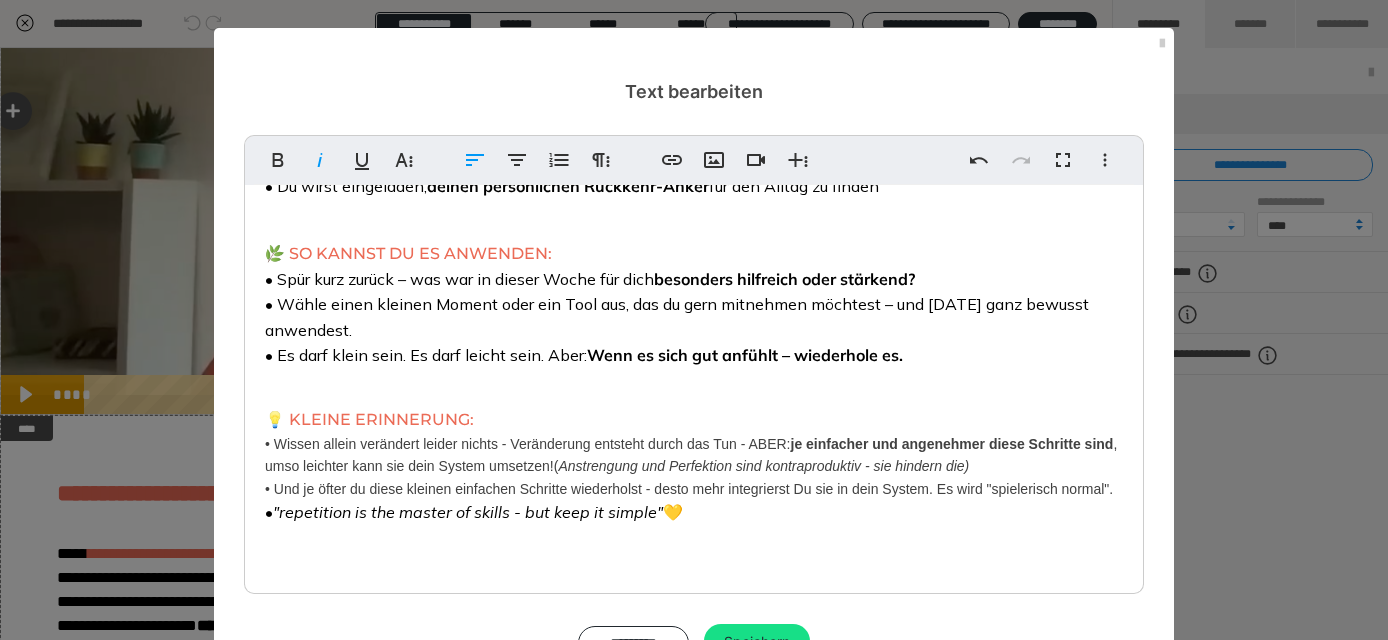 click on "Anstrengung und Perfektion sind kontraproduktiv - sie hindern die)" at bounding box center [763, 466] 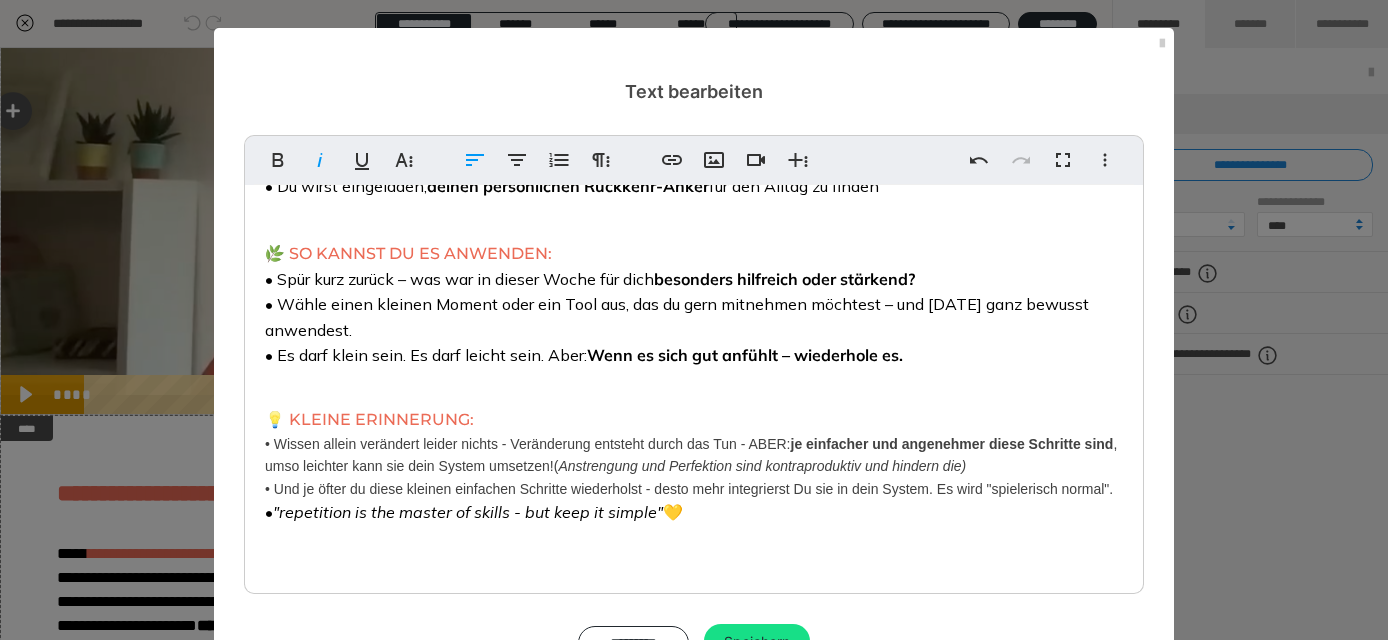 click on "Anstrengung und Perfektion sind kontraproduktiv und hindern die)" at bounding box center (762, 466) 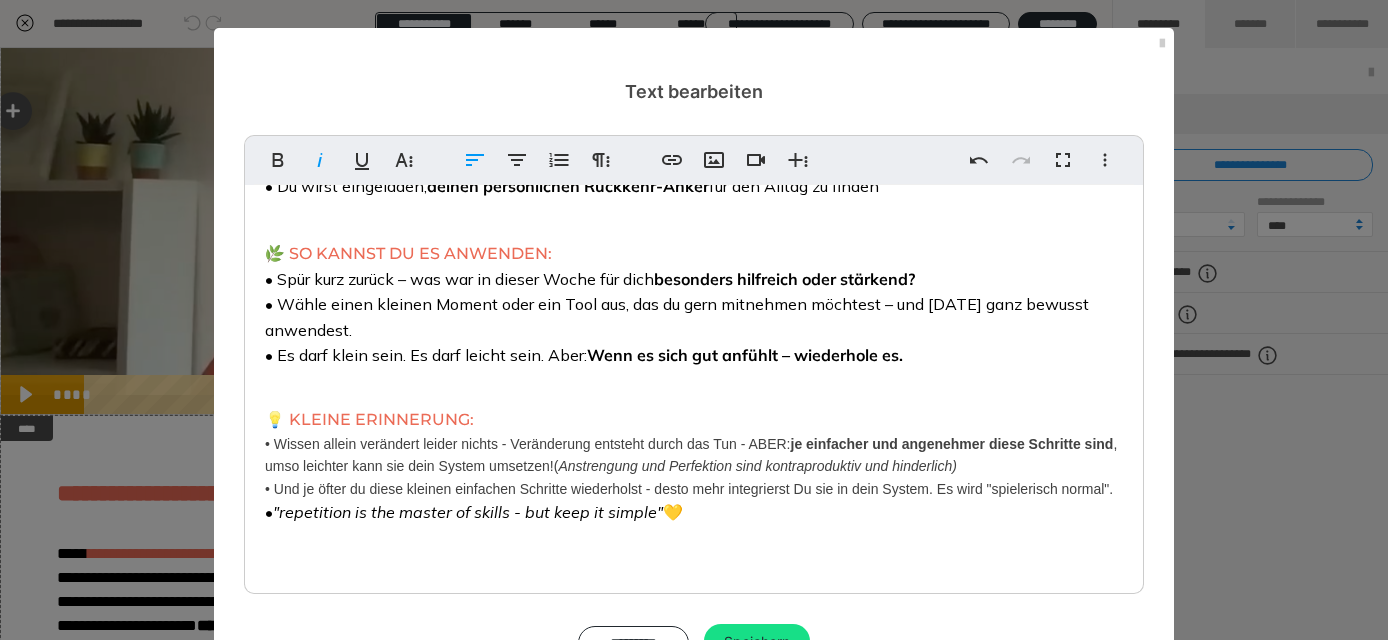 click on "Anstrengung und Perfektion sind kontraproduktiv und hinderlich)" at bounding box center [757, 466] 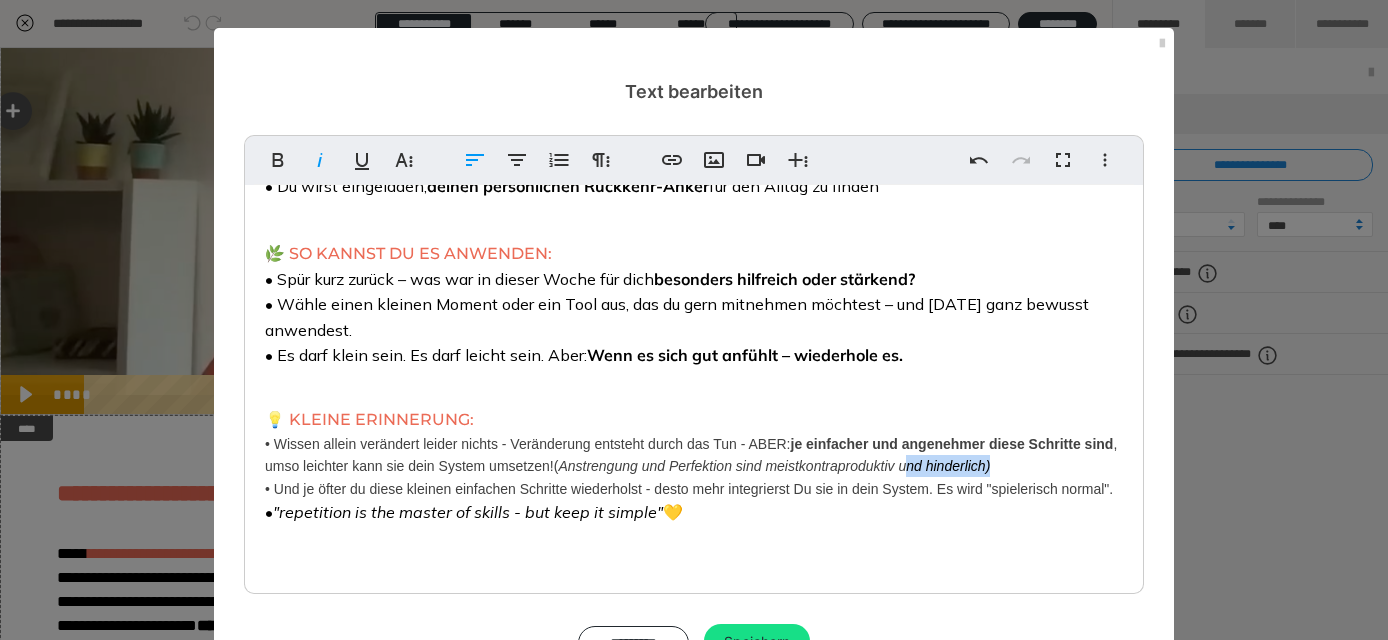 drag, startPoint x: 993, startPoint y: 466, endPoint x: 910, endPoint y: 466, distance: 83 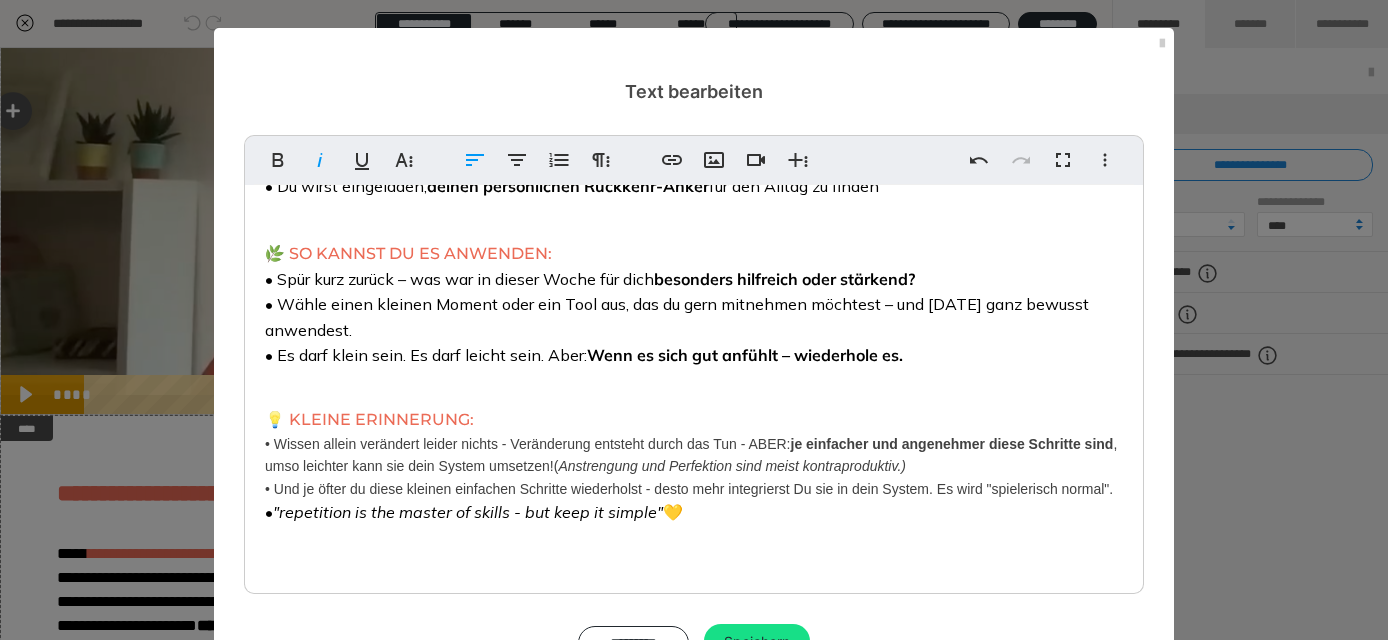 click on "Anstrengung und Perfektion sind meist kontraproduktiv.  )" at bounding box center (732, 466) 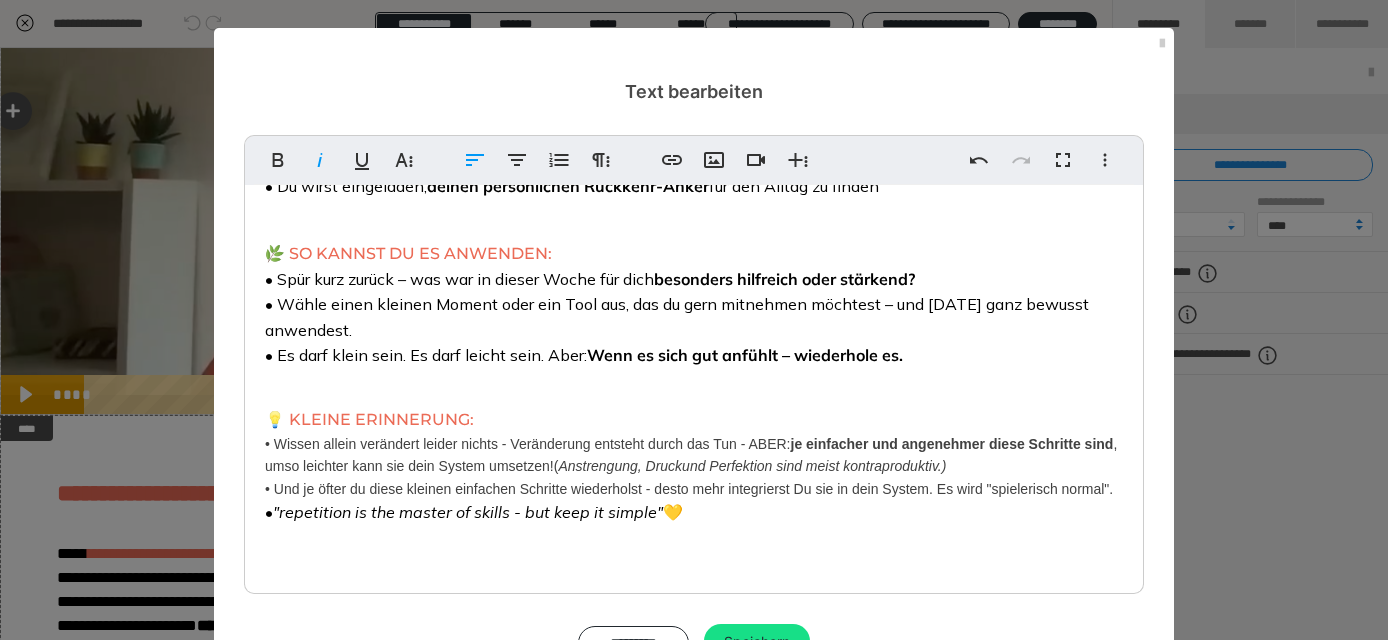 click on "Anstrengung, Druck  und Perfektion sind meist kontraproduktiv.  )" at bounding box center [752, 466] 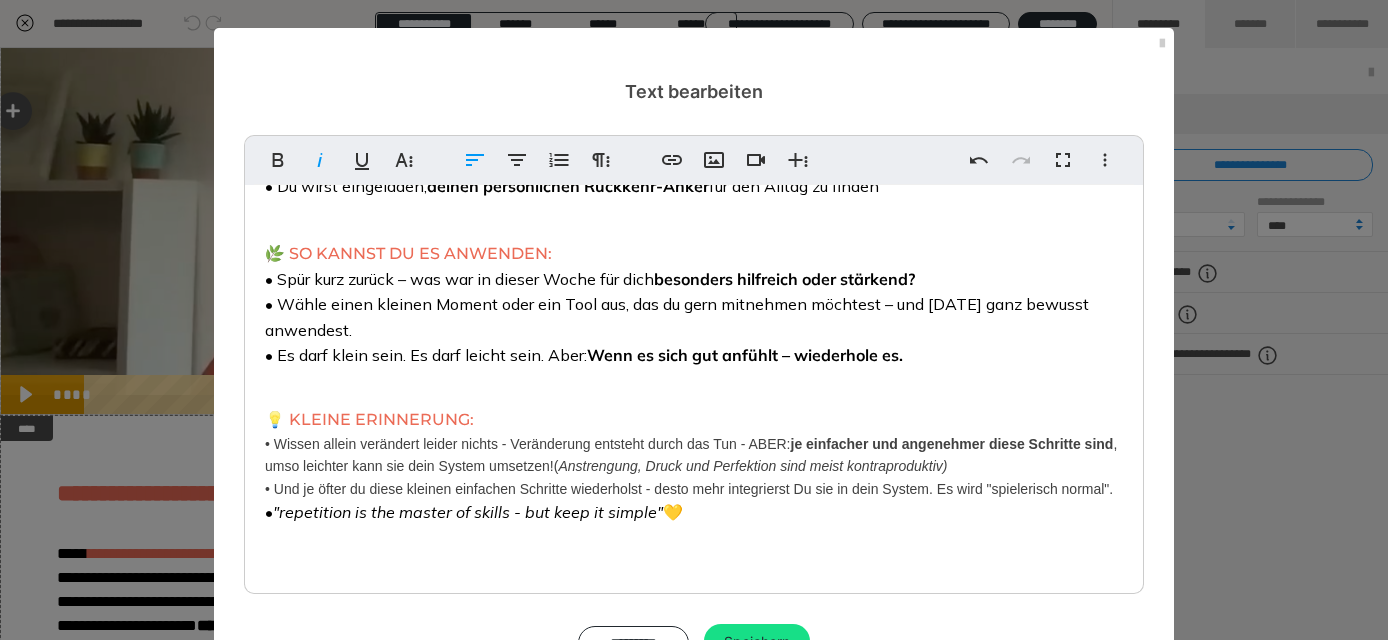 click on "• Und je öfter du diese kleinen einfachen Schritte wiederholst - desto mehr integrierst Du sie in dein System. Es wird "spielerisch normal"." at bounding box center [689, 489] 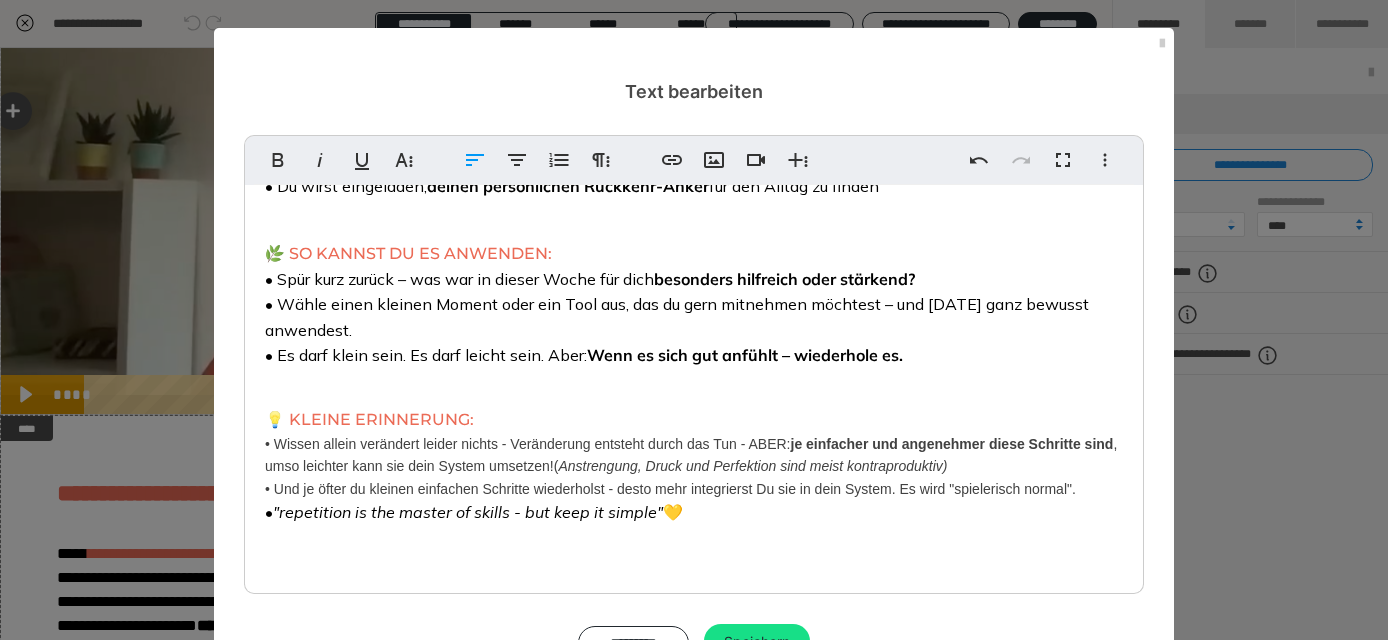 click on "• Und je öfter du kleinen einfachen Schritte wiederholst - desto mehr integrierst Du sie in dein System. Es wird "spielerisch normal"." at bounding box center [670, 489] 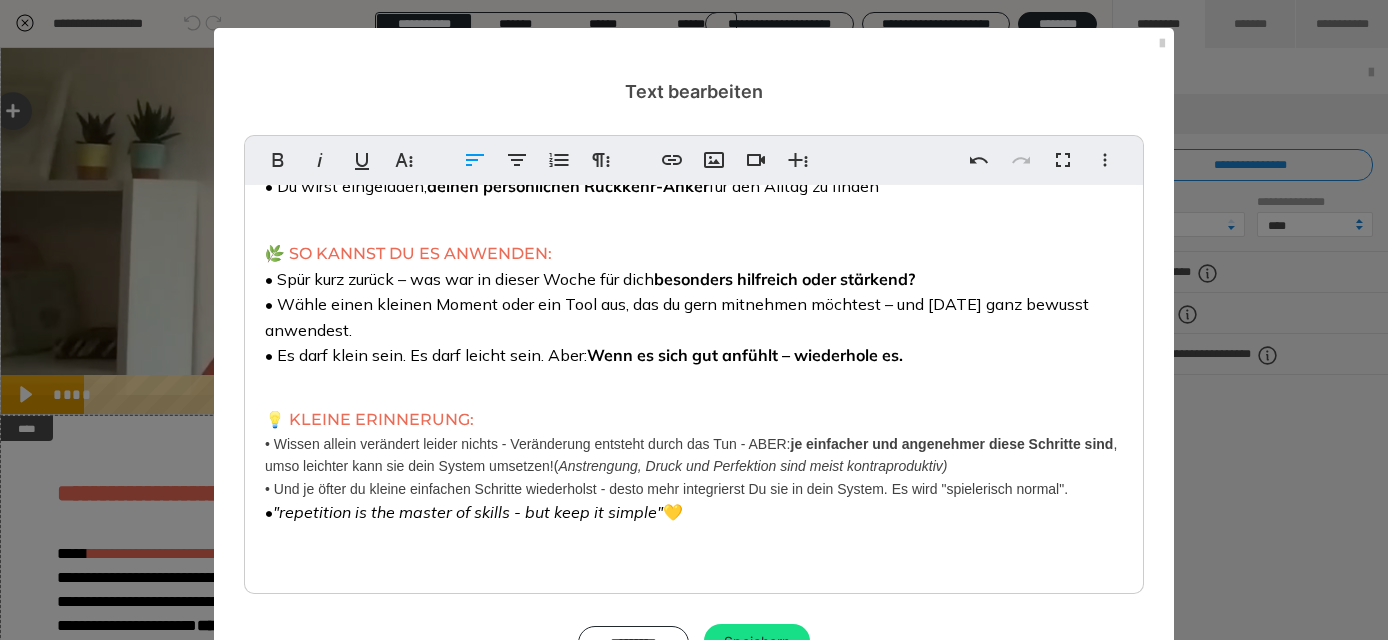click on "• Und je öfter du kleine einfachen Schritte wiederholst - desto mehr integrierst Du sie in dein System. Es wird "spielerisch normal"." at bounding box center (666, 489) 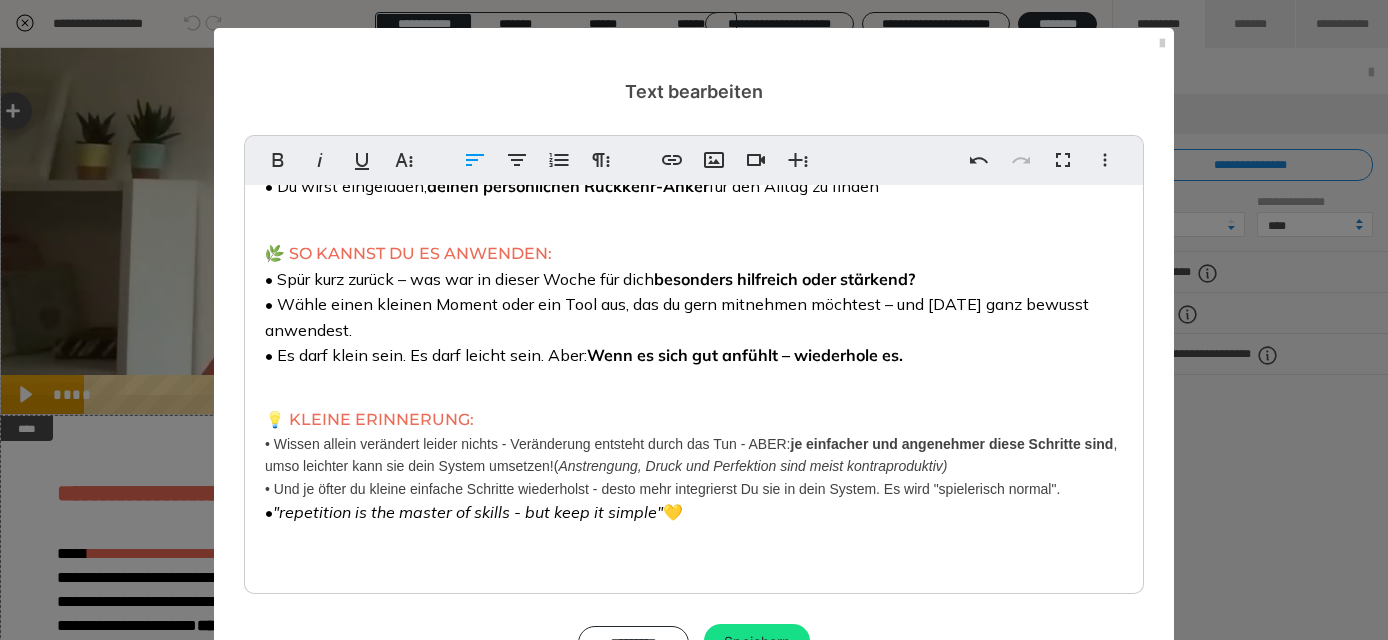 click on "• Und je öfter du kleine einfache Schritte wiederholst - desto mehr integrierst Du sie in dein System. Es wird "spielerisch normal"." at bounding box center (662, 489) 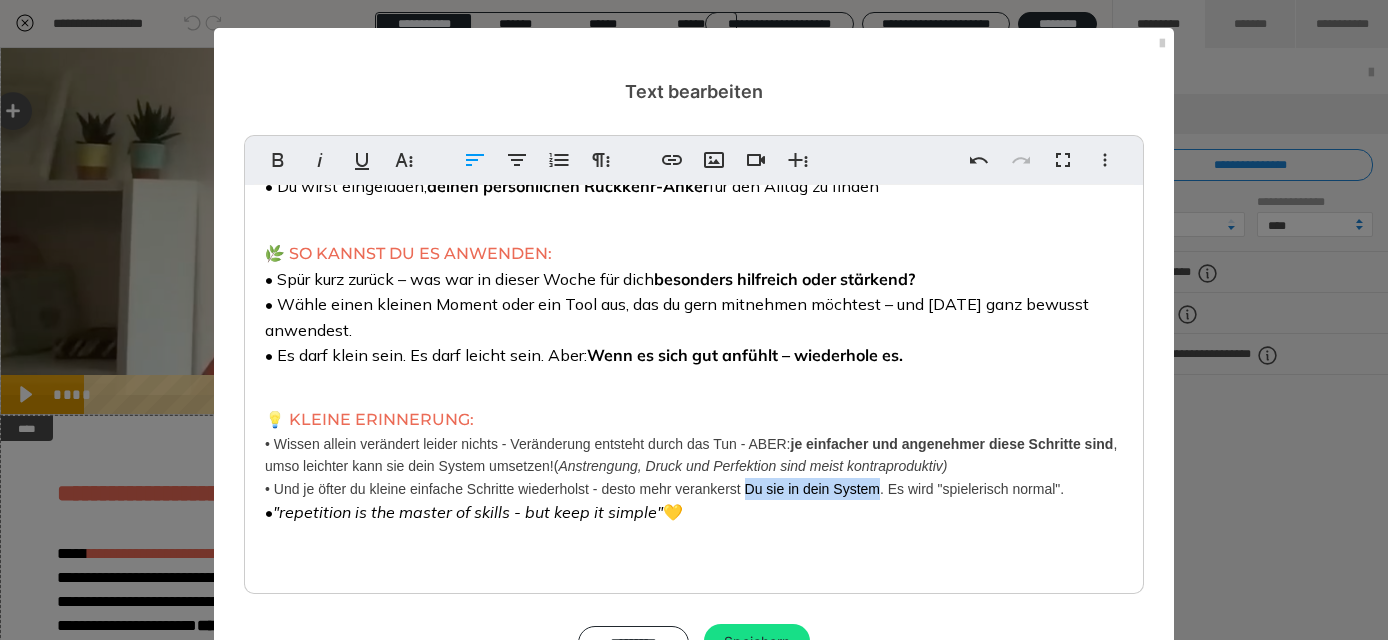 drag, startPoint x: 880, startPoint y: 491, endPoint x: 745, endPoint y: 490, distance: 135.00371 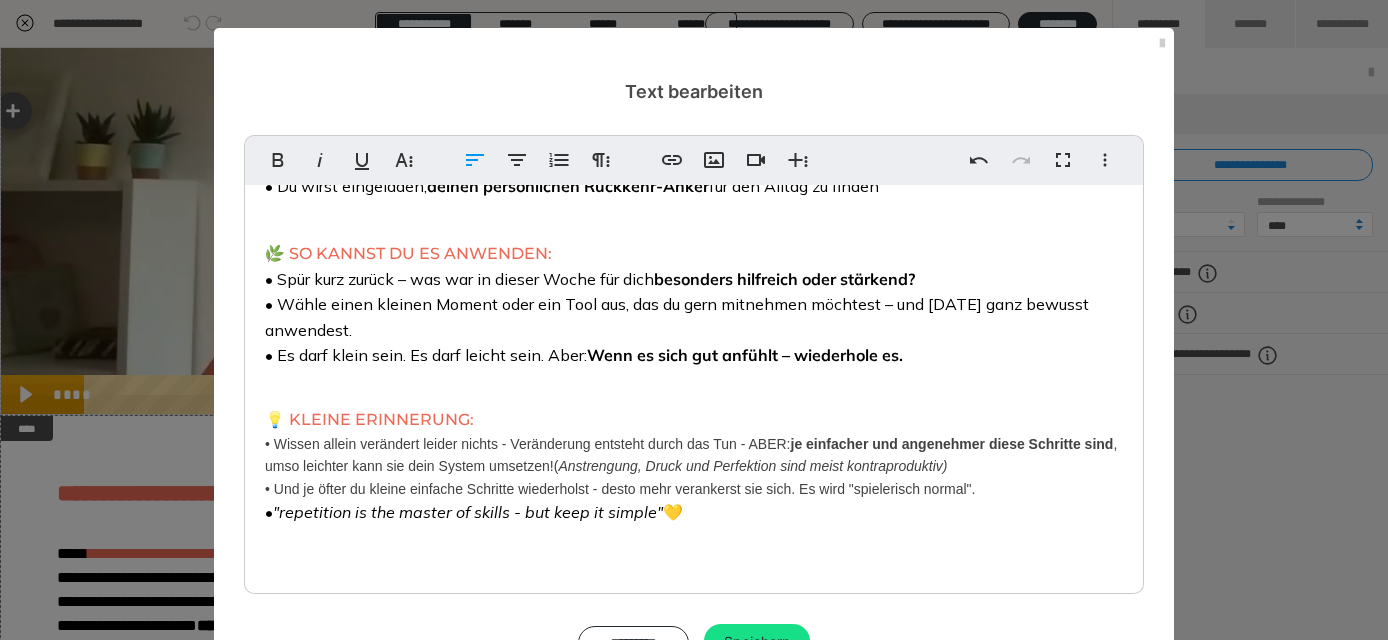 click on "• Und je öfter du kleine einfache Schritte wiederholst - desto mehr verankerst sie sich . Es wird "spielerisch normal"." at bounding box center (620, 489) 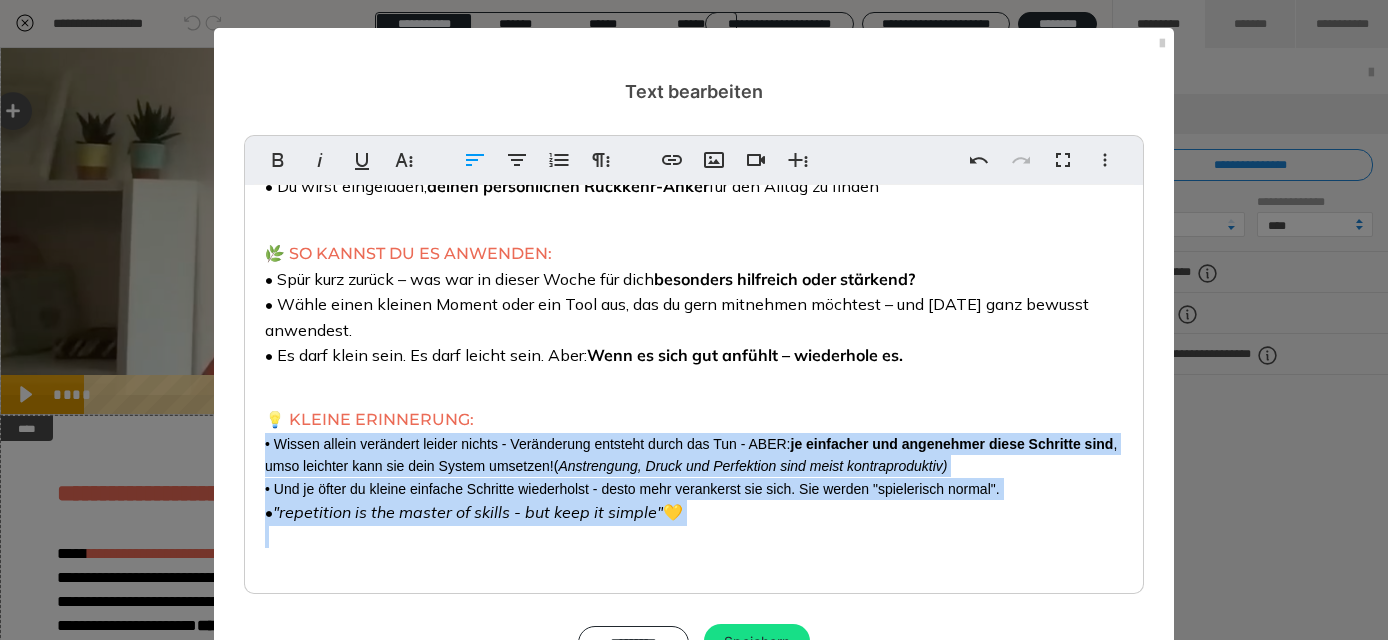 drag, startPoint x: 806, startPoint y: 553, endPoint x: 261, endPoint y: 447, distance: 555.2126 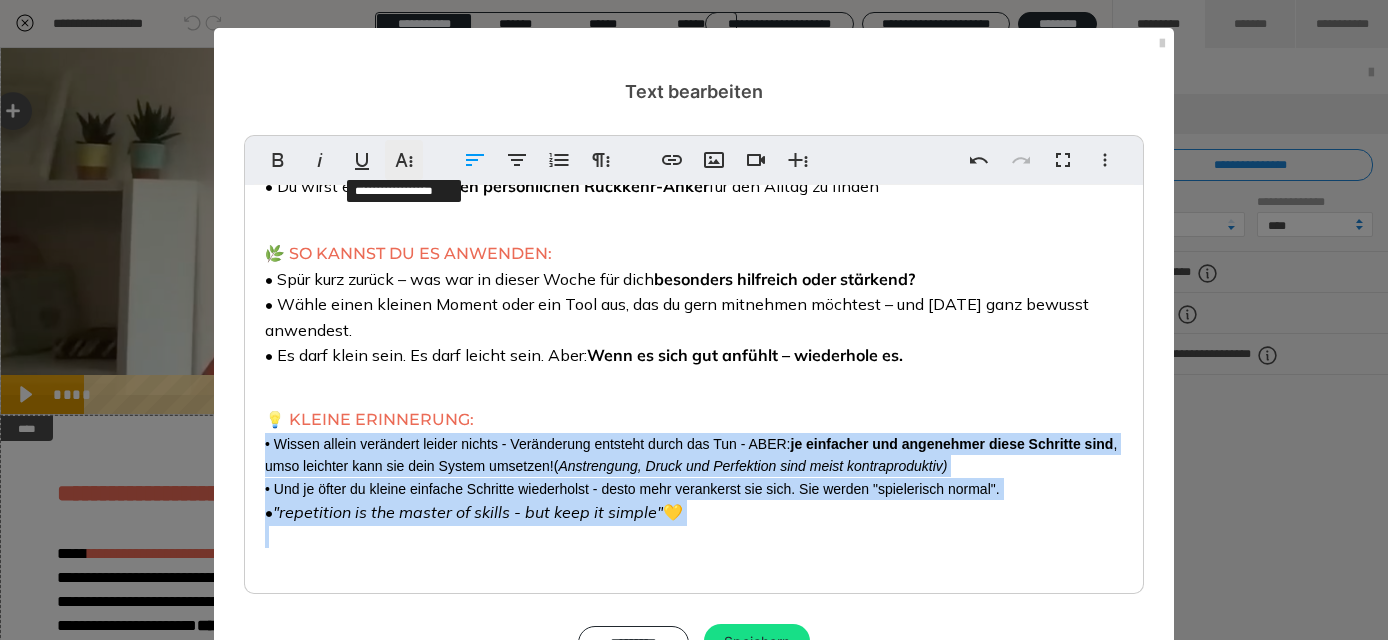 click 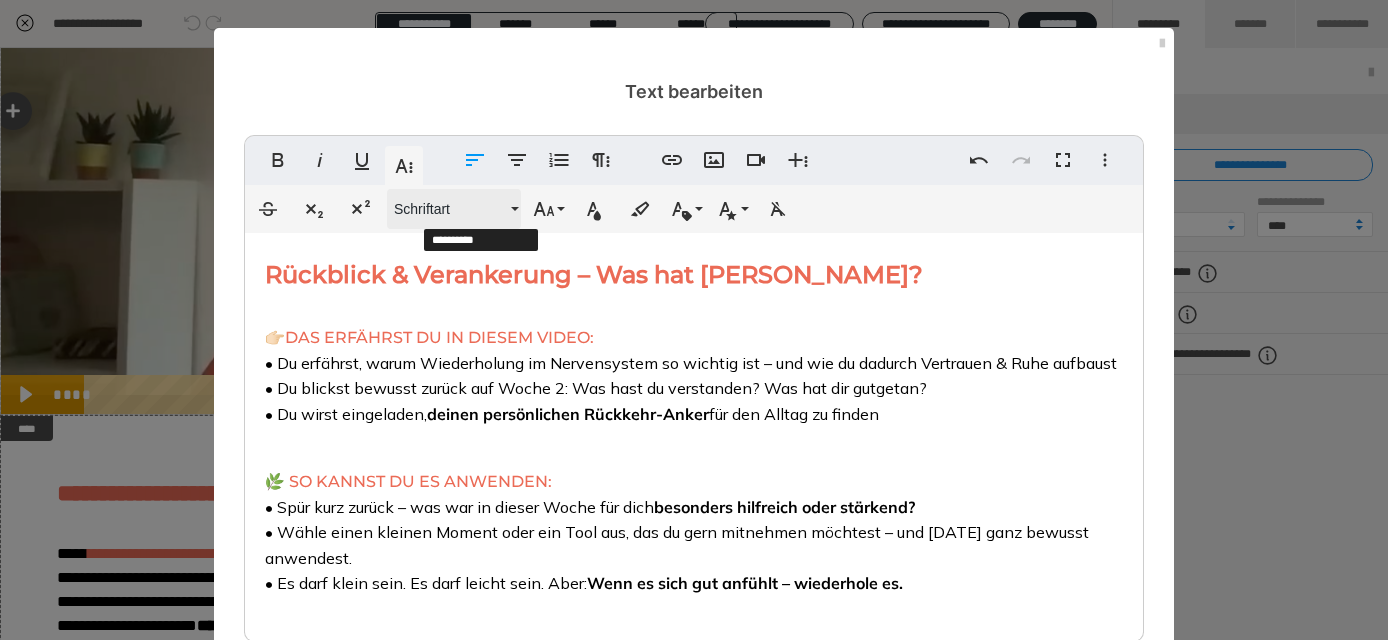 scroll, scrollTop: 195, scrollLeft: 0, axis: vertical 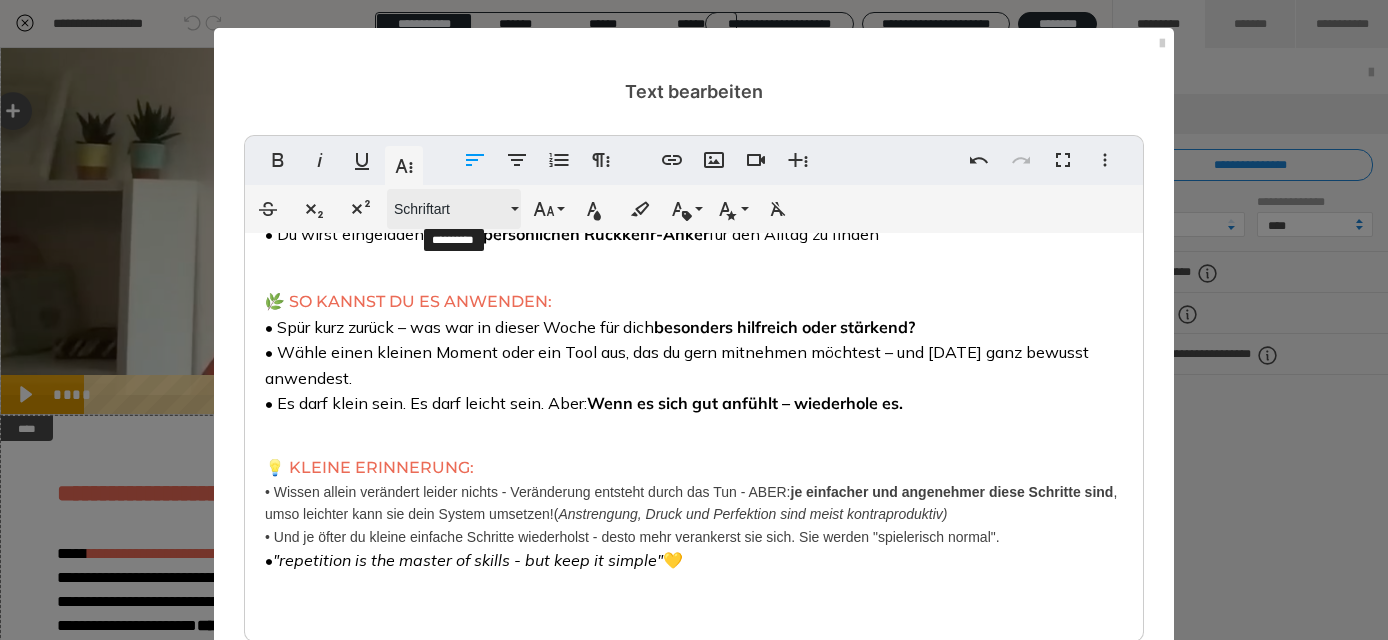 click on "Schriftart" at bounding box center (450, 209) 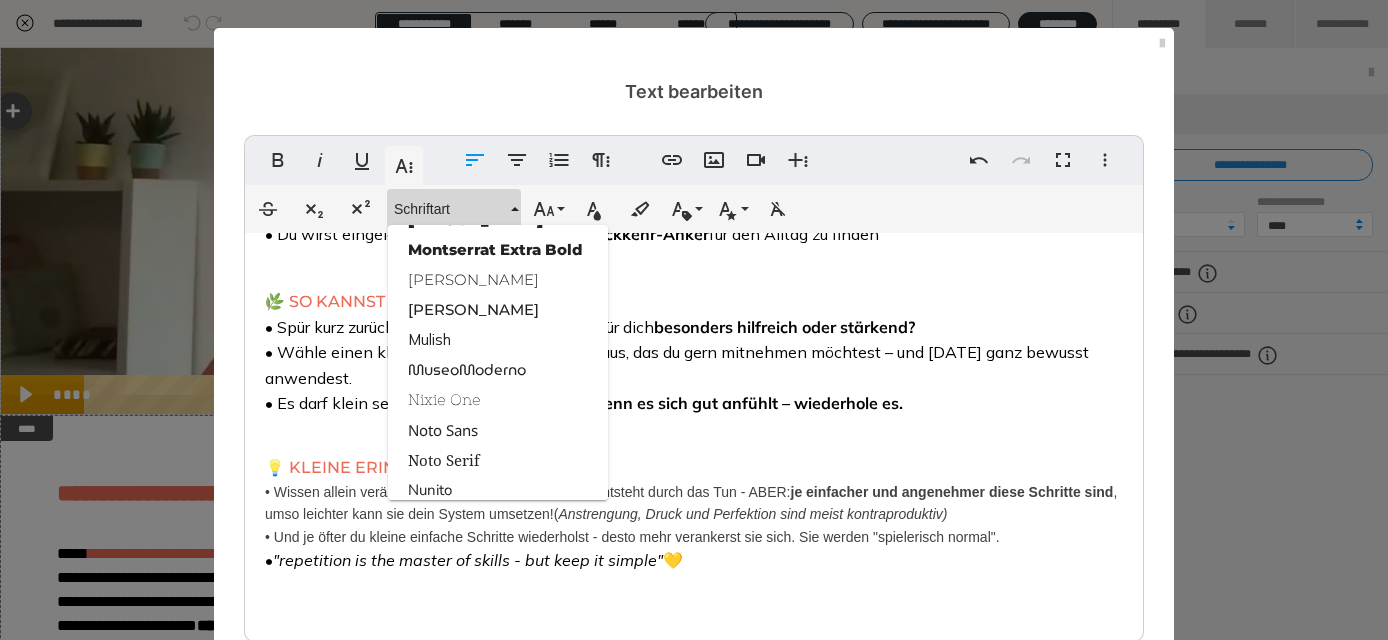 scroll, scrollTop: 1963, scrollLeft: 0, axis: vertical 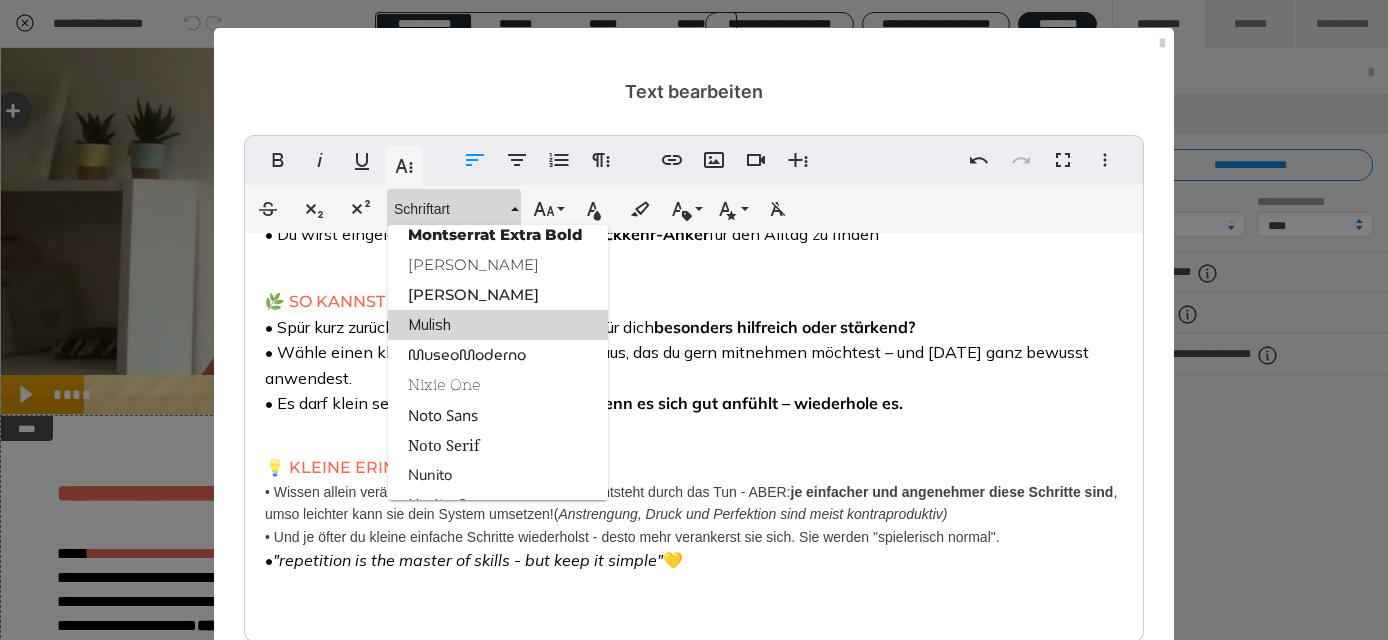 click on "Mulish" at bounding box center [498, 325] 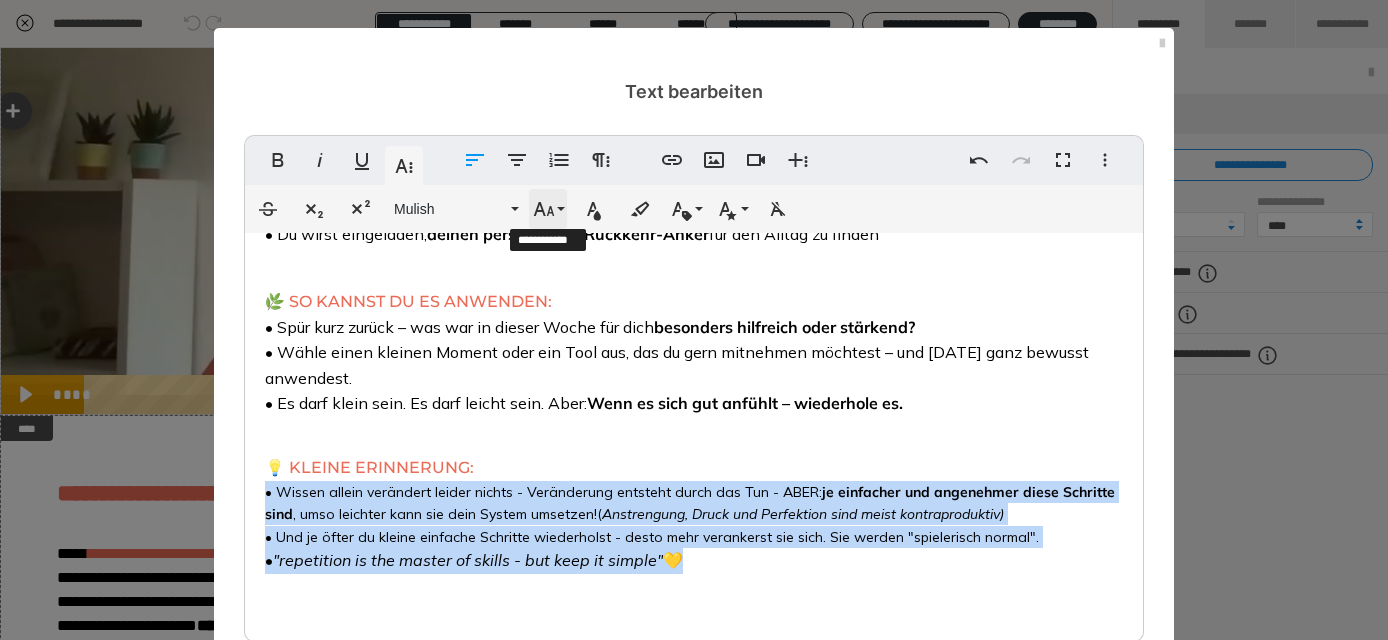 click 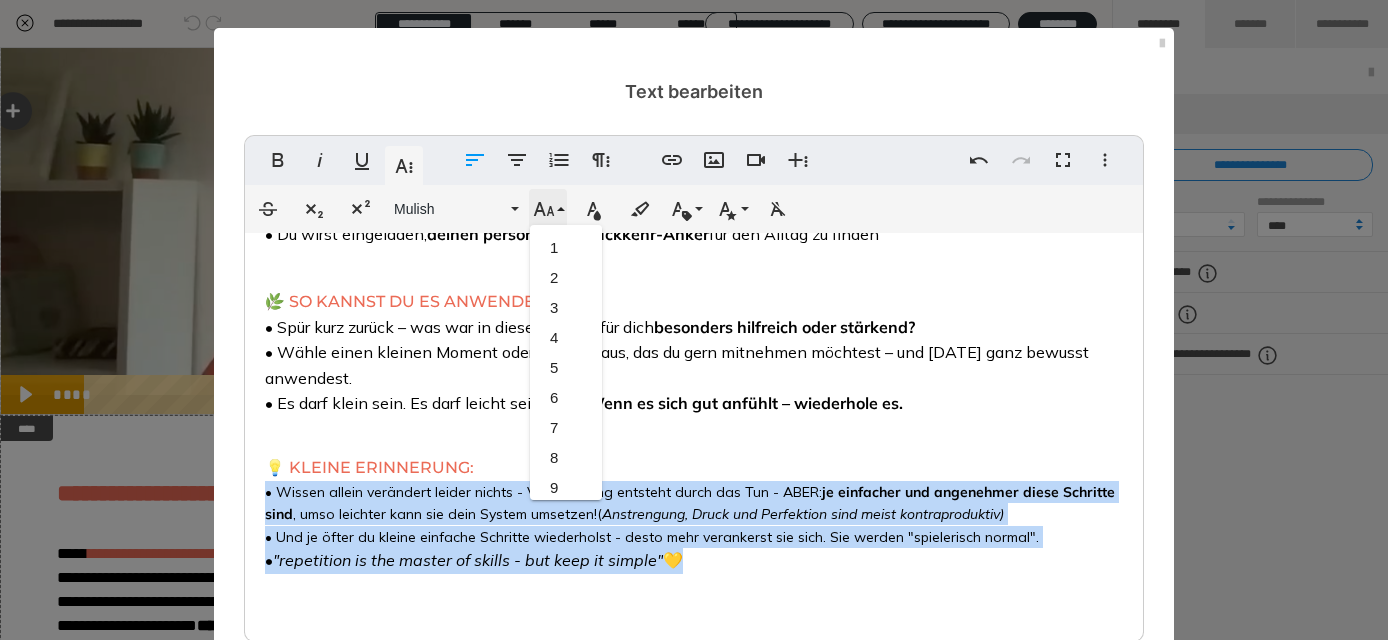 scroll, scrollTop: 413, scrollLeft: 0, axis: vertical 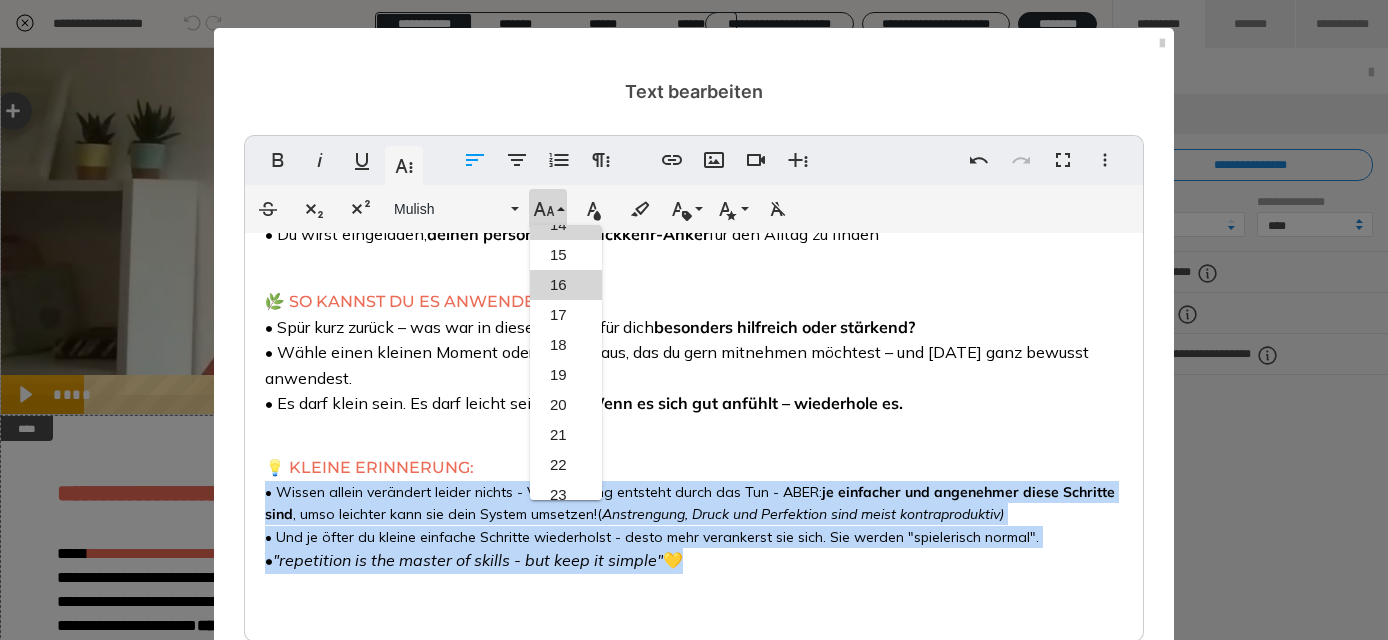 click on "16" at bounding box center (566, 285) 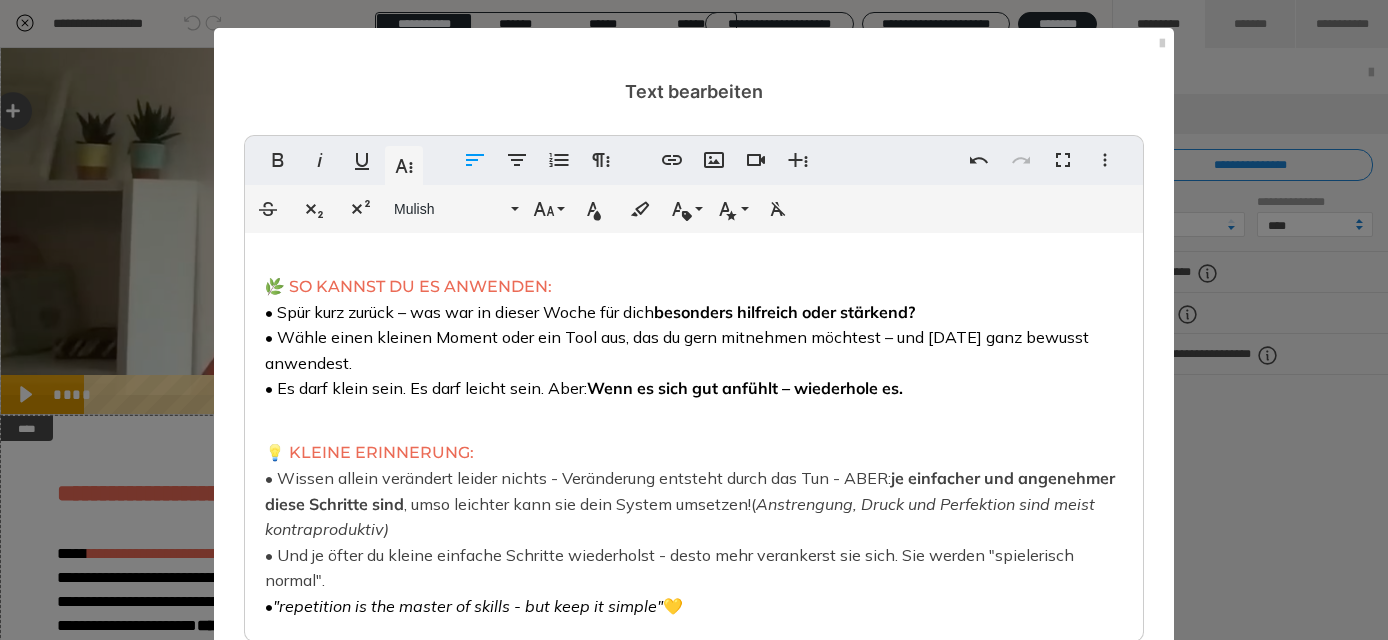 click on "💡   KLEINE ERINNERUNG: • Wissen allein verändert leider nichts - Veränderung entsteht durch das Tun - ABER:  je einfacher und angenehmer diese Schritte sind , umso leichter kann sie dein System umsetzen!  ( Anstrengung, Druck und Perfektion sind meist kontraproduktiv) • Und je öfter du kleine einfache Schritte wiederholst - desto mehr verankerst sie sich. Sie werden "spielerisch normal".    •  "repetition is the master of skills - but keep it simple"  💛" at bounding box center [694, 531] 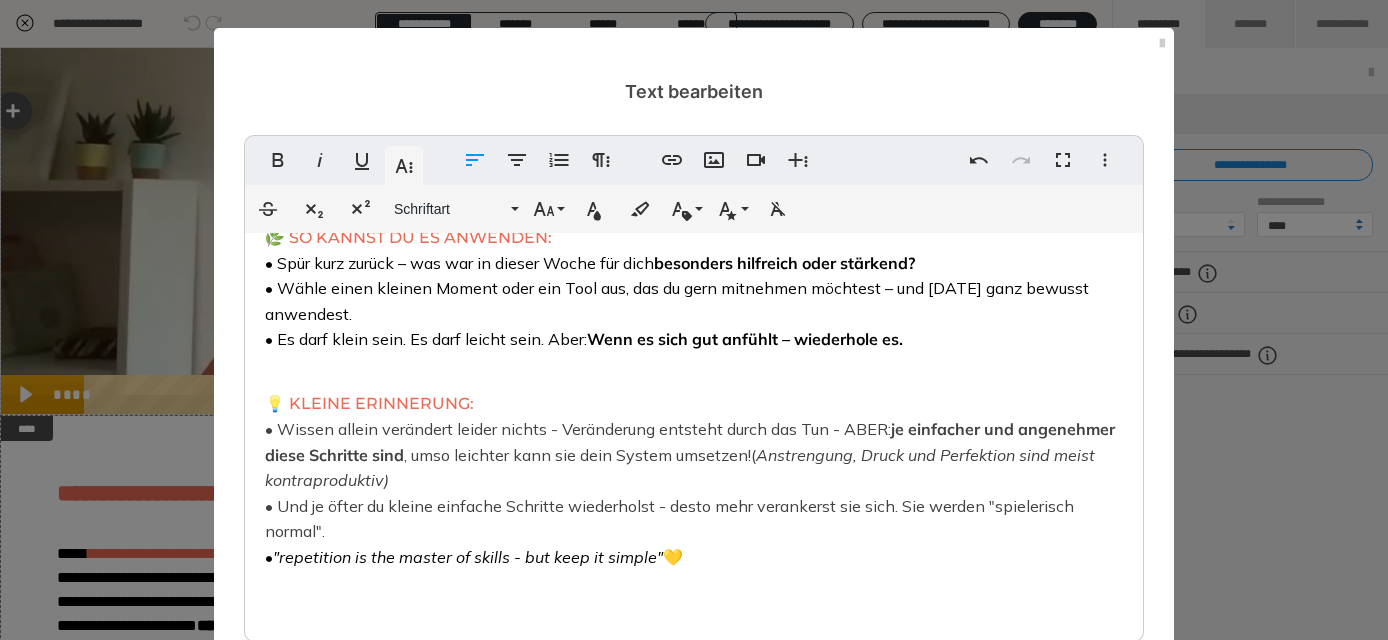 scroll, scrollTop: 257, scrollLeft: 0, axis: vertical 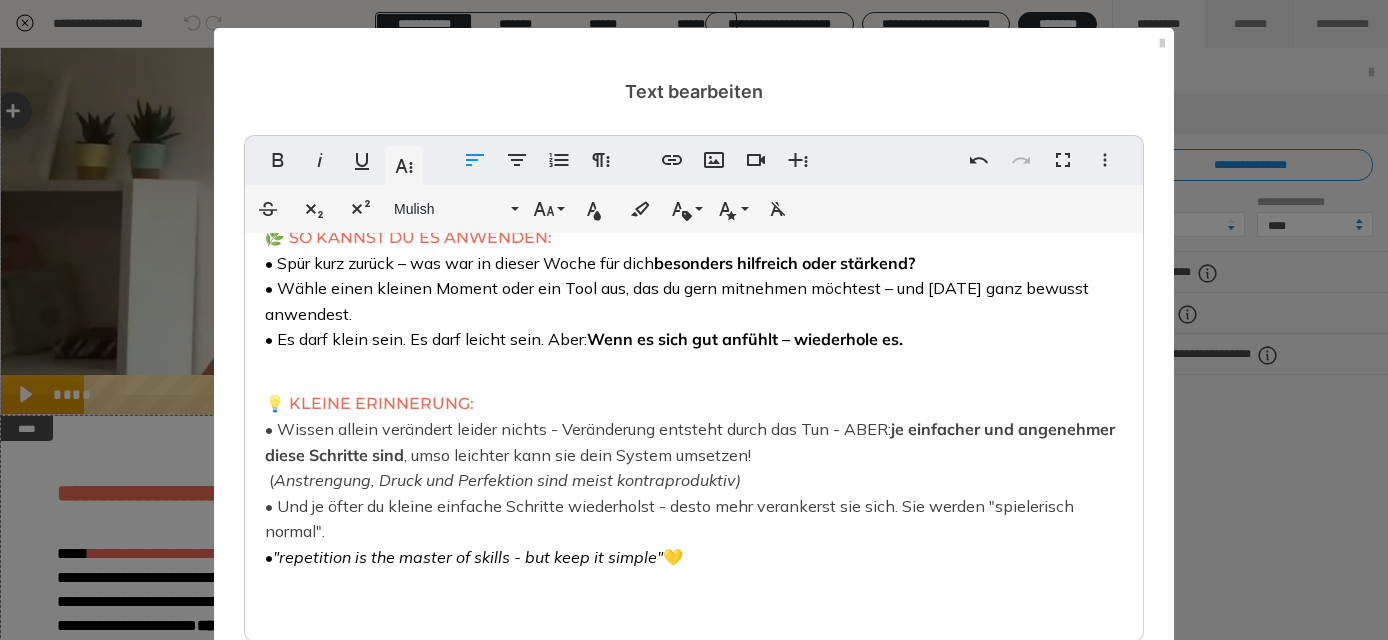 click on "💡   KLEINE ERINNERUNG: • Wissen allein verändert leider nichts - Veränderung entsteht durch das Tun - ABER:  je einfacher und angenehmer diese Schritte sind , umso leichter kann sie dein System umsetzen!   ( Anstrengung, Druck und Perfektion sind meist kontraproduktiv) • Und je öfter du kleine einfache Schritte wiederholst - desto mehr verankerst sie sich. Sie werden "spielerisch normal".    •  "repetition is the master of skills - but keep it simple"  💛" at bounding box center (694, 482) 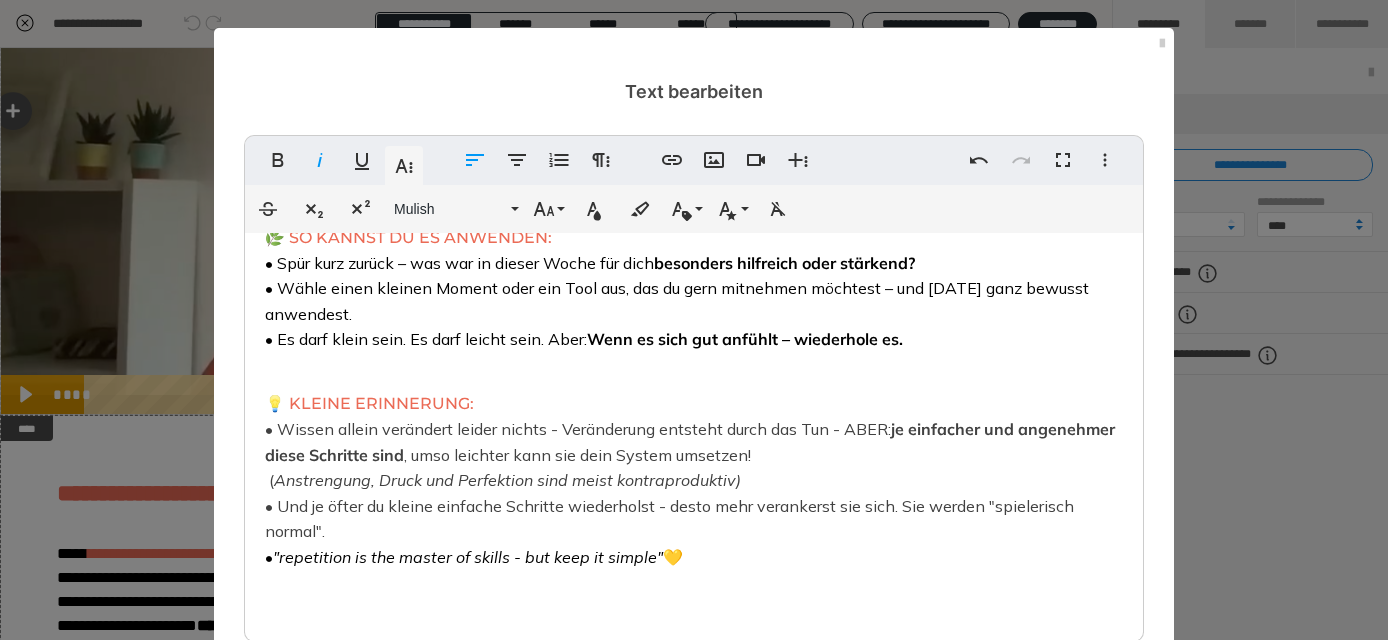 type 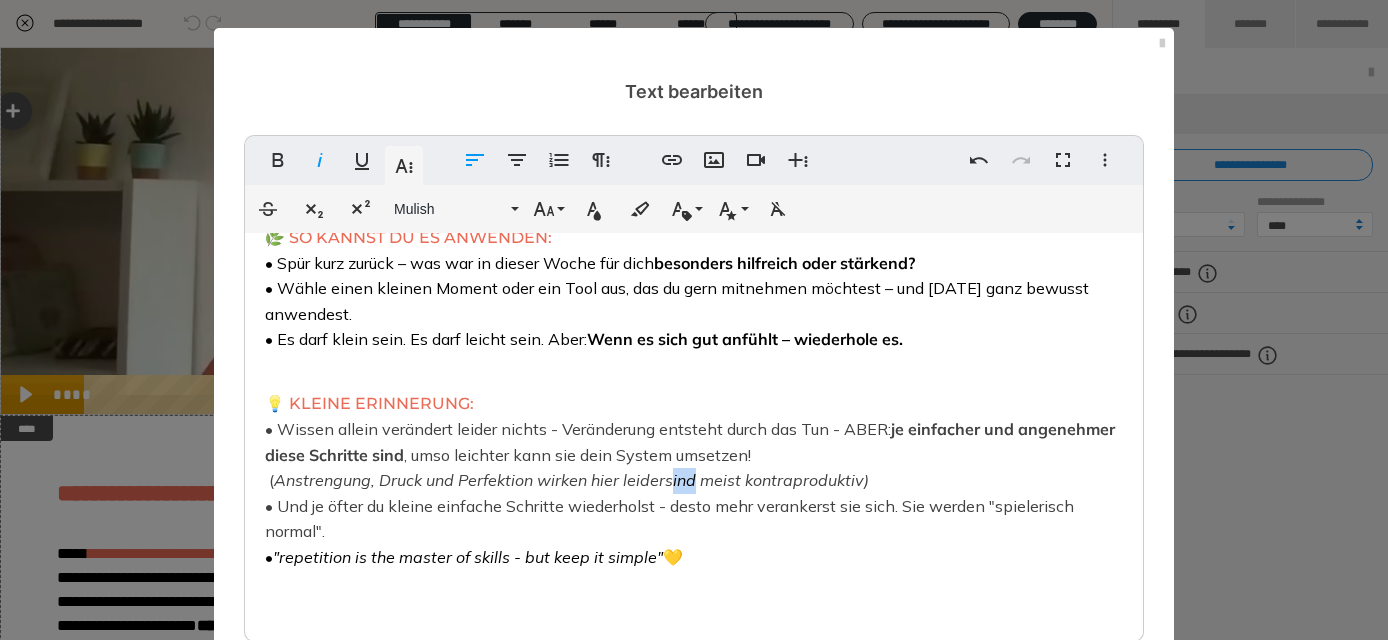 drag, startPoint x: 698, startPoint y: 487, endPoint x: 674, endPoint y: 488, distance: 24.020824 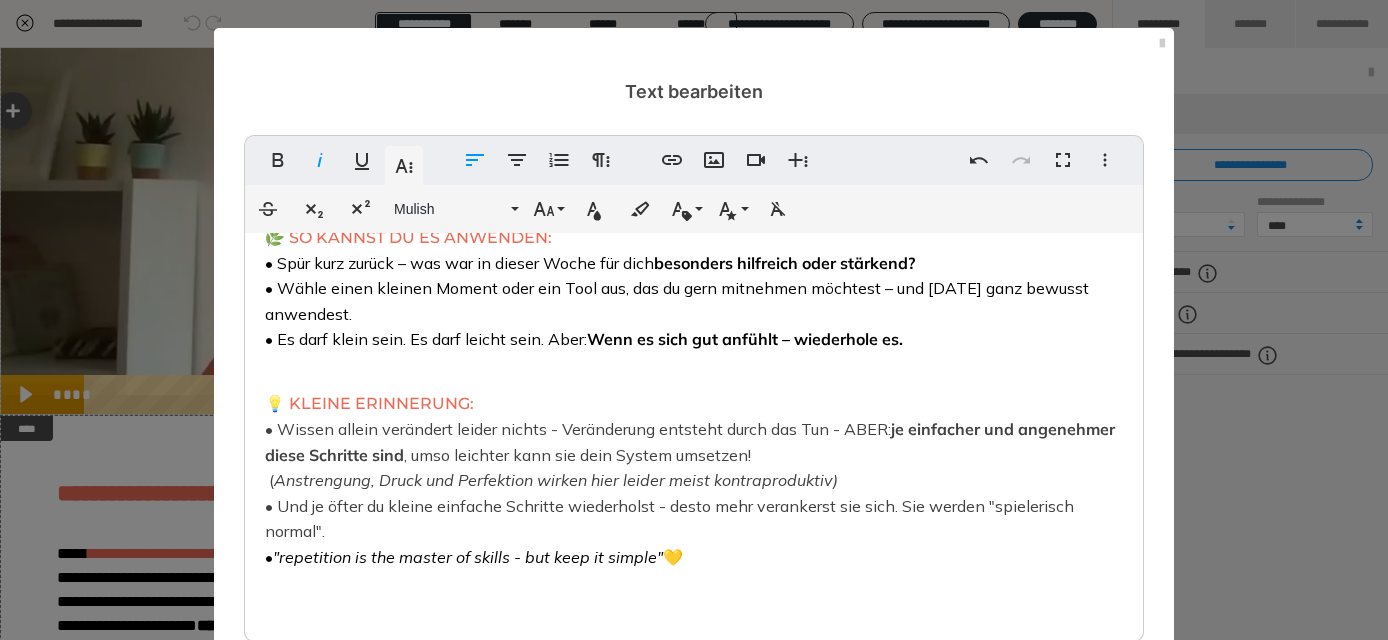 click on "Anstrengung, Druck und Perfektion wirken hier leider meist kontraproduktiv)" at bounding box center [556, 480] 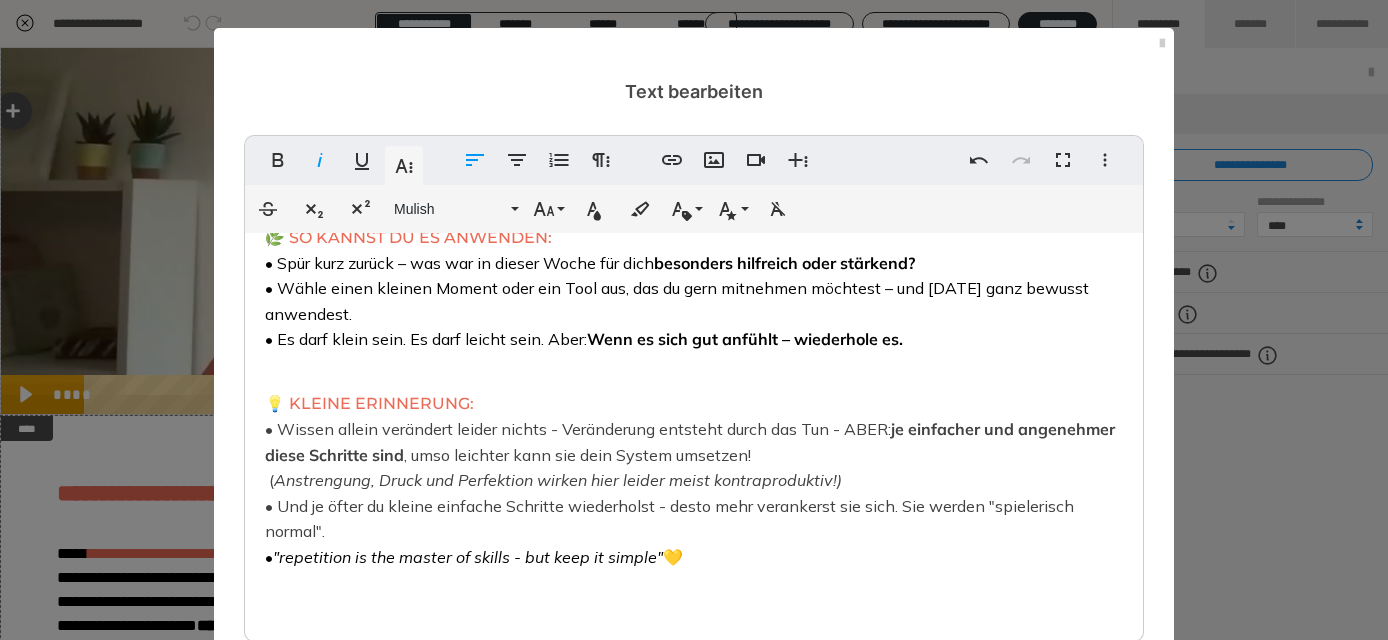 click on "💡   KLEINE ERINNERUNG: • Wissen allein verändert leider nichts - Veränderung entsteht durch das Tun - ABER:  je einfacher und angenehmer diese Schritte sind , umso leichter kann sie dein System umsetzen!   ( Anstrengung, Druck und Perfektion wirken hier leider meist kontraproduktiv!) • Und je öfter du kleine einfache Schritte wiederholst - desto mehr verankerst sie sich. Sie werden "spielerisch normal".    •  "repetition is the master of skills - but keep it simple"  💛" at bounding box center [694, 482] 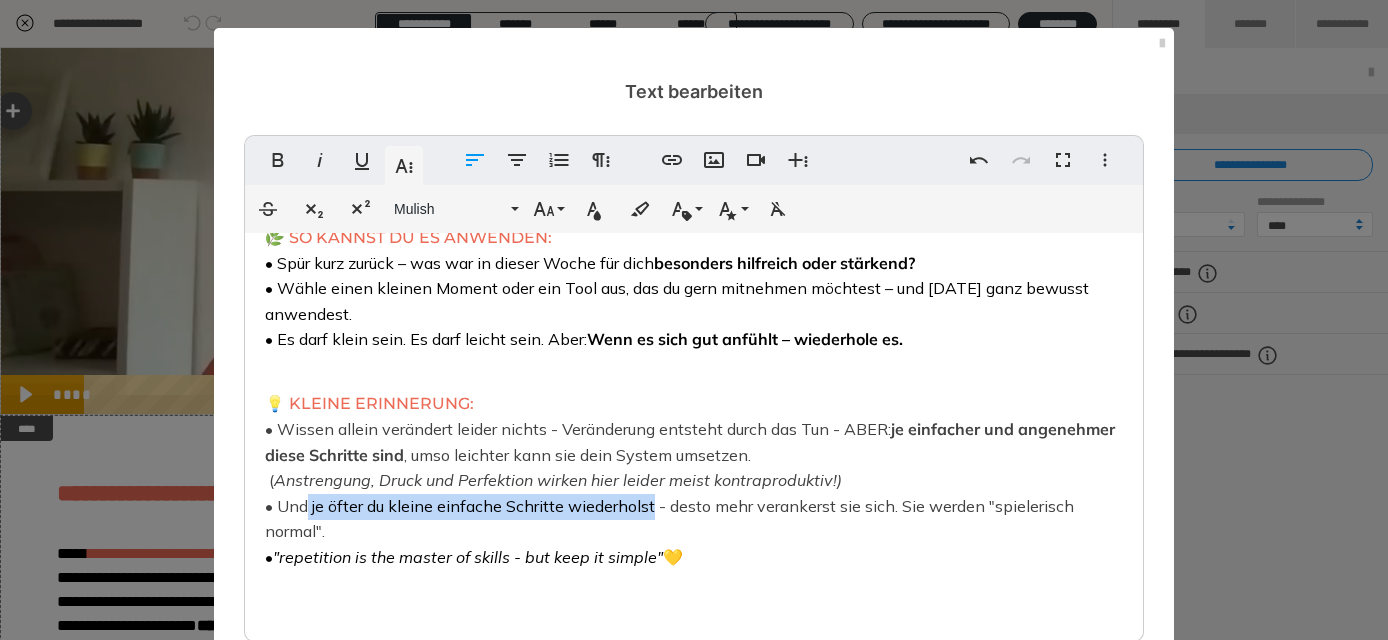 drag, startPoint x: 309, startPoint y: 513, endPoint x: 652, endPoint y: 509, distance: 343.02332 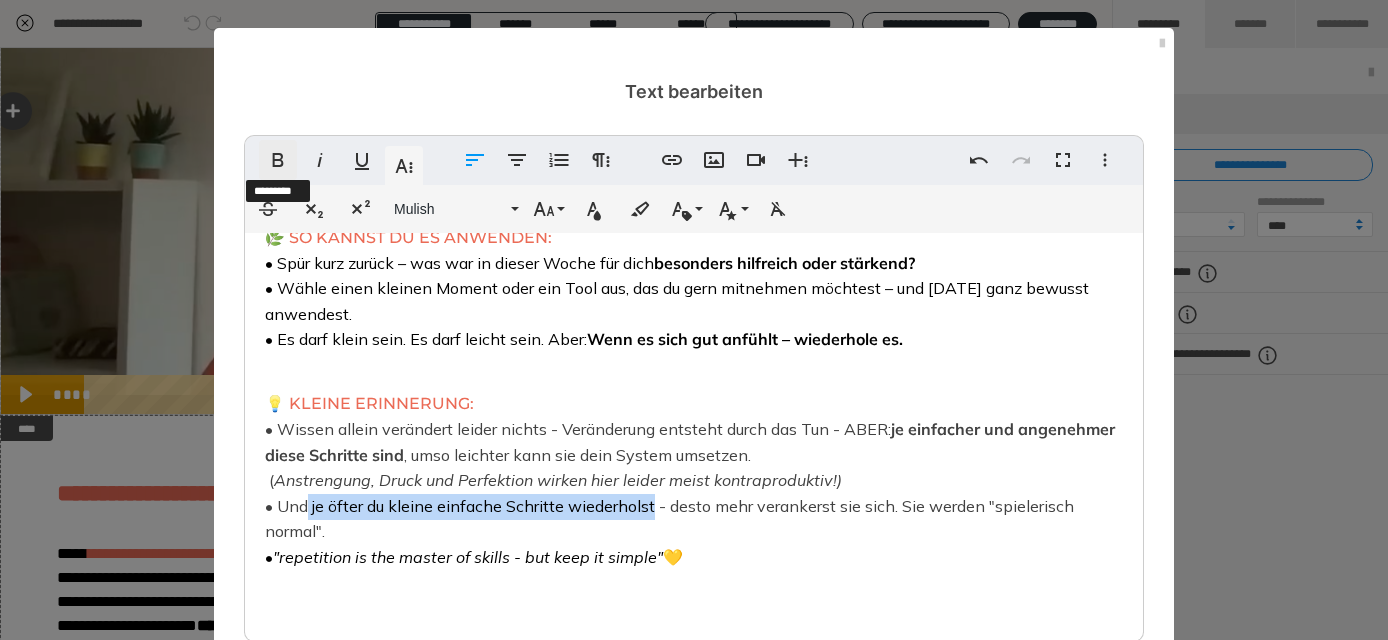 click 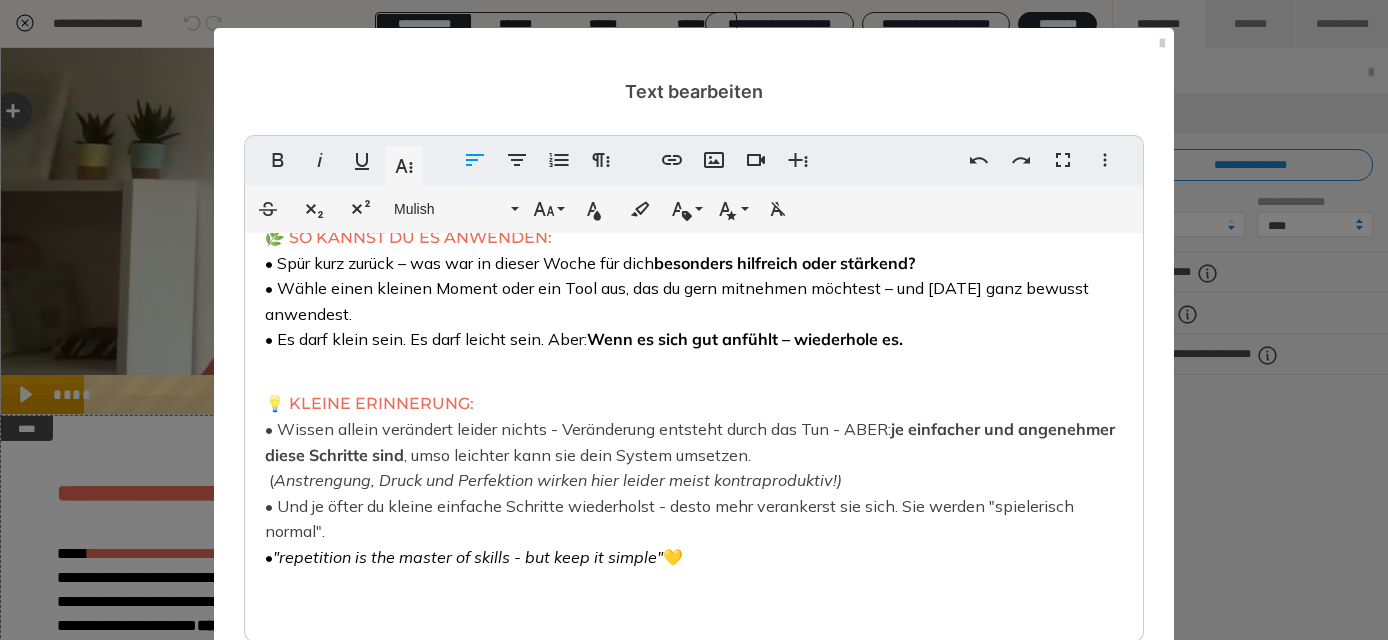 click on "💡   KLEINE ERINNERUNG: • Wissen allein verändert leider nichts - Veränderung entsteht durch das Tun - ABER:  je einfacher und angenehmer diese Schritte sind , umso leichter kann sie dein System umsetzen.   ( Anstrengung, Druck und Perfektion wirken hier leider meist kontraproduktiv!) • Und je öfter du kleine einfache Schritte wiederholst - desto mehr verankerst sie sich. Sie werden "spielerisch normal".    •  "repetition is the master of skills - but keep it simple"  💛" at bounding box center [694, 482] 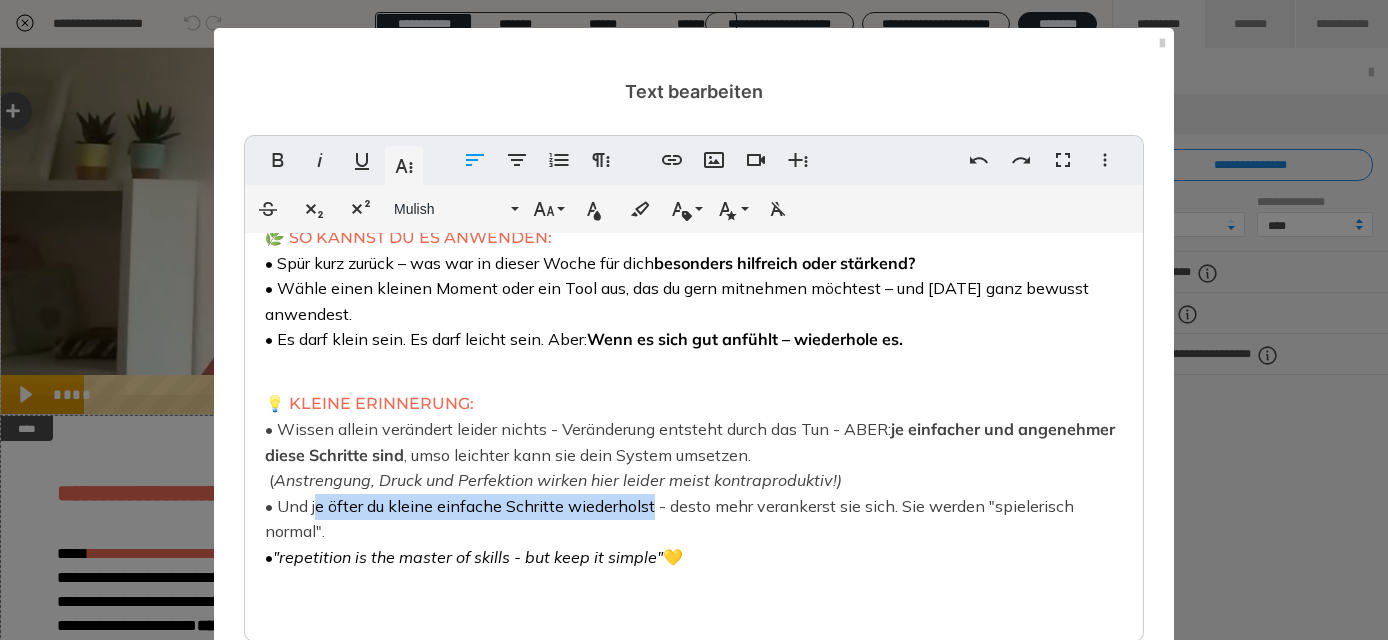 drag, startPoint x: 317, startPoint y: 507, endPoint x: 651, endPoint y: 508, distance: 334.0015 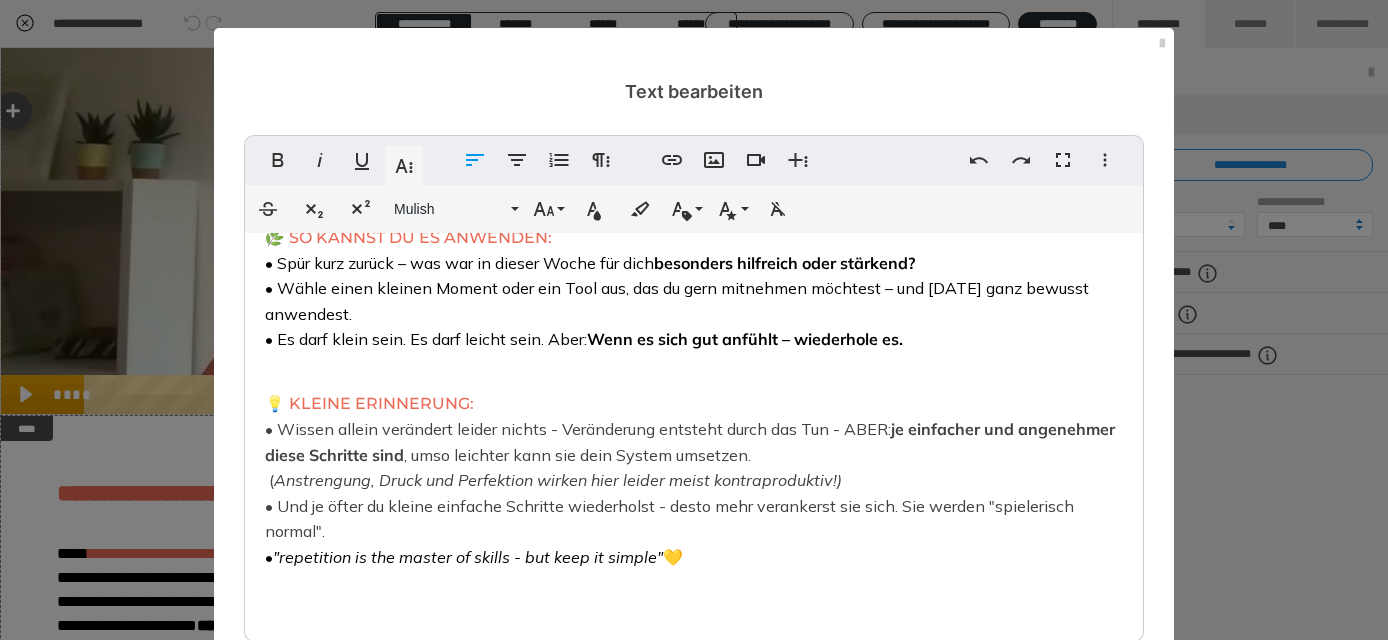 click on "💡   KLEINE ERINNERUNG: • Wissen allein verändert leider nichts - Veränderung entsteht durch das Tun - ABER:  je einfacher und angenehmer diese Schritte sind , umso leichter kann sie dein System umsetzen.   ( Anstrengung, Druck und Perfektion wirken hier leider meist kontraproduktiv!) • Und je öfter du kleine einfache Schritte wiederholst - desto mehr verankerst sie sich. Sie werden "spielerisch normal".    •  "repetition is the master of skills - but keep it simple"  💛" at bounding box center (694, 482) 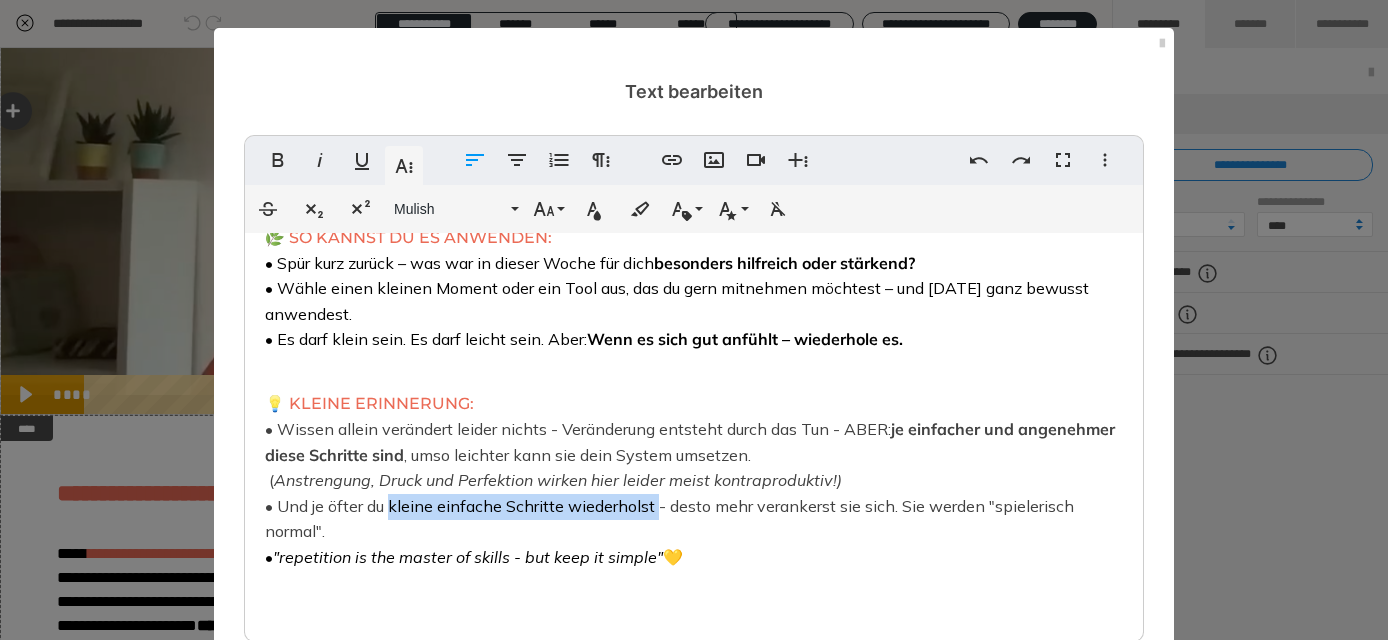drag, startPoint x: 655, startPoint y: 511, endPoint x: 391, endPoint y: 506, distance: 264.04733 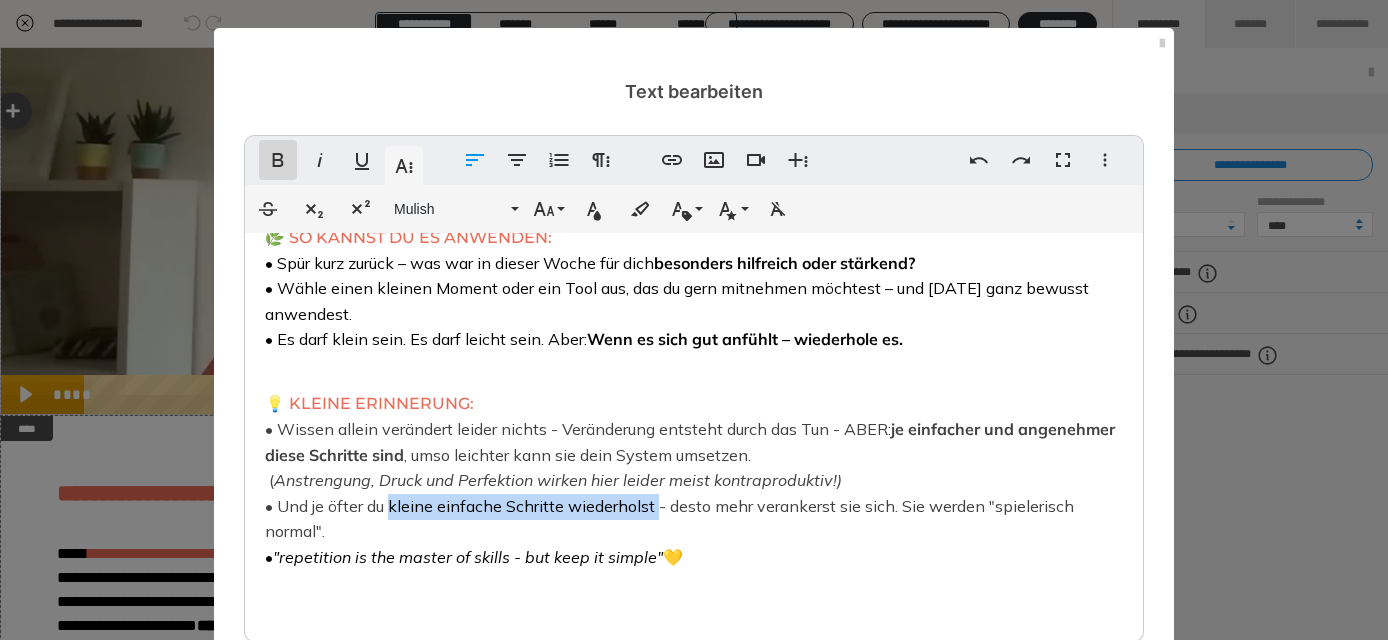click 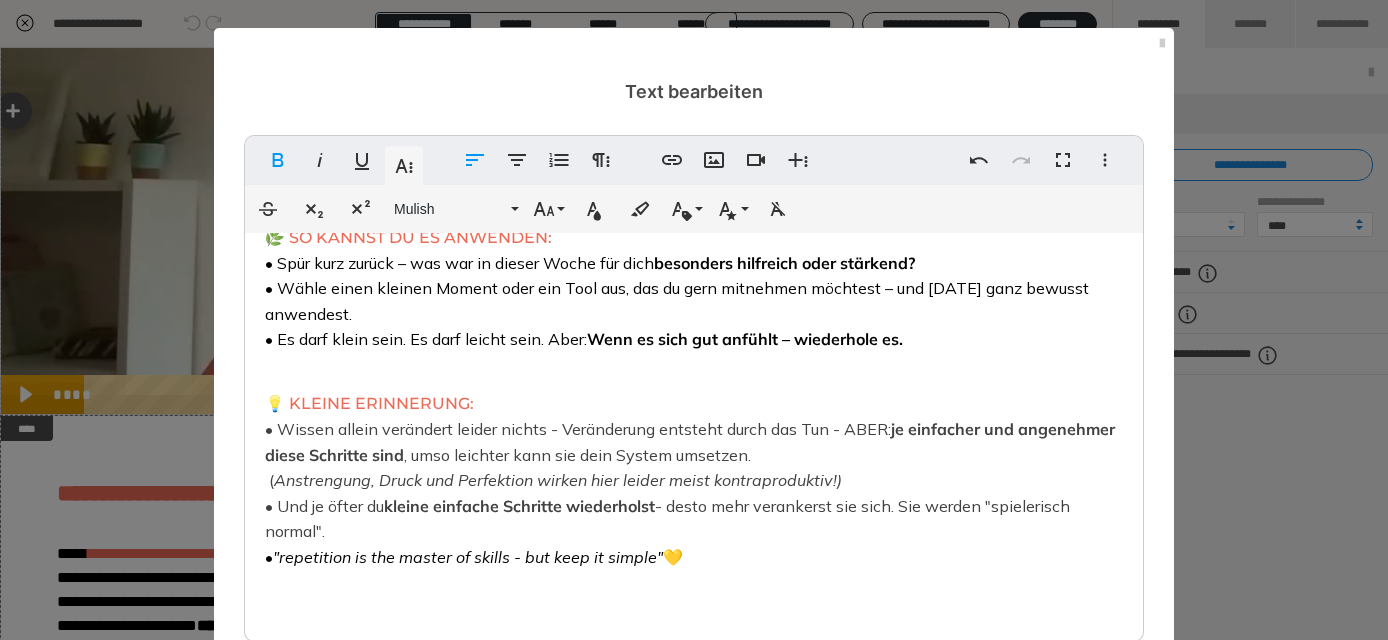 click on "• Und je öfter du  kleine einfache Schritte wiederholst  - desto mehr verankerst sie sich. Sie werden "spielerisch normal"." at bounding box center (667, 519) 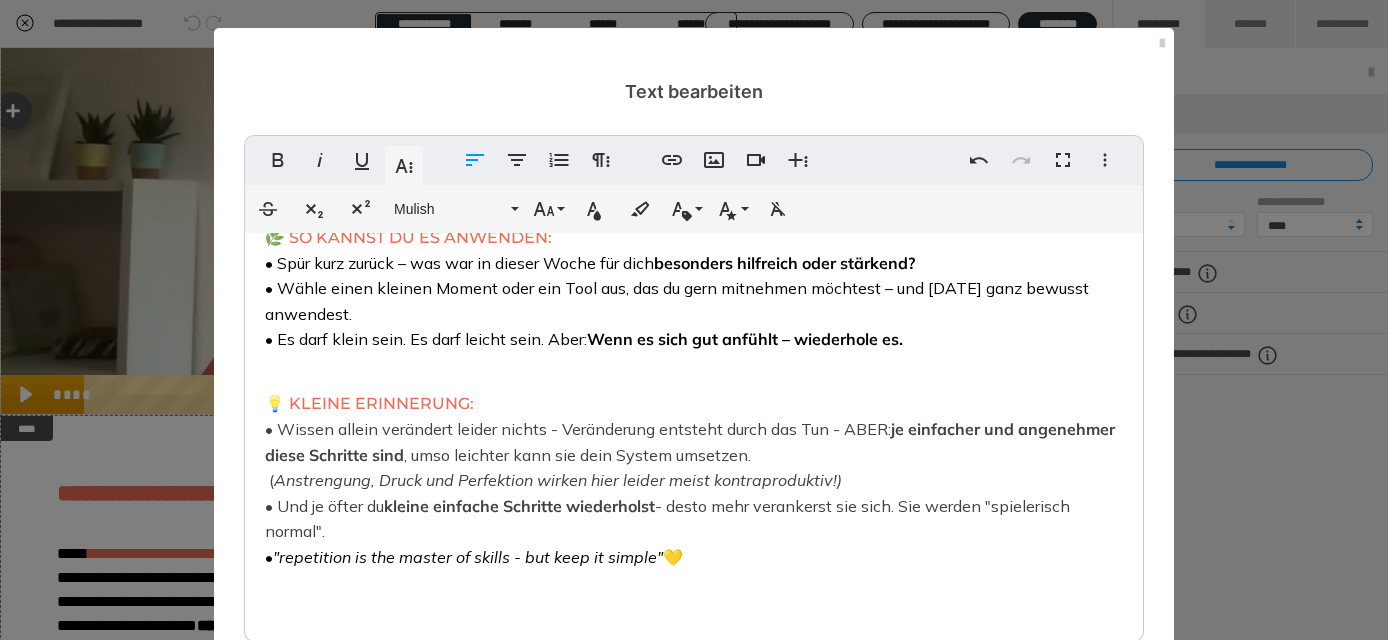 click on "• Und je öfter du  kleine einfache Schritte wiederholst  - desto mehr verankerst sie sich. Sie werden "spielerisch normal"." at bounding box center [667, 519] 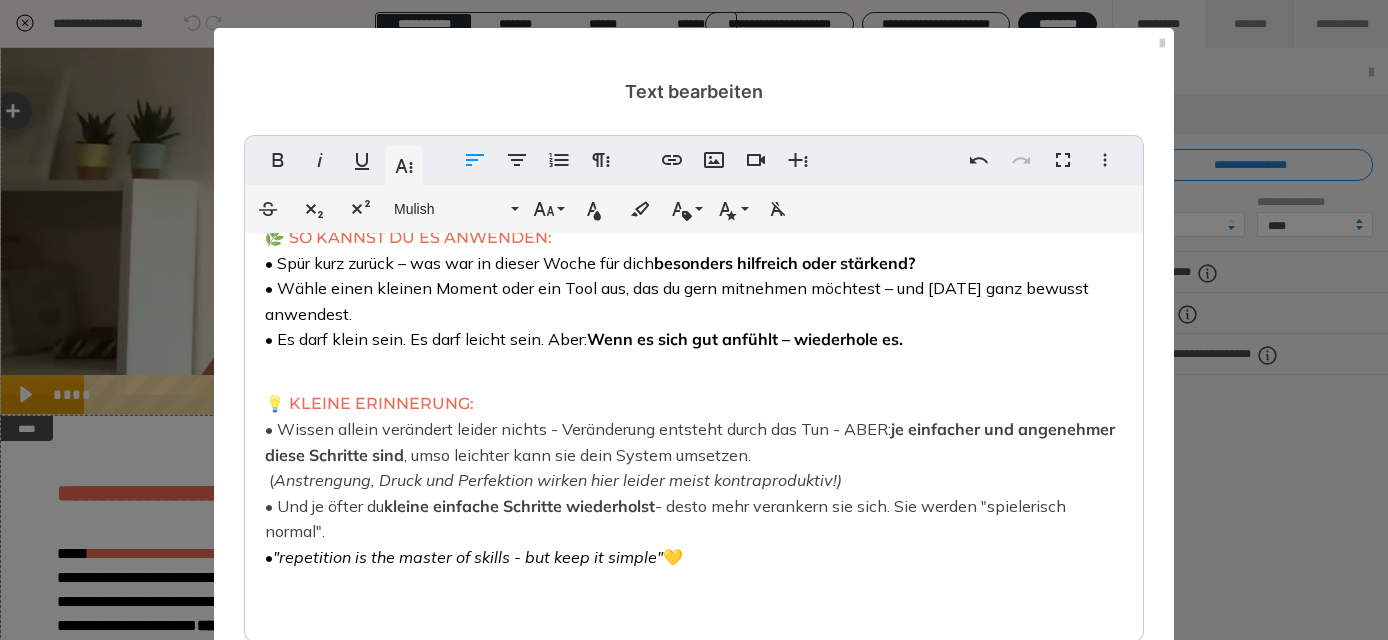 scroll, scrollTop: 0, scrollLeft: 0, axis: both 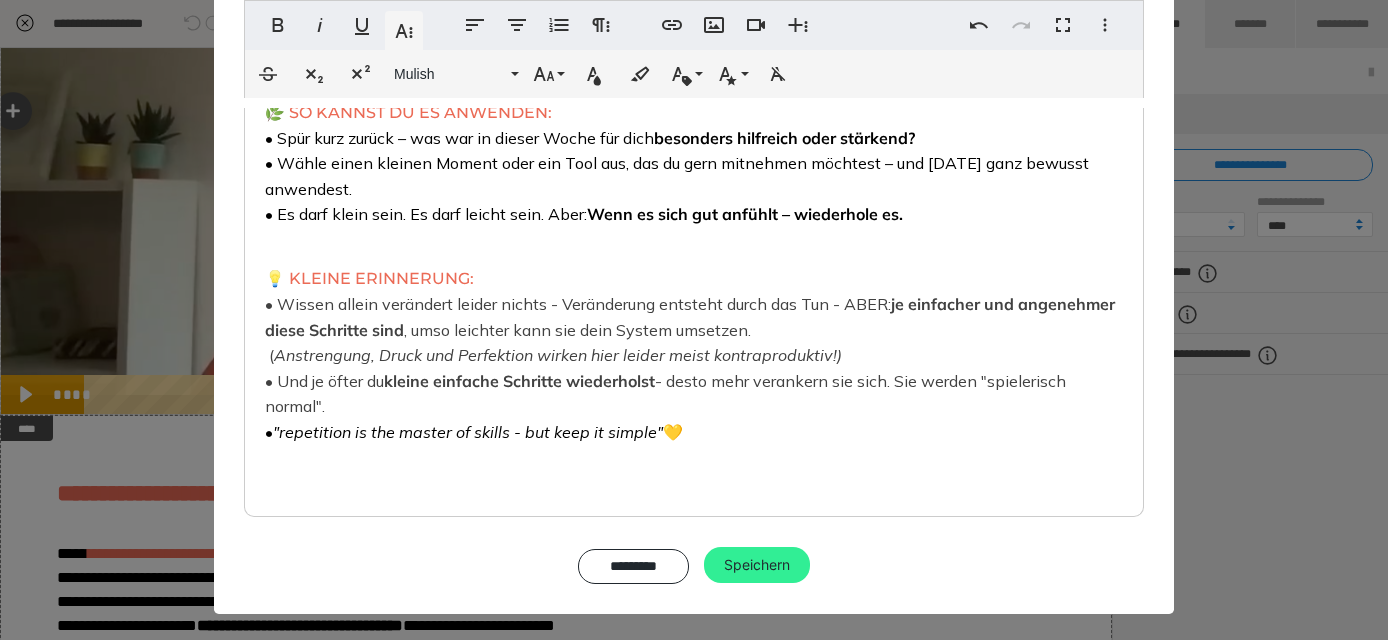 click on "Speichern" at bounding box center [757, 565] 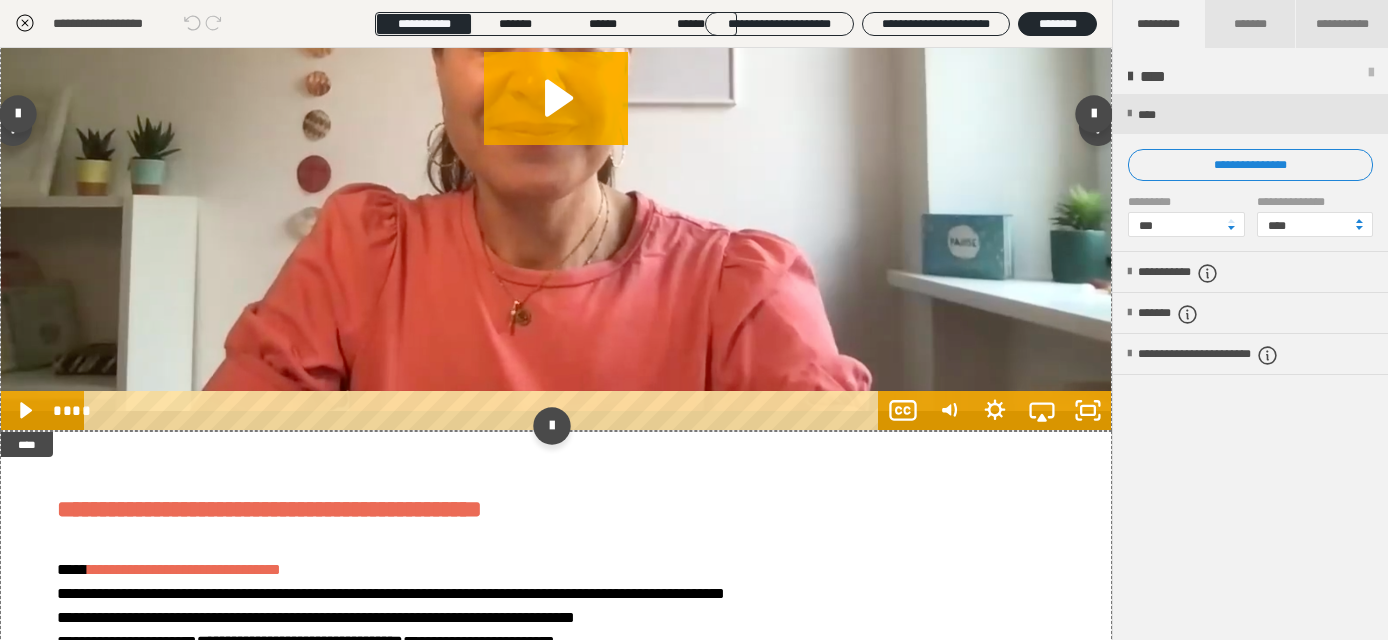 scroll, scrollTop: 203, scrollLeft: 0, axis: vertical 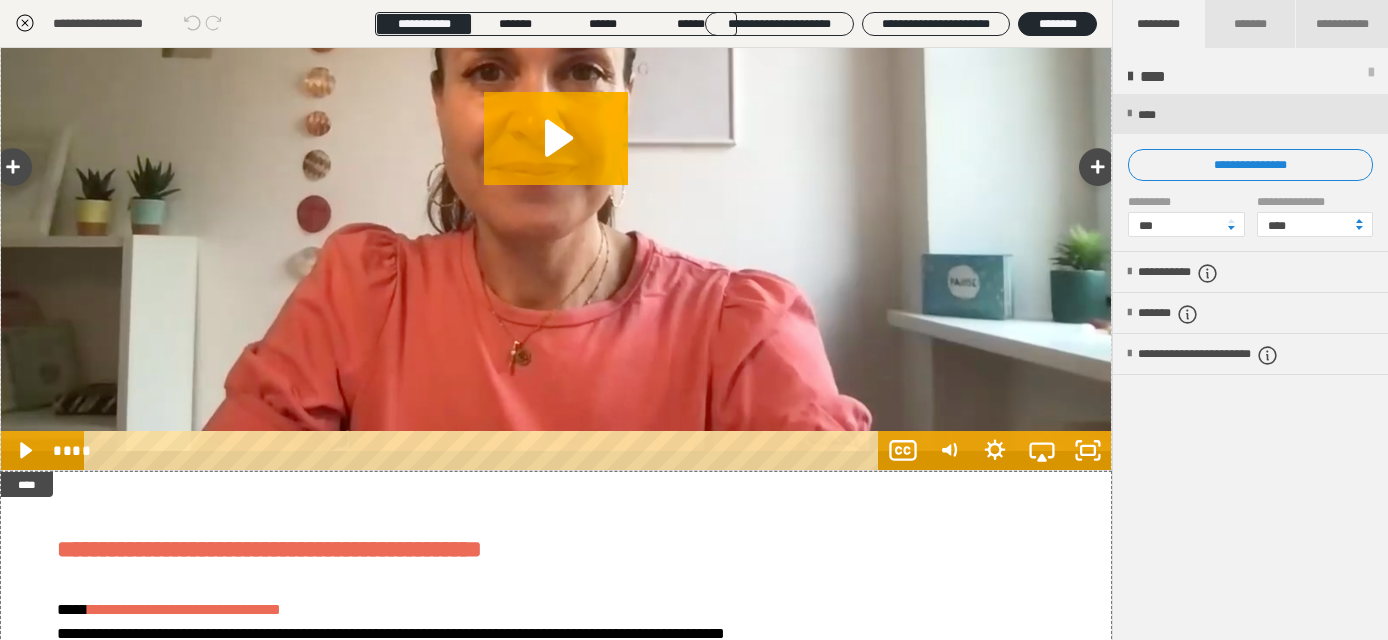 click 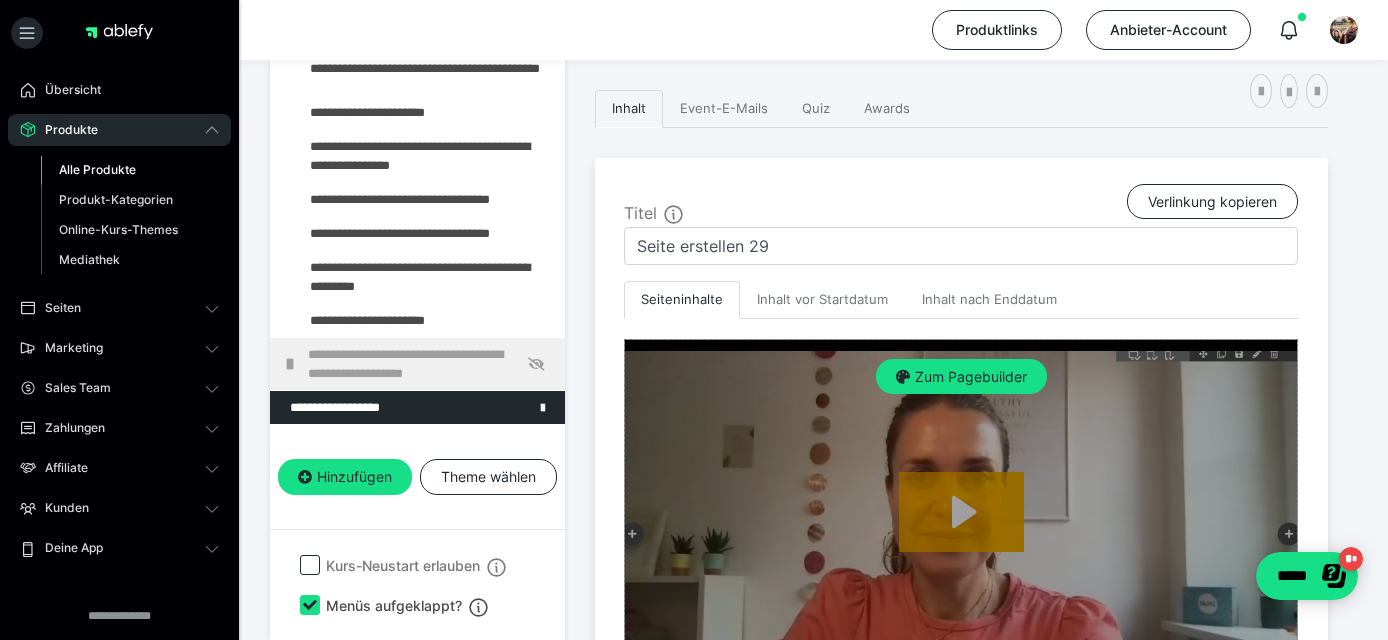 scroll, scrollTop: 547, scrollLeft: 0, axis: vertical 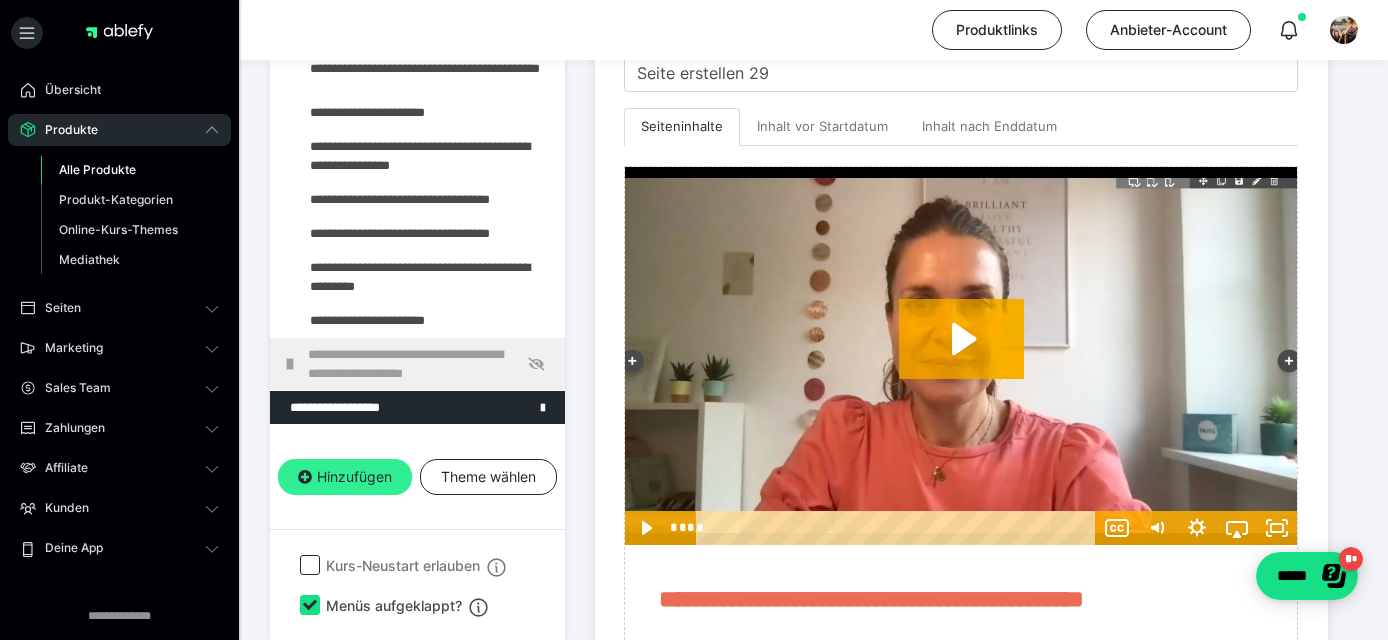 click on "Hinzufügen" at bounding box center [345, 477] 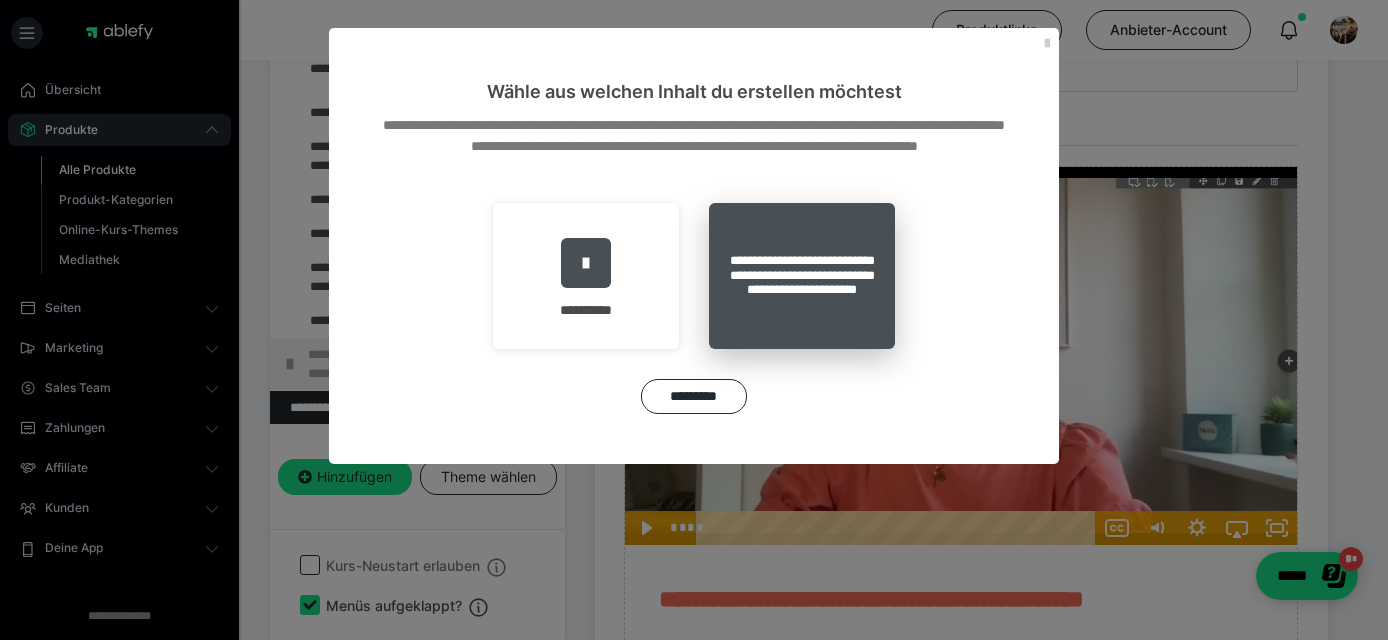 click on "**********" at bounding box center [802, 276] 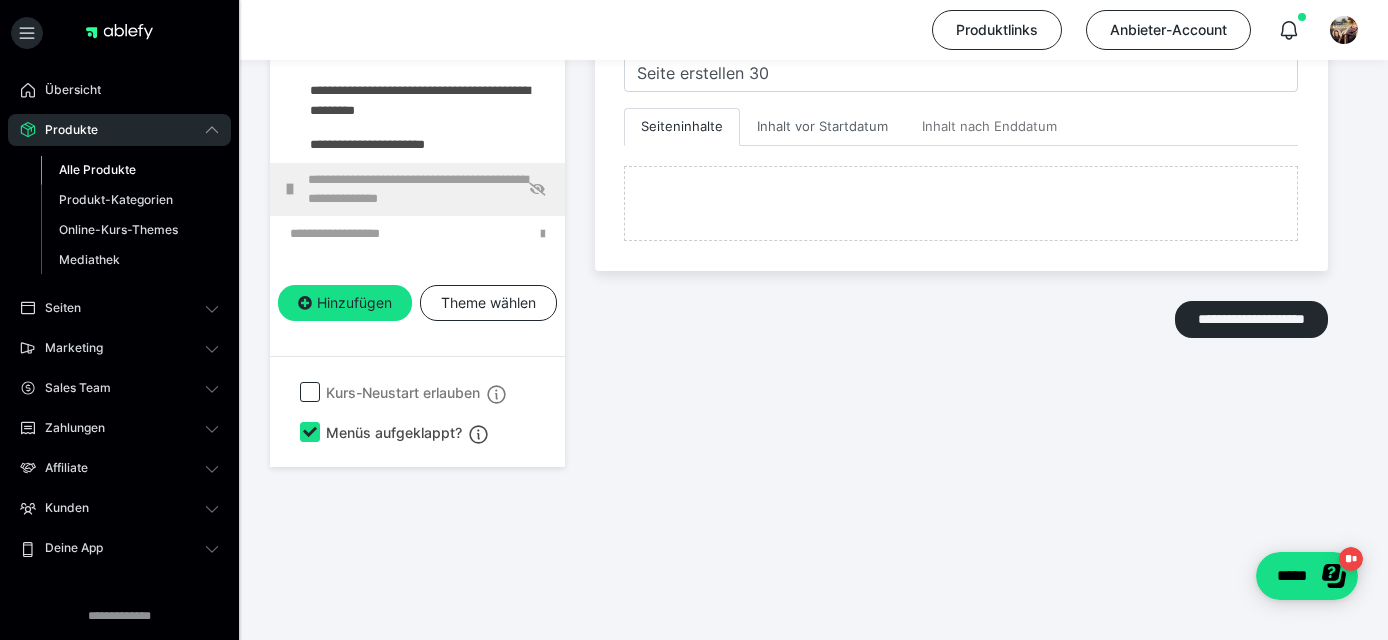 scroll, scrollTop: 374, scrollLeft: 0, axis: vertical 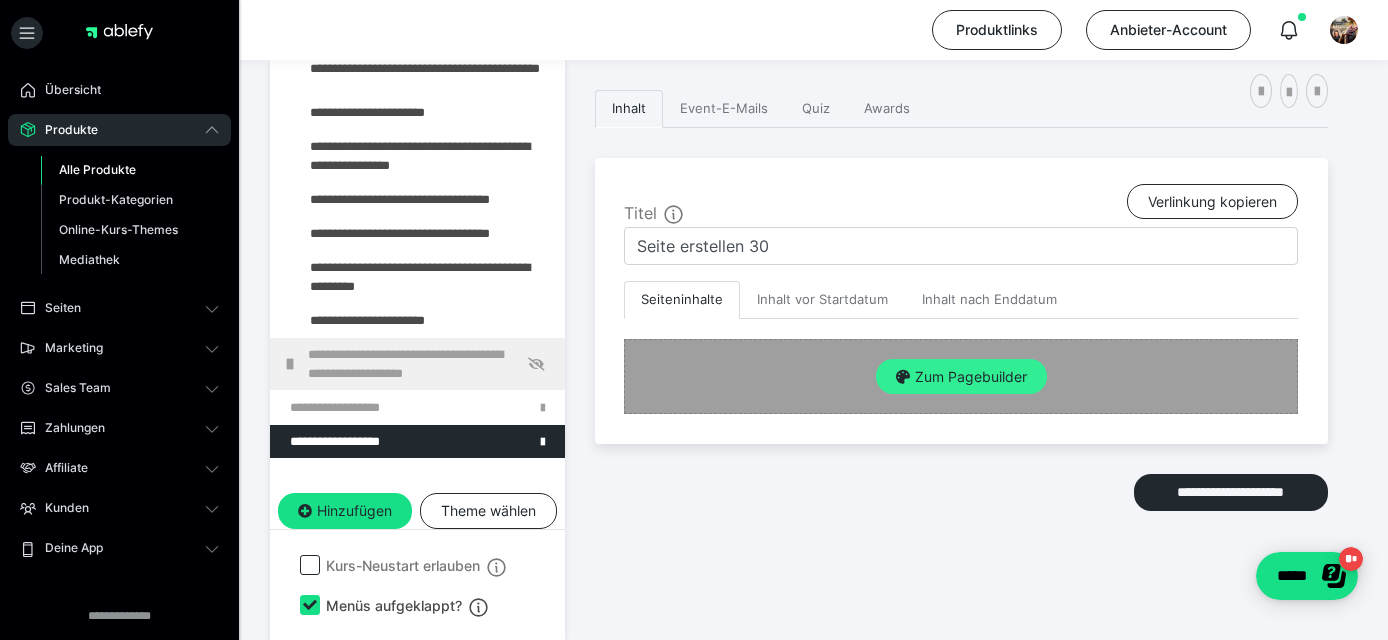 click on "Zum Pagebuilder" at bounding box center [961, 377] 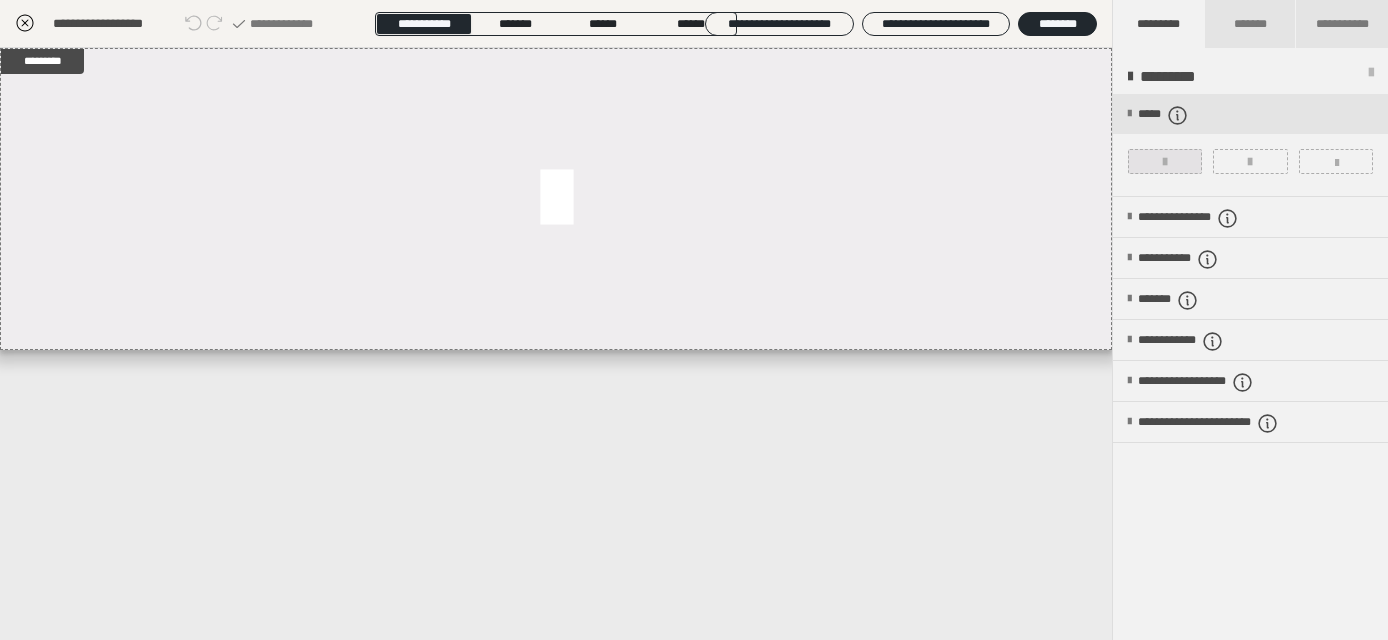 click at bounding box center (1165, 162) 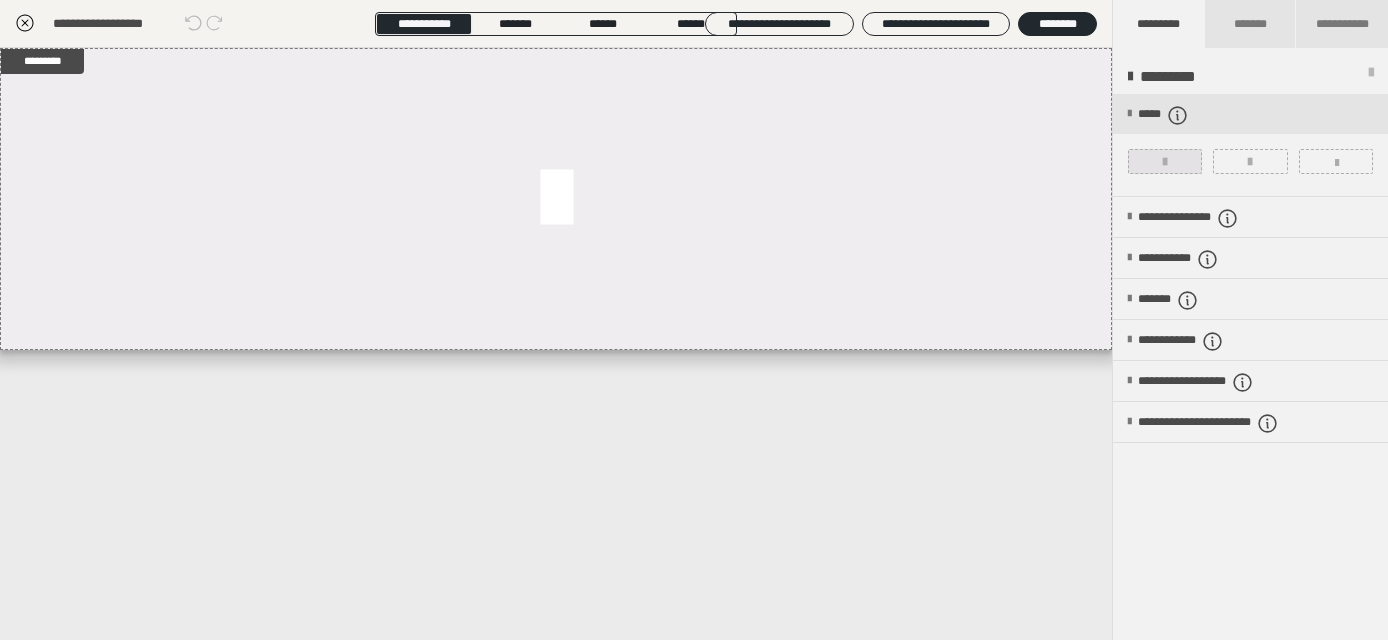 click at bounding box center [1165, 161] 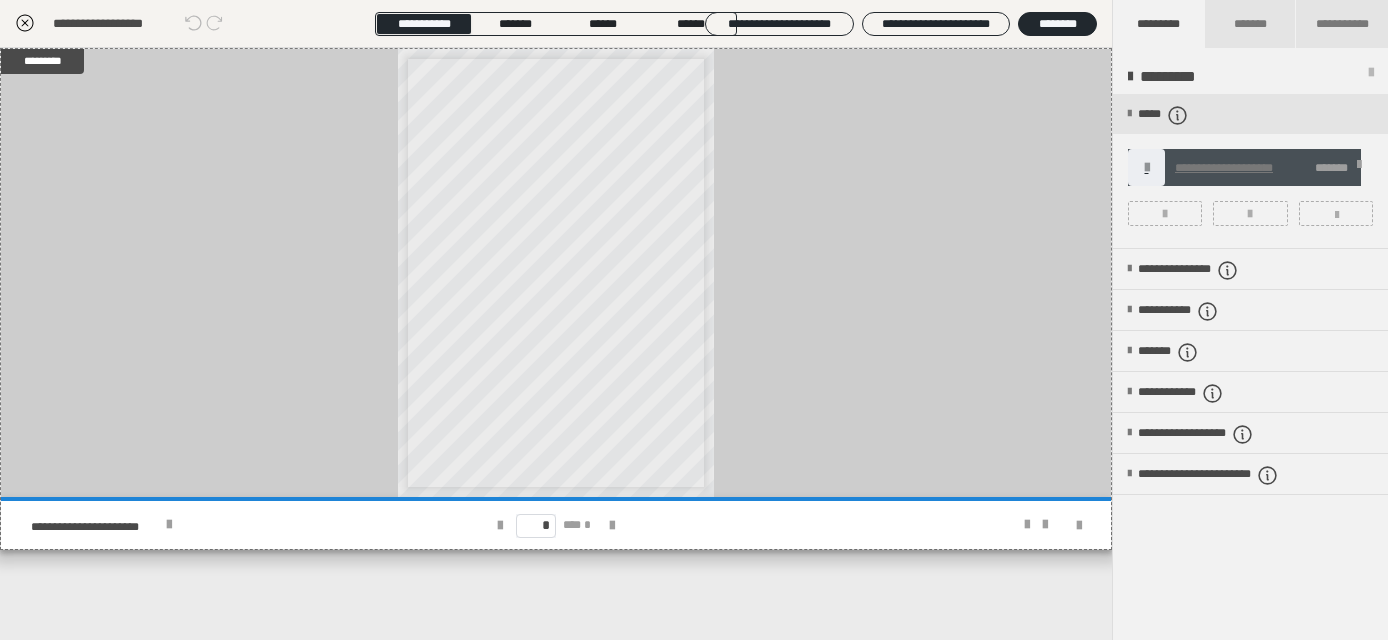 click 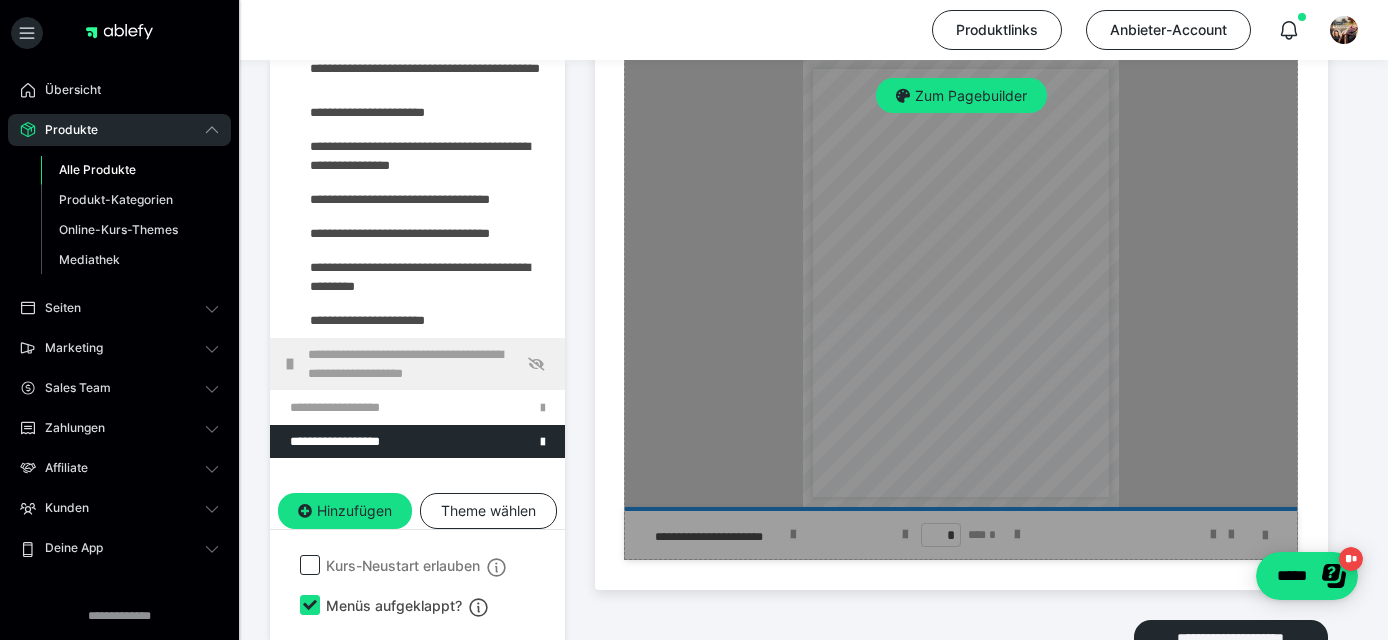 scroll, scrollTop: 641, scrollLeft: 0, axis: vertical 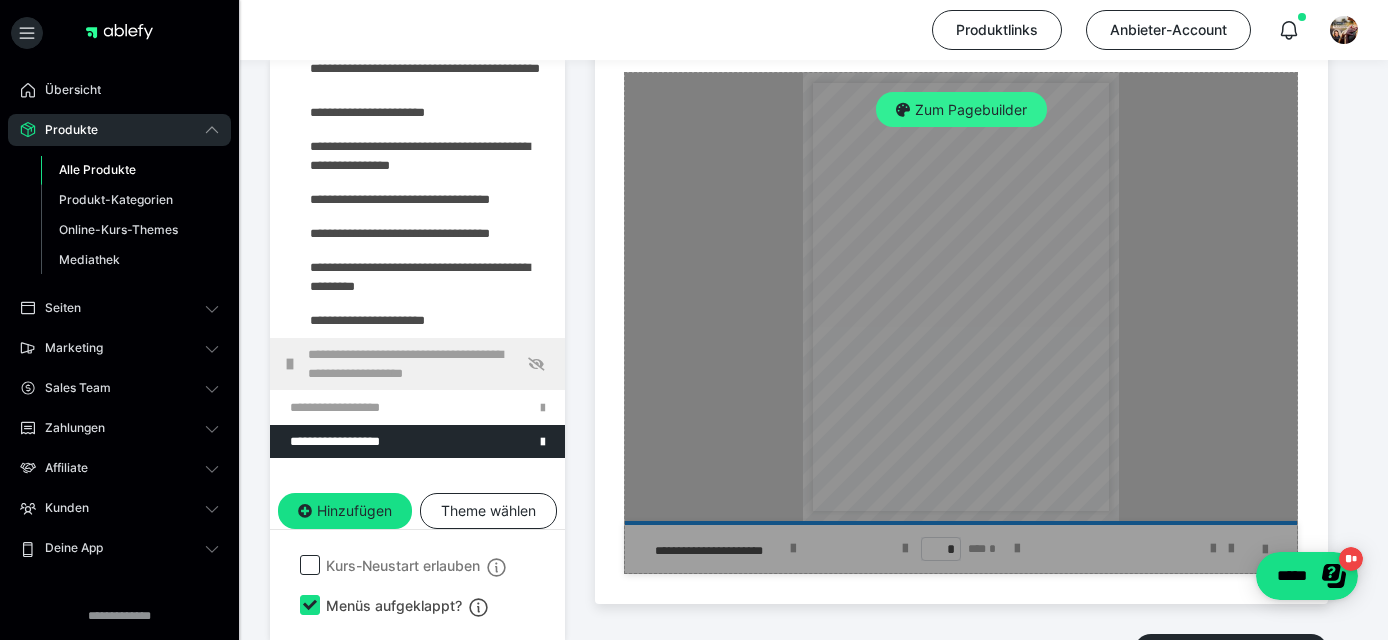 click on "Zum Pagebuilder" at bounding box center (961, 110) 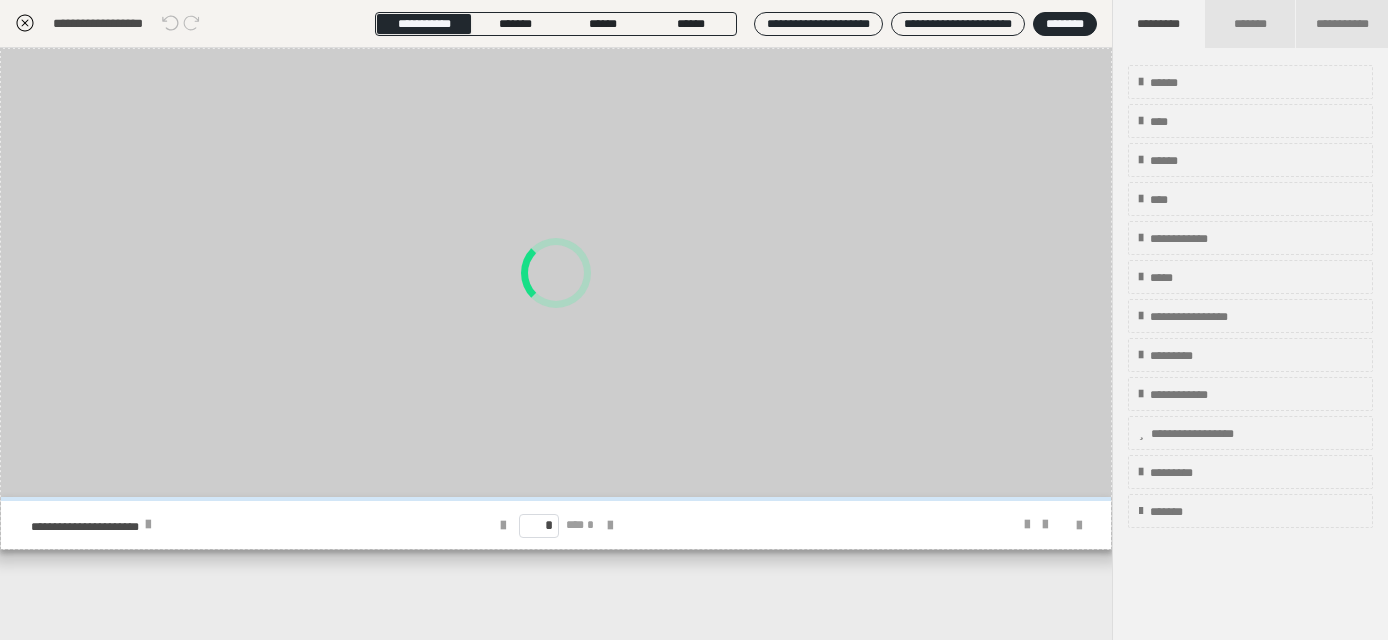 scroll, scrollTop: 374, scrollLeft: 0, axis: vertical 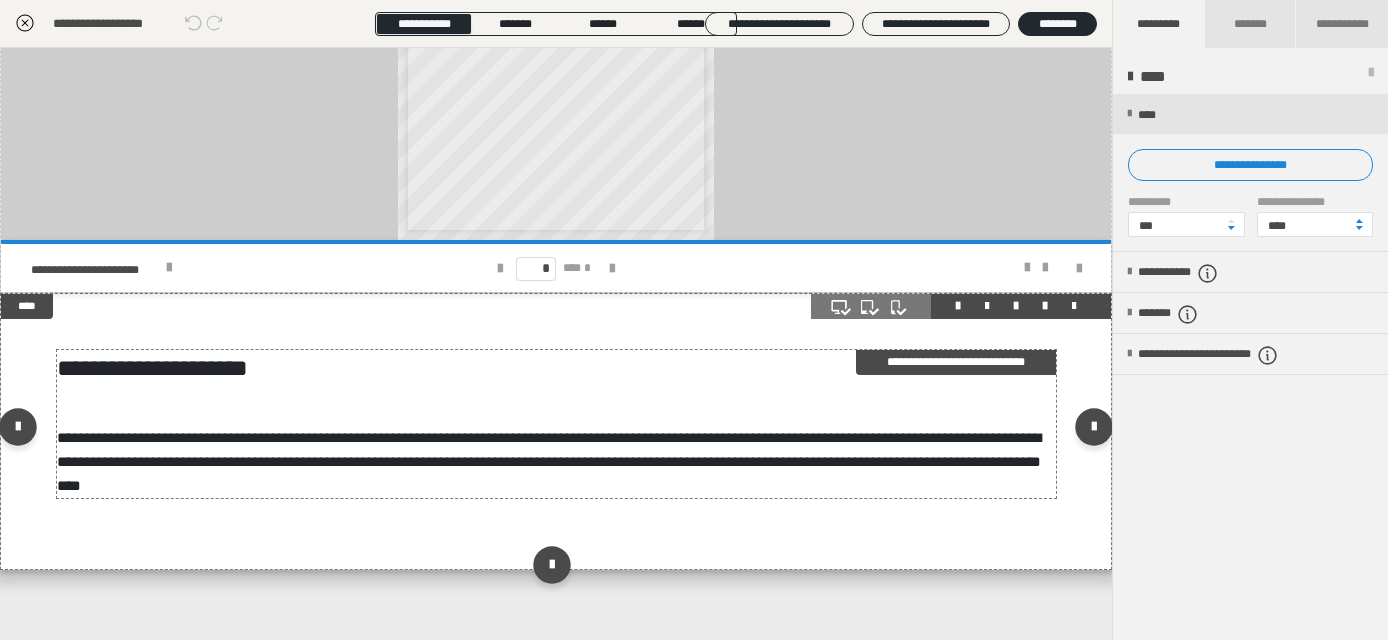 click on "**********" at bounding box center (956, 362) 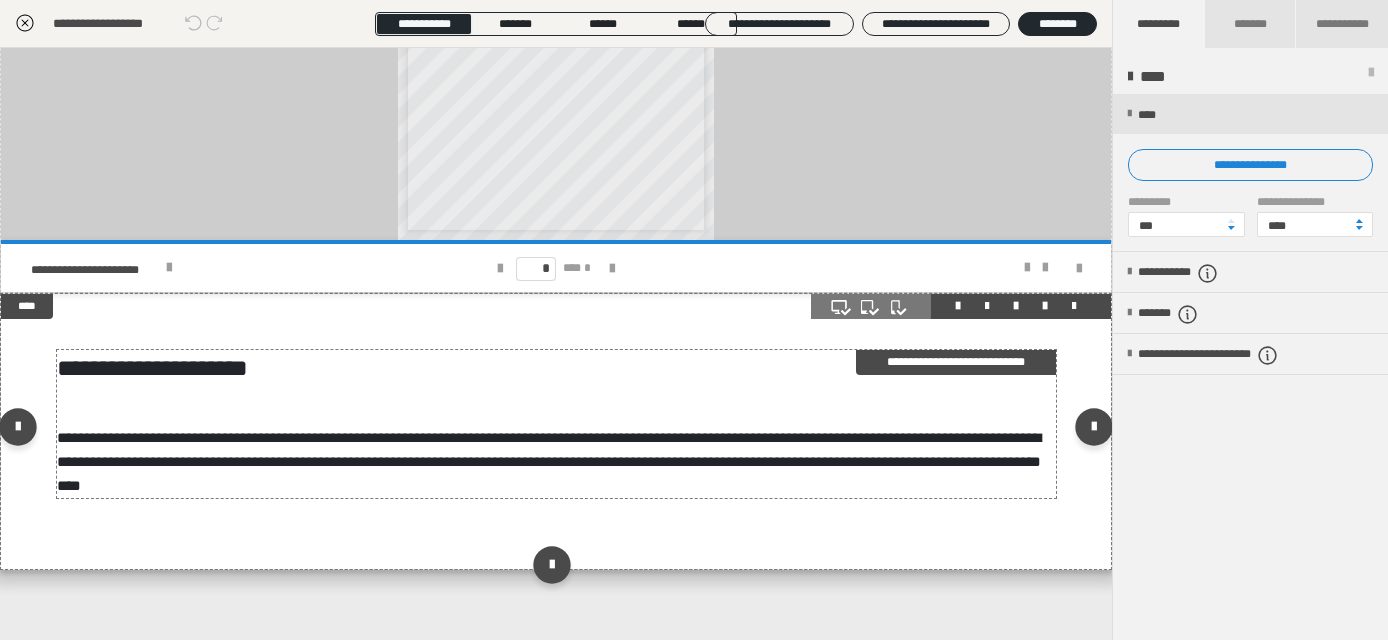 click on "**********" at bounding box center (956, 362) 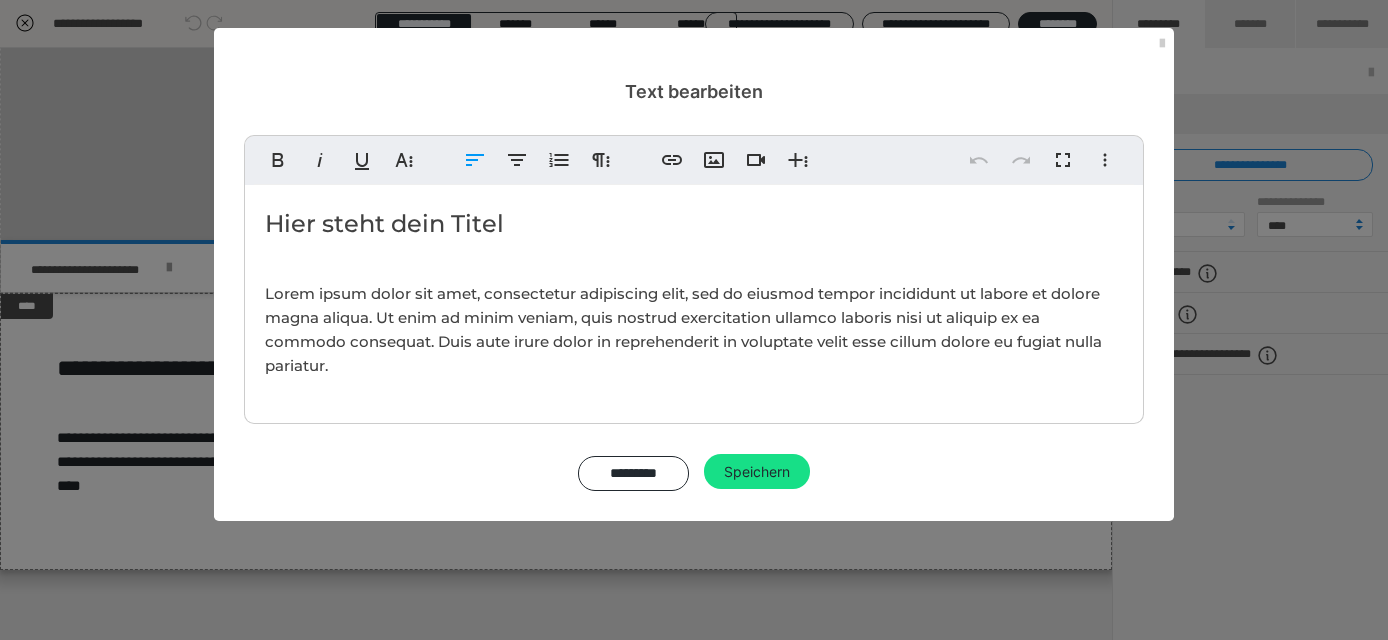 click on "Lorem ipsum dolor sit amet, consectetur adipiscing elit, sed do eiusmod tempor incididunt ut labore et dolore magna aliqua. Ut enim ad minim veniam, quis nostrud exercitation ullamco laboris nisi ut aliquip ex ea commodo consequat. Duis aute irure dolor in reprehenderit in voluptate velit esse cillum dolore eu fugiat nulla pariatur." at bounding box center (683, 329) 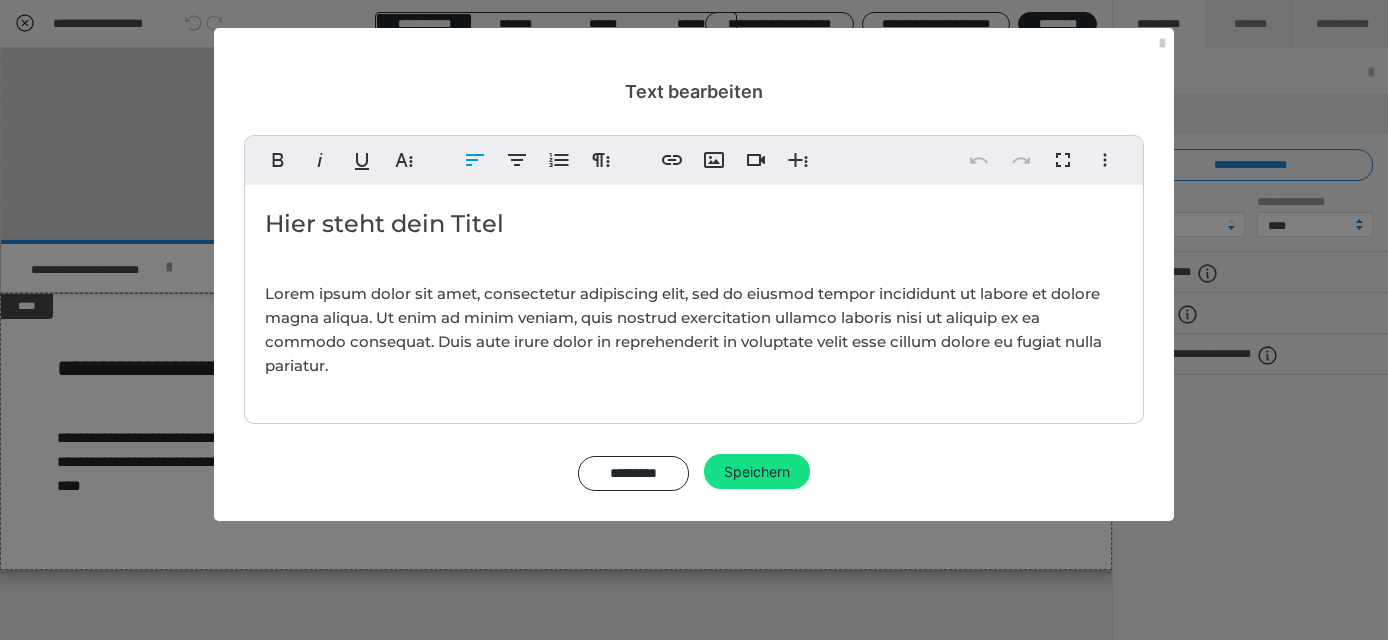 drag, startPoint x: 320, startPoint y: 288, endPoint x: 339, endPoint y: 303, distance: 24.207438 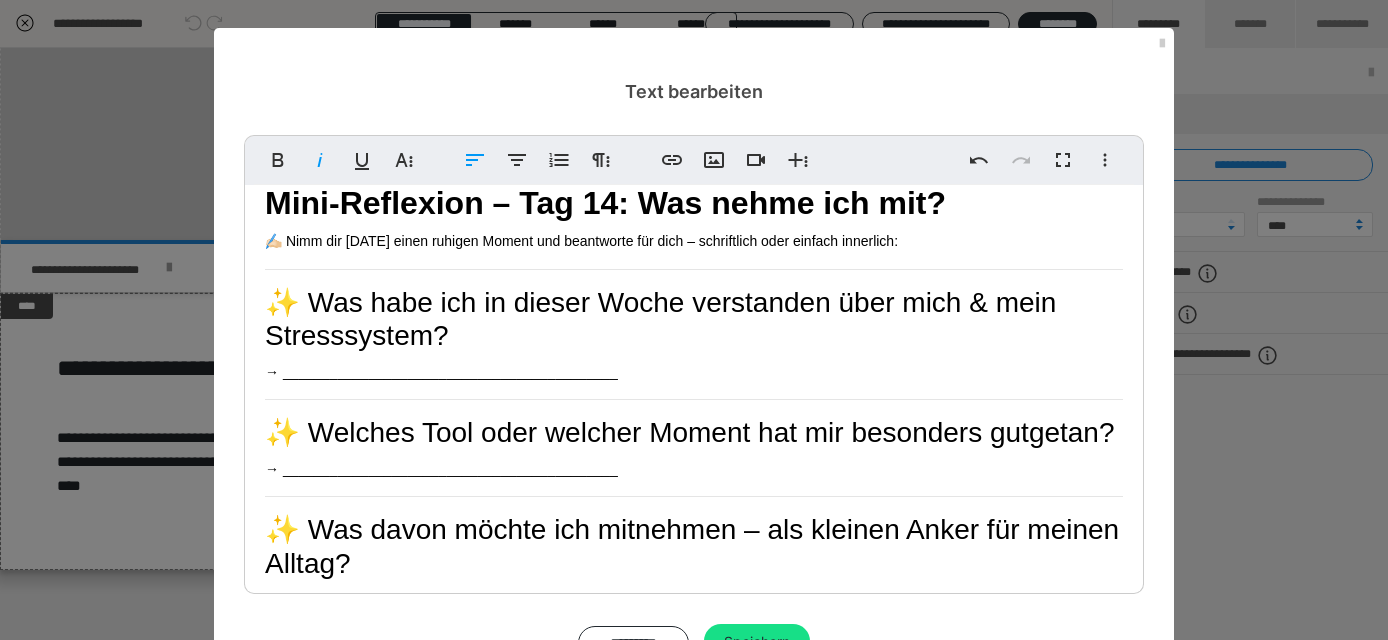 scroll, scrollTop: 0, scrollLeft: 0, axis: both 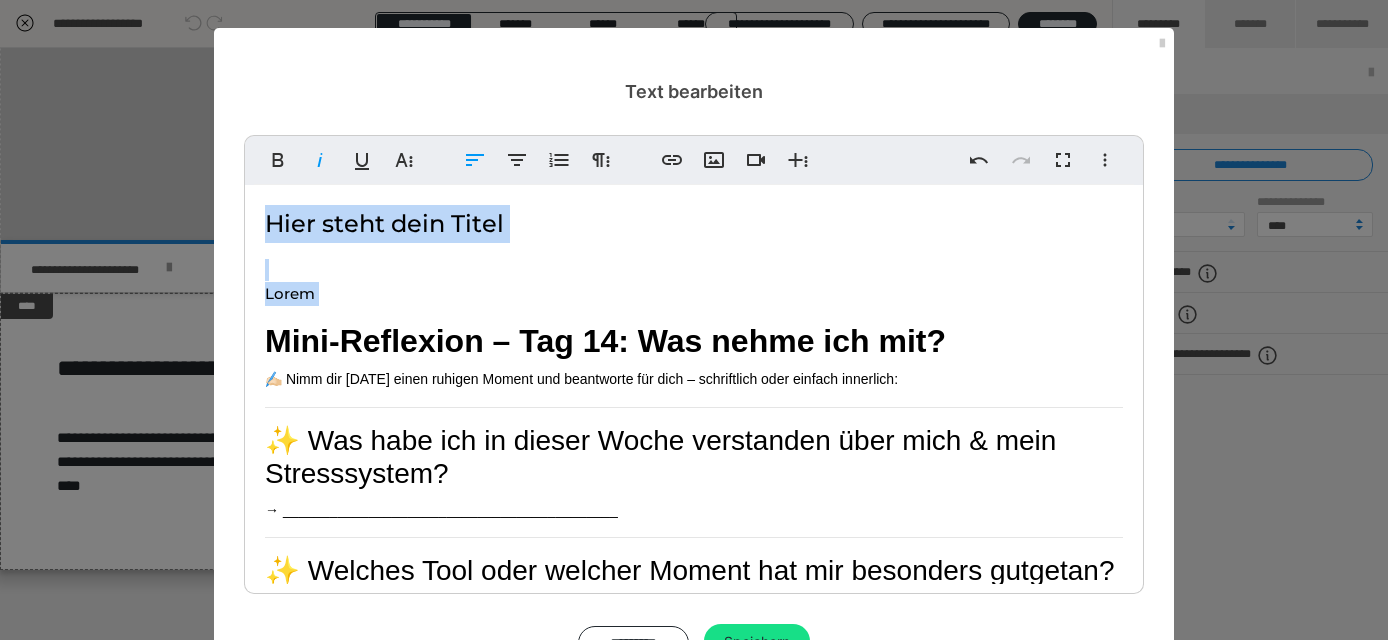 drag, startPoint x: 258, startPoint y: 336, endPoint x: 270, endPoint y: 206, distance: 130.55267 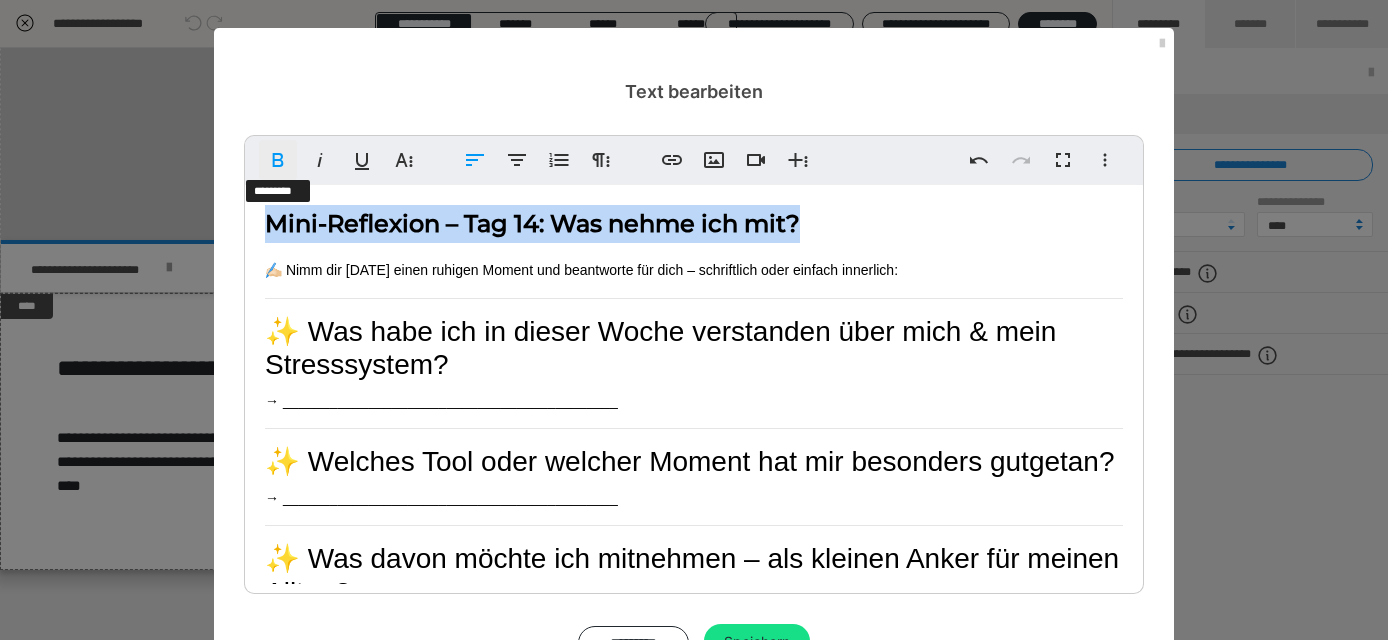 drag, startPoint x: 903, startPoint y: 214, endPoint x: 262, endPoint y: 167, distance: 642.72076 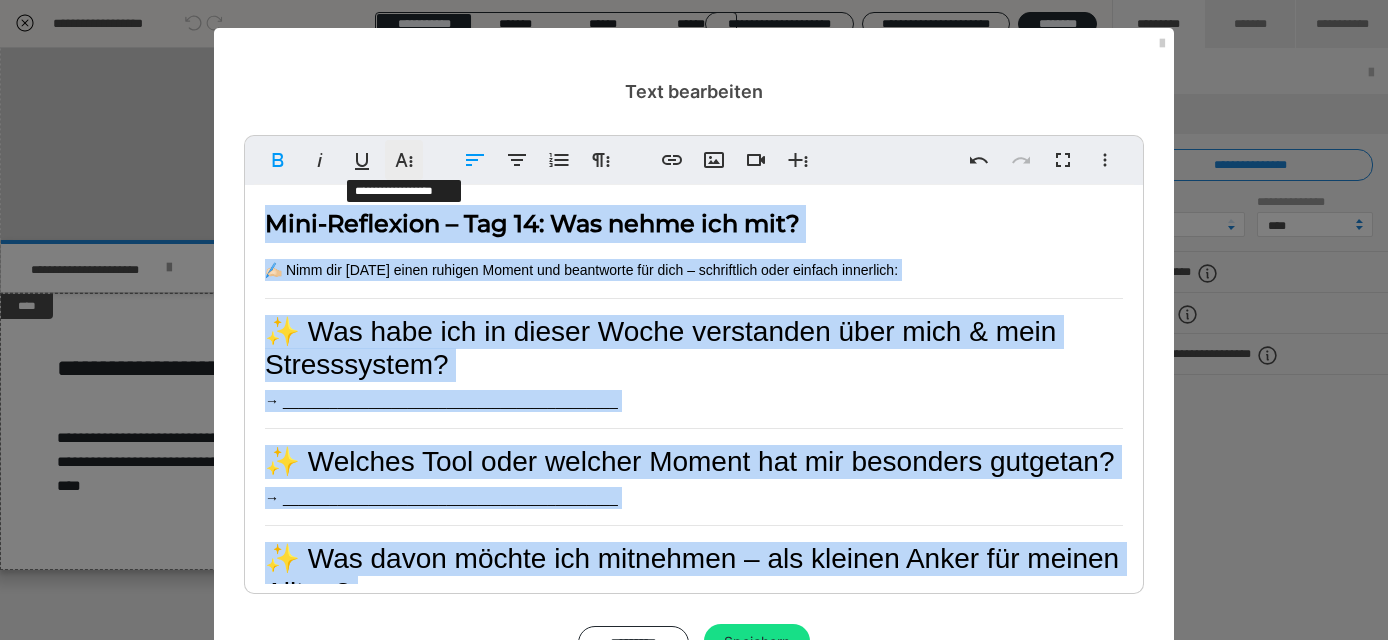 click 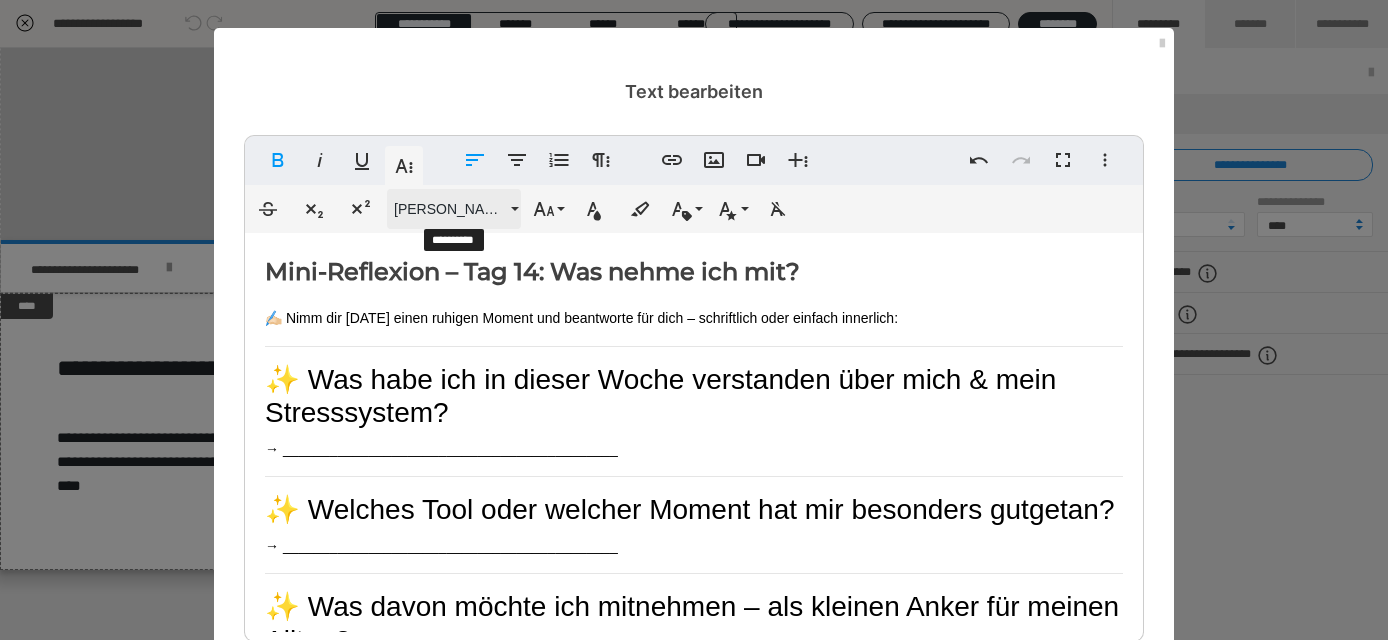 click on "[PERSON_NAME]" at bounding box center [450, 209] 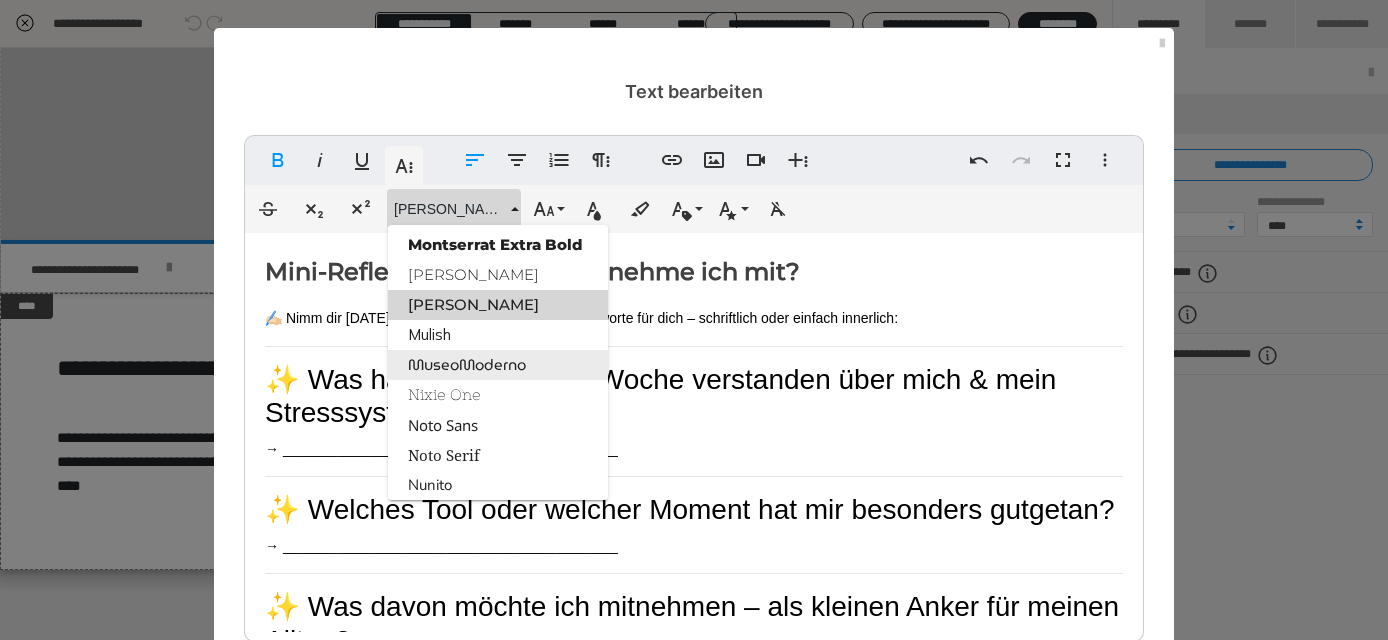 scroll, scrollTop: 1955, scrollLeft: 0, axis: vertical 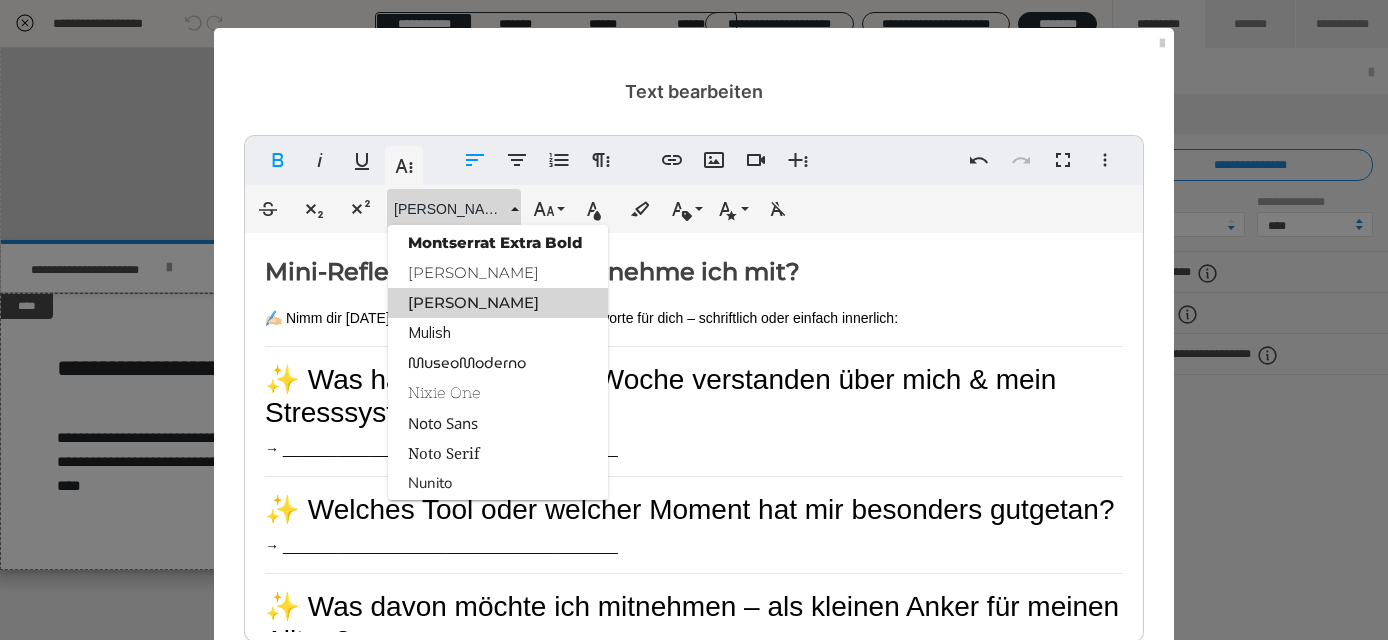 click on "[PERSON_NAME]" at bounding box center (498, 303) 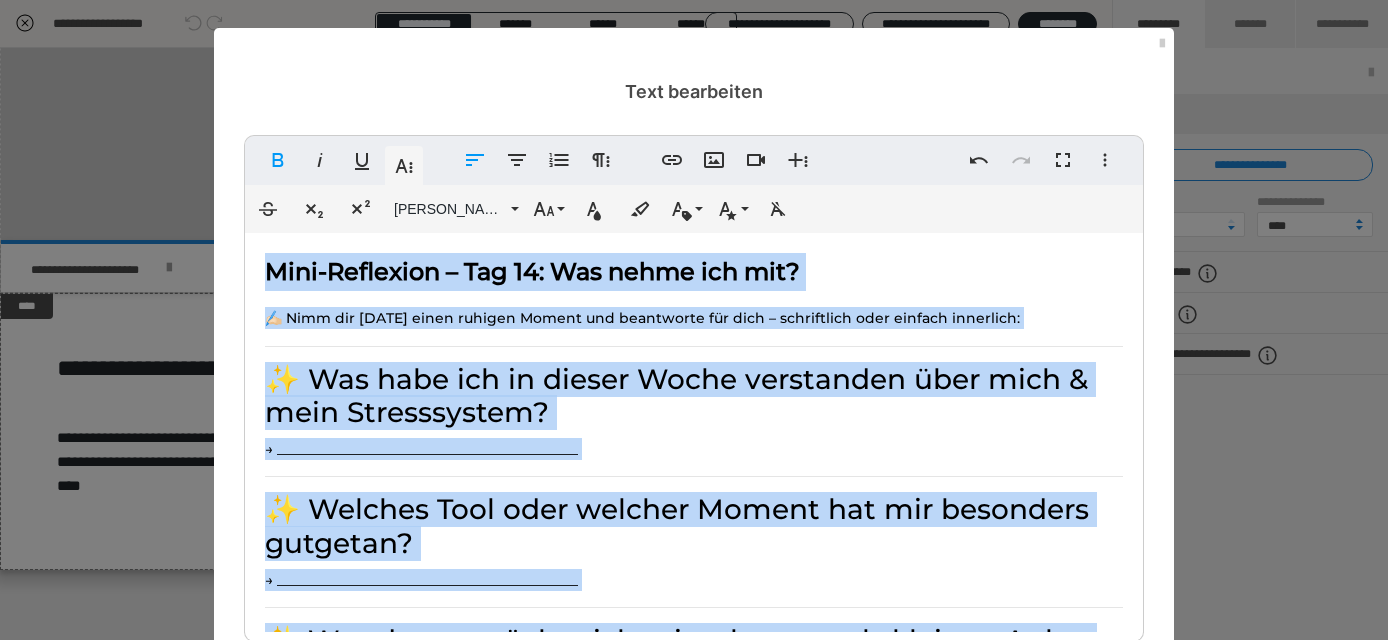 click on "Mini-Reflexion – Tag 14: Was nehme ich mit? ✍🏻 Nimm dir [DATE] einen ruhigen Moment und beantworte für dich – schriftlich oder einfach innerlich: ✨ Was habe ich in dieser Woche verstanden über mich & mein Stresssystem? → ___________________________________________ ✨ Welches Tool oder welcher Moment hat mir besonders gutgetan? → ___________________________________________ ✨ Was davon möchte ich mitnehmen – als kleinen Anker für meinen Alltag? → ___________________________________________ (z. B. nach dem Aufstehen, beim Warten im Auto, beim Zähneputzen, nach dem Mittagessen…) 💛  Kleiner Reminder: Du musst nichts perfekt machen. Du darfst dich erinnern: „Ich habe etwas für mich. Und ich darf es wieder und wieder nutzen.“" at bounding box center [694, 583] 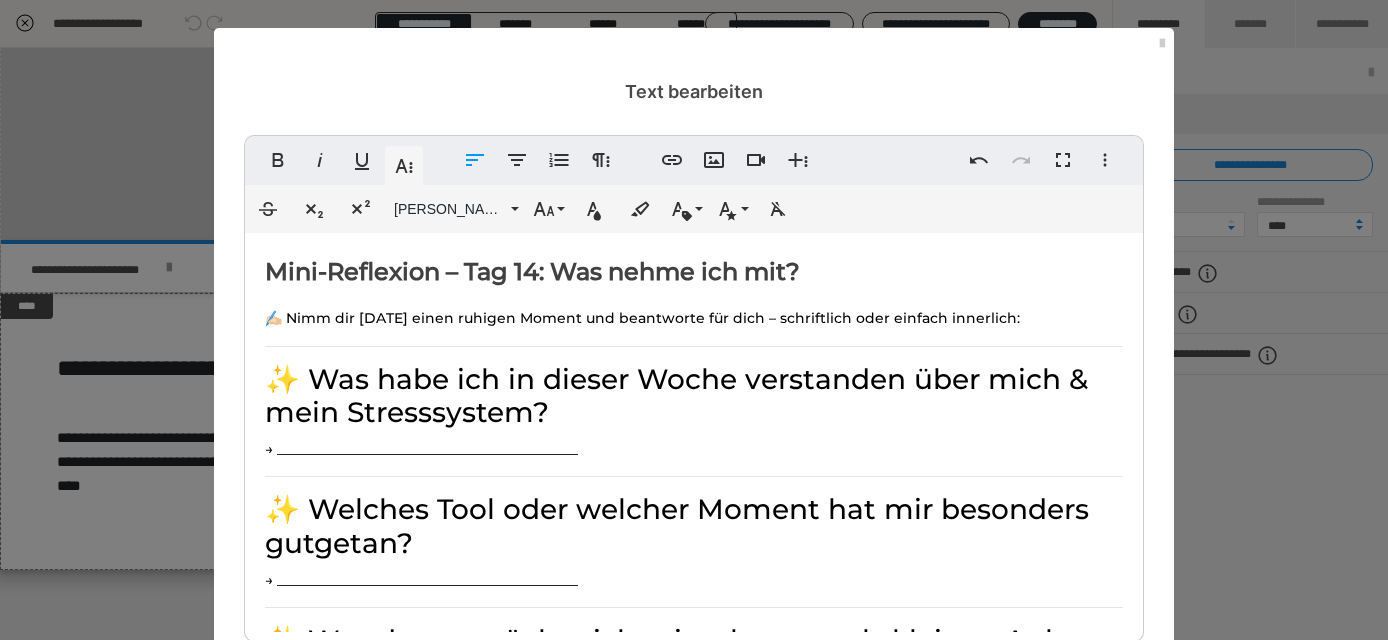 click on "Mini-Reflexion – Tag 14: Was nehme ich mit?" at bounding box center (532, 271) 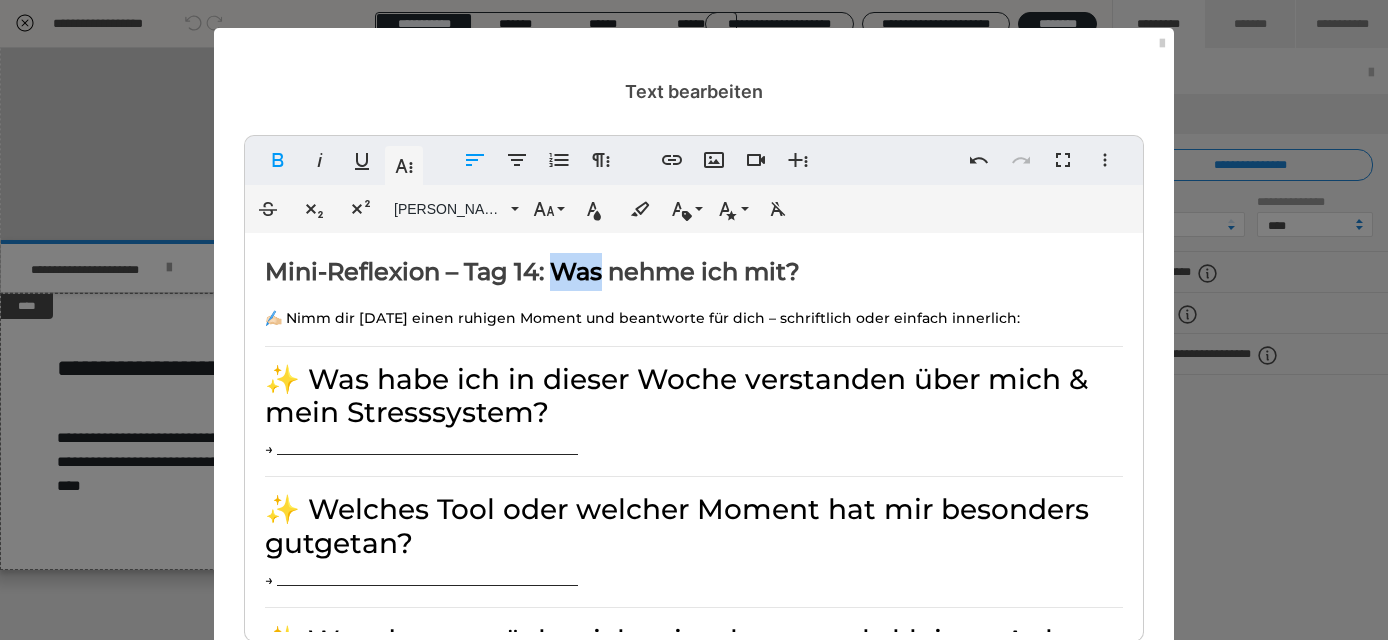 click on "Mini-Reflexion – Tag 14: Was nehme ich mit?" at bounding box center [532, 271] 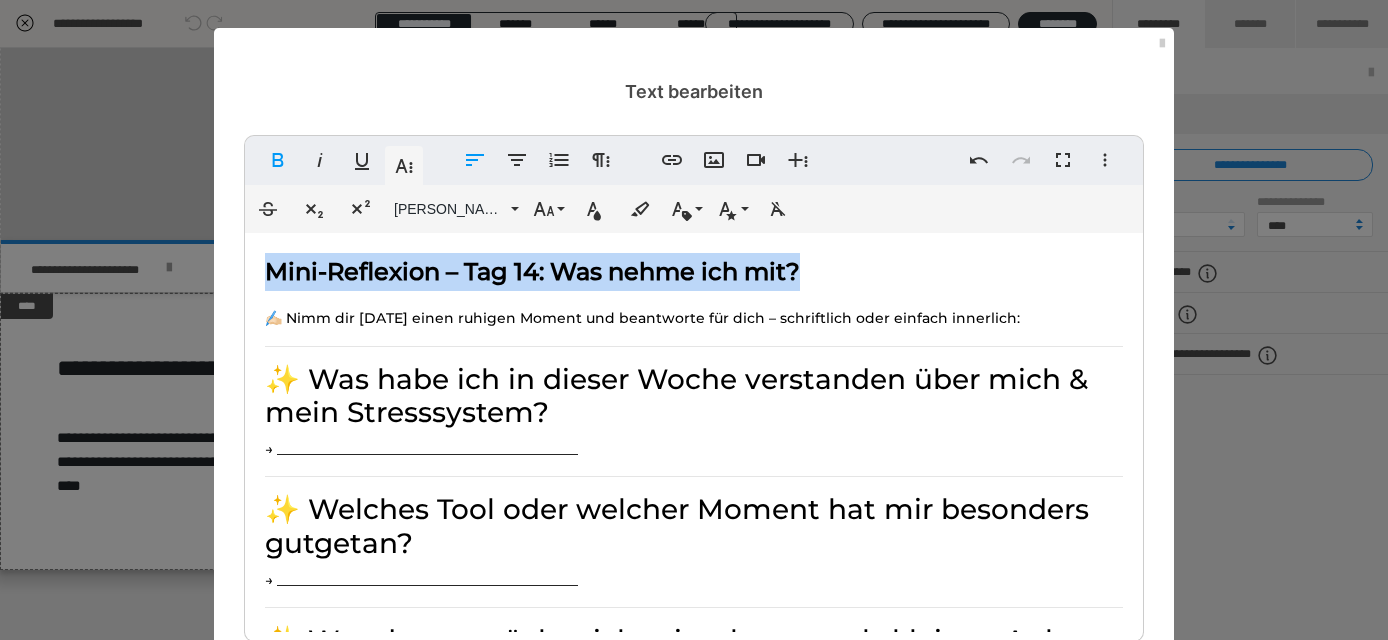 click on "Mini-Reflexion – Tag 14: Was nehme ich mit?" at bounding box center (532, 271) 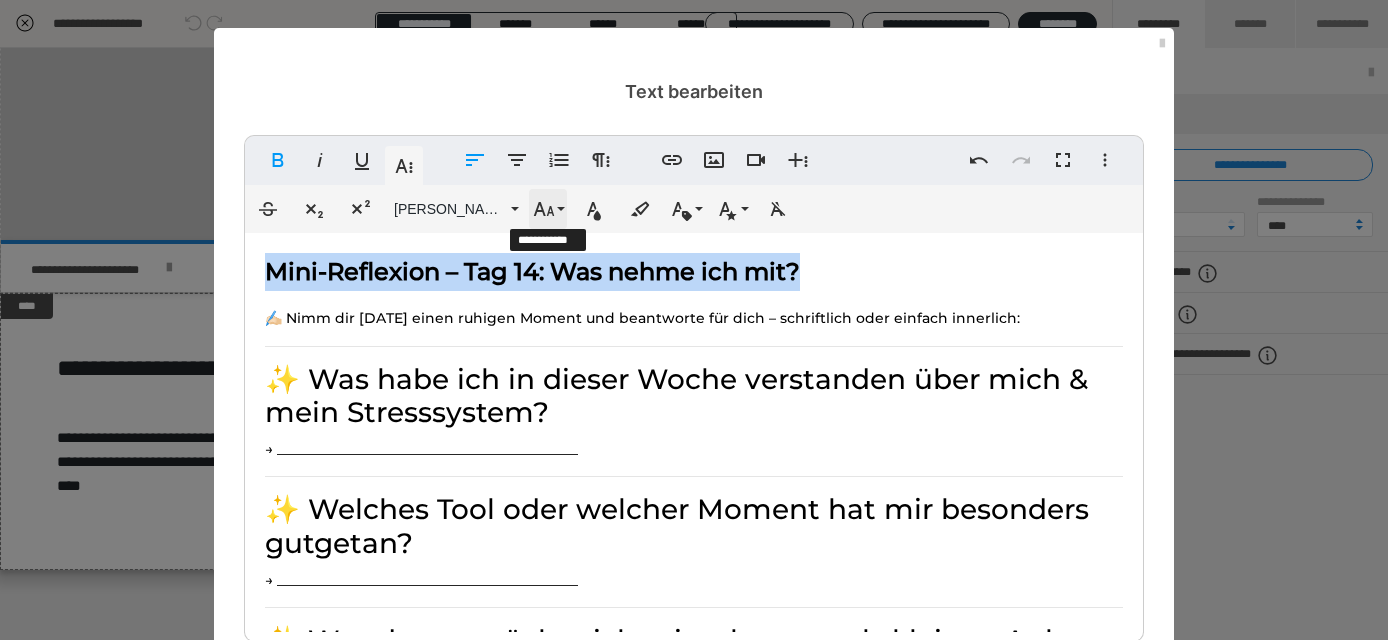 click on "Schriftgröße" at bounding box center (548, 209) 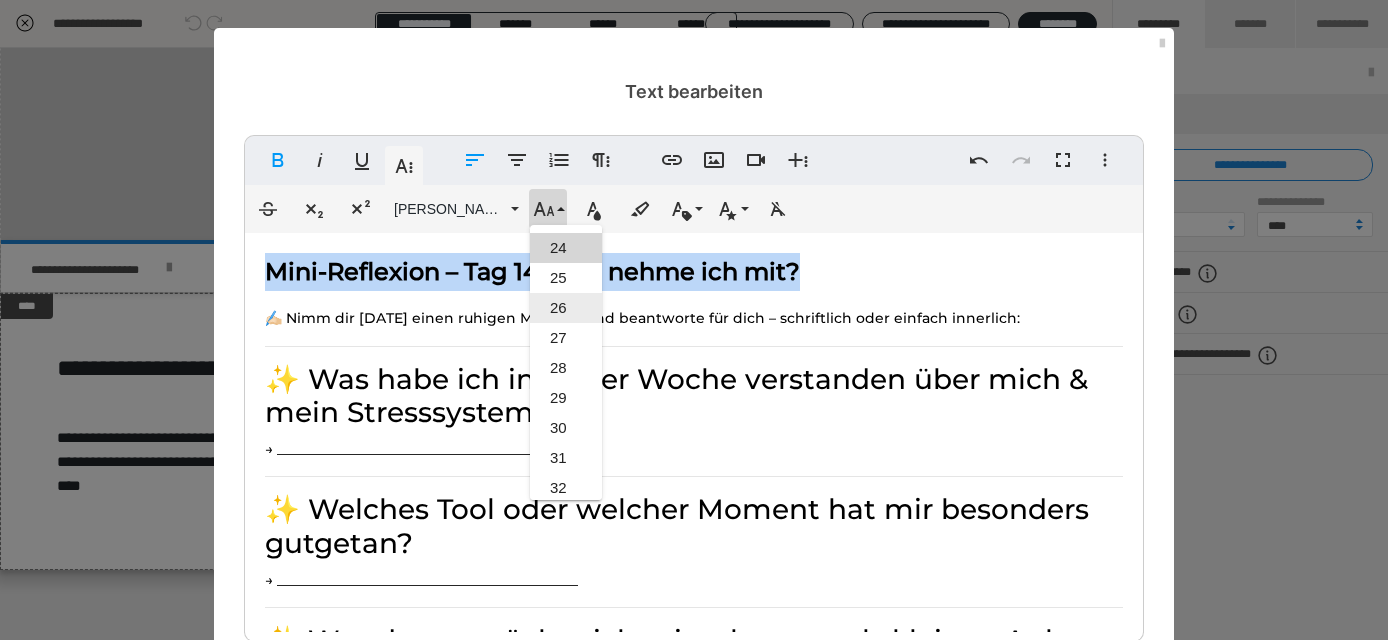 scroll, scrollTop: 660, scrollLeft: 0, axis: vertical 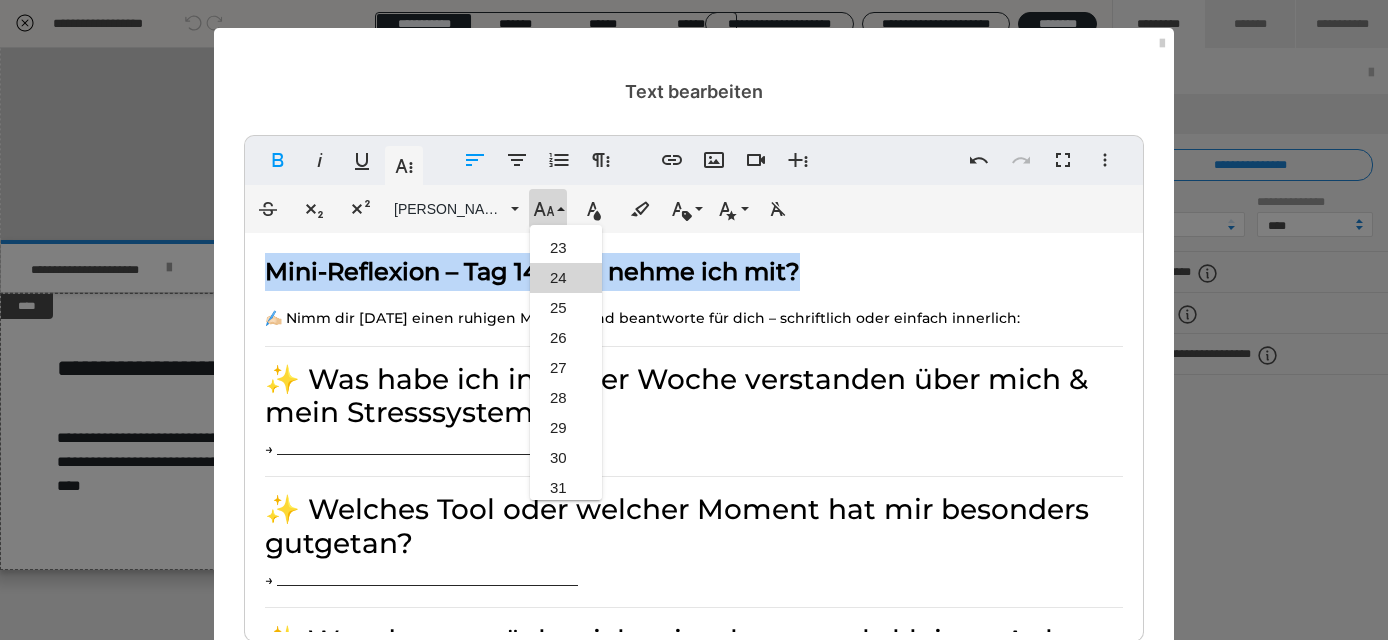 click on "24" at bounding box center (566, 278) 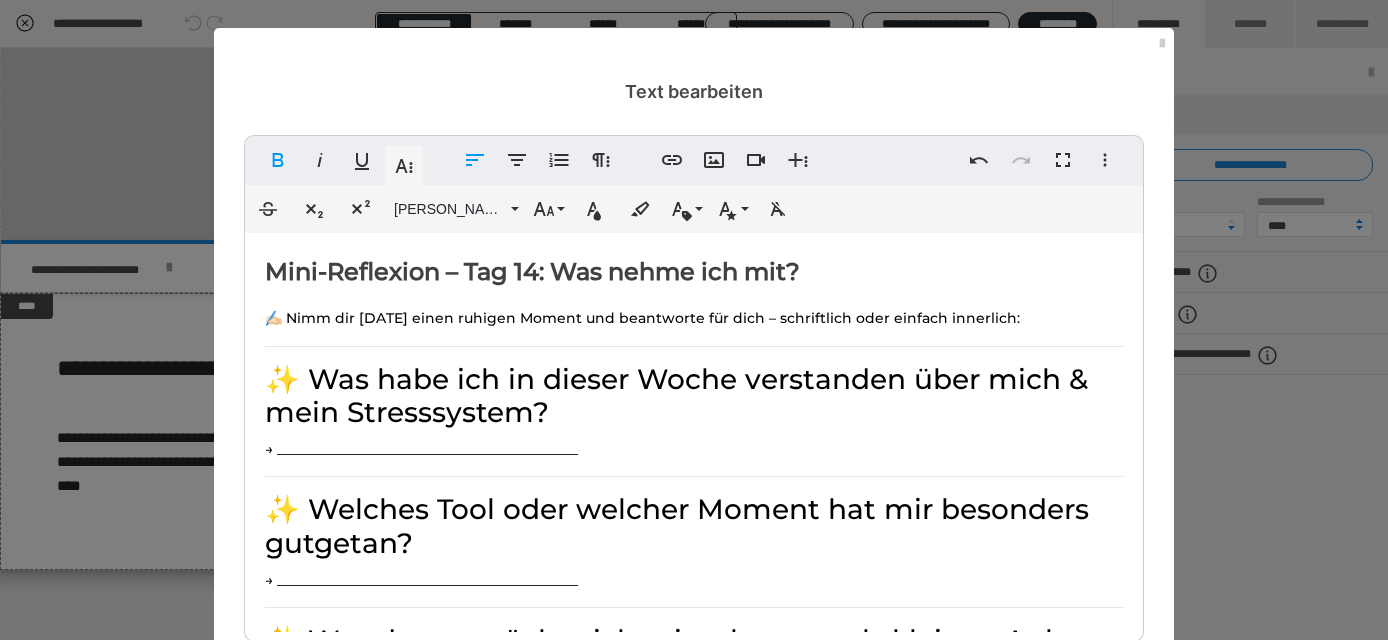 click on "Mini-Reflexion – Tag 14: Was nehme ich mit?" at bounding box center (532, 271) 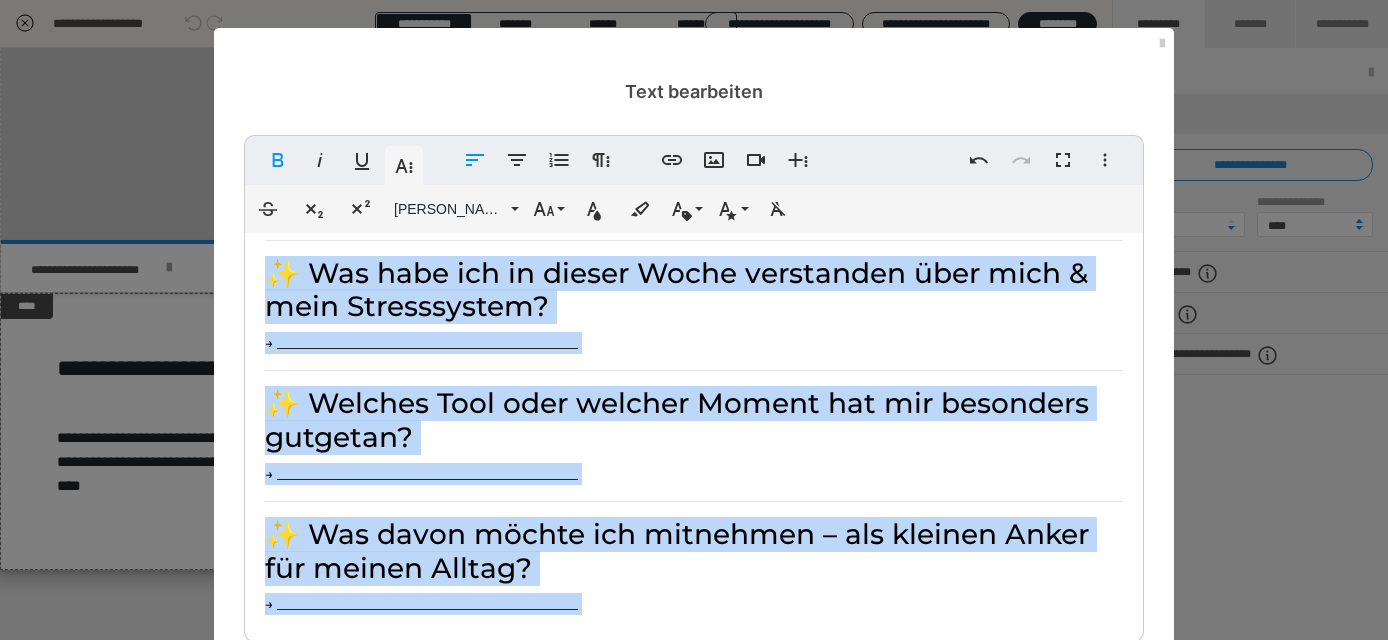 scroll, scrollTop: 295, scrollLeft: 0, axis: vertical 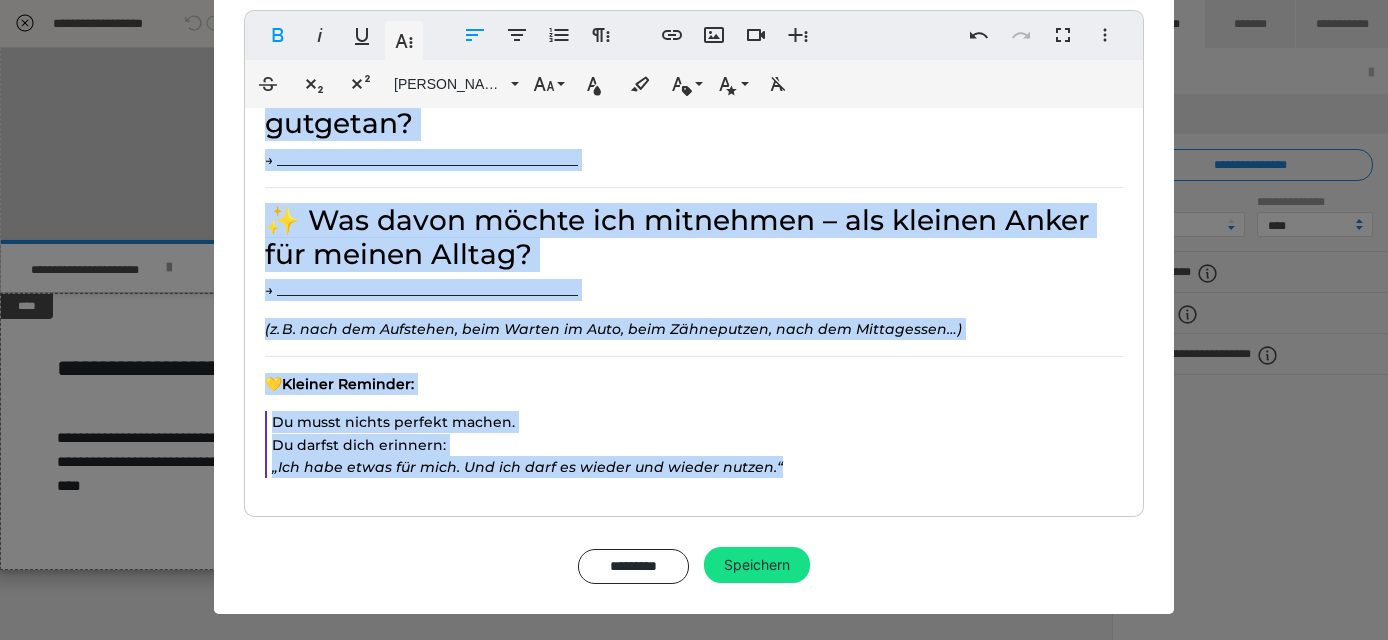 drag, startPoint x: 260, startPoint y: 305, endPoint x: 580, endPoint y: 717, distance: 521.67426 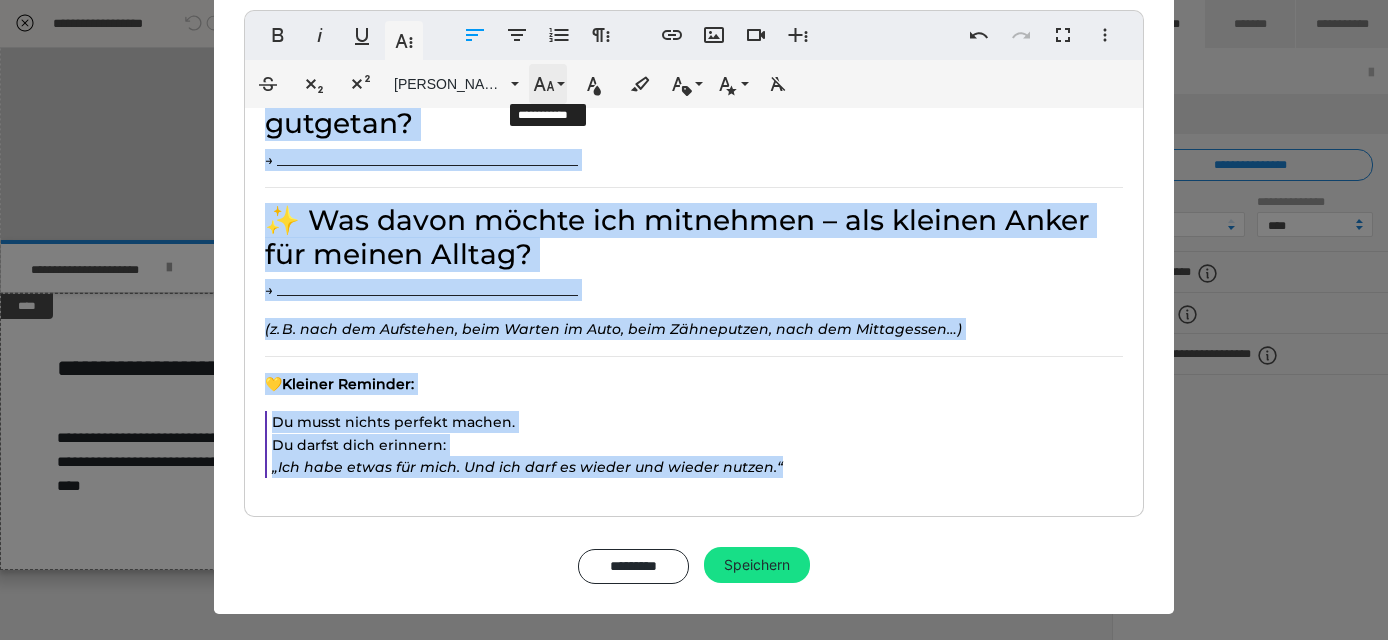 click on "Schriftgröße" at bounding box center [548, 84] 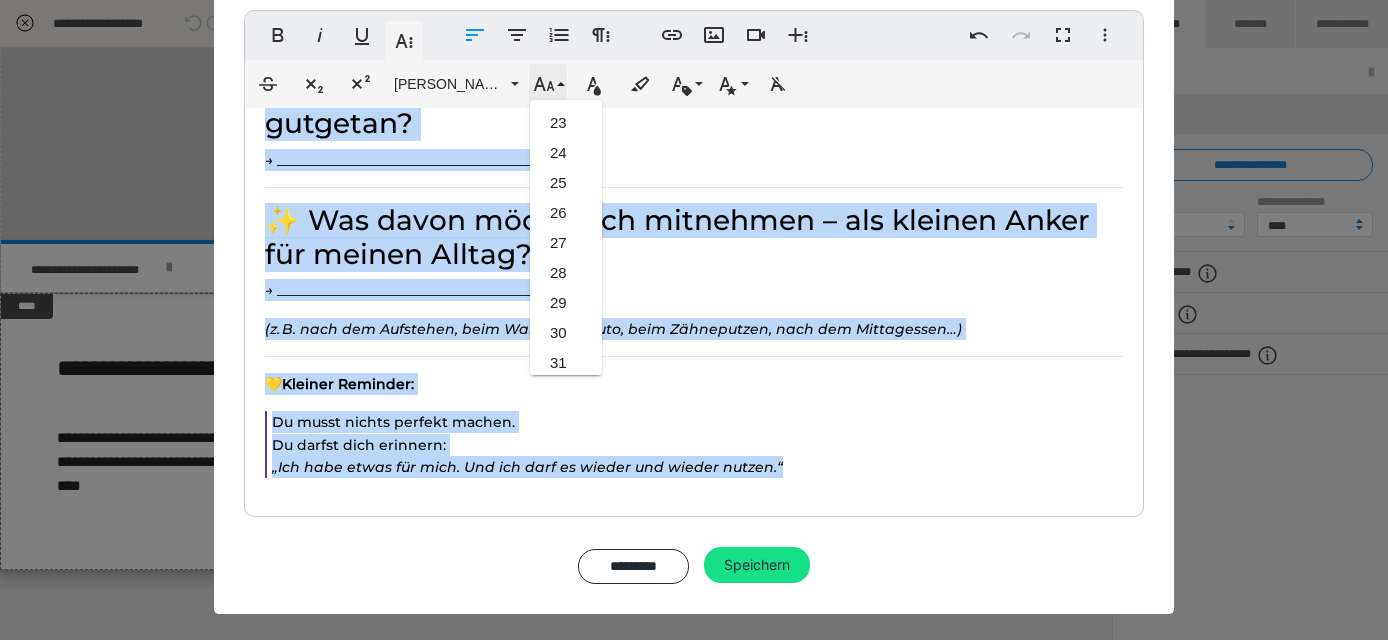 scroll, scrollTop: 413, scrollLeft: 0, axis: vertical 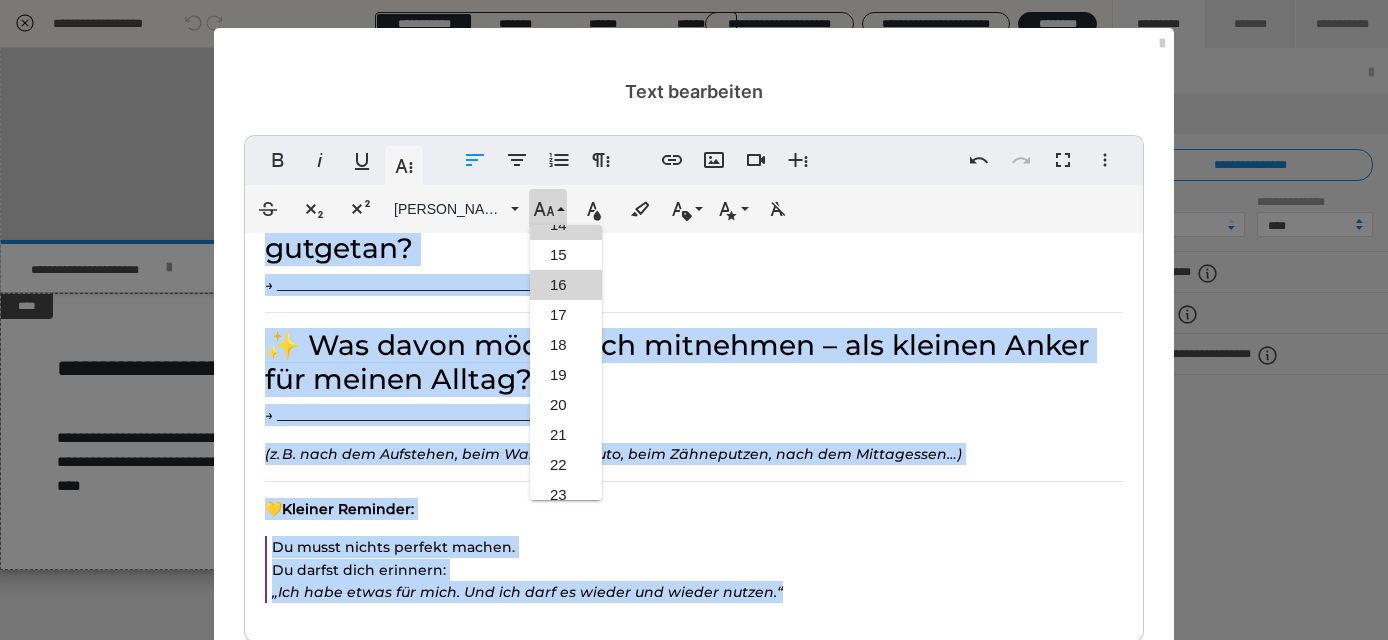 click on "16" at bounding box center [566, 285] 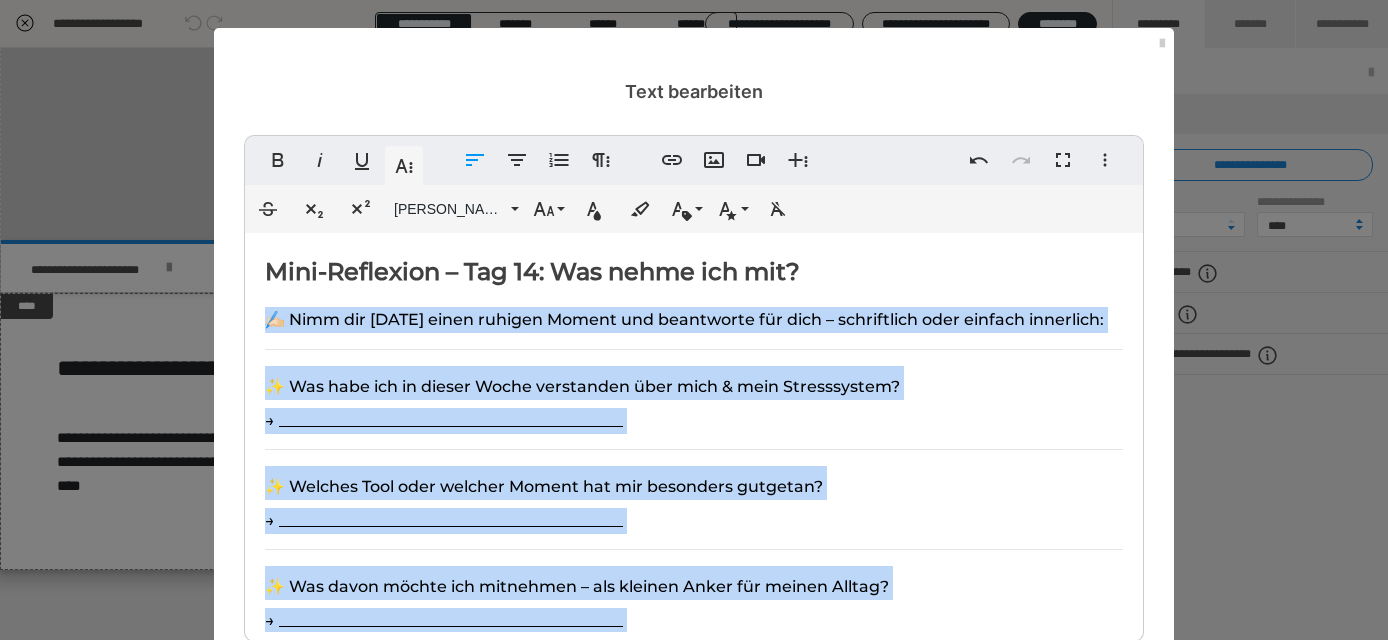 scroll, scrollTop: 0, scrollLeft: 0, axis: both 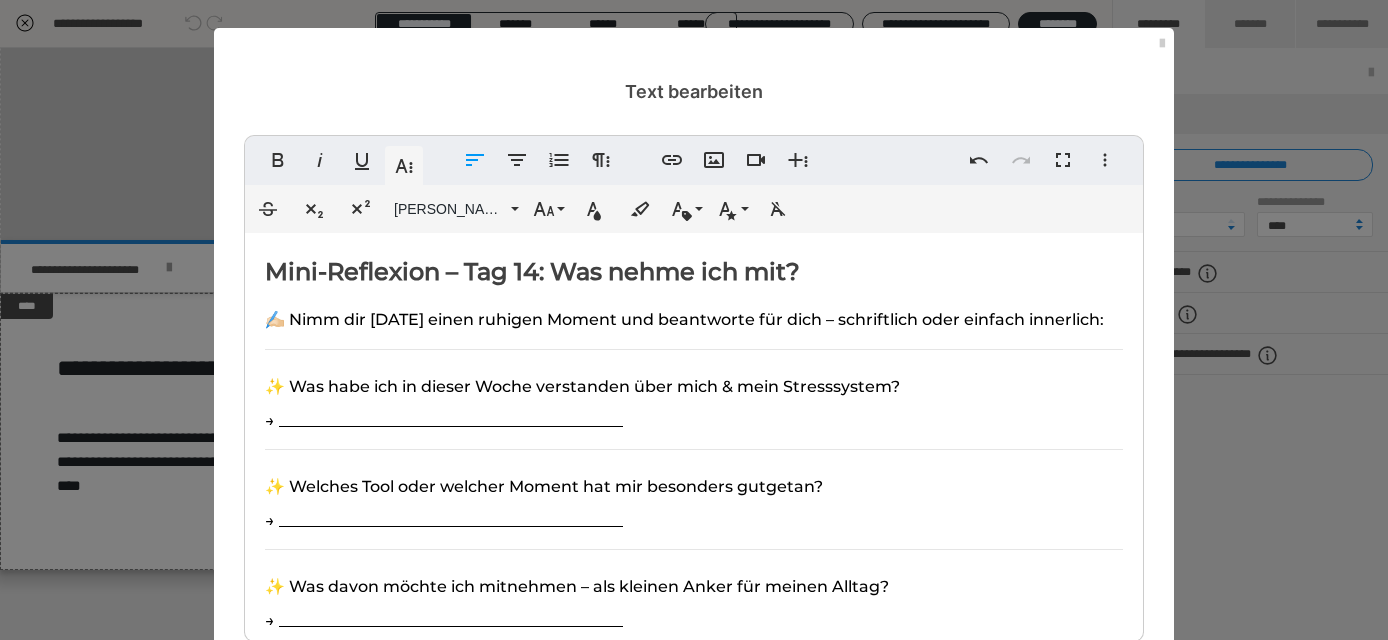 click on "✍🏻 Nimm dir [DATE] einen ruhigen Moment und beantworte für dich – schriftlich oder einfach innerlich:" at bounding box center [684, 319] 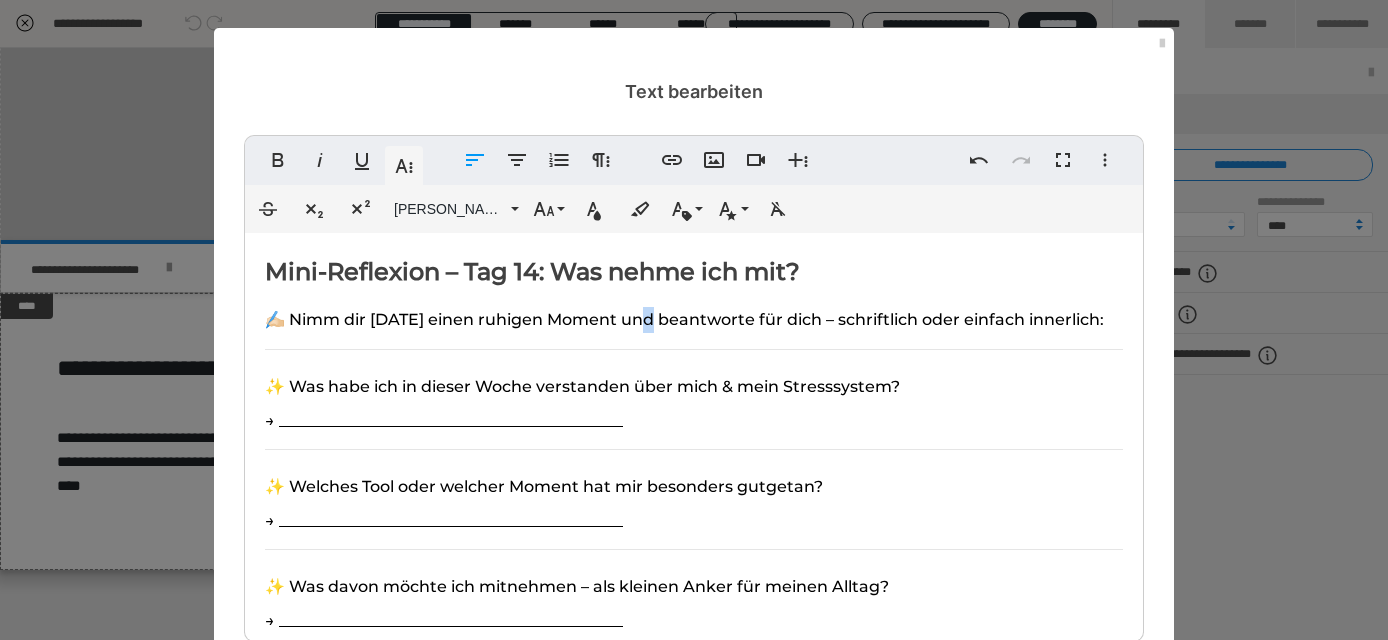 click on "✍🏻 Nimm dir [DATE] einen ruhigen Moment und beantworte für dich – schriftlich oder einfach innerlich:" at bounding box center [684, 319] 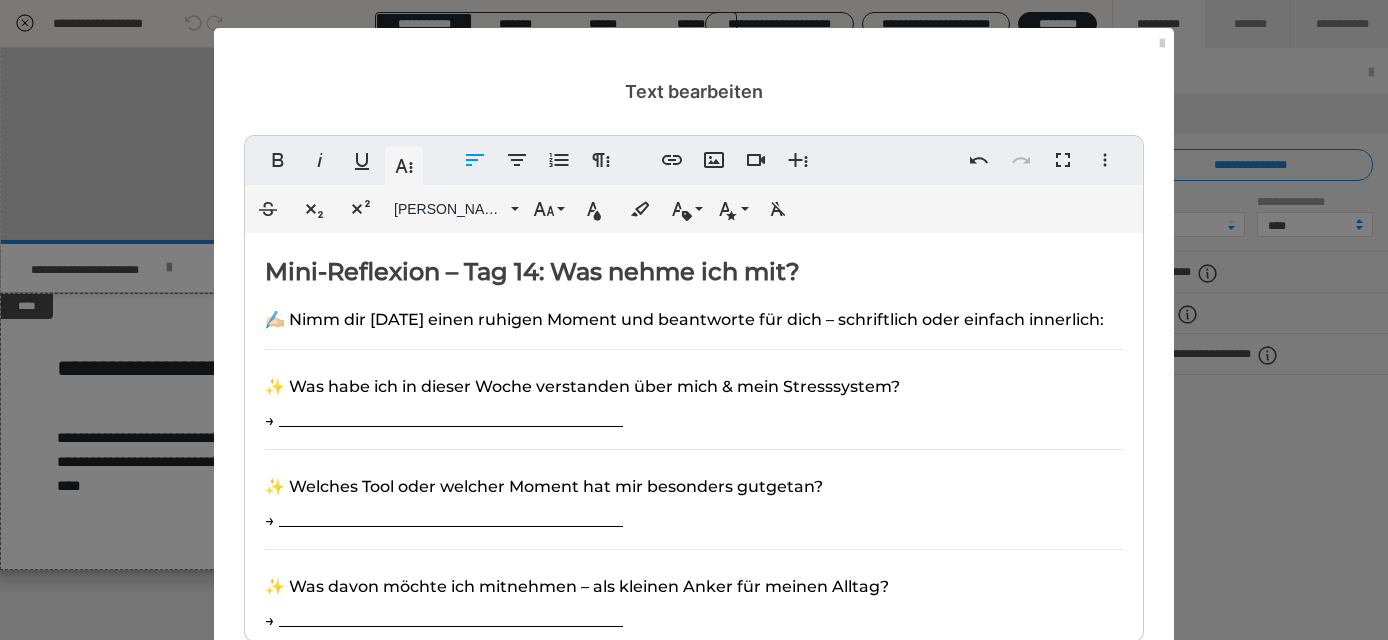 click on "✍🏻 Nimm dir [DATE] einen ruhigen Moment und beantworte für dich – schriftlich oder einfach innerlich:" at bounding box center [684, 319] 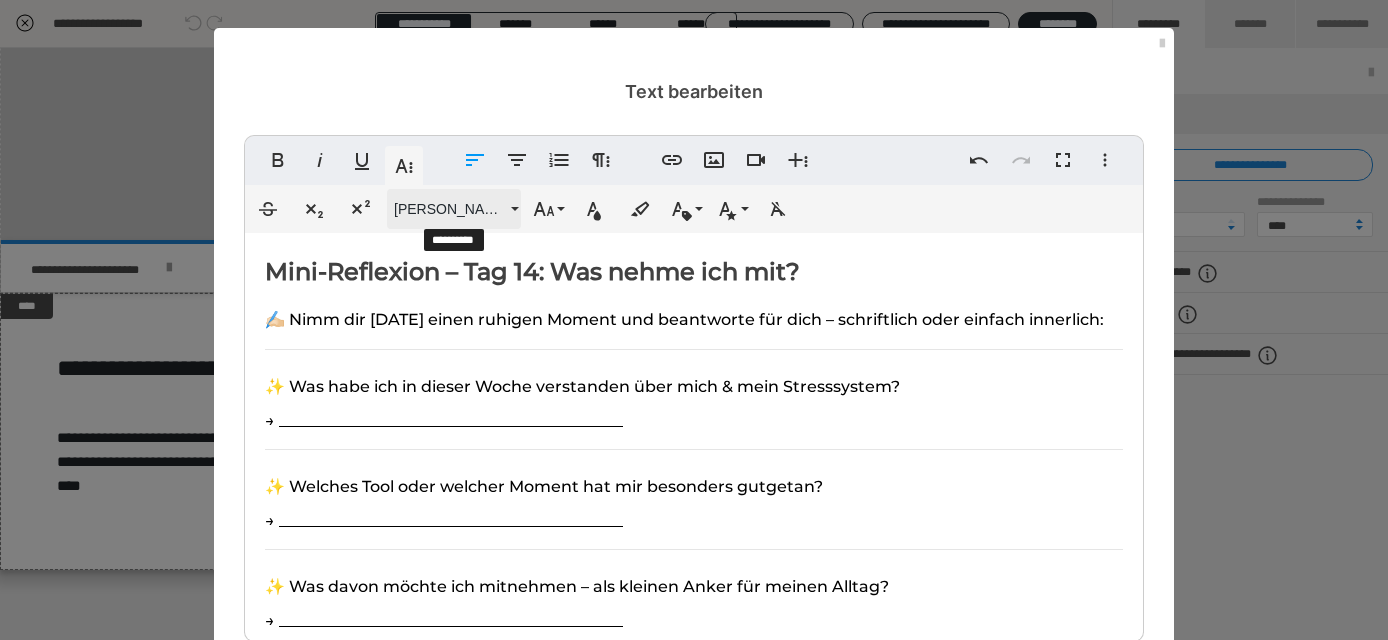 click on "[PERSON_NAME]" at bounding box center (450, 209) 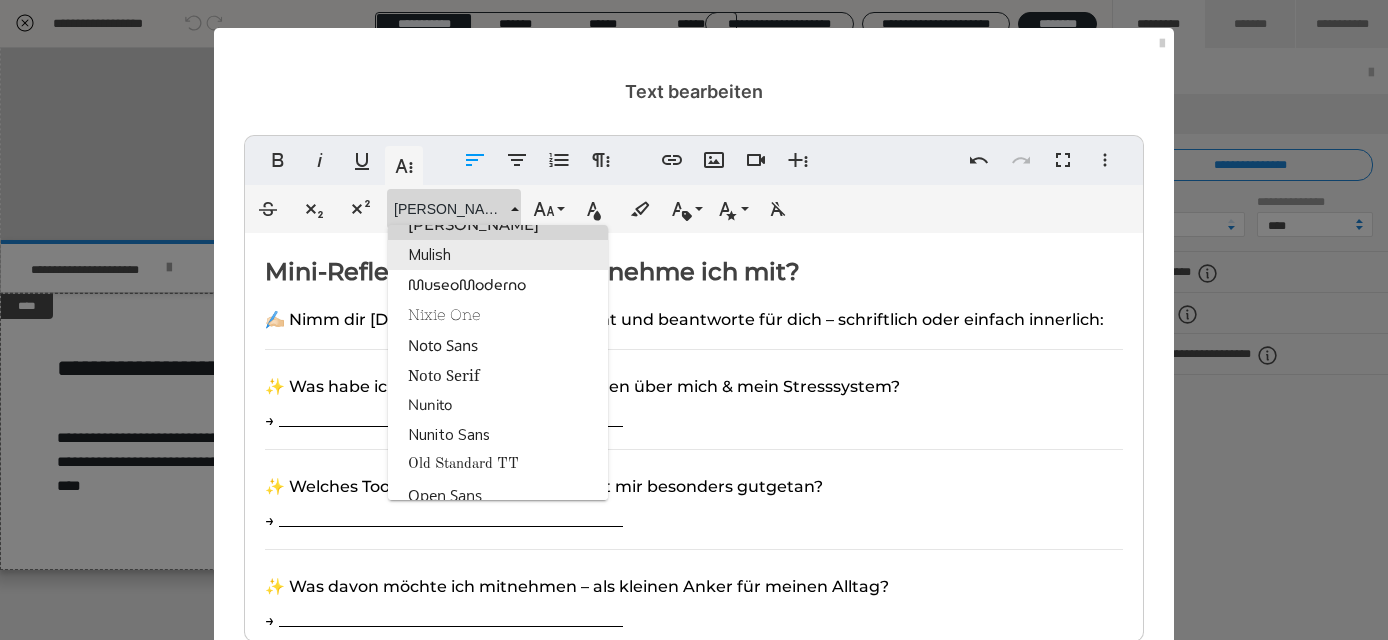 click on "Mulish" at bounding box center (498, 255) 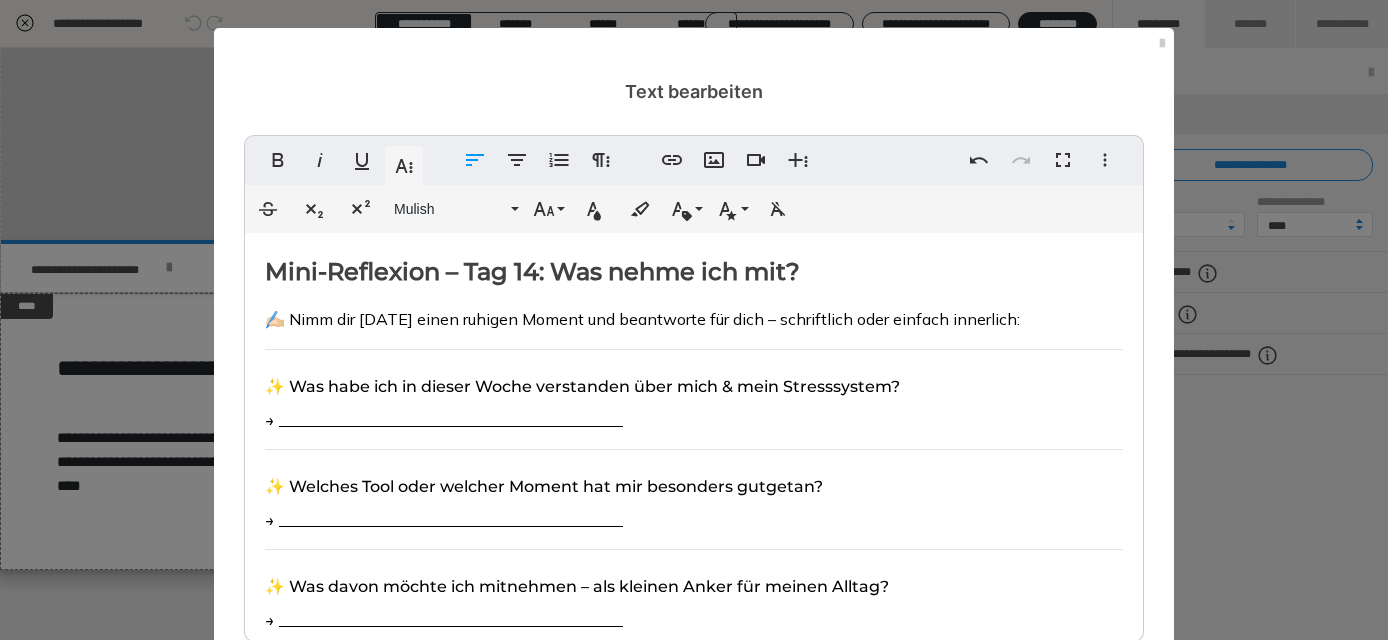 click on "Mini-Reflexion – Tag 14: Was nehme ich mit? ✍🏻 Nimm dir [DATE] einen ruhigen Moment und beantworte für dich – schriftlich oder einfach innerlich: ✨ Was habe ich in dieser Woche verstanden über mich & mein Stresssystem? → ___________________________________________ ✨ Welches Tool oder welcher Moment hat mir besonders gutgetan? → ___________________________________________ ✨ Was davon möchte ich mitnehmen – als kleinen Anker für meinen Alltag? → ___________________________________________ (z. B. nach dem Aufstehen, beim Warten im Auto, beim Zähneputzen, nach dem Mittagessen…) 💛  Kleiner Reminder: Du musst nichts perfekt machen. Du darfst dich erinnern: „Ich habe etwas für mich. Und ich darf es wieder und wieder nutzen.“" at bounding box center (694, 548) 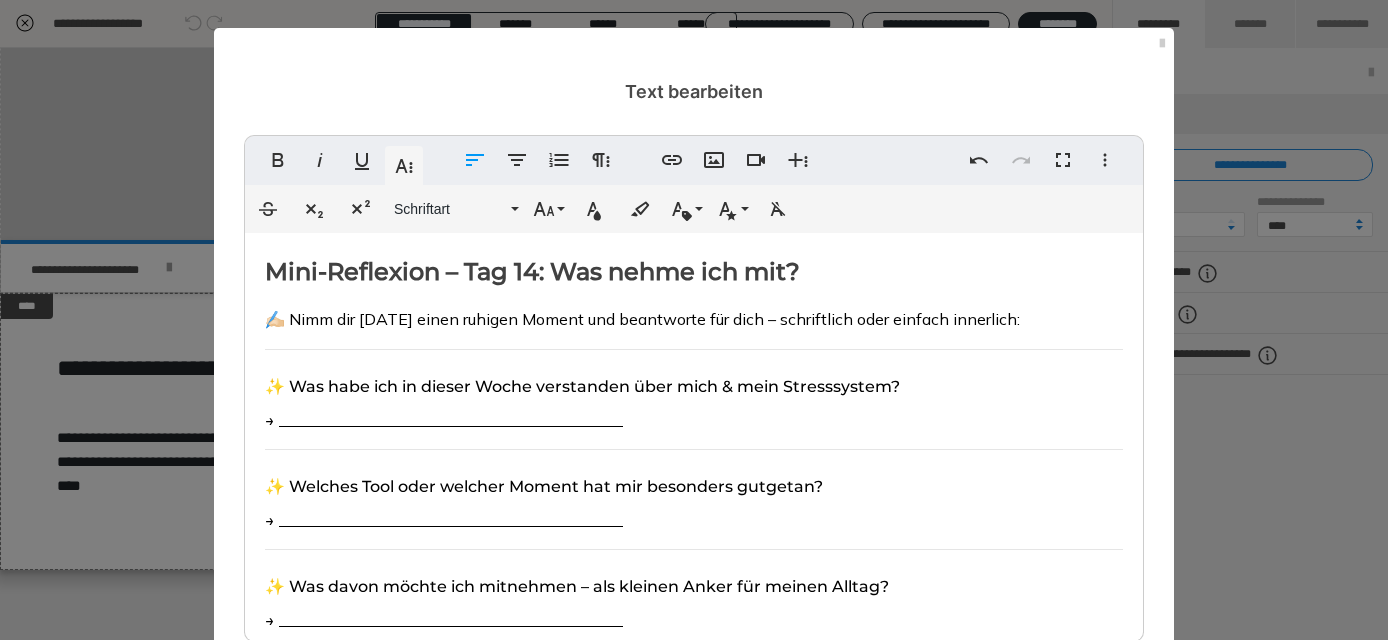 click on "✍🏻 Nimm dir [DATE] einen ruhigen Moment und beantworte für dich – schriftlich oder einfach innerlich:" at bounding box center [642, 319] 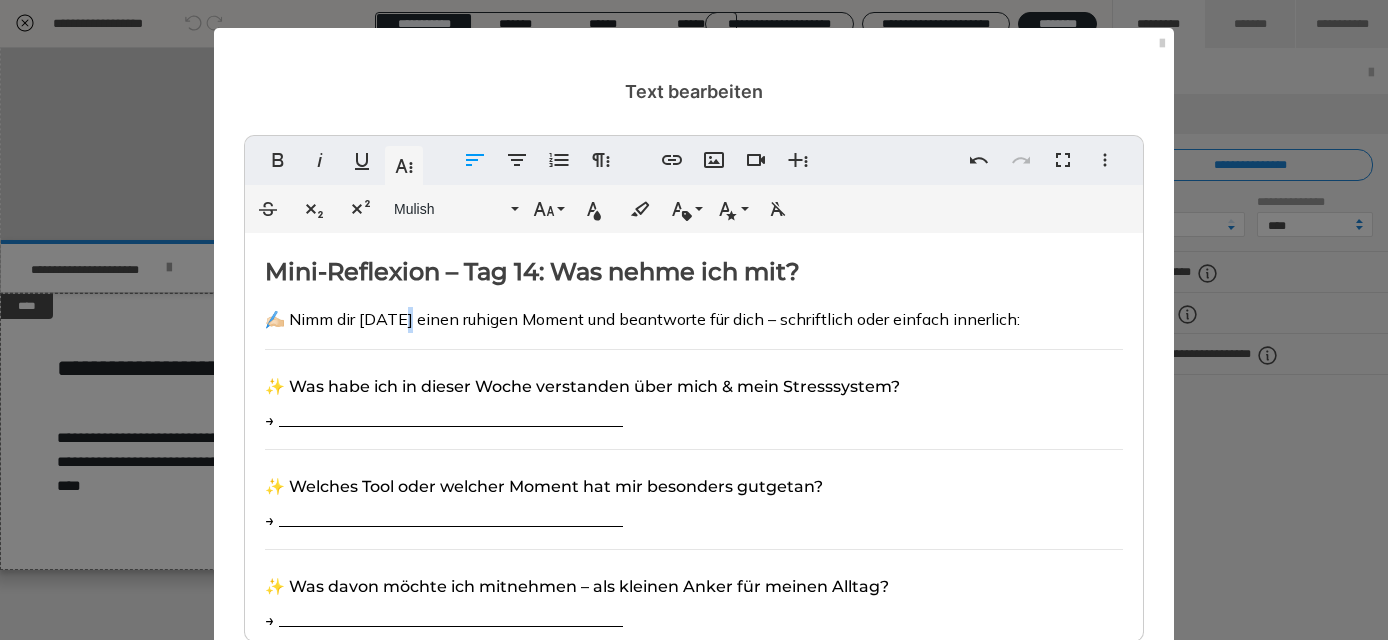 click on "✍🏻 Nimm dir [DATE] einen ruhigen Moment und beantworte für dich – schriftlich oder einfach innerlich:" at bounding box center [642, 319] 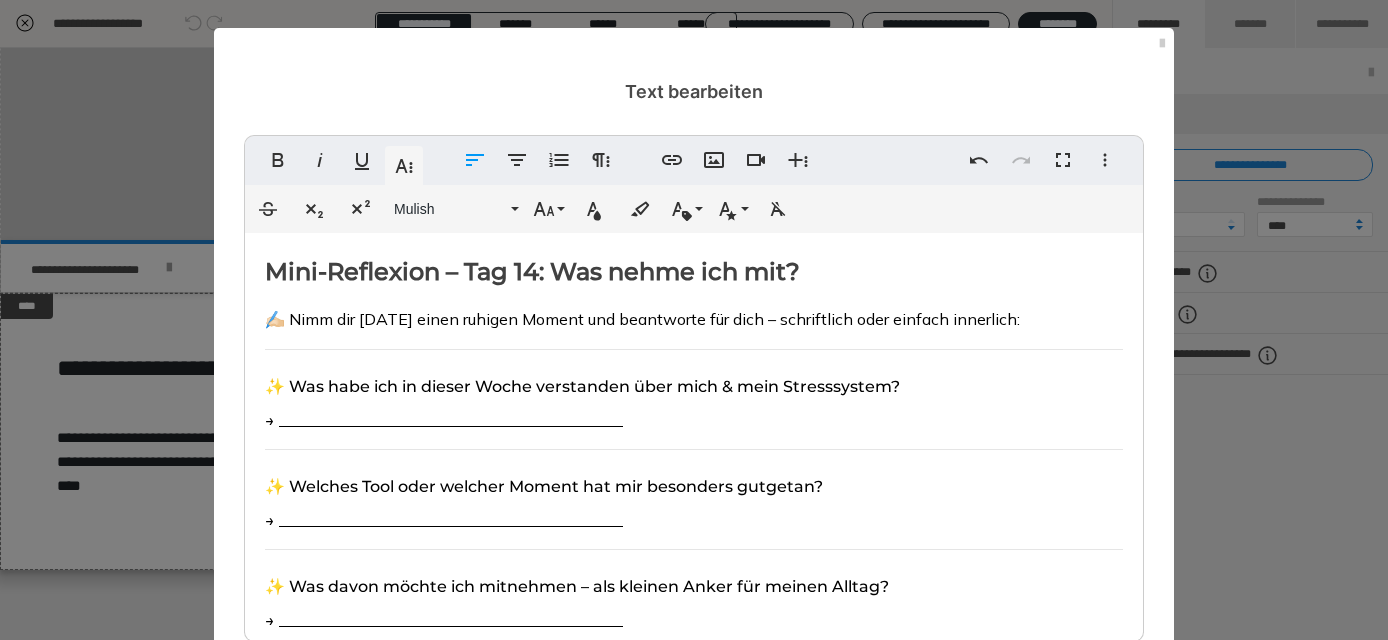 click on "✍🏻 Nimm dir [DATE] einen ruhigen Moment und beantworte für dich – schriftlich oder einfach innerlich:" at bounding box center (642, 319) 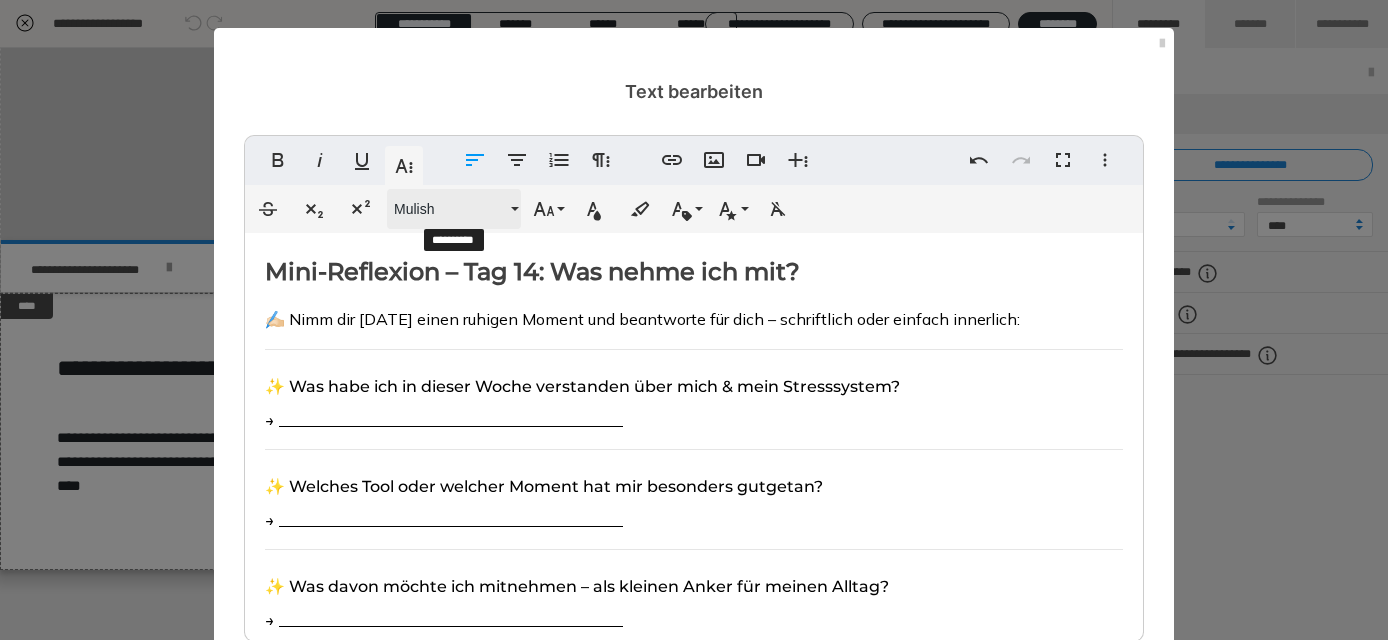 click on "Mulish" at bounding box center (450, 209) 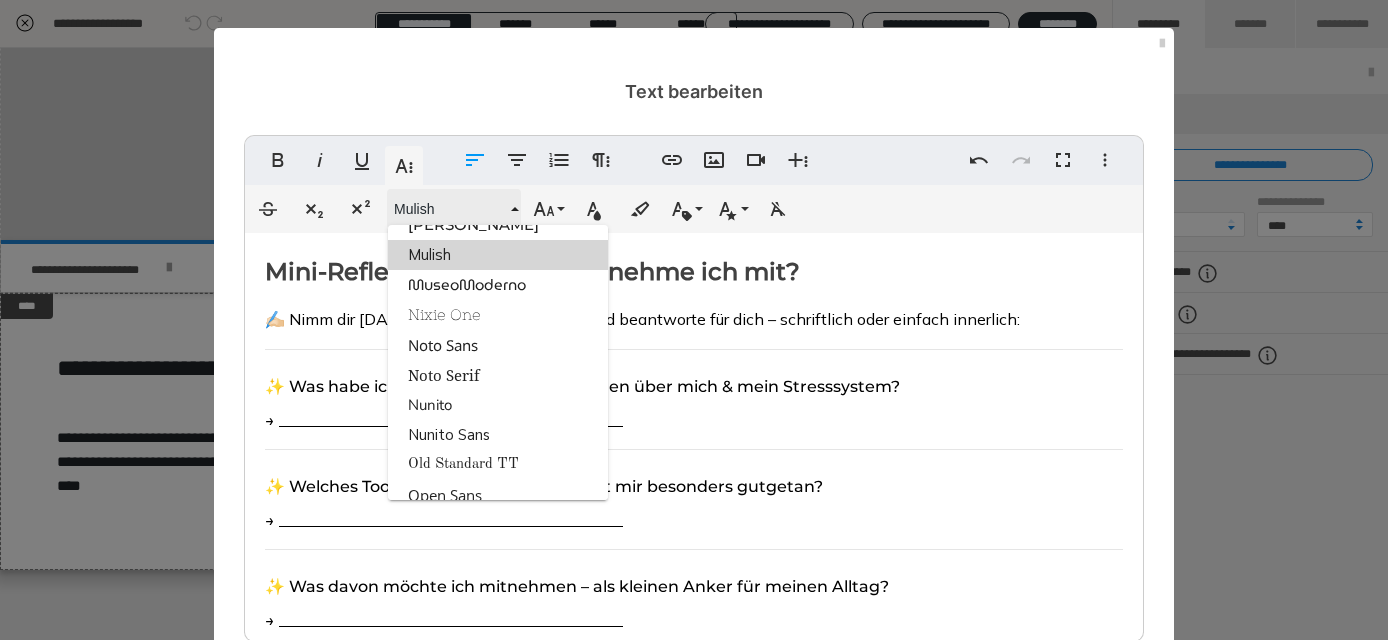 scroll, scrollTop: 2063, scrollLeft: 0, axis: vertical 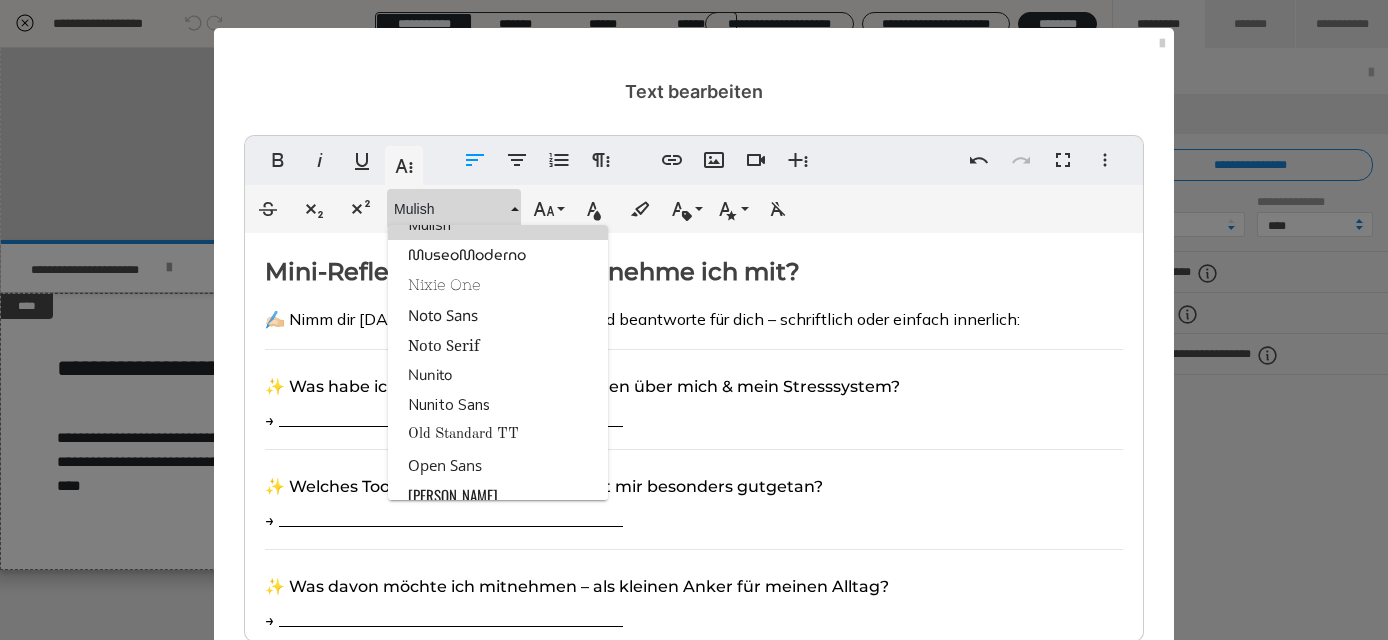 click on "Mulish" at bounding box center [498, 225] 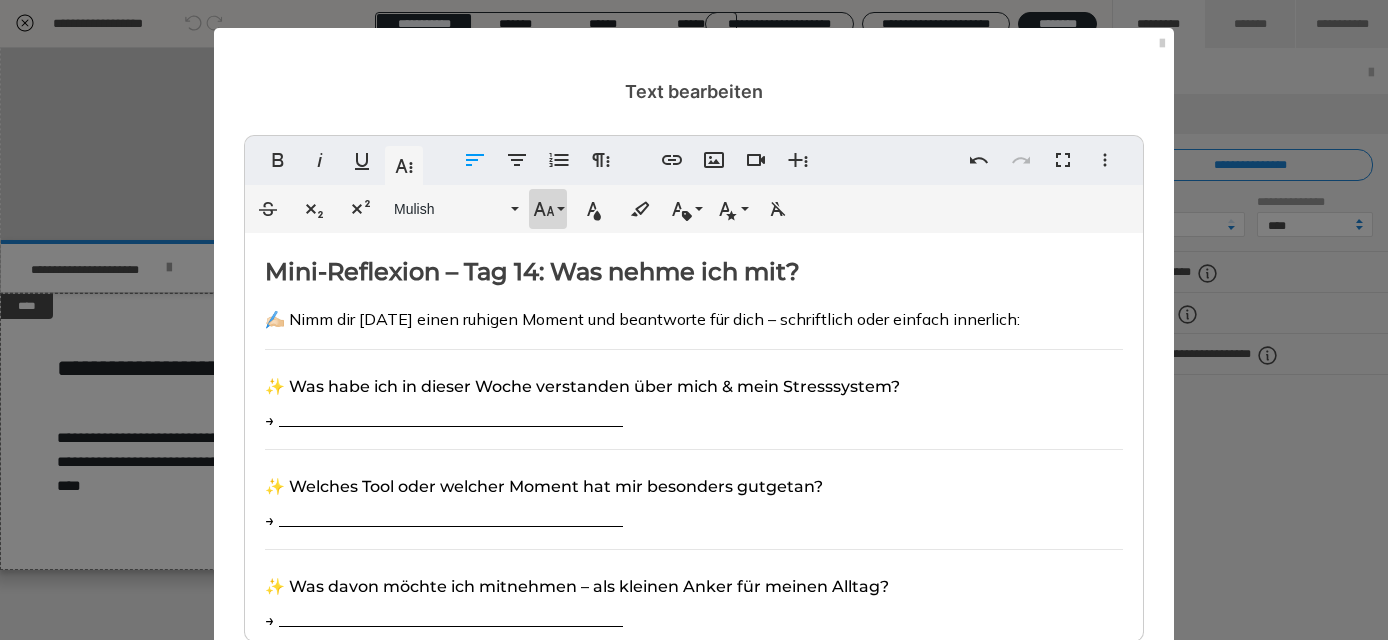 click on "Schriftgröße" at bounding box center [548, 209] 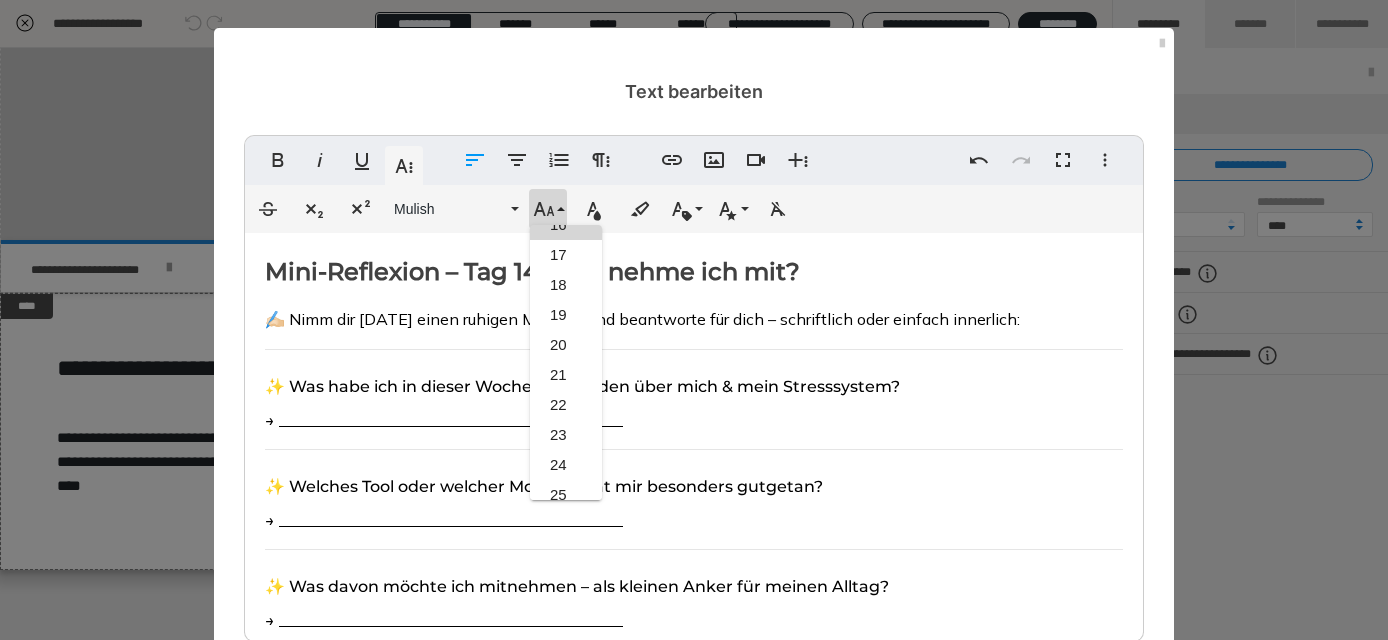 click on "Mini-Reflexion – Tag 14: Was nehme ich mit?" at bounding box center [532, 271] 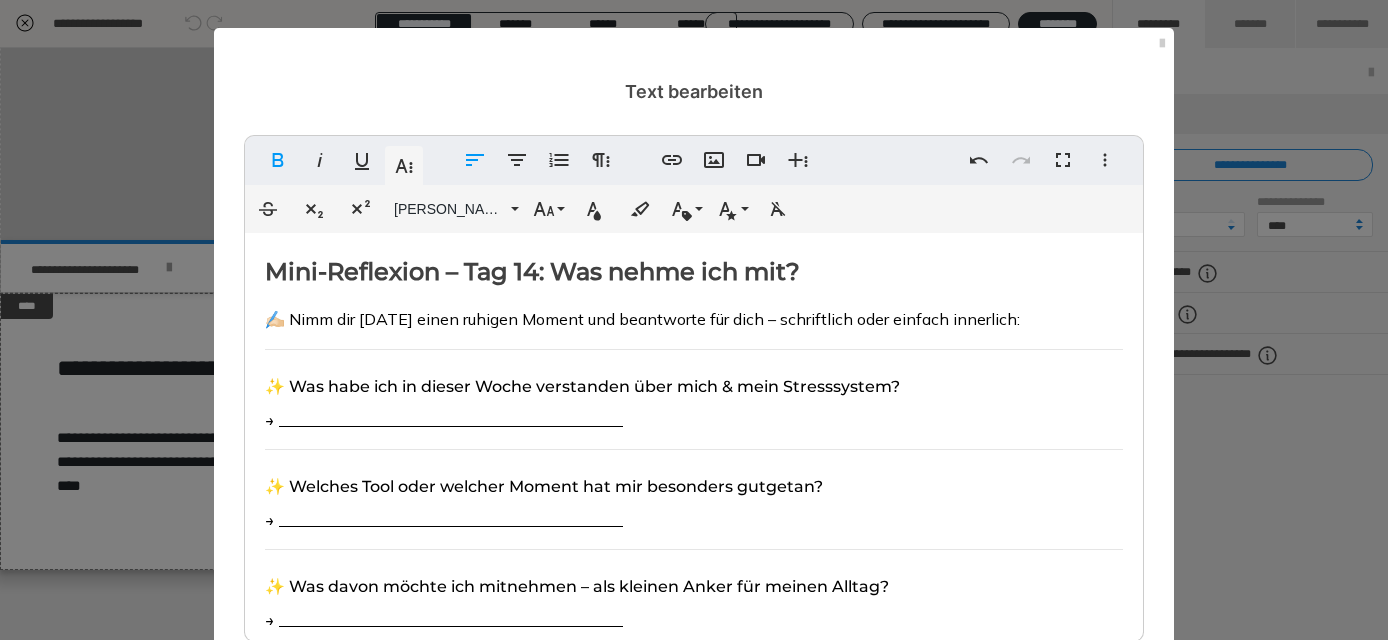 click on "Mini-Reflexion – Tag 14: Was nehme ich mit? ✍🏻 Nimm dir [DATE] einen ruhigen Moment und beantworte für dich – schriftlich oder einfach innerlich: ✨ Was habe ich in dieser Woche verstanden über mich & mein Stresssystem? → ___________________________________________ ✨ Welches Tool oder welcher Moment hat mir besonders gutgetan? → ___________________________________________ ✨ Was davon möchte ich mitnehmen – als kleinen Anker für meinen Alltag? → ___________________________________________ (z. B. nach dem Aufstehen, beim Warten im Auto, beim Zähneputzen, nach dem Mittagessen…) 💛  Kleiner Reminder: Du musst nichts perfekt machen. Du darfst dich erinnern: „Ich habe etwas für mich. Und ich darf es wieder und wieder nutzen.“" at bounding box center (694, 548) 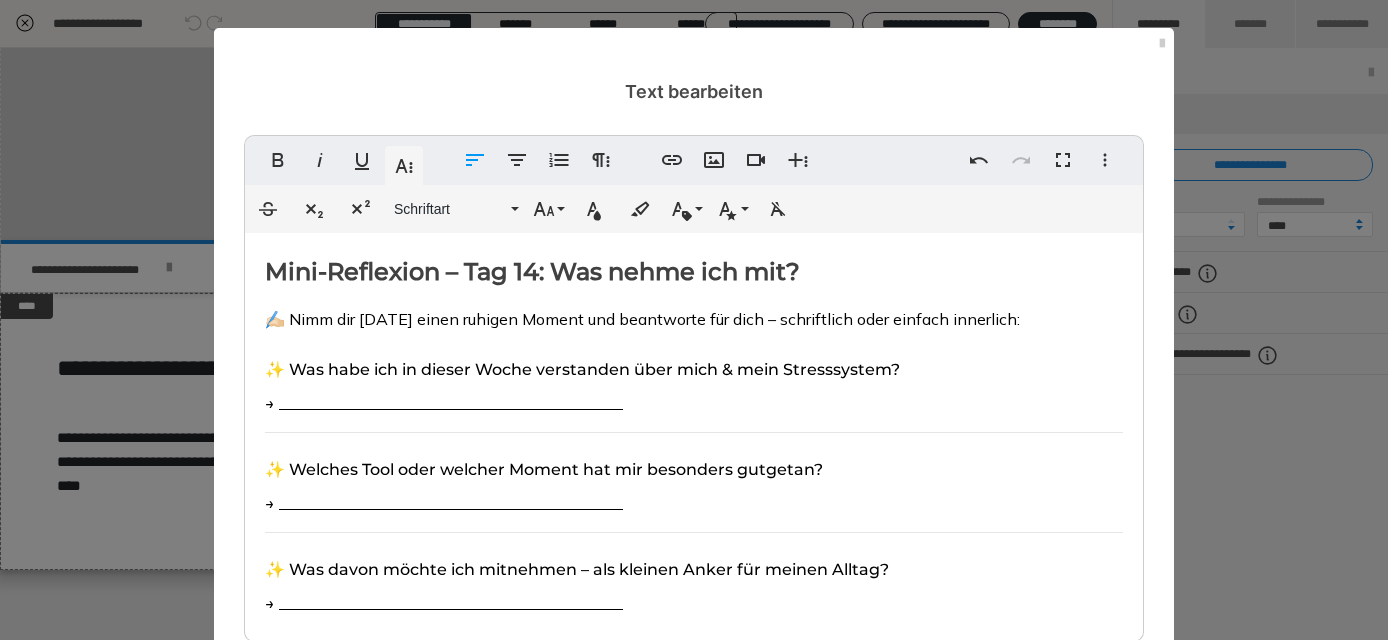 click on "✍🏻 Nimm dir [DATE] einen ruhigen Moment und beantworte für dich – schriftlich oder einfach innerlich:" at bounding box center [642, 319] 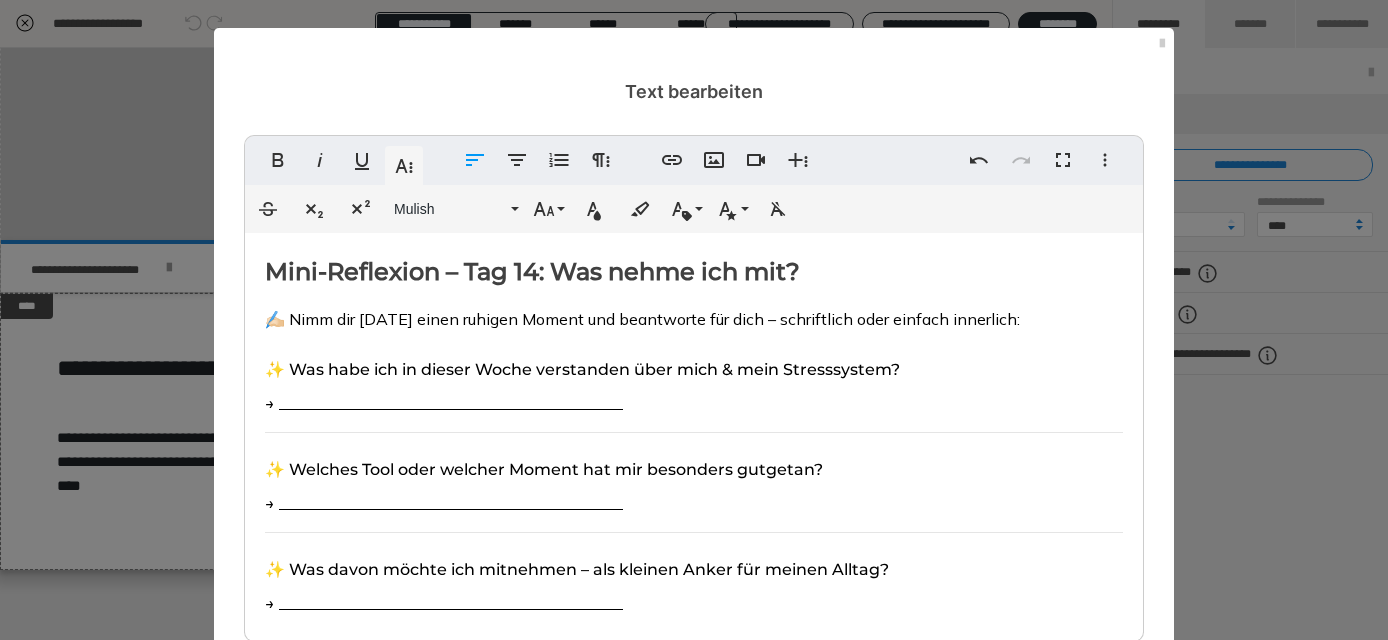 type 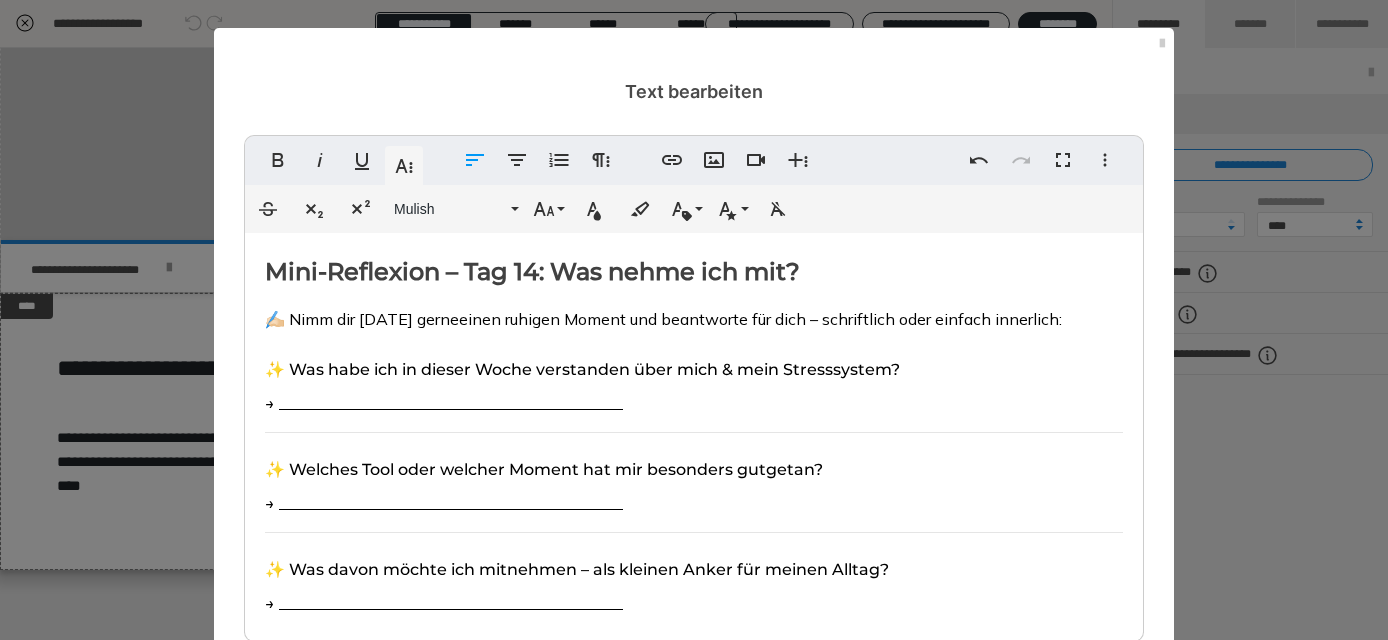 click on "✍🏻 Nimm dir [DATE] gerne  einen ruhigen Moment und beantworte für dich – schriftlich oder einfach innerlich:" at bounding box center [663, 319] 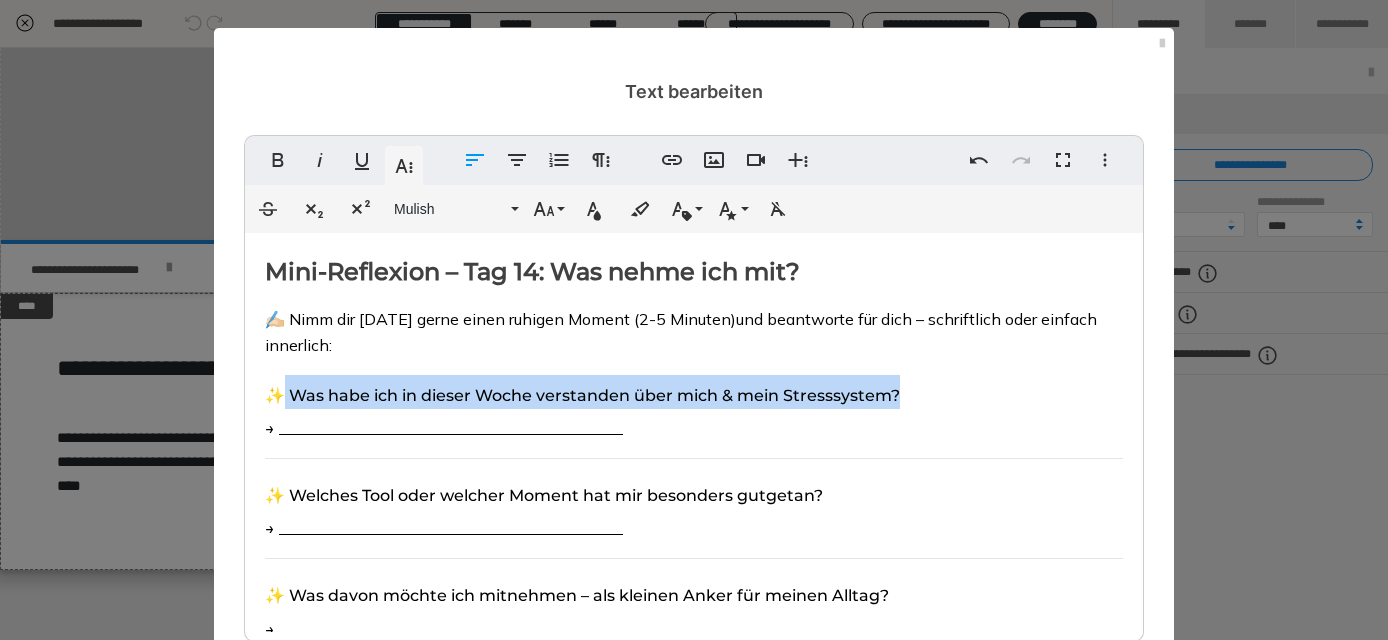 drag, startPoint x: 929, startPoint y: 395, endPoint x: 288, endPoint y: 386, distance: 641.0632 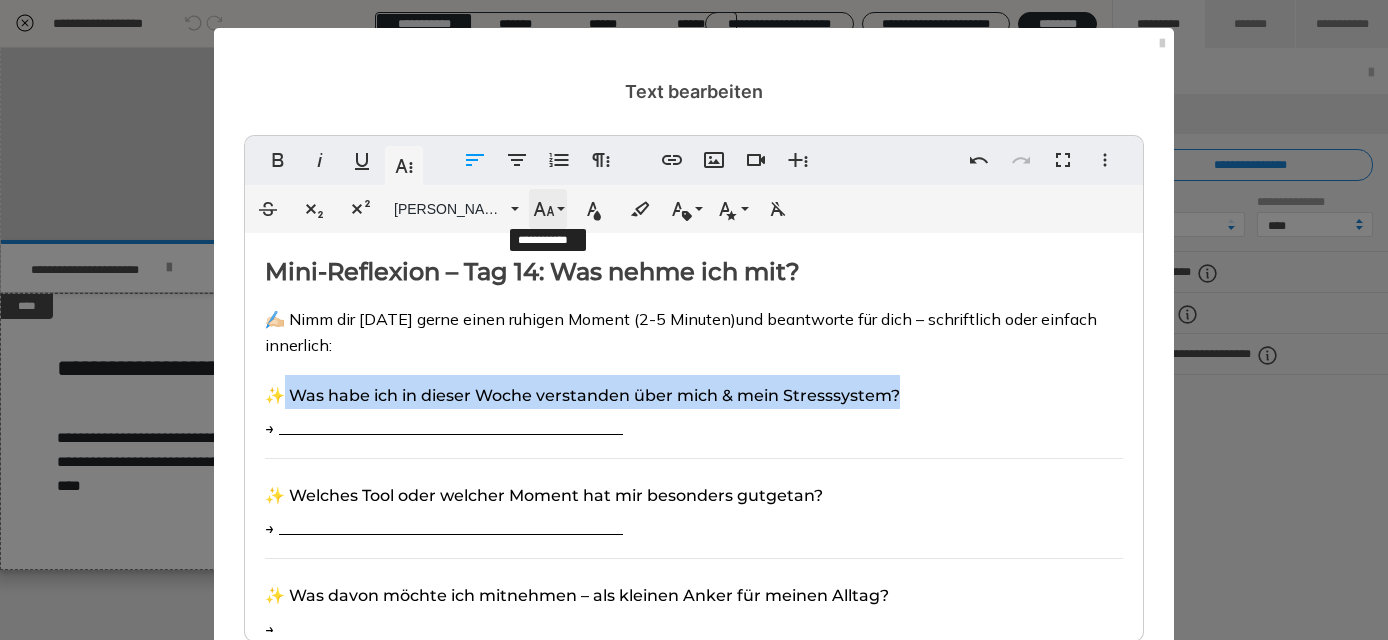 click 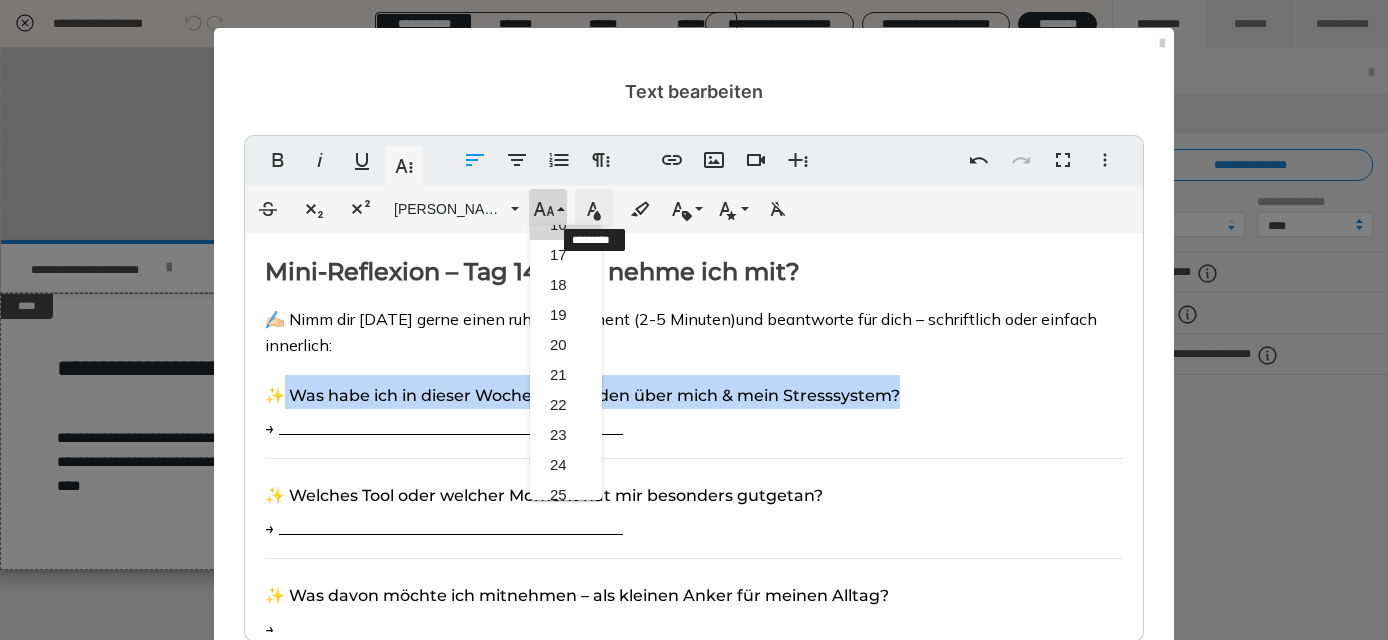 click 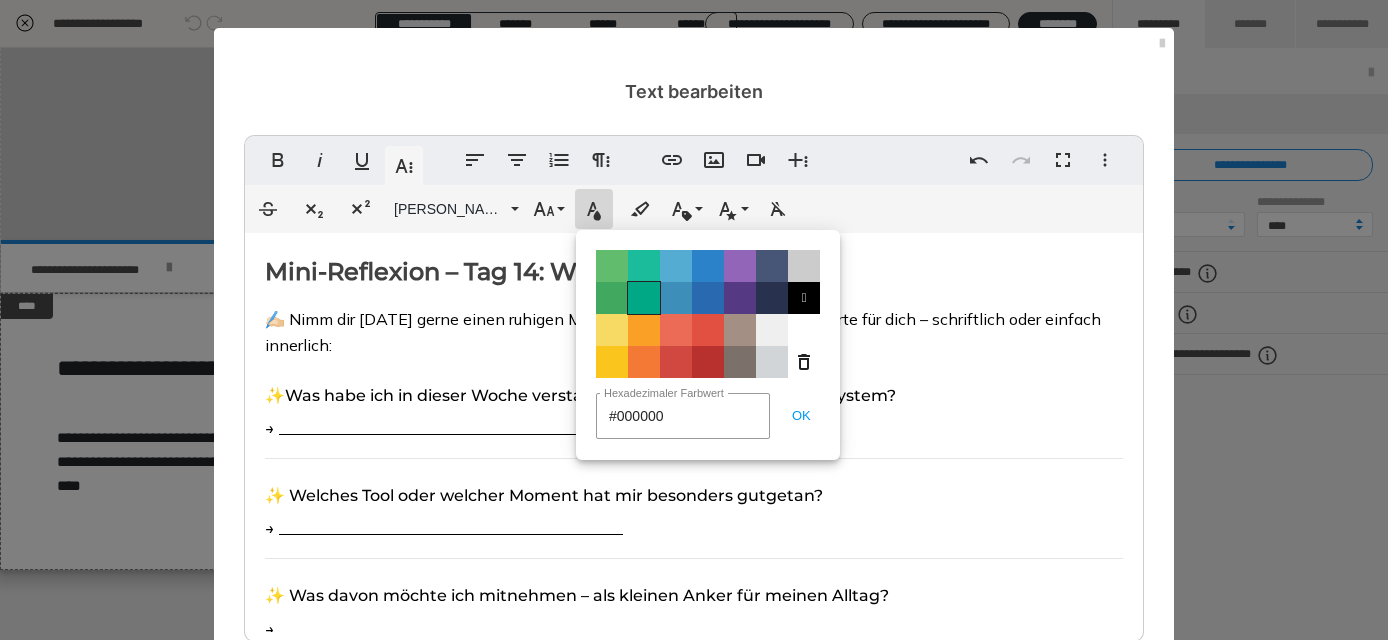 click on "Color#00A885" at bounding box center [644, 298] 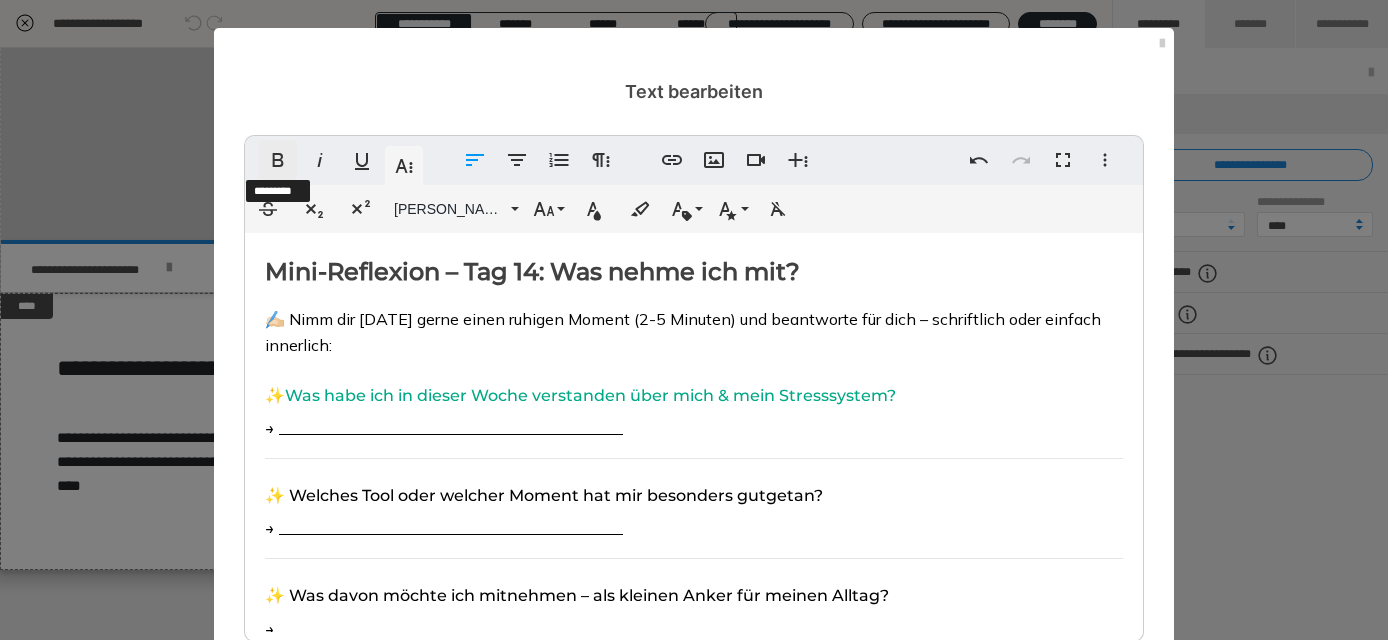 click 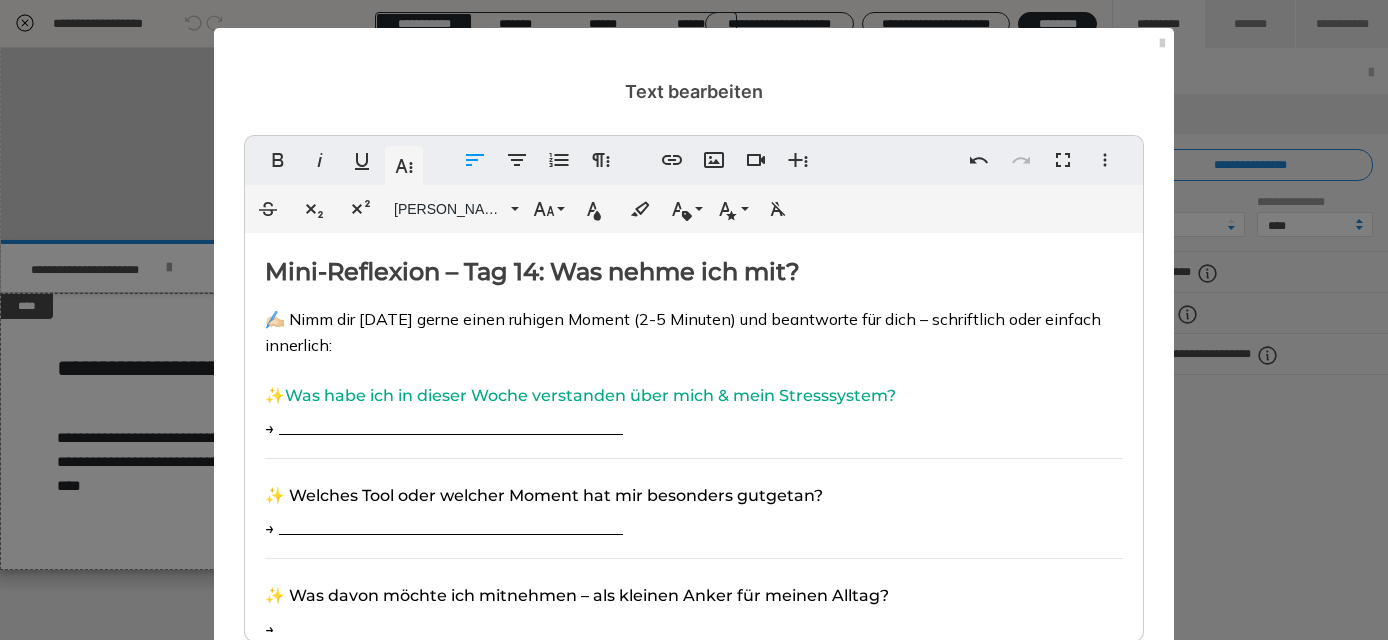 drag, startPoint x: 906, startPoint y: 395, endPoint x: 295, endPoint y: 385, distance: 611.08185 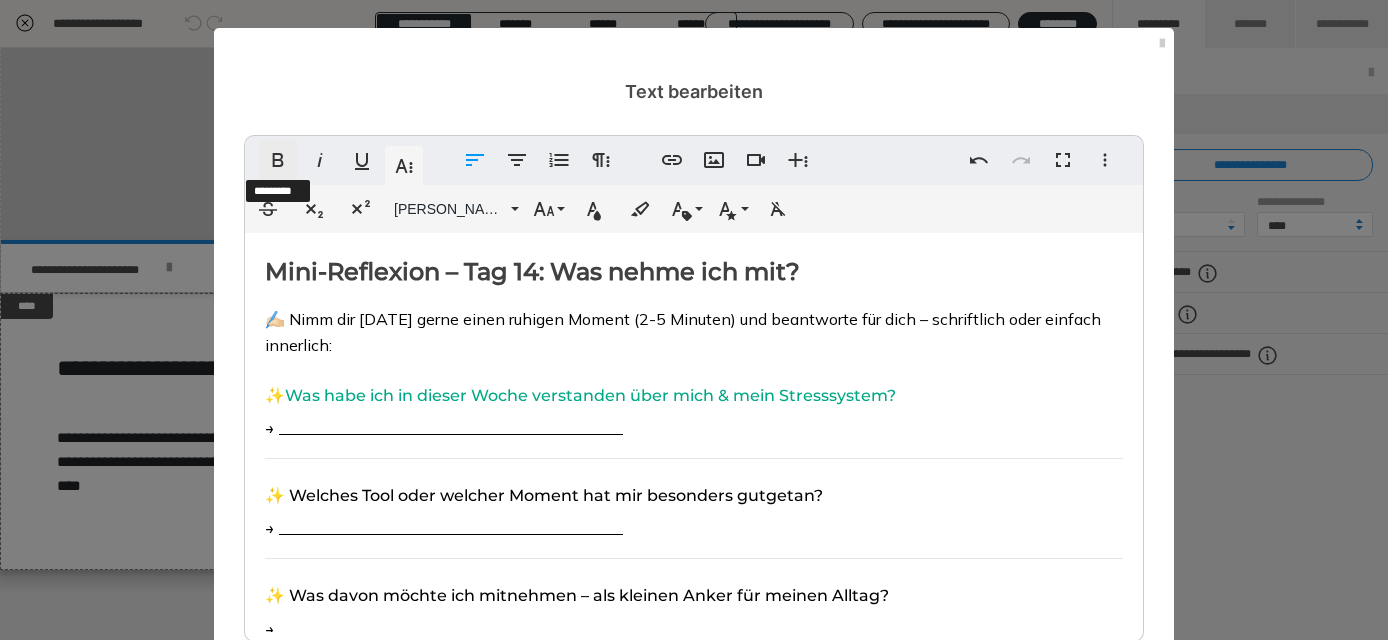 click 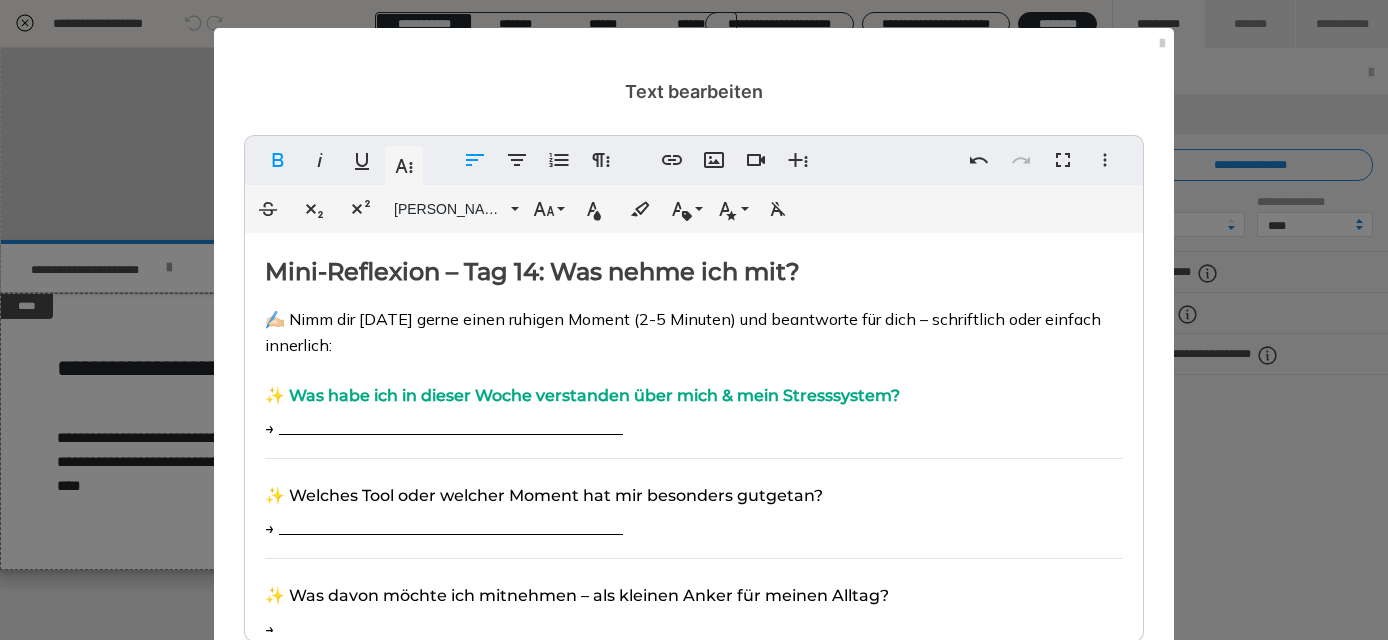 click on "Mini-Reflexion – Tag 14: Was nehme ich mit? ✍🏻 Nimm dir [DATE] gerne einen ruhigen Moment (2-5 Minuten) und beantworte für dich – schriftlich oder einfach innerlich: ✨   Was habe ich in dieser Woche verstanden über mich & mein Stresssystem? → ___________________________________________ ✨ Welches Tool oder welcher Moment hat mir besonders gutgetan? → ___________________________________________ ✨ Was davon möchte ich mitnehmen – als kleinen Anker für meinen Alltag? → ___________________________________________ (z. B. nach dem Aufstehen, beim Warten im Auto, beim Zähneputzen, nach dem Mittagessen…) 💛  Kleiner Reminder: Du musst nichts perfekt machen. Du darfst dich erinnern: „Ich habe etwas für mich. Und ich darf es wieder und wieder nutzen.“" at bounding box center (694, 552) 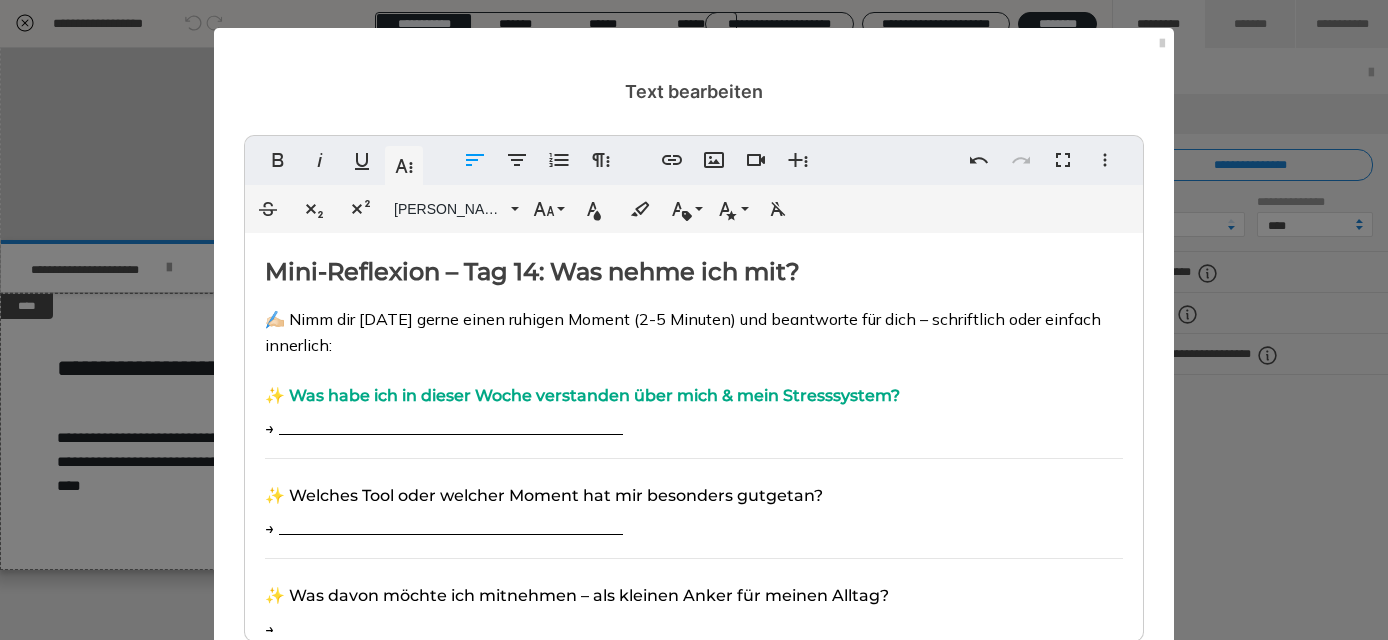 click on "→ ___________________________________________" at bounding box center (444, 428) 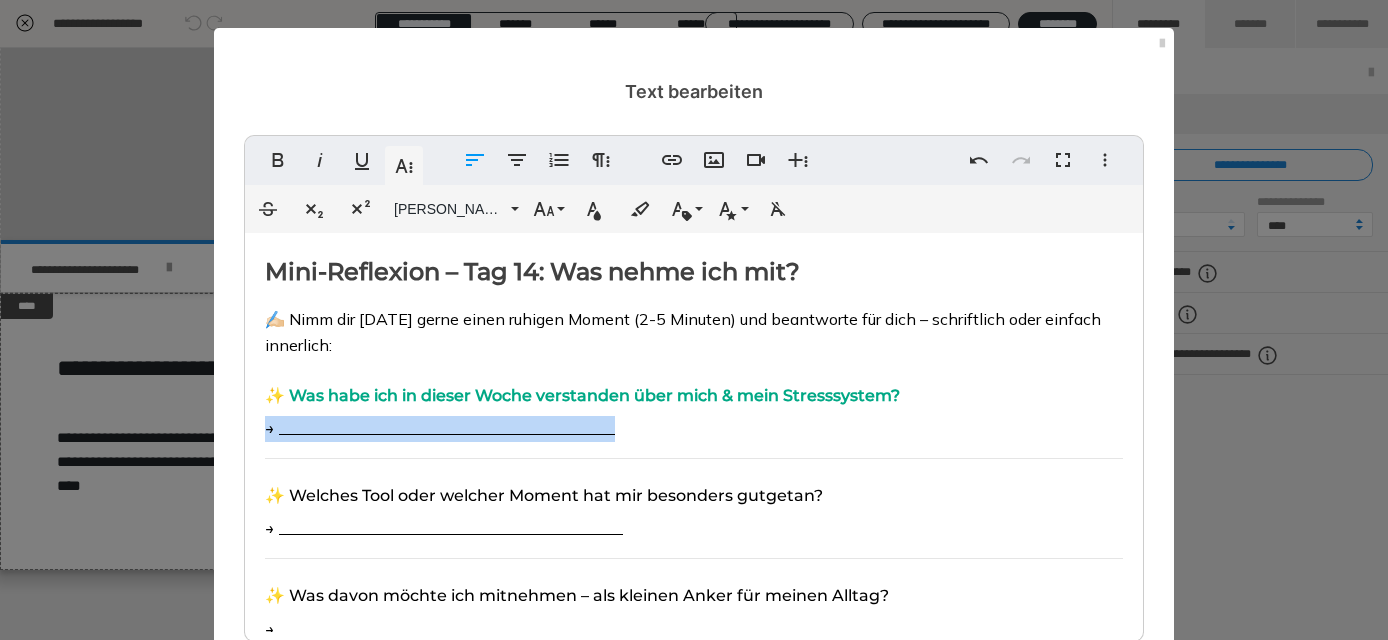 drag, startPoint x: 626, startPoint y: 426, endPoint x: 259, endPoint y: 424, distance: 367.00546 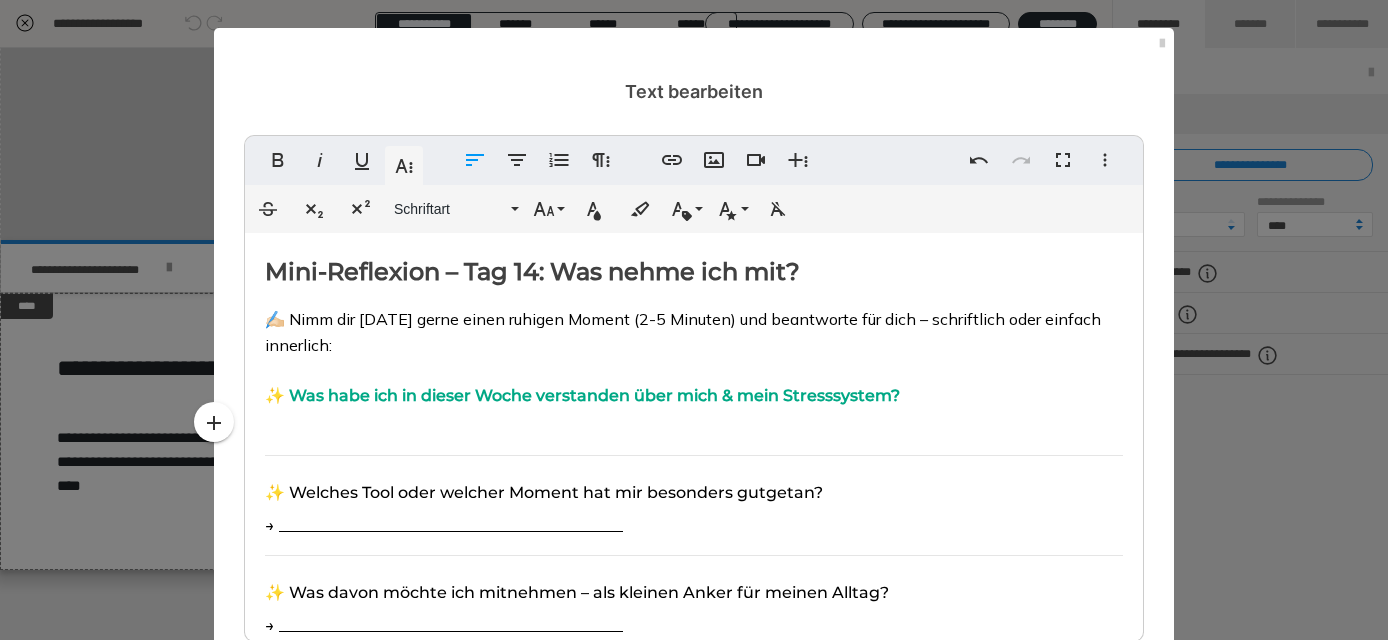 click on "✨   Was habe ich in dieser Woche verstanden über mich & mein Stresssystem?" at bounding box center [694, 392] 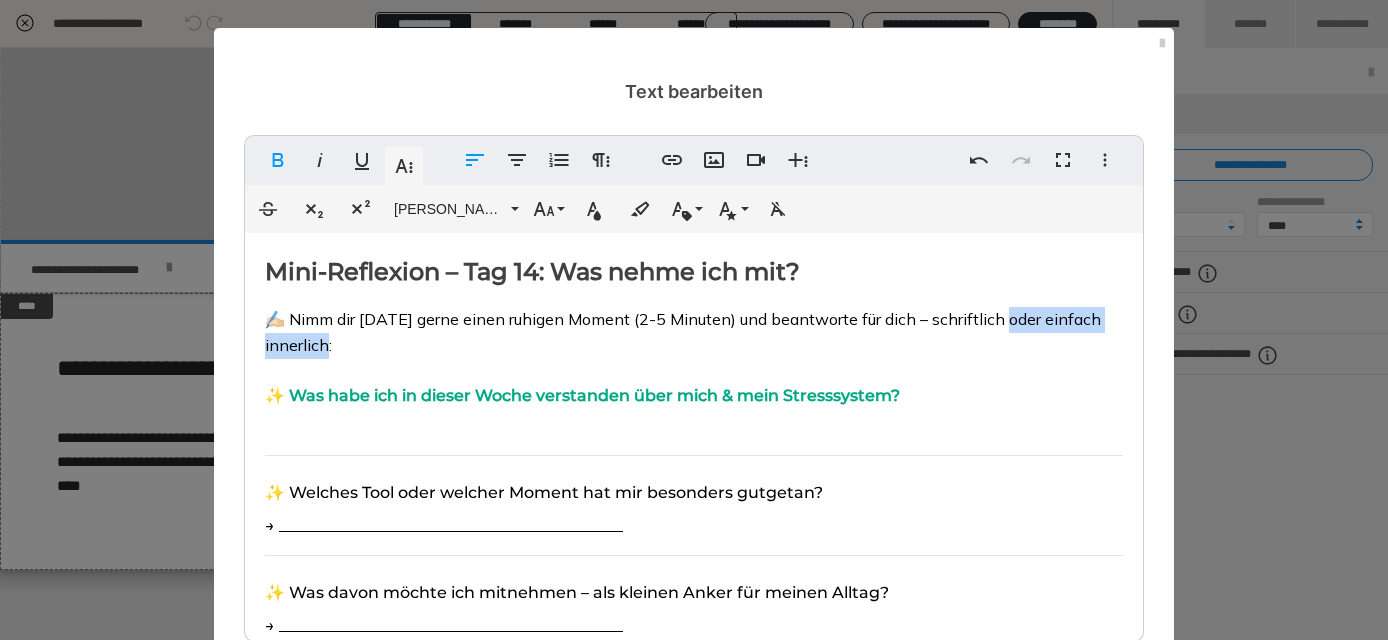 drag, startPoint x: 930, startPoint y: 329, endPoint x: 1001, endPoint y: 315, distance: 72.36712 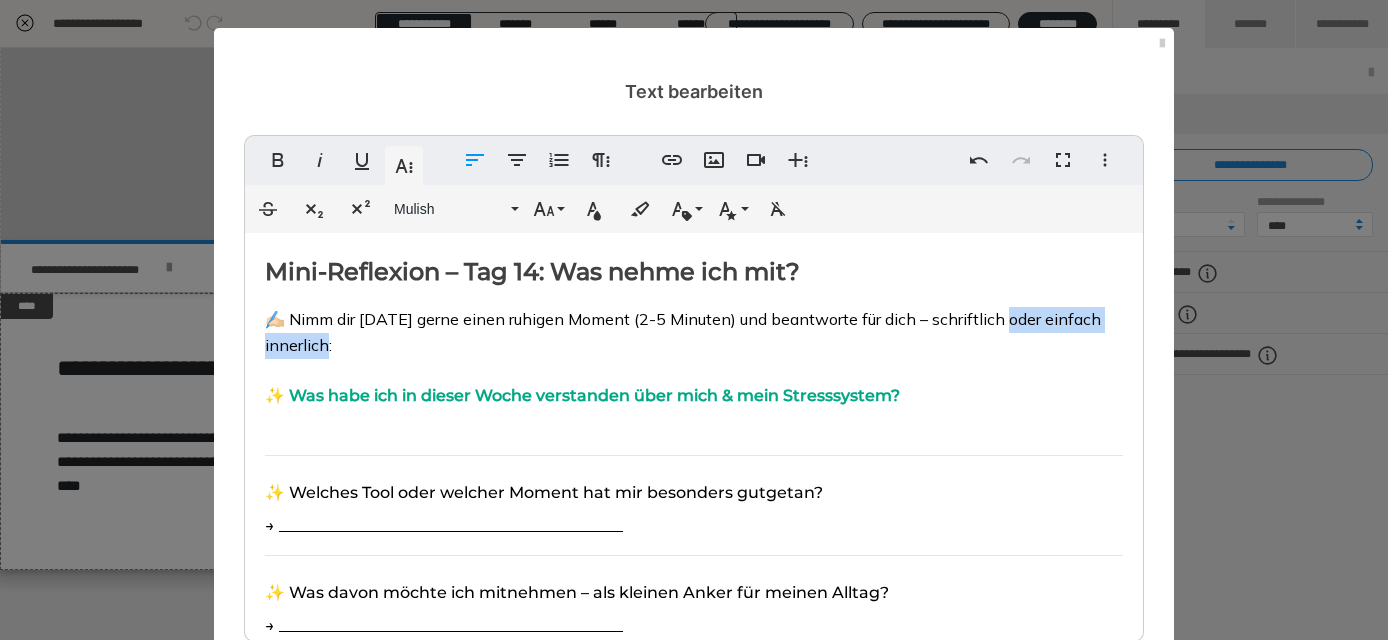 copy on "er einfach innerlich:" 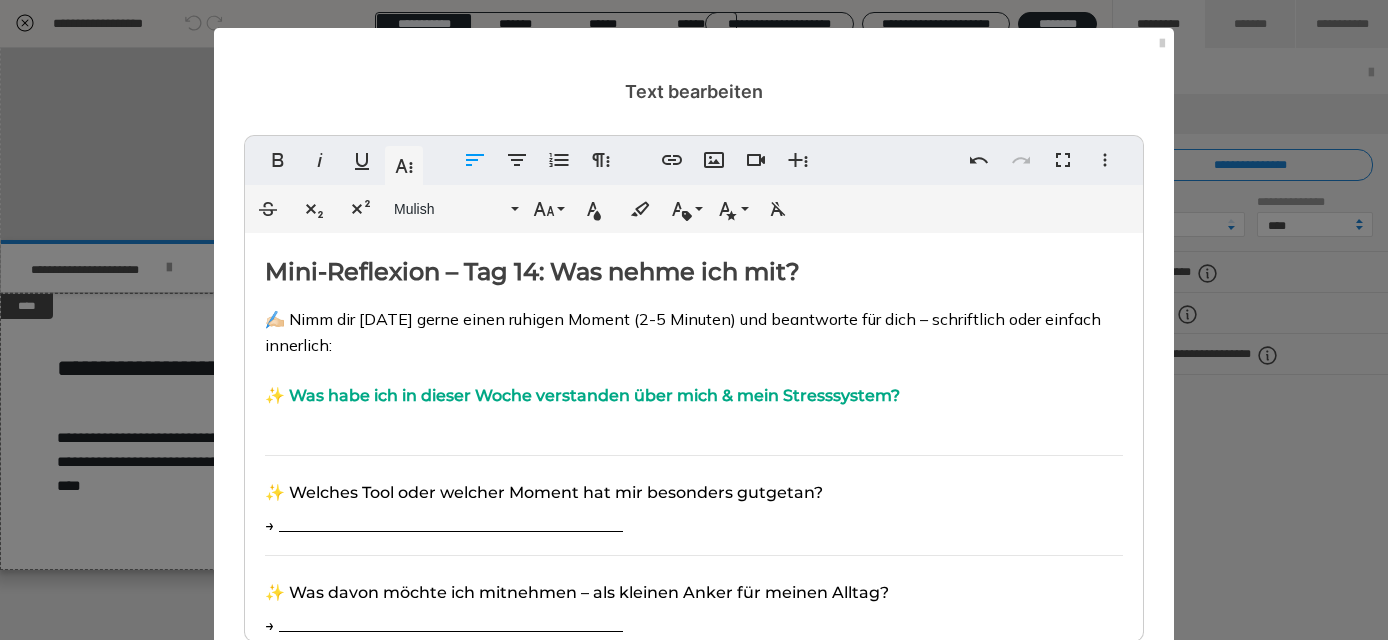 click at bounding box center [694, 427] 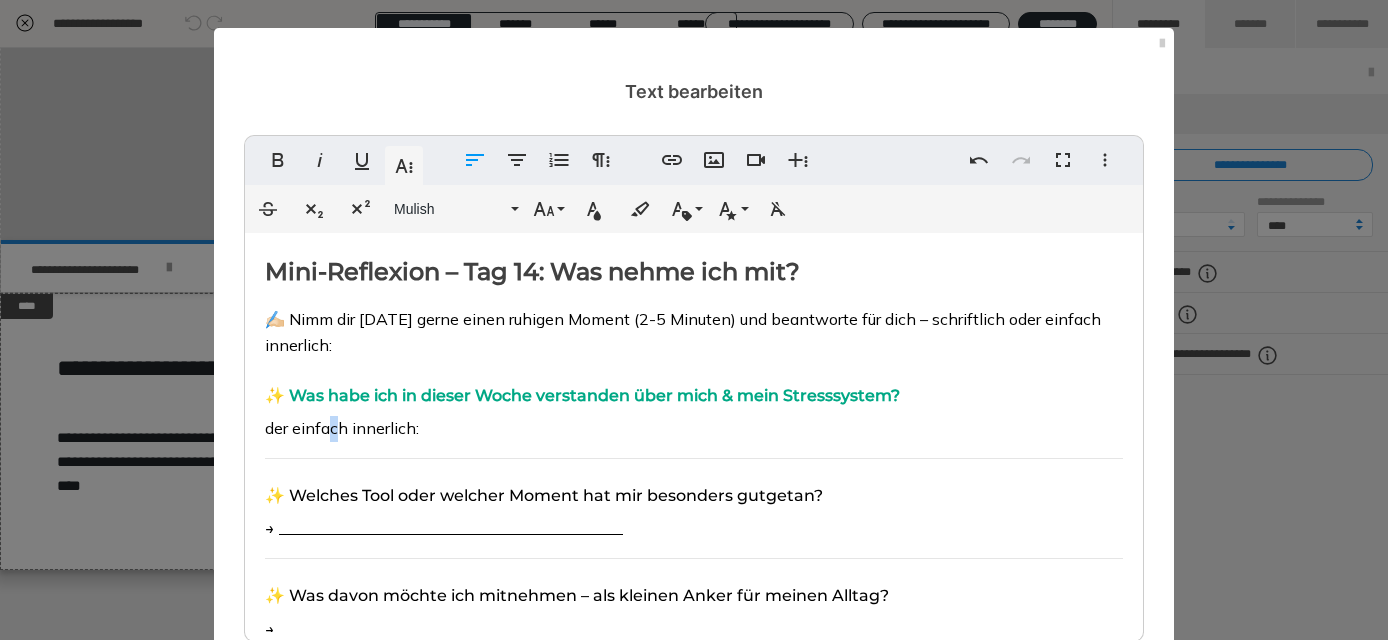click on "der einfach innerlich:" at bounding box center [342, 428] 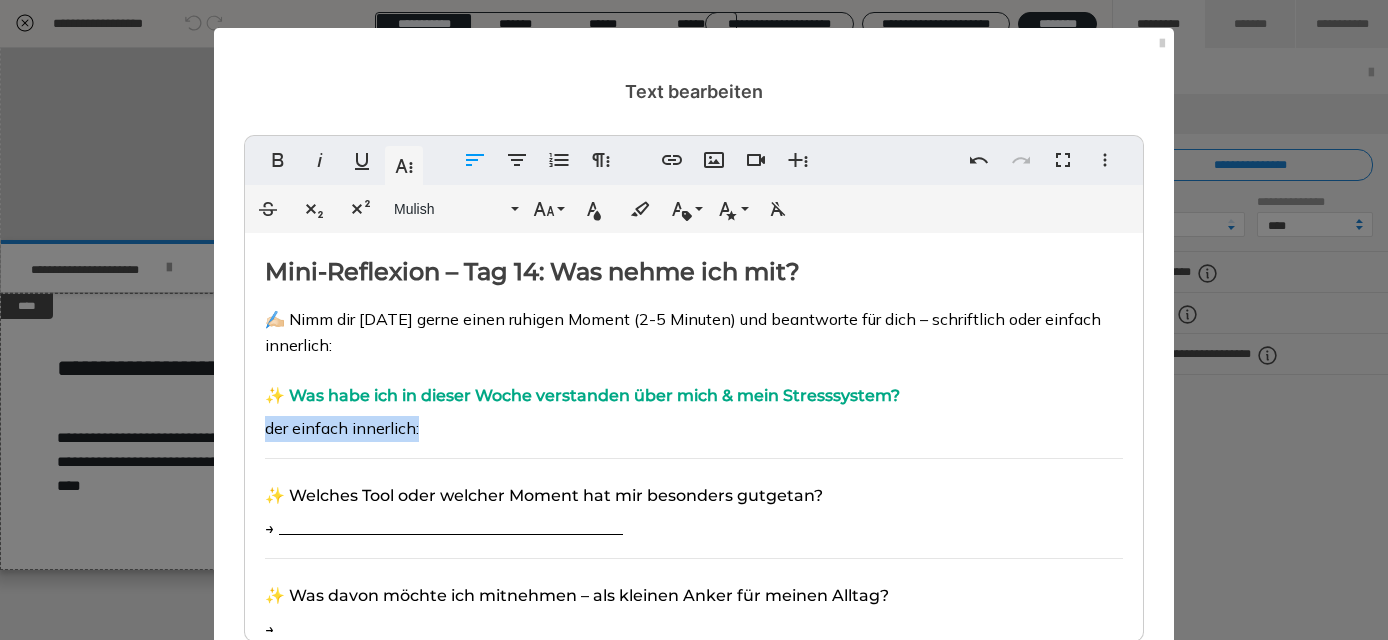 drag, startPoint x: 422, startPoint y: 421, endPoint x: 250, endPoint y: 417, distance: 172.04651 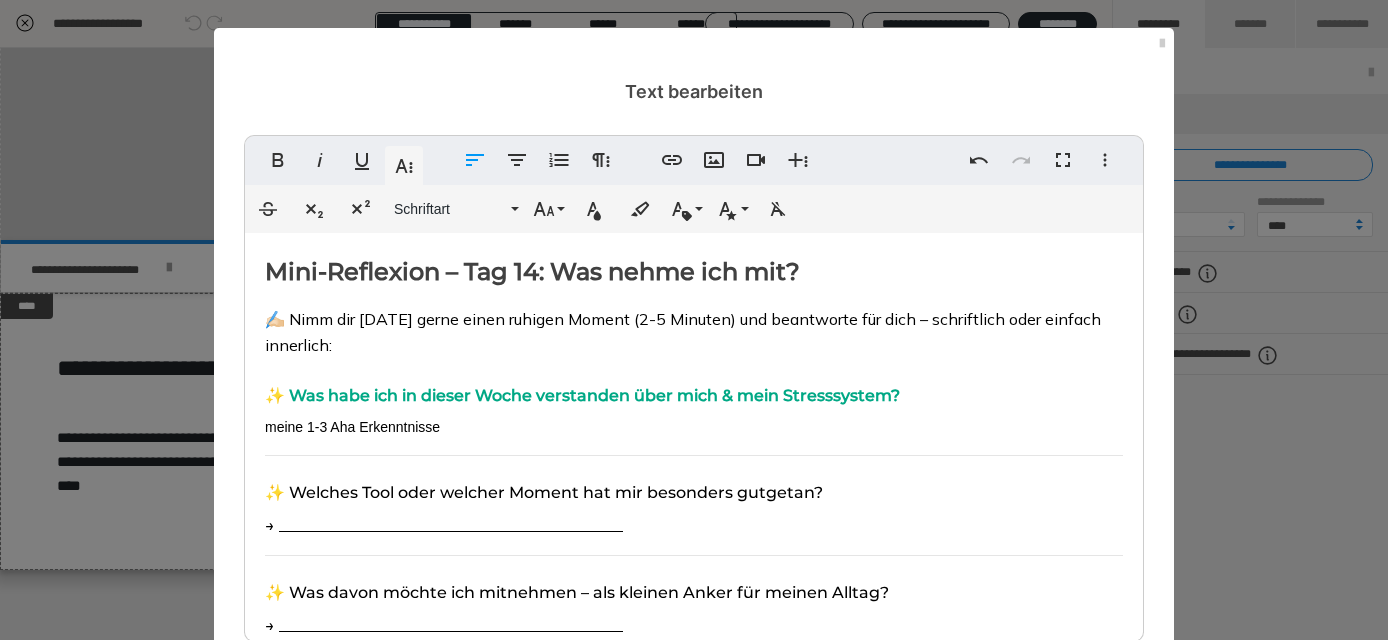 click on "meine 1-3 Aha Erkenntnisse" at bounding box center (694, 427) 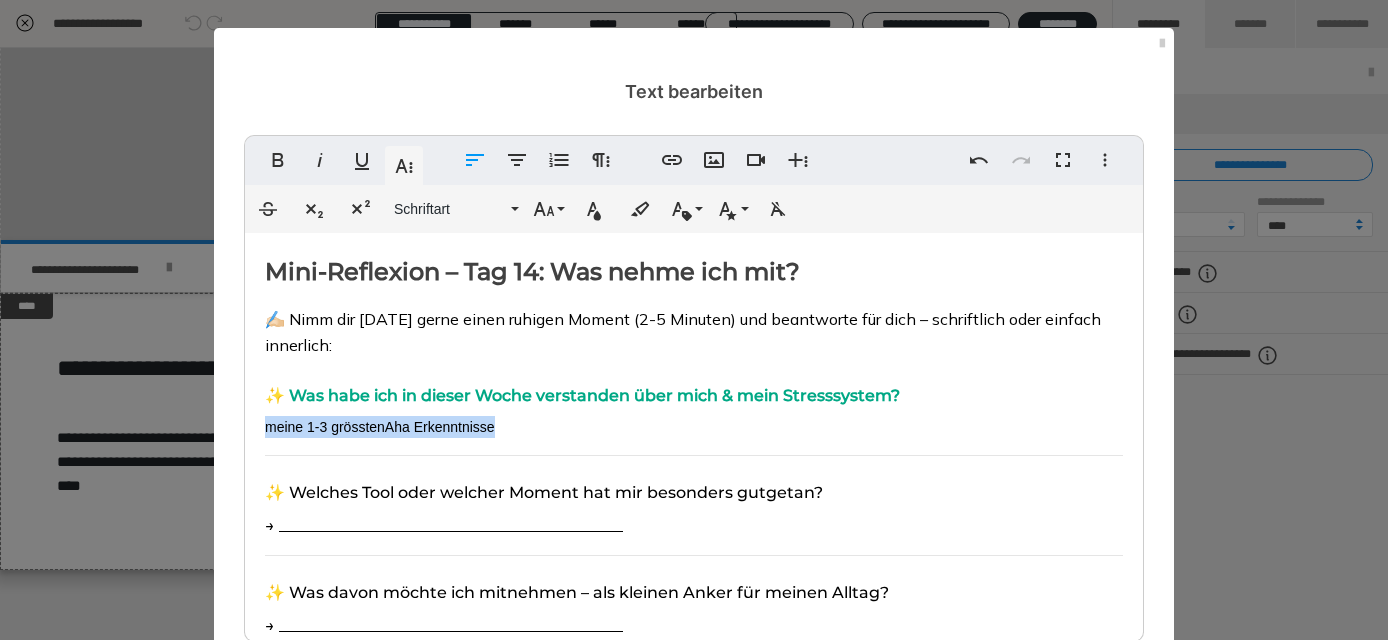 drag, startPoint x: 513, startPoint y: 415, endPoint x: 263, endPoint y: 420, distance: 250.04999 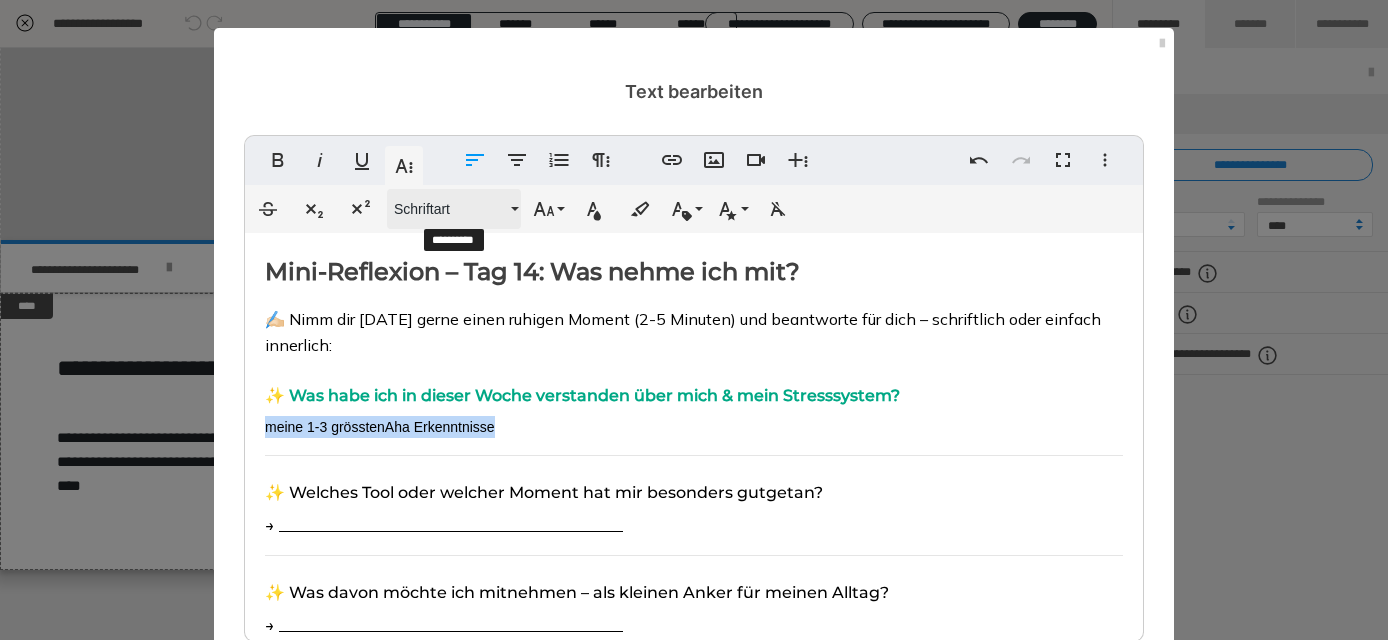 click on "Schriftart" at bounding box center (450, 209) 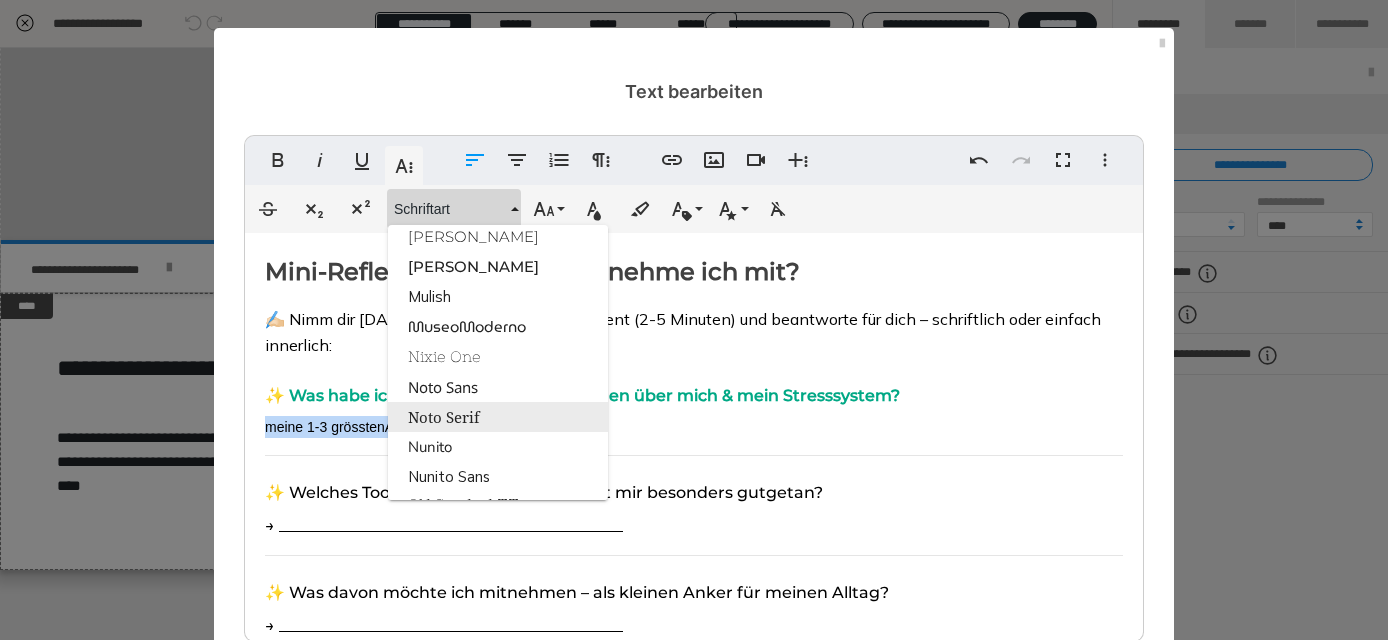 scroll, scrollTop: 1988, scrollLeft: 0, axis: vertical 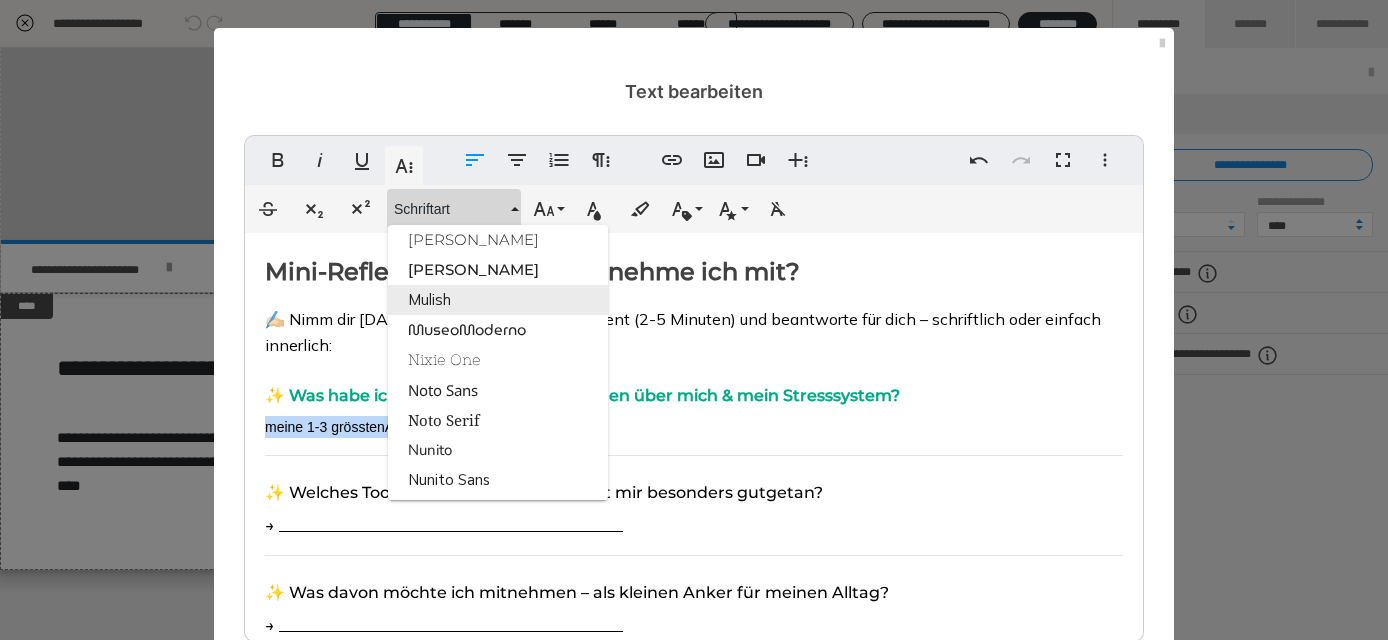 click on "Mulish" at bounding box center (498, 300) 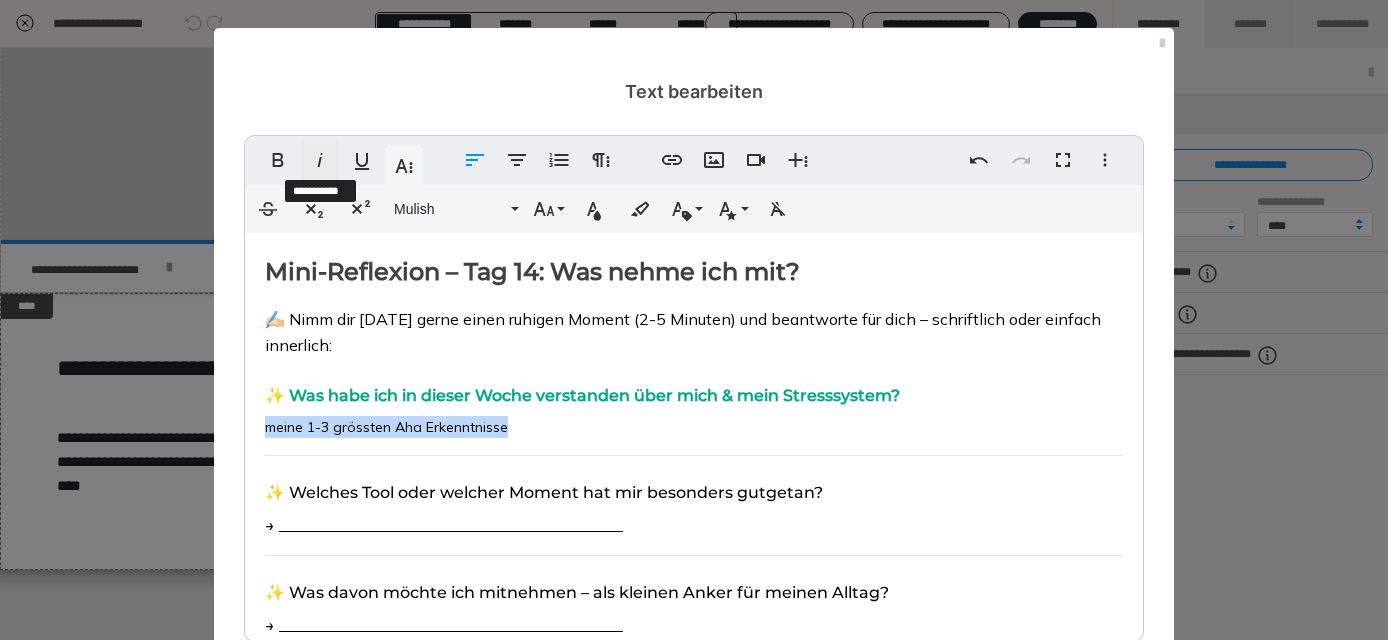 click 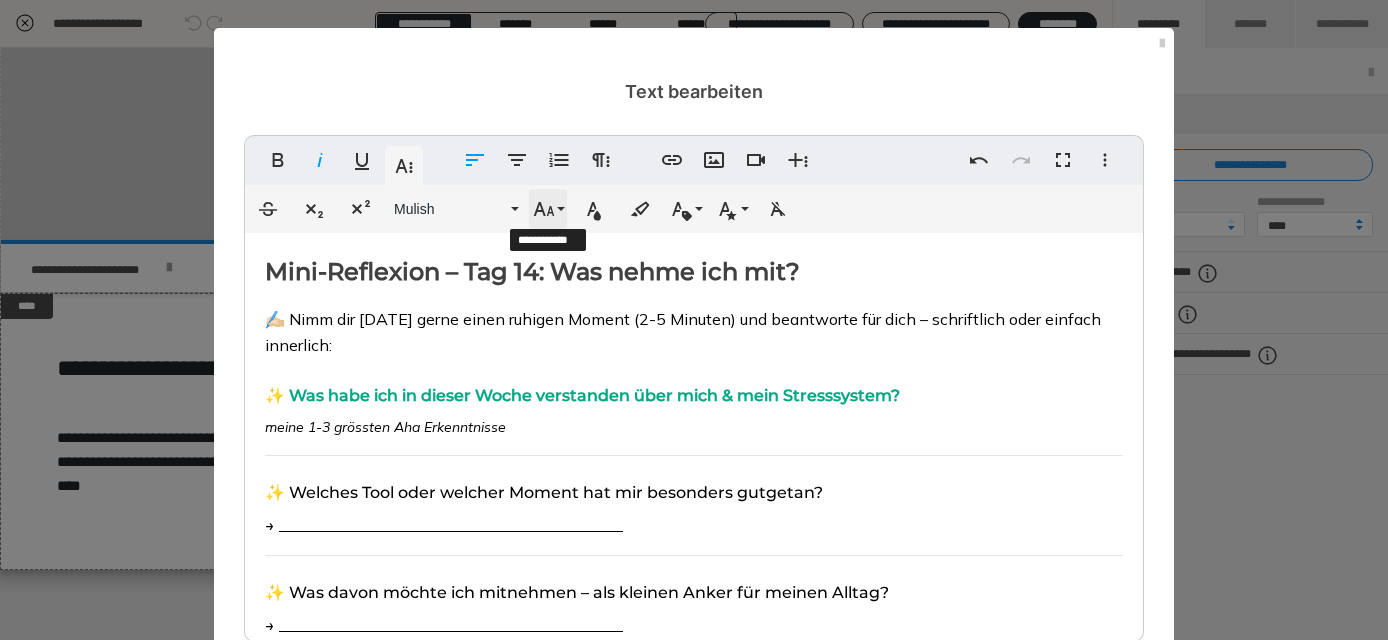click 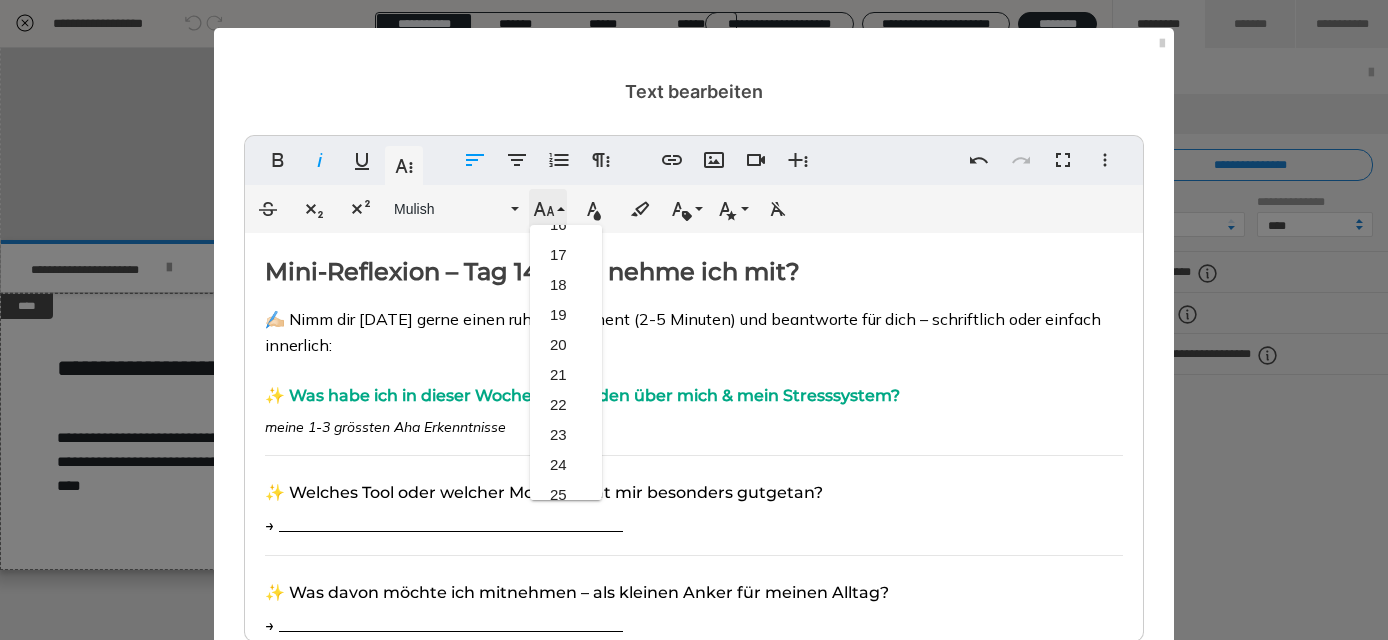 scroll, scrollTop: 413, scrollLeft: 0, axis: vertical 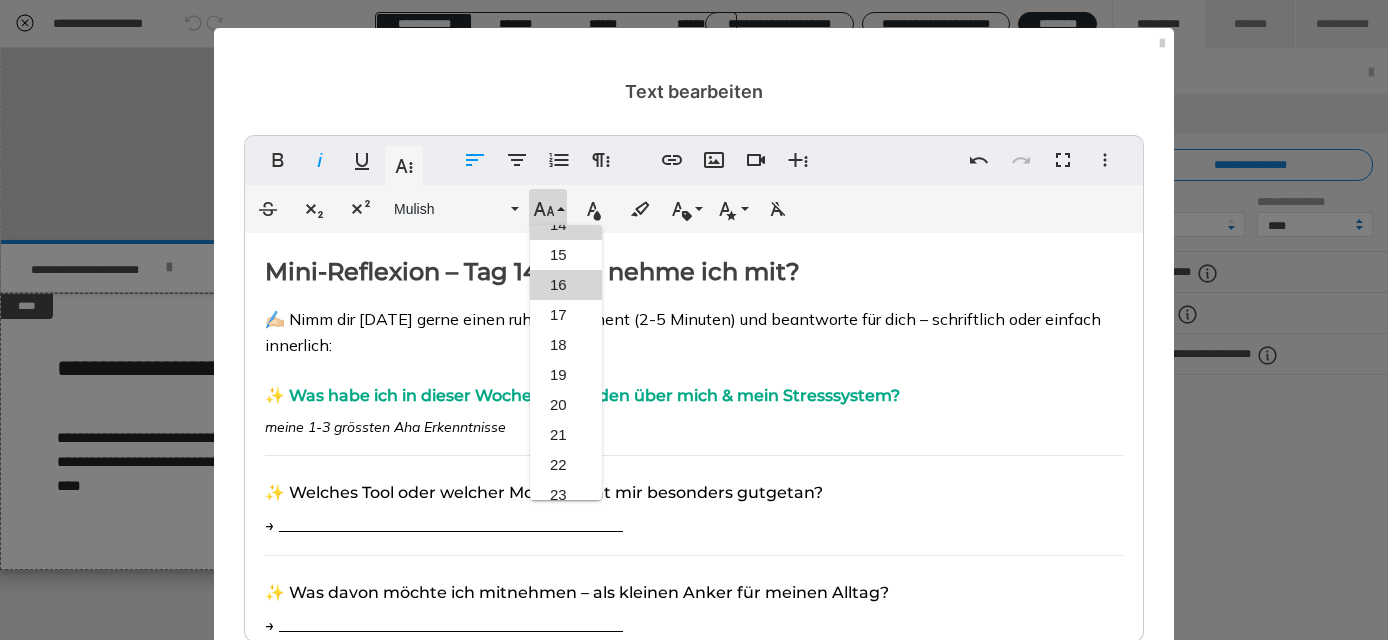 click on "16" at bounding box center (566, 285) 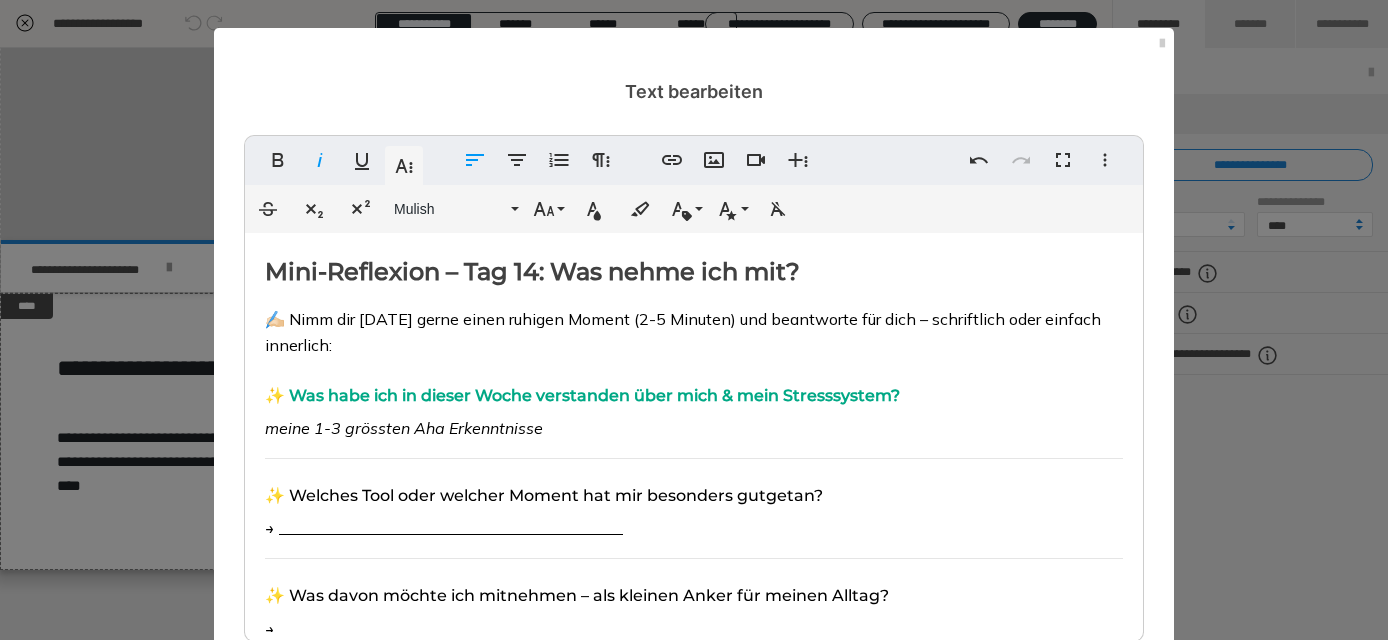 click on "Mini-Reflexion – Tag 14: Was nehme ich mit? ✍🏻 Nimm dir [DATE] gerne einen ruhigen Moment (2-5 Minuten) und beantworte für dich – schriftlich oder einfach innerlich: ✨   Was habe ich in dieser Woche verstanden über mich & mein Stresssystem?  meine 1-3 grössten Aha Erkenntnisse ✨ Welches Tool oder welcher Moment hat mir besonders gutgetan? → ___________________________________________ ✨ Was davon möchte ich mitnehmen – als kleinen Anker für meinen Alltag? → ___________________________________________ (z. B. nach dem Aufstehen, beim Warten im Auto, beim Zähneputzen, nach dem Mittagessen…) 💛  Kleiner Reminder: Du musst nichts perfekt machen. Du darfst dich erinnern: „Ich habe etwas für mich. Und ich darf es wieder und wieder nutzen.“" at bounding box center [694, 552] 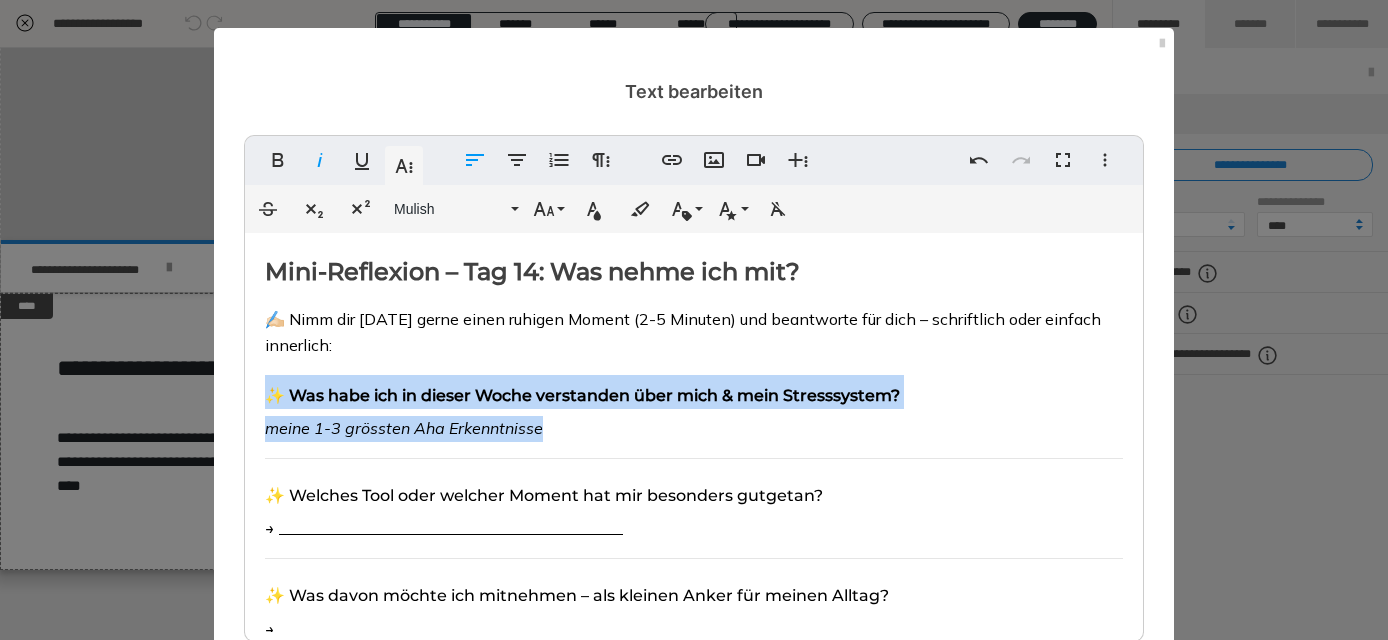 drag, startPoint x: 554, startPoint y: 419, endPoint x: 253, endPoint y: 394, distance: 302.0364 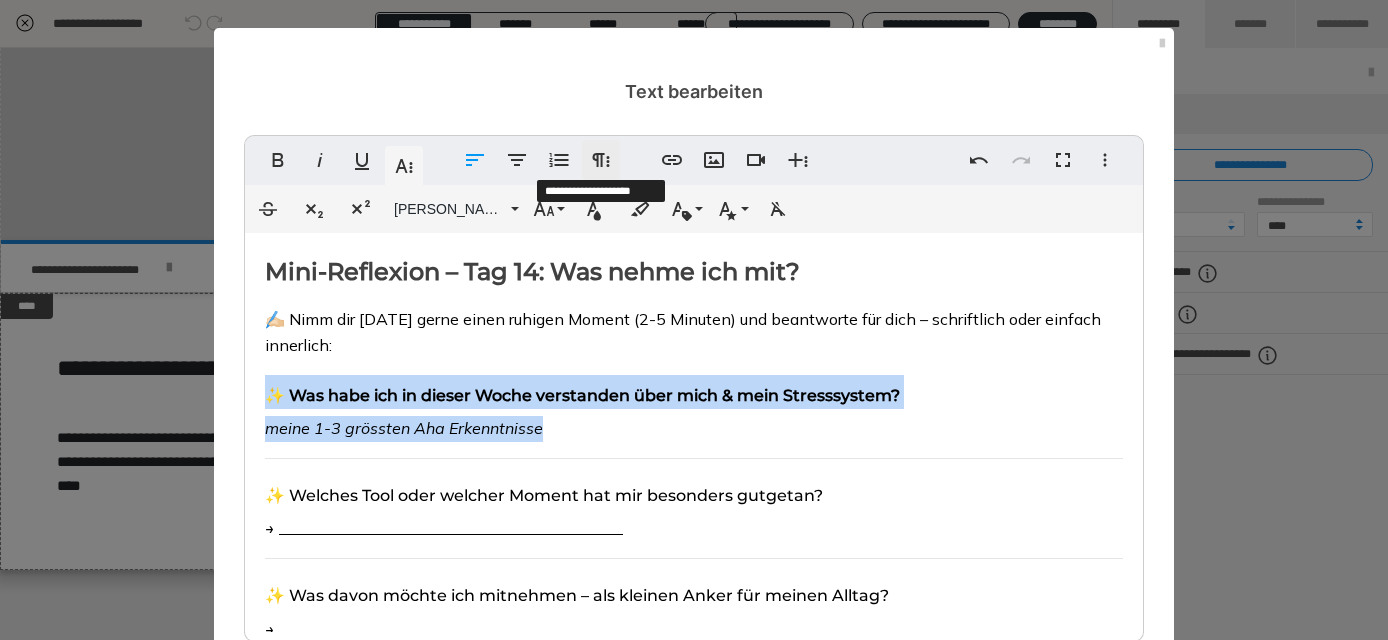 click 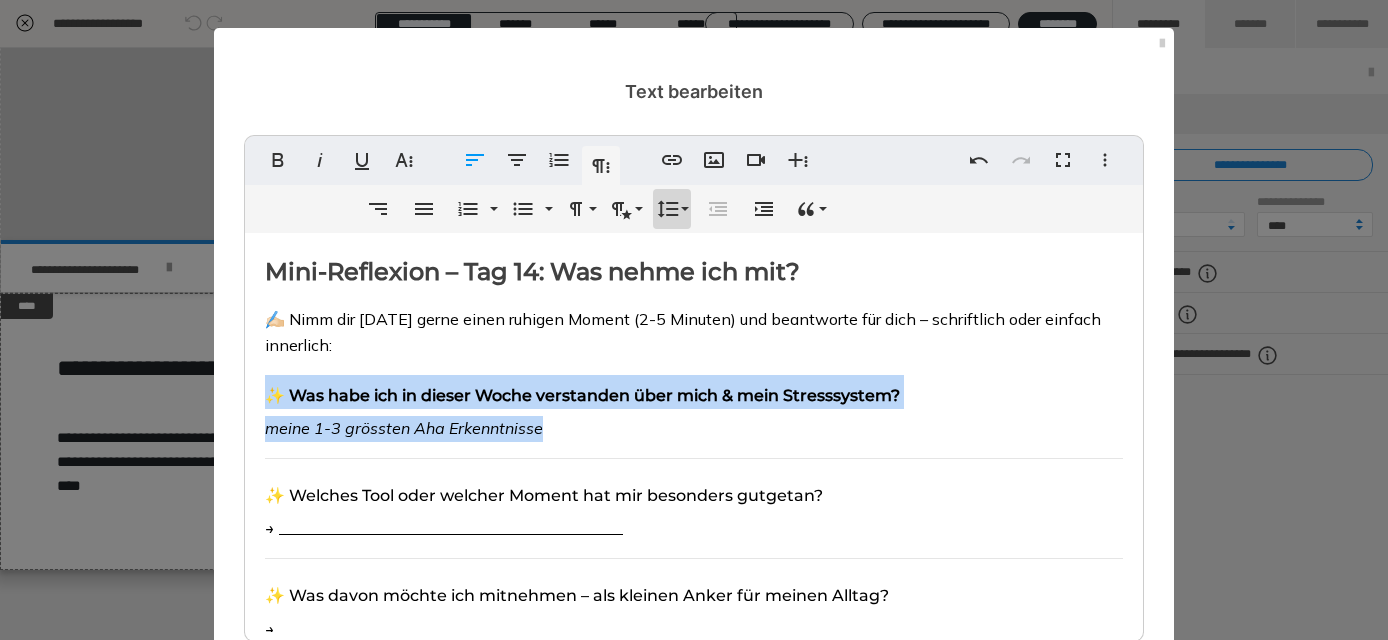 click 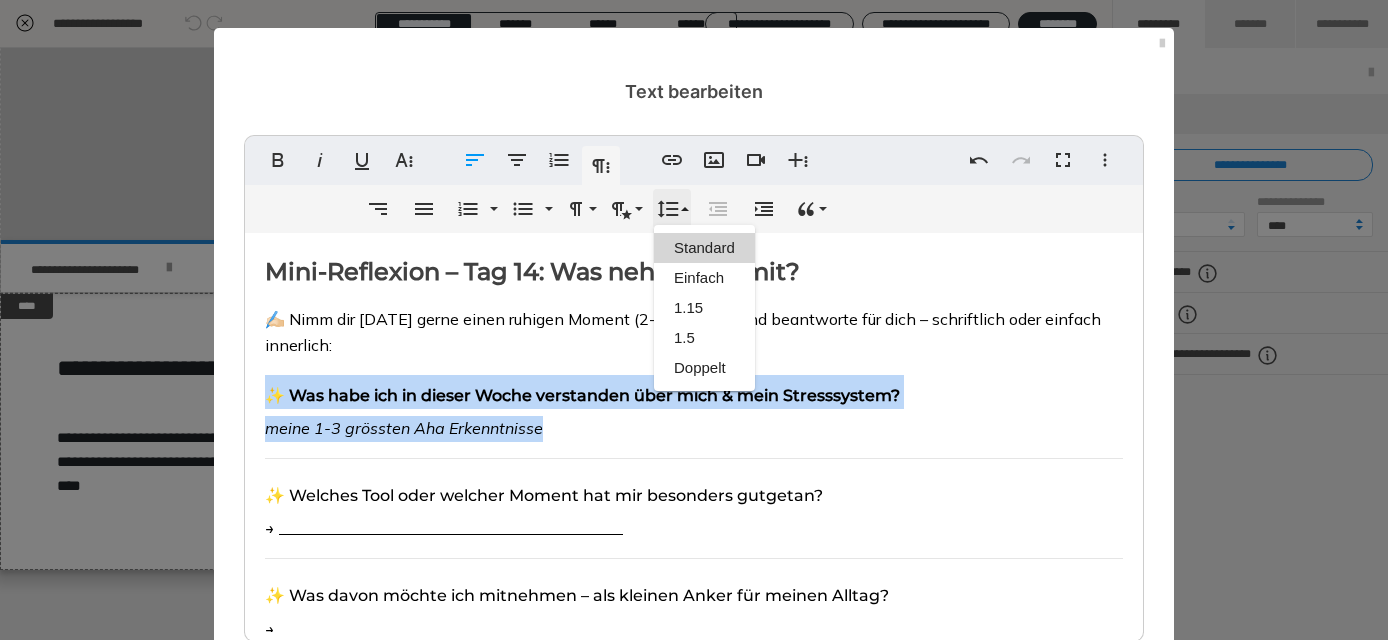 scroll, scrollTop: 0, scrollLeft: 0, axis: both 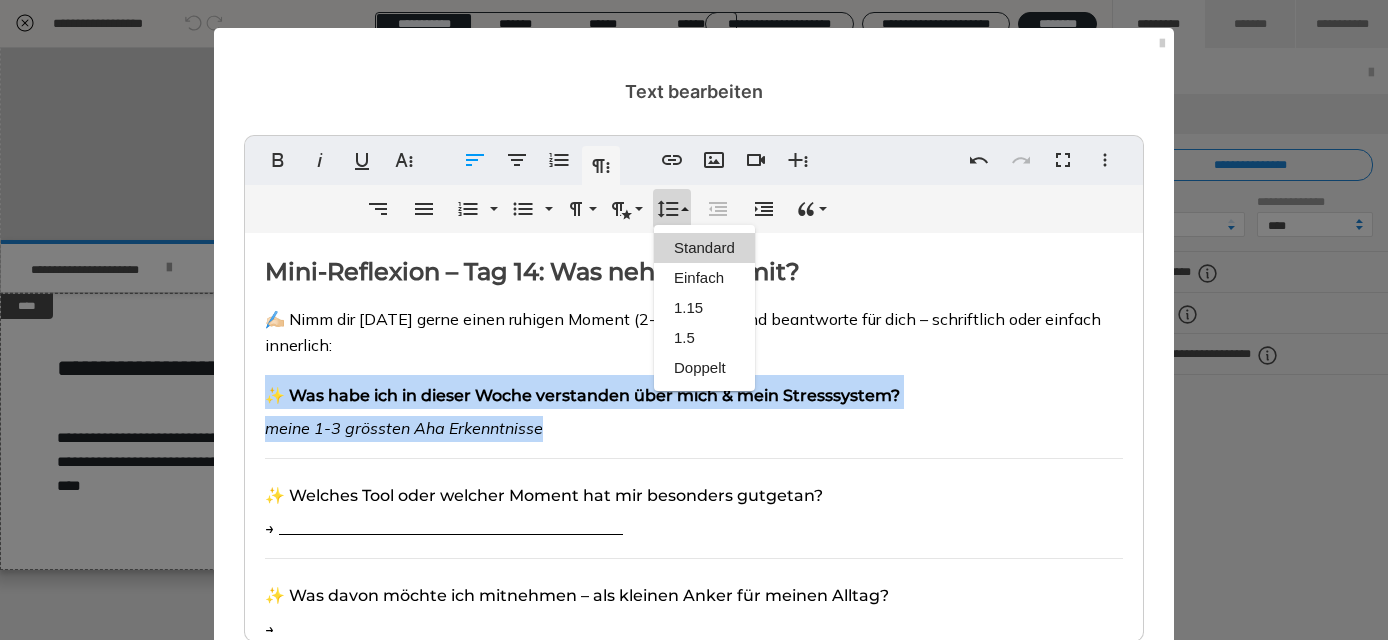 click on "Standard" at bounding box center [704, 248] 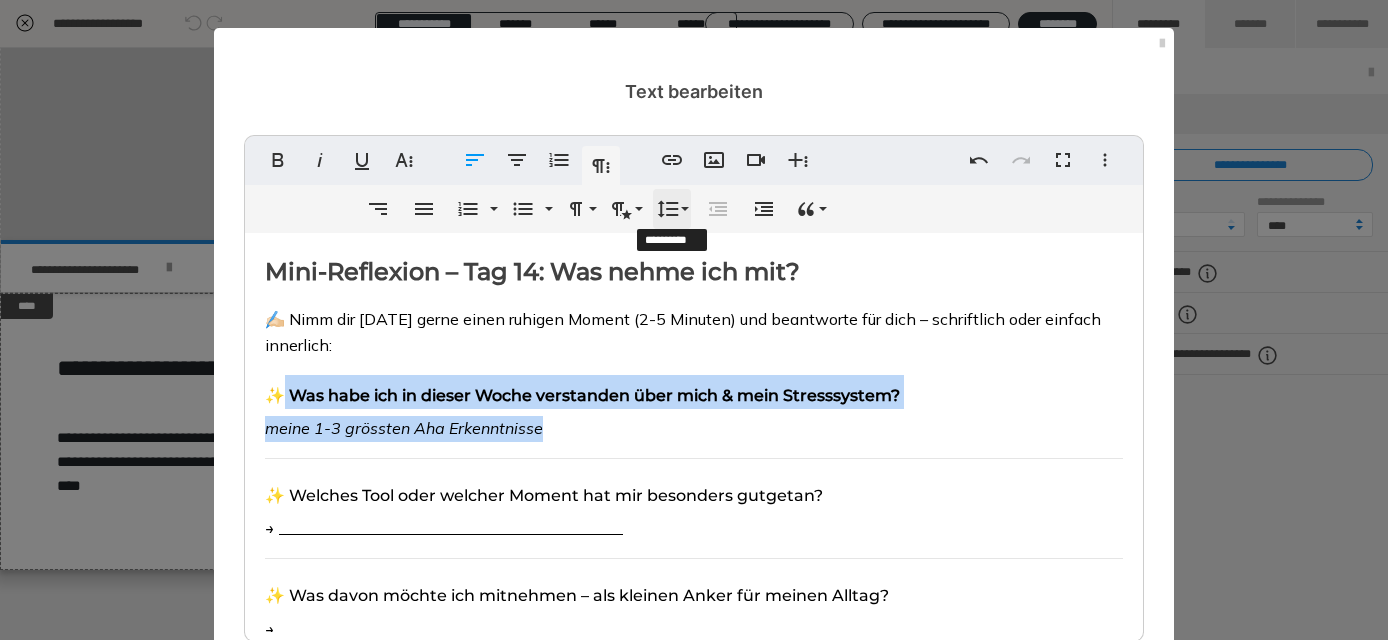 click on "Zeilenhöhe" at bounding box center [672, 209] 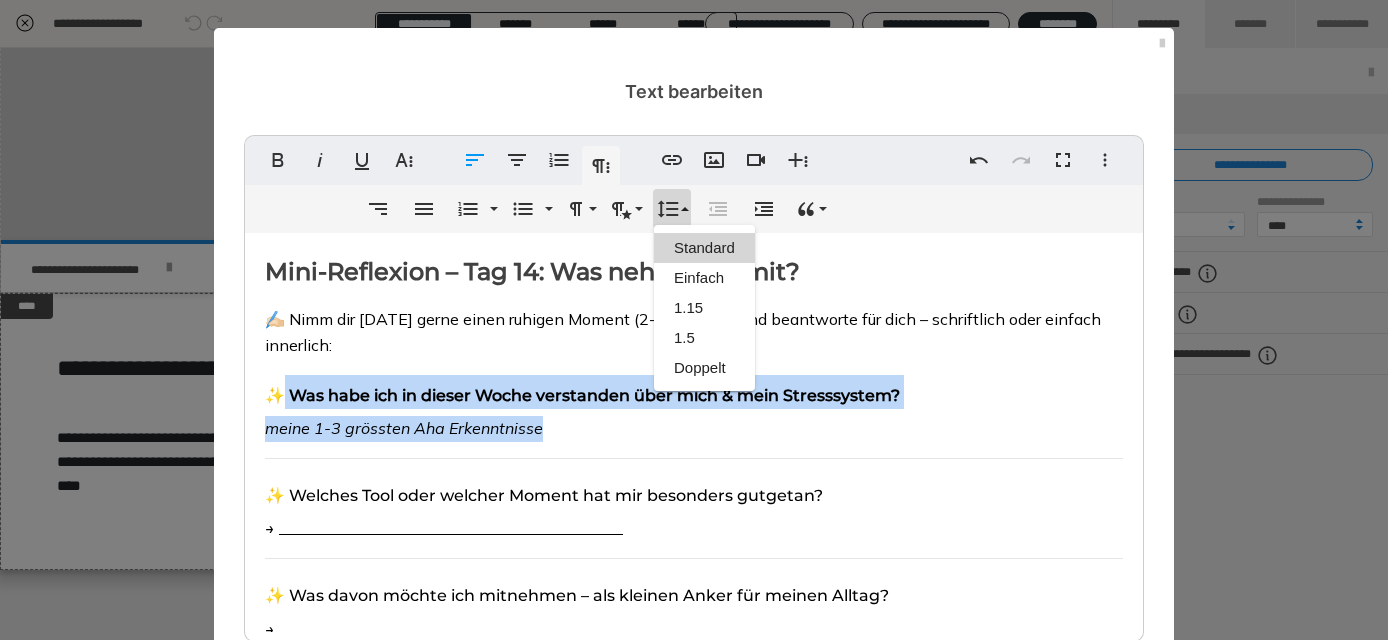scroll, scrollTop: 0, scrollLeft: 0, axis: both 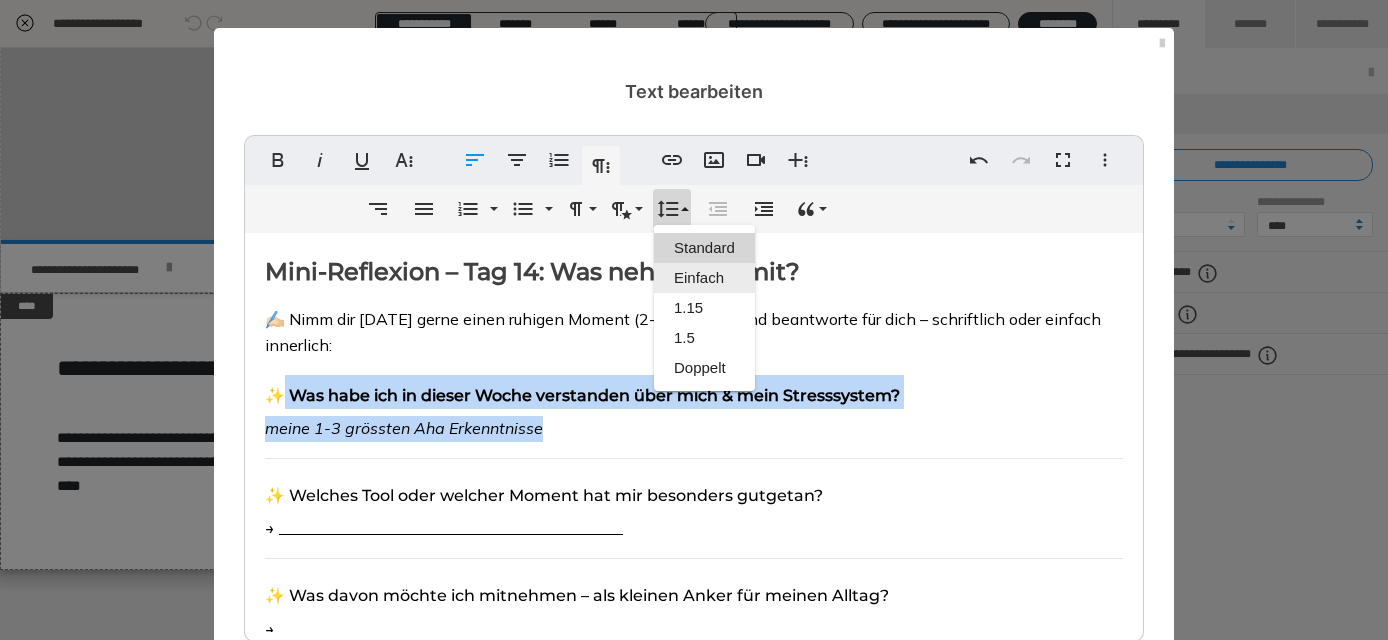 click on "Einfach" at bounding box center [704, 278] 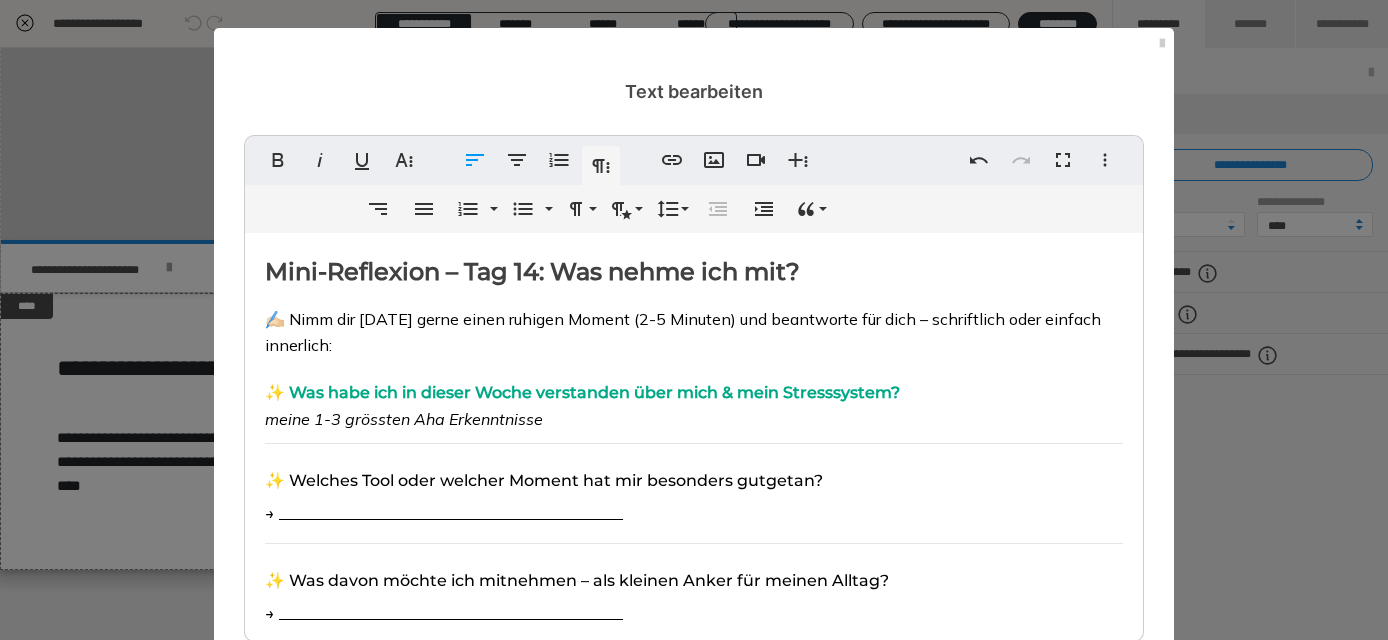click on "Mini-Reflexion – Tag 14: Was nehme ich mit? ✍🏻 Nimm dir [DATE] gerne einen ruhigen Moment (2-5 Minuten) und beantworte für dich – schriftlich oder einfach innerlich: ✨   Was habe ich in dieser Woche verstanden über mich & mein Stresssystem?  meine 1-3 grössten Aha Erkenntnisse ✨ Welches Tool oder welcher Moment hat mir besonders gutgetan? → ___________________________________________ ✨ Was davon möchte ich mitnehmen – als kleinen Anker für meinen Alltag? → ___________________________________________ (z. B. nach dem Aufstehen, beim Warten im Auto, beim Zähneputzen, nach dem Mittagessen…) 💛  Kleiner Reminder: Du musst nichts perfekt machen. Du darfst dich erinnern: „Ich habe etwas für mich. Und ich darf es wieder und wieder nutzen.“" at bounding box center [694, 544] 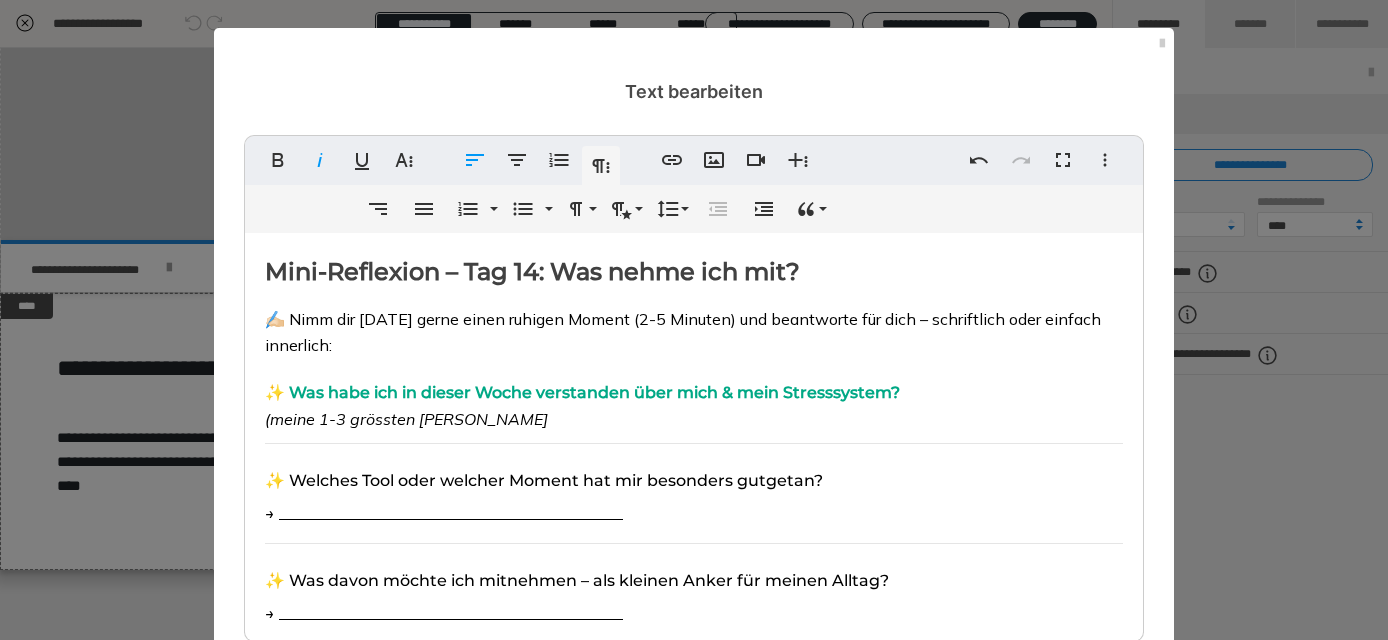 click on "(meine 1-3 grössten [PERSON_NAME]" at bounding box center [694, 419] 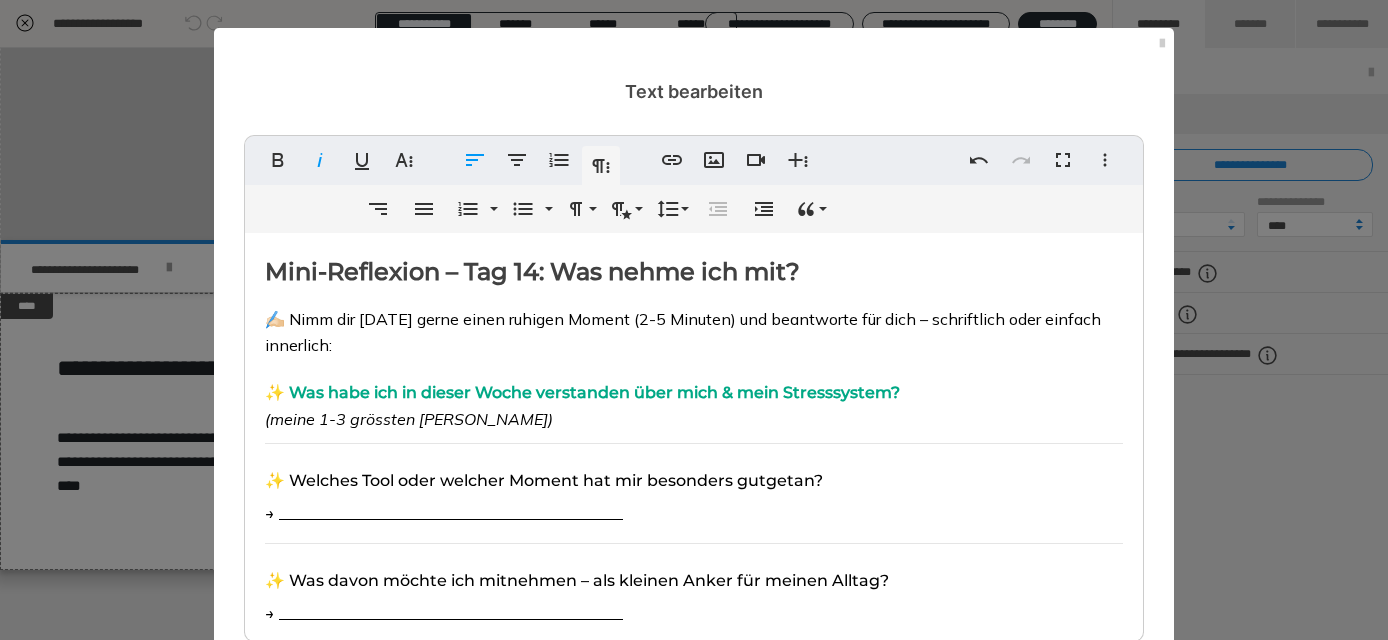 click on "Mini-Reflexion – Tag 14: Was nehme ich mit? ✍🏻 Nimm dir [DATE] gerne einen ruhigen Moment (2-5 Minuten) und beantworte für dich – schriftlich oder einfach innerlich: ✨   Was habe ich in dieser Woche verstanden über mich & mein Stresssystem?  (meine 1-3 grössten Aha Erkenntnisse) ✨ Welches Tool oder welcher Moment hat mir besonders gutgetan? → ___________________________________________ ✨ Was davon möchte ich mitnehmen – als kleinen Anker für meinen Alltag? → ___________________________________________ (z. B. nach dem Aufstehen, beim Warten im Auto, beim Zähneputzen, nach dem Mittagessen…) 💛  Kleiner Reminder: Du musst nichts perfekt machen. Du darfst dich erinnern: „Ich habe etwas für mich. Und ich darf es wieder und wieder nutzen.“" at bounding box center (694, 544) 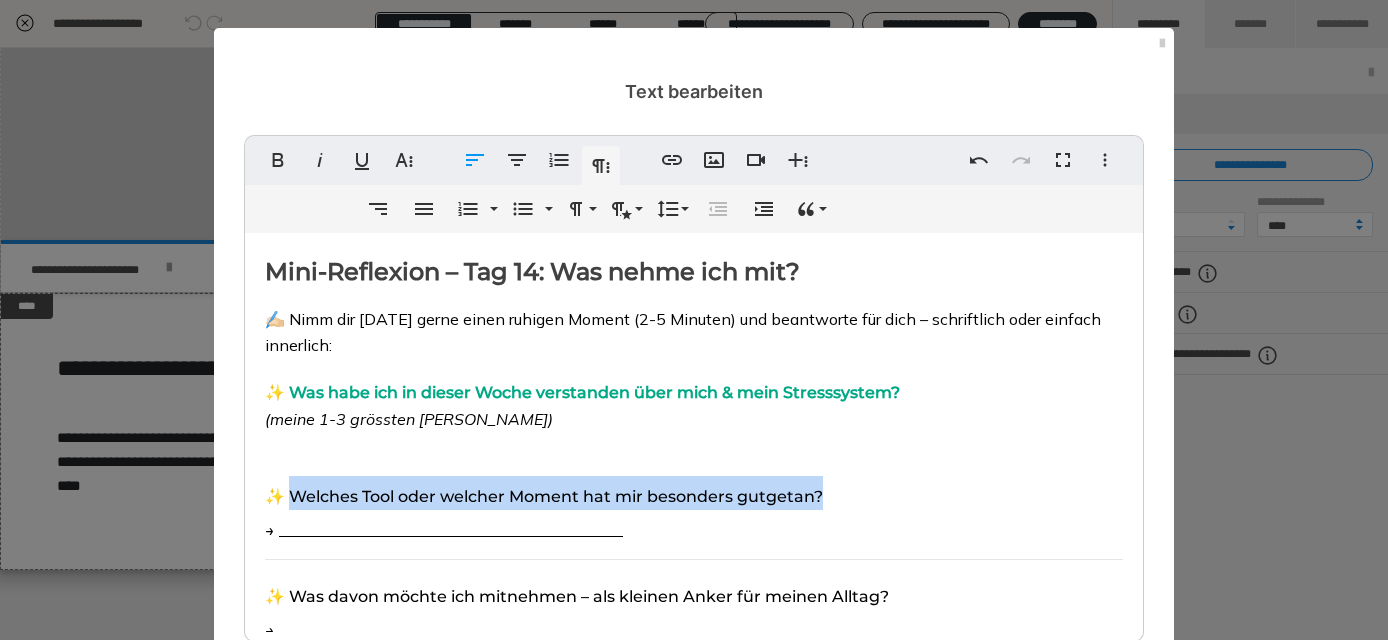 drag, startPoint x: 840, startPoint y: 498, endPoint x: 294, endPoint y: 492, distance: 546.03296 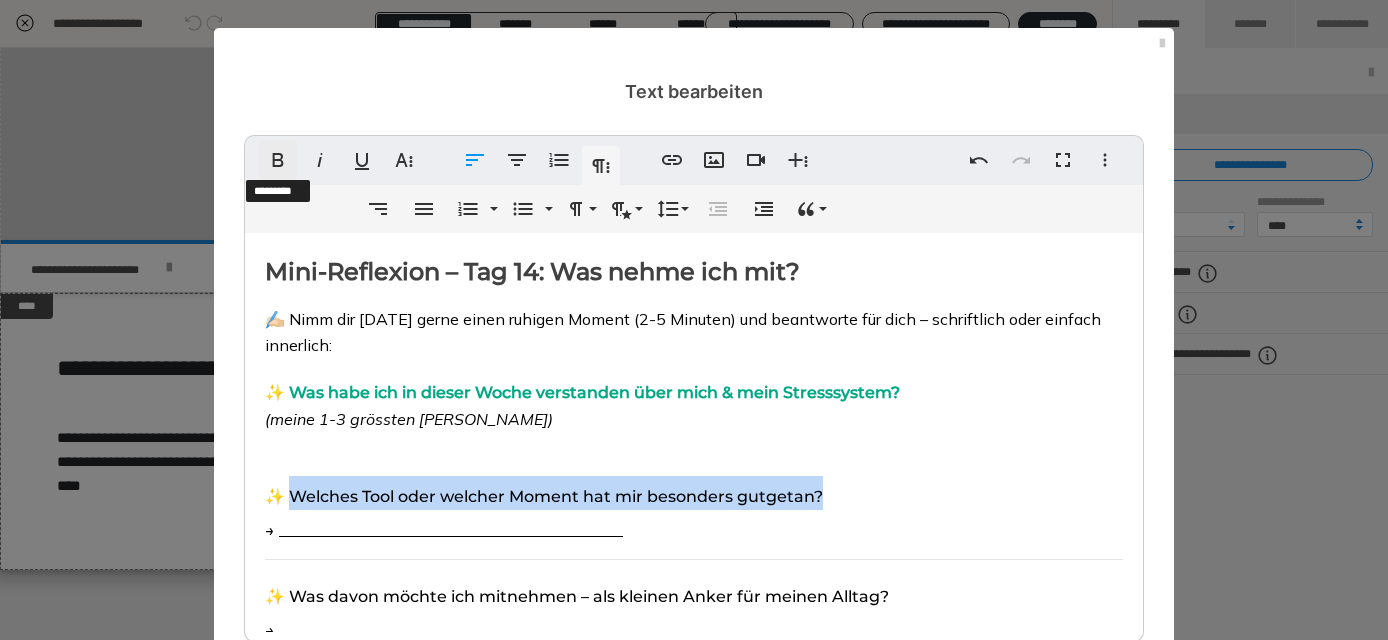click 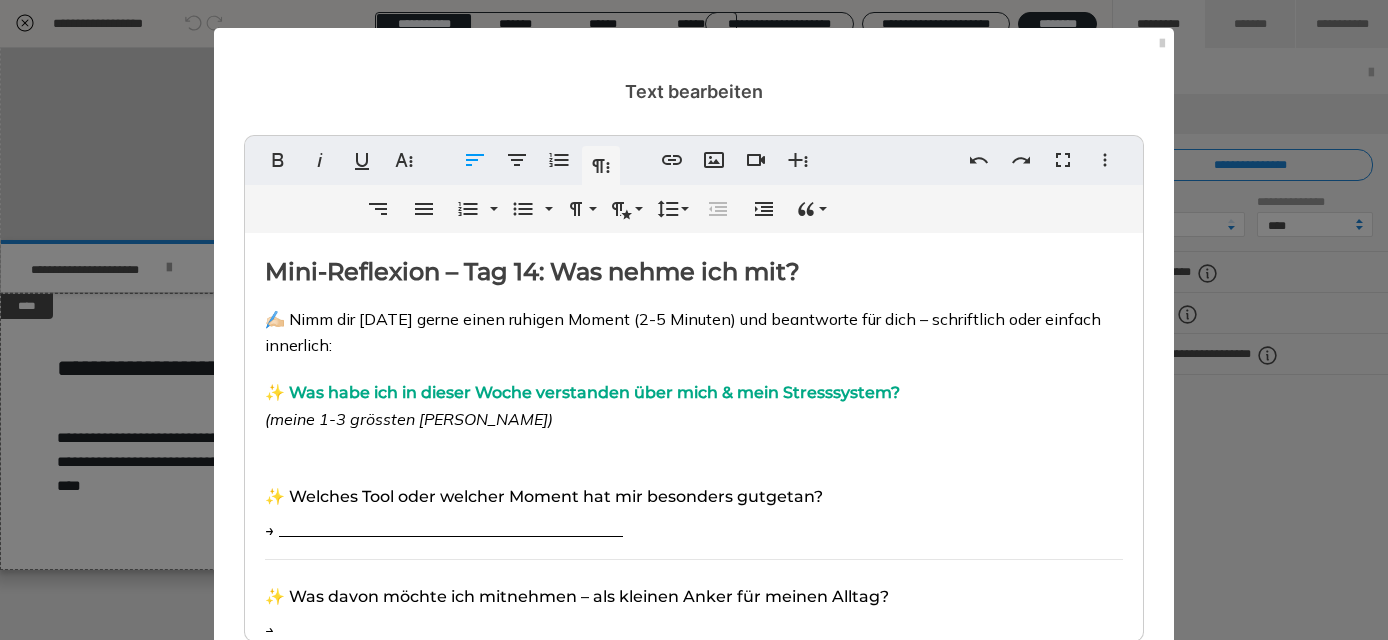 click on "✨ Welches Tool oder welcher Moment hat mir besonders gutgetan?" at bounding box center [544, 496] 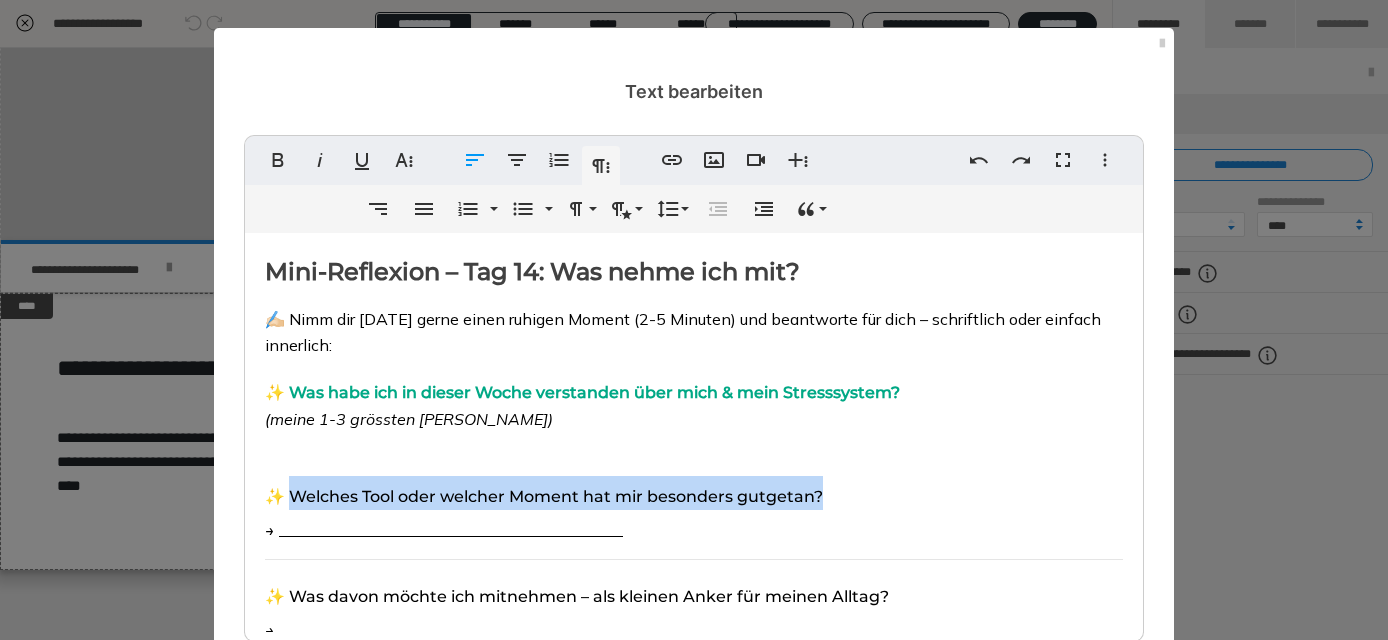 drag, startPoint x: 830, startPoint y: 493, endPoint x: 291, endPoint y: 499, distance: 539.0334 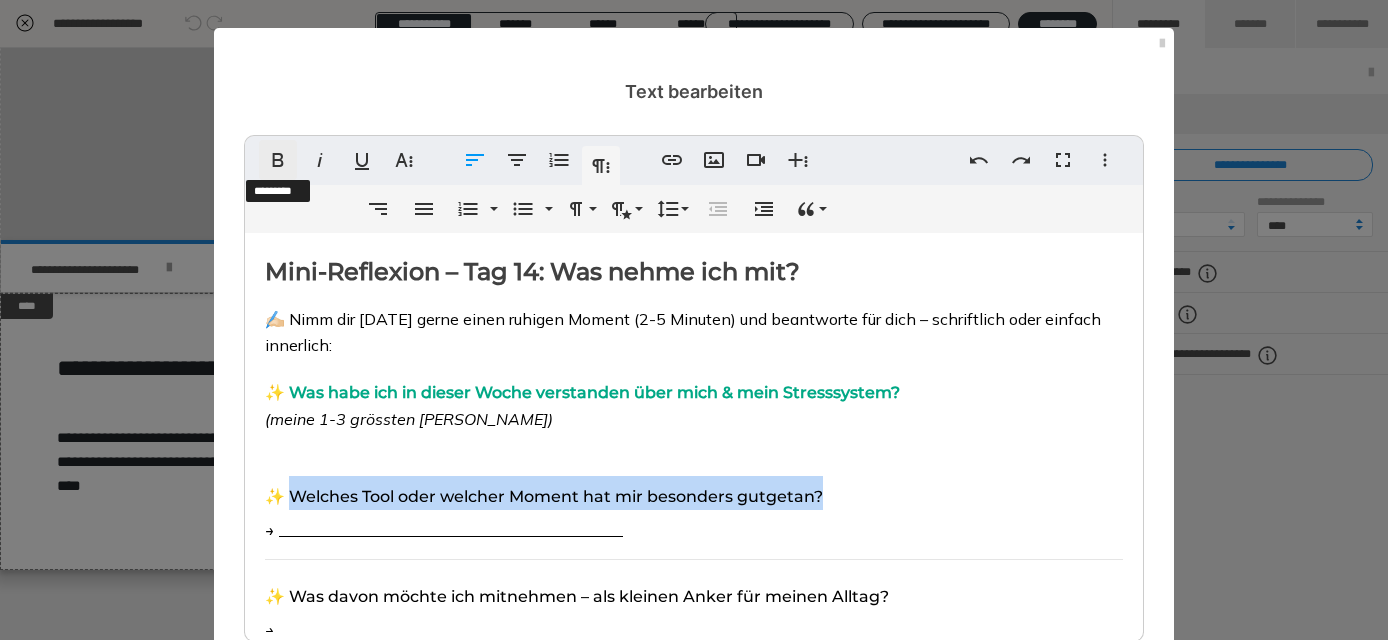 click 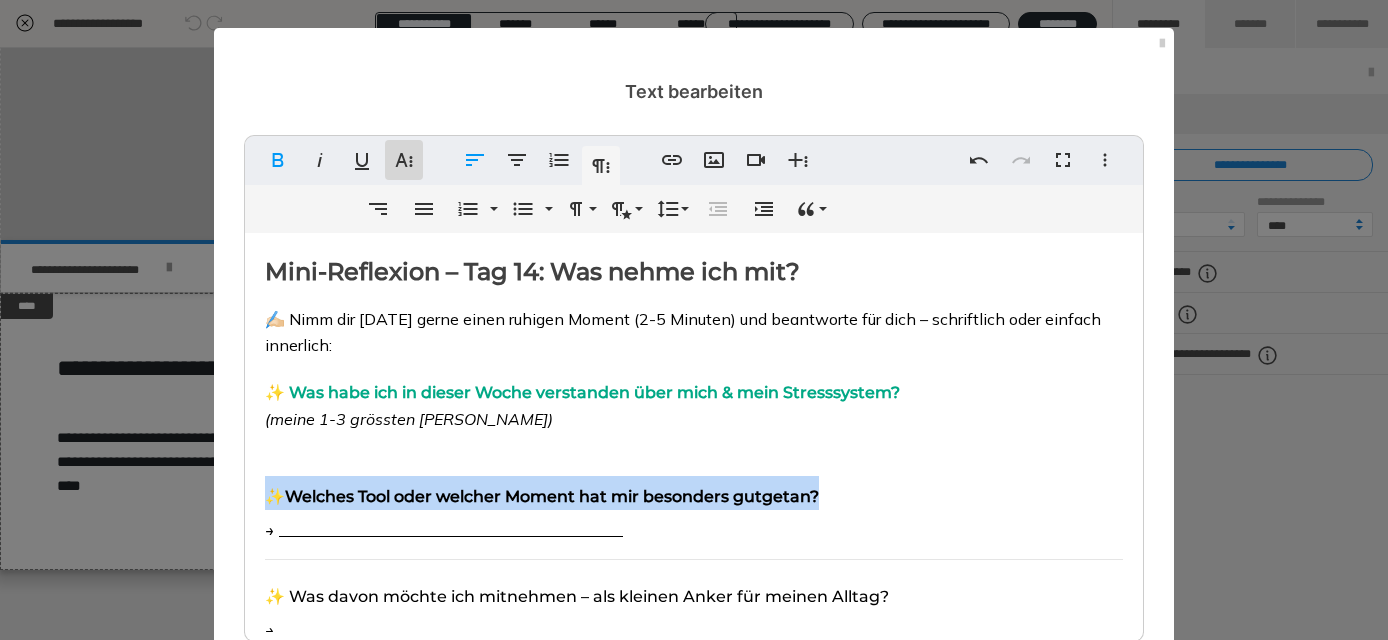 click 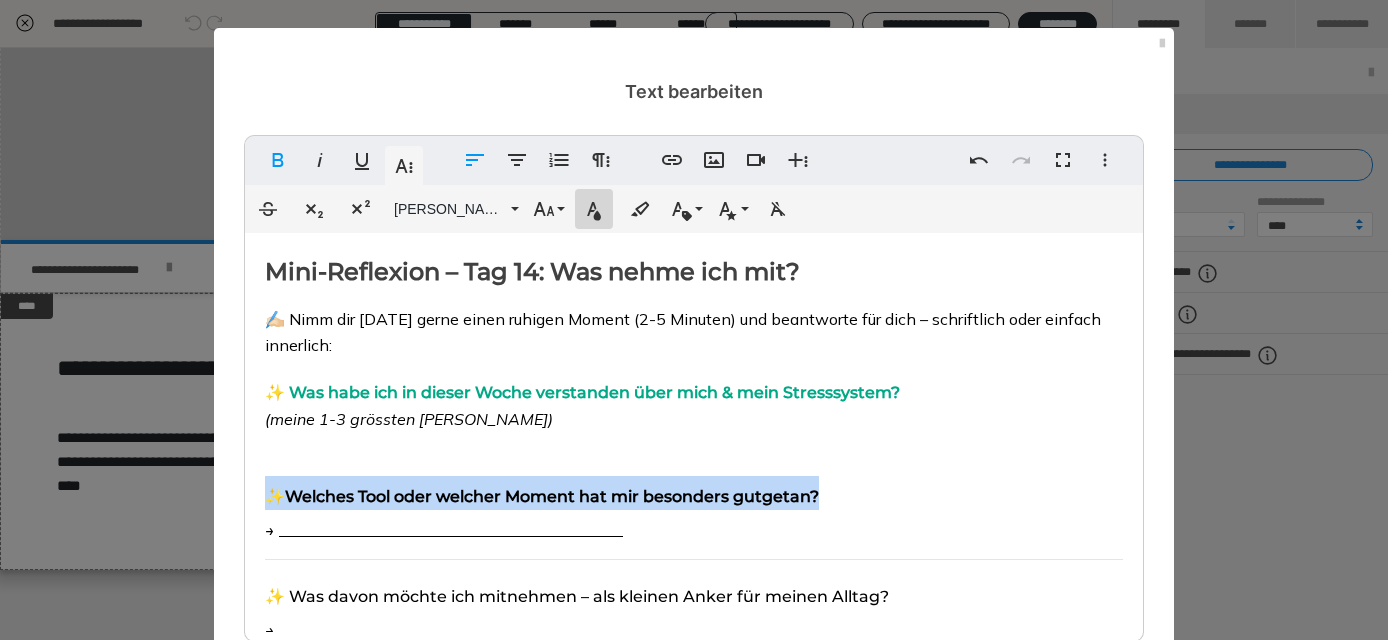 click 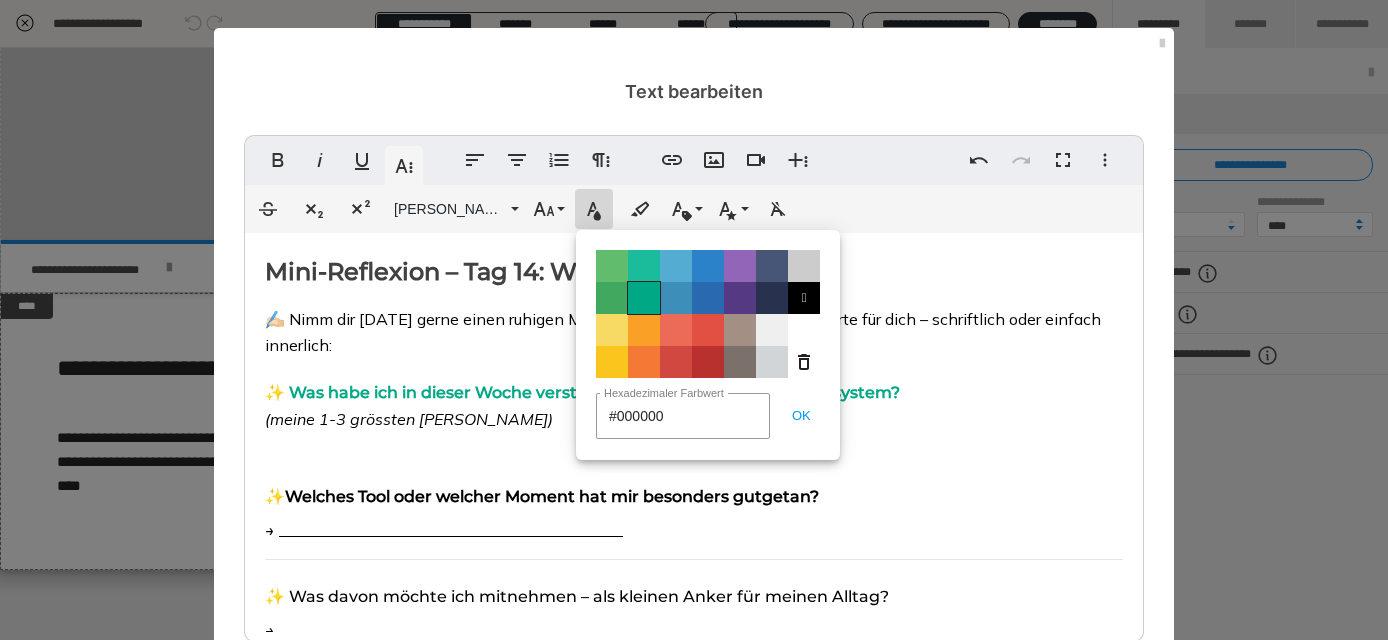 click on "Color#00A885" at bounding box center (644, 298) 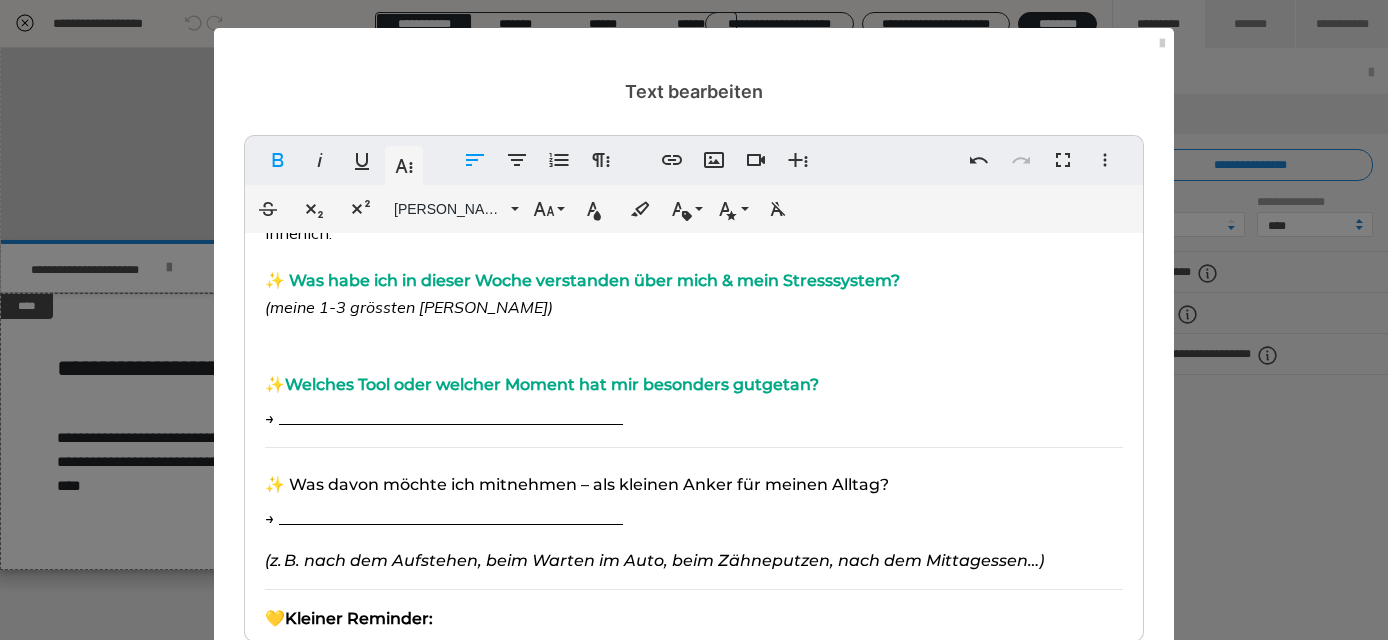 scroll, scrollTop: 121, scrollLeft: 0, axis: vertical 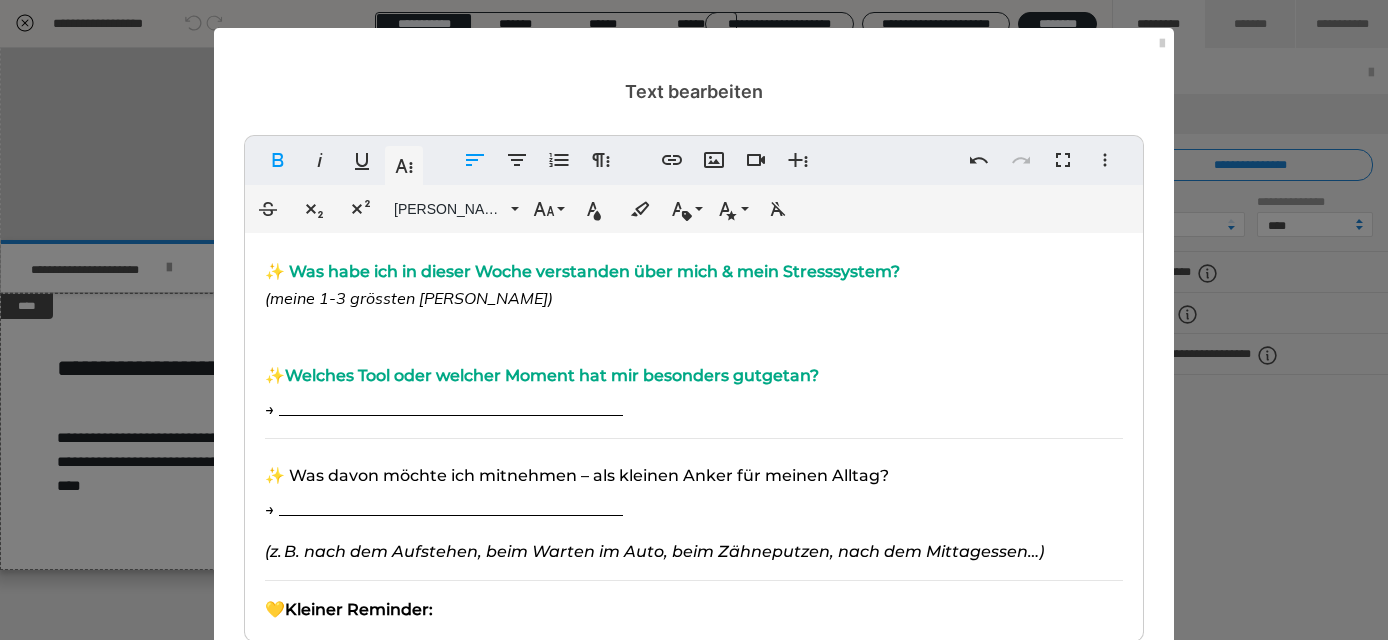 click on "Mini-Reflexion – Tag 14: Was nehme ich mit? ✍🏻 Nimm dir [DATE] gerne einen ruhigen Moment (2-5 Minuten) und beantworte für dich – schriftlich oder einfach innerlich: ✨   Was habe ich in dieser Woche verstanden über mich & mein Stresssystem?  (meine 1-3 grössten Aha Erkenntnisse) ✨  Welches Tool oder welcher Moment hat mir besonders gutgetan? → ___________________________________________ ✨ Was davon möchte ich mitnehmen – als kleinen Anker für meinen Alltag? → ___________________________________________ (z. B. nach dem Aufstehen, beim Warten im Auto, beim Zähneputzen, nach dem Mittagessen…) 💛  Kleiner Reminder: Du musst nichts perfekt machen. Du darfst dich erinnern: „Ich habe etwas für mich. Und ich darf es wieder und wieder nutzen.“" at bounding box center [694, 432] 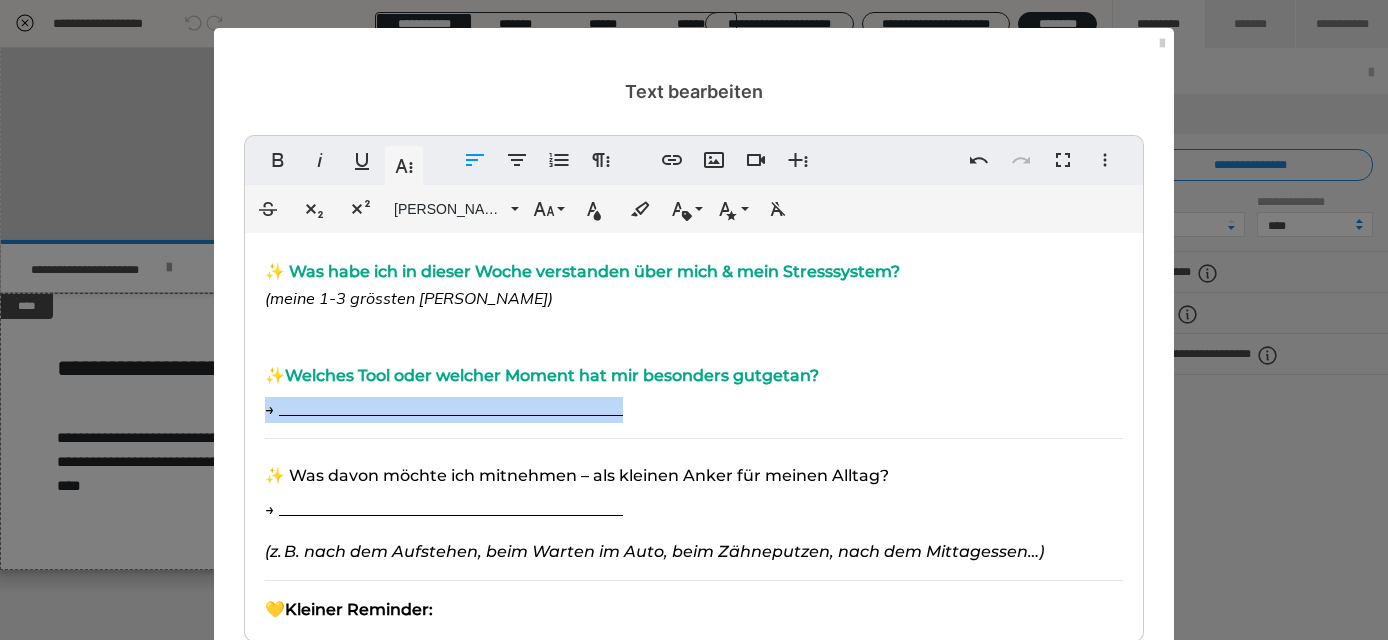 drag, startPoint x: 639, startPoint y: 403, endPoint x: 262, endPoint y: 410, distance: 377.06497 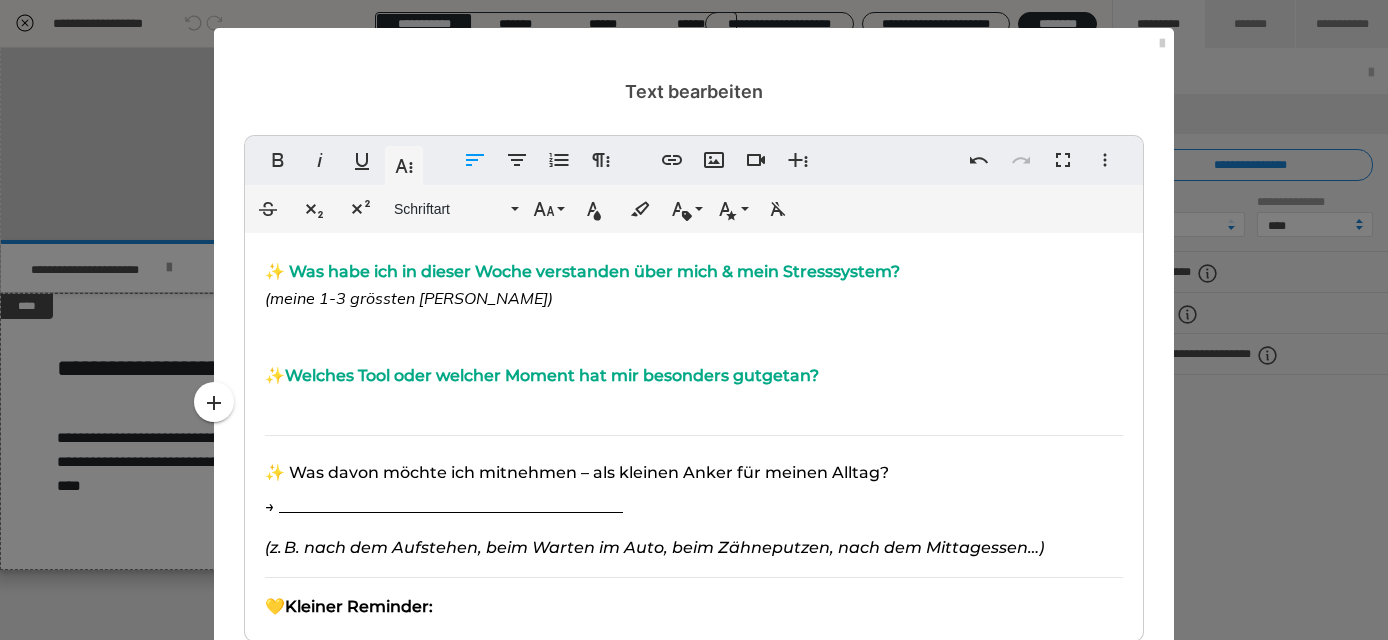 click on "Welches Tool oder welcher Moment hat mir besonders gutgetan?" at bounding box center [552, 375] 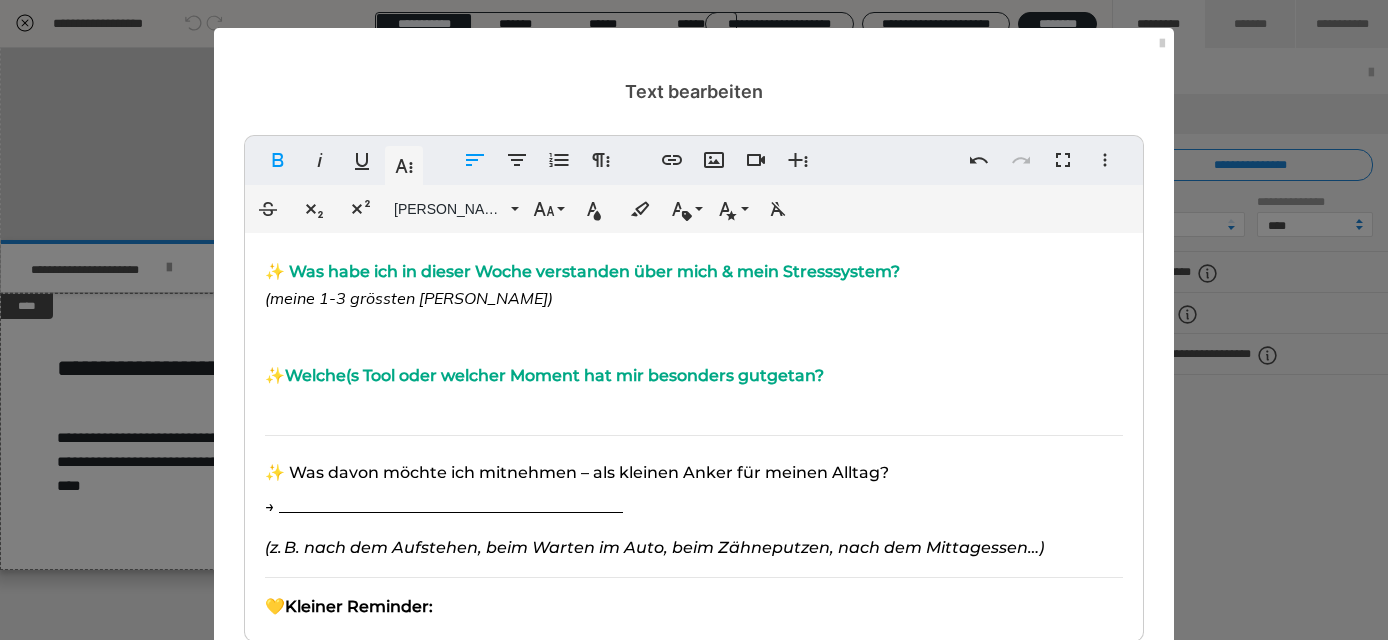 click on "Welche( s Tool oder welcher Moment hat mir besonders gutgetan?" at bounding box center (554, 375) 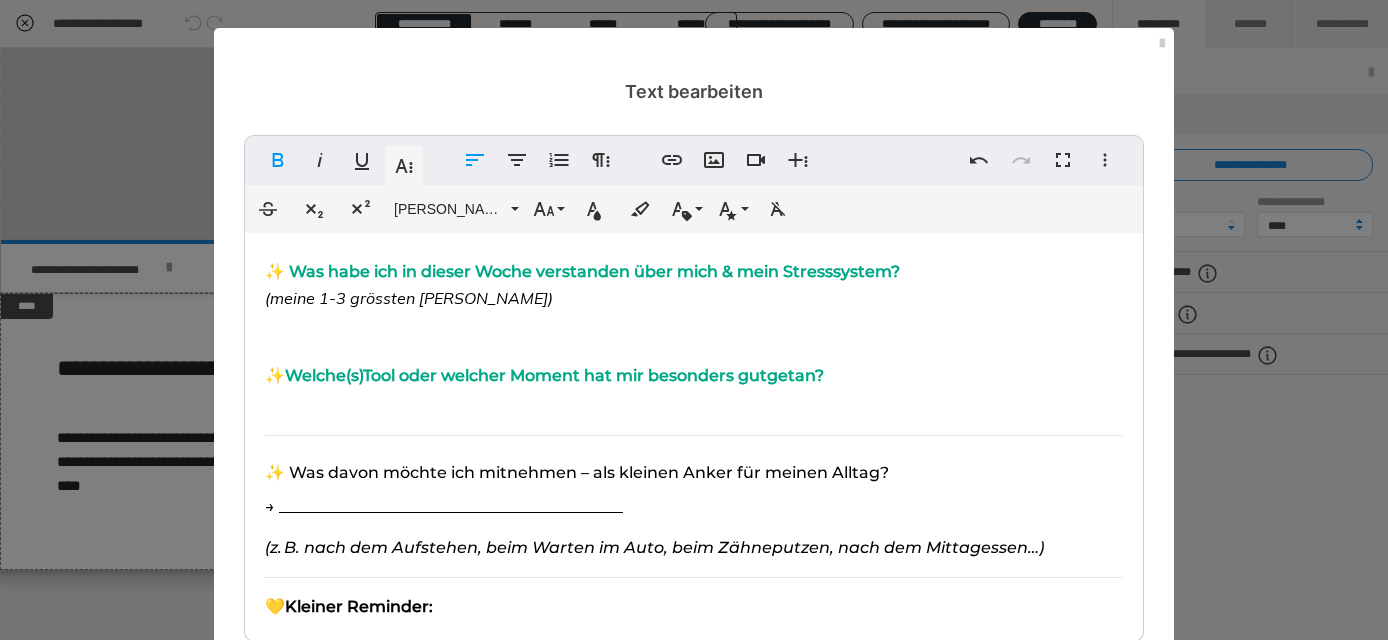 click on "Welche( s)  Tool oder welcher Moment hat mir besonders gutgetan?" at bounding box center [554, 375] 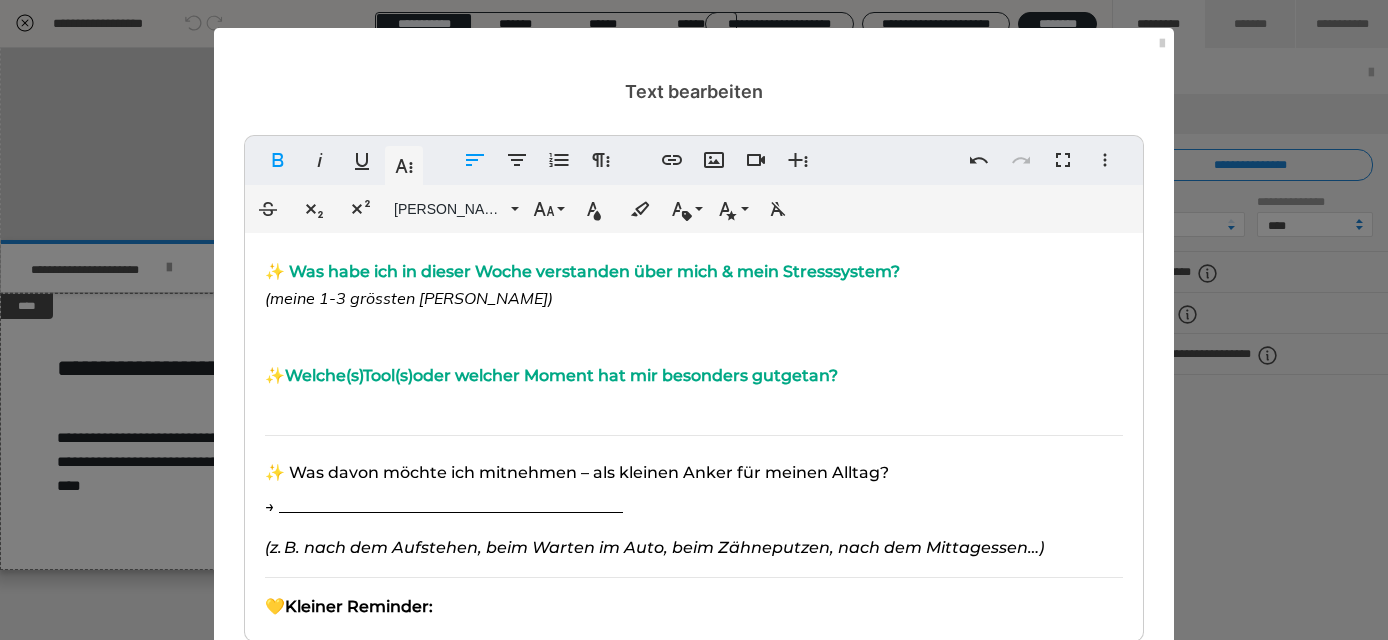 click on "Welche( s)  Tool(s)  oder welcher Moment hat mir besonders gutgetan?" at bounding box center (561, 375) 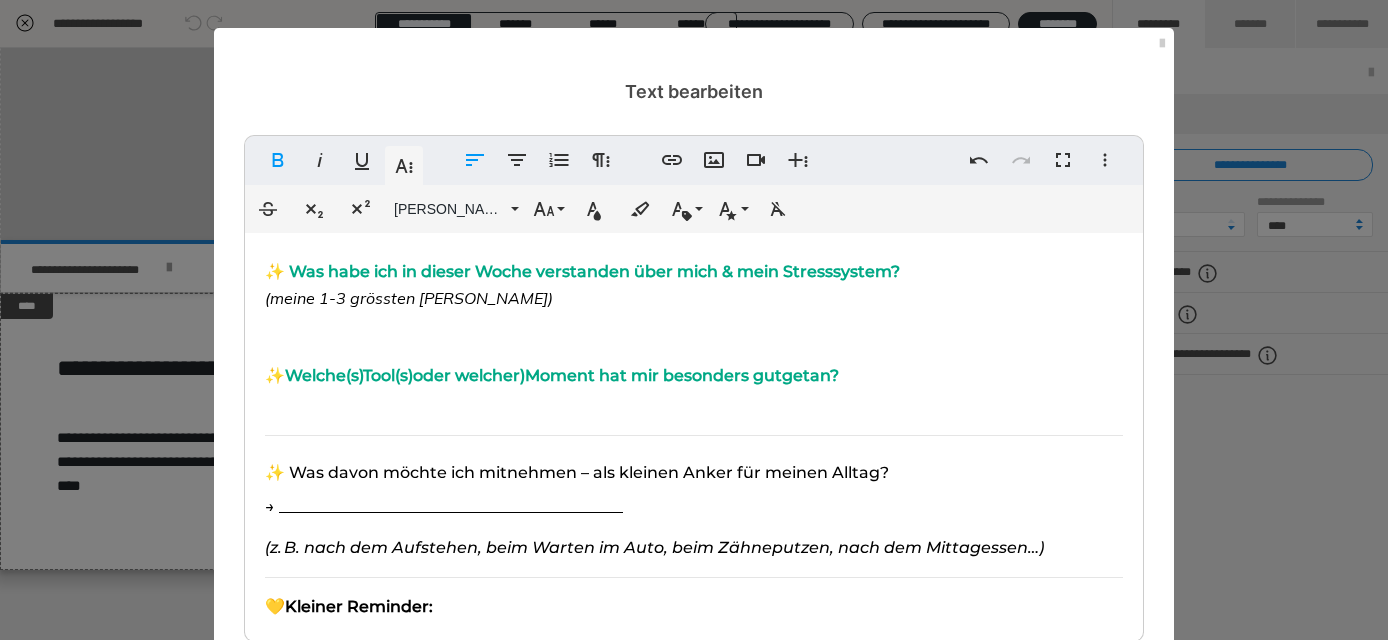 click on "Welche( s)  Tool(s)  oder welcher)  Moment hat mir besonders gutgetan?" at bounding box center [562, 375] 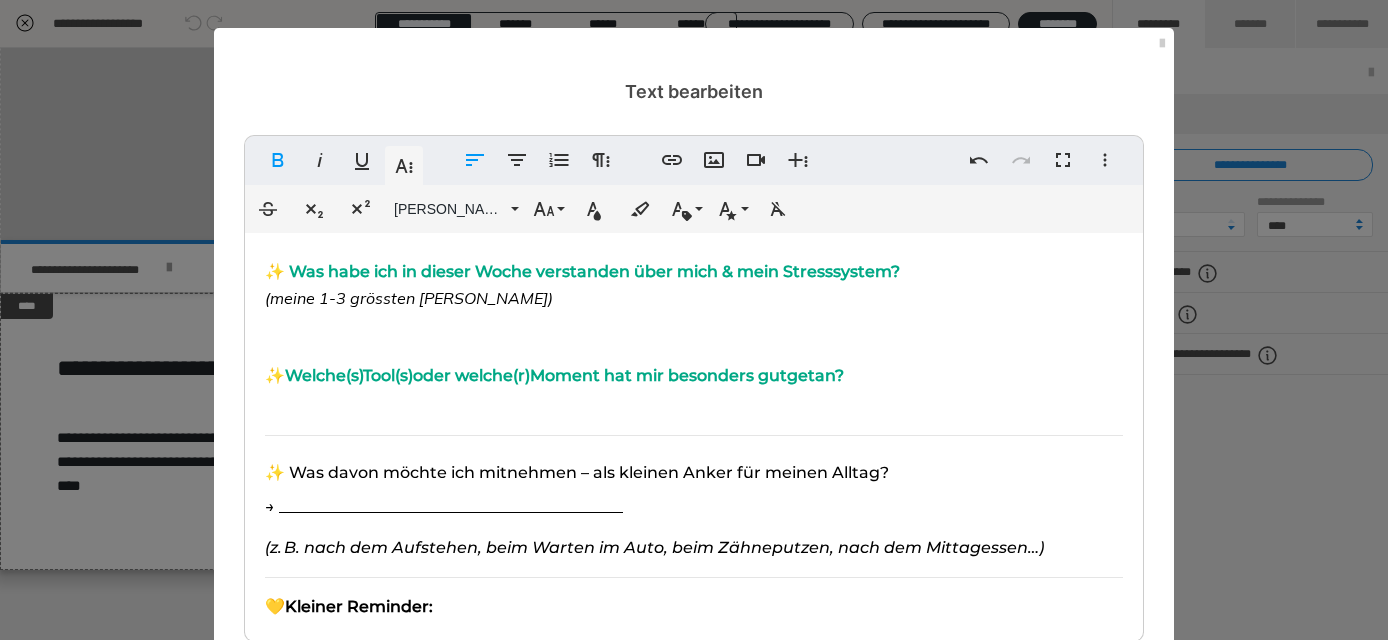 click on "Welche( s)  Tool(s)  oder welche( r)  Moment hat mir besonders gutgetan?" at bounding box center (564, 375) 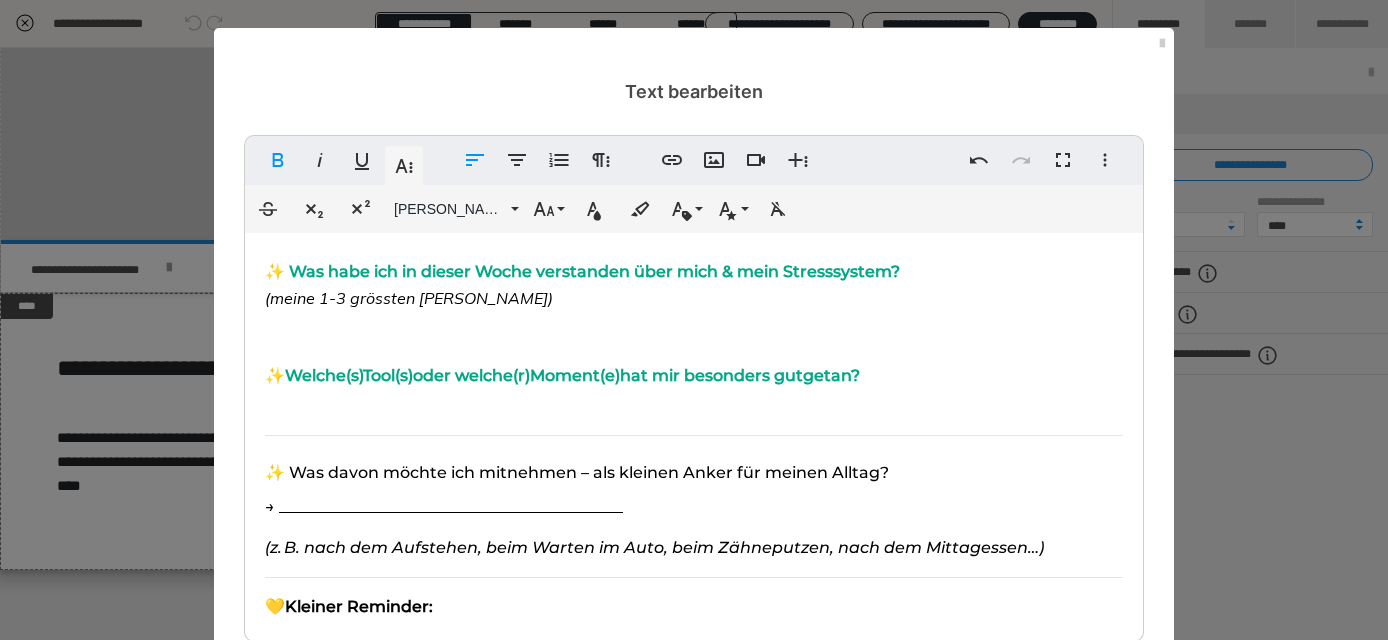 click on "Mini-Reflexion – Tag 14: Was nehme ich mit? ✍🏻 Nimm dir [DATE] gerne einen ruhigen Moment (2-5 Minuten) und beantworte für dich – schriftlich oder einfach innerlich: ✨   Was habe ich in dieser Woche verstanden über mich & mein Stresssystem?  (meine 1-3 grössten Aha Erkenntnisse) ✨  Welche( s)  Tool(s)  oder welche( r)  Moment(e)  hat mir besonders gutgetan? ✨ Was davon möchte ich mitnehmen – als kleinen Anker für meinen Alltag? → ___________________________________________ (z. B. nach dem Aufstehen, beim Warten im Auto, beim Zähneputzen, nach dem Mittagessen…) 💛  Kleiner Reminder: Du musst nichts perfekt machen. Du darfst dich erinnern: „Ich habe etwas für mich. Und ich darf es wieder und wieder nutzen.“" at bounding box center [694, 430] 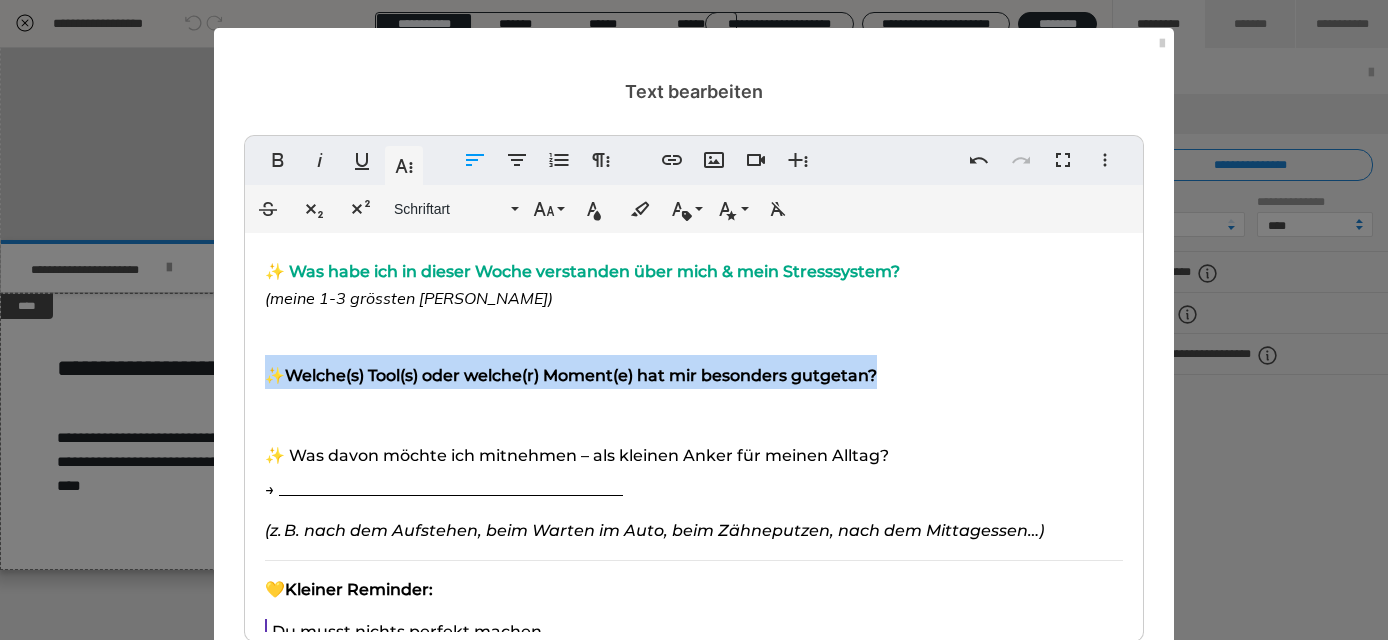 drag, startPoint x: 960, startPoint y: 372, endPoint x: 253, endPoint y: 365, distance: 707.03467 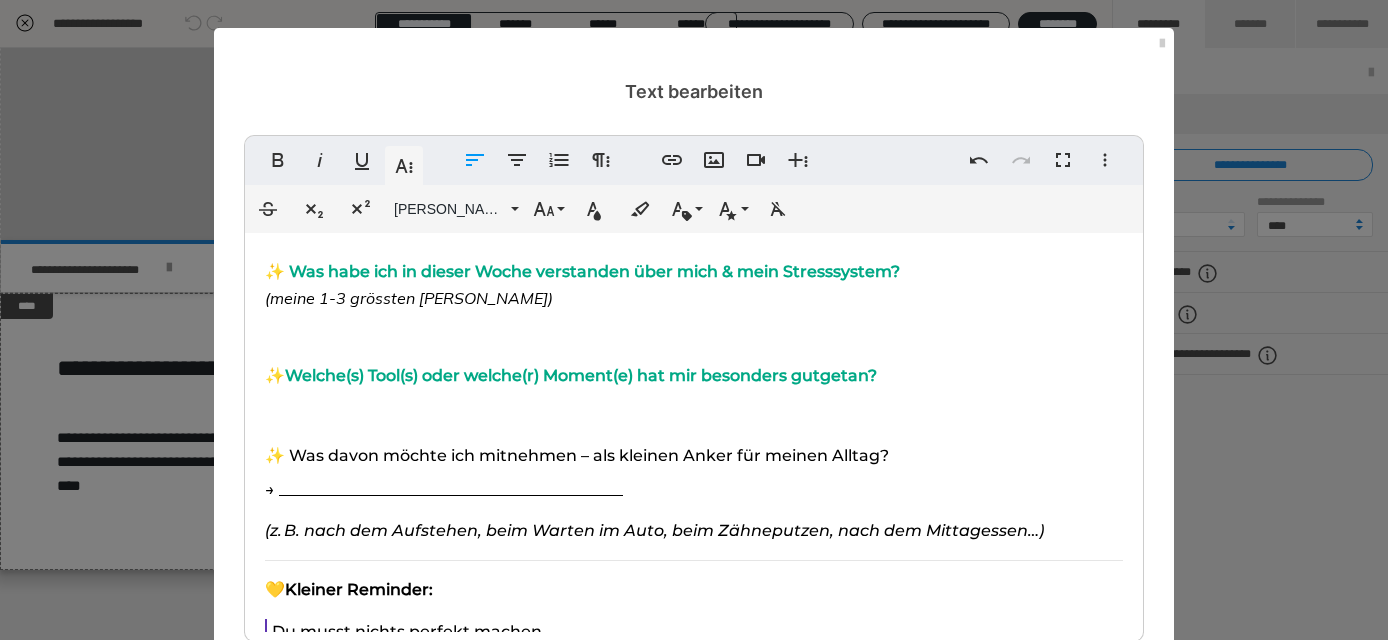 click at bounding box center [694, 408] 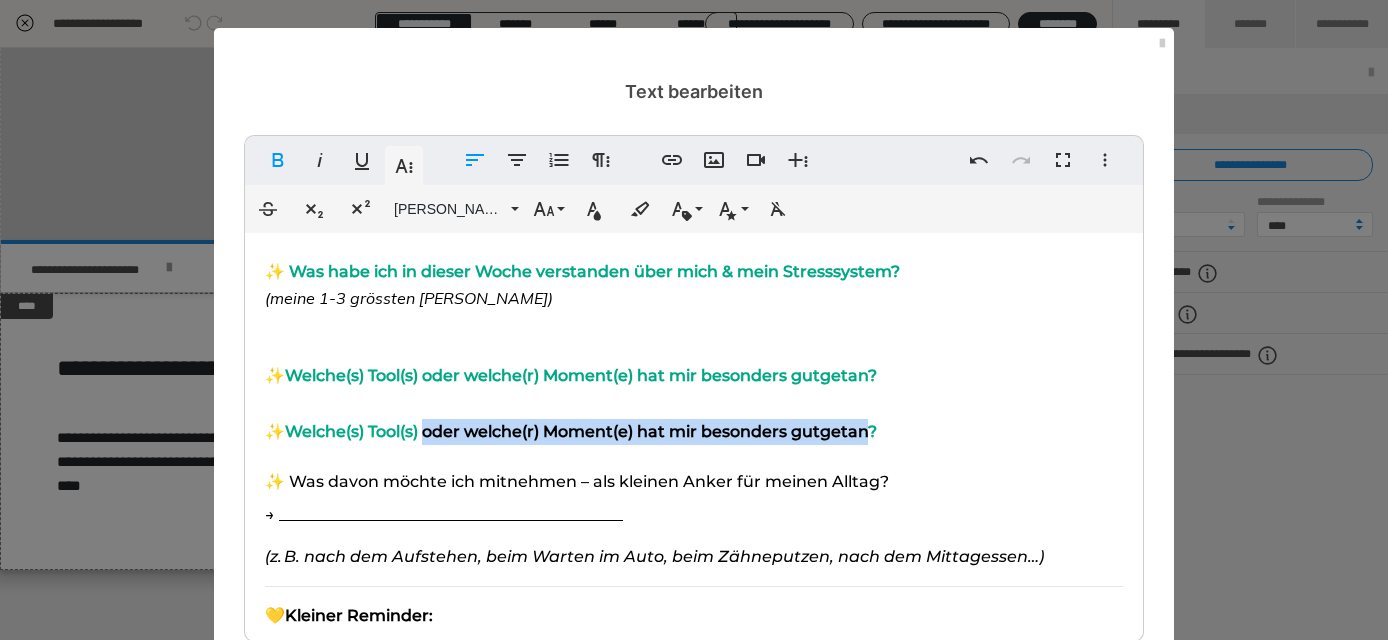 drag, startPoint x: 450, startPoint y: 430, endPoint x: 946, endPoint y: 427, distance: 496.00906 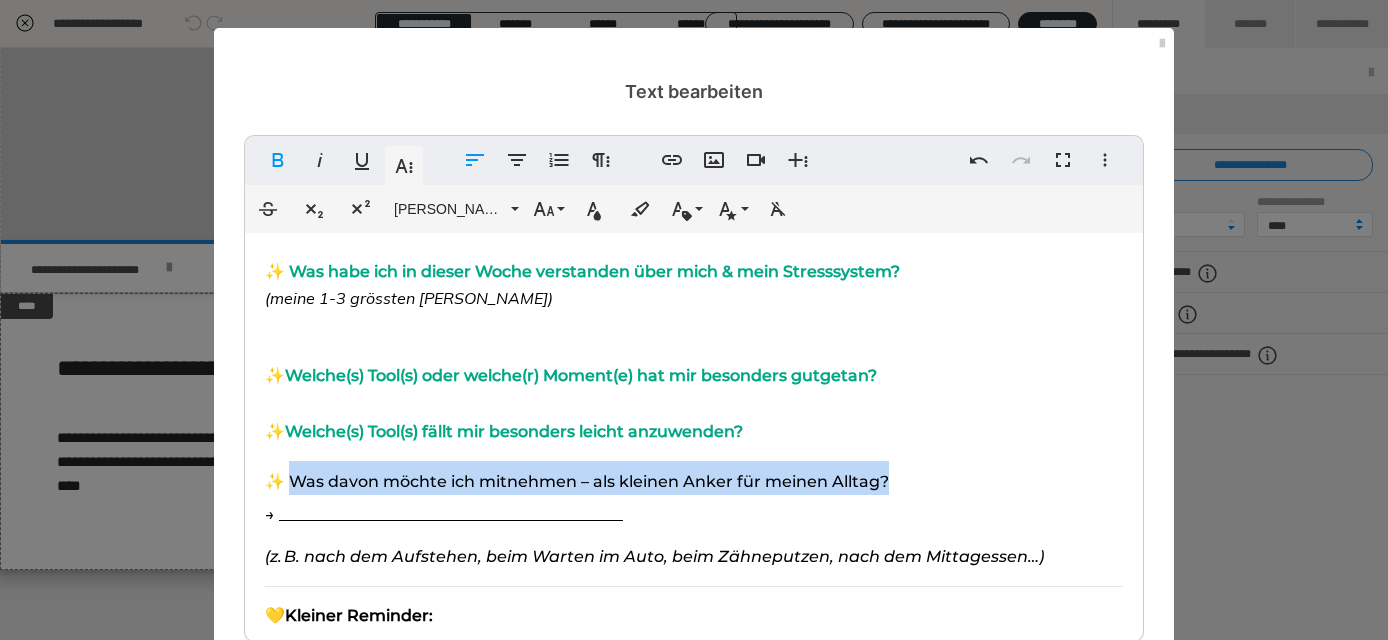 drag, startPoint x: 897, startPoint y: 480, endPoint x: 297, endPoint y: 474, distance: 600.03 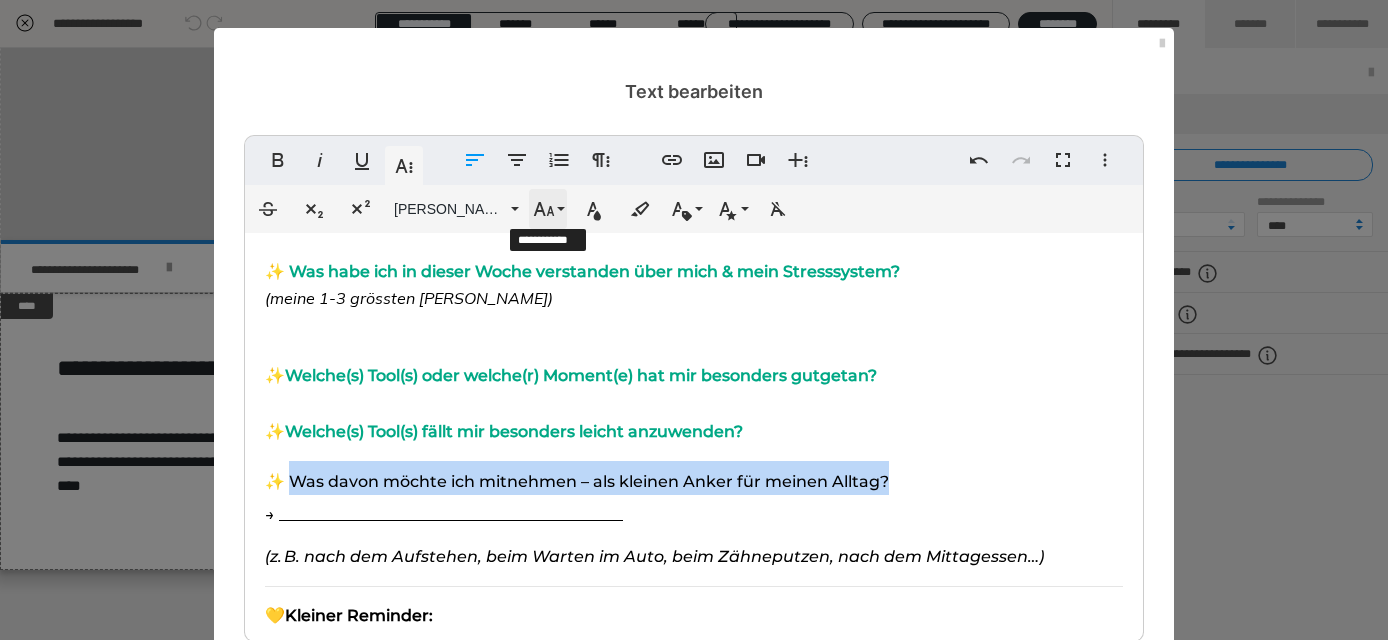 click 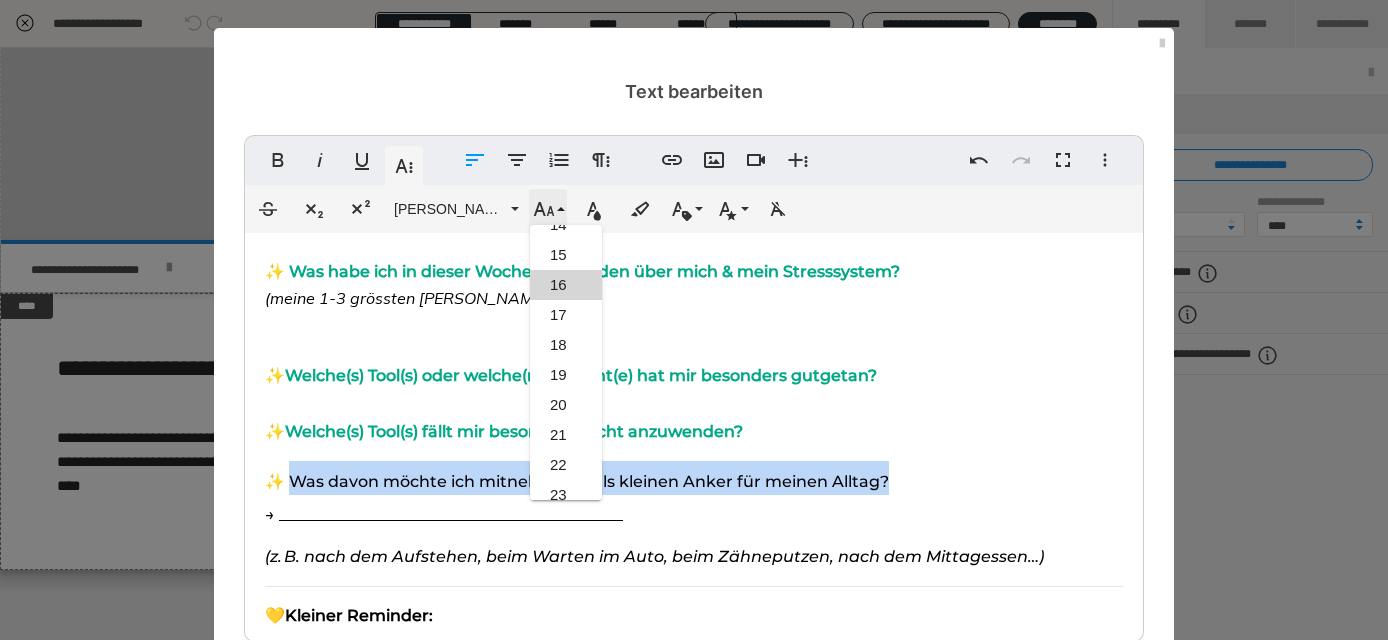 scroll, scrollTop: 473, scrollLeft: 0, axis: vertical 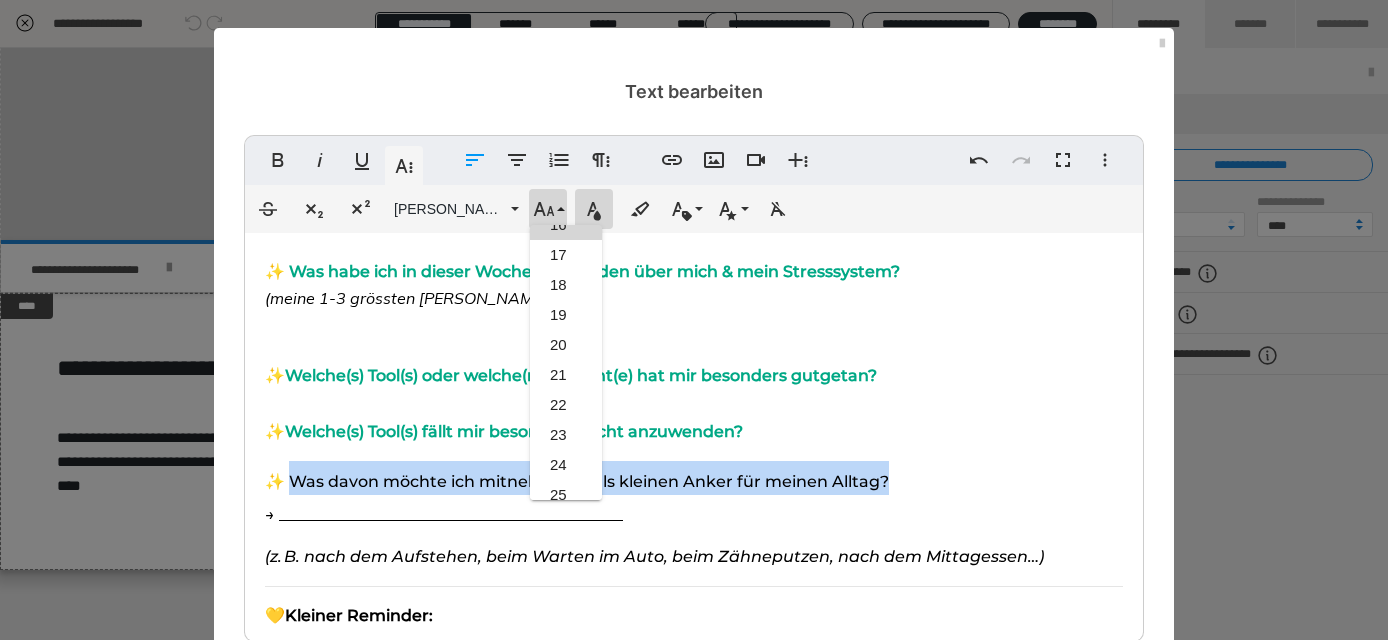 click 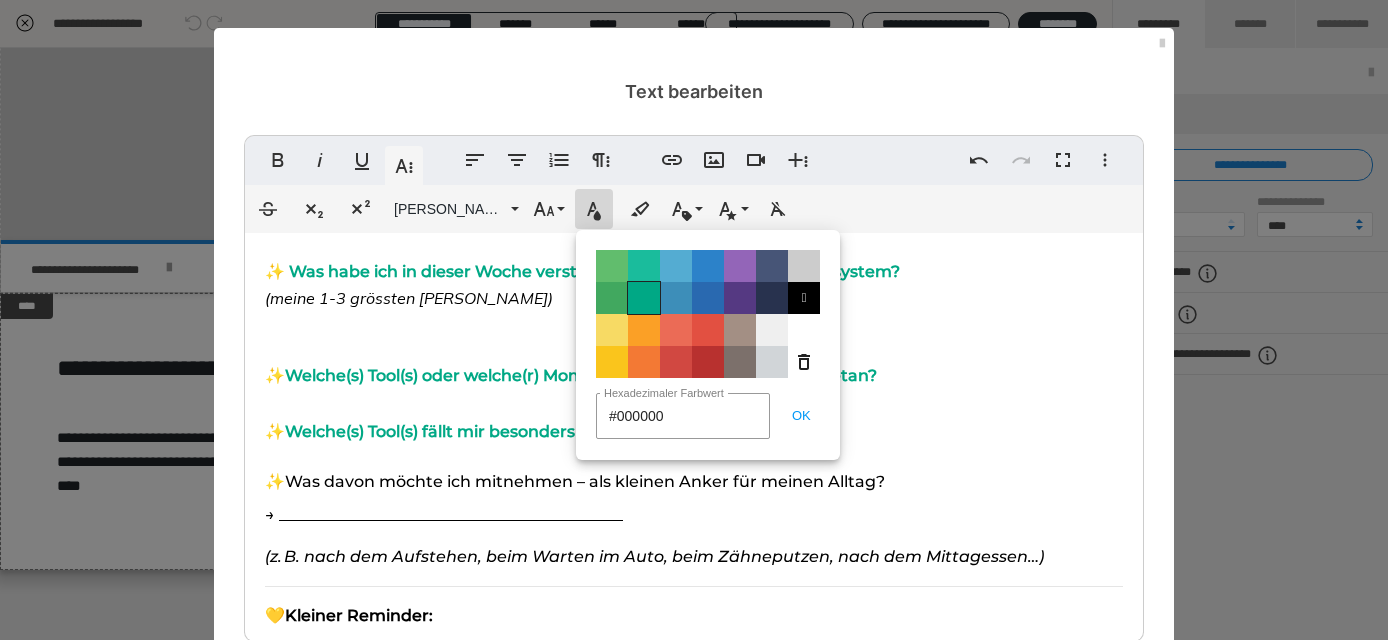 click on "Color#00A885" at bounding box center [644, 298] 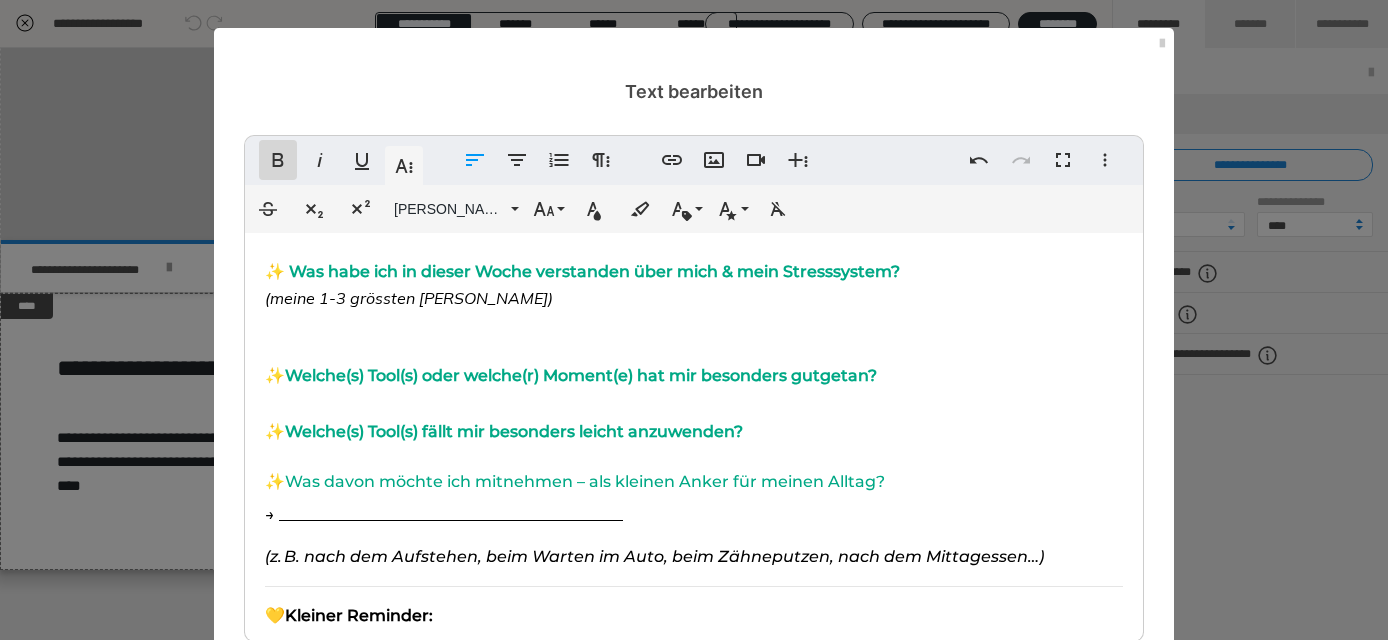 click 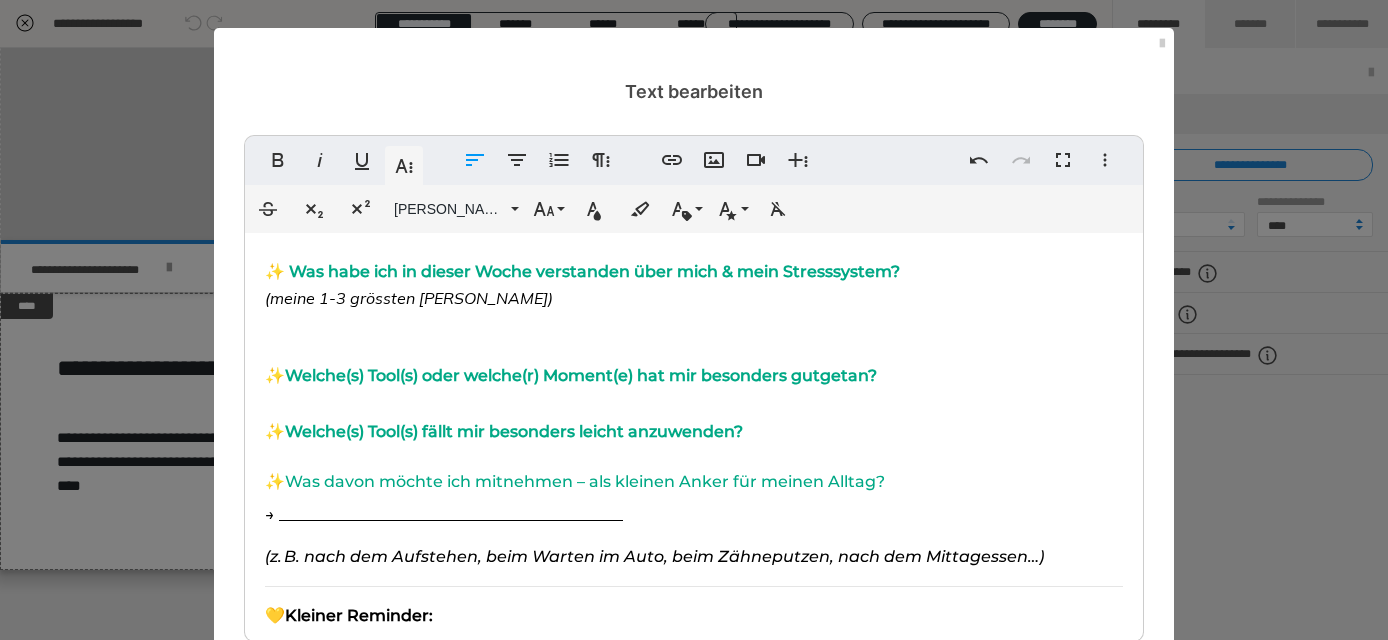 drag, startPoint x: 896, startPoint y: 469, endPoint x: 295, endPoint y: 465, distance: 601.0133 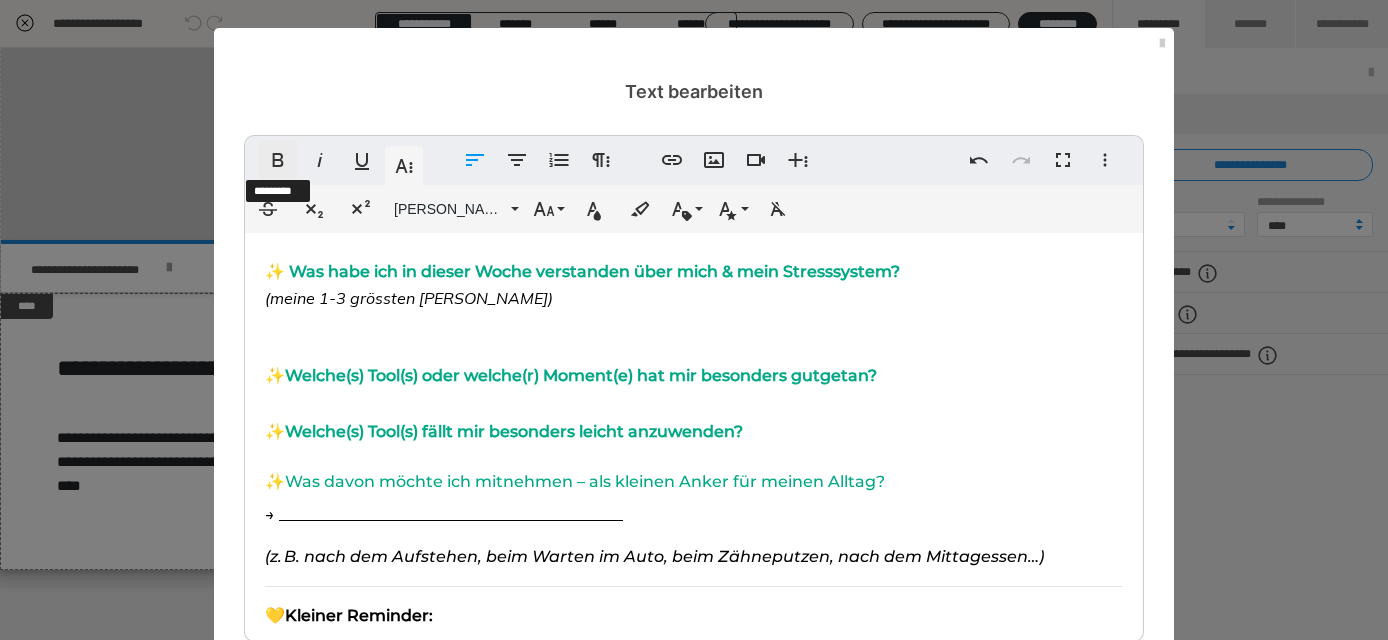 click 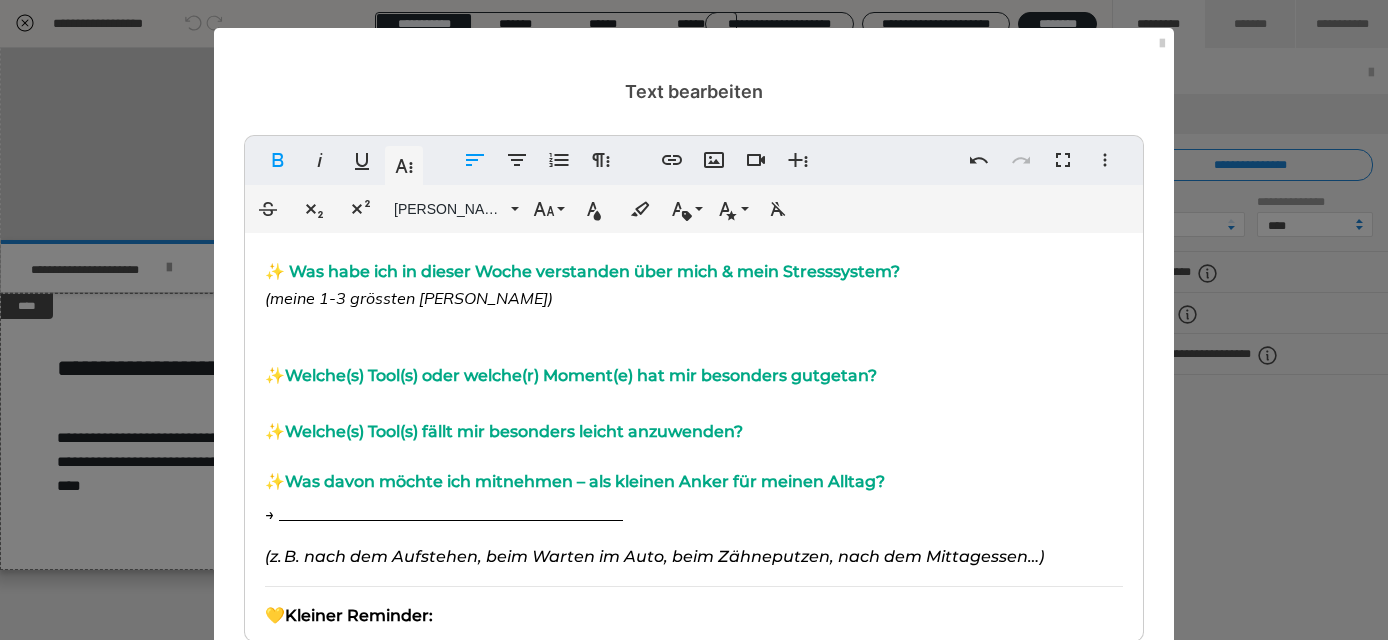 click on "Mini-Reflexion – Tag 14: Was nehme ich mit? ✍🏻 Nimm dir [DATE] gerne einen ruhigen Moment (2-5 Minuten) und beantworte für dich – schriftlich oder einfach innerlich: ✨   Was habe ich in dieser Woche verstanden über mich & mein Stresssystem?  (meine 1-3 grössten Aha Erkenntnisse) ✨  Welche(s) Tool(s) oder welche(r) Moment(e) hat mir besonders gutgetan? ✨  Welche(s) Tool(s) fällt mir besonders leicht anzuwenden? ✨  Was davon möchte ich mitnehmen – als kleinen Anker für meinen Alltag? → ___________________________________________ (z. B. nach dem Aufstehen, beim Warten im Auto, beim Zähneputzen, nach dem Mittagessen…) 💛  Kleiner Reminder: Du musst nichts perfekt machen. Du darfst dich erinnern: „Ich habe etwas für mich. Und ich darf es wieder und wieder nutzen.“" at bounding box center (694, 434) 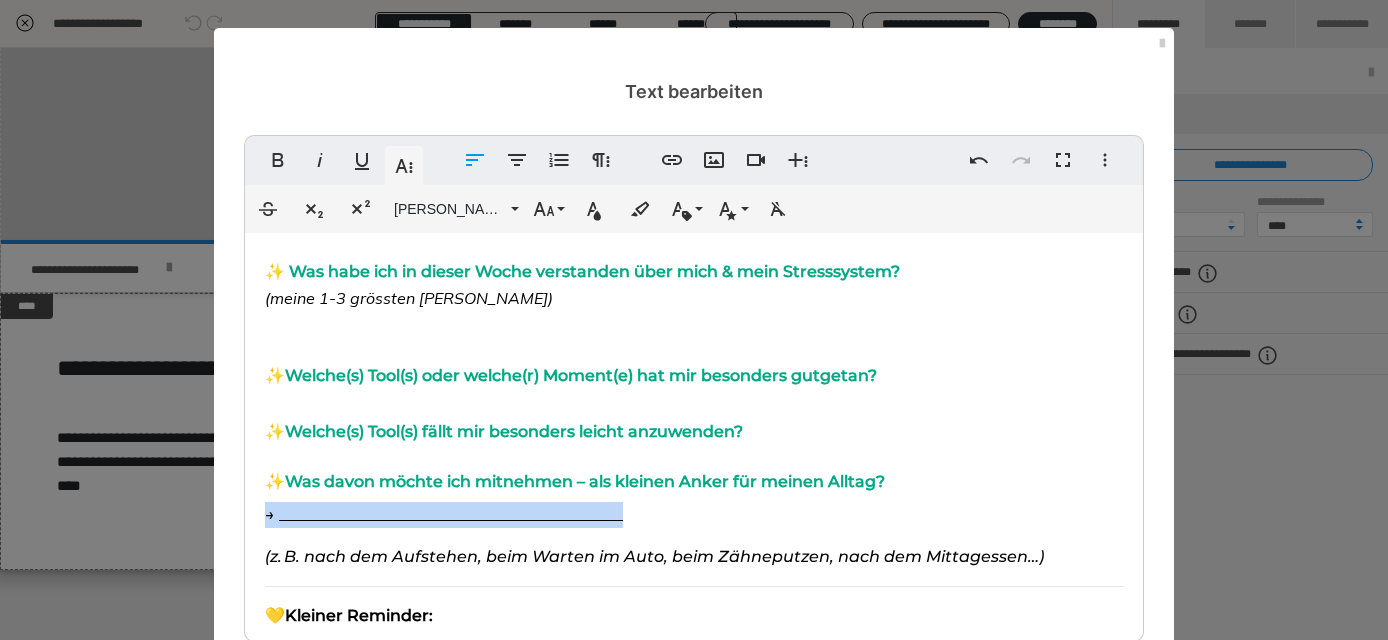 drag, startPoint x: 651, startPoint y: 521, endPoint x: 258, endPoint y: 511, distance: 393.1272 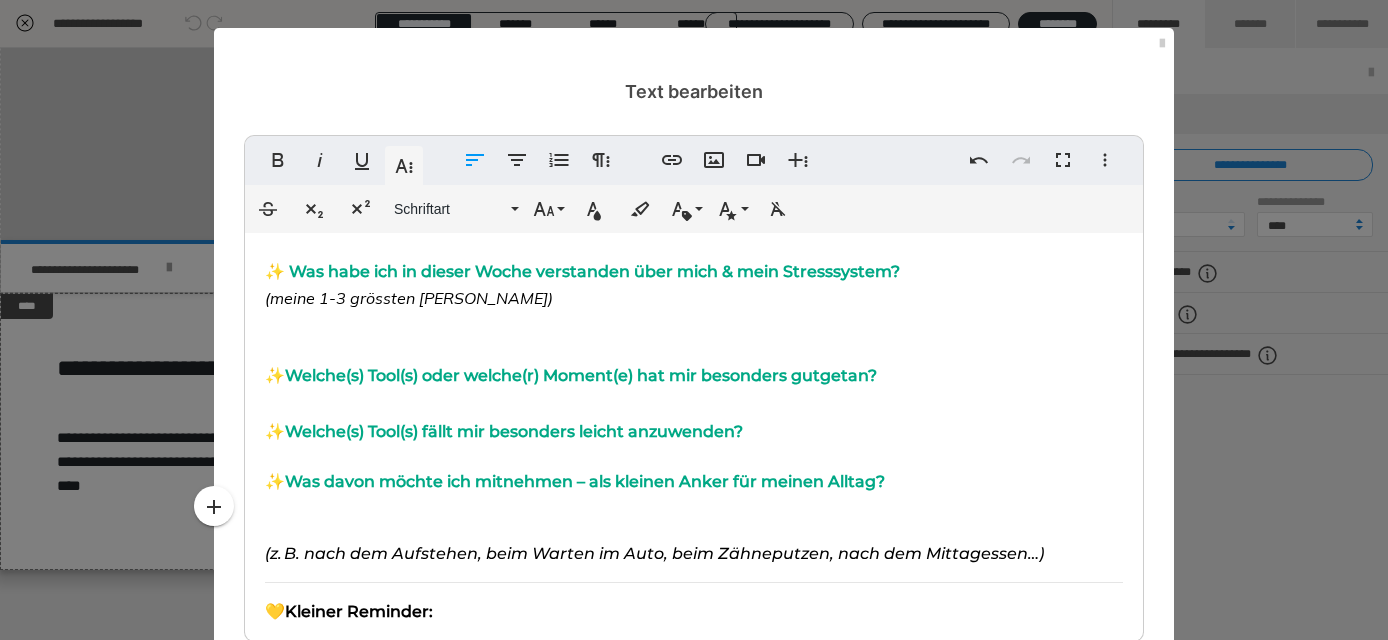 click on "Mini-Reflexion – Tag 14: Was nehme ich mit? ✍🏻 Nimm dir [DATE] gerne einen ruhigen Moment (2-5 Minuten) und beantworte für dich – schriftlich oder einfach innerlich: ✨   Was habe ich in dieser Woche verstanden über mich & mein Stresssystem?  (meine 1-3 grössten Aha Erkenntnisse) ✨  Welche(s) Tool(s) oder welche(r) Moment(e) hat mir besonders gutgetan? ✨  Welche(s) Tool(s) fällt mir besonders leicht anzuwenden? ✨  Was davon möchte ich mitnehmen – als kleinen Anker für meinen Alltag? (z. B. nach dem Aufstehen, beim Warten im Auto, beim Zähneputzen, nach dem Mittagessen…) 💛  Kleiner Reminder: Du musst nichts perfekt machen. Du darfst dich erinnern: „Ich habe etwas für mich. Und ich darf es wieder und wieder nutzen.“" at bounding box center (694, 433) 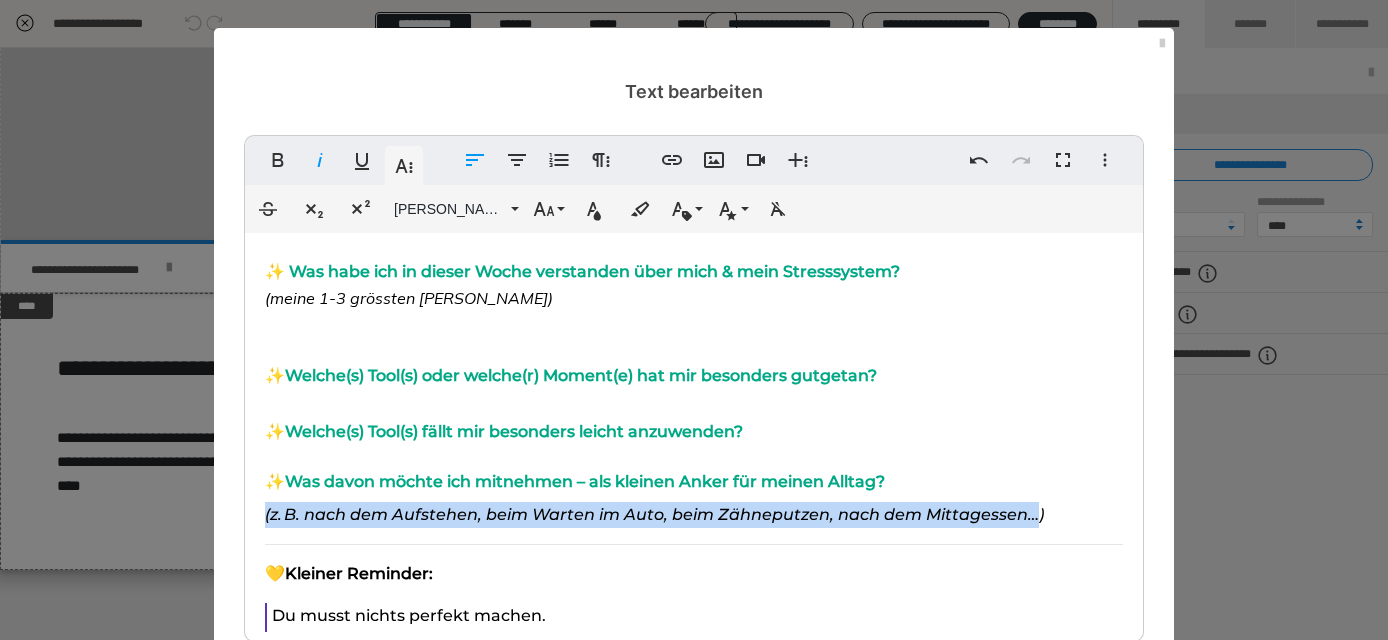 drag, startPoint x: 1035, startPoint y: 502, endPoint x: 252, endPoint y: 505, distance: 783.00574 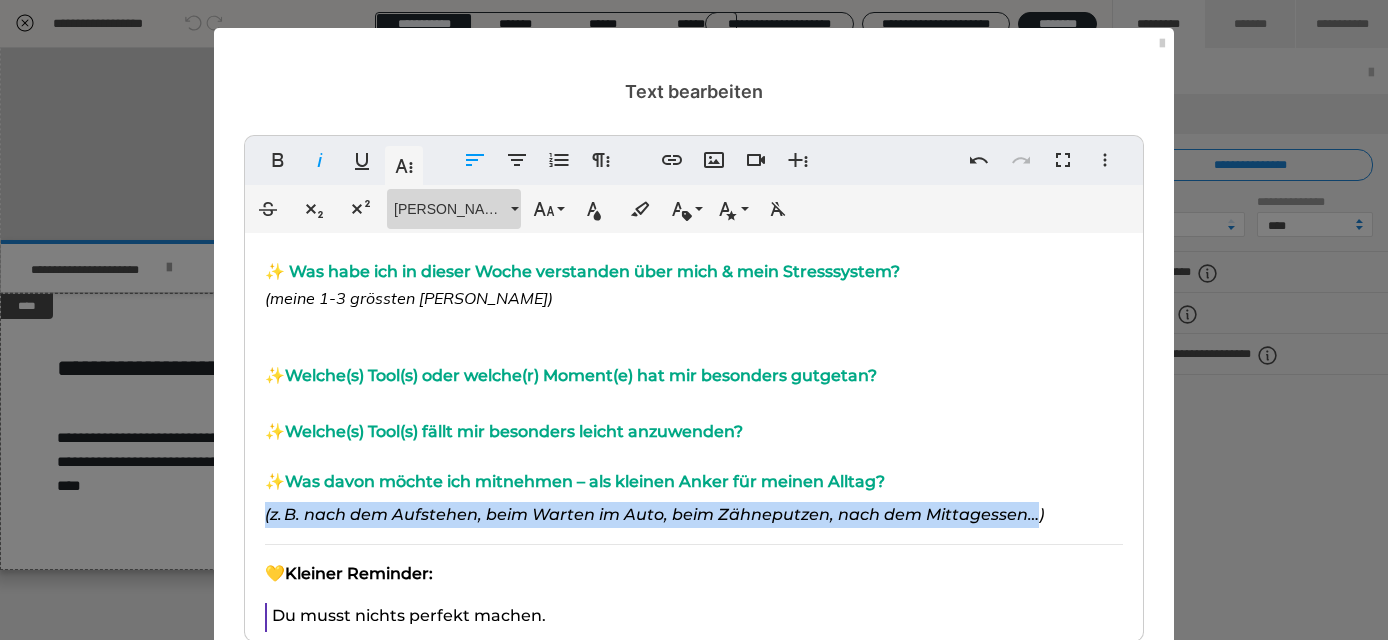 click on "[PERSON_NAME]" at bounding box center (450, 209) 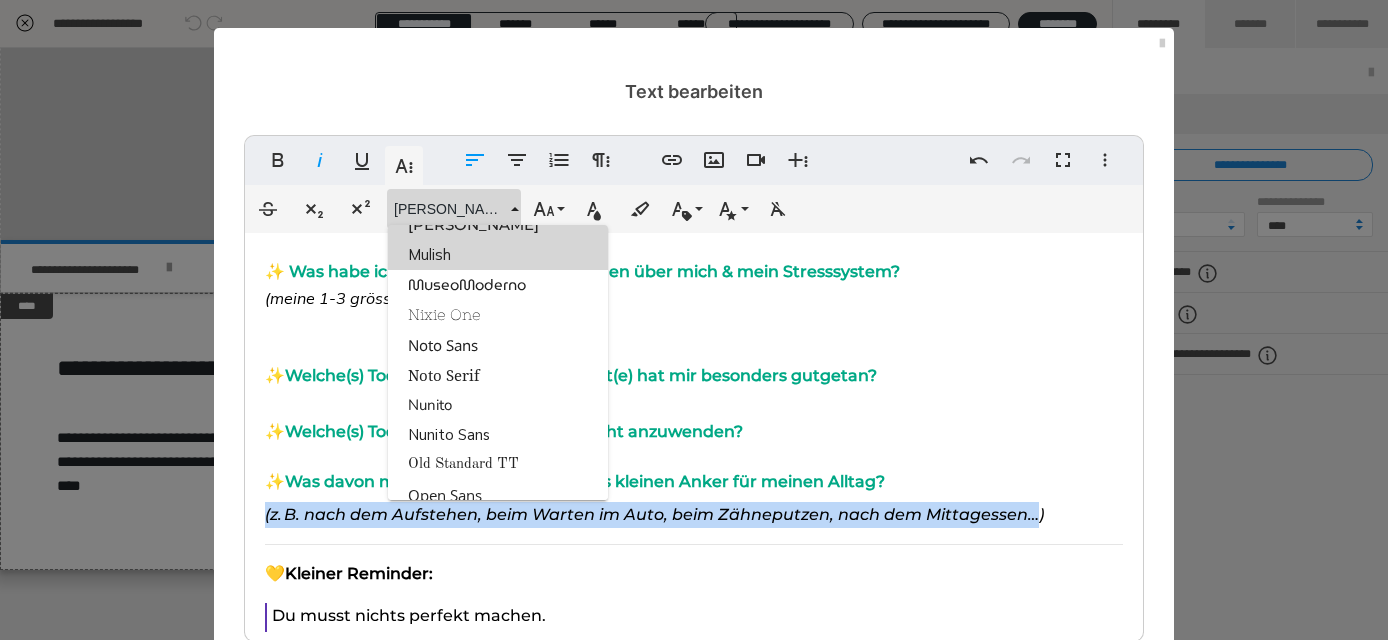 click on "Mulish" at bounding box center (498, 255) 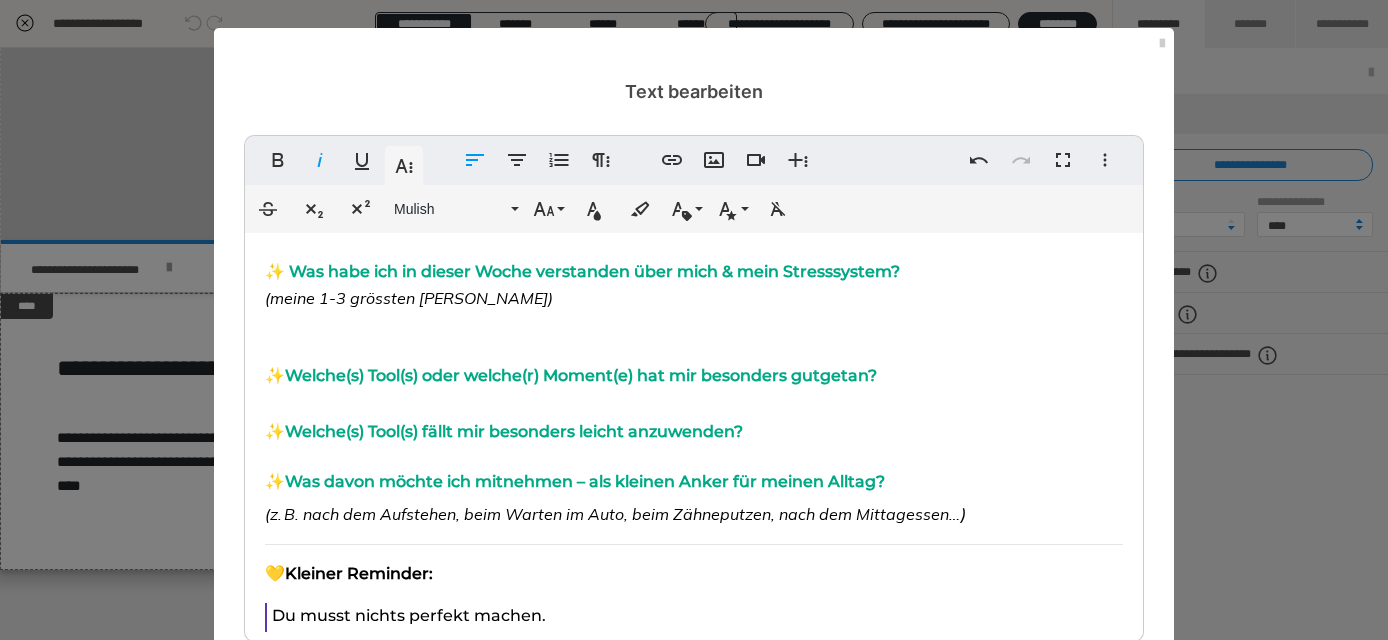 click on "(z. B. nach dem Aufstehen, beim Warten im Auto, beim Zähneputzen, nach dem Mittagessen…" at bounding box center (612, 514) 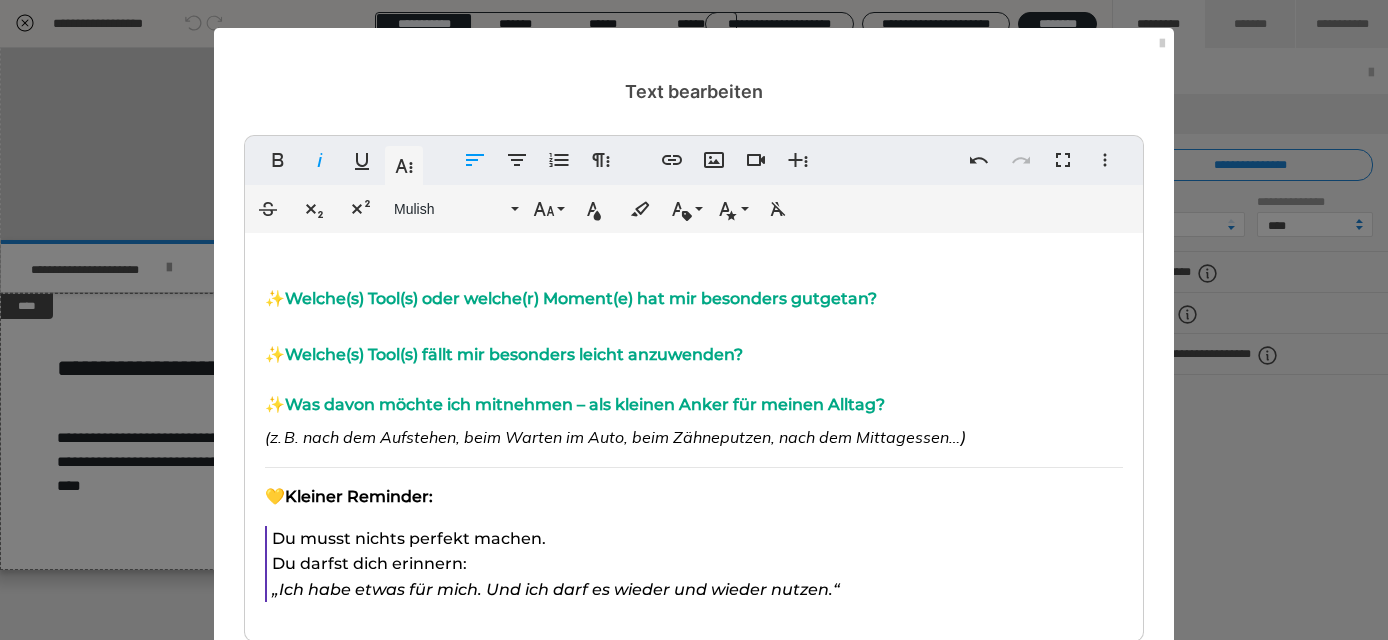scroll, scrollTop: 197, scrollLeft: 0, axis: vertical 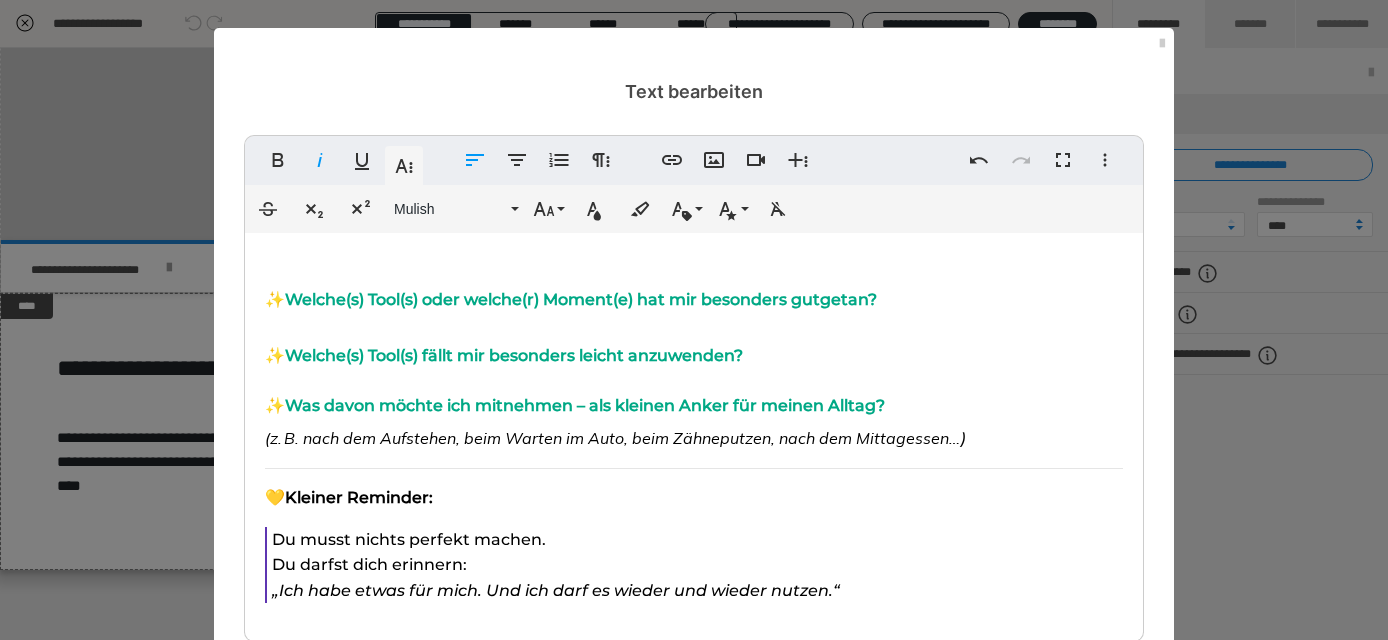 click on "Mini-Reflexion – Tag 14: Was nehme ich mit? ✍🏻 Nimm dir [DATE] gerne einen ruhigen Moment (2-5 Minuten) und beantworte für dich – schriftlich oder einfach innerlich: ✨   Was habe ich in dieser Woche verstanden über mich & mein Stresssystem?  (meine 1-3 grössten Aha Erkenntnisse) ✨  Welche(s) Tool(s) oder welche(r) Moment(e) hat mir besonders gutgetan? ✨  Welche(s) Tool(s) fällt mir besonders leicht anzuwenden? ✨  Was davon möchte ich mitnehmen – als kleinen Anker für meinen Alltag? (z. B. nach dem Aufstehen, beim Warten im Auto, beim Zähneputzen, nach dem Mittagessen…  ) 💛  Kleiner Reminder: Du musst nichts perfekt machen. Du darfst dich erinnern: „Ich habe etwas für mich. Und ich darf es wieder und wieder nutzen.“" at bounding box center (694, 337) 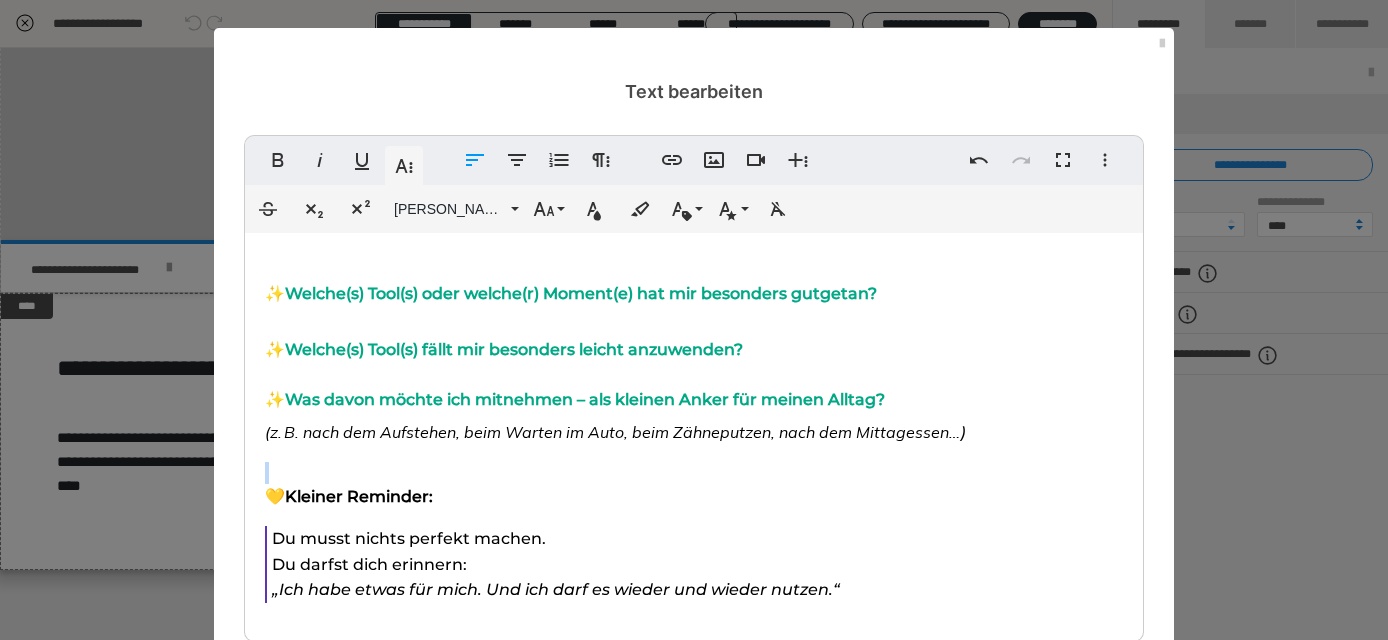 scroll, scrollTop: 202, scrollLeft: 0, axis: vertical 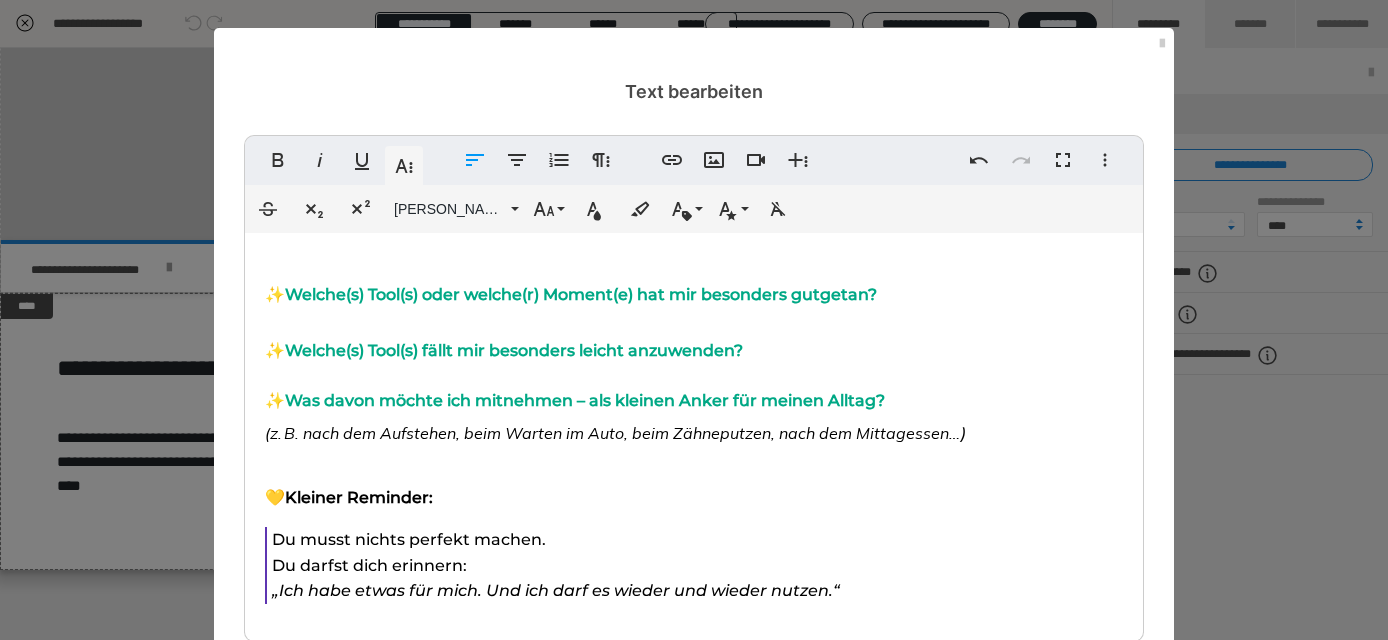 click on "Du musst nichts perfekt machen. Du darfst dich erinnern:" at bounding box center [409, 552] 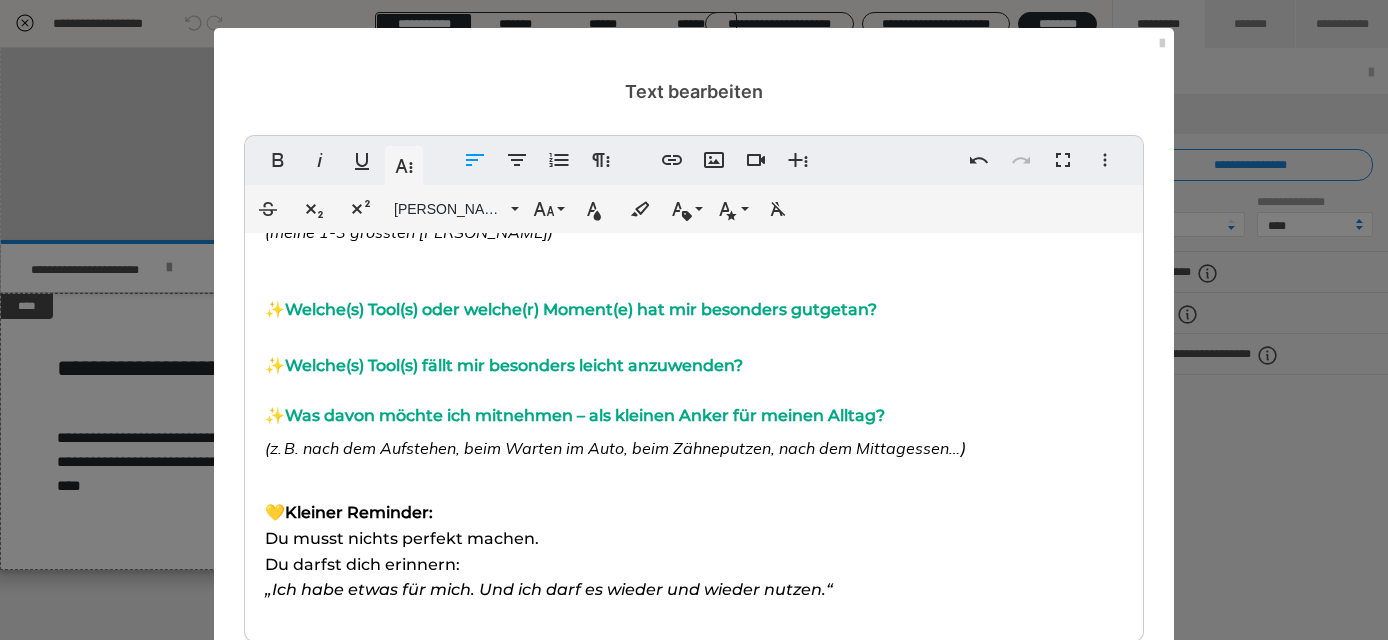 scroll, scrollTop: 186, scrollLeft: 0, axis: vertical 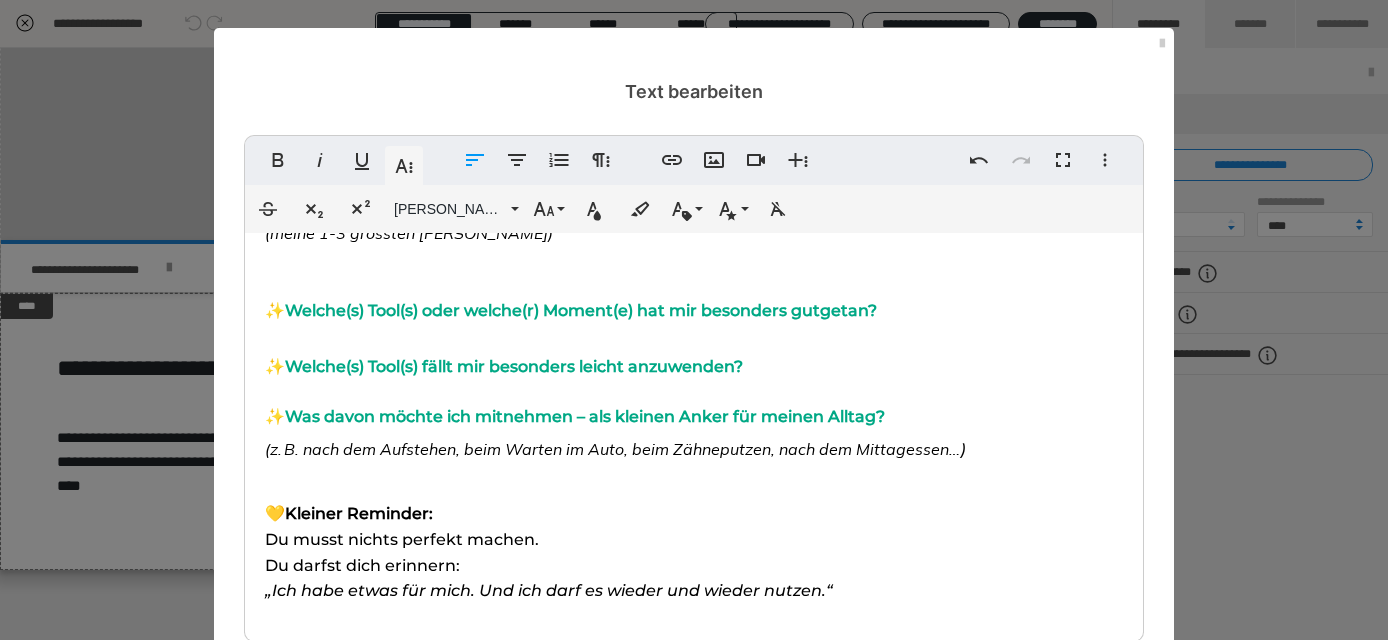click on "(z. B. nach dem Aufstehen, beim Warten im Auto, beim Zähneputzen, nach dem Mittagessen…" at bounding box center (612, 449) 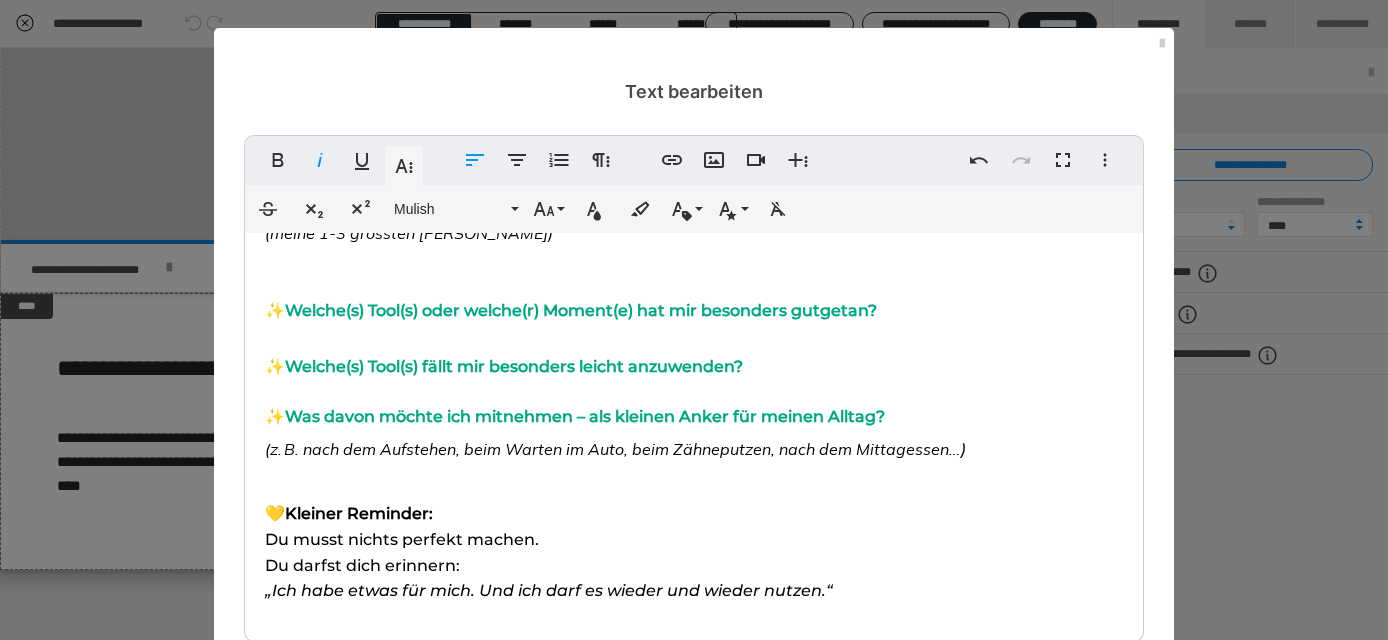 click on "(z. B. nach dem Aufstehen, beim Warten im Auto, beim Zähneputzen, nach dem Mittagessen…" at bounding box center [612, 449] 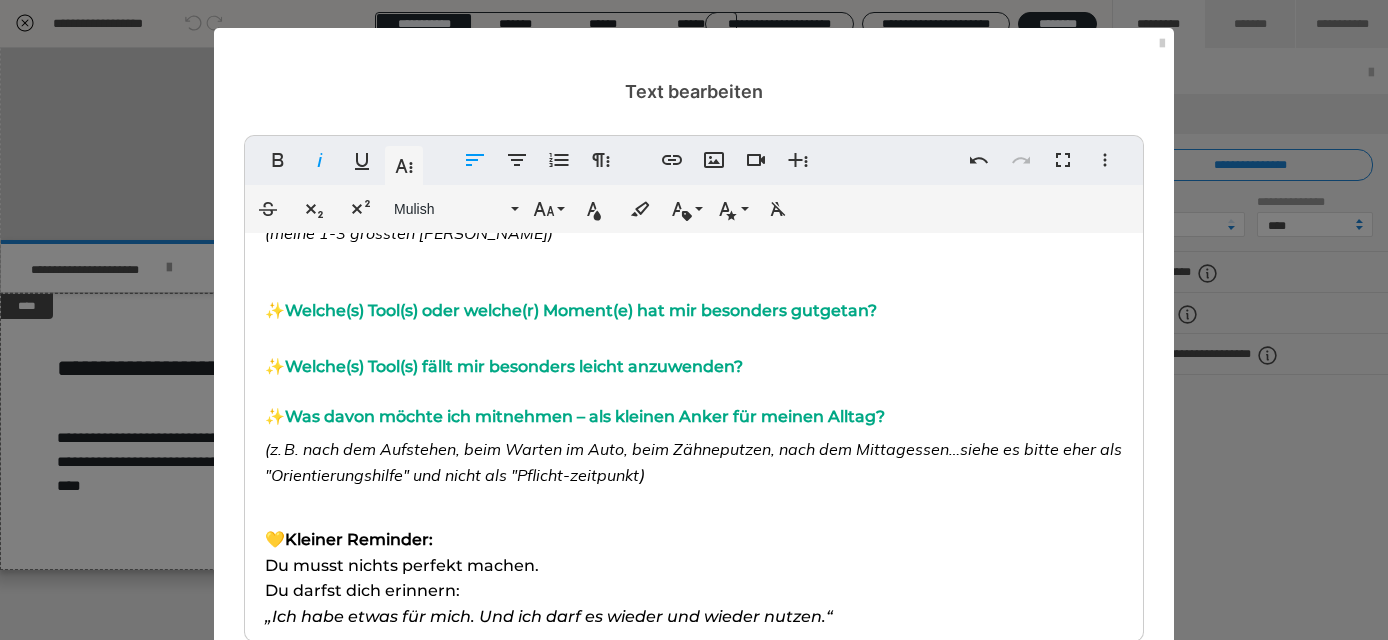 click on "(z. B. nach dem Aufstehen, beim Warten im Auto, beim Zähneputzen, nach dem Mittagessen…siehe es bitte eher als "Orientierungshilfe" und nicht als "Pflicht-zeitpunkt" at bounding box center [693, 462] 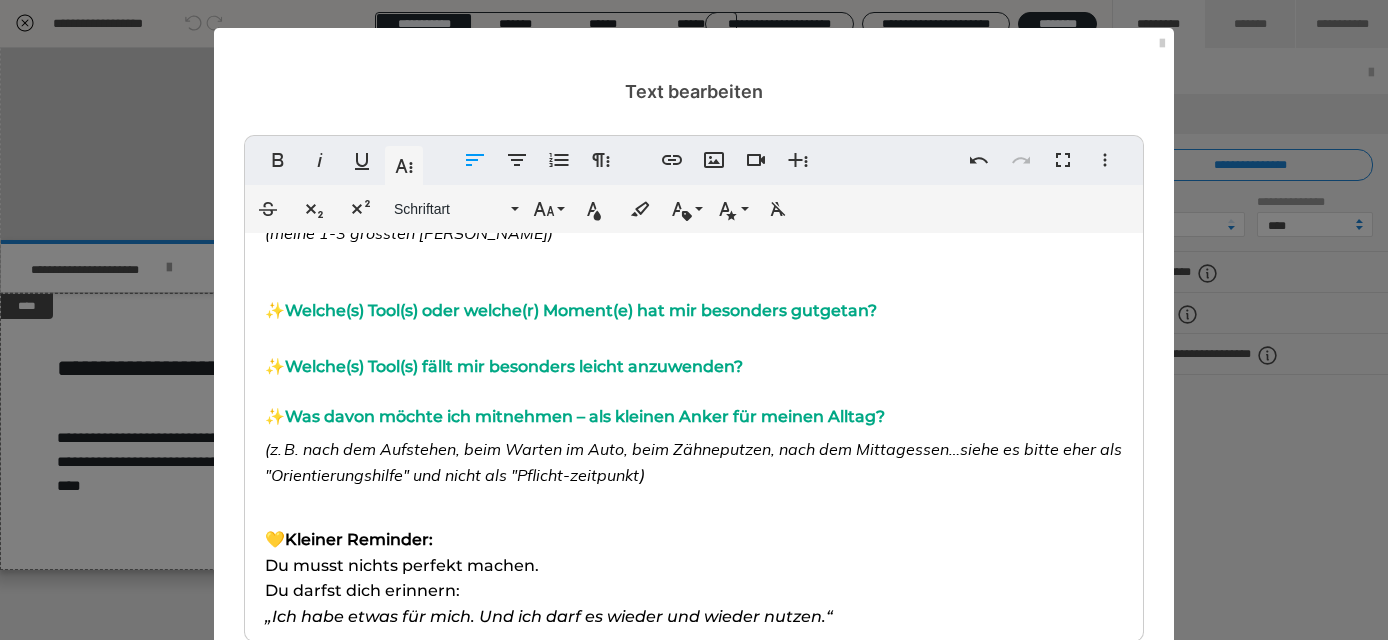 click on "(z. B. nach dem Aufstehen, beim Warten im Auto, beim Zähneputzen, nach dem Mittagessen…siehe es bitte eher als "Orientierungshilfe" und nicht als "Pflicht-zeitpunkt" at bounding box center (693, 462) 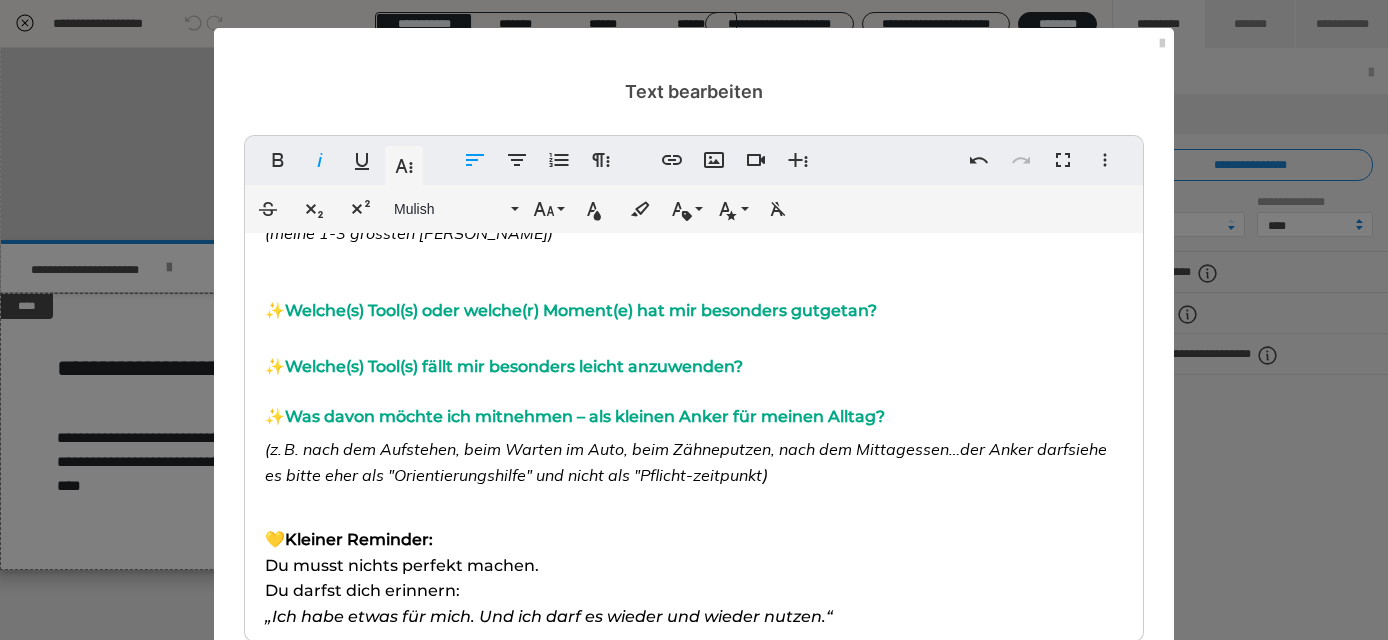 drag, startPoint x: 1067, startPoint y: 446, endPoint x: 1105, endPoint y: 446, distance: 38 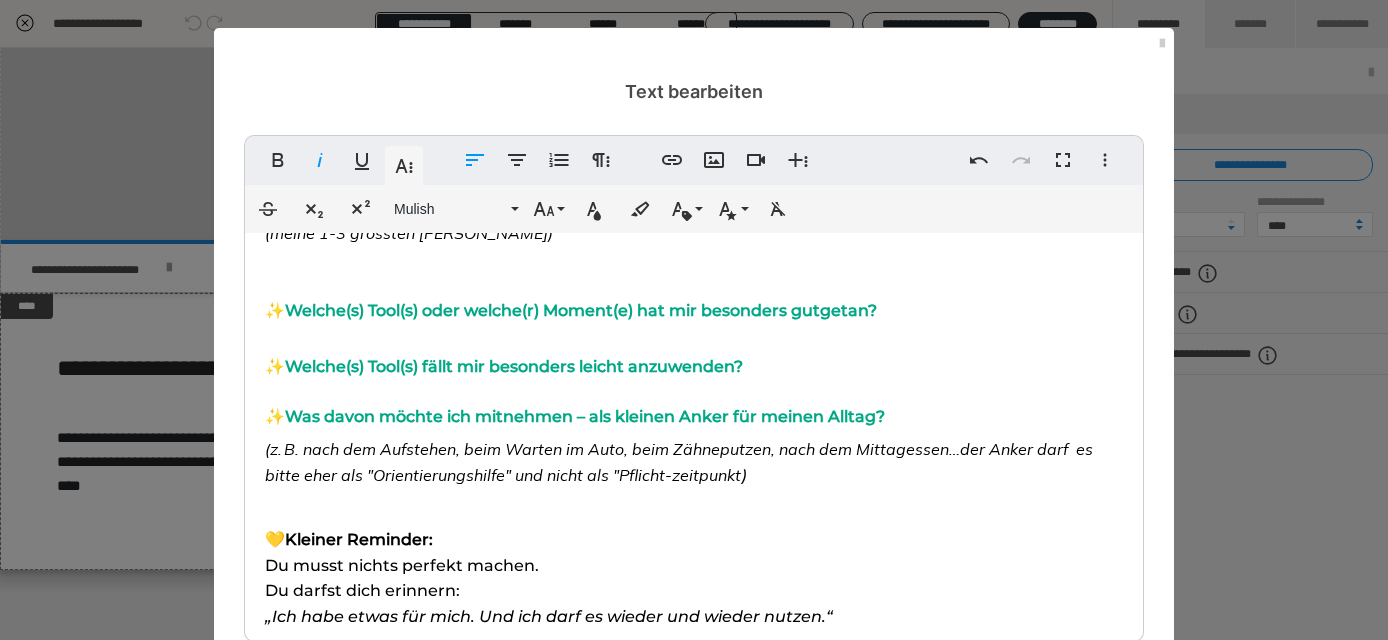click on "✨  Was davon möchte ich mitnehmen – als kleinen Anker für meinen Alltag?" at bounding box center [694, 413] 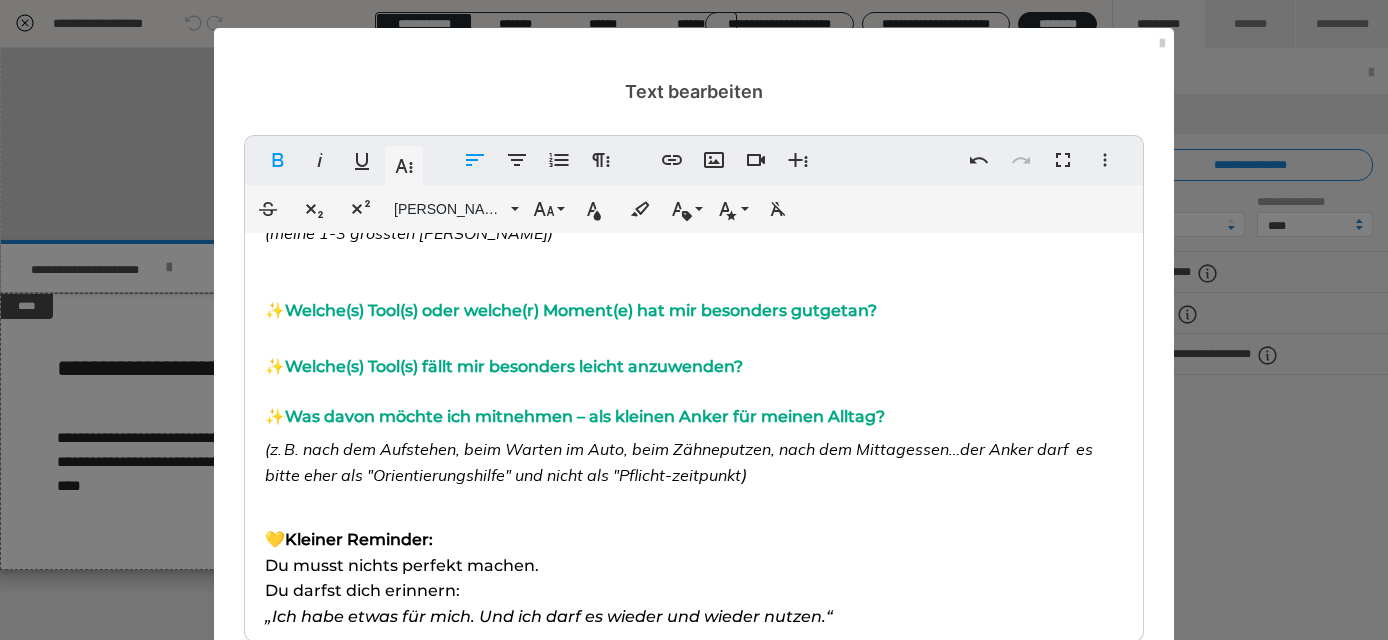 click on "(z. B. nach dem Aufstehen, beim Warten im Auto, beim Zähneputzen, nach dem Mittagessen…der Anker darf  es bitte eher als "Orientierungshilfe" und nicht als "Pflicht-zeitpunkt" at bounding box center (679, 462) 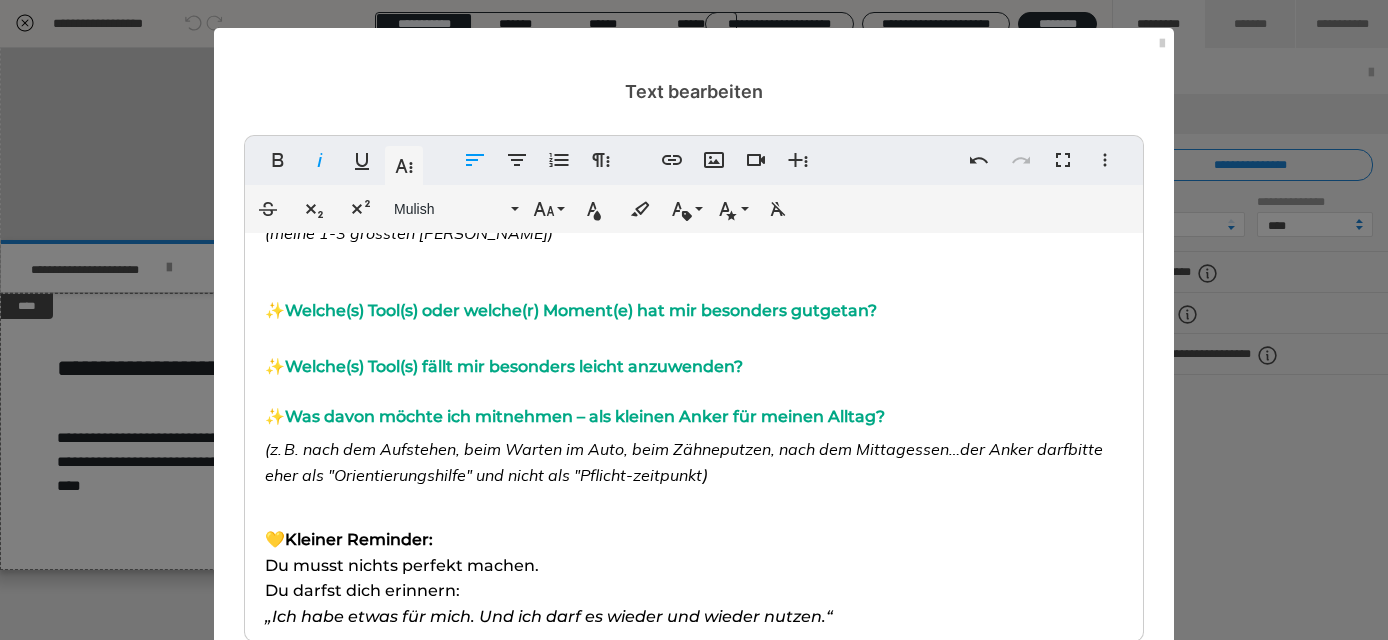 click on "(z. B. nach dem Aufstehen, beim Warten im Auto, beim Zähneputzen, nach dem Mittagessen…der Anker darf  bitte eher als "Orientierungshilfe" und nicht als "Pflicht-zeitpunkt" at bounding box center (684, 462) 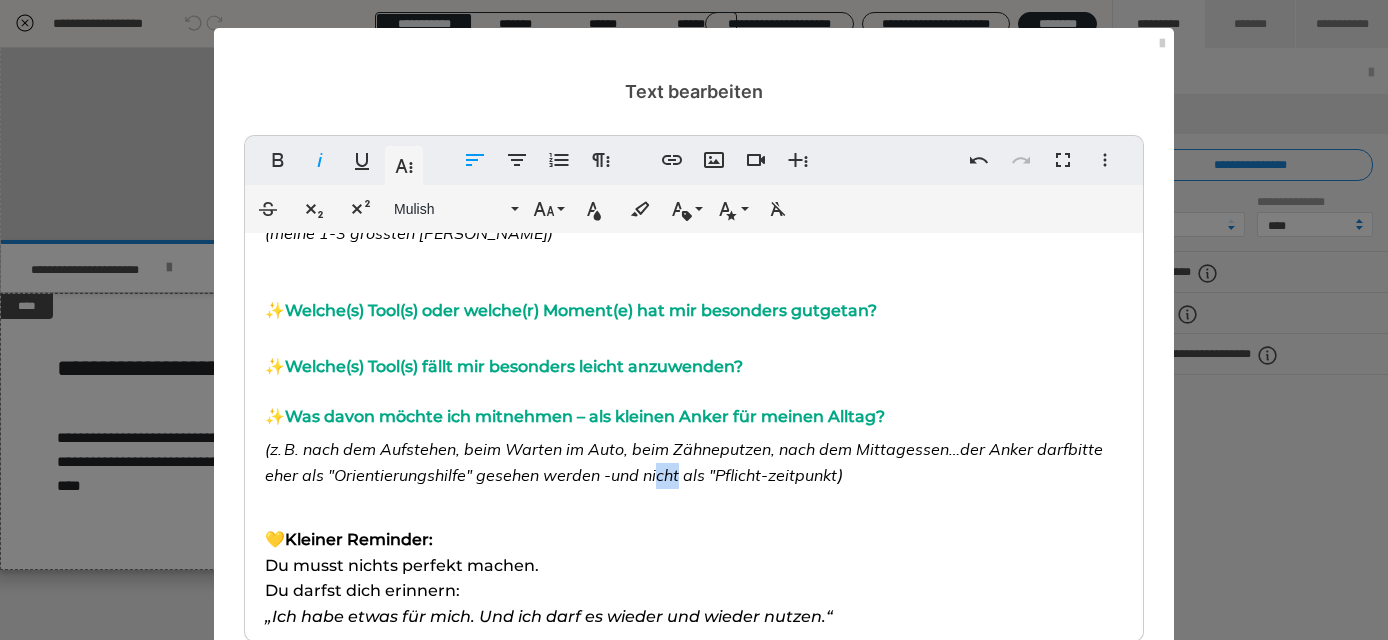 drag, startPoint x: 679, startPoint y: 470, endPoint x: 657, endPoint y: 470, distance: 22 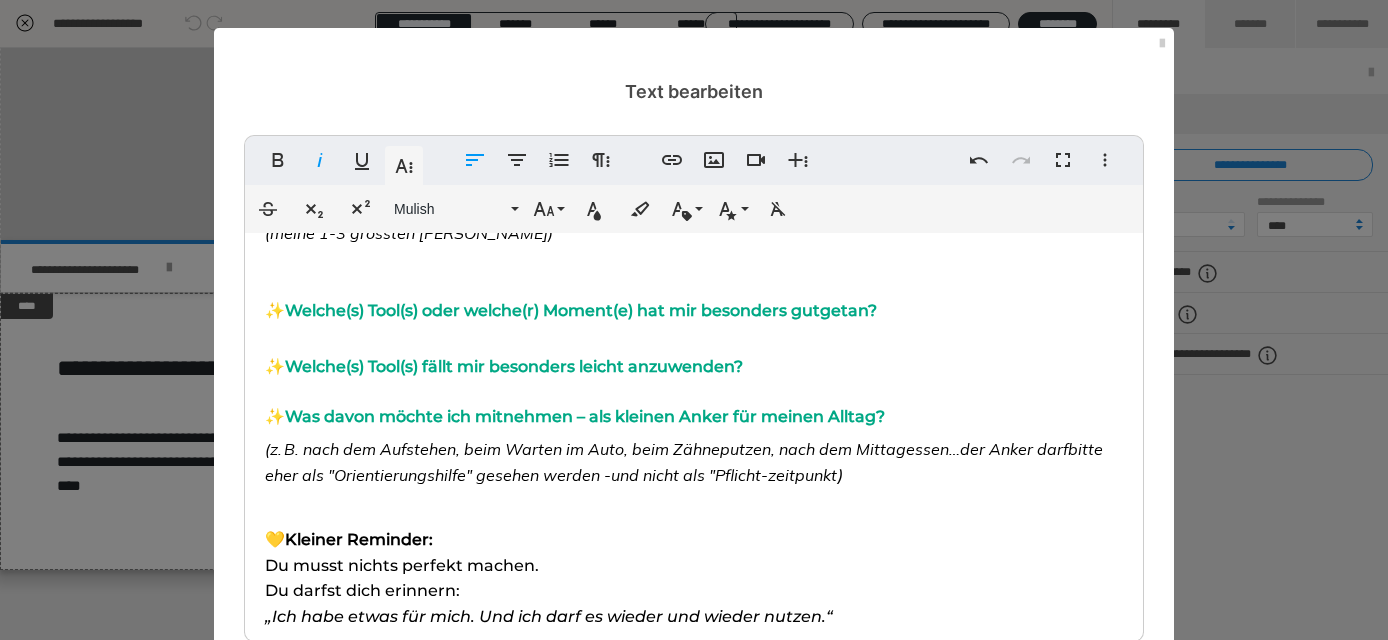 click on "(z. B. nach dem Aufstehen, beim Warten im Auto, beim Zähneputzen, nach dem Mittagessen…der Anker darf  bitte eher als "Orientierungshilfe" gesehen werden -  und nicht als "Pflicht-zeitpunkt" at bounding box center (684, 462) 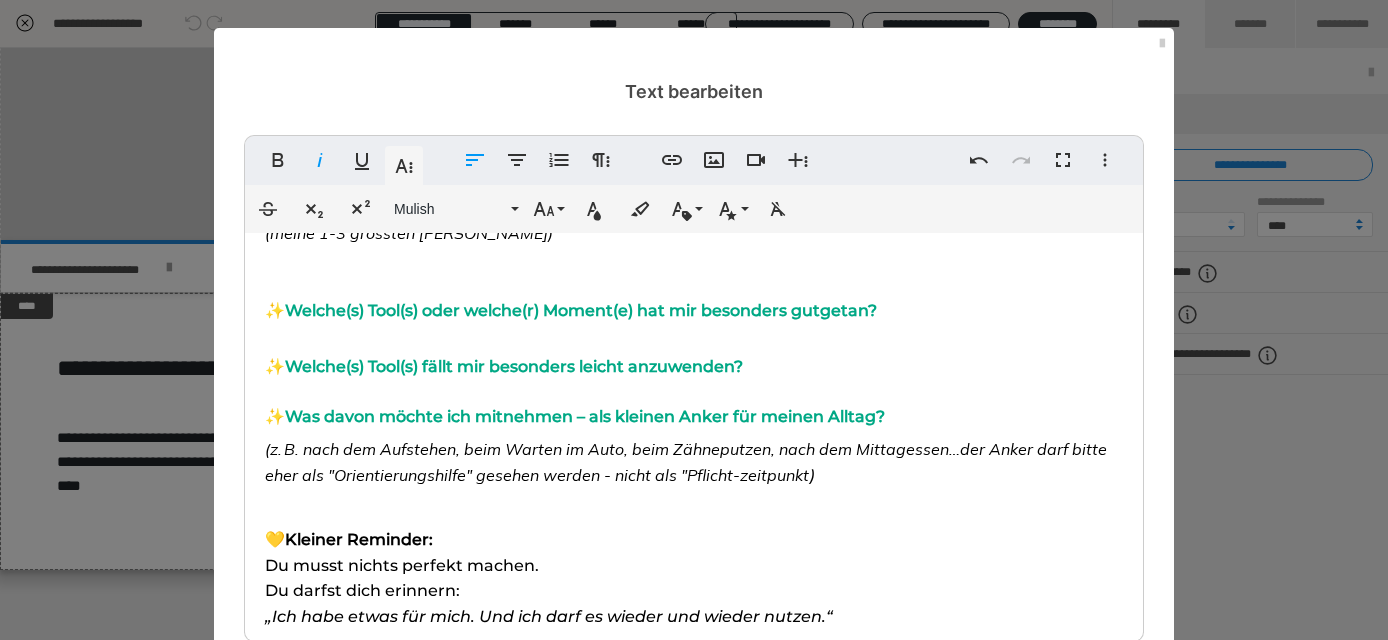 click on "(z. B. nach dem Aufstehen, beim Warten im Auto, beim Zähneputzen, nach dem Mittagessen…der Anker darf bitte eher als "Orientierungshilfe" gesehen werden - nicht als "Pflicht-zeitpunkt" at bounding box center [686, 462] 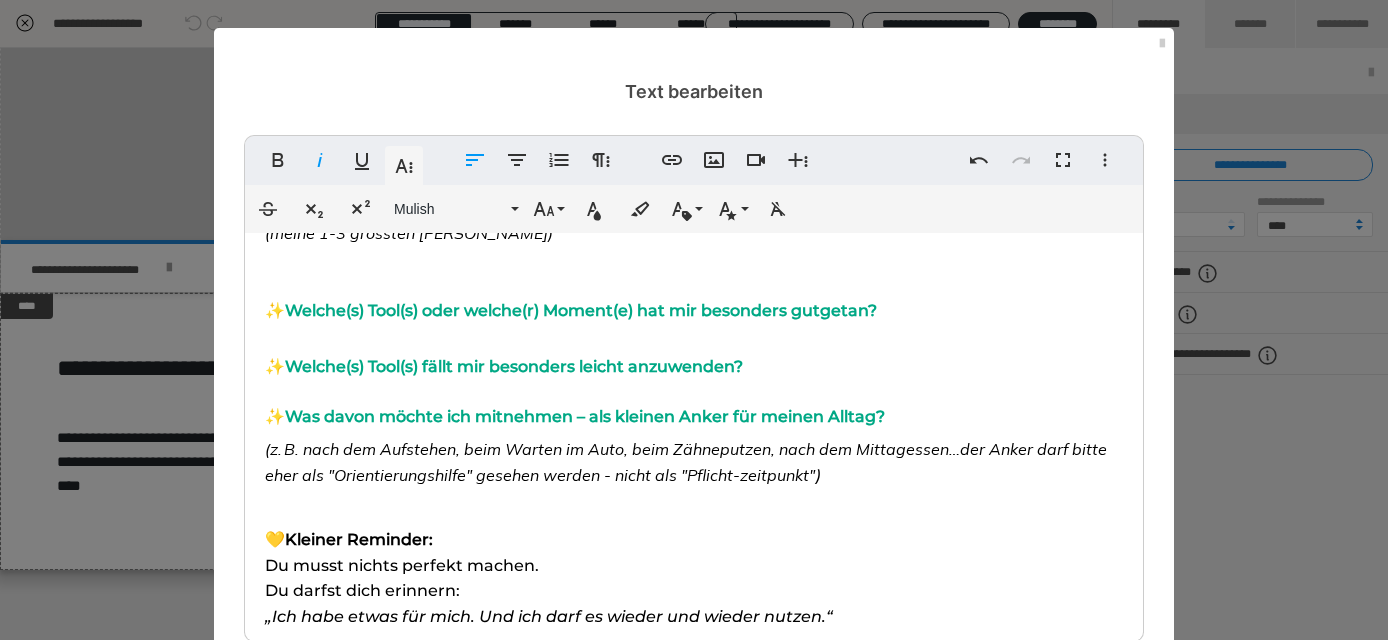 click on "(z. B. nach dem Aufstehen, beim Warten im Auto, beim Zähneputzen, nach dem Mittagessen…der Anker darf bitte eher als "Orientierungshilfe" gesehen werden - nicht als "Pflicht-zeitpunkt"" at bounding box center (686, 462) 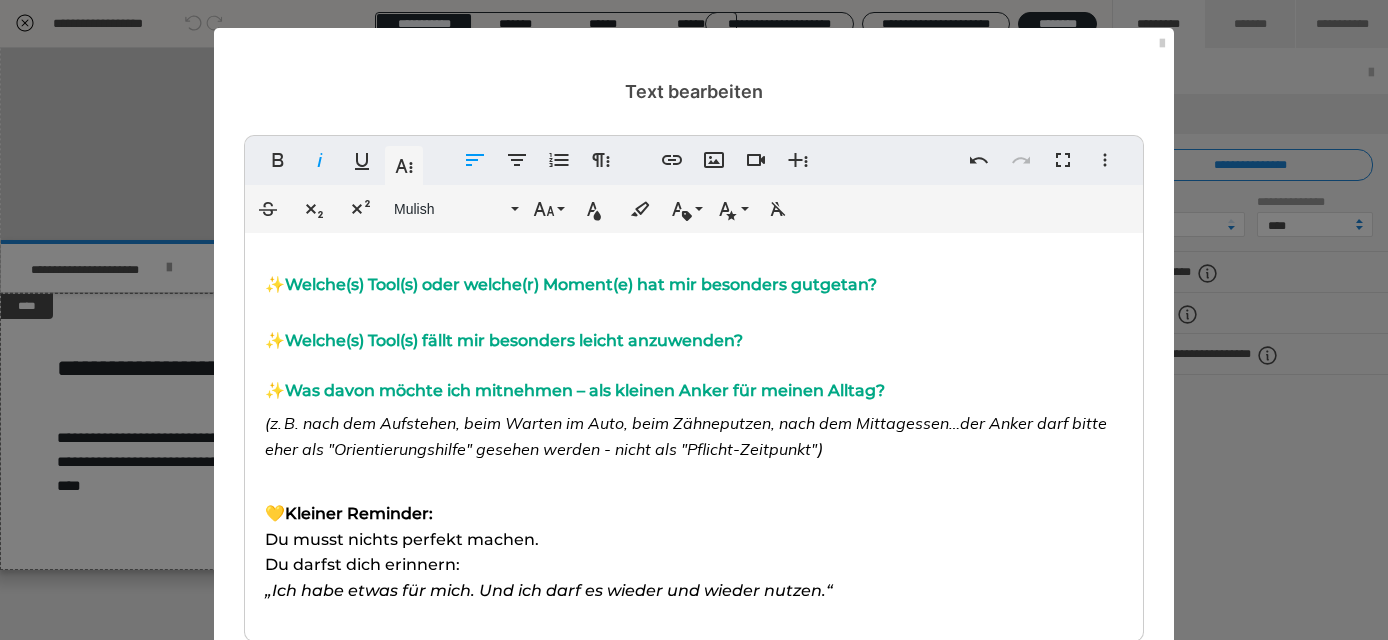 scroll, scrollTop: 211, scrollLeft: 0, axis: vertical 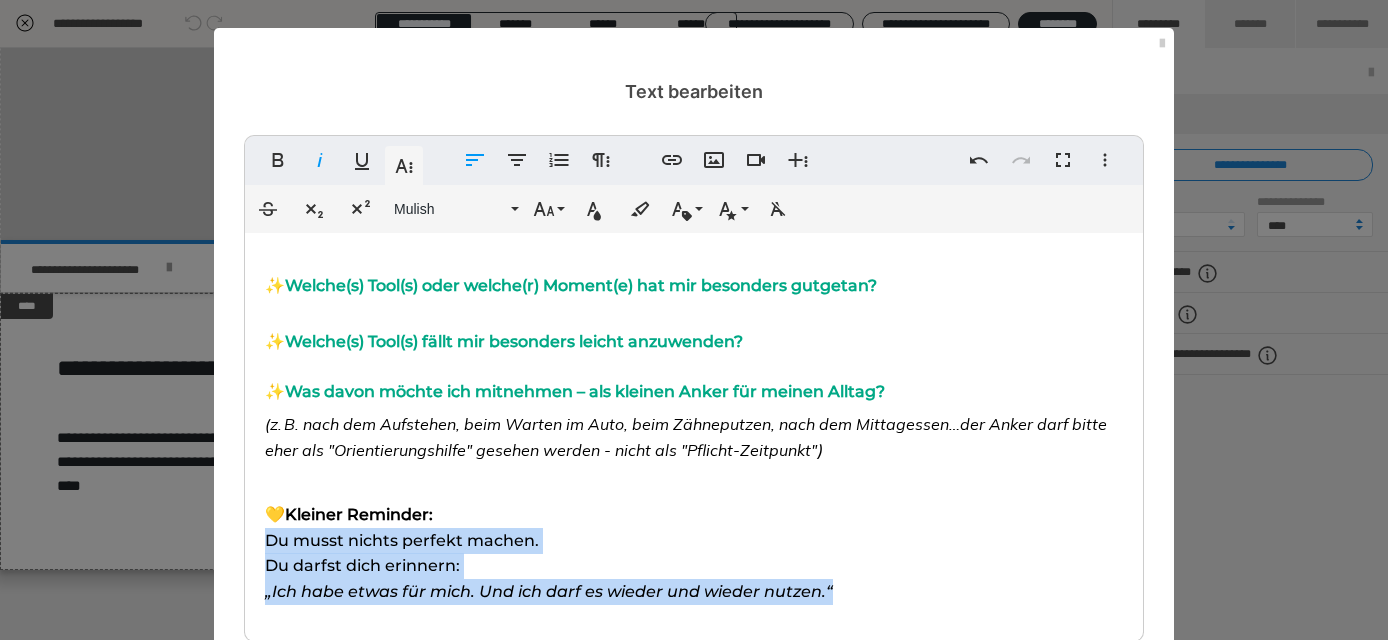 drag, startPoint x: 863, startPoint y: 576, endPoint x: 246, endPoint y: 519, distance: 619.6273 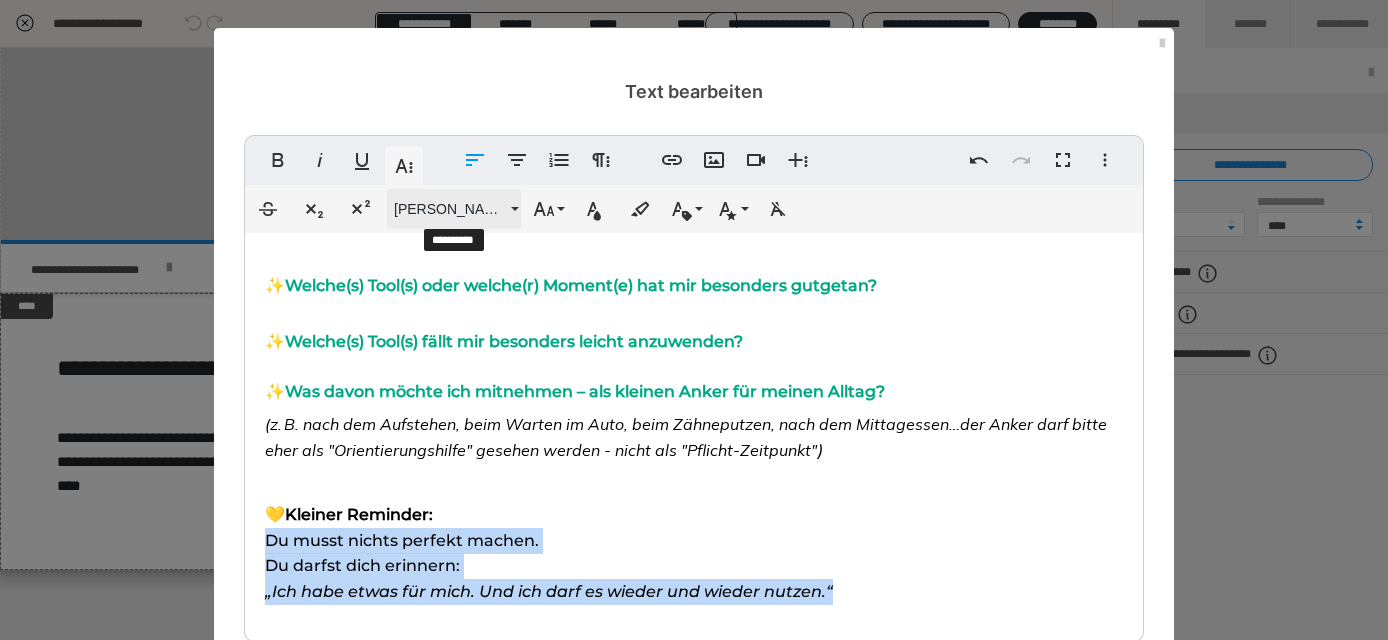 click on "[PERSON_NAME]" at bounding box center (450, 209) 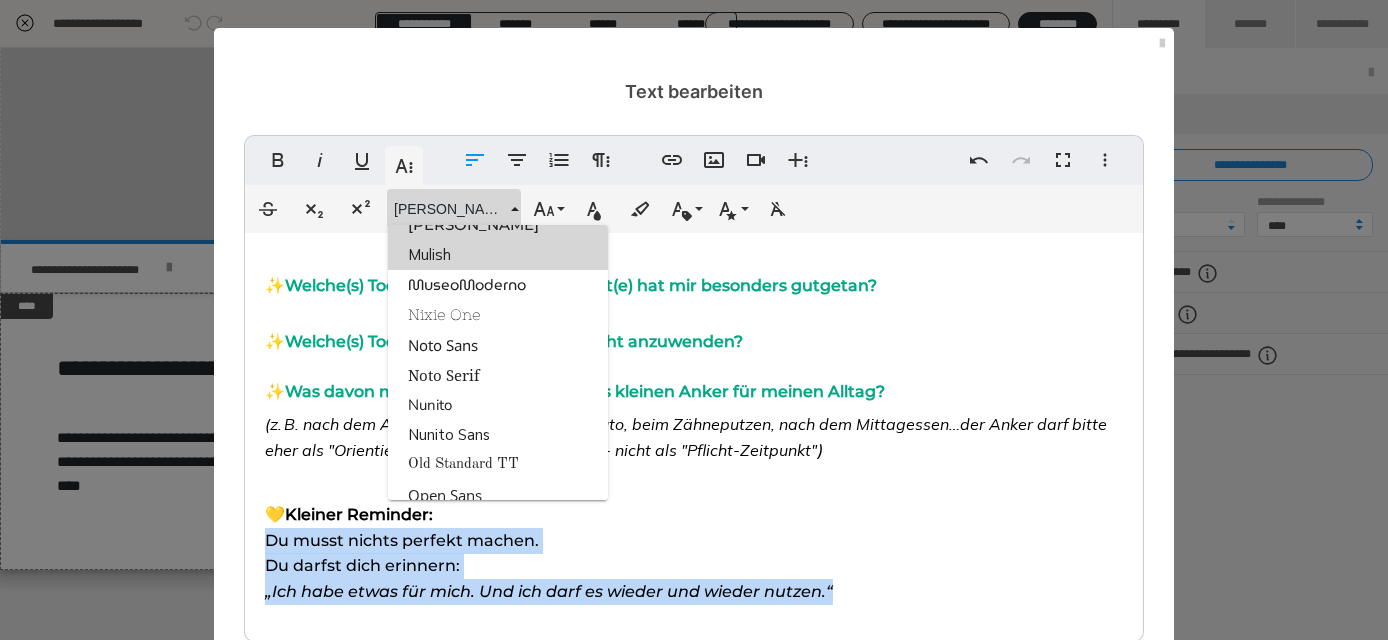 click on "Mulish" at bounding box center [498, 255] 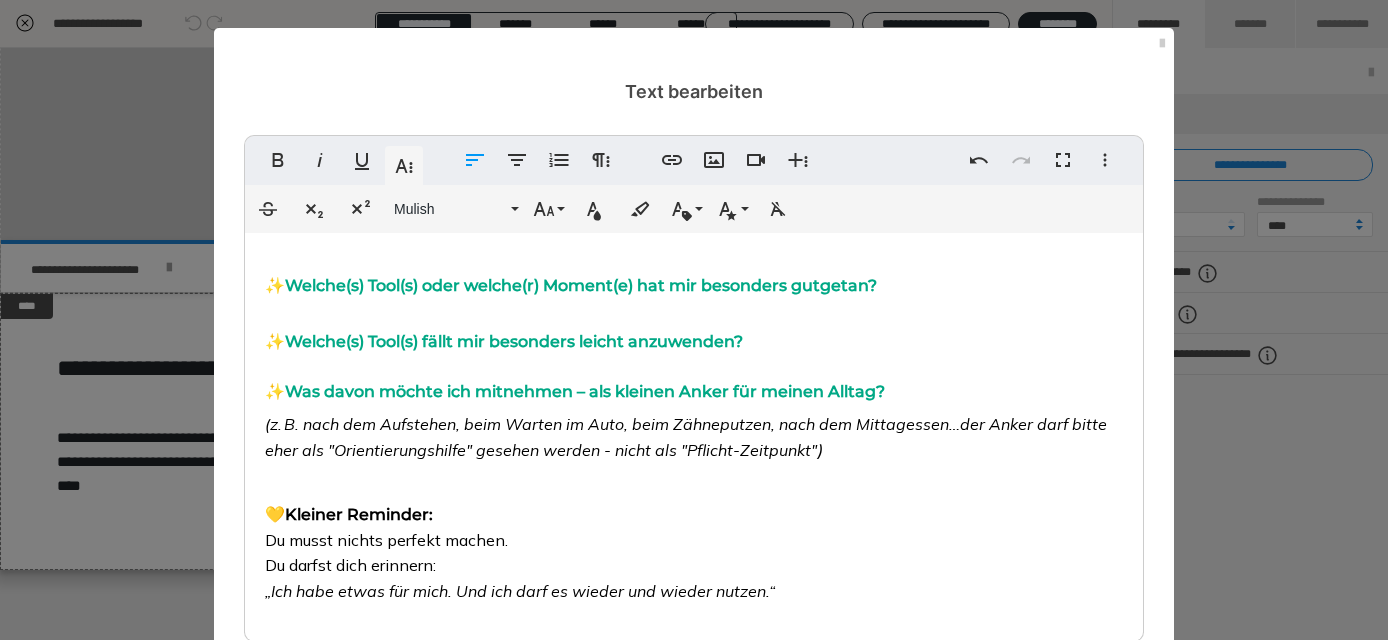 click on "💛  Kleiner Reminder: Du musst nichts perfekt machen. Du darfst dich erinnern: „Ich habe etwas für mich. Und ich darf es wieder und wieder nutzen.“" at bounding box center (694, 542) 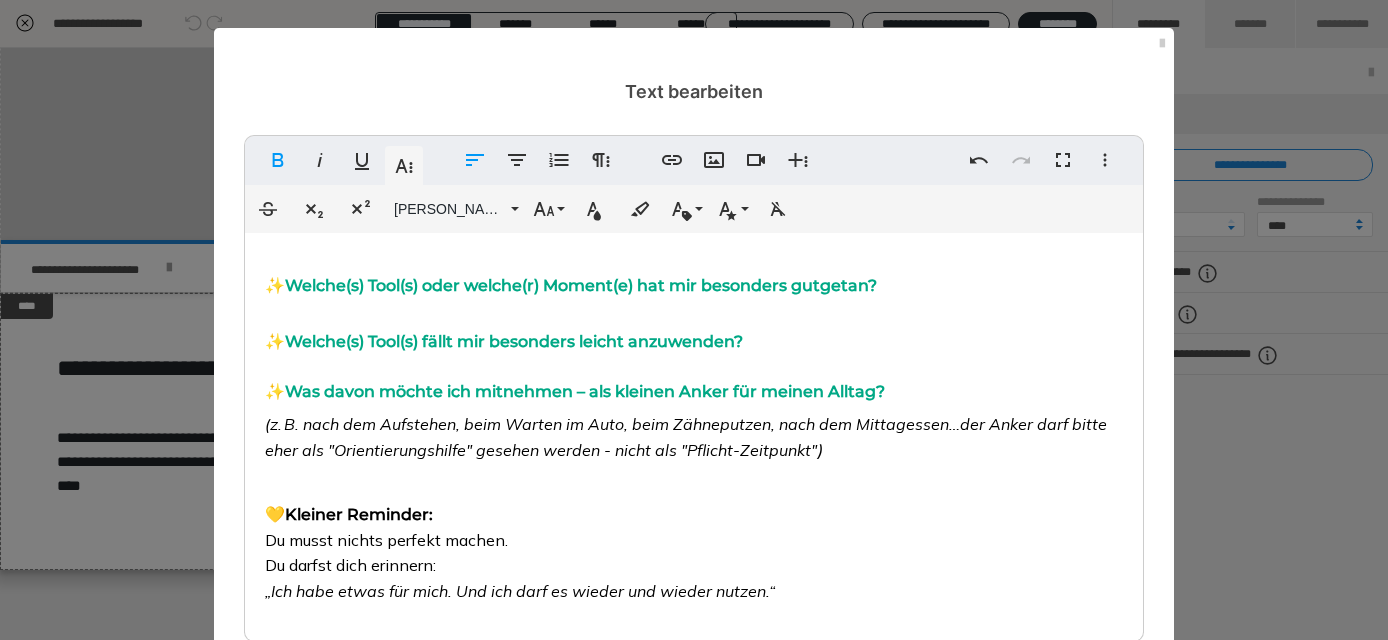 drag, startPoint x: 460, startPoint y: 505, endPoint x: 290, endPoint y: 503, distance: 170.01176 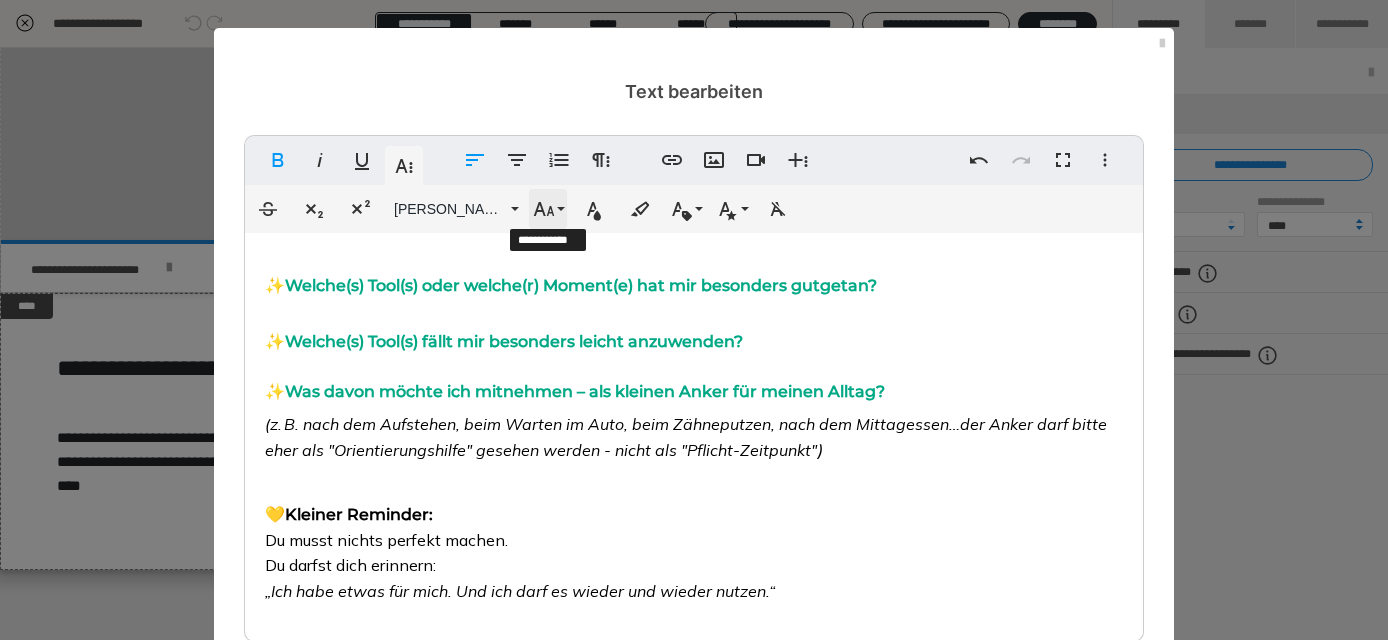 click 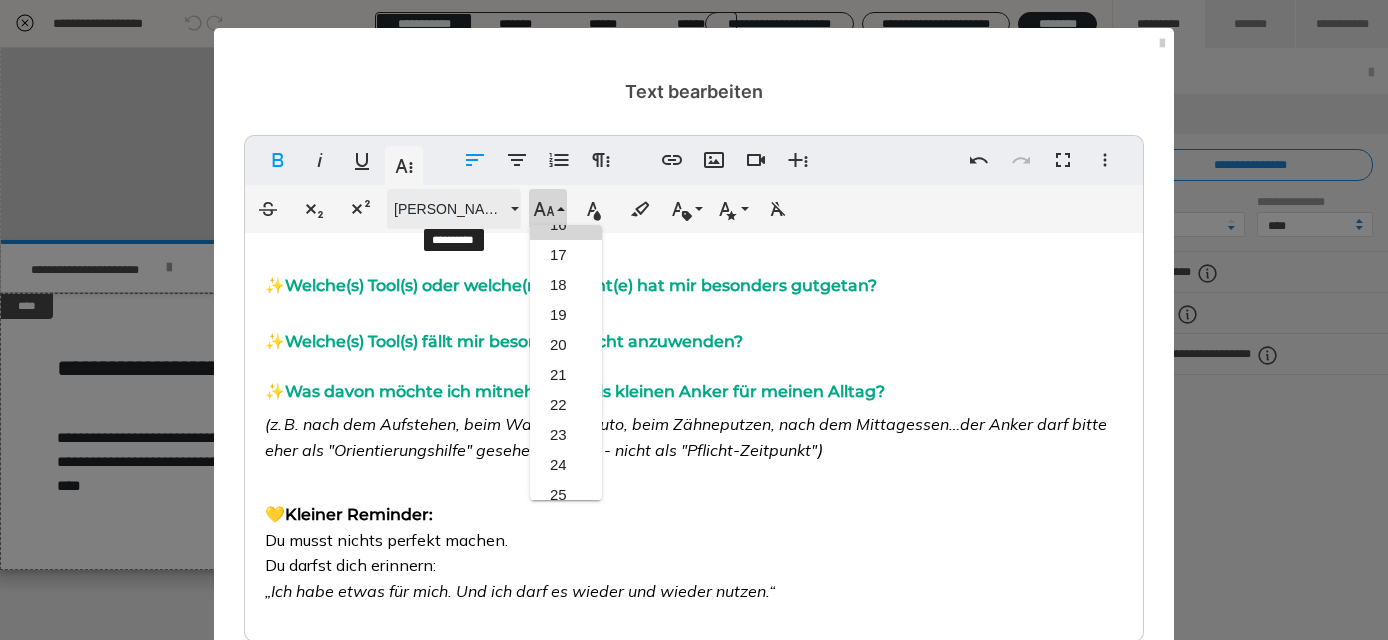 click on "[PERSON_NAME]" at bounding box center (450, 209) 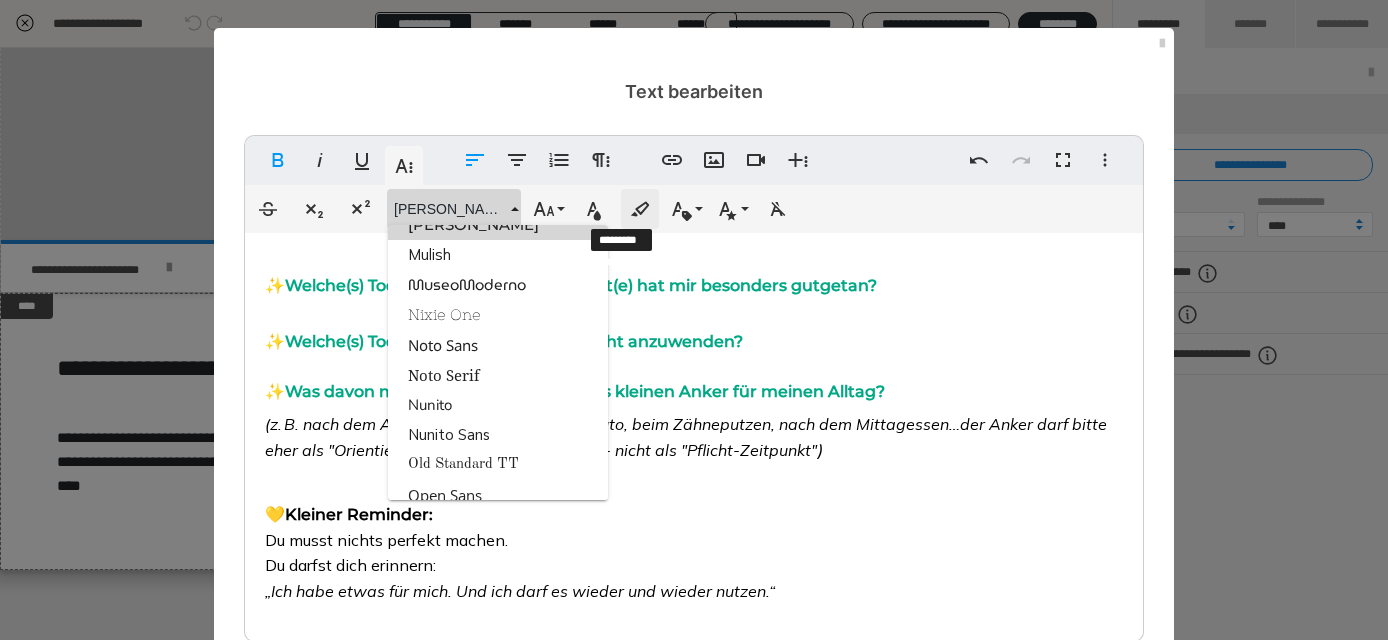 click on "Hintergrundfarbe" at bounding box center (640, 209) 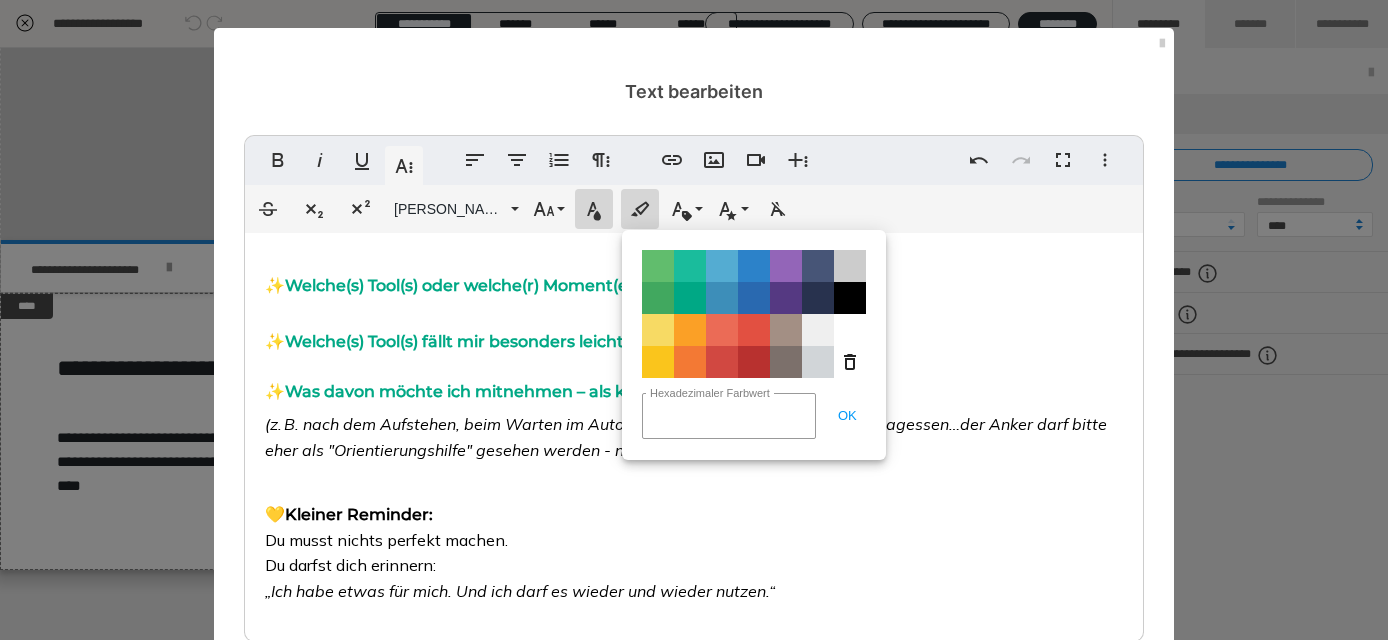 click 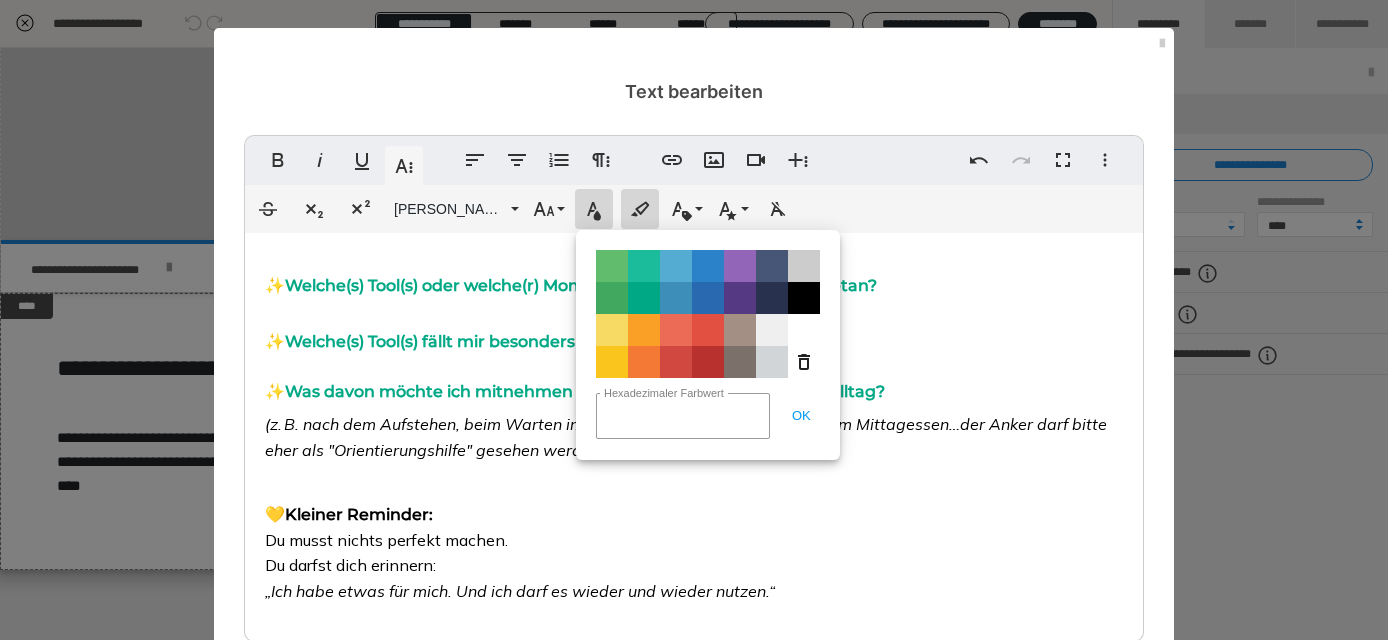 click 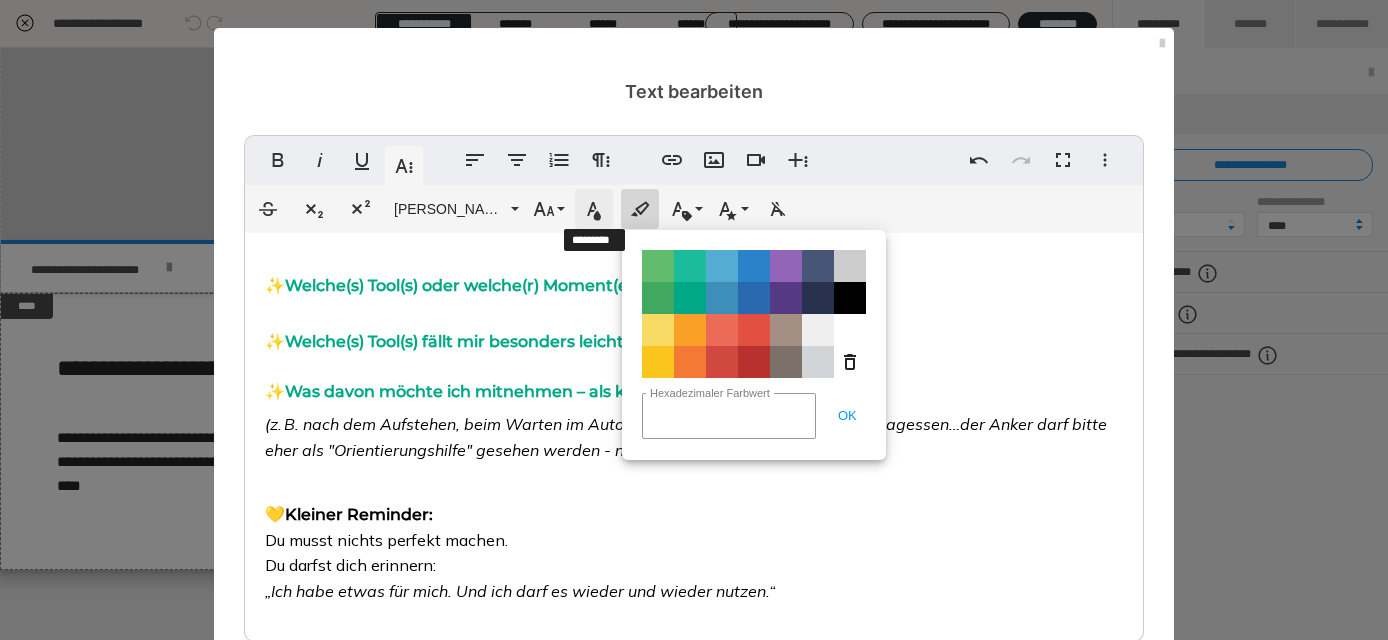 click 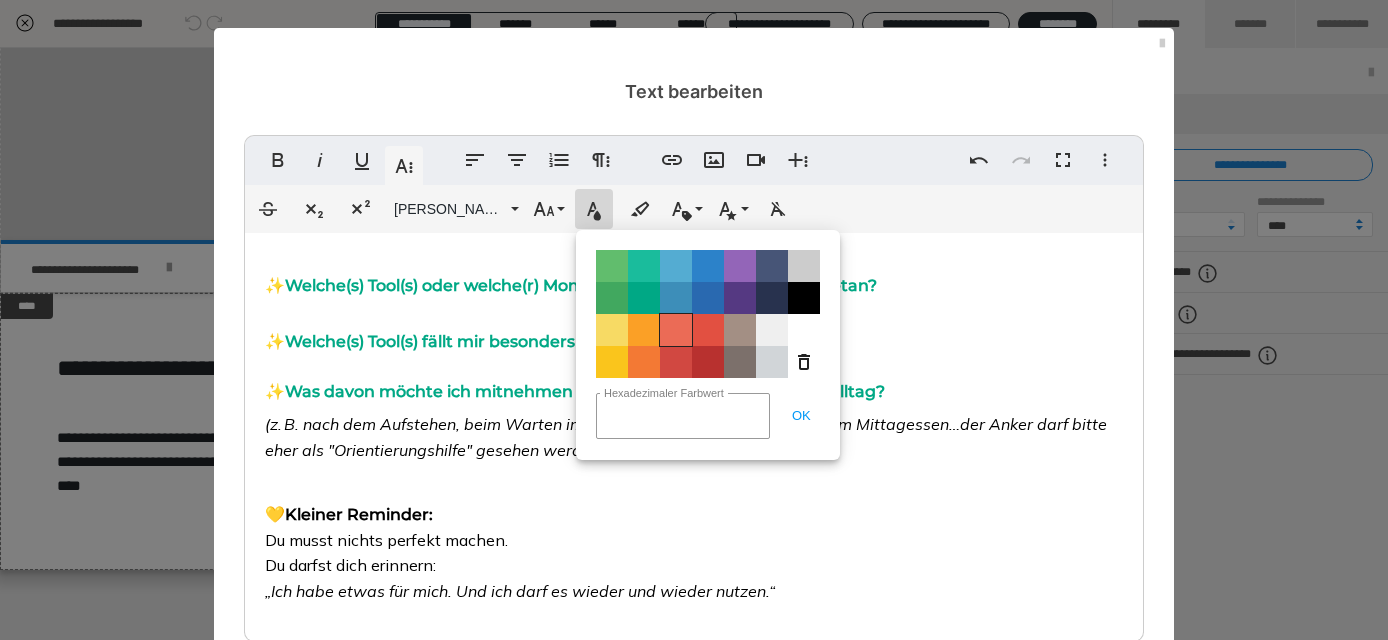 click on "Color#EB6B56" at bounding box center [676, 330] 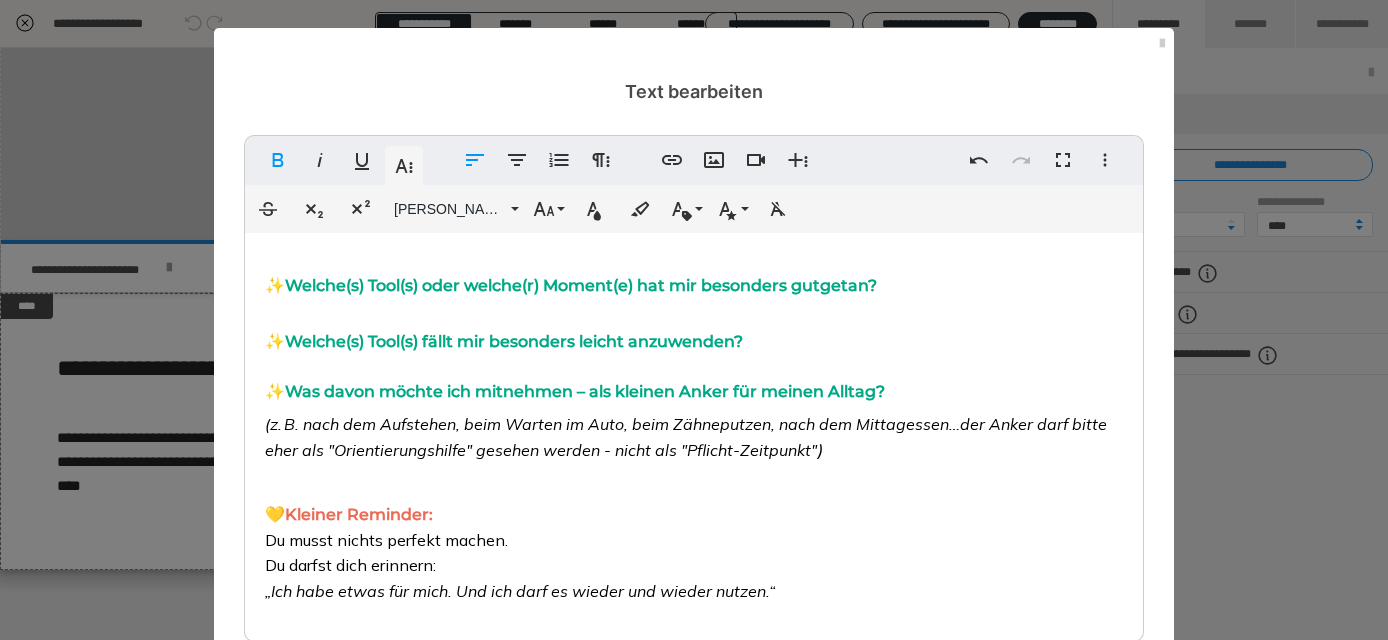 click on "(z. B. nach dem Aufstehen, beim Warten im Auto, beim Zähneputzen, nach dem Mittagessen…der Anker darf bitte eher als "Orientierungshilfe" gesehen werden - nicht als "Pflicht-Zeitpunkt"" at bounding box center (686, 437) 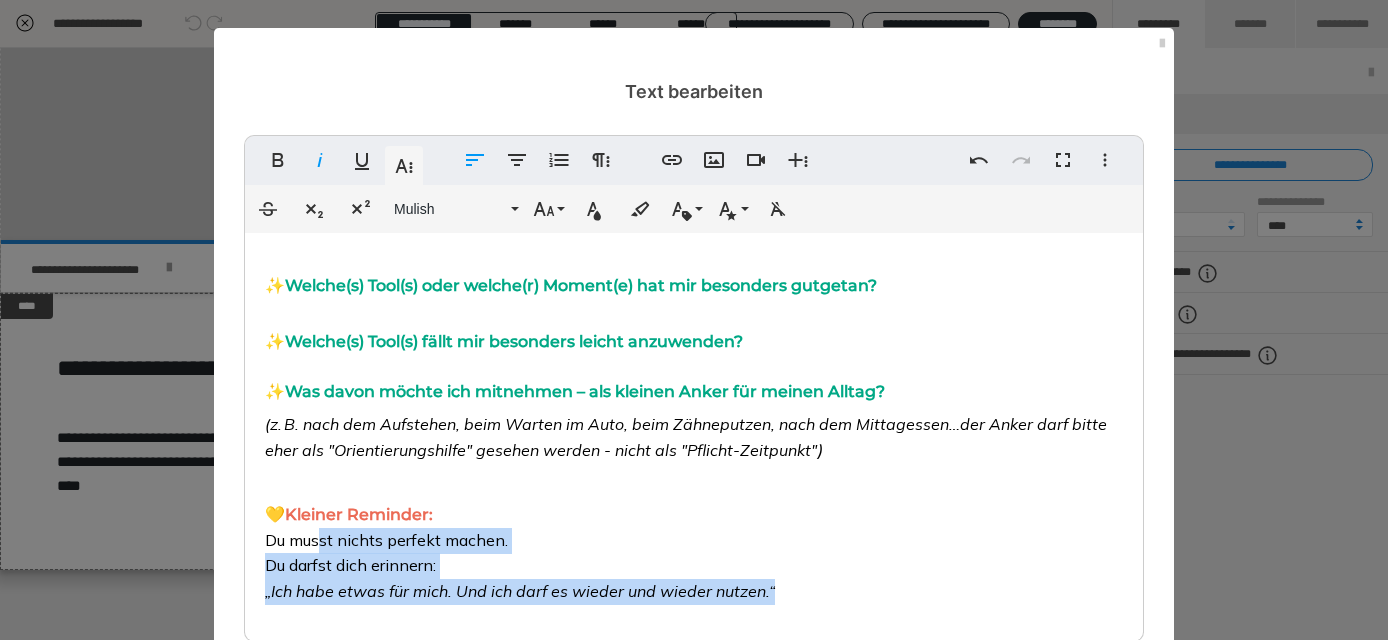 drag, startPoint x: 783, startPoint y: 580, endPoint x: 323, endPoint y: 539, distance: 461.82355 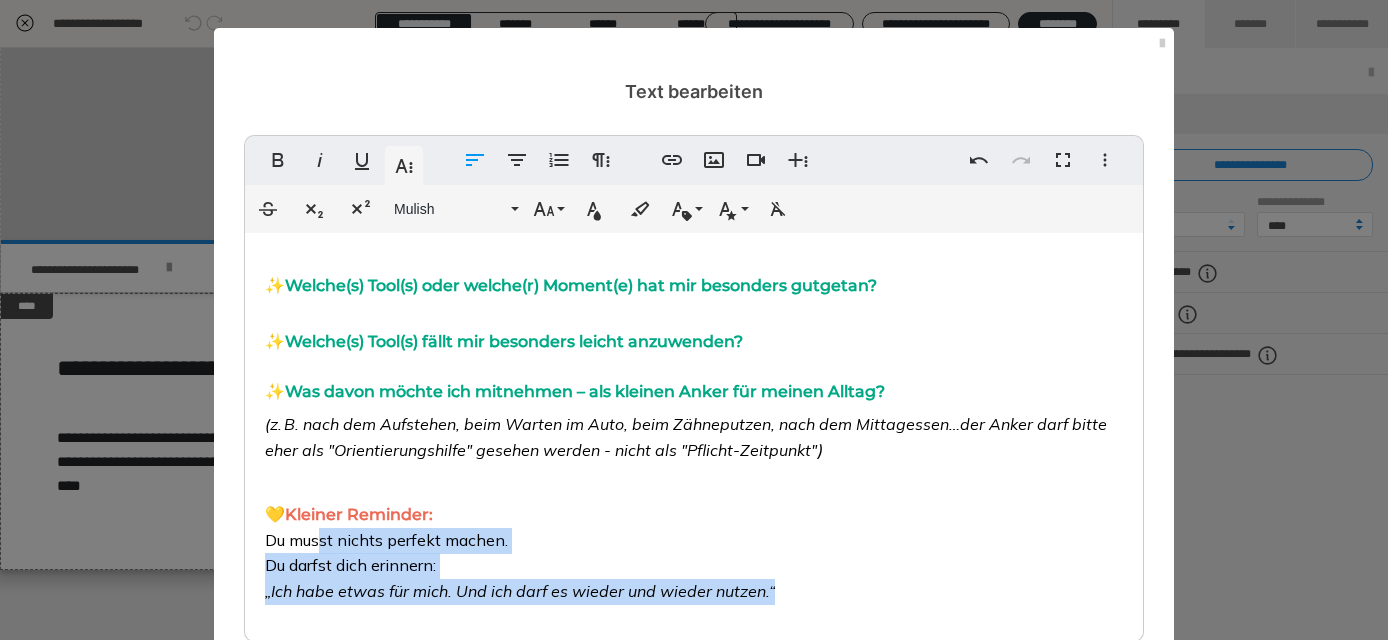 click on "Du musst nichts perfekt machen. Du darfst dich erinnern:" at bounding box center (386, 553) 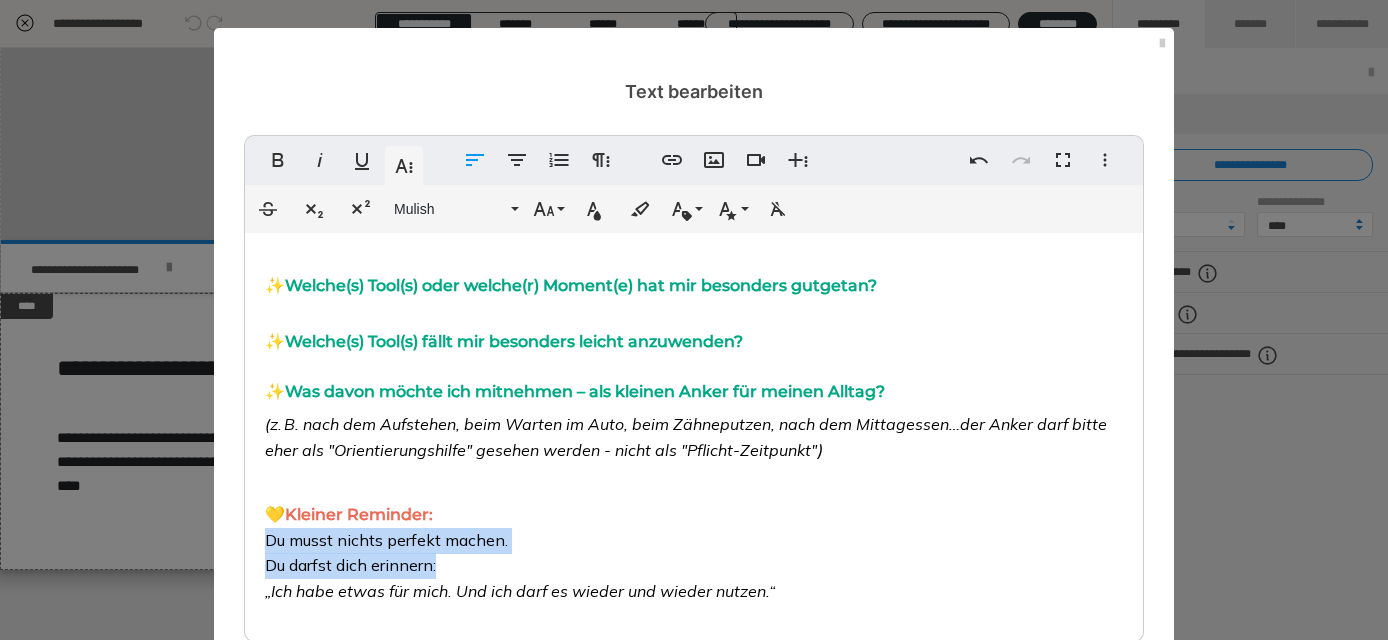 drag, startPoint x: 445, startPoint y: 557, endPoint x: 261, endPoint y: 533, distance: 185.55861 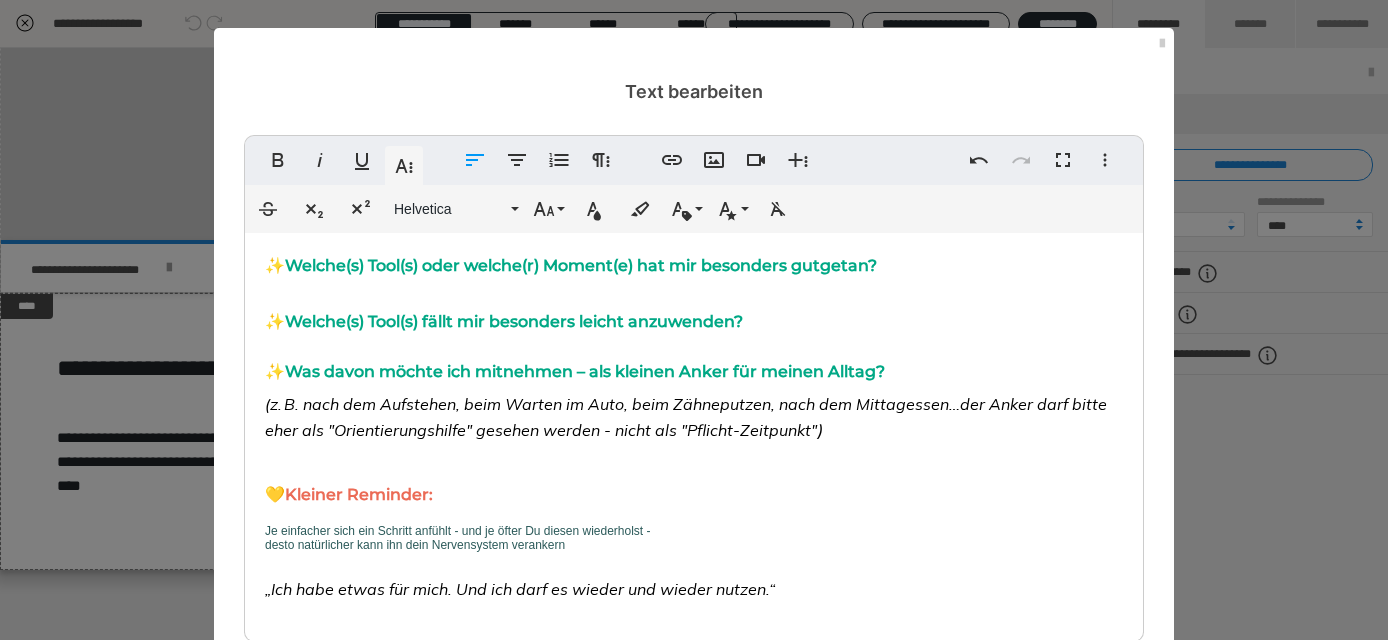 scroll, scrollTop: 230, scrollLeft: 0, axis: vertical 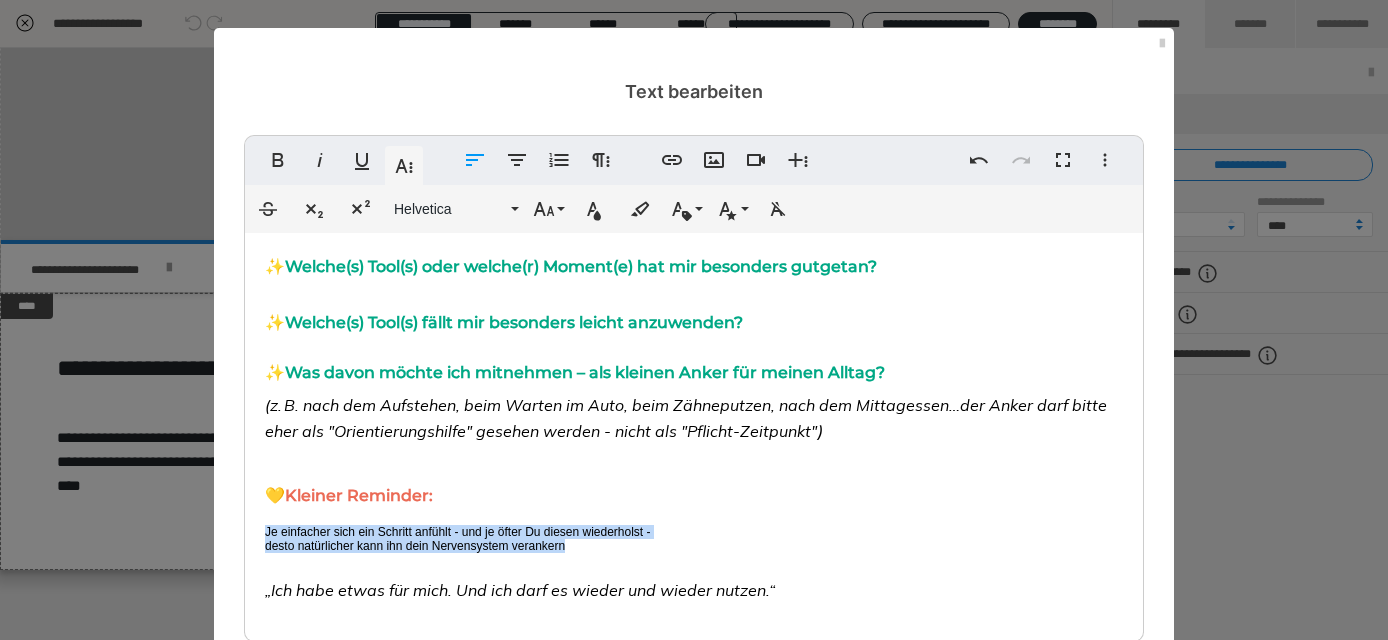 drag, startPoint x: 579, startPoint y: 532, endPoint x: 251, endPoint y: 518, distance: 328.29865 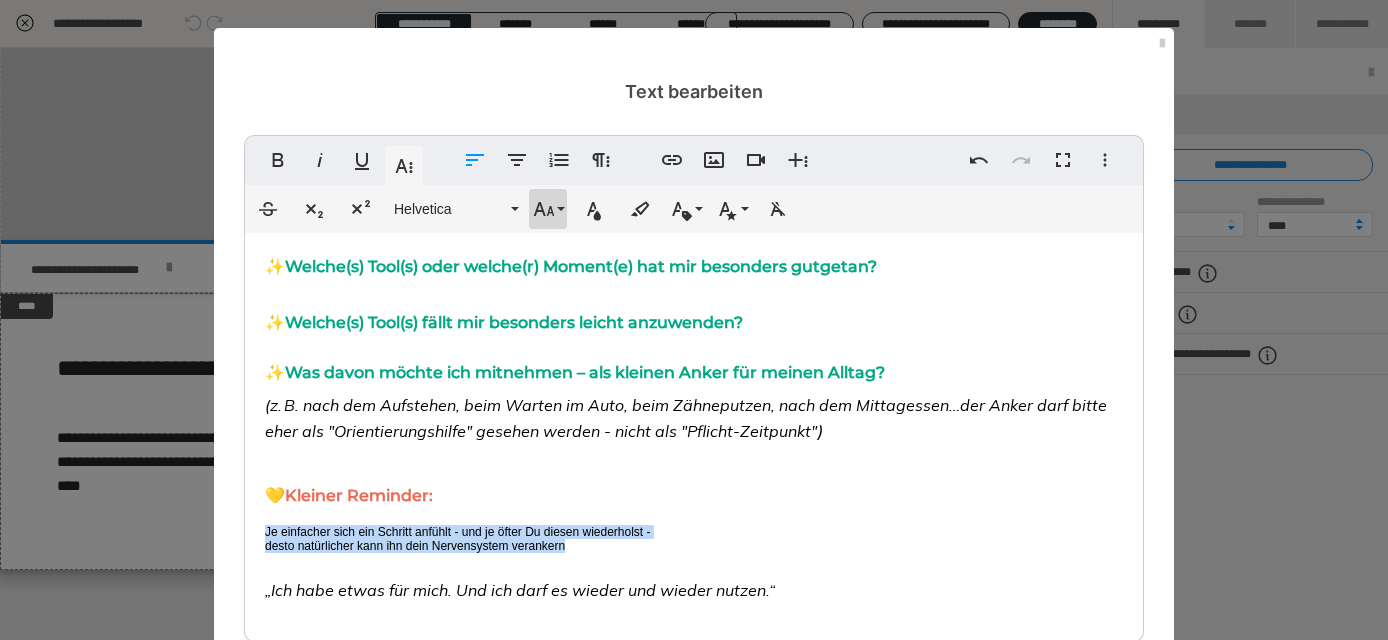 click 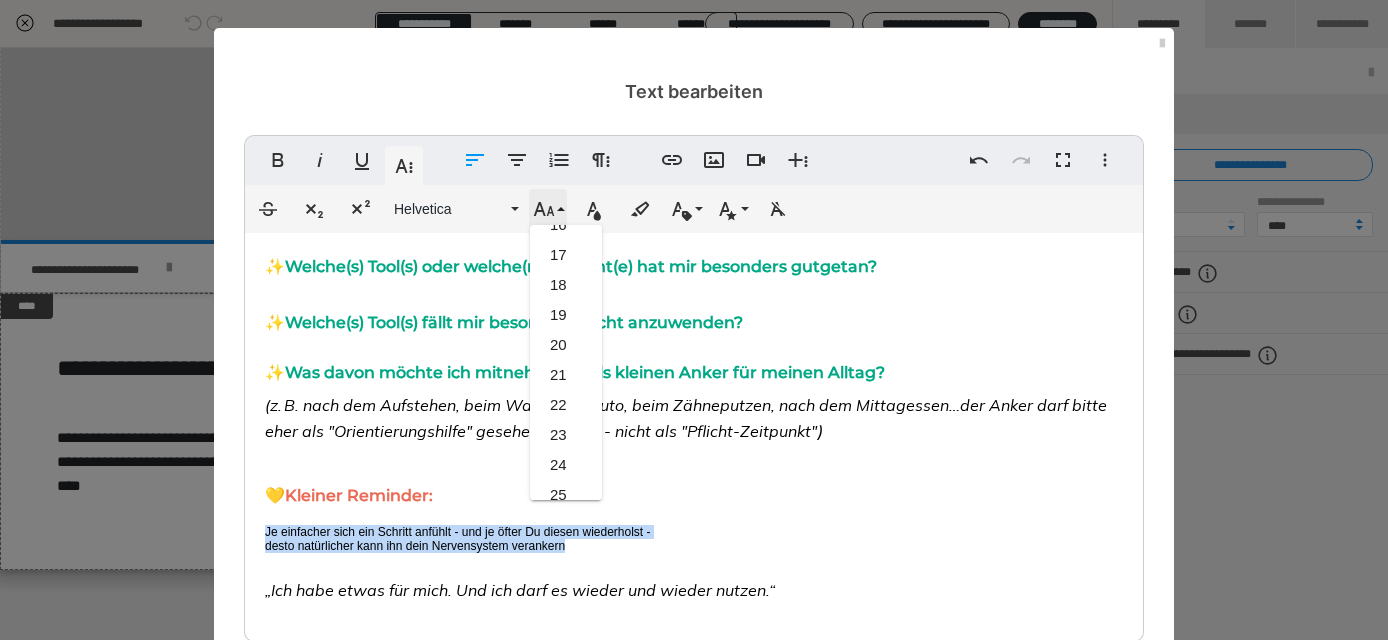 scroll, scrollTop: 351, scrollLeft: 0, axis: vertical 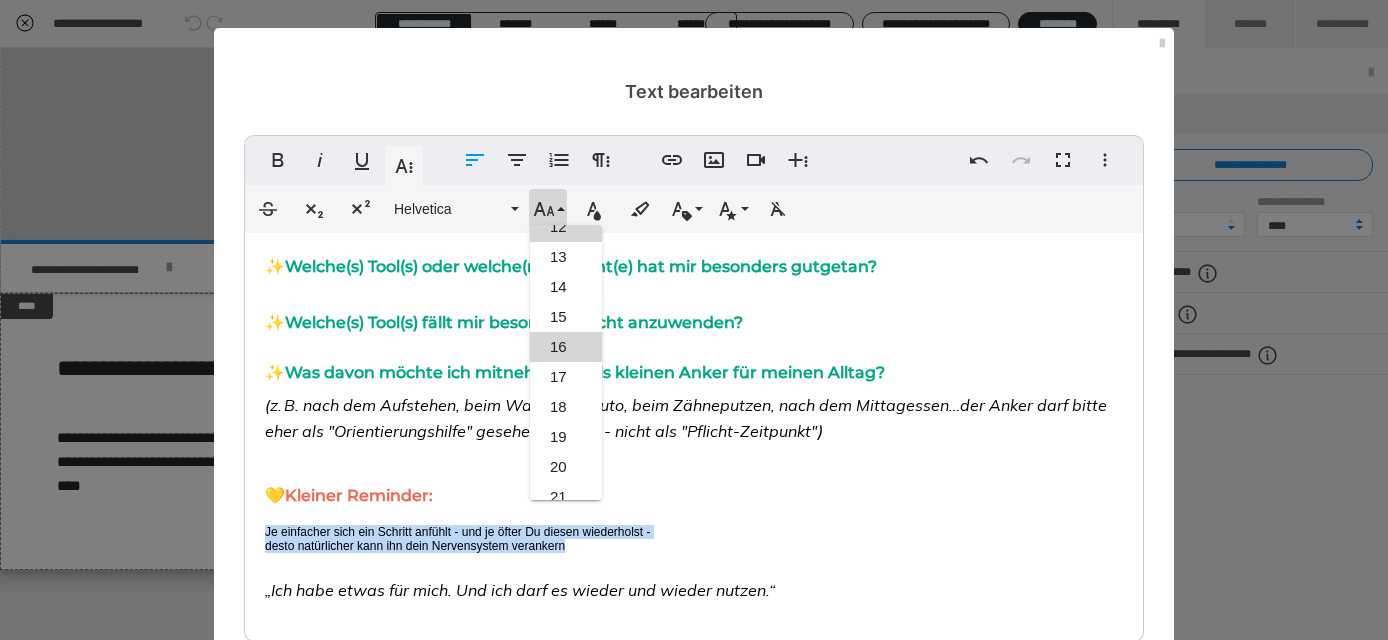 click on "16" at bounding box center [566, 347] 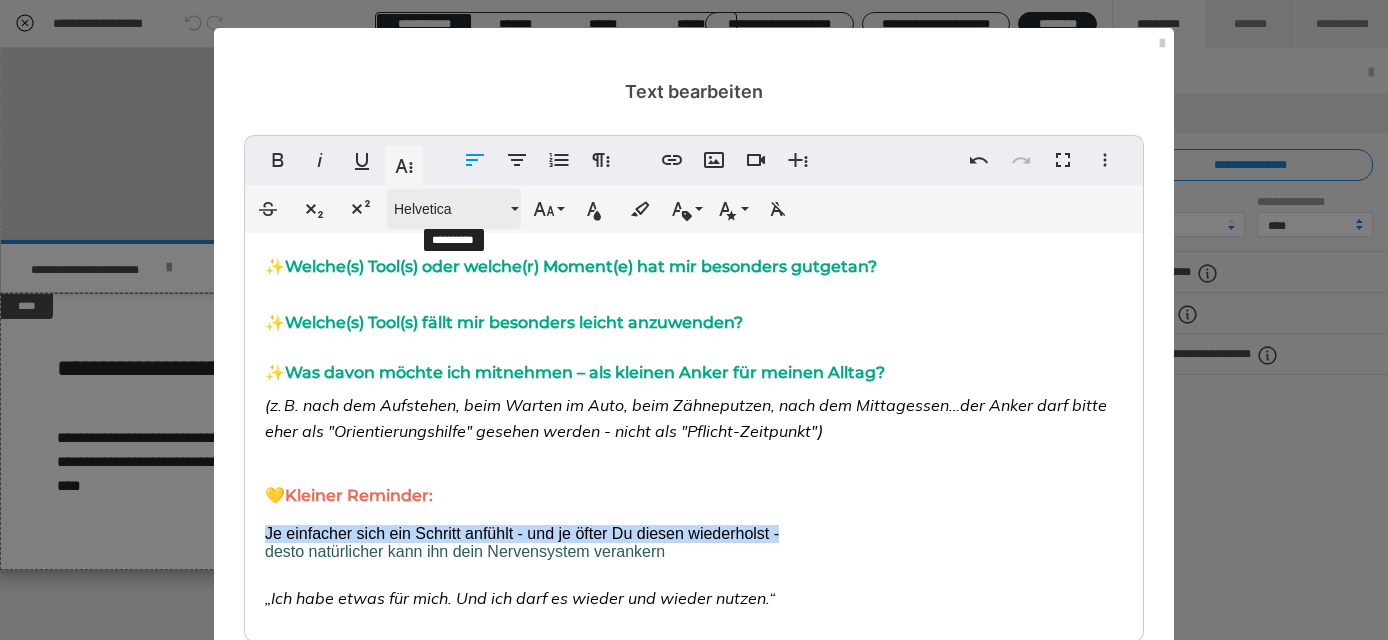 click on "Helvetica" at bounding box center (450, 209) 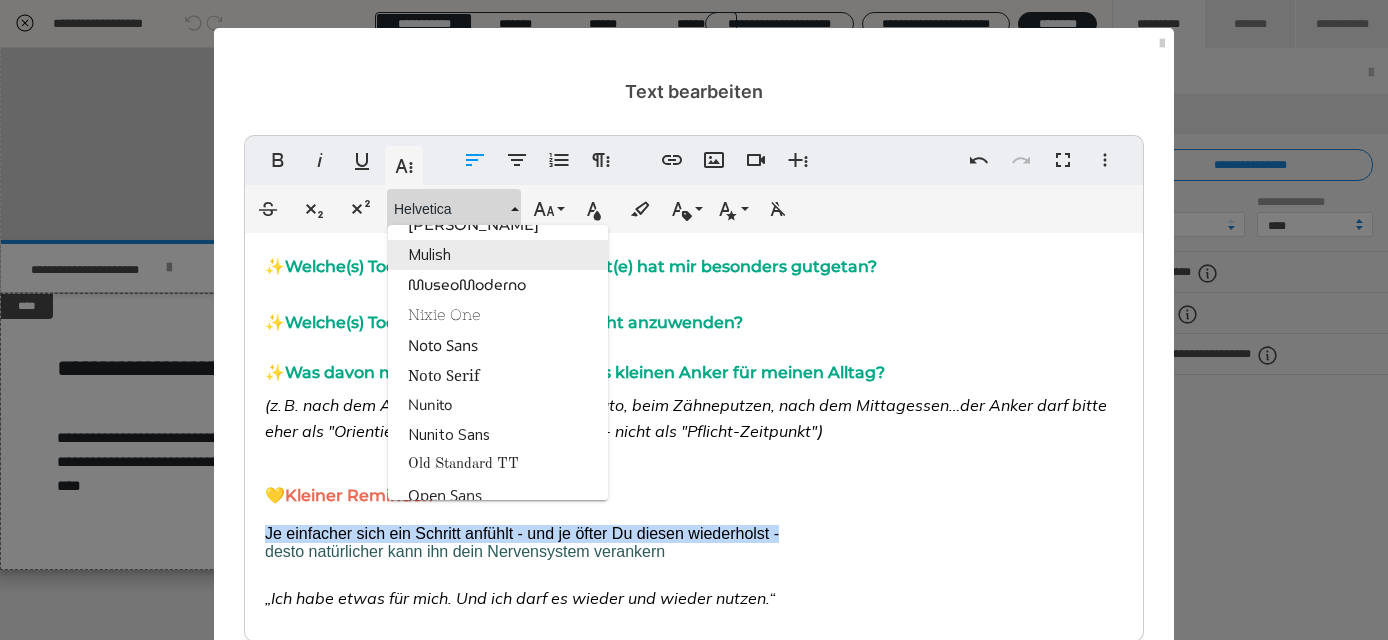 click on "Mulish" at bounding box center (498, 255) 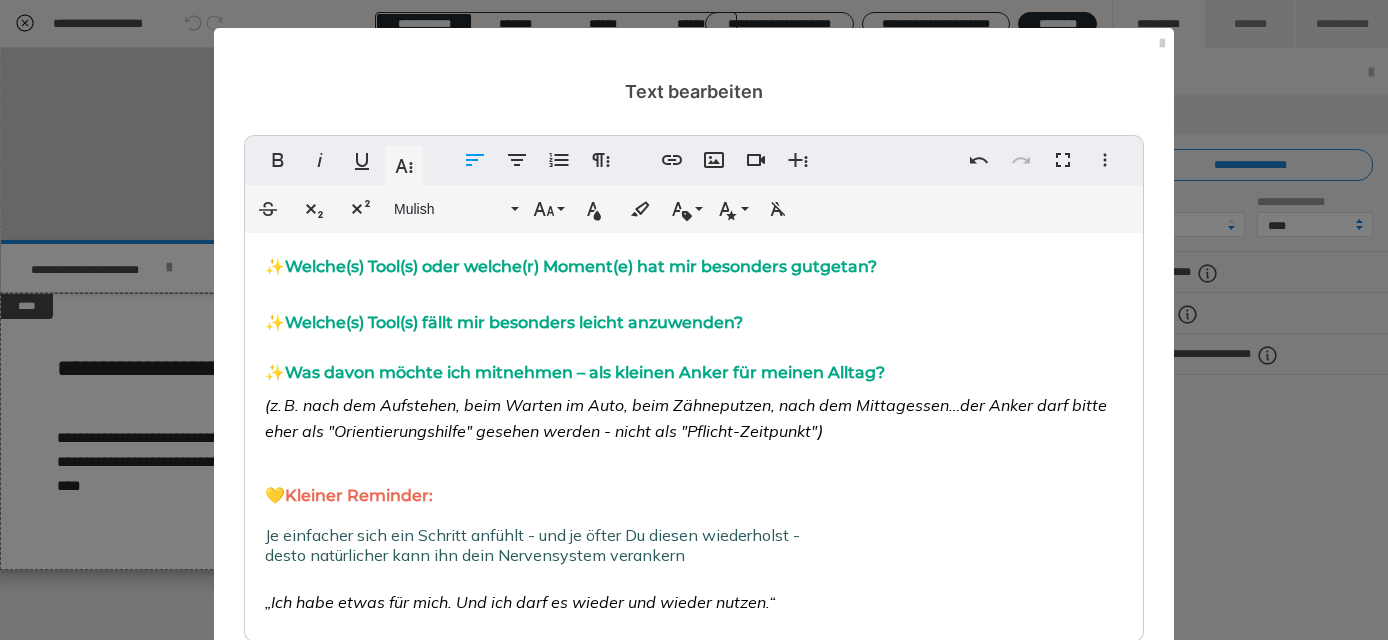 click on "Je einfacher sich ein Schritt anfühlt - und je öfter Du diesen wiederholst -" at bounding box center (532, 535) 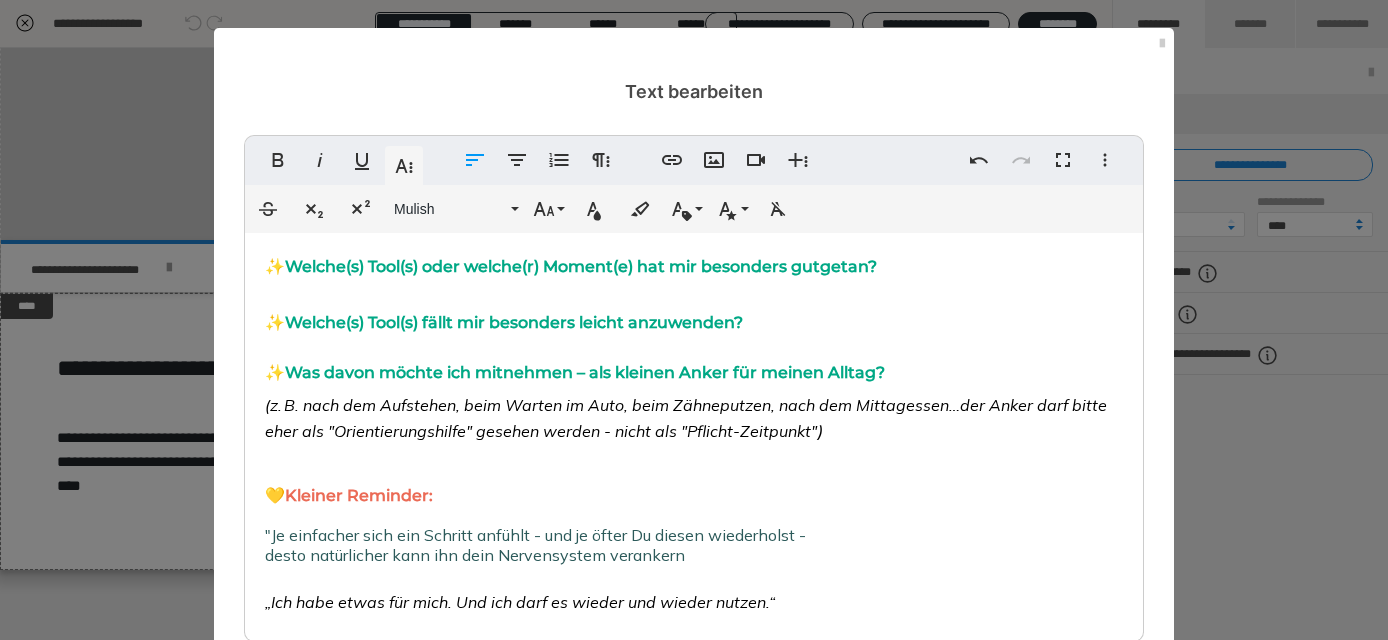 click on "desto natürlicher kann ihn dein Nervensystem verankern" at bounding box center (694, 555) 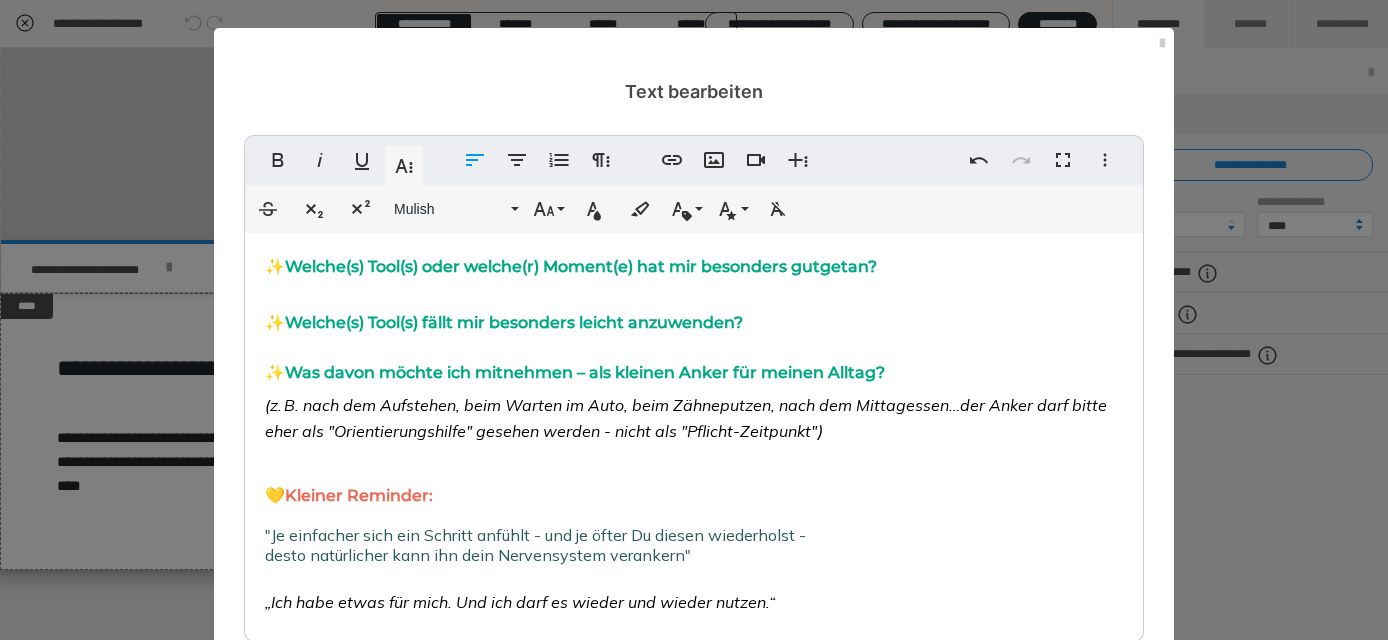click on "Mini-Reflexion – Tag 14: Was nehme ich mit? ✍🏻 Nimm dir [DATE] gerne einen ruhigen Moment (2-5 Minuten) und beantworte für dich – schriftlich oder einfach innerlich: ✨   Was habe ich in dieser Woche verstanden über mich & mein Stresssystem?  (meine 1-3 grössten Aha Erkenntnisse) ✨  Welche(s) Tool(s) oder welche(r) Moment(e) hat mir besonders gutgetan? ✨  Welche(s) Tool(s) fällt mir besonders leicht anzuwenden? ✨  Was davon möchte ich mitnehmen – als kleinen Anker für meinen Alltag? (z. B. nach dem Aufstehen, beim Warten im Auto, beim Zähneputzen, nach dem Mittagessen…der Anker darf bitte eher als "Orientierungshilfe" gesehen werden - nicht als "Pflicht-Zeitpunkt" ) 💛  Kleiner Reminder: "Je einfacher sich ein Schritt anfühlt - und je öfter Du diesen wiederholst - desto natürlicher kann ihn dein Nervensystem verankern" „Ich habe etwas für mich. Und ich darf es wieder und wieder nutzen.“" at bounding box center (694, 327) 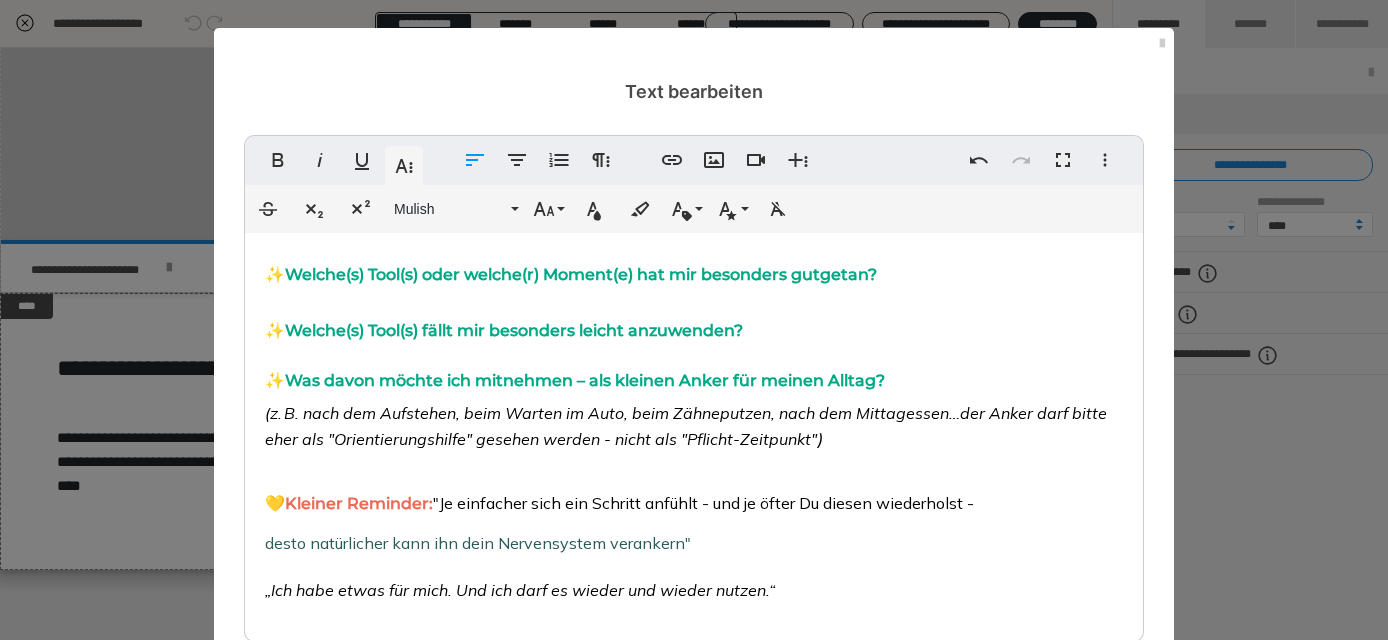 click on "desto natürlicher kann ihn dein Nervensystem verankern"" at bounding box center [478, 543] 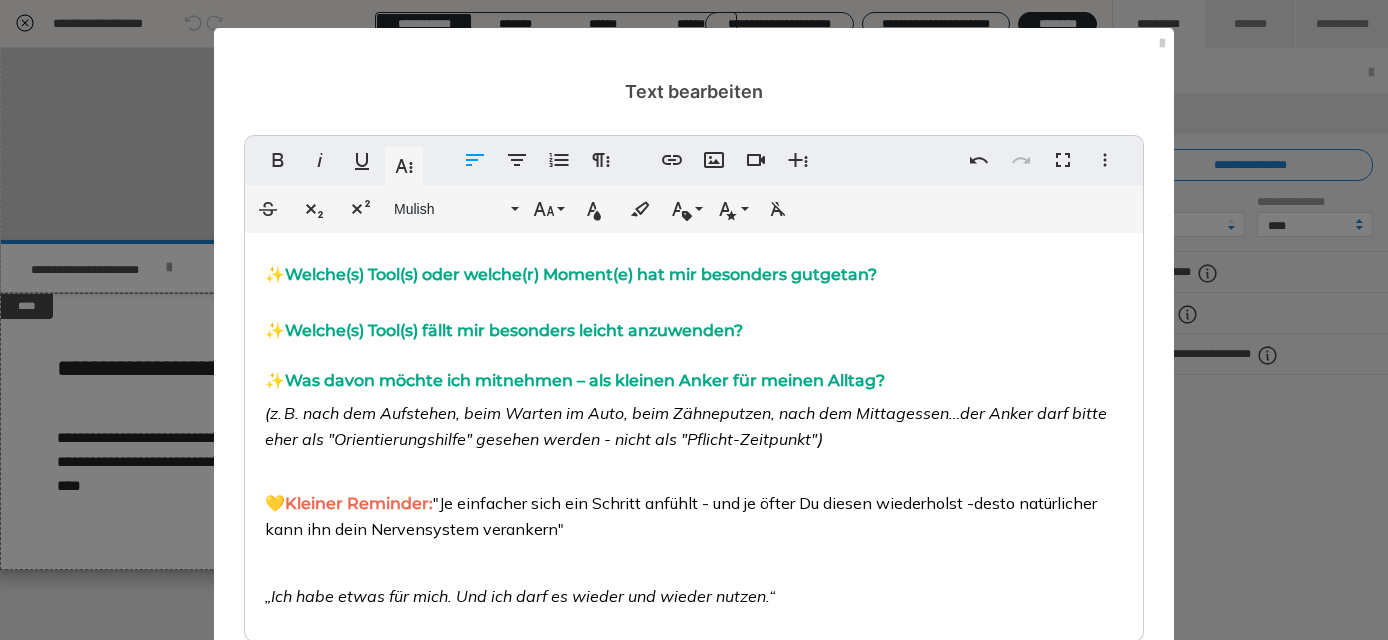 click on ""Je einfacher sich ein Schritt anfühlt - und je öfter Du diesen wiederholst -" at bounding box center (703, 503) 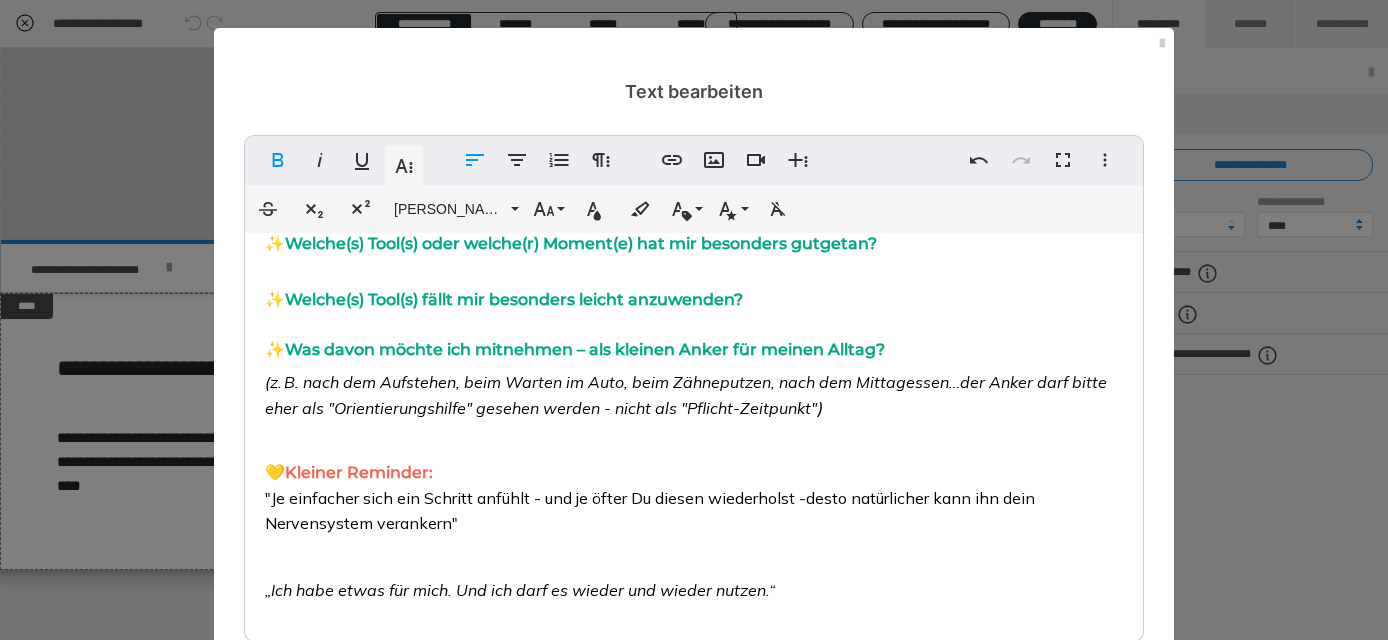 scroll, scrollTop: 252, scrollLeft: 0, axis: vertical 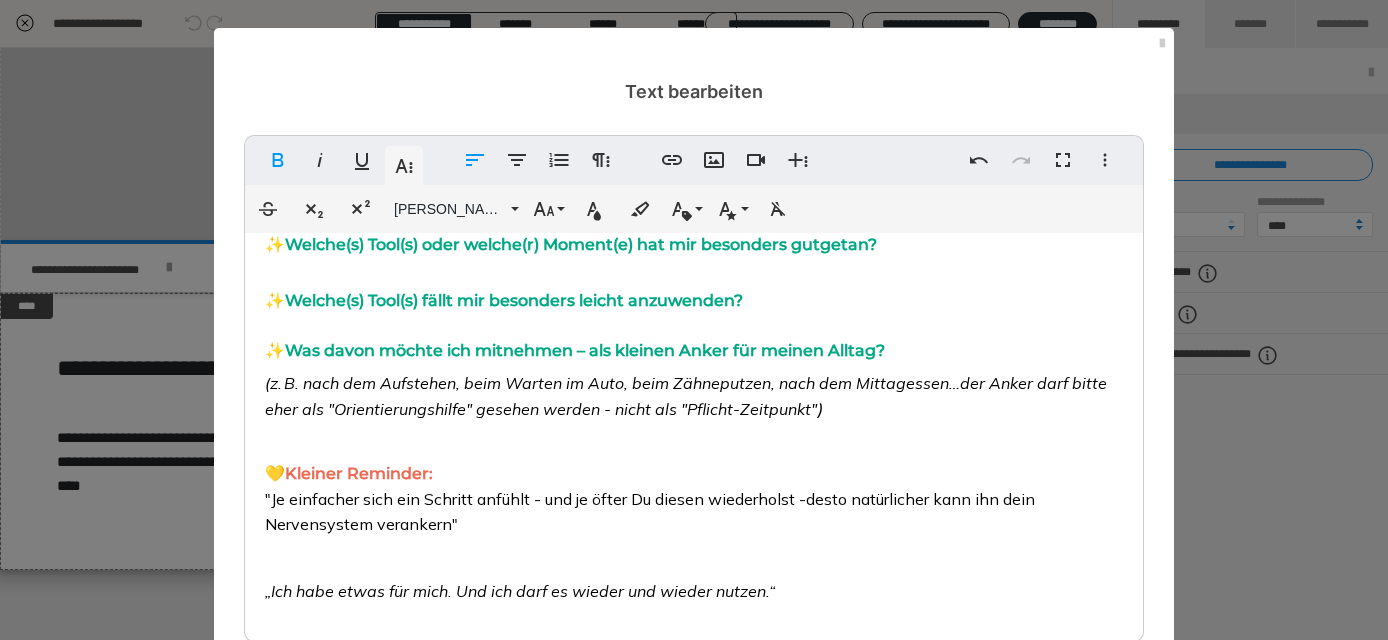 click on "Mini-Reflexion – Tag 14: Was nehme ich mit? ✍🏻 Nimm dir [DATE] gerne einen ruhigen Moment (2-5 Minuten) und beantworte für dich – schriftlich oder einfach innerlich: ✨   Was habe ich in dieser Woche verstanden über mich & mein Stresssystem?  (meine 1-3 grössten Aha Erkenntnisse) ✨  Welche(s) Tool(s) oder welche(r) Moment(e) hat mir besonders gutgetan? ✨  Welche(s) Tool(s) fällt mir besonders leicht anzuwenden? ✨  Was davon möchte ich mitnehmen – als kleinen Anker für meinen Alltag? (z. B. nach dem Aufstehen, beim Warten im Auto, beim Zähneputzen, nach dem Mittagessen…der Anker darf bitte eher als "Orientierungshilfe" gesehen werden - nicht als "Pflicht-Zeitpunkt" ) 💛  Kleiner Reminder: ​ "Je einfacher sich ein Schritt anfühlt - und je öfter Du diesen wiederholst - desto natürlicher kann ihn dein Nervensystem verankern" „Ich habe etwas für mich. Und ich darf es wieder und wieder nutzen.“" at bounding box center (694, 311) 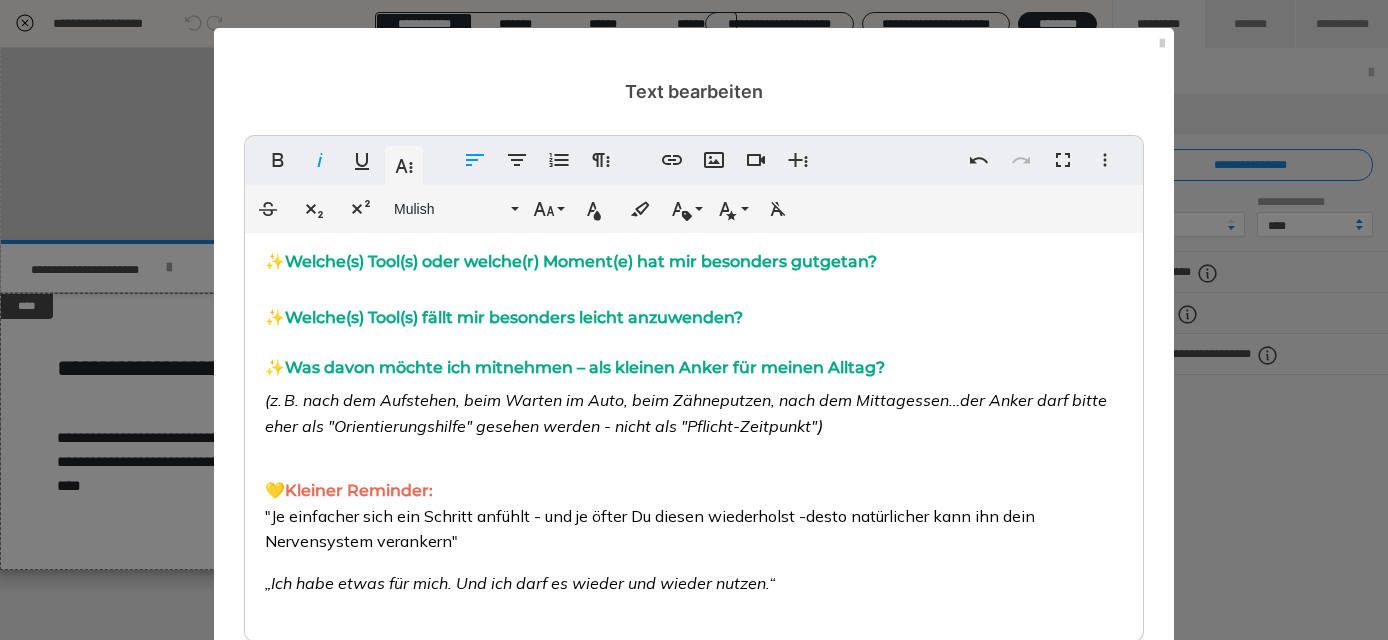 scroll, scrollTop: 227, scrollLeft: 0, axis: vertical 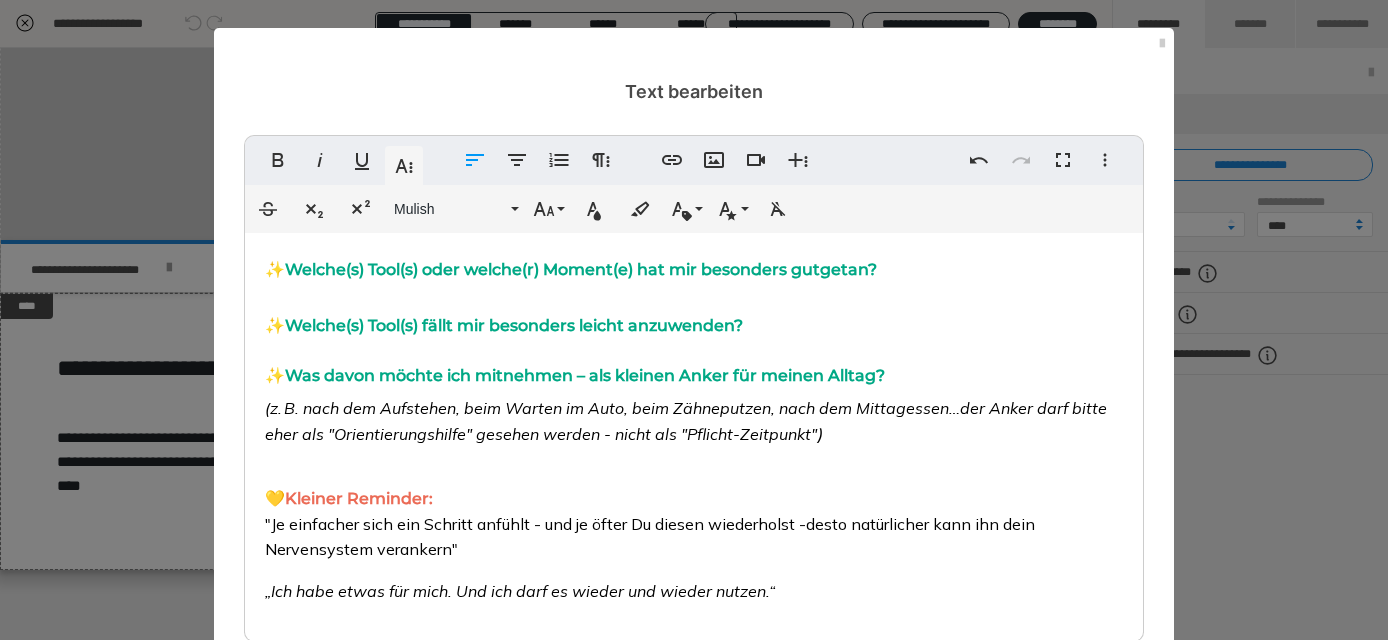 click on "💛  Kleiner Reminder: ​ "Je einfacher sich ein Schritt anfühlt - und je öfter Du diesen wiederholst - desto natürlicher kann ihn dein Nervensystem verankern"" at bounding box center [694, 513] 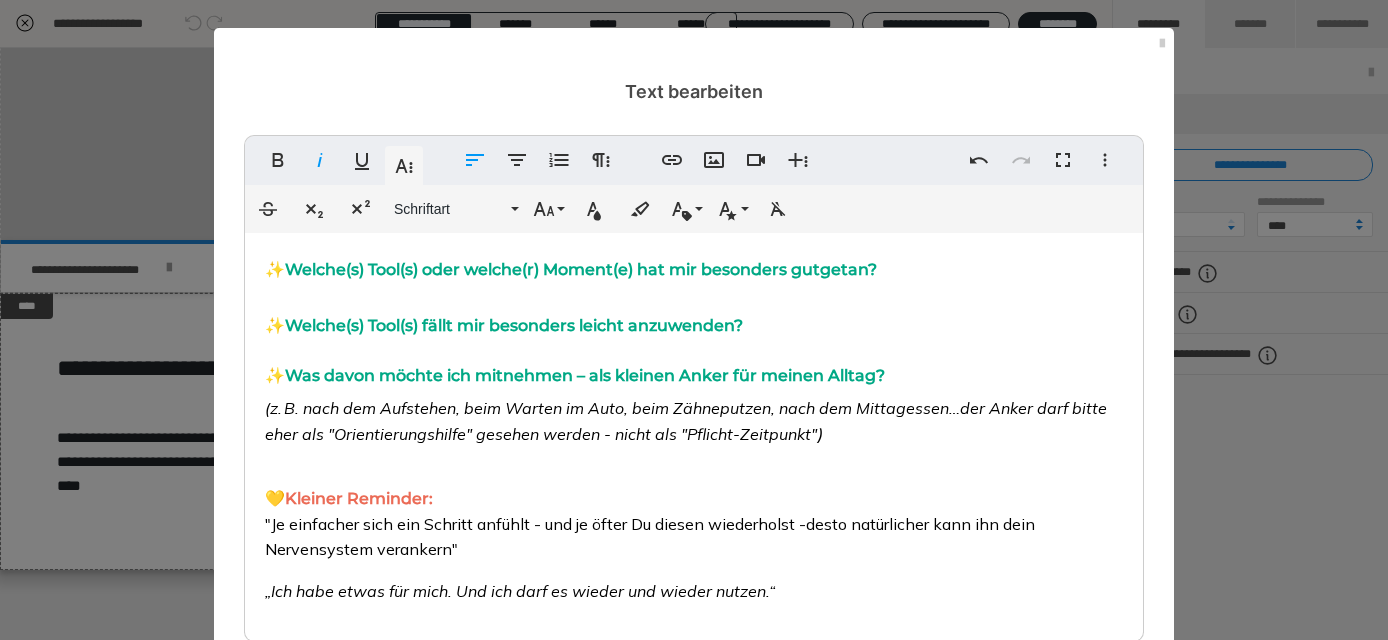scroll, scrollTop: 186, scrollLeft: 0, axis: vertical 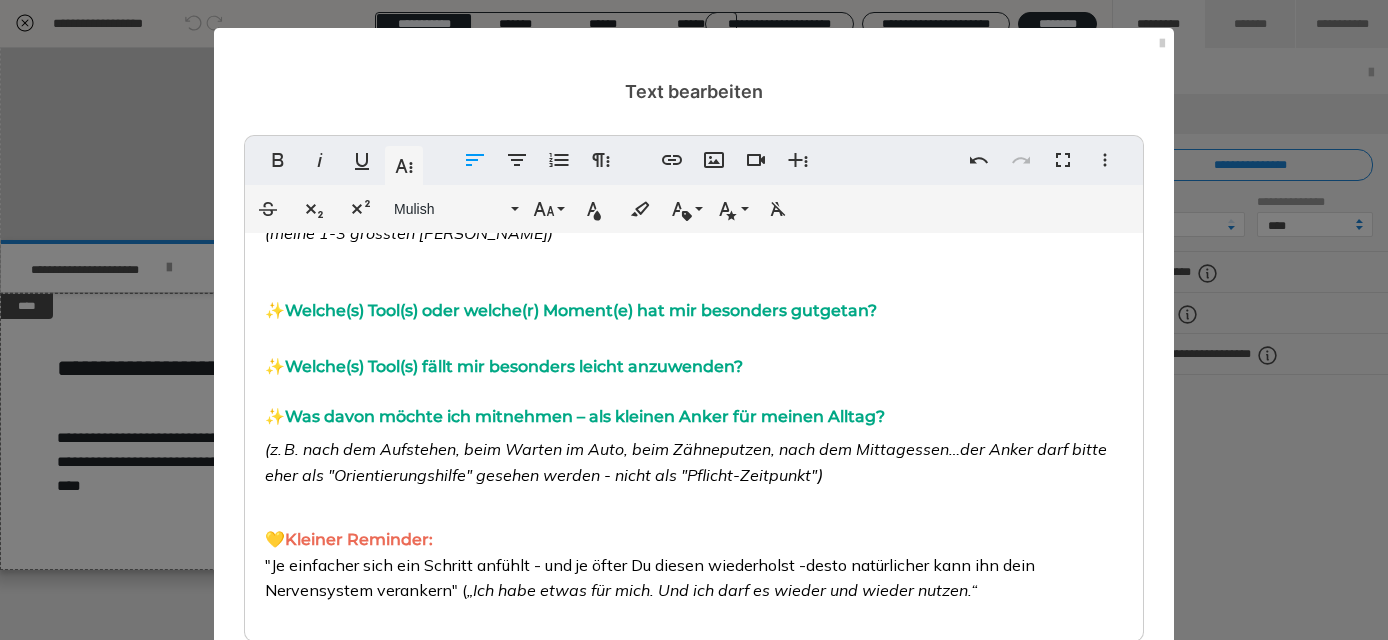 click on ""Je einfacher sich ein Schritt anfühlt - und je öfter Du diesen wiederholst -" at bounding box center [535, 565] 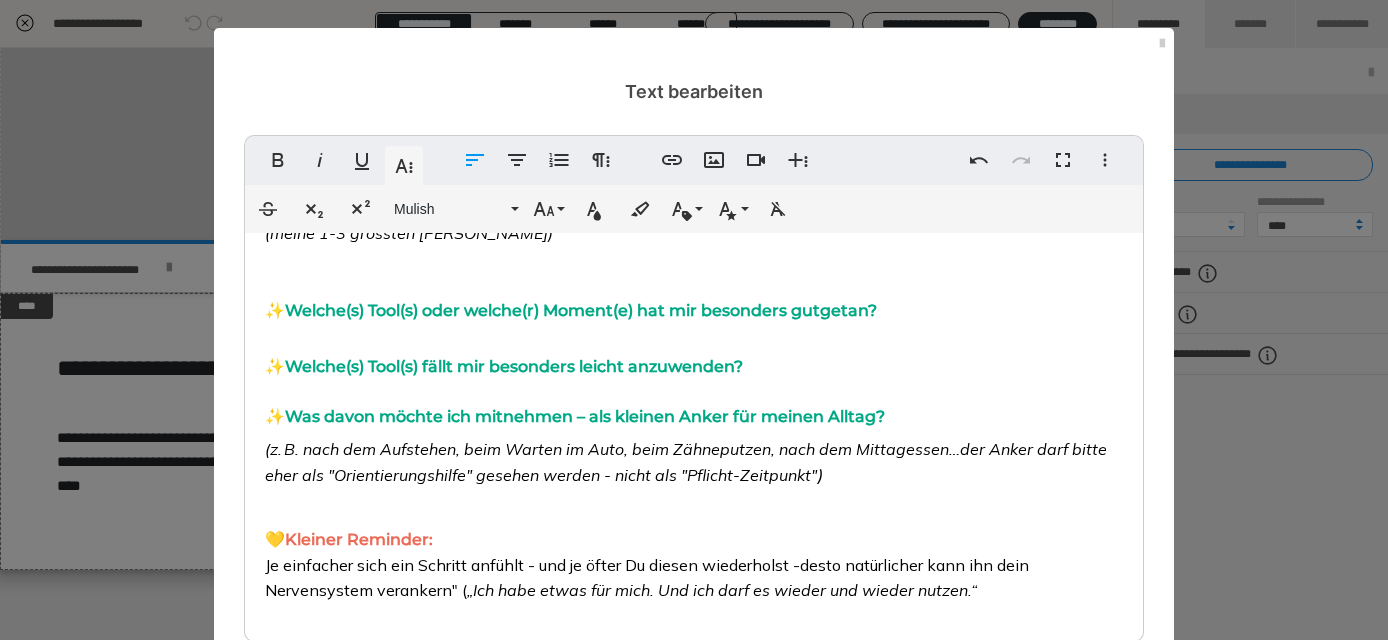 click on "desto natürlicher kann ihn dein Nervensystem verankern" (" at bounding box center (647, 578) 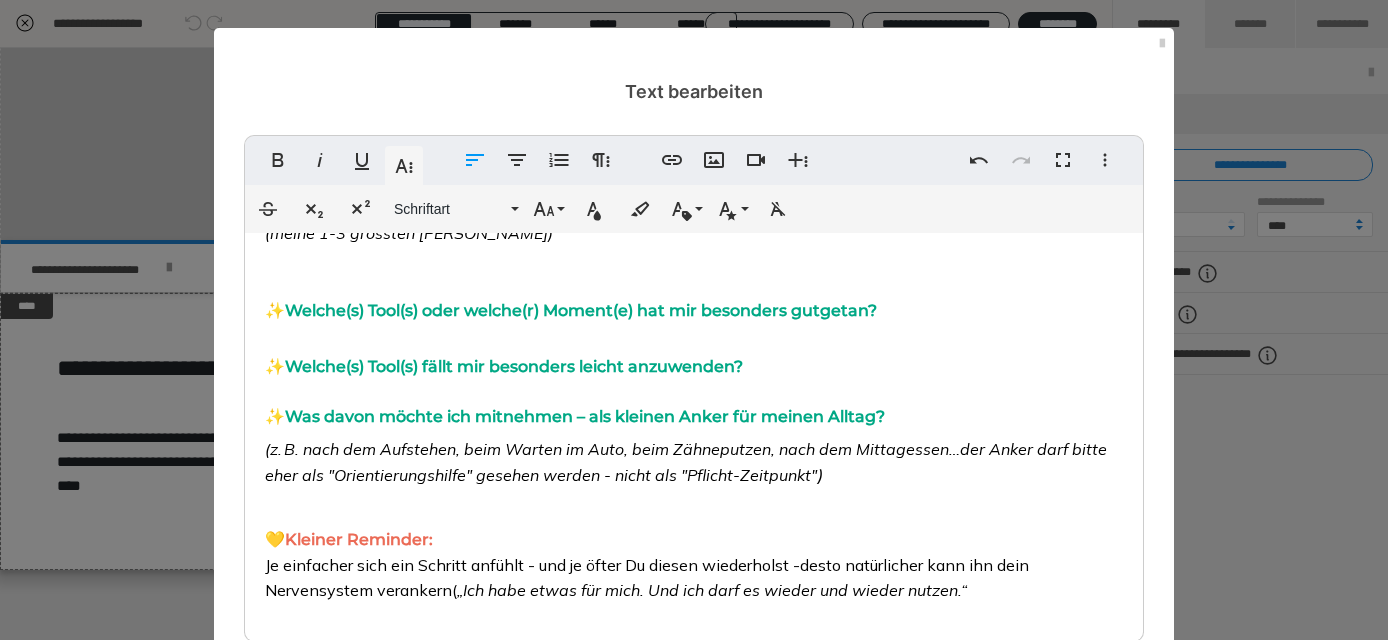 click on "💛  Kleiner Reminder: Je einfacher sich ein Schritt anfühlt - und je öfter Du diesen wiederholst - desto natürlicher kann ihn dein Nervensystem verankern  ( „Ich habe etwas für mich. Und ich darf es wieder und wieder nutzen.“" at bounding box center [694, 554] 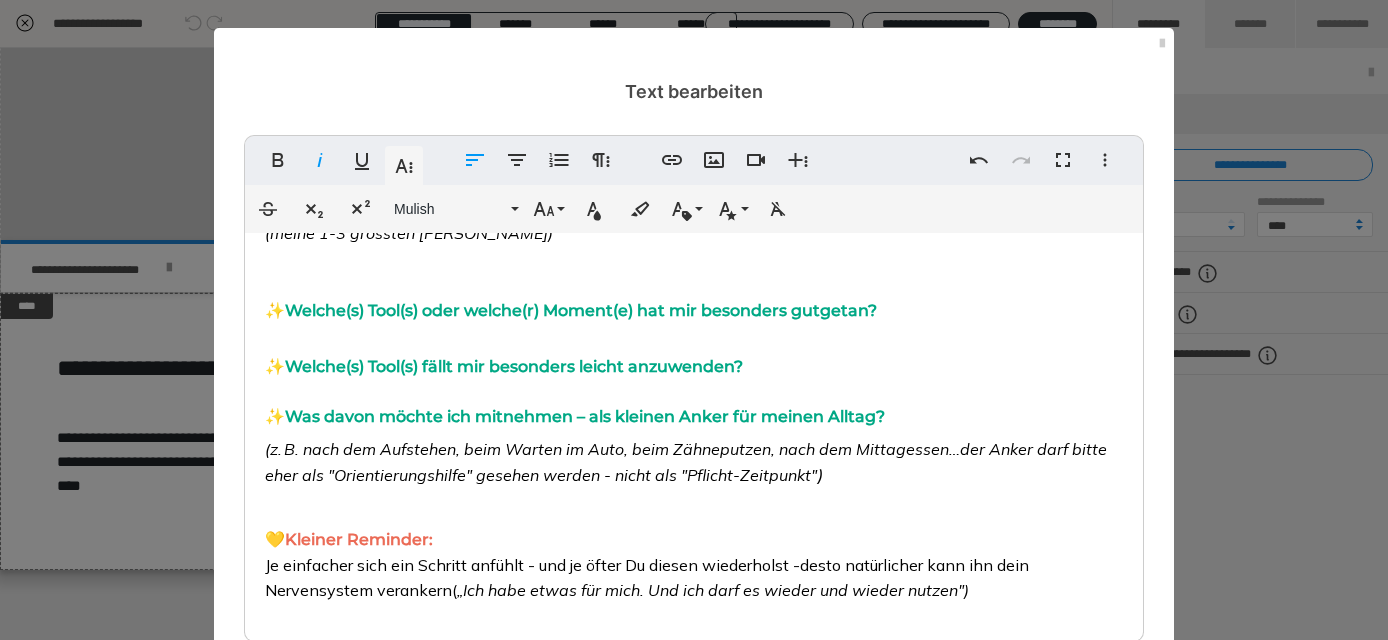 click on "desto natürlicher kann ihn dein Nervensystem verankern" at bounding box center [647, 578] 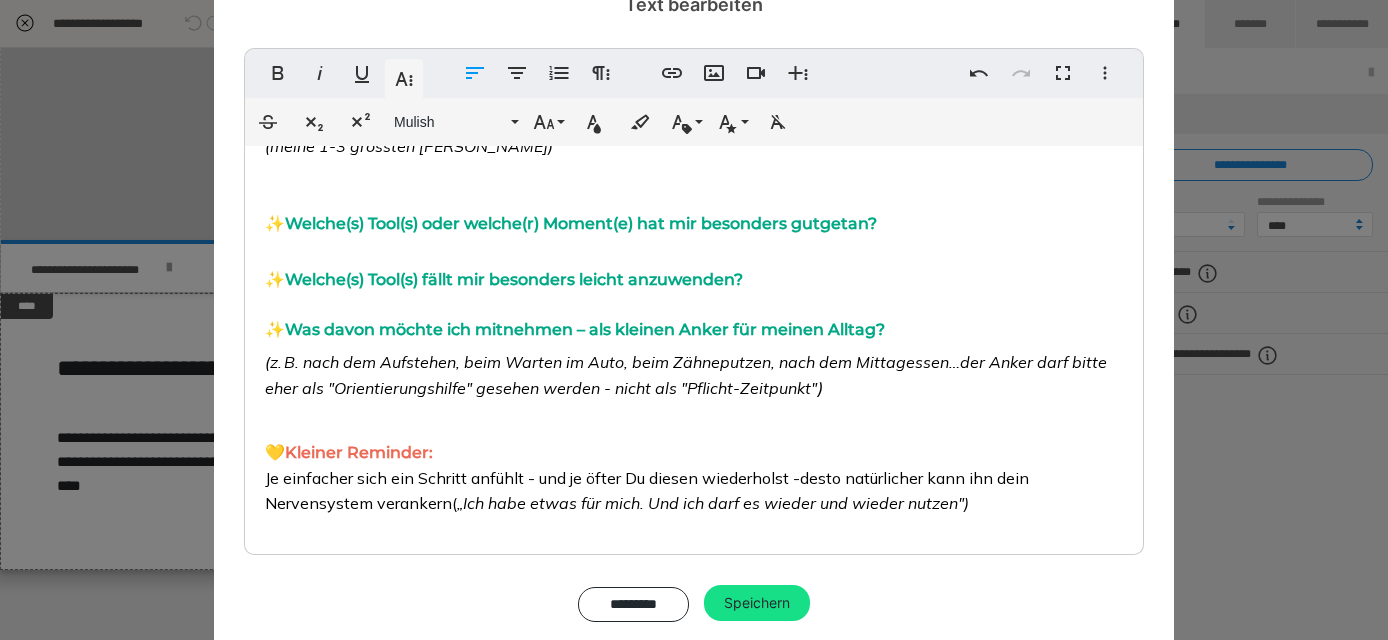 scroll, scrollTop: 100, scrollLeft: 0, axis: vertical 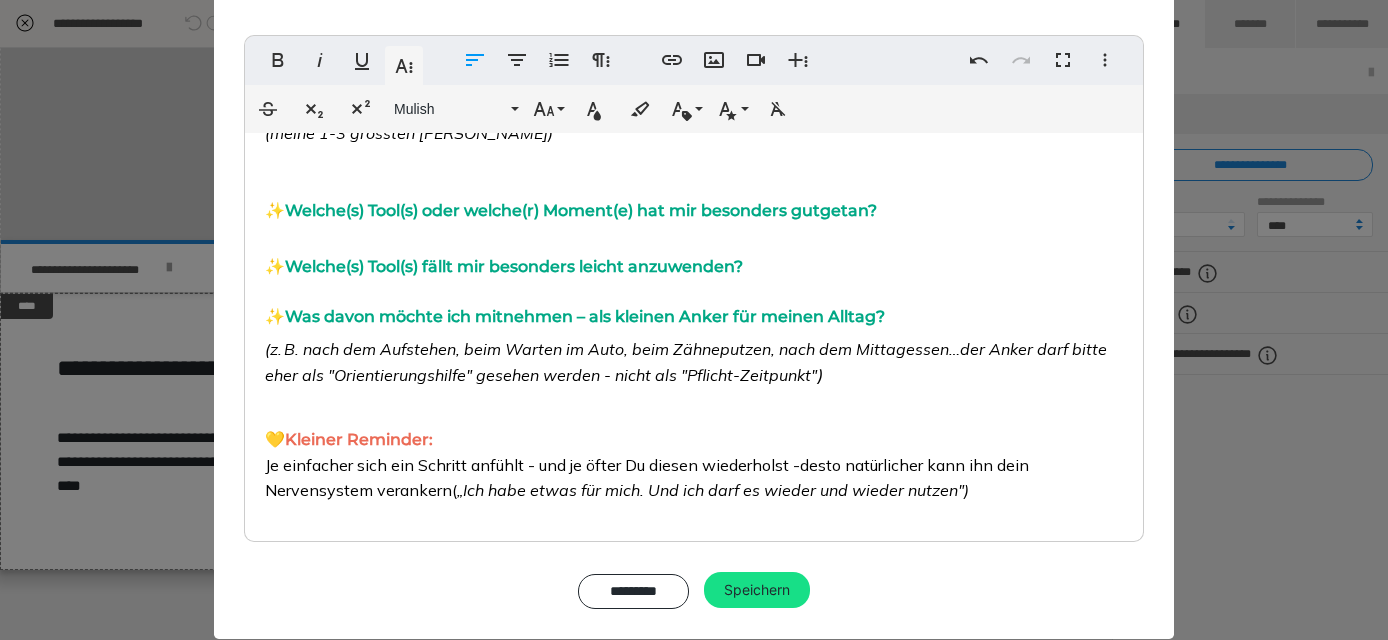 click on "desto natürlicher kann ihn dein Nervensystem verankern" at bounding box center (647, 478) 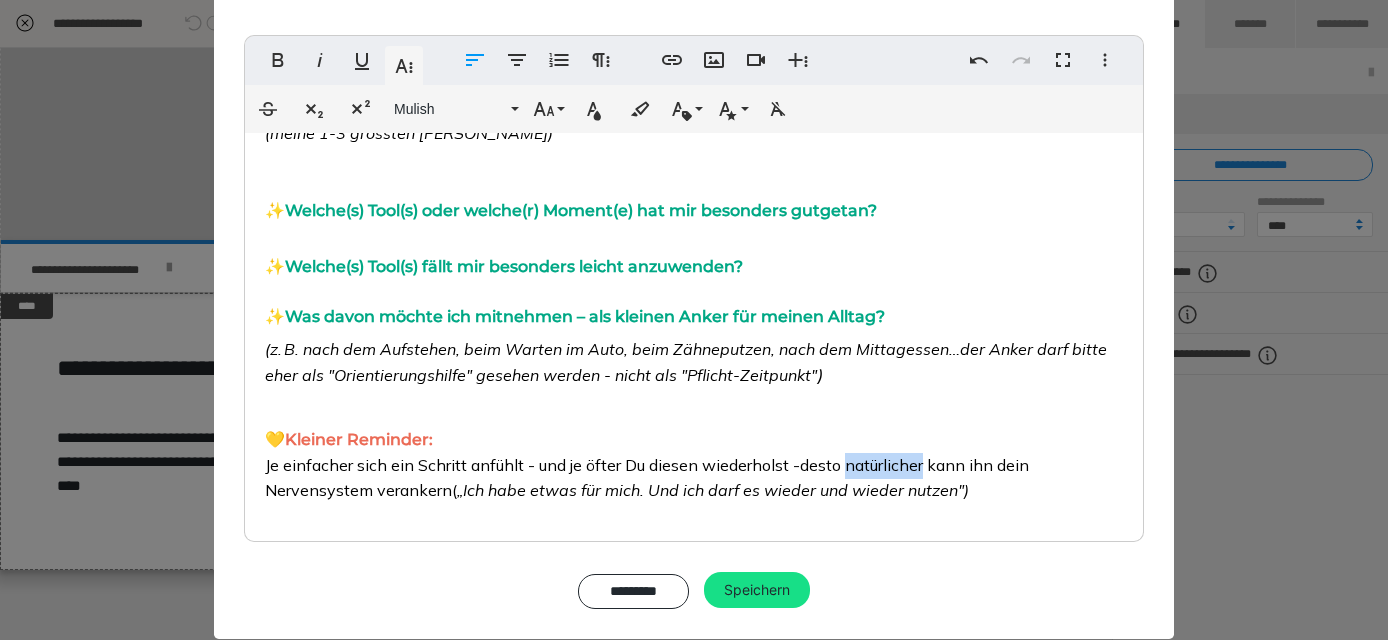 drag, startPoint x: 923, startPoint y: 456, endPoint x: 841, endPoint y: 454, distance: 82.02438 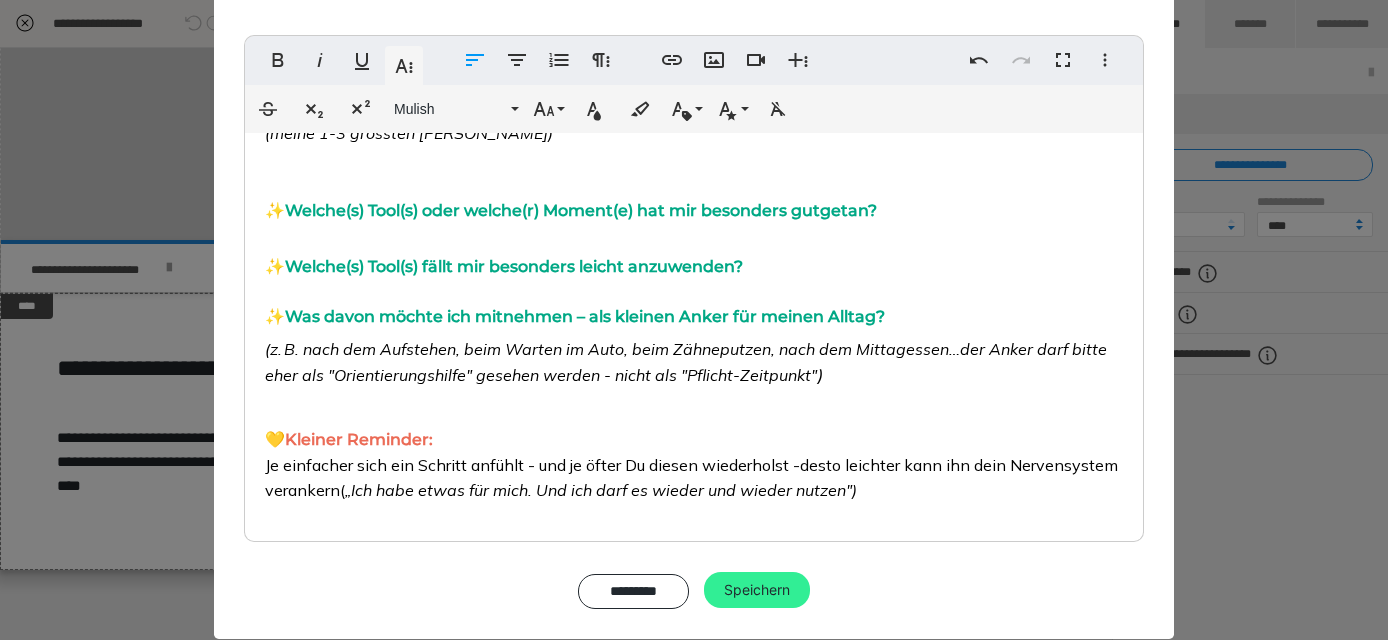 click on "Speichern" at bounding box center [757, 590] 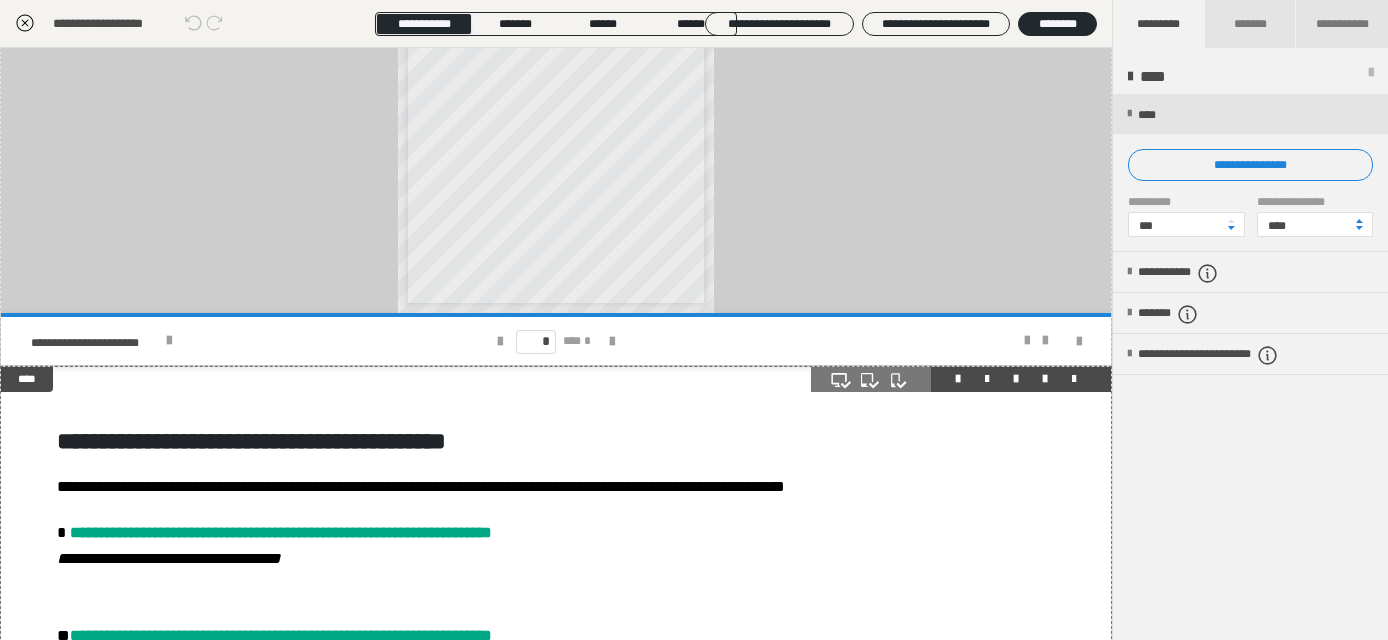 scroll, scrollTop: 210, scrollLeft: 0, axis: vertical 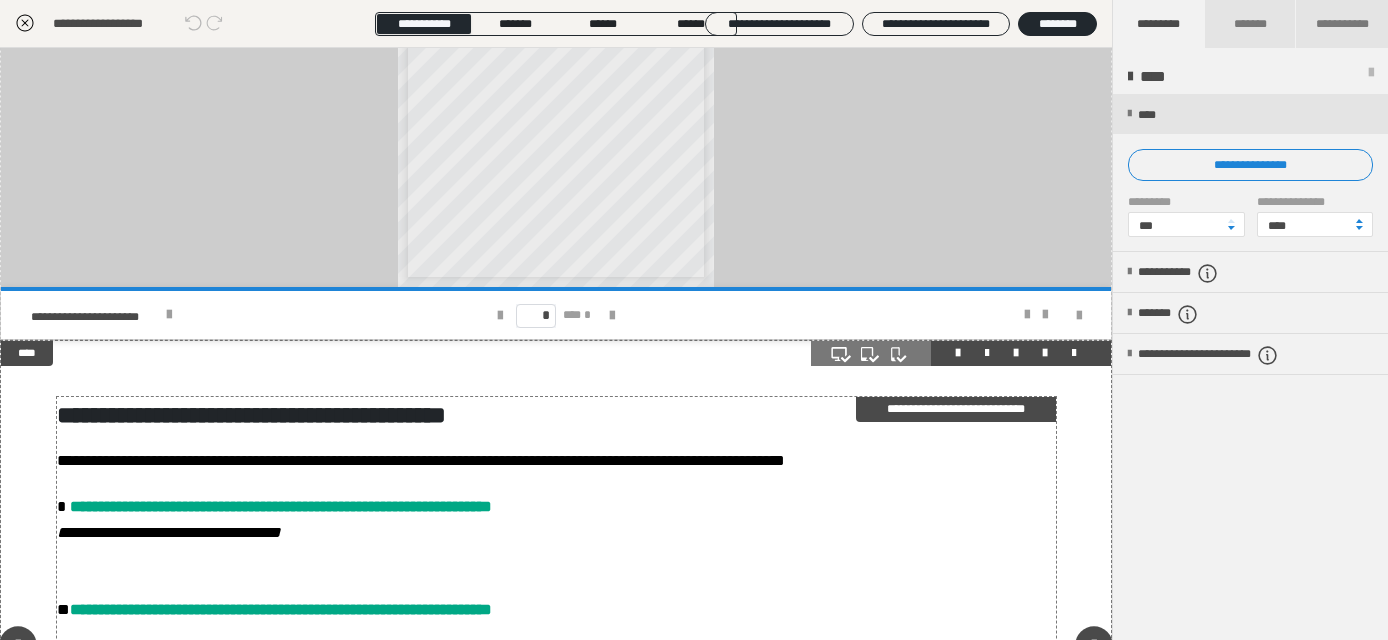 click on "**********" at bounding box center (956, 409) 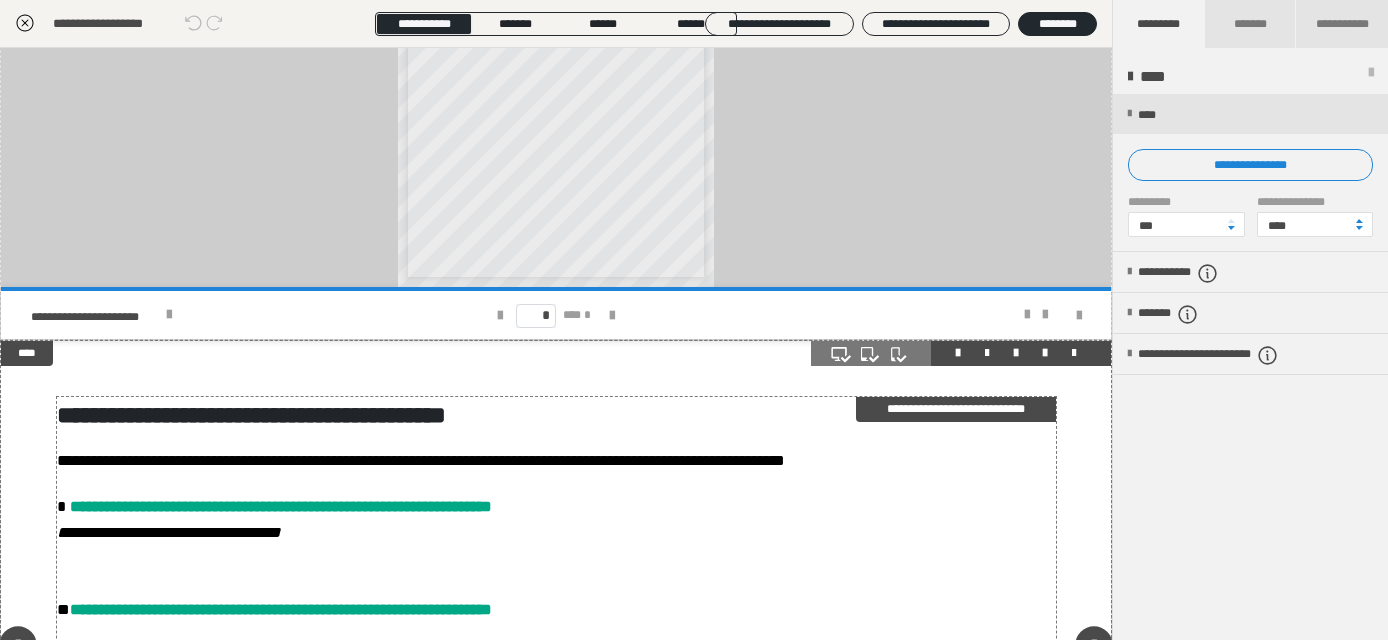 click on "**********" at bounding box center (956, 409) 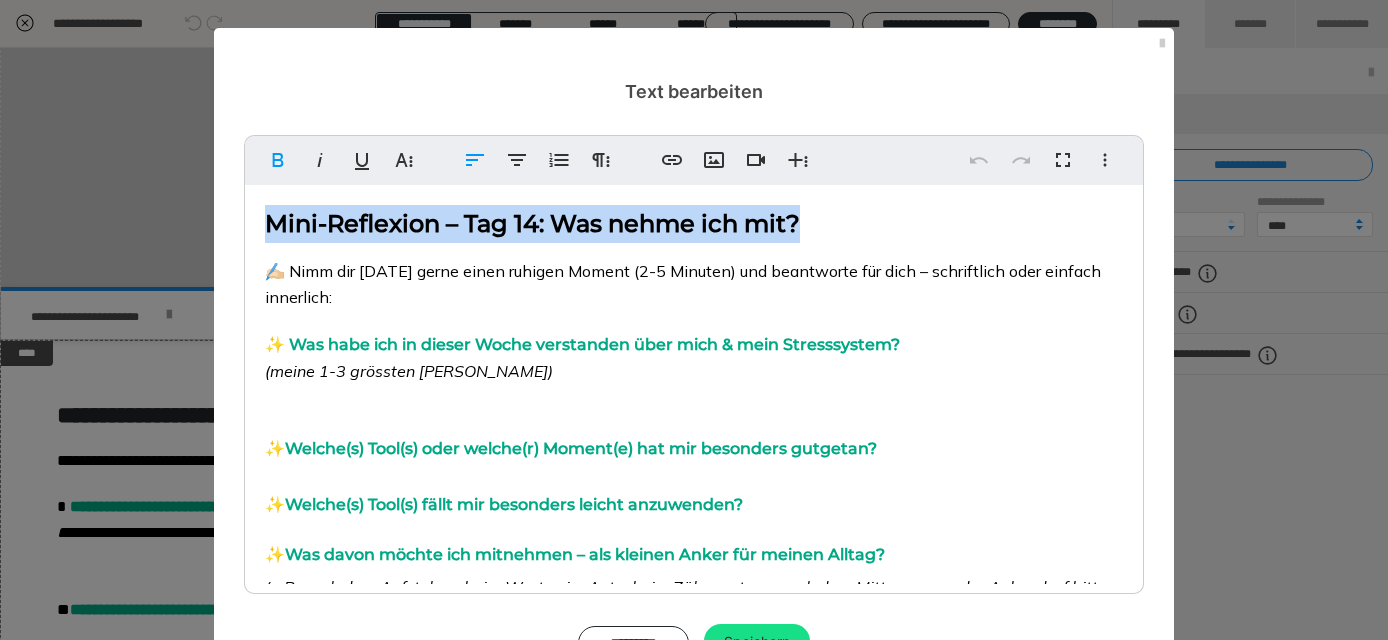 drag, startPoint x: 859, startPoint y: 225, endPoint x: 261, endPoint y: 217, distance: 598.0535 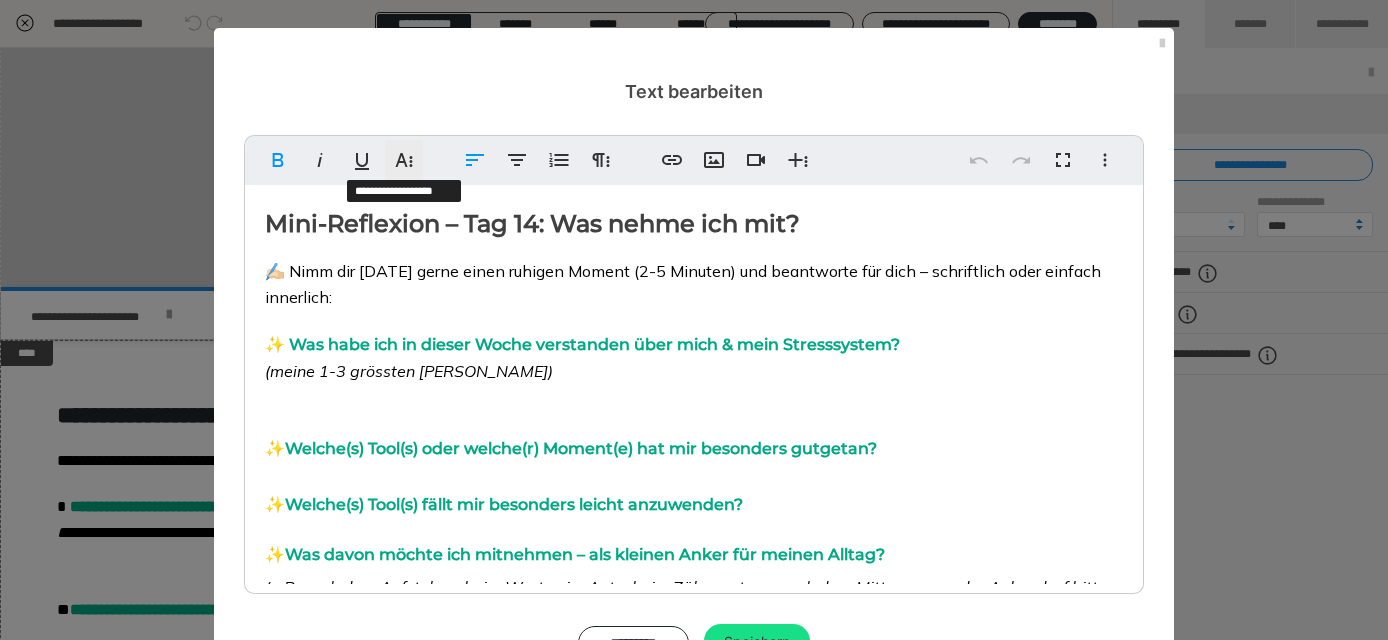 click 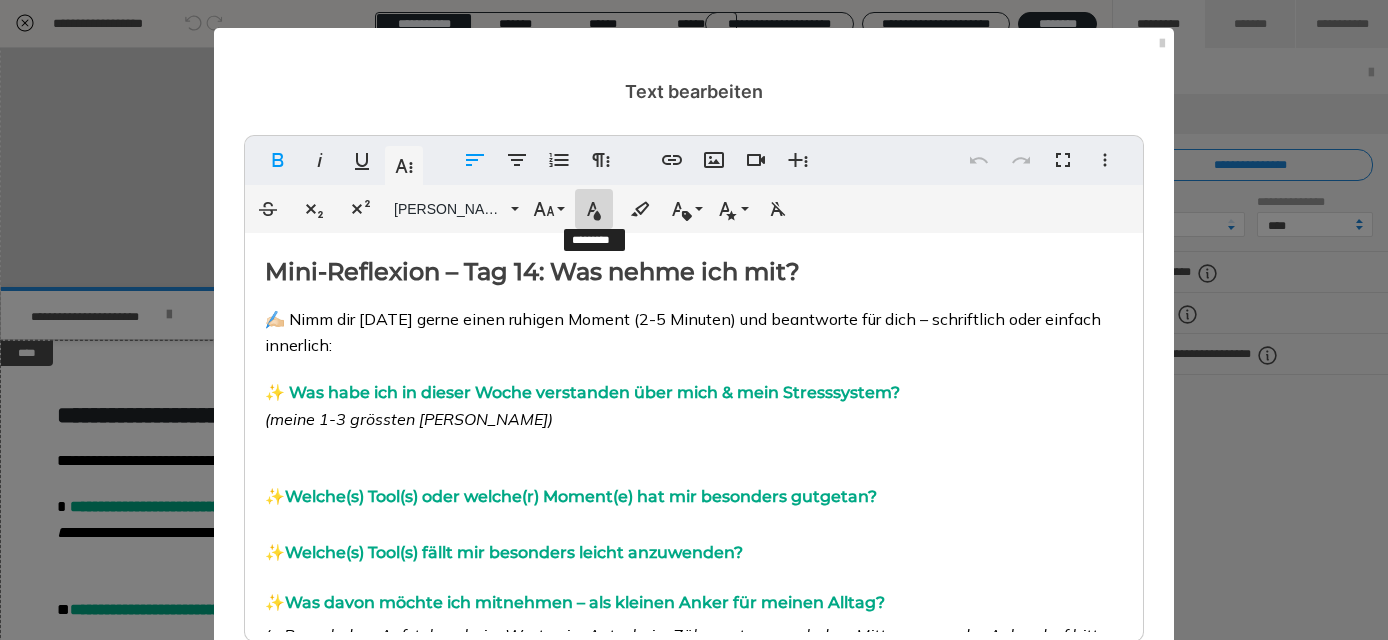click 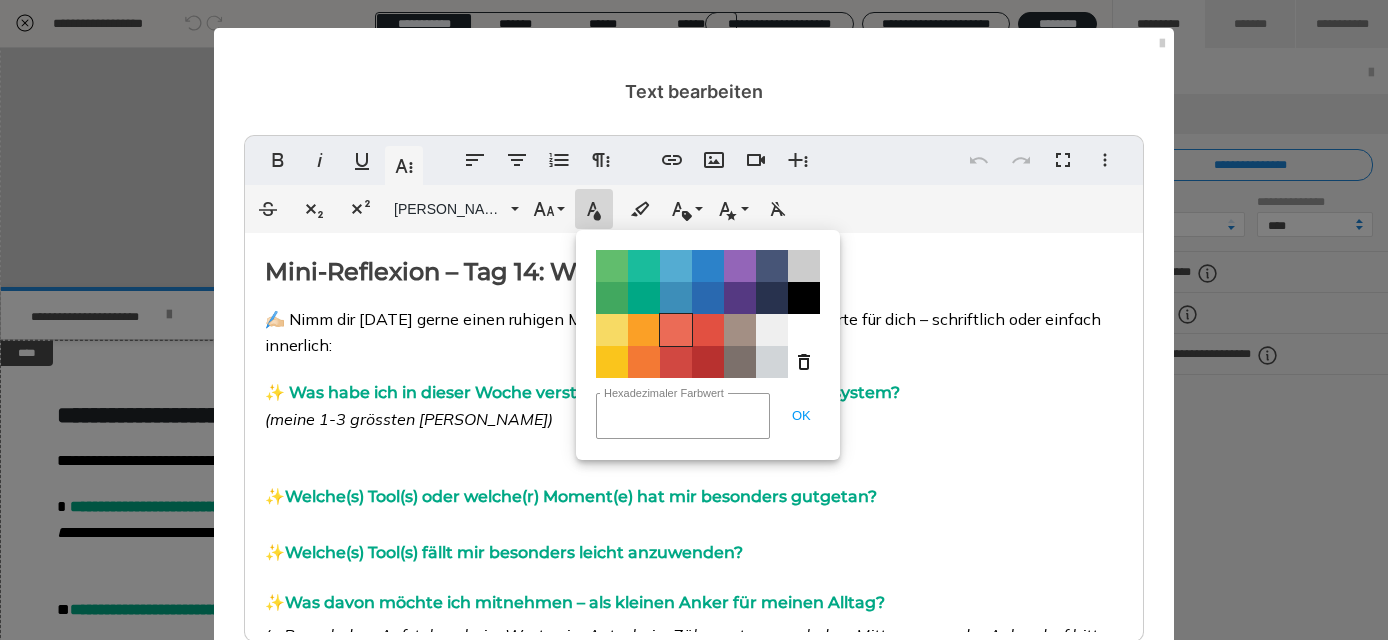 click on "Color#EB6B56" at bounding box center (676, 330) 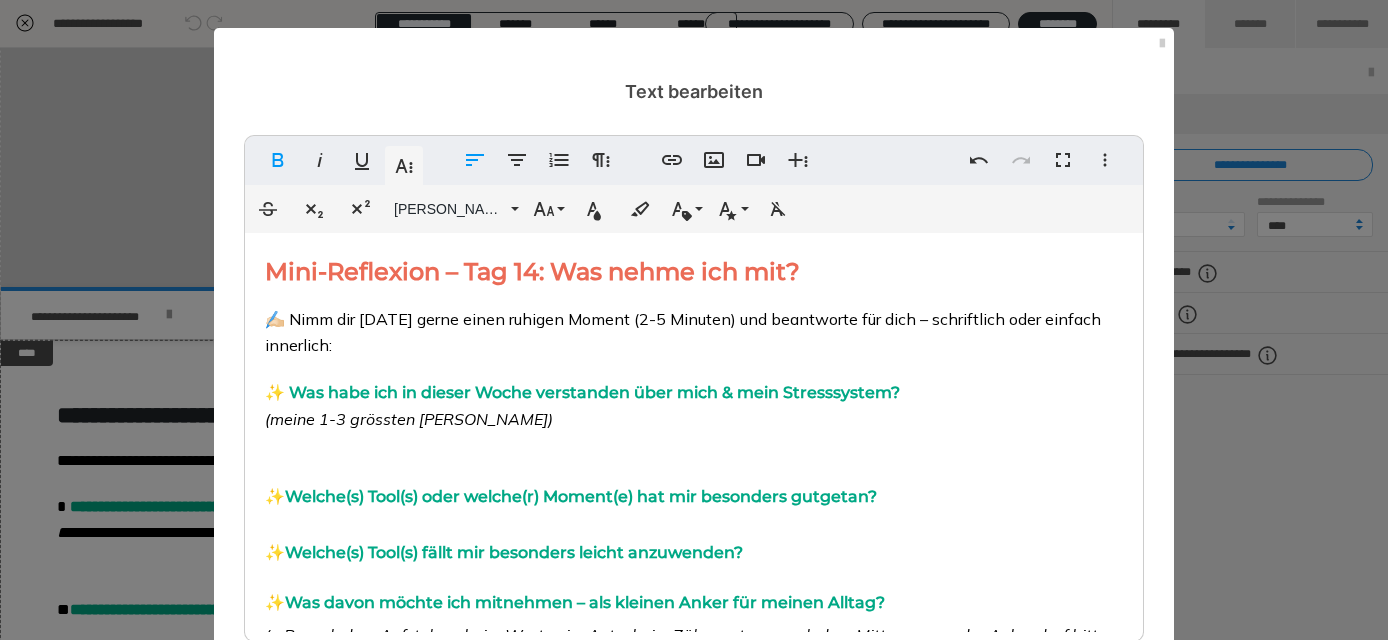 click on "Mini-Reflexion – Tag 14: Was nehme ich mit? ✍🏻 Nimm dir [DATE] gerne einen ruhigen Moment (2-5 Minuten) und beantworte für dich – schriftlich oder einfach innerlich: ✨   Was habe ich in dieser Woche verstanden über mich & mein Stresssystem?  (meine 1-3 grössten Aha Erkenntnisse) ✨  Welche(s) Tool(s) oder welche(r) Moment(e) hat mir besonders gutgetan? ✨  Welche(s) Tool(s) fällt mir besonders leicht anzuwenden? ✨  Was davon möchte ich mitnehmen – als kleinen Anker für meinen Alltag? (z. B. nach dem Aufstehen, beim Warten im Auto, beim Zähneputzen, nach dem Mittagessen…der Anker darf bitte eher als "Orientierungshilfe" gesehen werden - nicht als "Pflicht-Zeitpunkt" ) 💛  Kleiner Reminder: Je einfacher sich ein Schritt anfühlt - und je öfter Du diesen wiederholst -desto leichter kann ihn dein Nervensystem verankern ( „Ich habe etwas für mich. Und ich darf es wieder und wieder nutzen")" at bounding box center [694, 529] 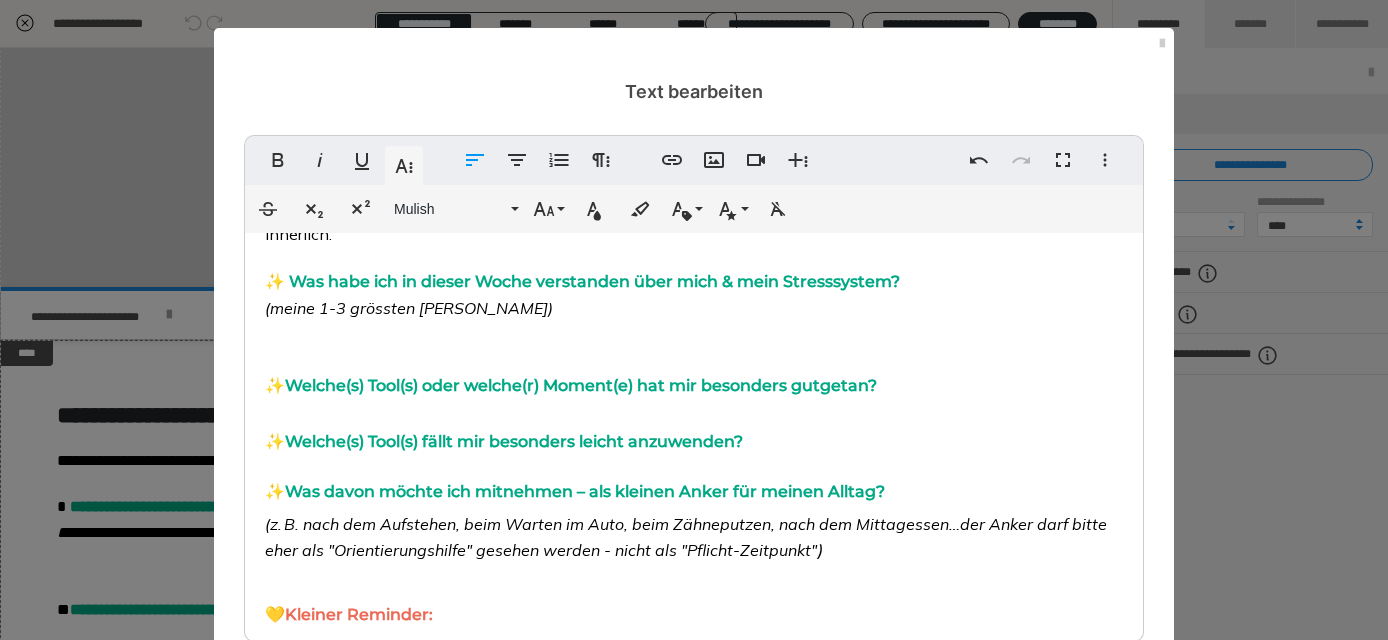 scroll, scrollTop: 115, scrollLeft: 0, axis: vertical 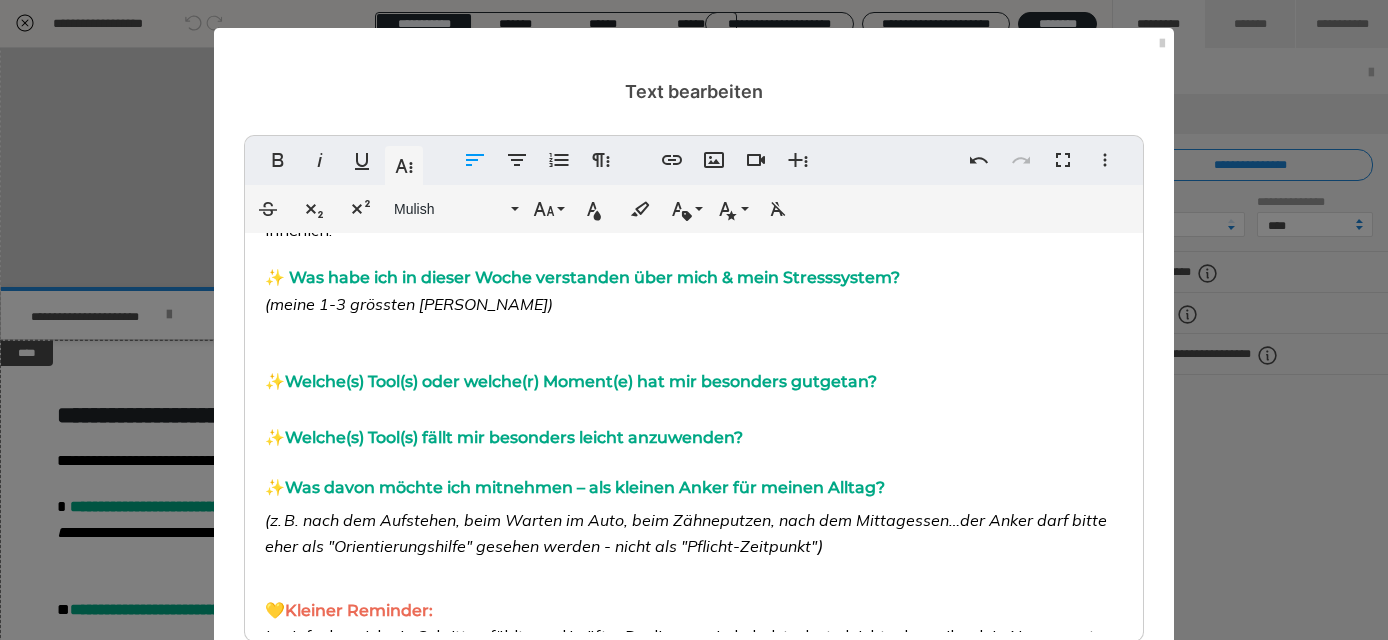 click on "(meine 1-3 grössten [PERSON_NAME])" at bounding box center [694, 304] 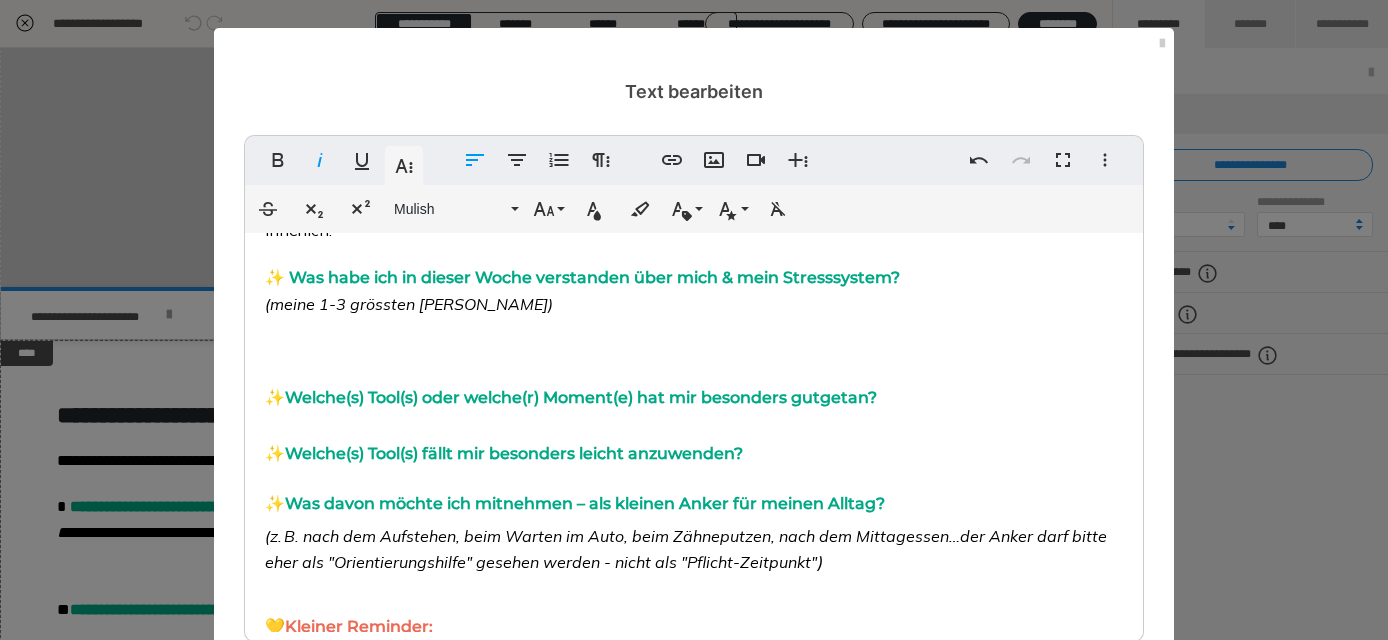 type 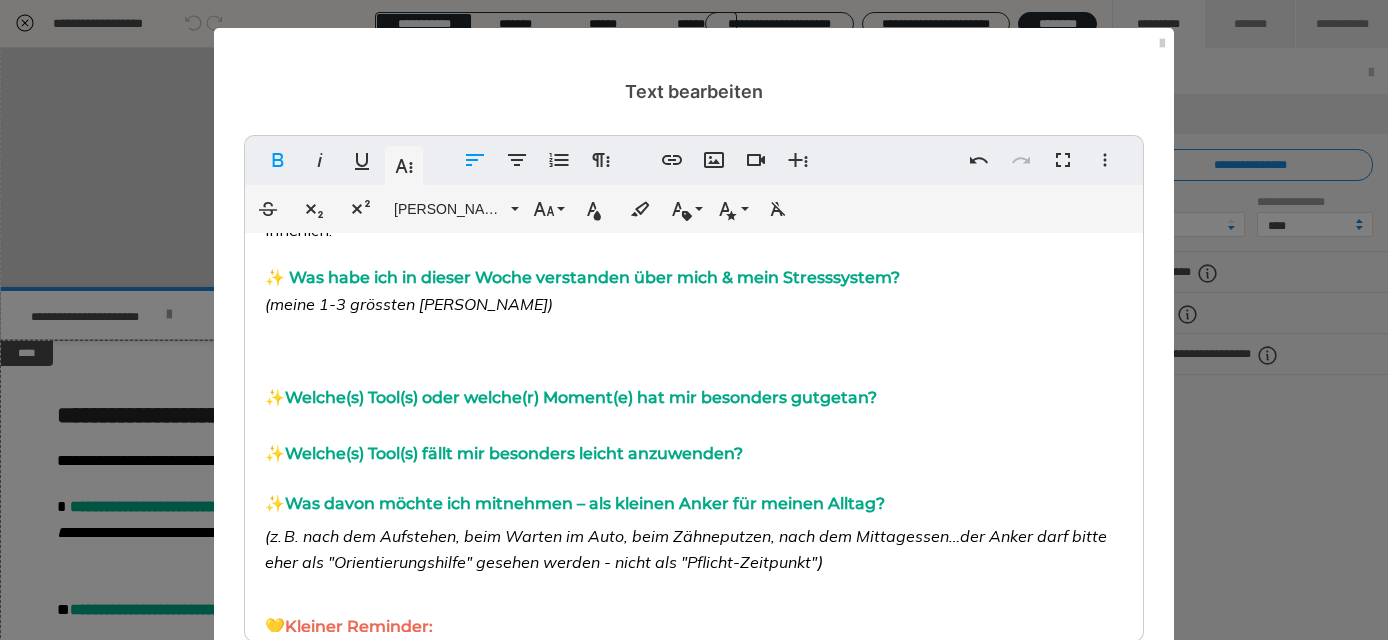 click on "✨  Welche(s) Tool(s) oder welche(r) Moment(e) hat mir besonders gutgetan?" at bounding box center (694, 377) 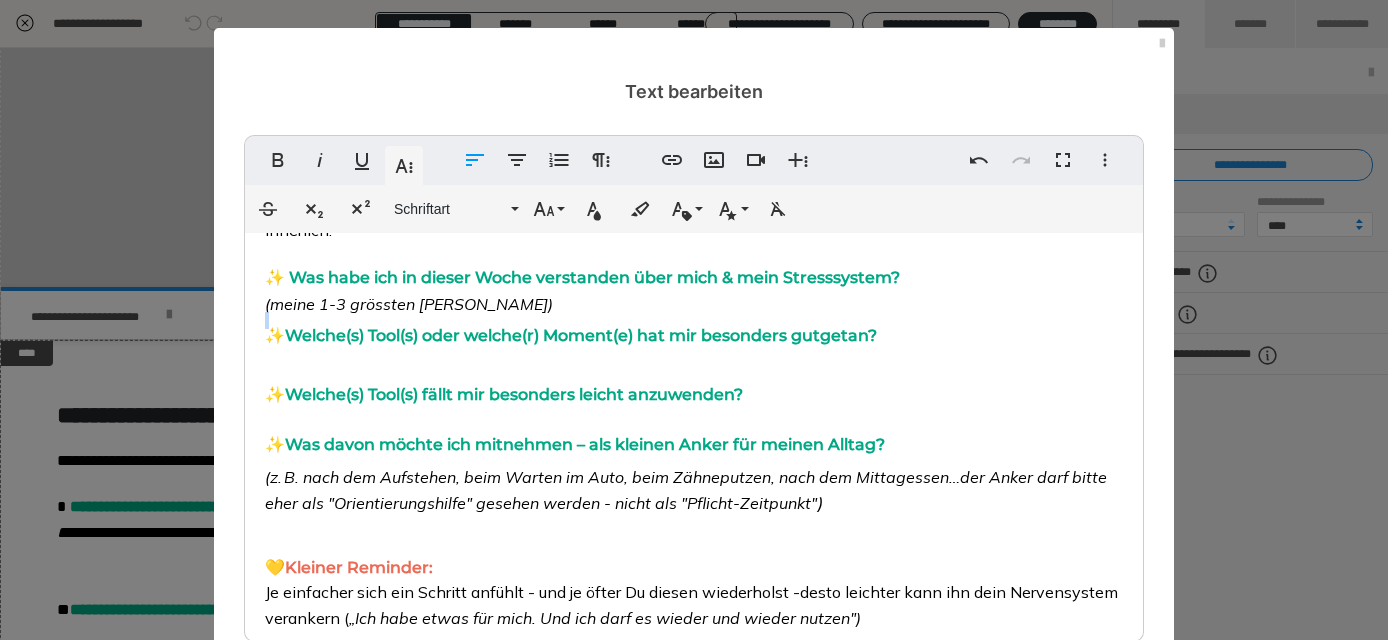 scroll, scrollTop: 85, scrollLeft: 0, axis: vertical 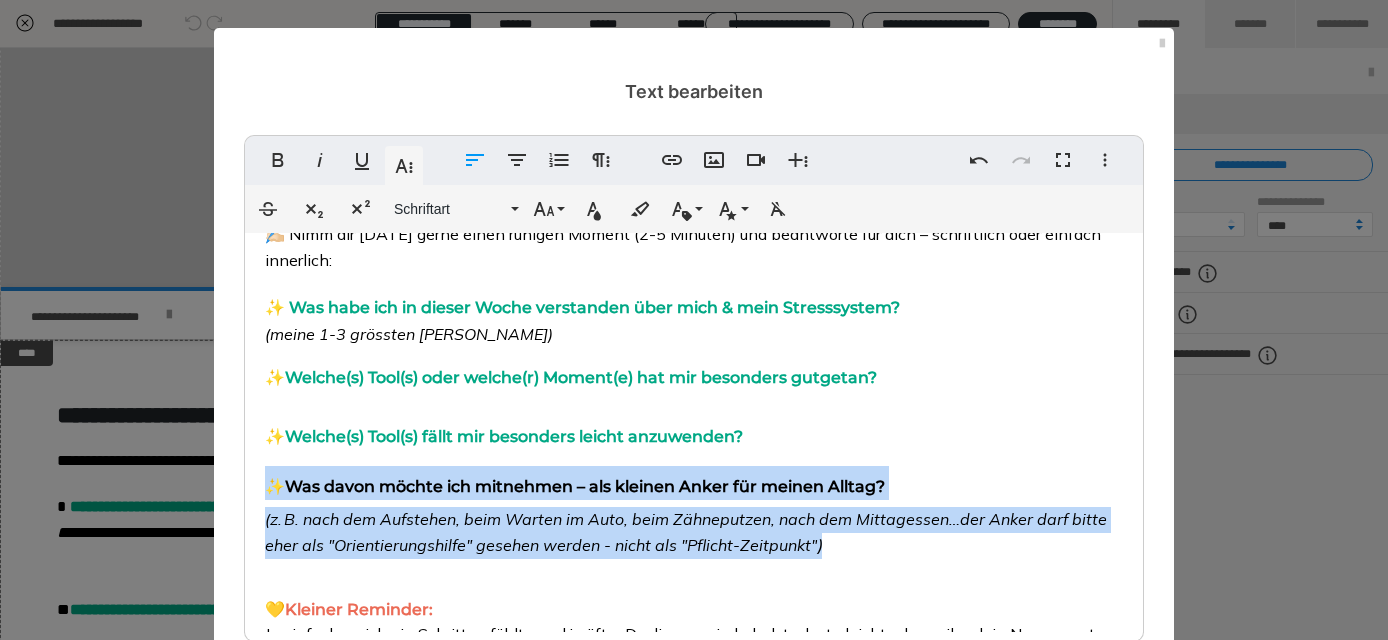 drag, startPoint x: 828, startPoint y: 544, endPoint x: 264, endPoint y: 475, distance: 568.2051 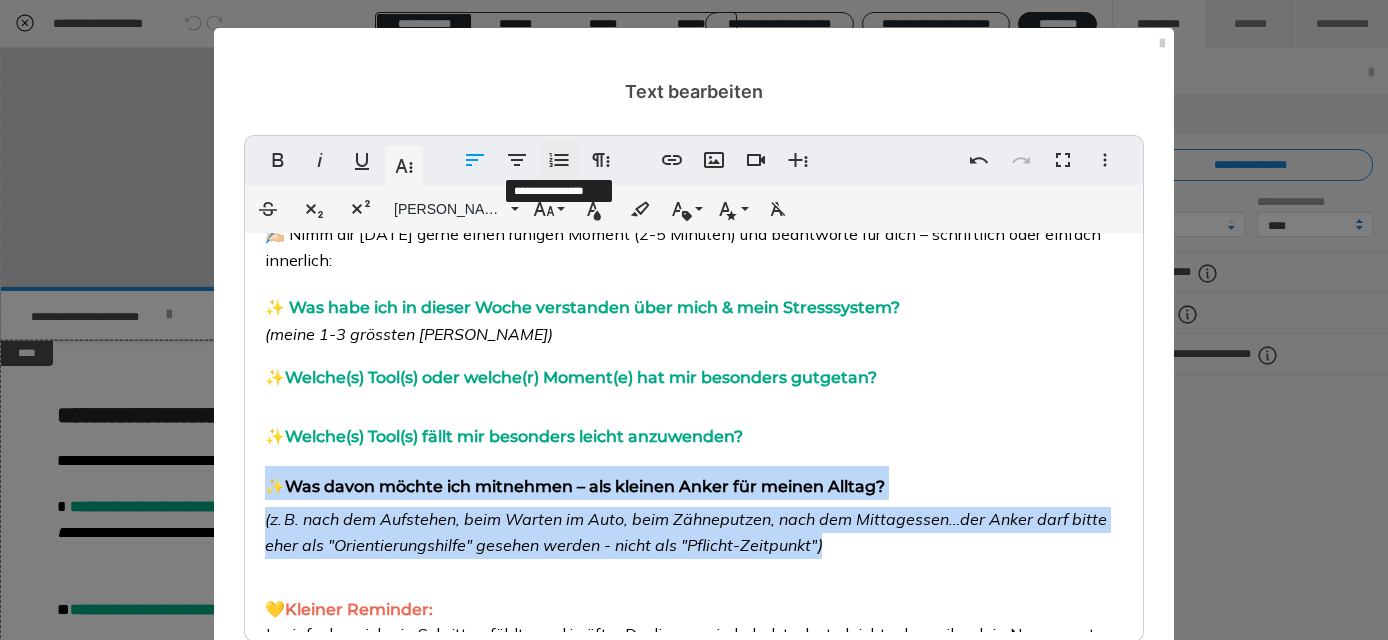 click 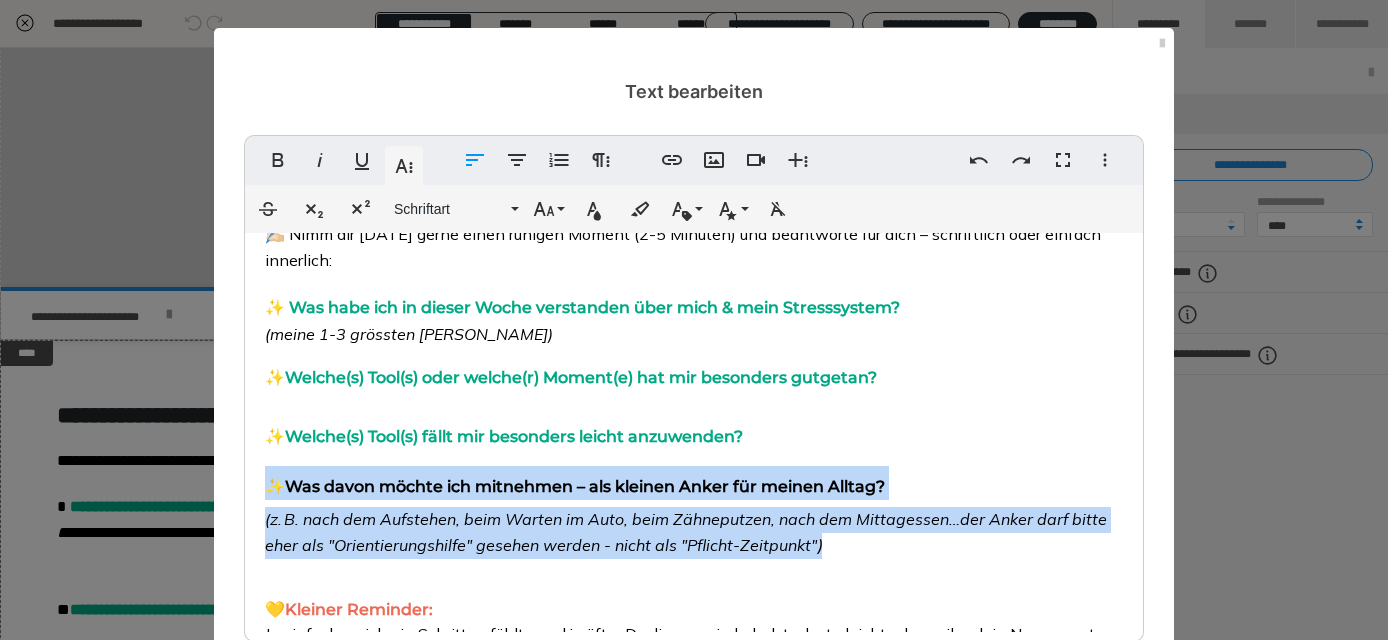 drag, startPoint x: 842, startPoint y: 547, endPoint x: 266, endPoint y: 487, distance: 579.1166 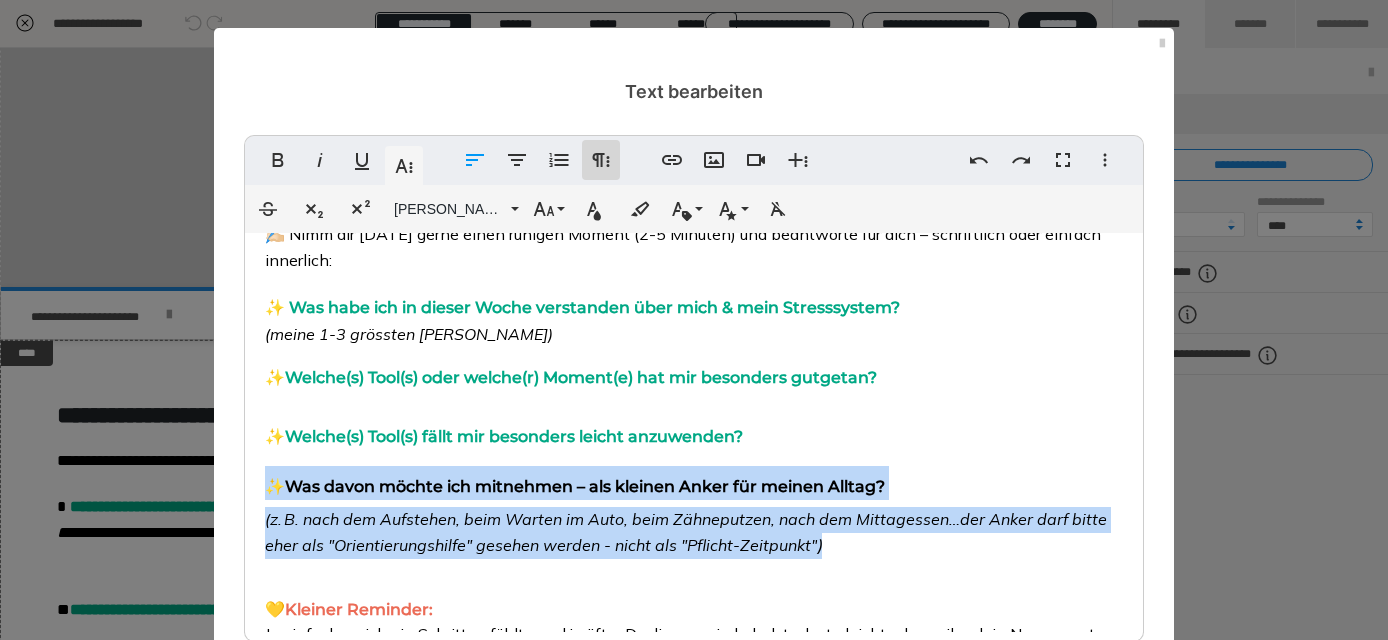 click 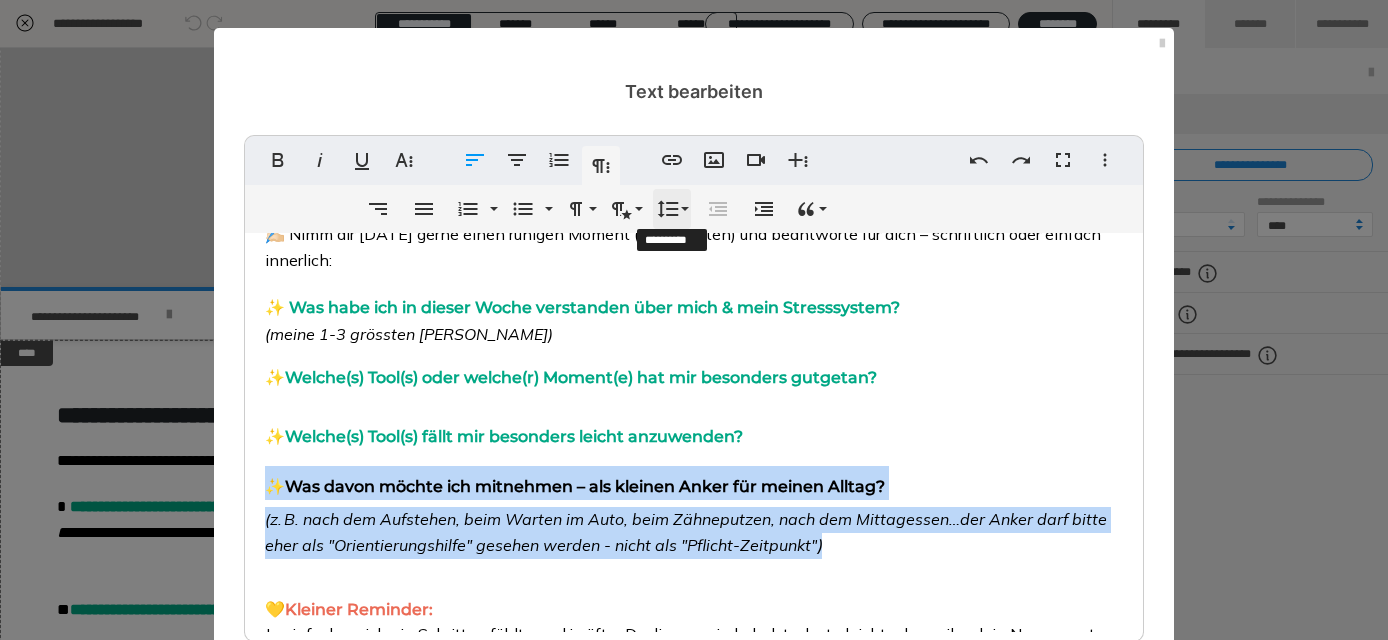 click 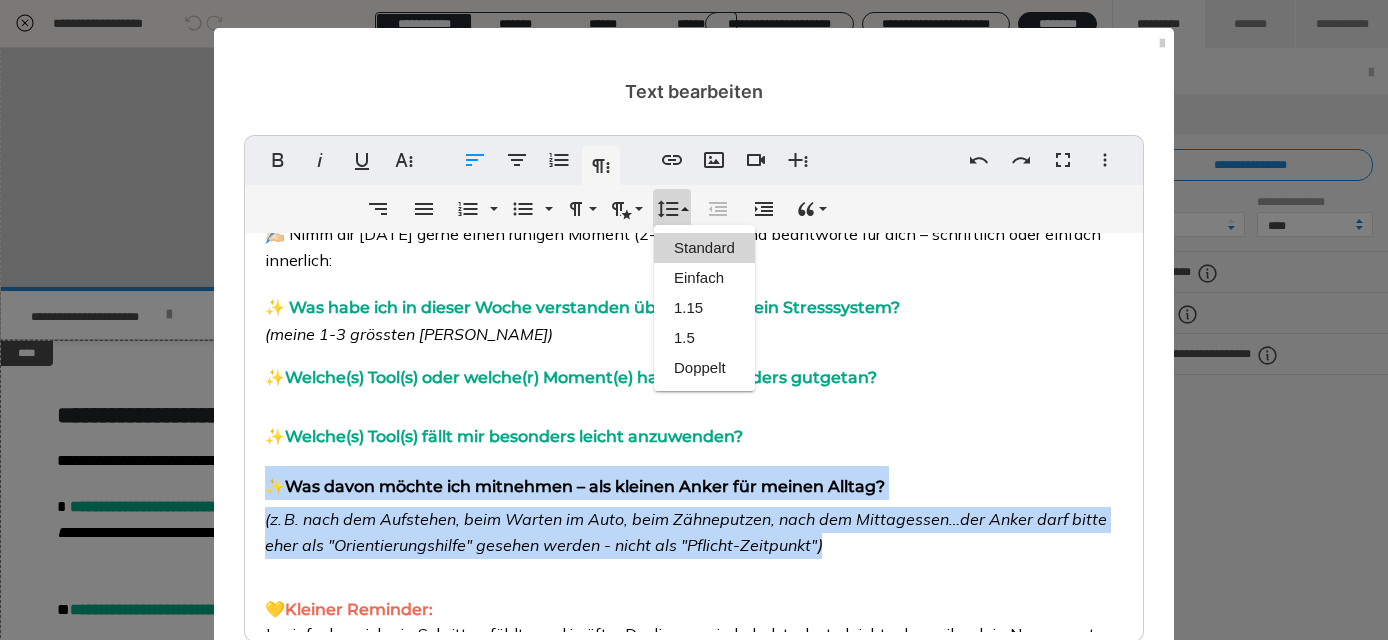 scroll, scrollTop: 0, scrollLeft: 0, axis: both 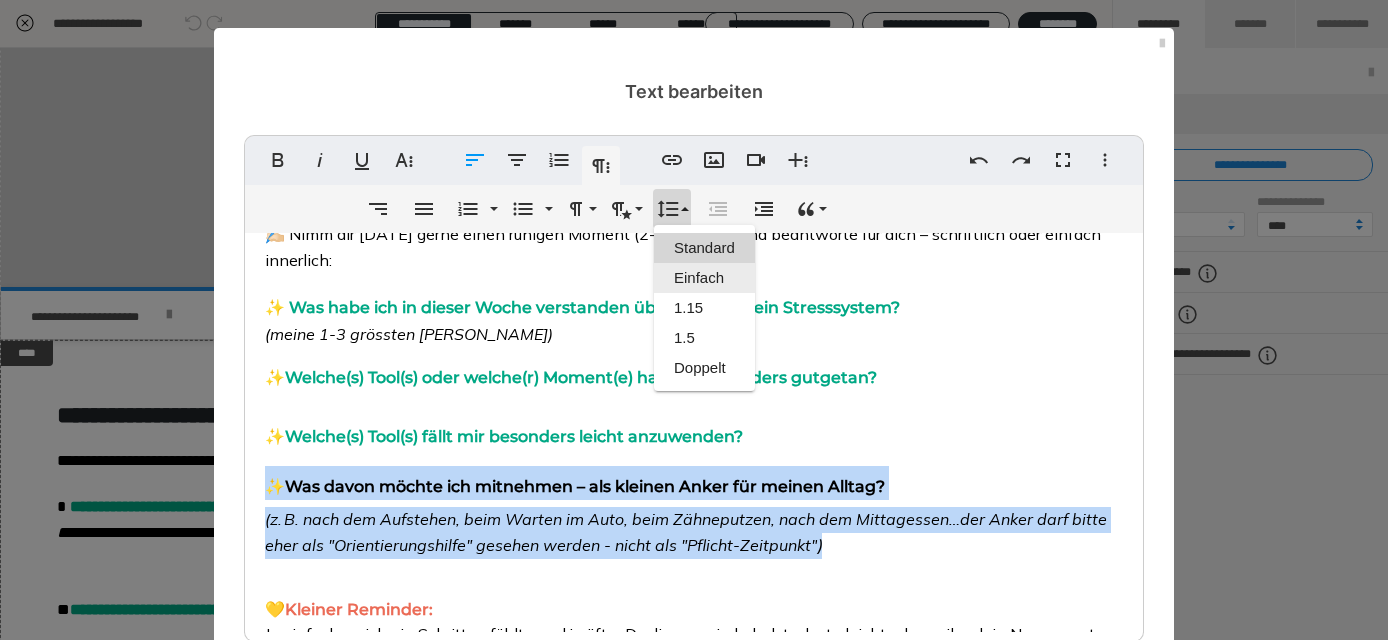 click on "Einfach" at bounding box center [704, 278] 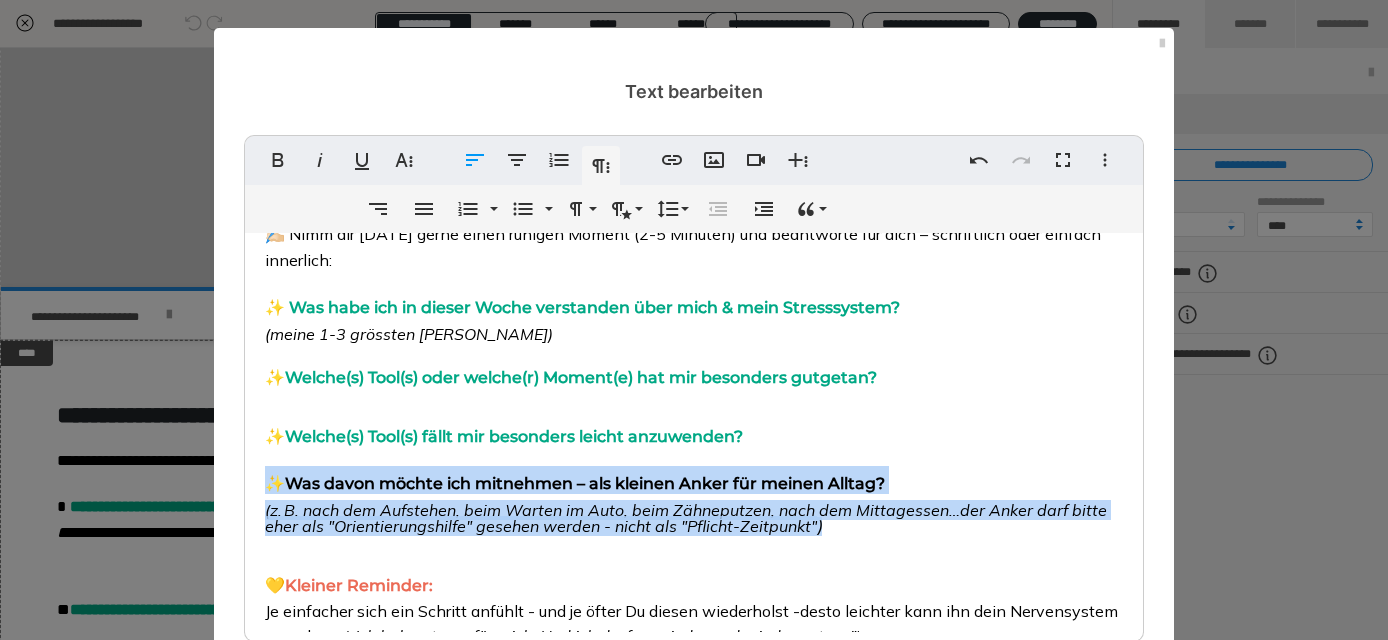 click on "Mini-Reflexion – Tag 14: Was nehme ich mit? ✍🏻 Nimm dir [DATE] gerne einen ruhigen Moment (2-5 Minuten) und beantworte für dich – schriftlich oder einfach innerlich: ✨   Was habe ich in dieser Woche verstanden über mich & mein Stresssystem?  (meine 1-3 grössten Aha Erkenntnisse) ✨  Welche(s) Tool(s) oder welche(r) Moment(e) hat mir besonders gutgetan? ✨  Welche(s) Tool(s) fällt mir besonders leicht anzuwenden? ✨  Was davon möchte ich mitnehmen – als kleinen Anker für meinen Alltag? (z. B. nach dem Aufstehen, beim Warten im Auto, beim Zähneputzen, nach dem Mittagessen…der Anker darf bitte eher als "Orientierungshilfe" gesehen werden - nicht als "Pflicht-Zeitpunkt" ) 💛  Kleiner Reminder: Je einfacher sich ein Schritt anfühlt - und je öfter Du diesen wiederholst -desto leichter kann ihn dein Nervensystem verankern ( „Ich habe etwas für mich. Und ich darf es wieder und wieder nutzen")" at bounding box center [694, 417] 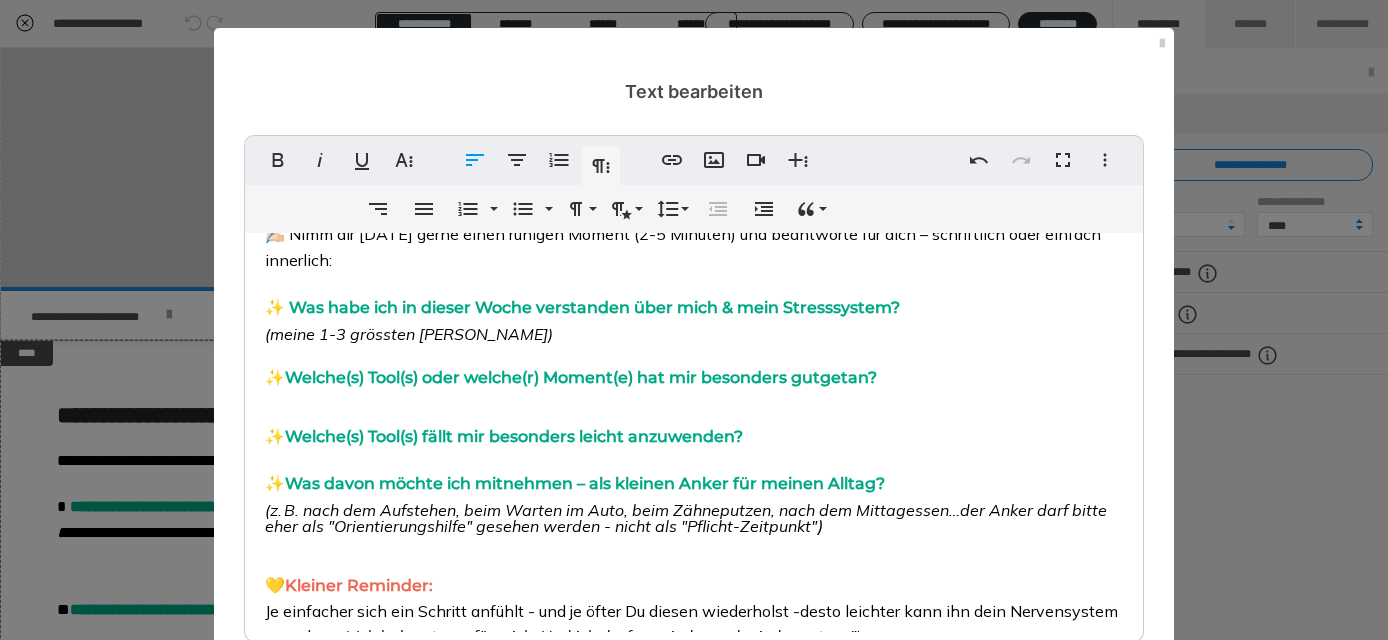 click on "(z. B. nach dem Aufstehen, beim Warten im Auto, beim Zähneputzen, nach dem Mittagessen…der Anker darf bitte eher als "Orientierungshilfe" gesehen werden - nicht als "Pflicht-Zeitpunkt"" at bounding box center [686, 518] 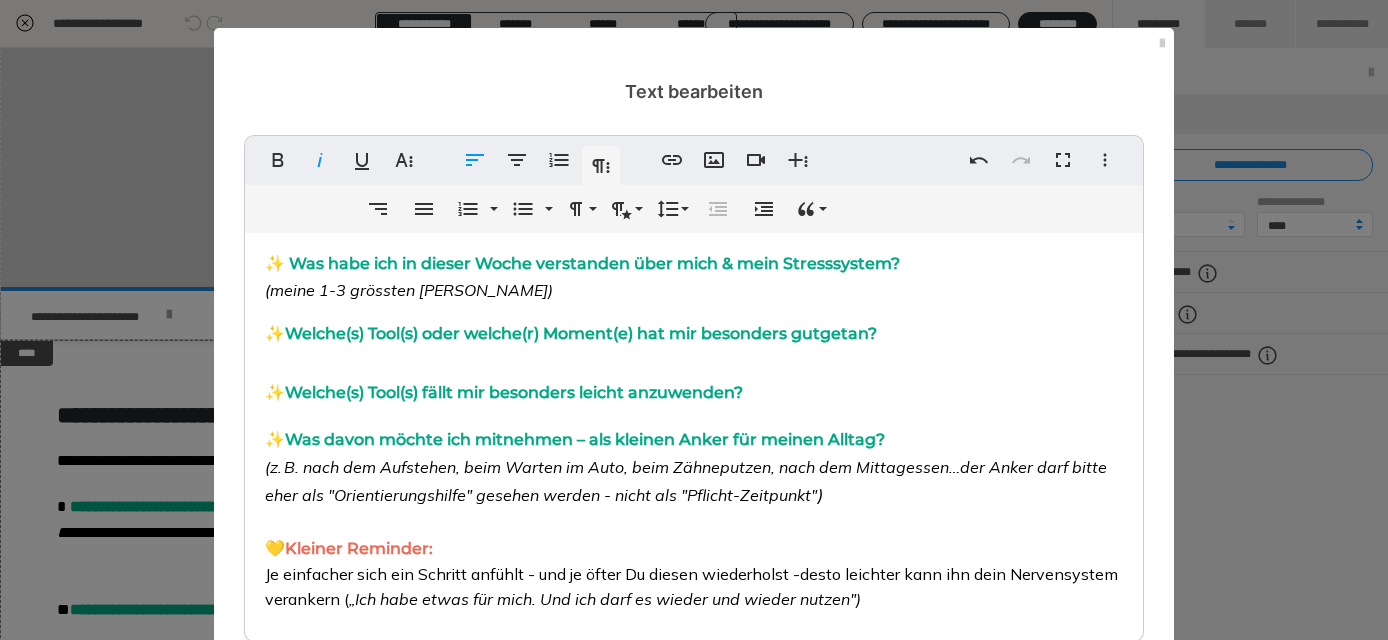 scroll, scrollTop: 134, scrollLeft: 0, axis: vertical 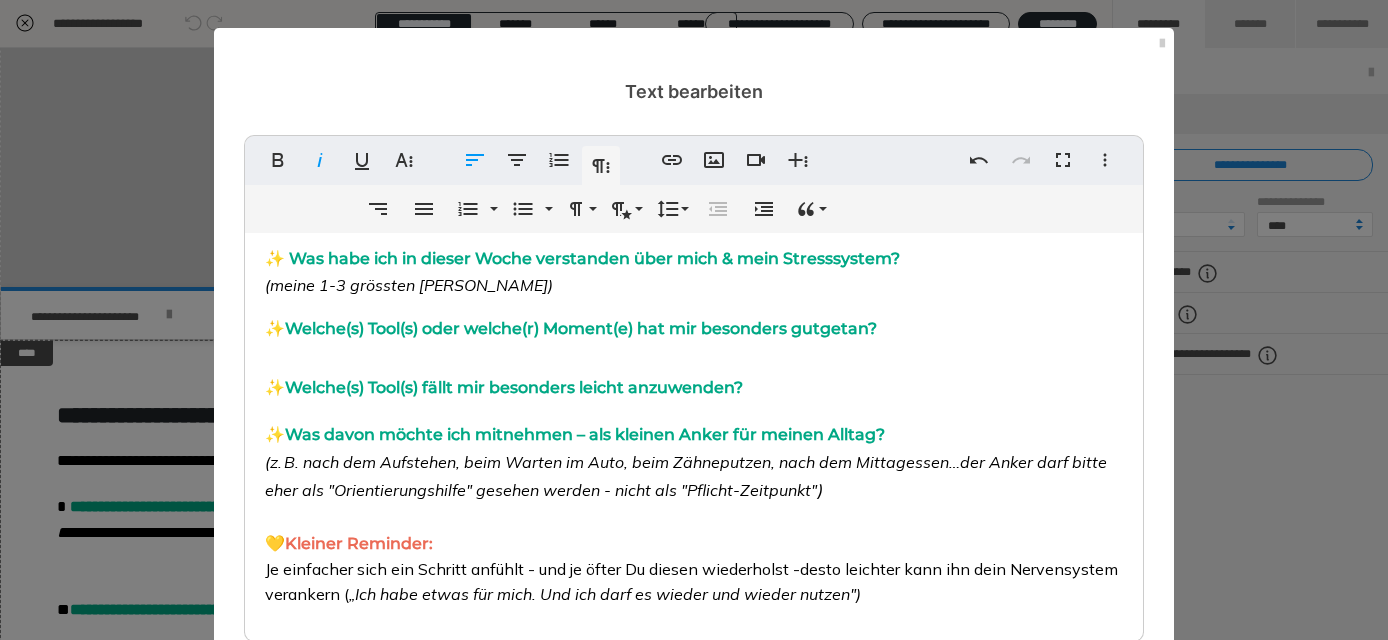 click on "💛  Kleiner Reminder: Je einfacher sich ein Schritt anfühlt - und je öfter Du diesen wiederholst -desto leichter kann ihn dein Nervensystem verankern ( „Ich habe etwas für mich. Und ich darf es wieder und wieder nutzen")" at bounding box center [694, 558] 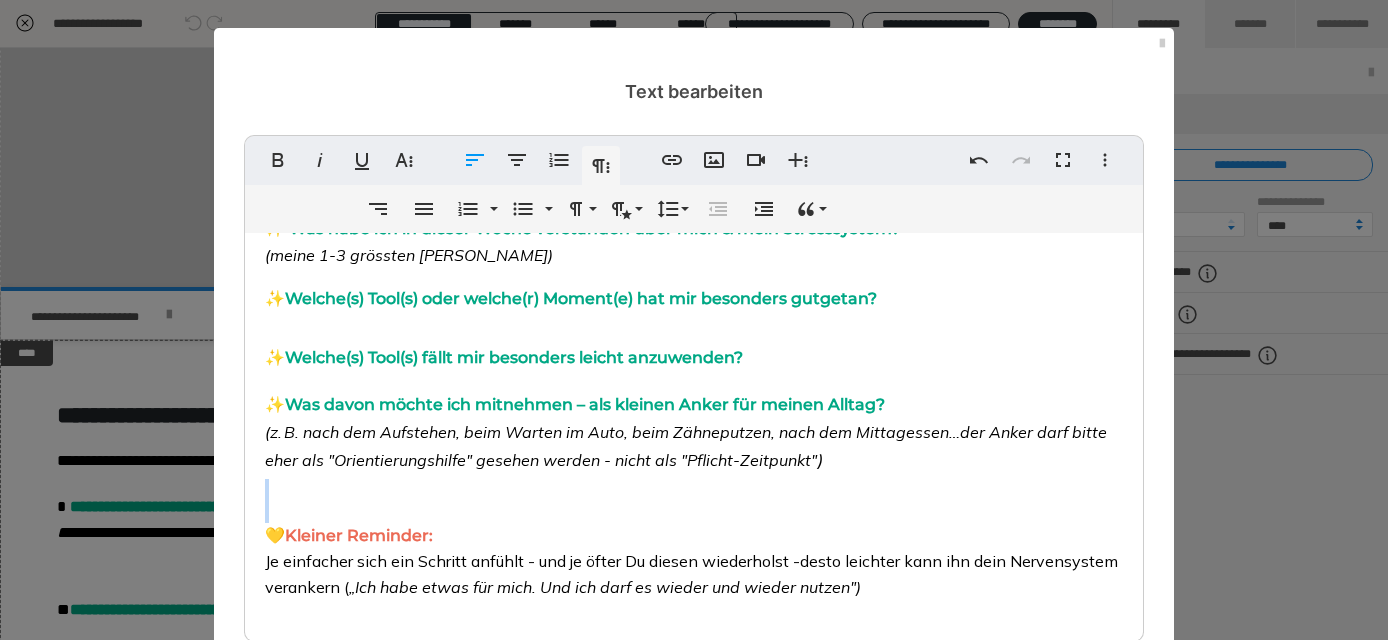 scroll, scrollTop: 163, scrollLeft: 0, axis: vertical 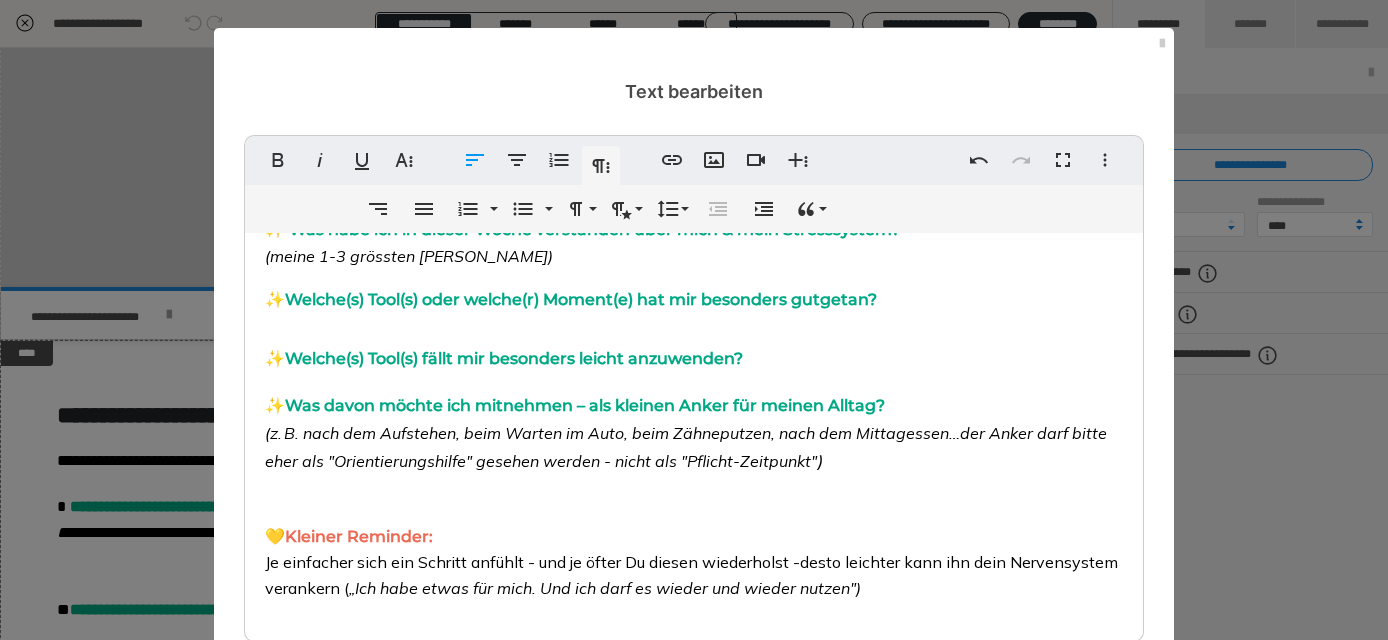 click on "Je einfacher sich ein Schritt anfühlt - und je öfter Du diesen wiederholst -desto leichter kann ihn dein Nervensystem verankern (" at bounding box center [691, 575] 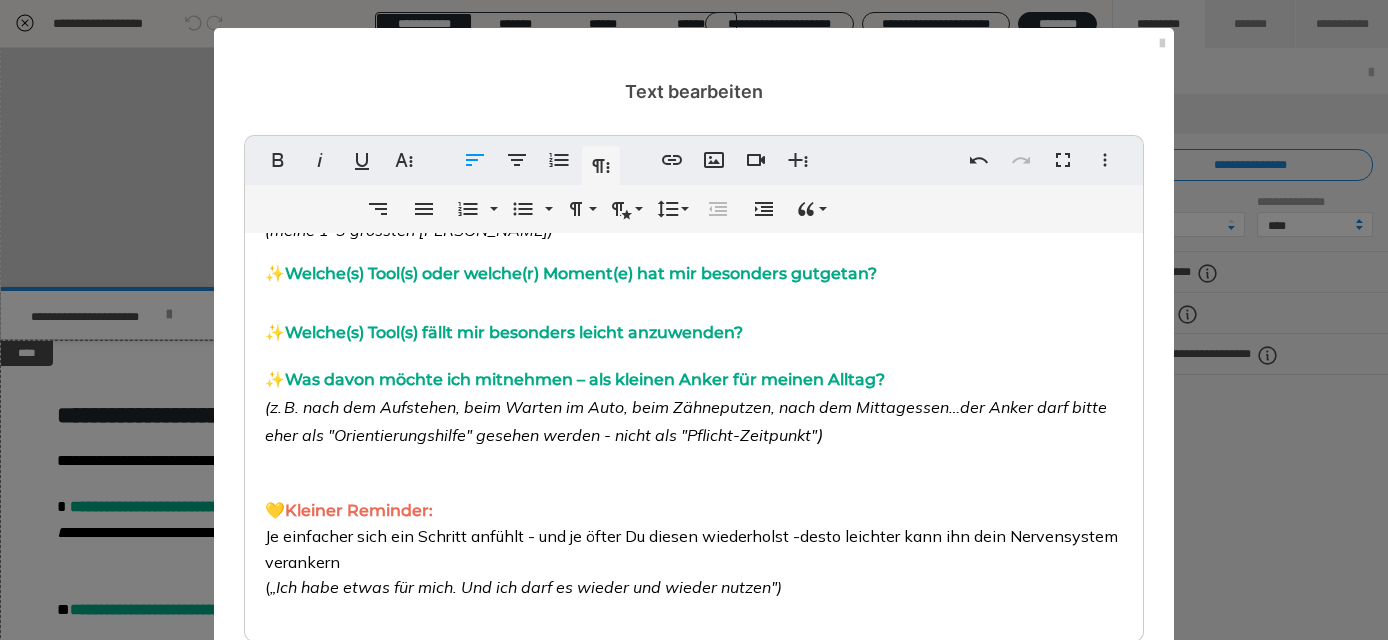 scroll, scrollTop: 188, scrollLeft: 0, axis: vertical 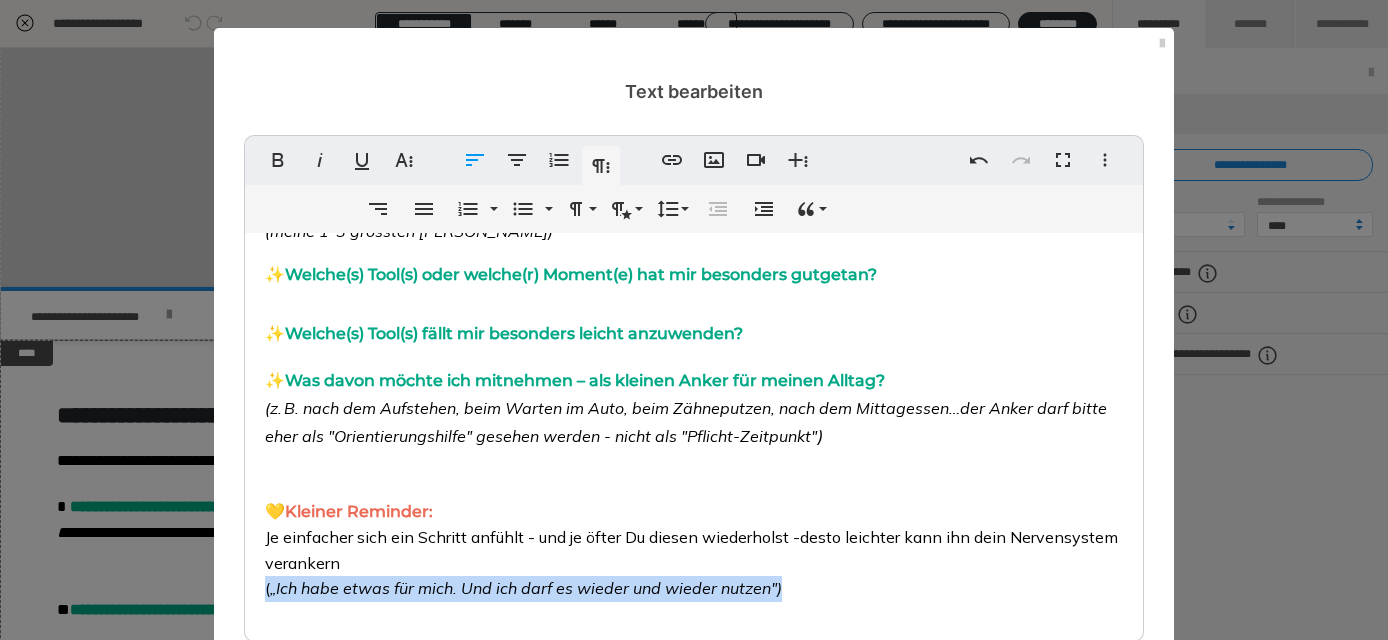drag, startPoint x: 782, startPoint y: 584, endPoint x: 265, endPoint y: 581, distance: 517.0087 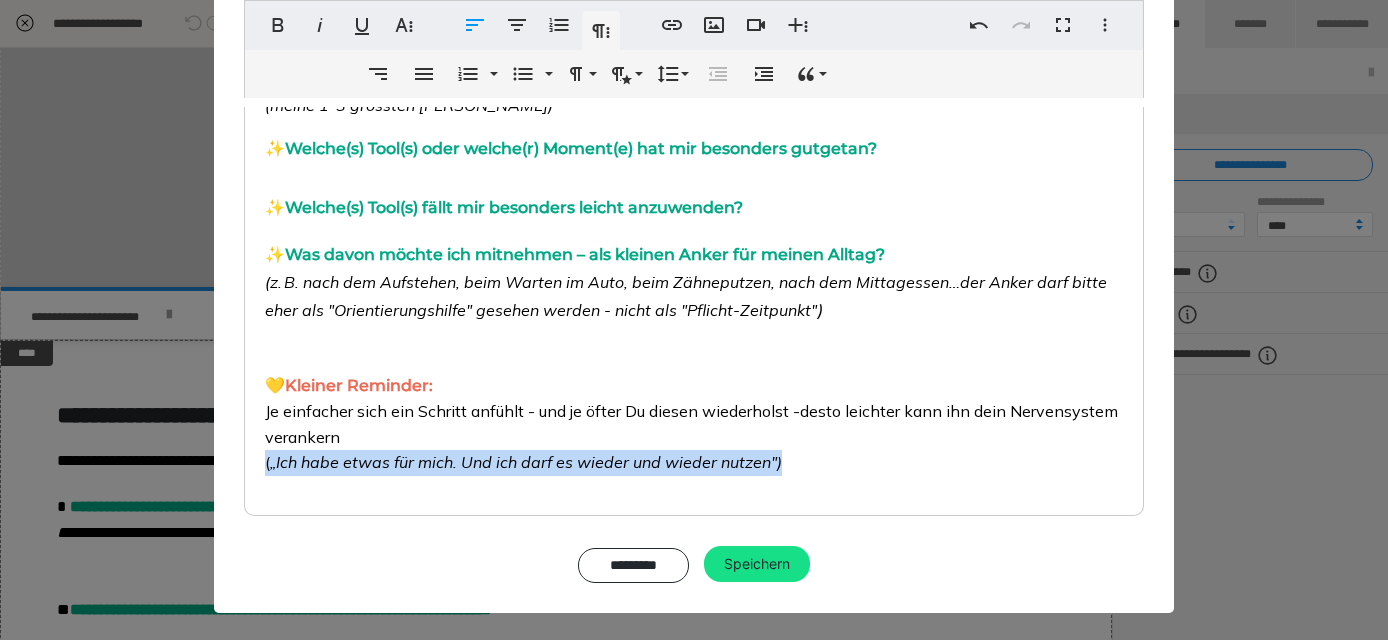 scroll, scrollTop: 223, scrollLeft: 0, axis: vertical 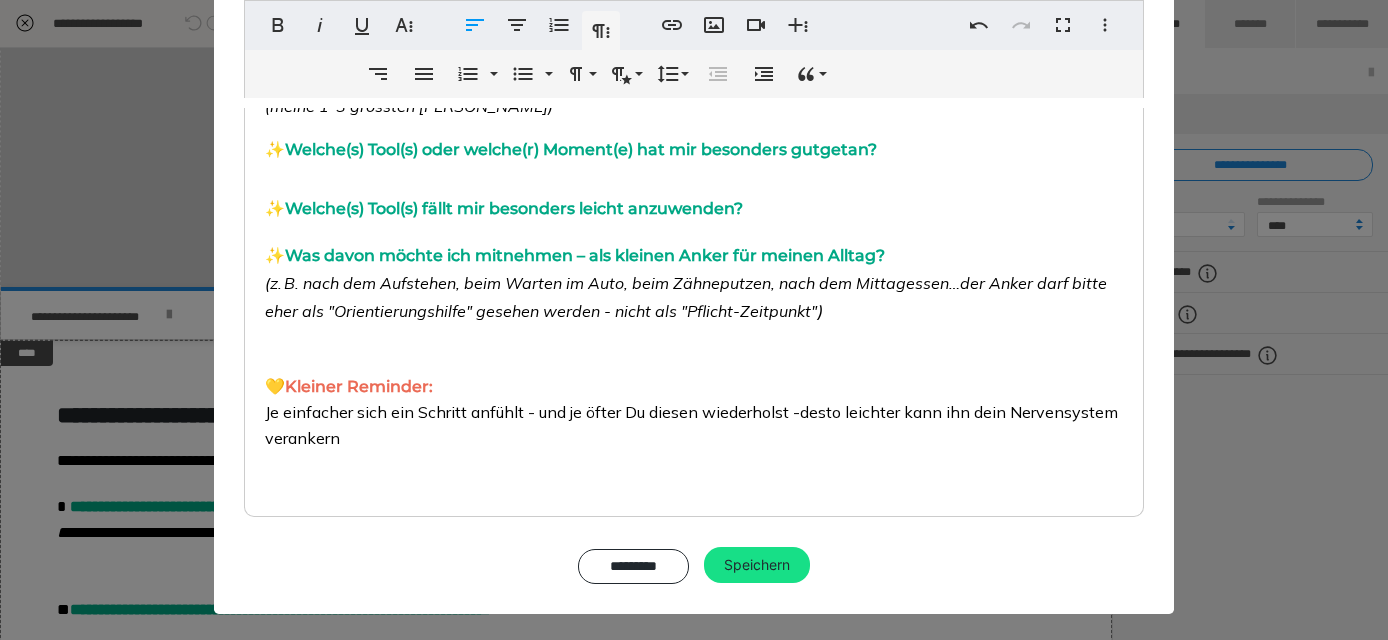 click on "💛  Kleiner Reminder: Je einfacher sich ein Schritt anfühlt - und je öfter Du diesen wiederholst -desto leichter kann ihn dein Nervensystem verankern" at bounding box center [694, 402] 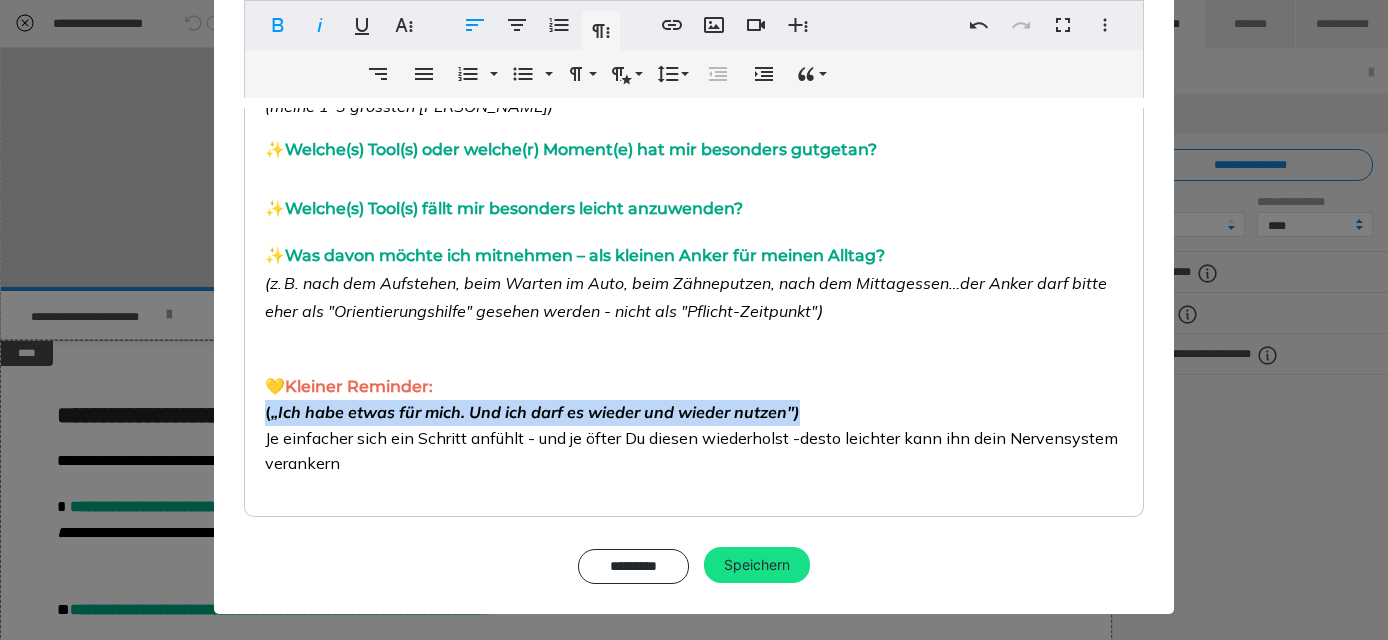 drag, startPoint x: 811, startPoint y: 406, endPoint x: 261, endPoint y: 399, distance: 550.04456 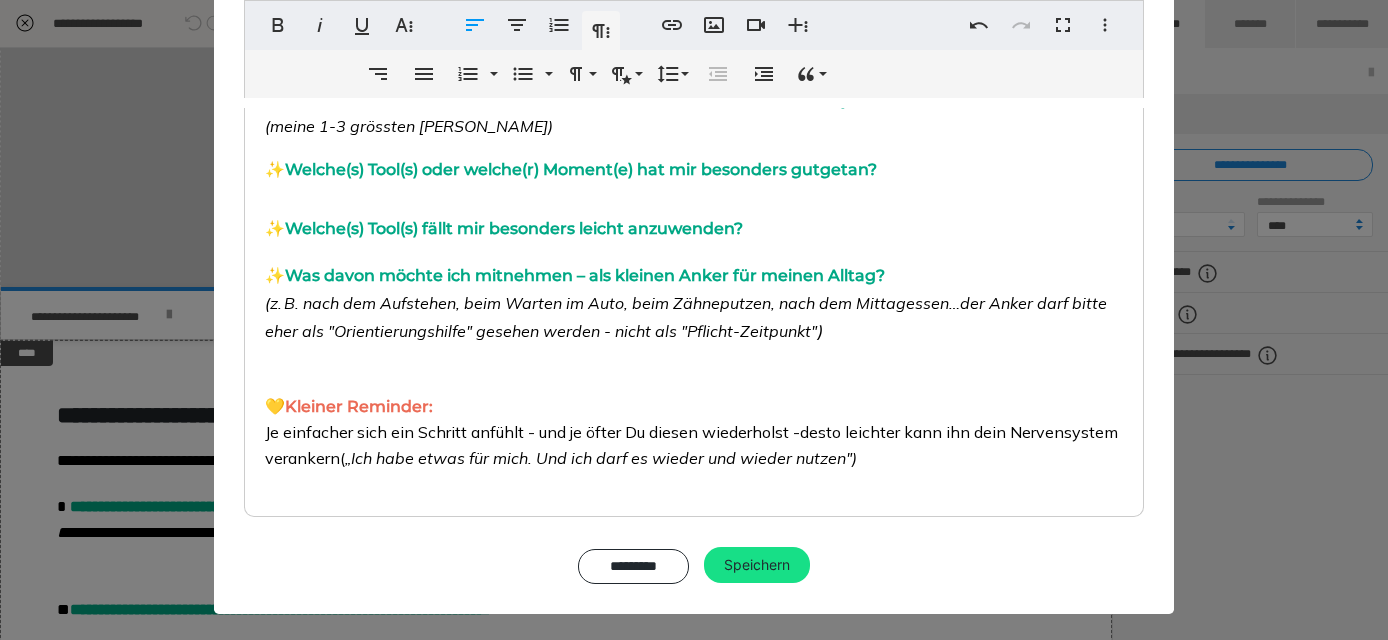 scroll, scrollTop: 163, scrollLeft: 0, axis: vertical 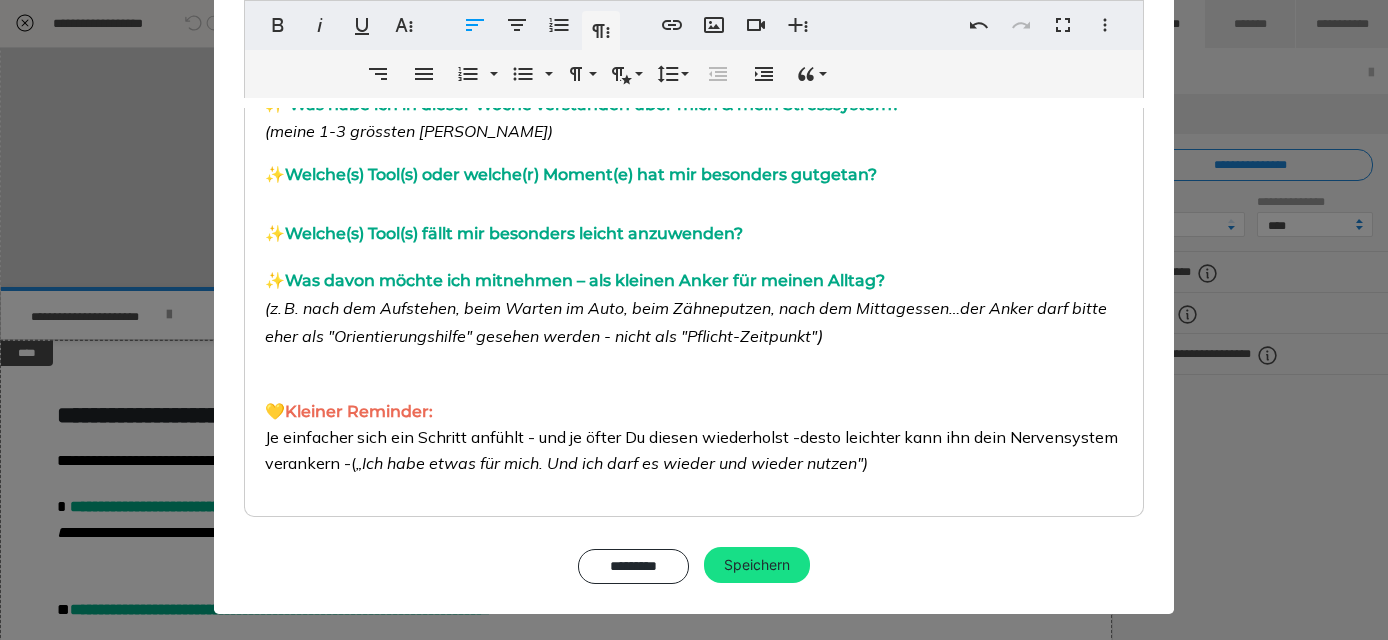 click on "„Ich habe etwas für mich. Und ich darf es wieder und wieder nutzen")" at bounding box center [612, 463] 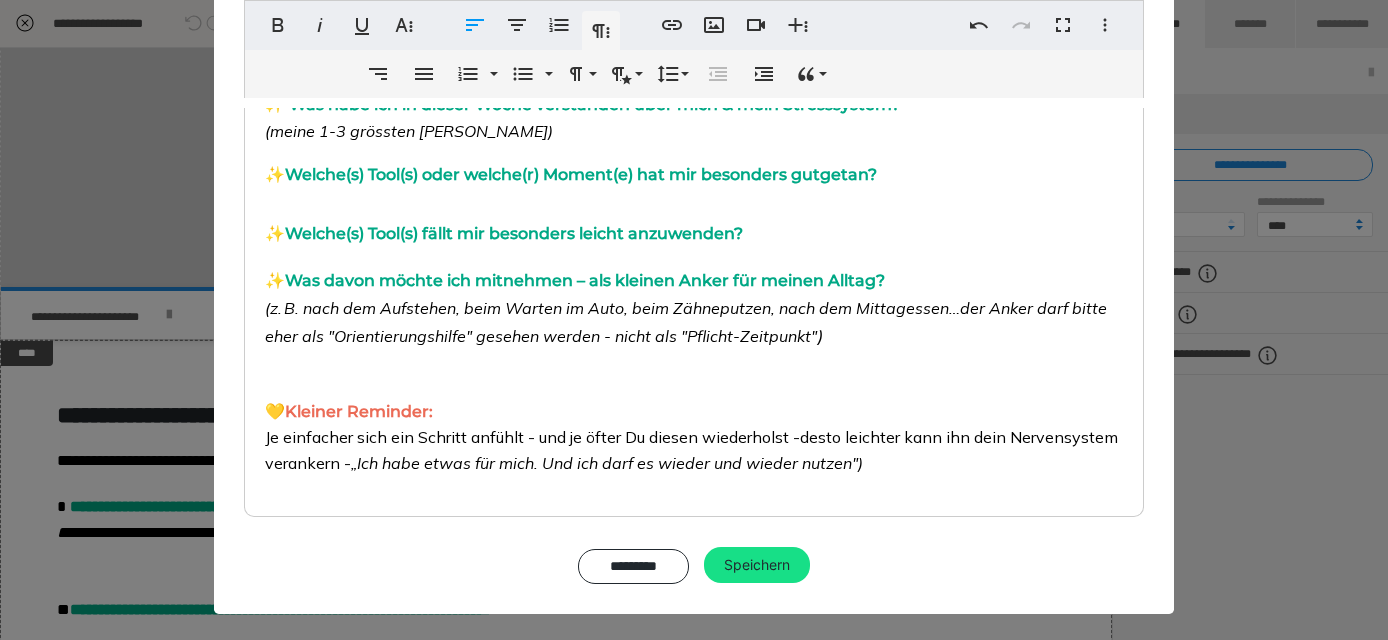 click on "💛  Kleiner Reminder: Je einfacher sich ein Schritt anfühlt - und je öfter Du diesen wiederholst -desto leichter kann ihn dein Nervensystem verankern -  ​ „Ich habe etwas für mich. Und ich darf es wieder und wieder nutzen")" at bounding box center [694, 416] 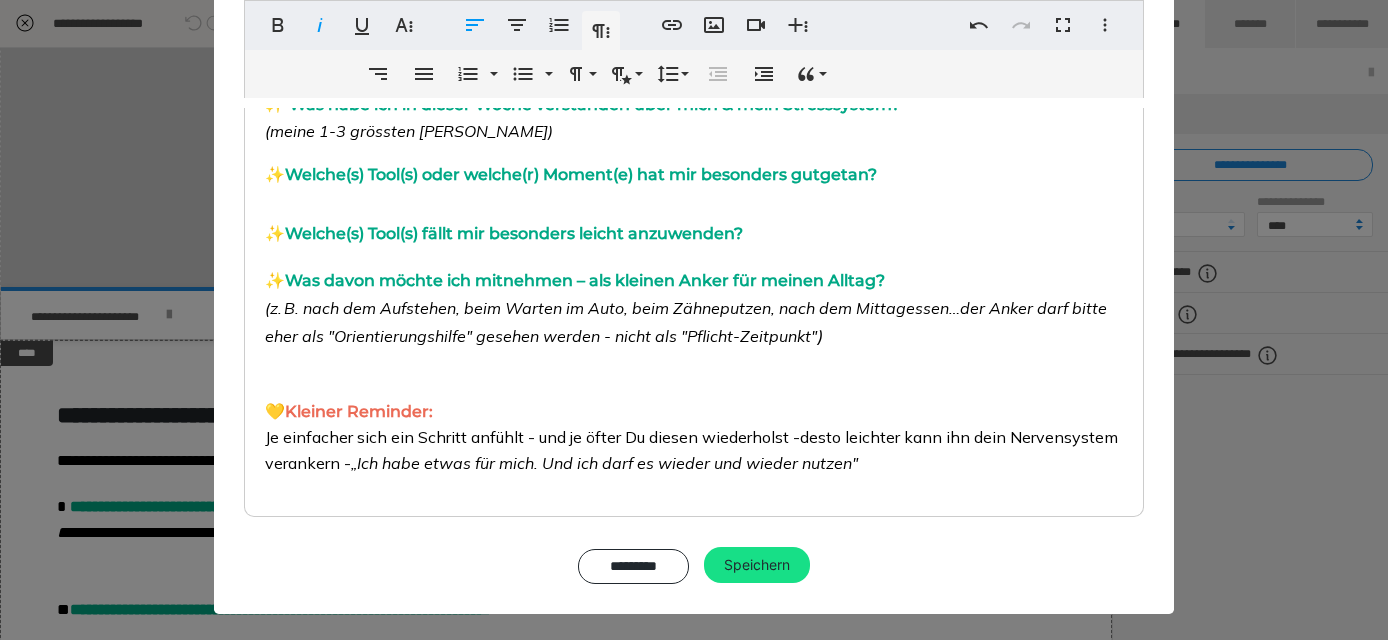 click on "💛  Kleiner Reminder: Je einfacher sich ein Schritt anfühlt - und je öfter Du diesen wiederholst -desto leichter kann ihn dein Nervensystem verankern -  ​ „Ich habe etwas für mich. Und ich darf es wieder und wieder nutzen"" at bounding box center (694, 416) 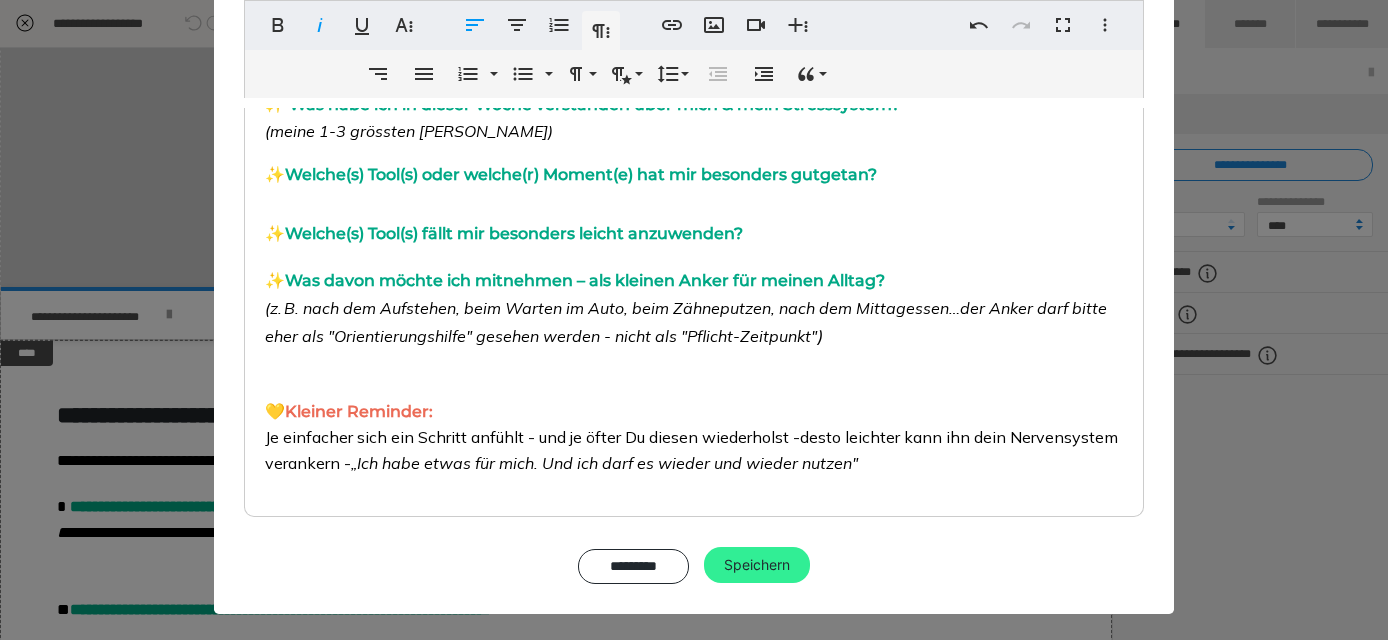 click on "Speichern" at bounding box center [757, 565] 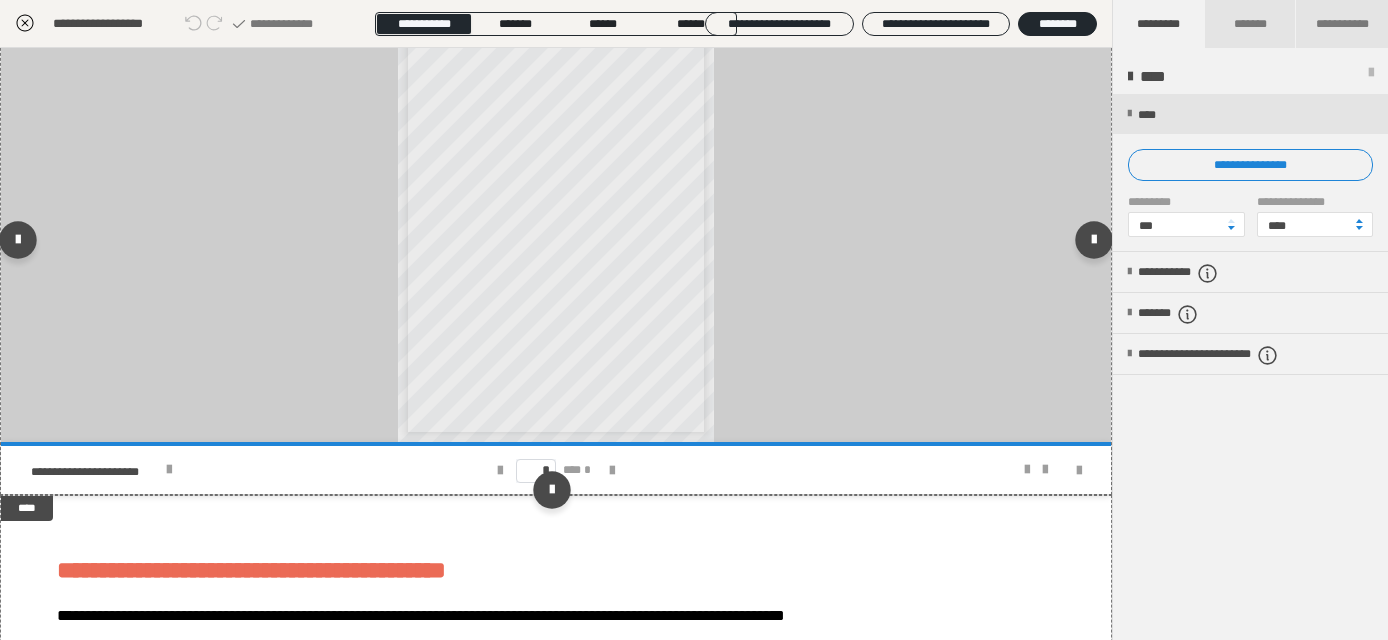 scroll, scrollTop: 0, scrollLeft: 0, axis: both 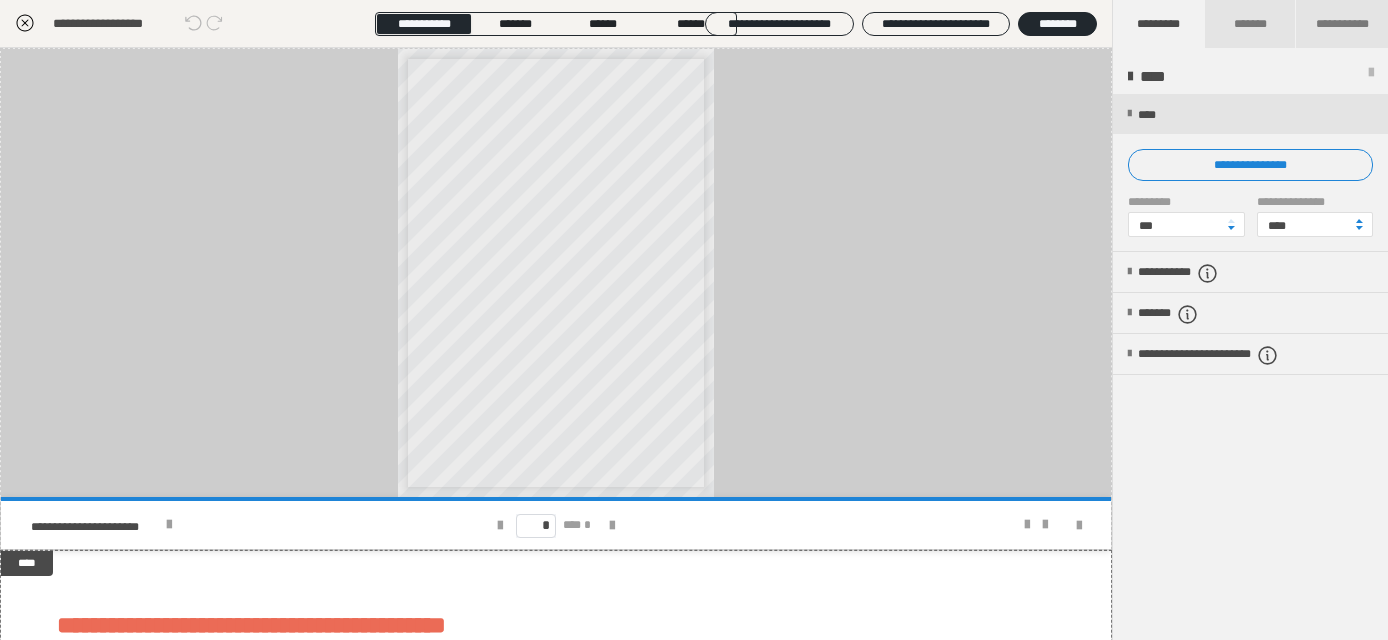 click 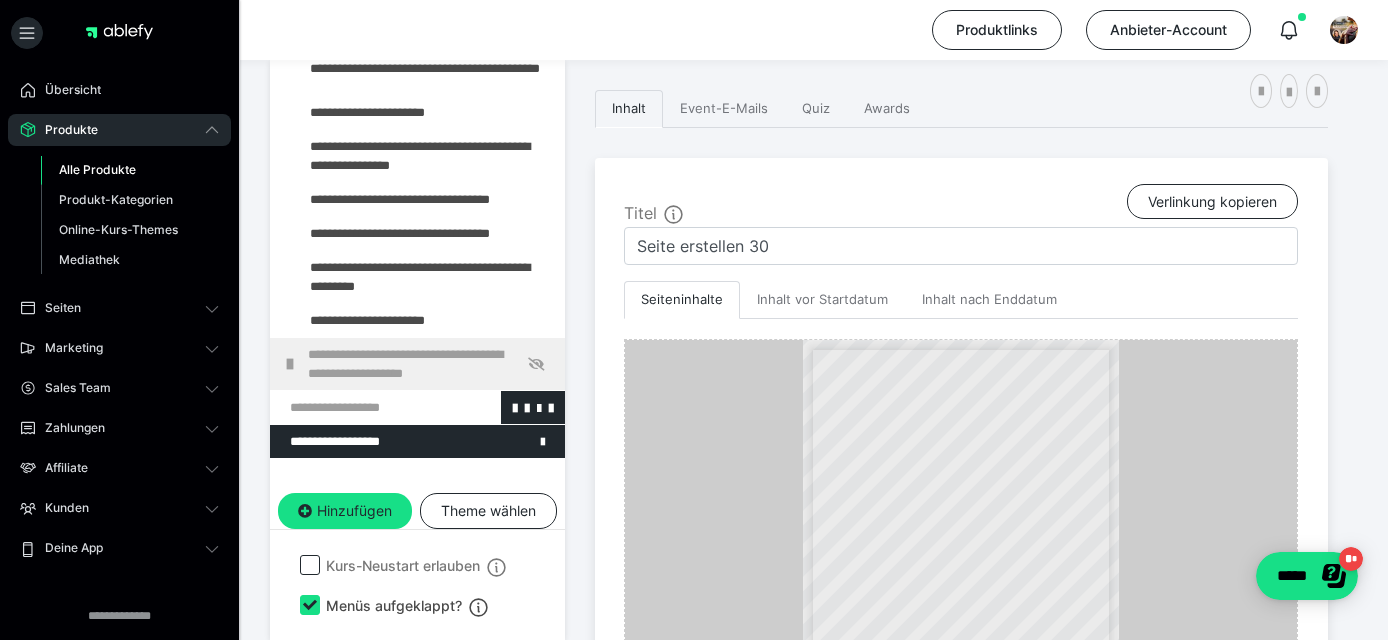 click at bounding box center [365, 407] 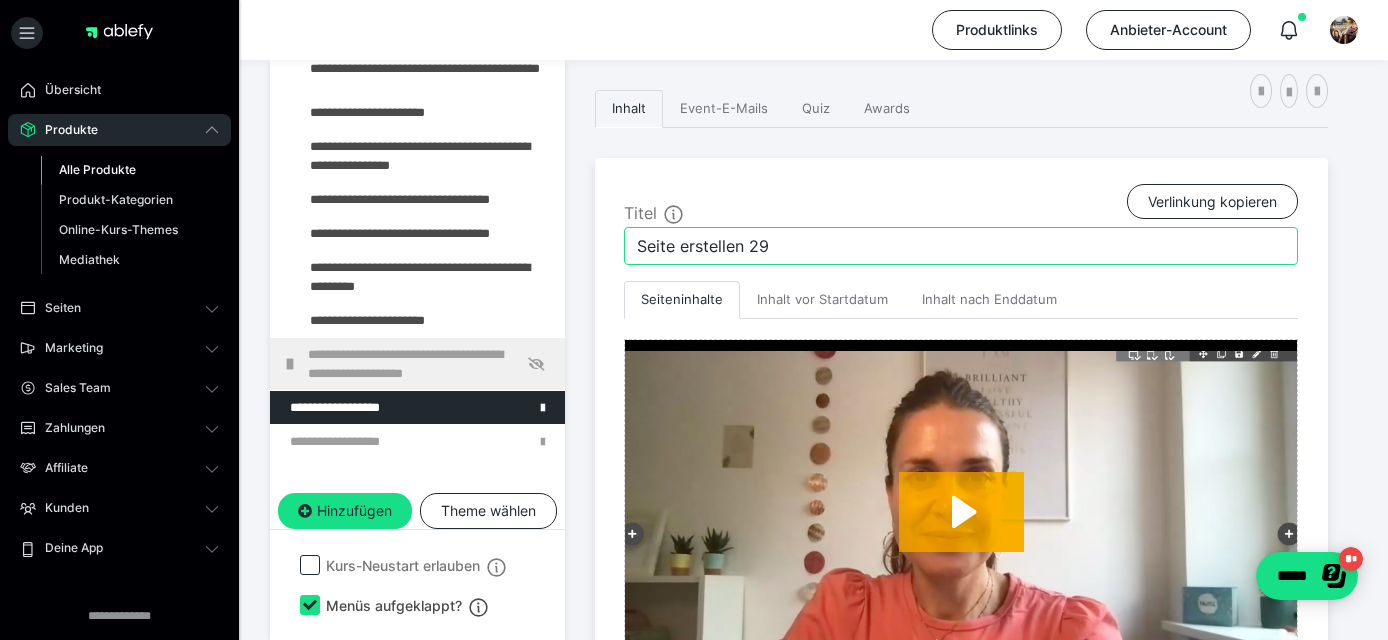 click on "Seite erstellen 29" at bounding box center (961, 246) 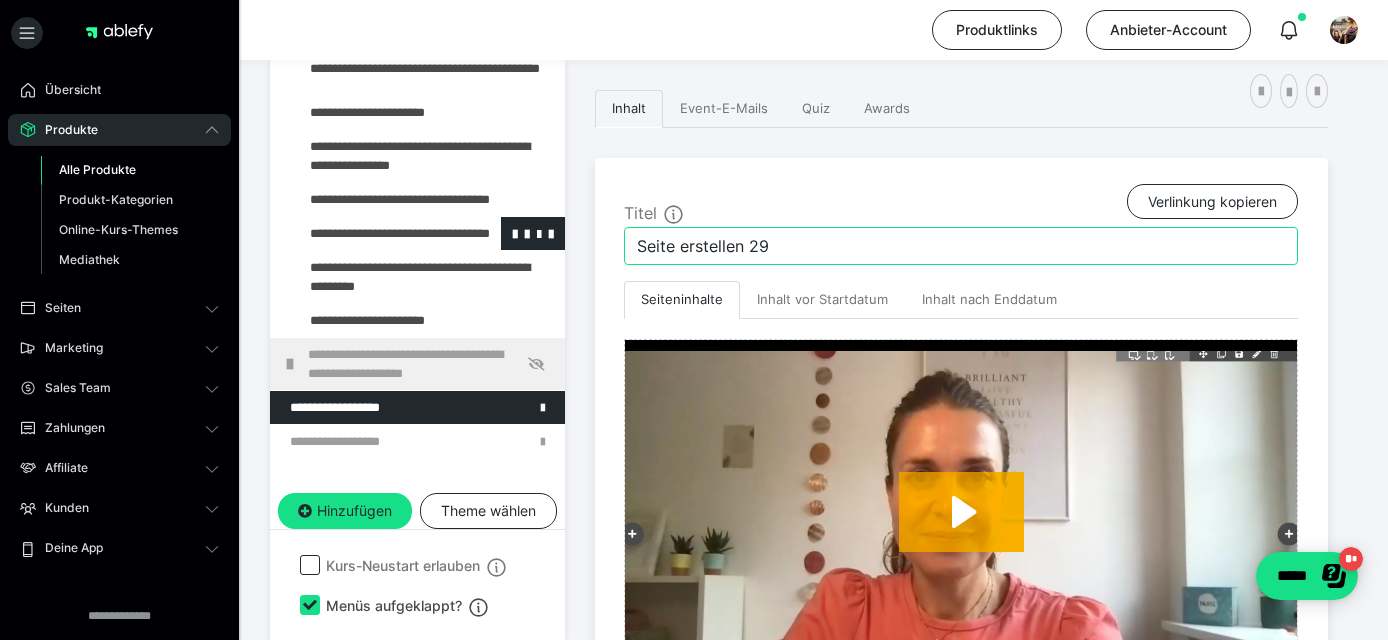 drag, startPoint x: 819, startPoint y: 238, endPoint x: 542, endPoint y: 229, distance: 277.14618 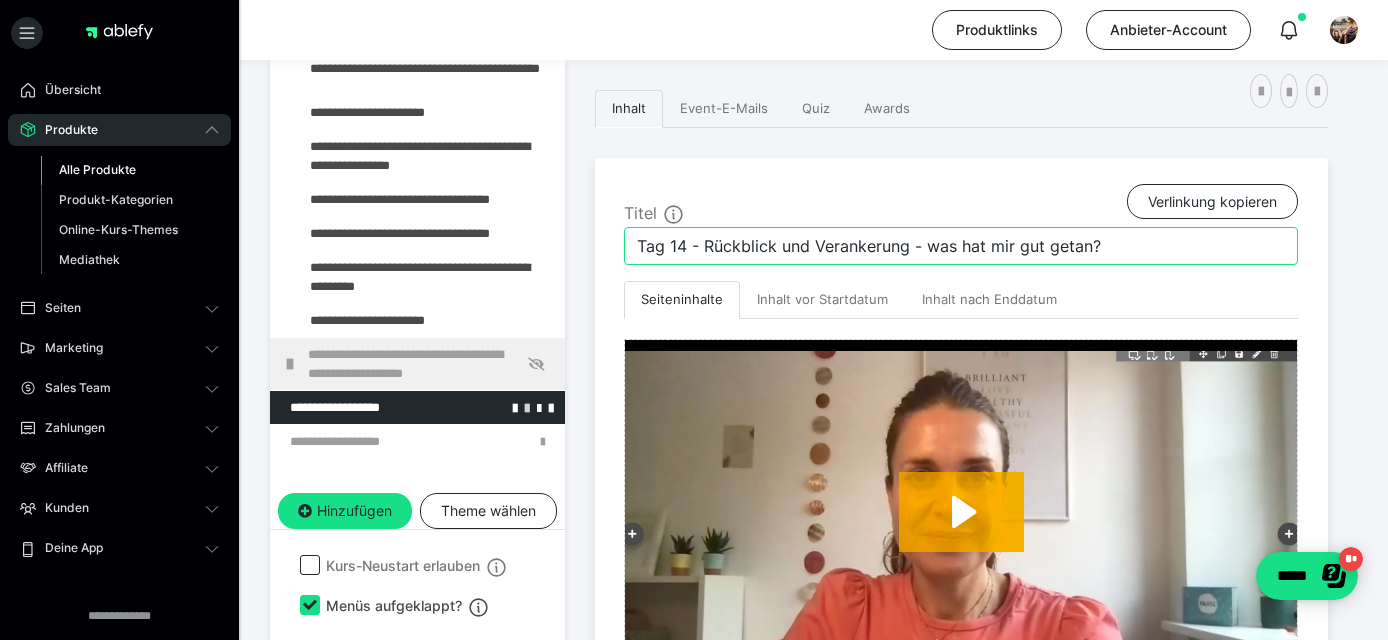 type on "Tag 14 - Rückblick und Verankerung - was hat mir gut getan?" 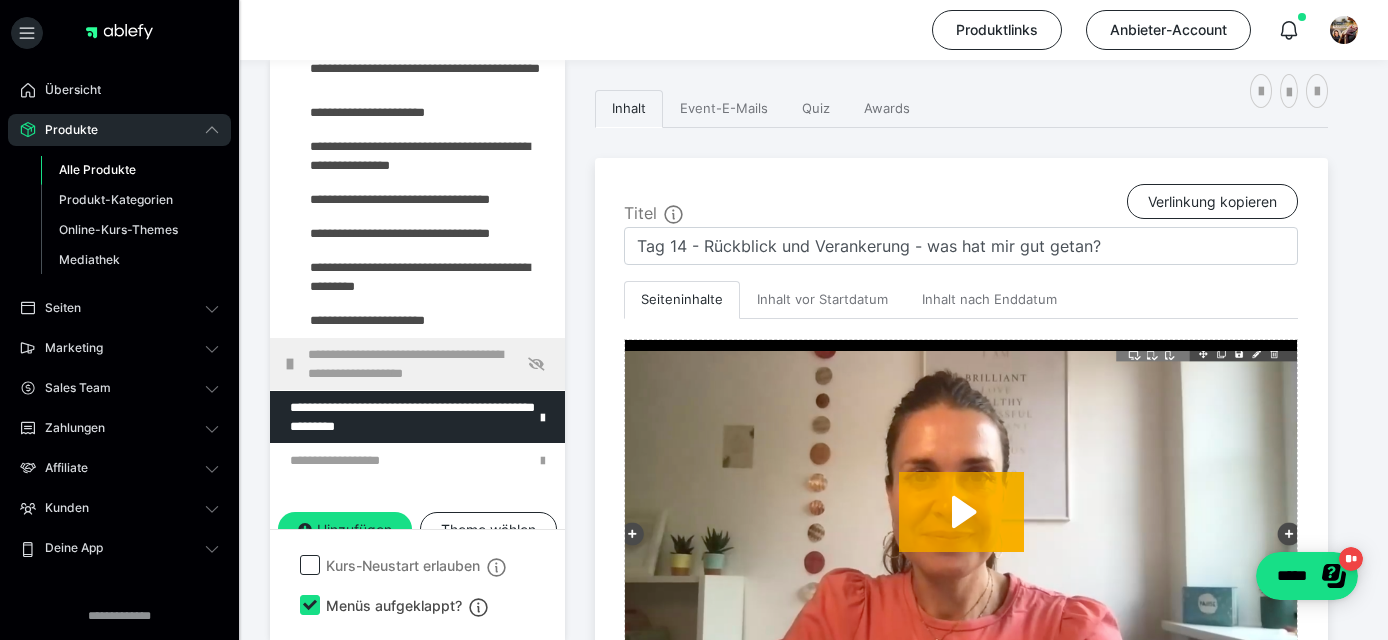 click at bounding box center [290, 364] 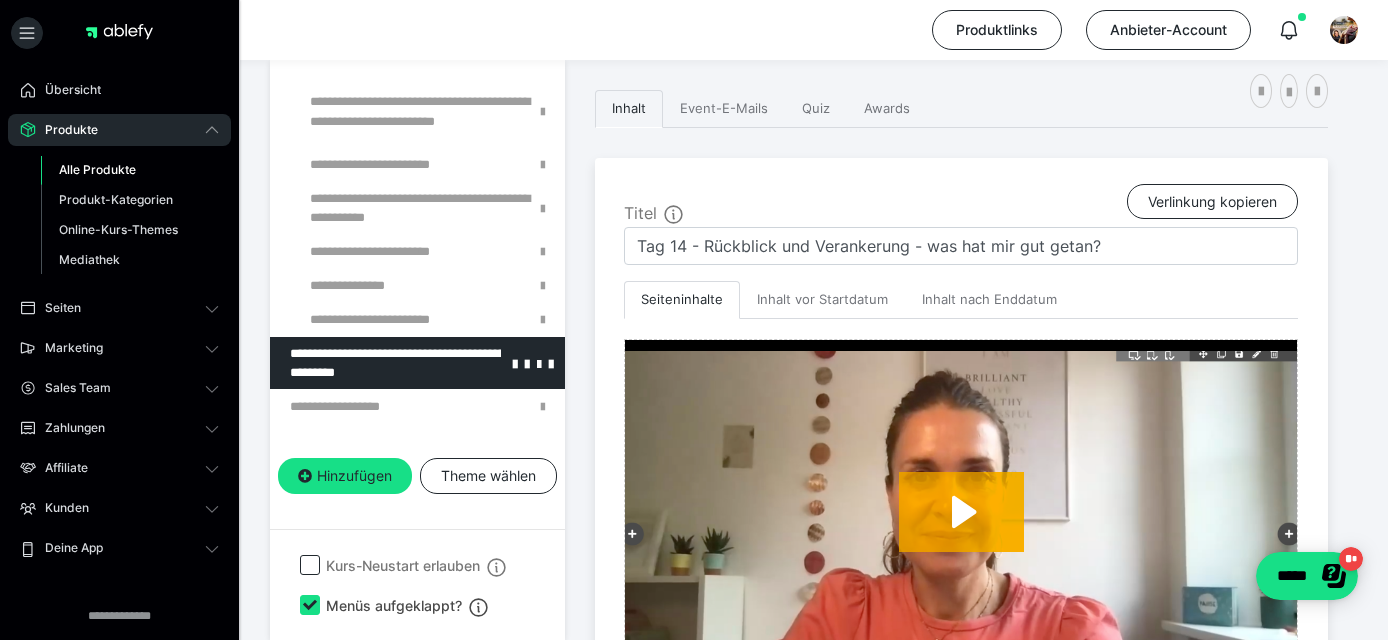 scroll, scrollTop: 1118, scrollLeft: 0, axis: vertical 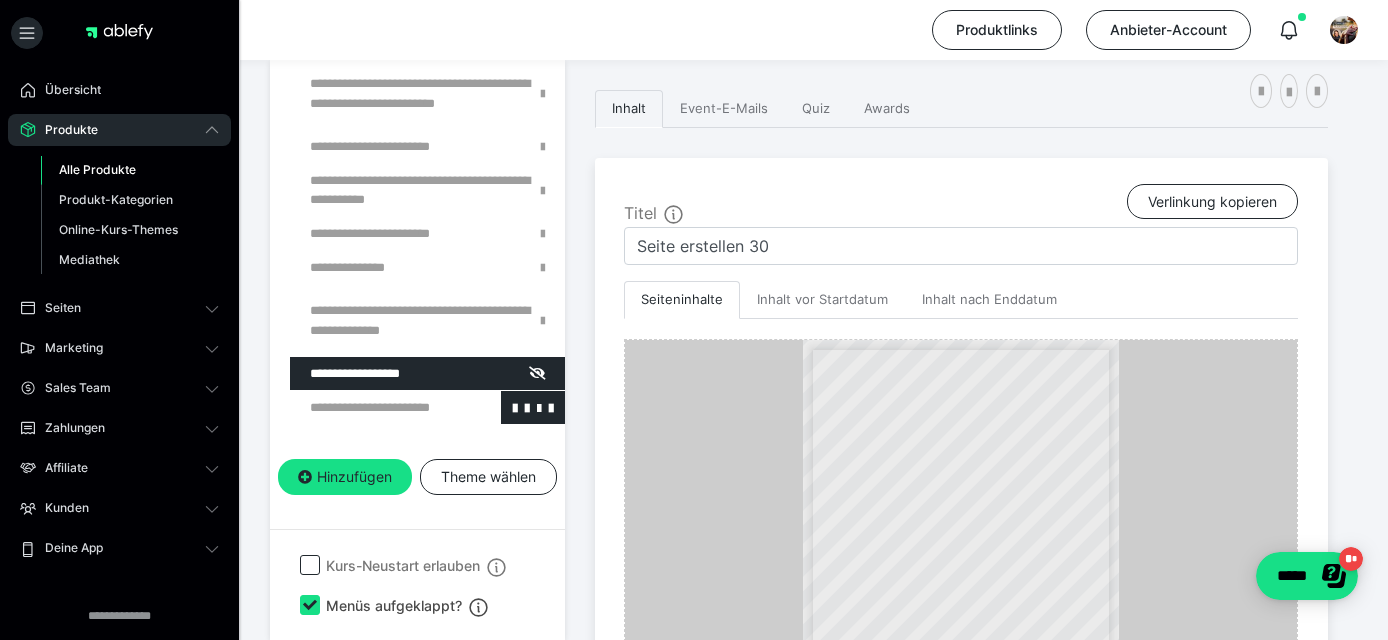 click at bounding box center [375, 407] 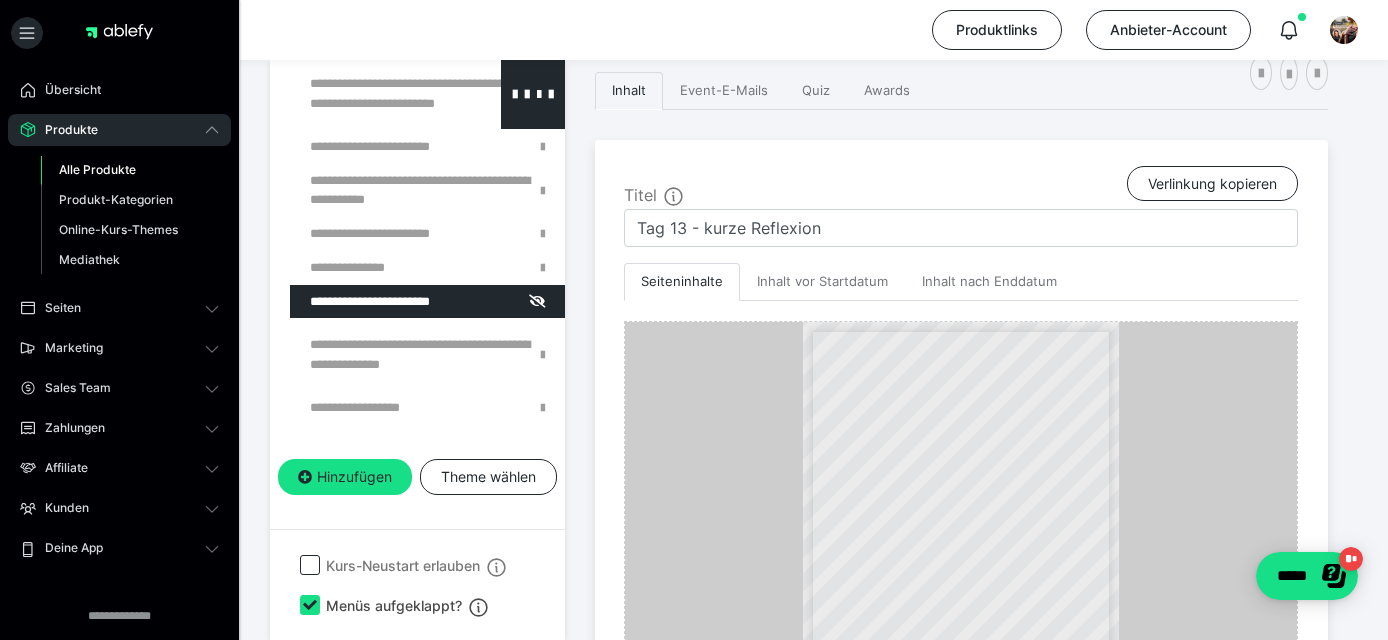 scroll, scrollTop: 403, scrollLeft: 0, axis: vertical 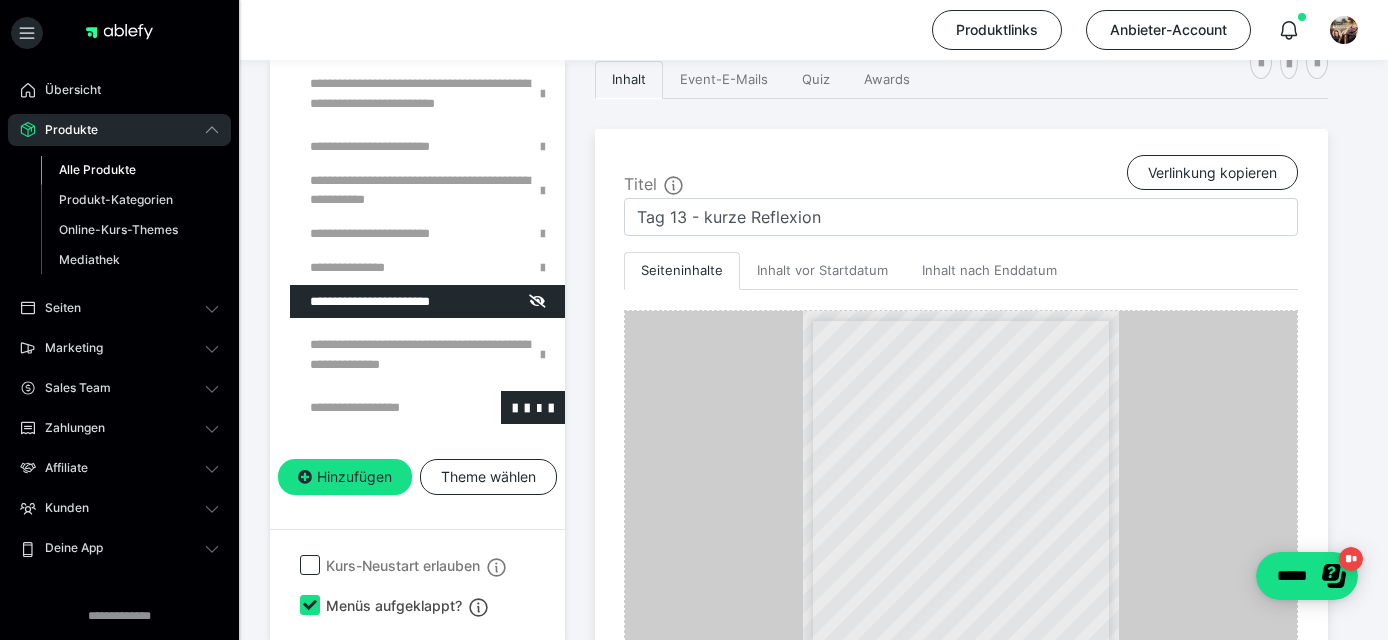 click at bounding box center [375, 407] 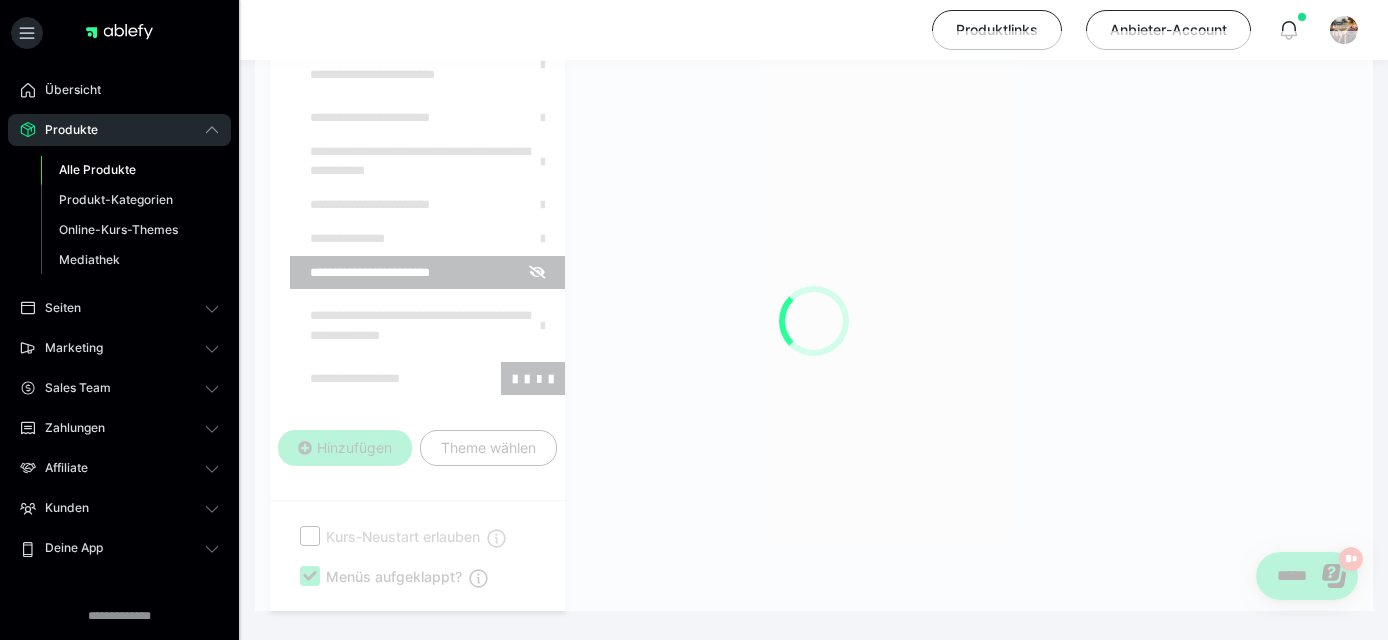 scroll, scrollTop: 374, scrollLeft: 0, axis: vertical 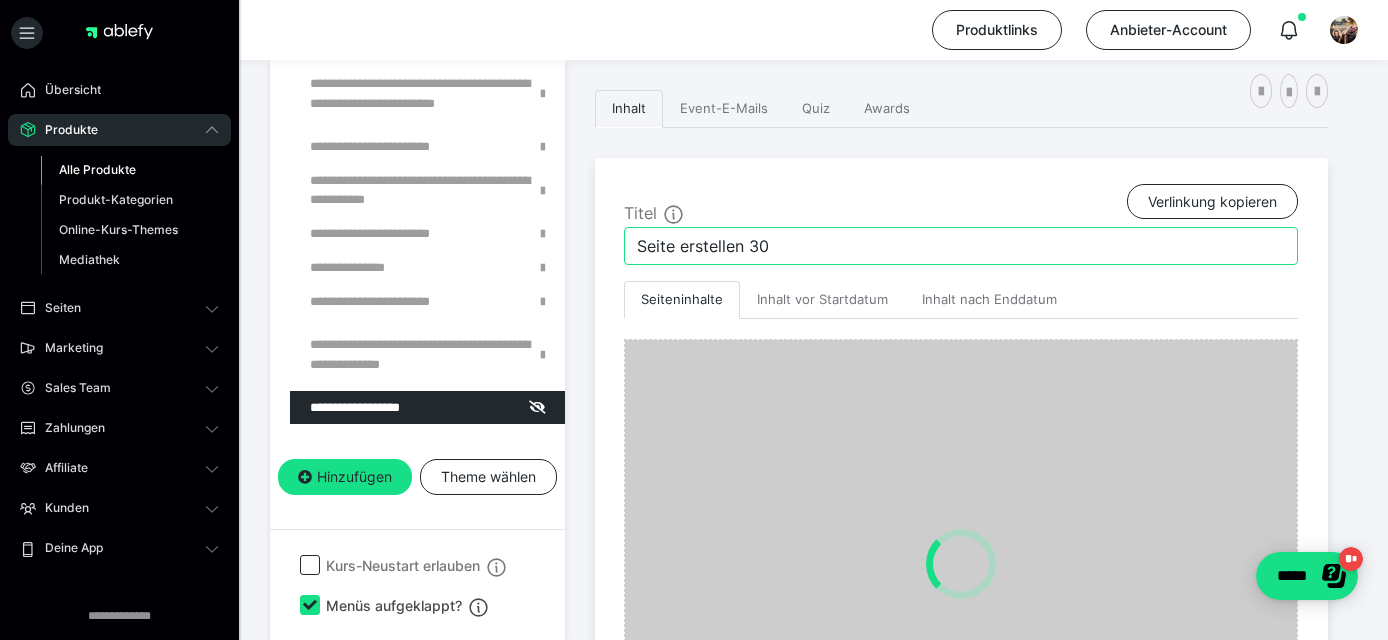 click on "Seite erstellen 30" at bounding box center (961, 246) 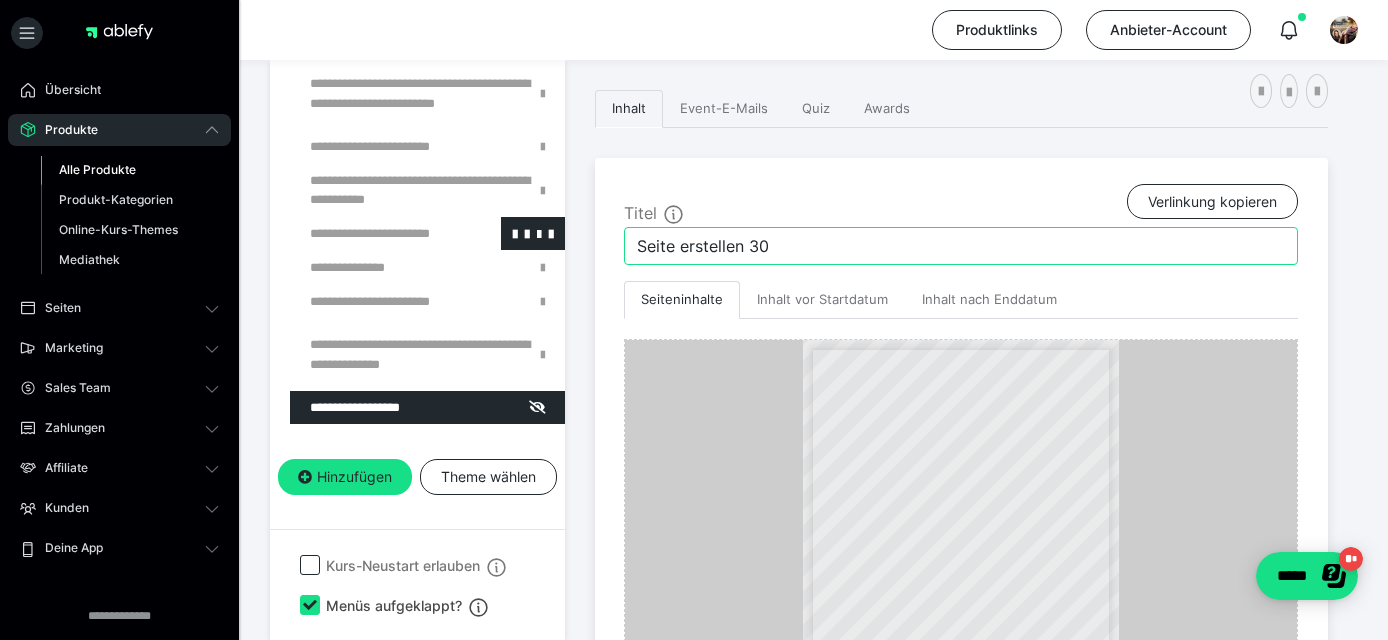 drag, startPoint x: 792, startPoint y: 238, endPoint x: 535, endPoint y: 229, distance: 257.15753 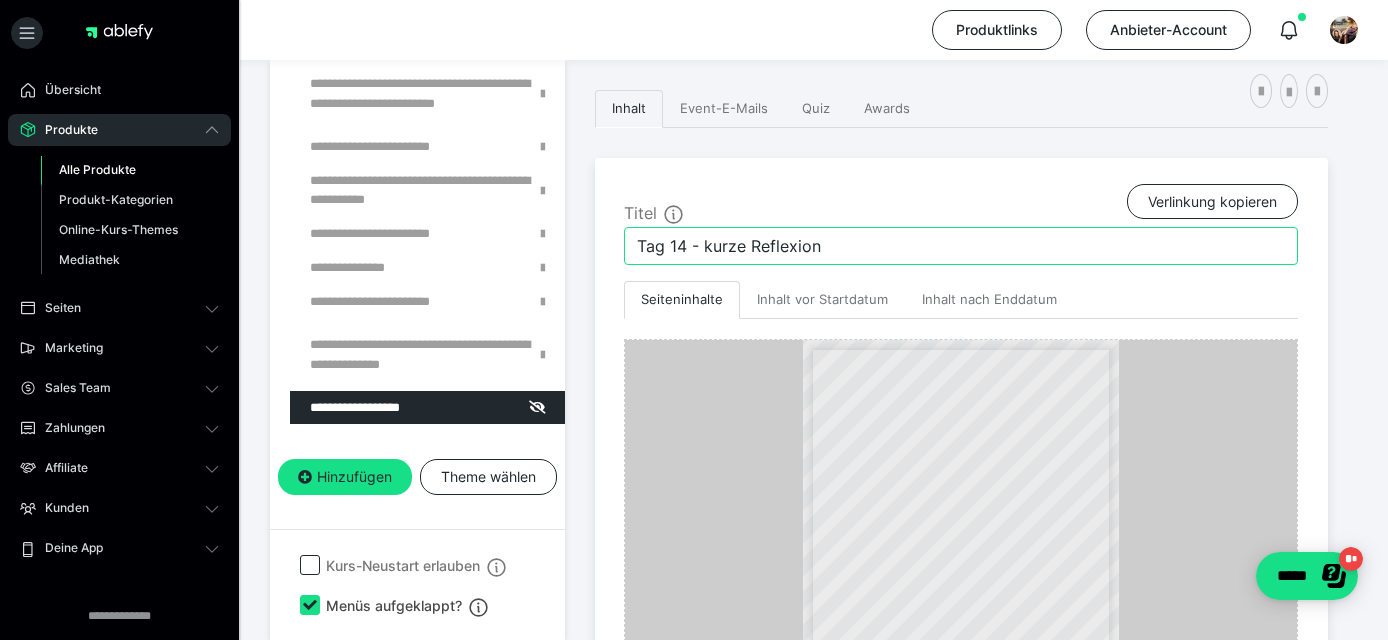 type on "Tag 14 - kurze Reflexion" 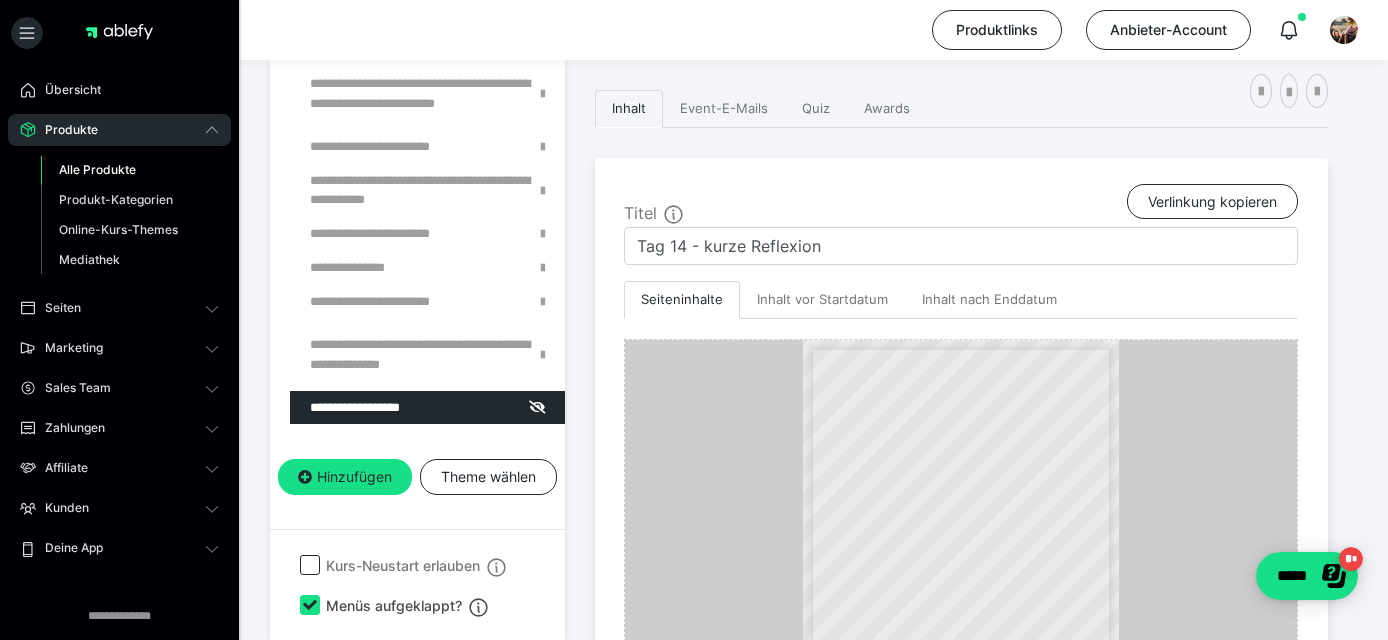 click on "Produktlinks Anbieter-Account" at bounding box center (694, 30) 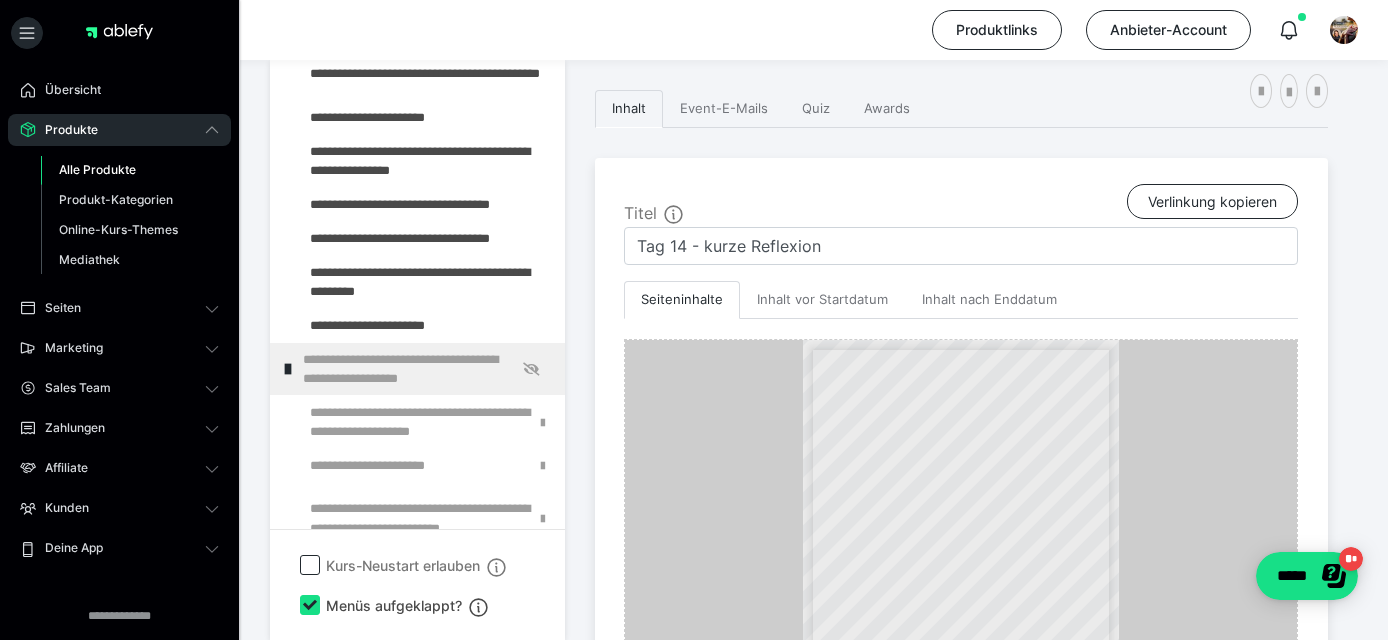 scroll, scrollTop: 499, scrollLeft: 0, axis: vertical 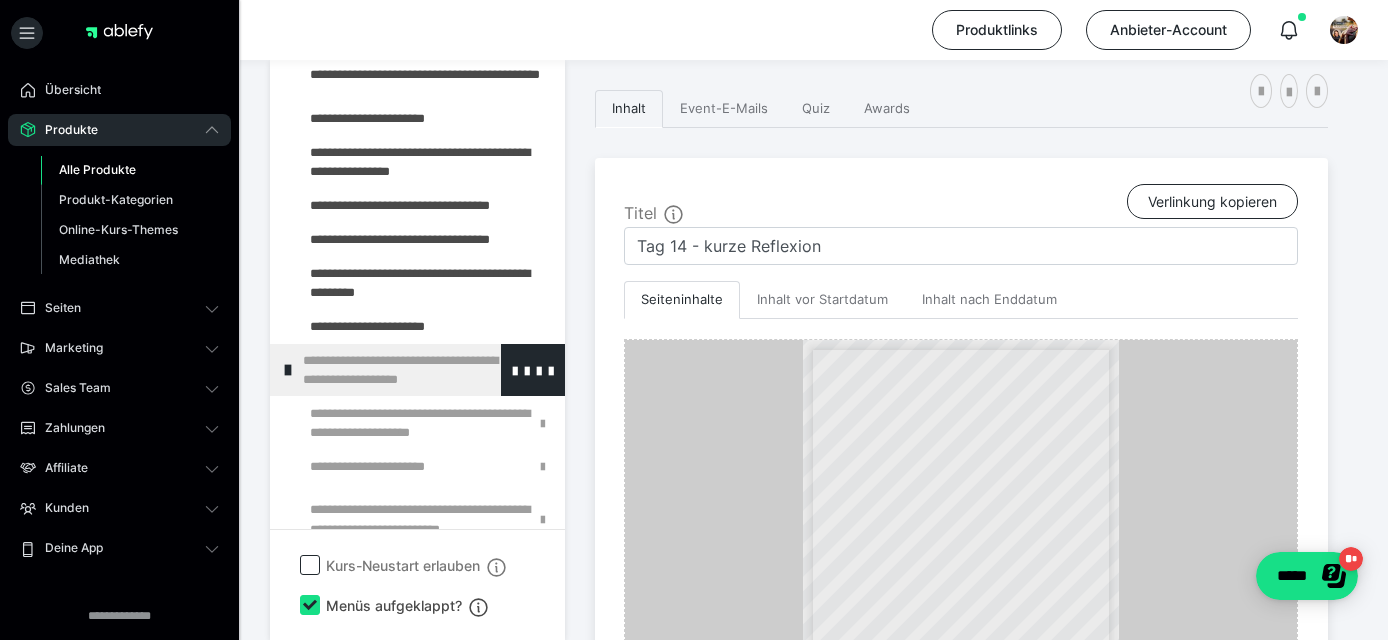 click at bounding box center (288, 370) 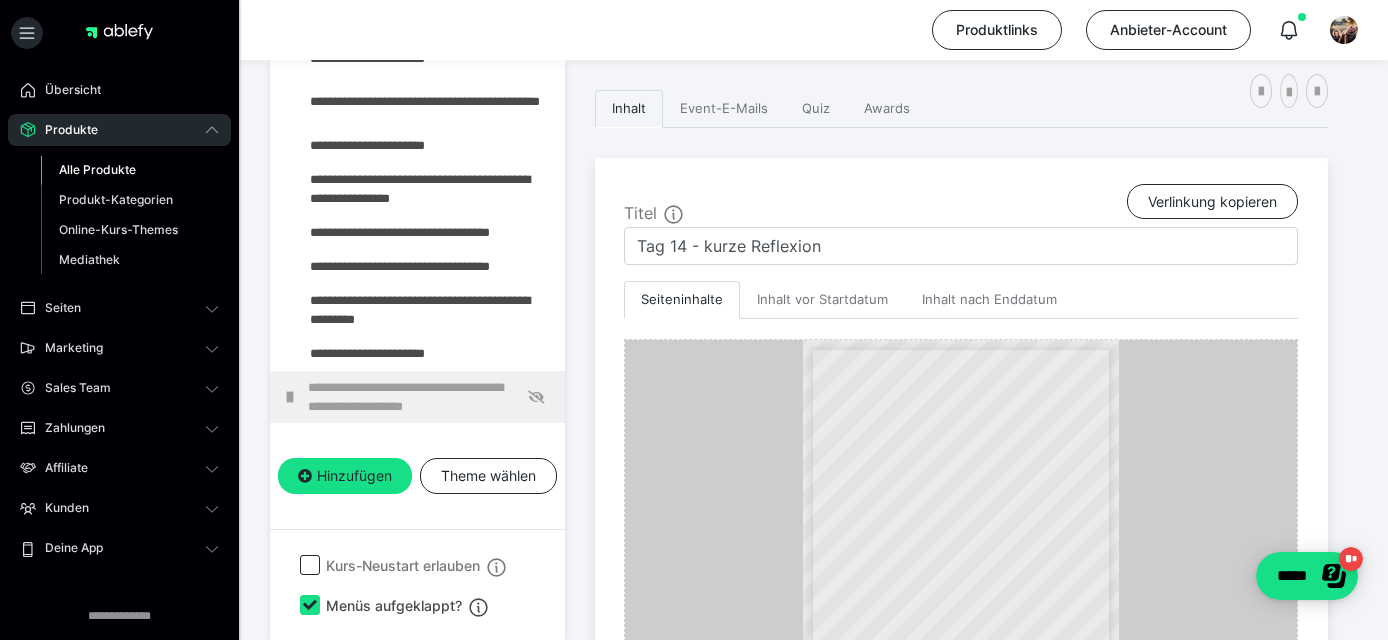 scroll, scrollTop: 471, scrollLeft: 0, axis: vertical 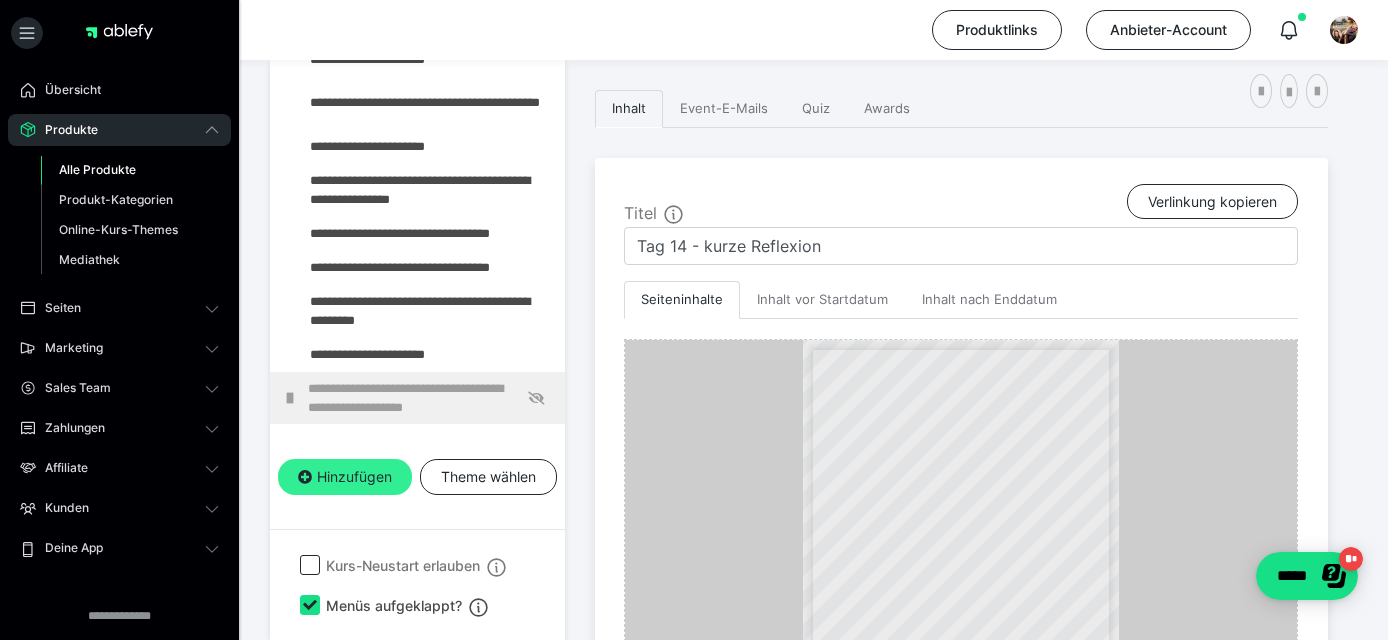 click on "Hinzufügen" at bounding box center (345, 477) 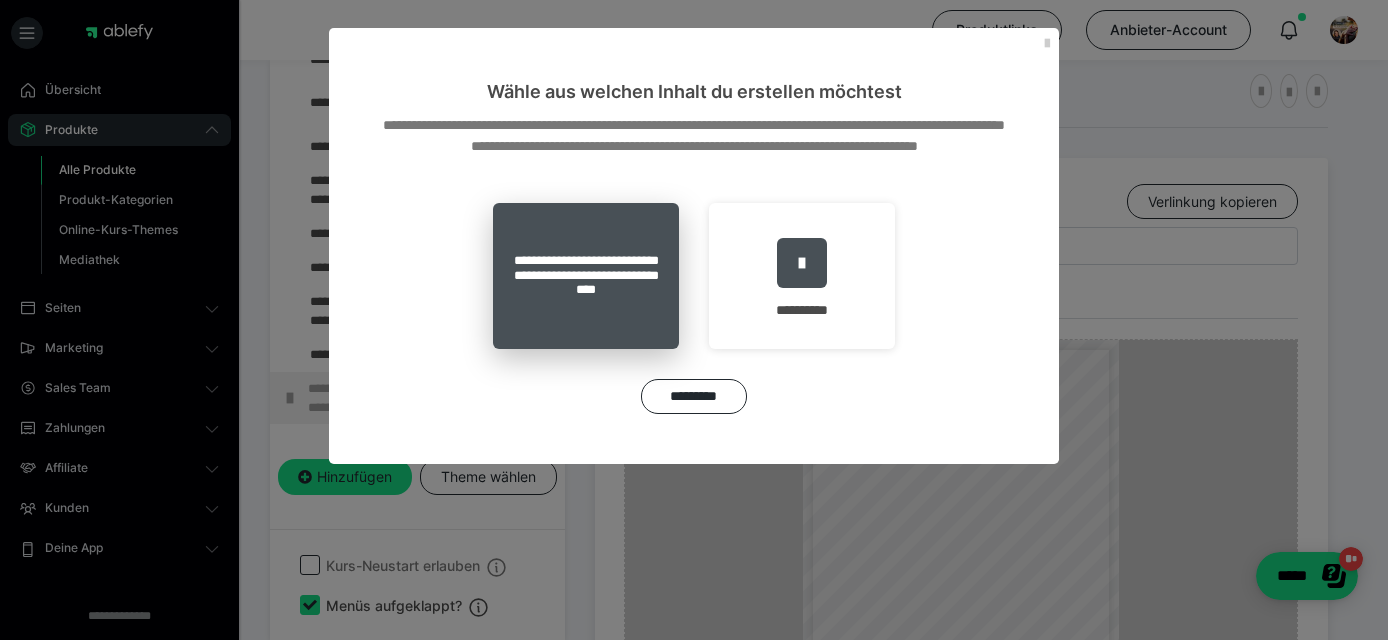 click on "**********" at bounding box center [586, 276] 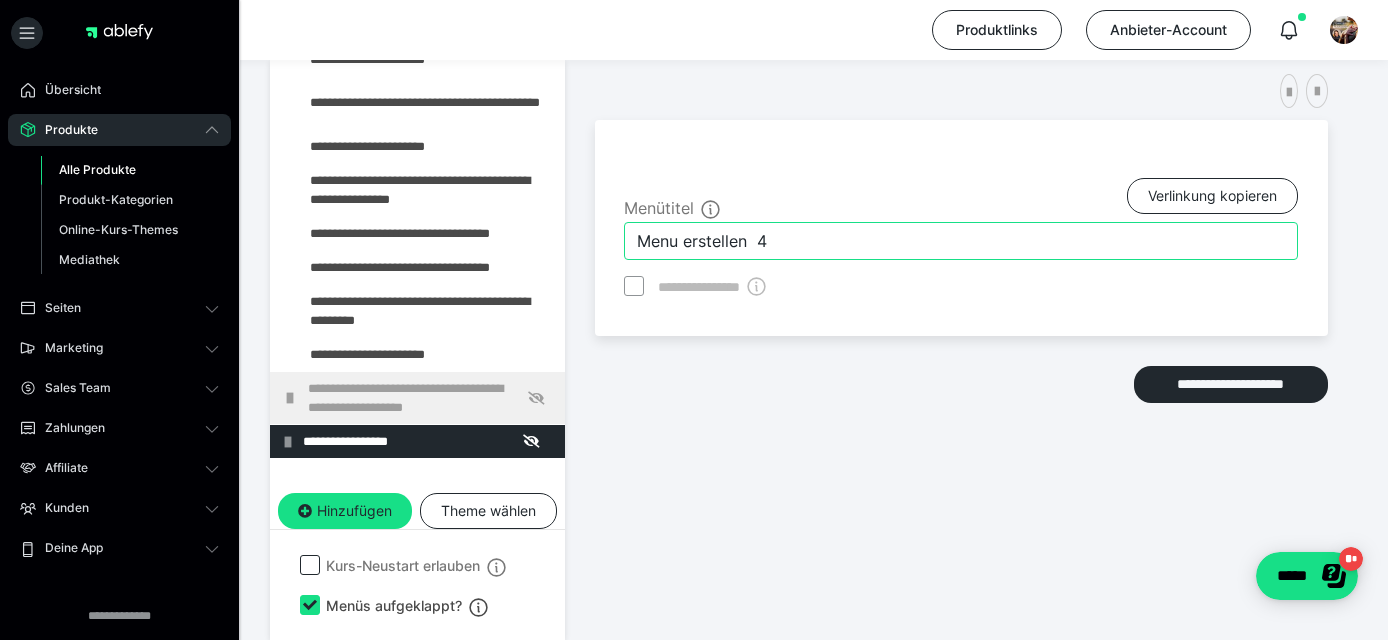 click on "Menu erstellen  4" at bounding box center (961, 241) 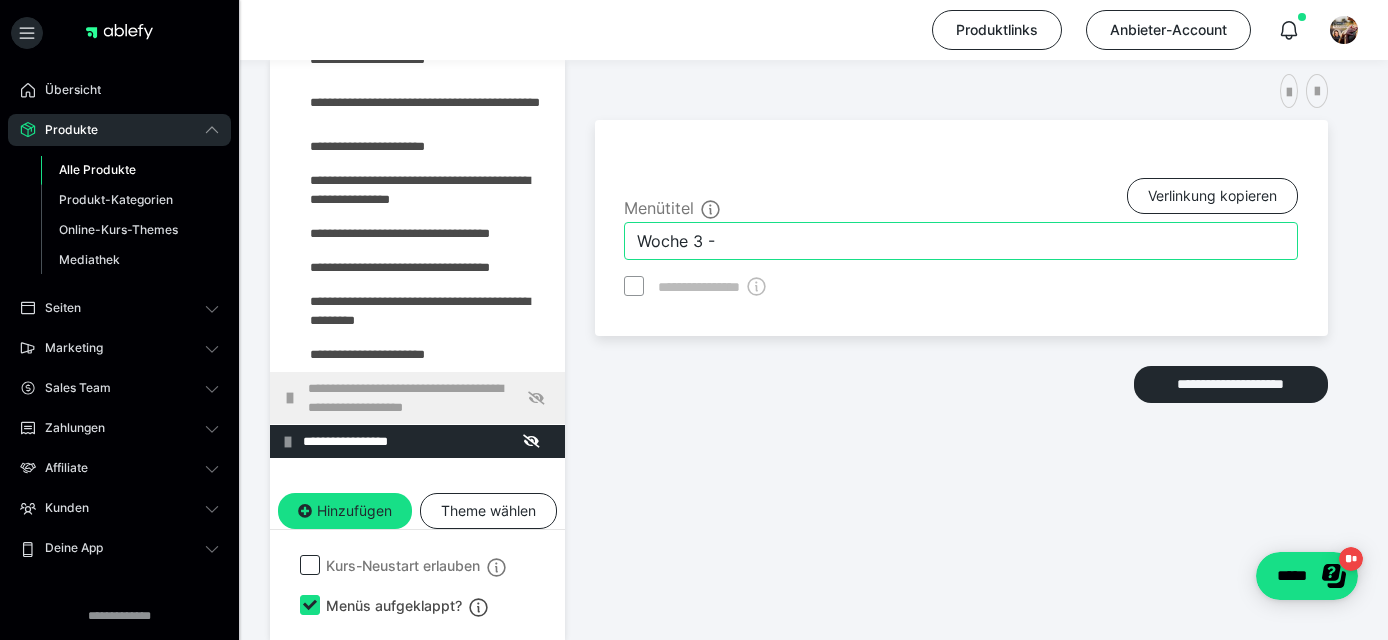 type on "Woche 3 -" 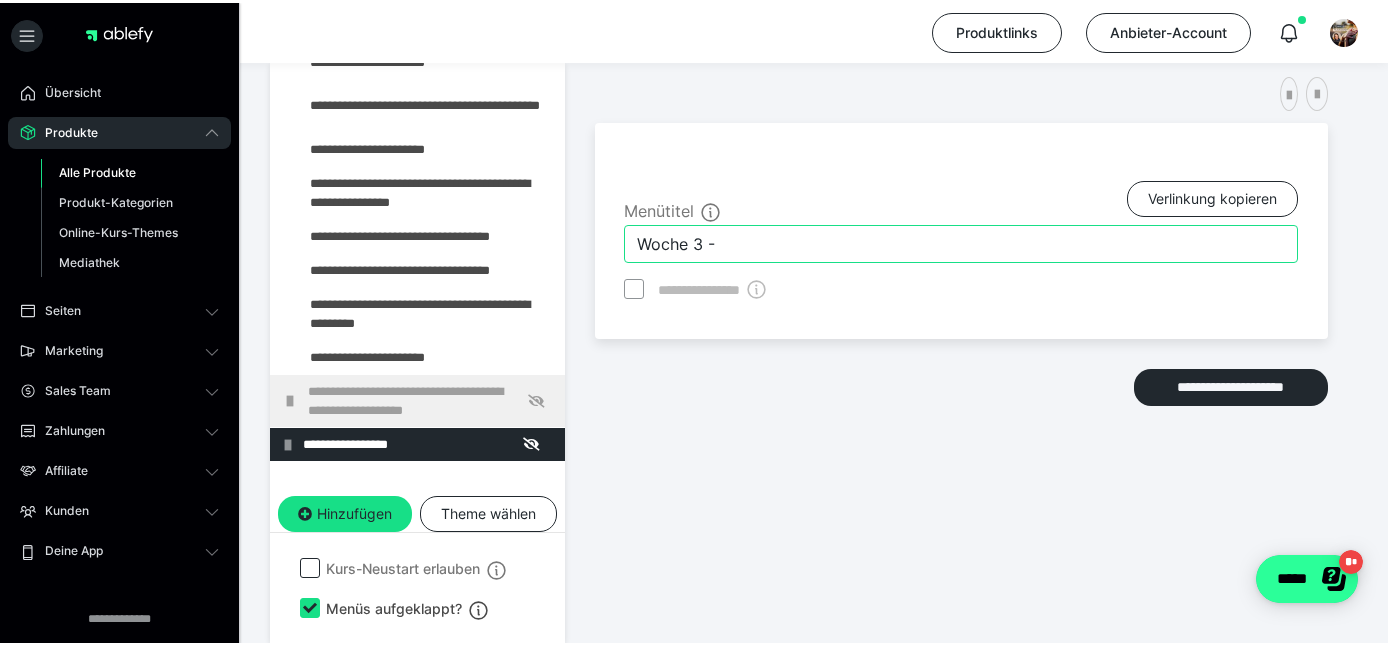 scroll, scrollTop: 369, scrollLeft: 0, axis: vertical 